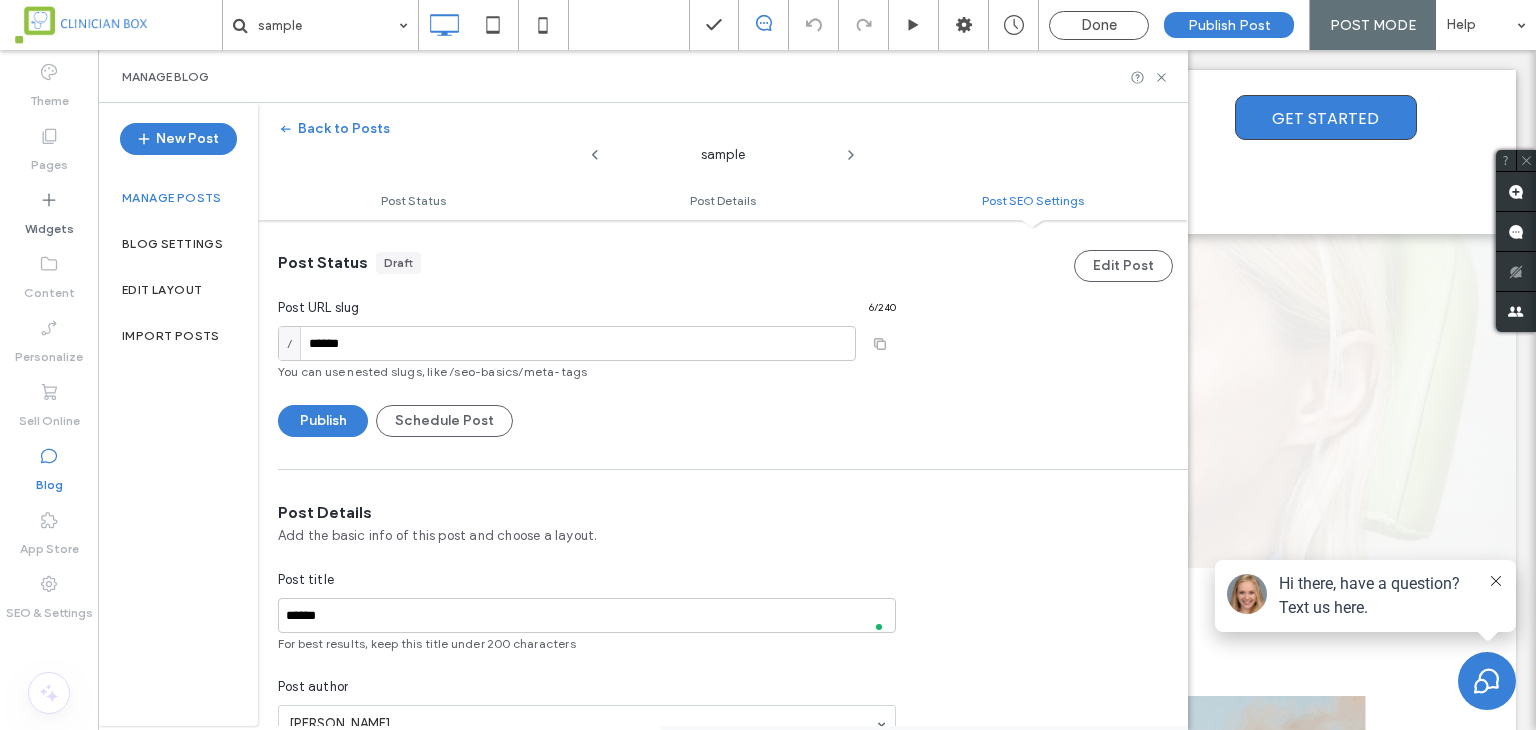scroll, scrollTop: 0, scrollLeft: 0, axis: both 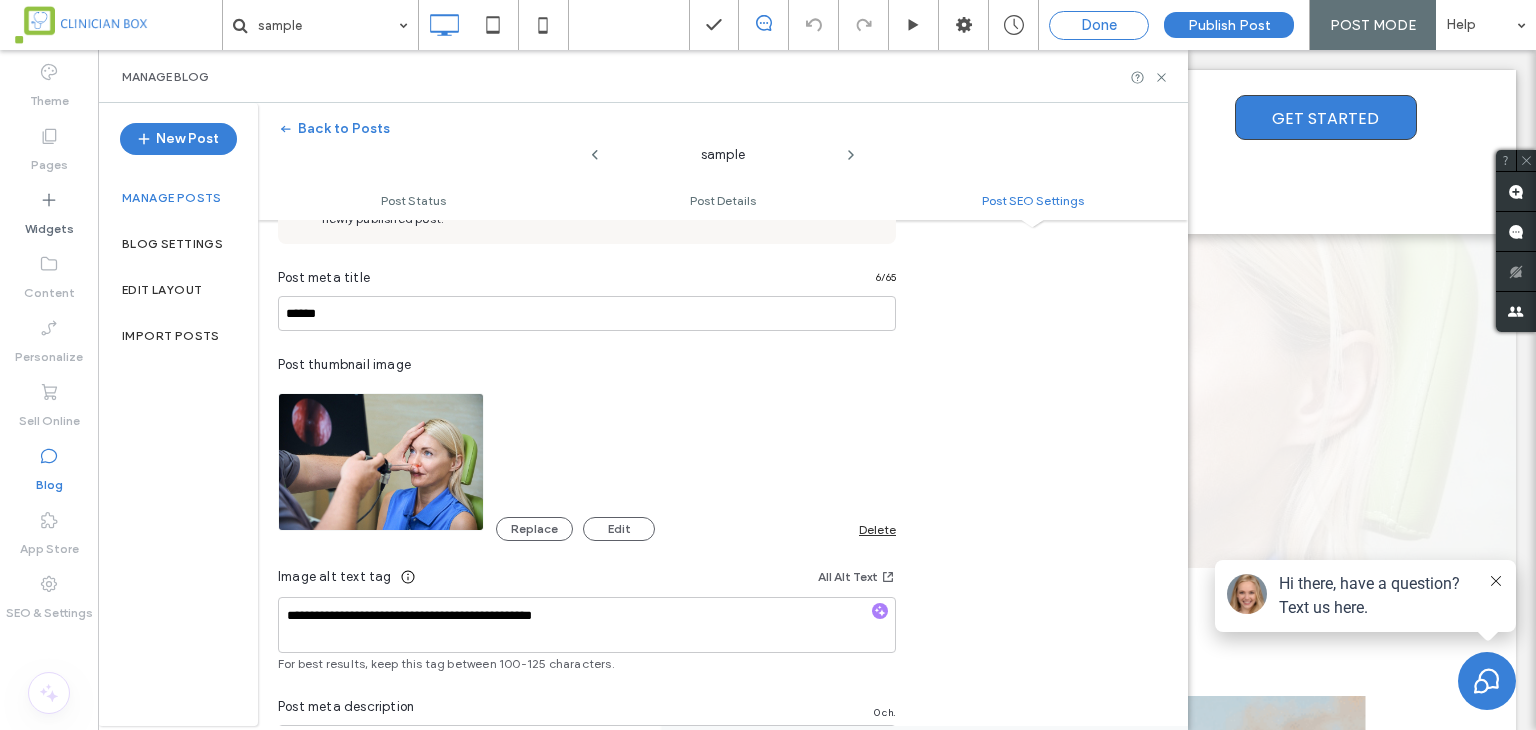 click on "Done" at bounding box center (1099, 25) 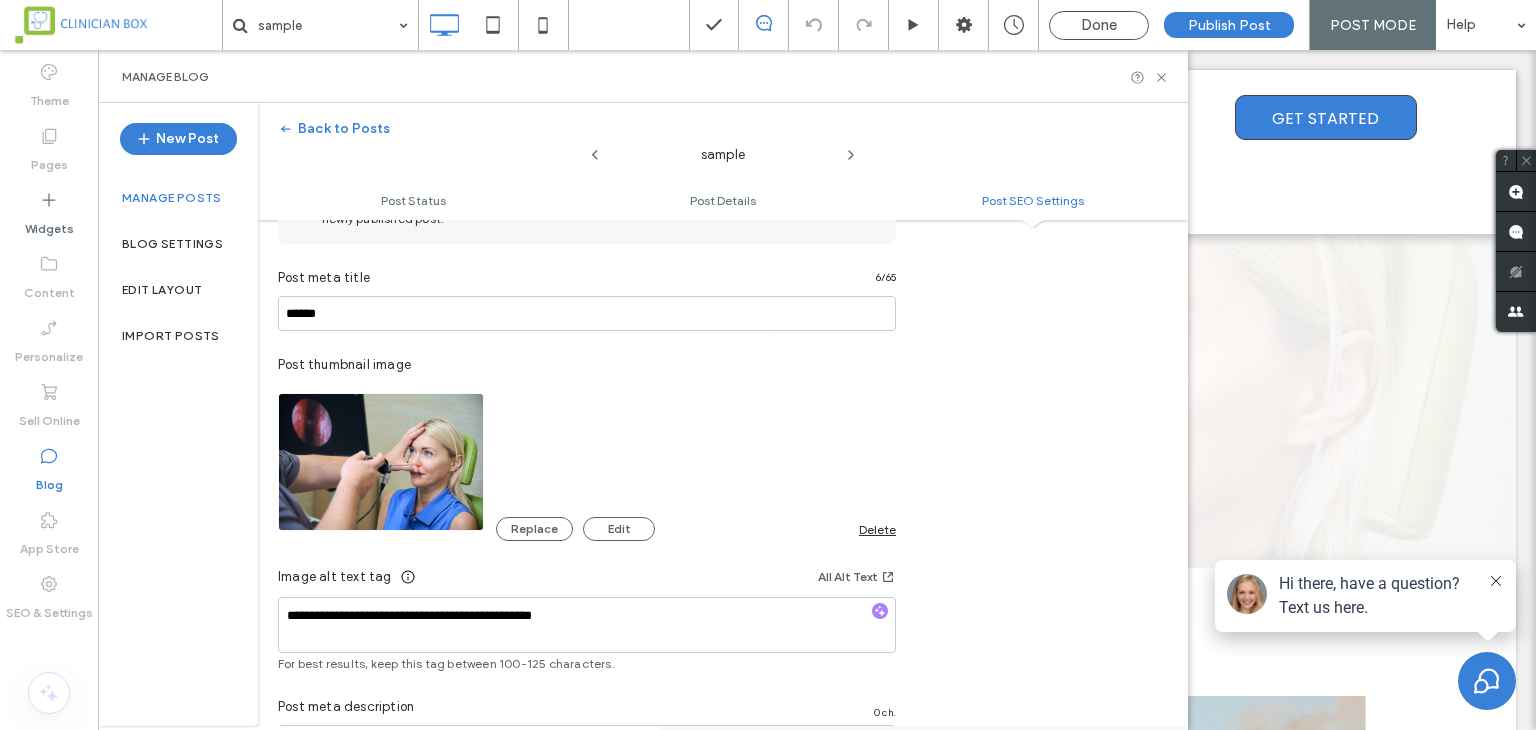 click 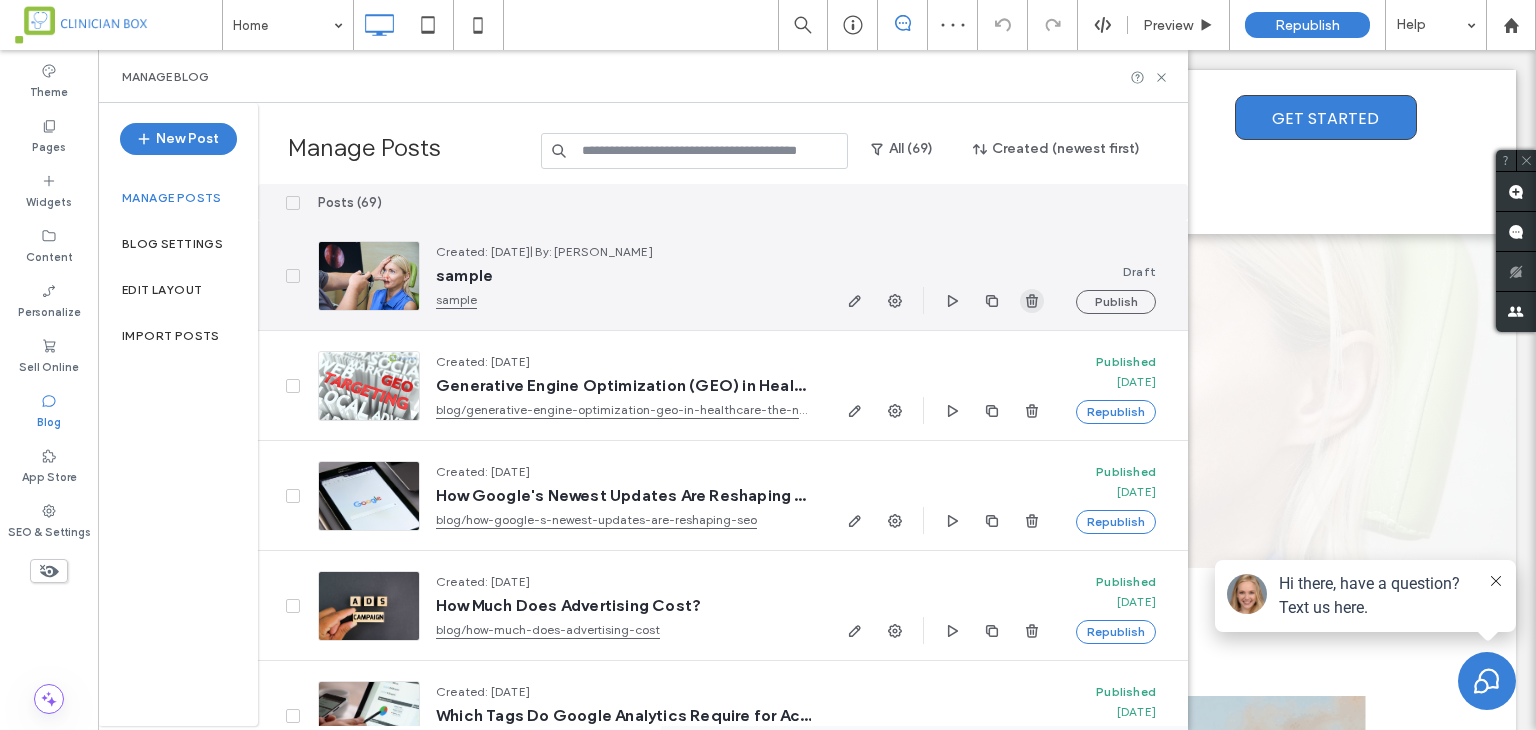 click 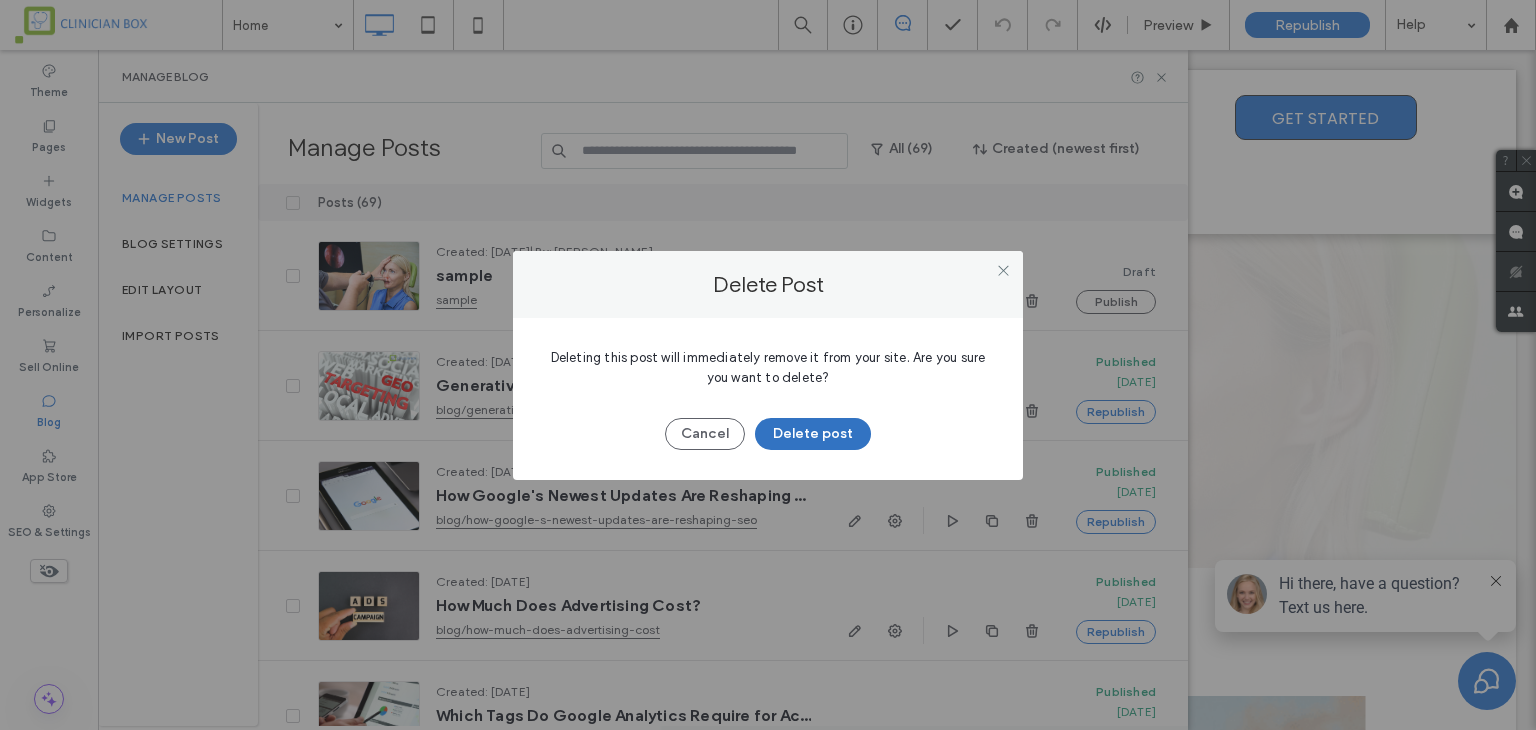 click on "Delete post" at bounding box center [813, 434] 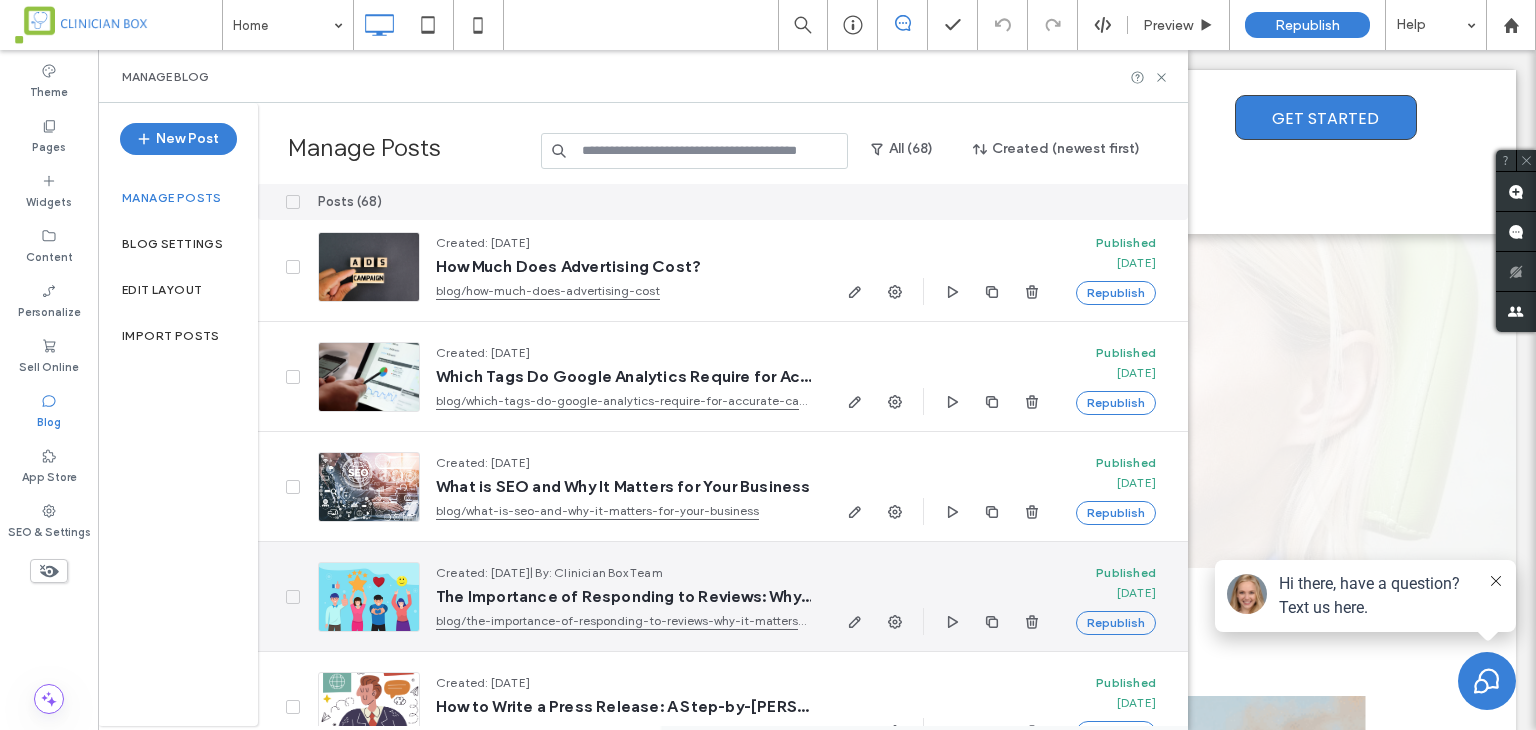 scroll, scrollTop: 300, scrollLeft: 0, axis: vertical 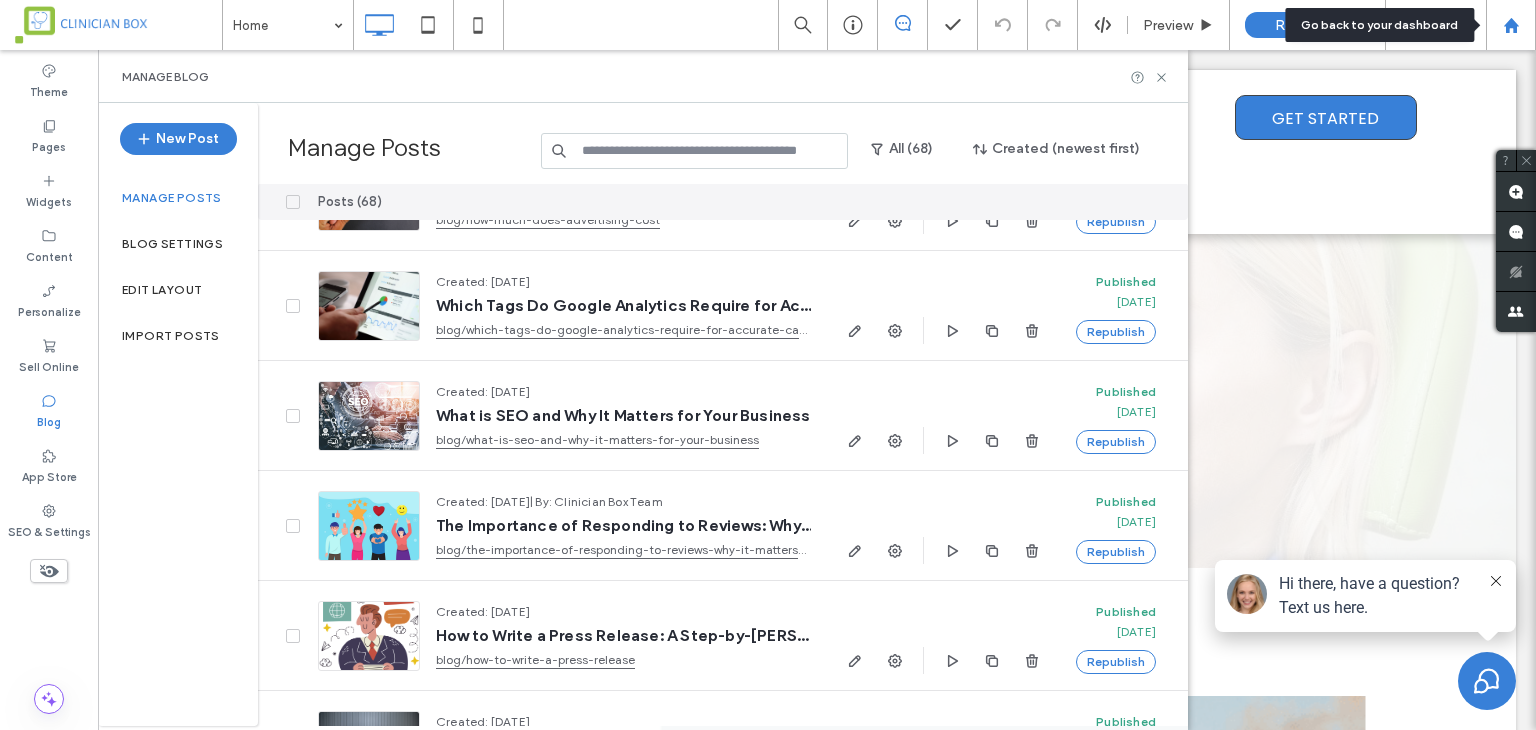 click 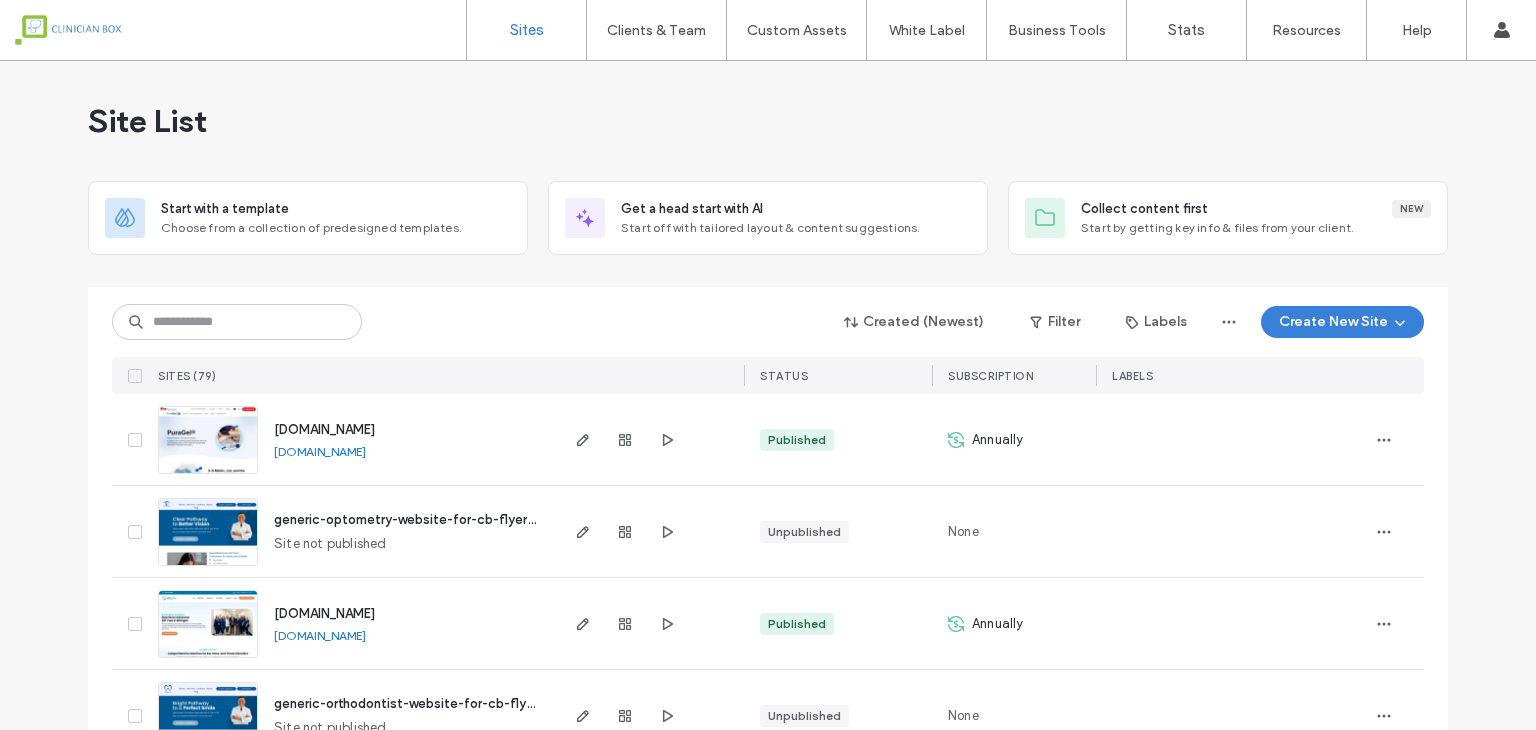scroll, scrollTop: 0, scrollLeft: 0, axis: both 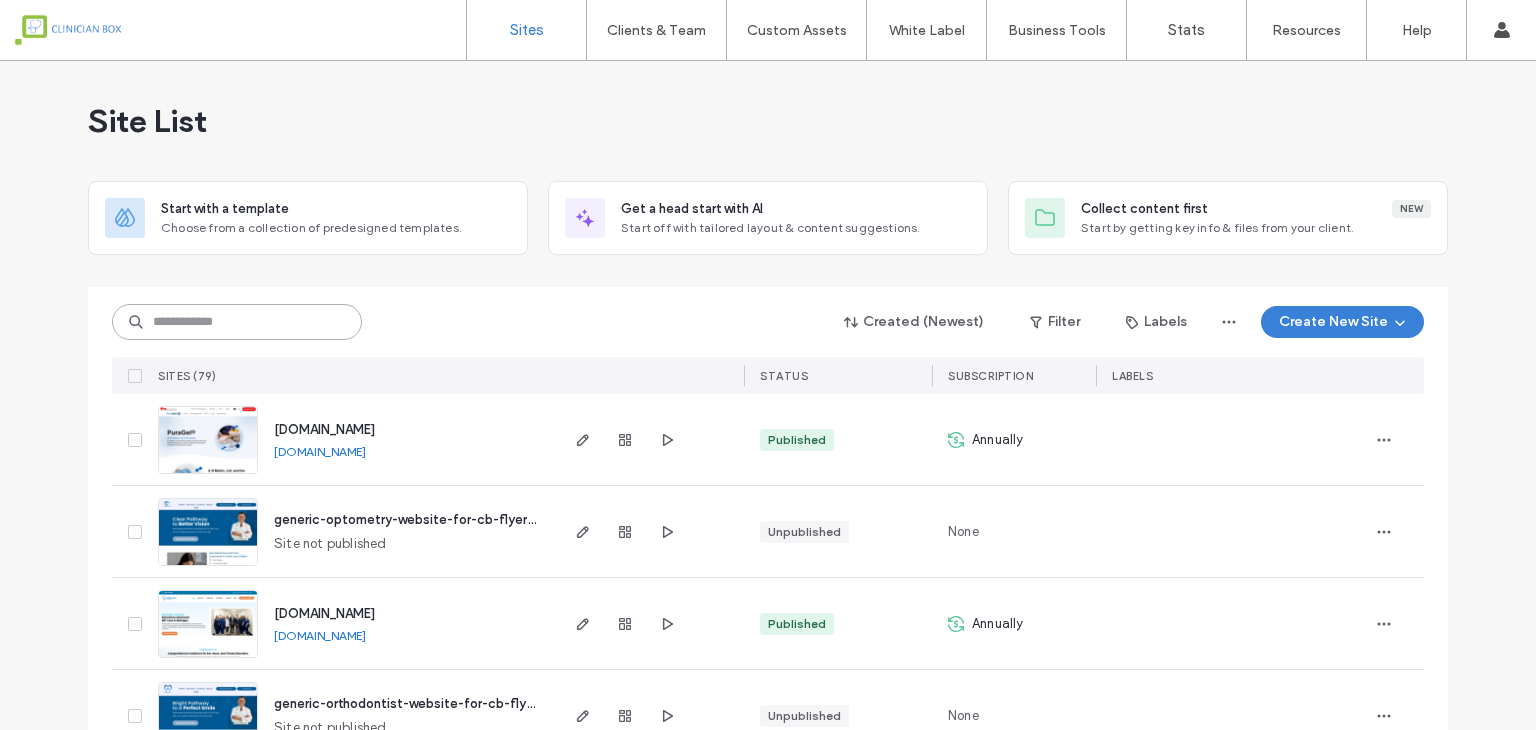 click at bounding box center [237, 322] 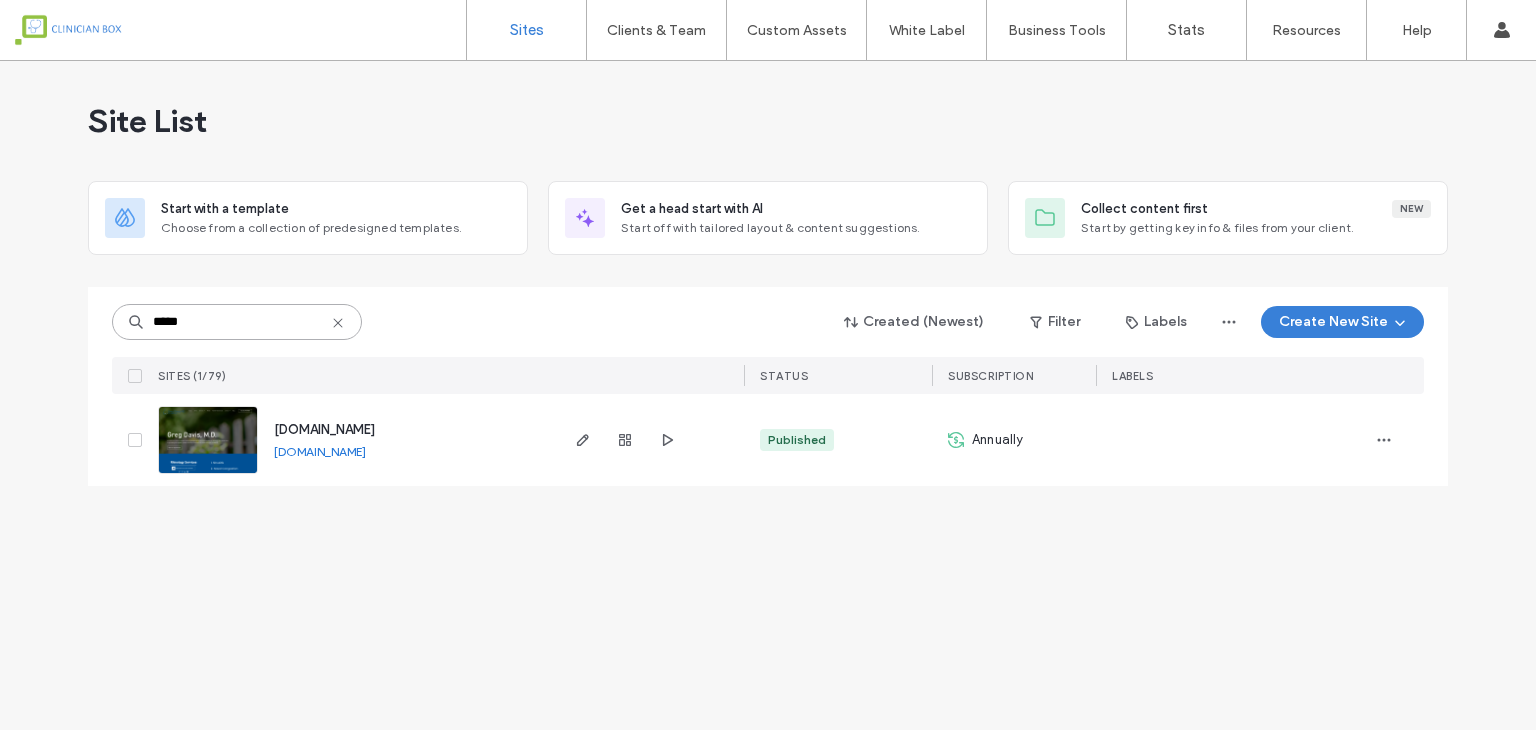 type on "*****" 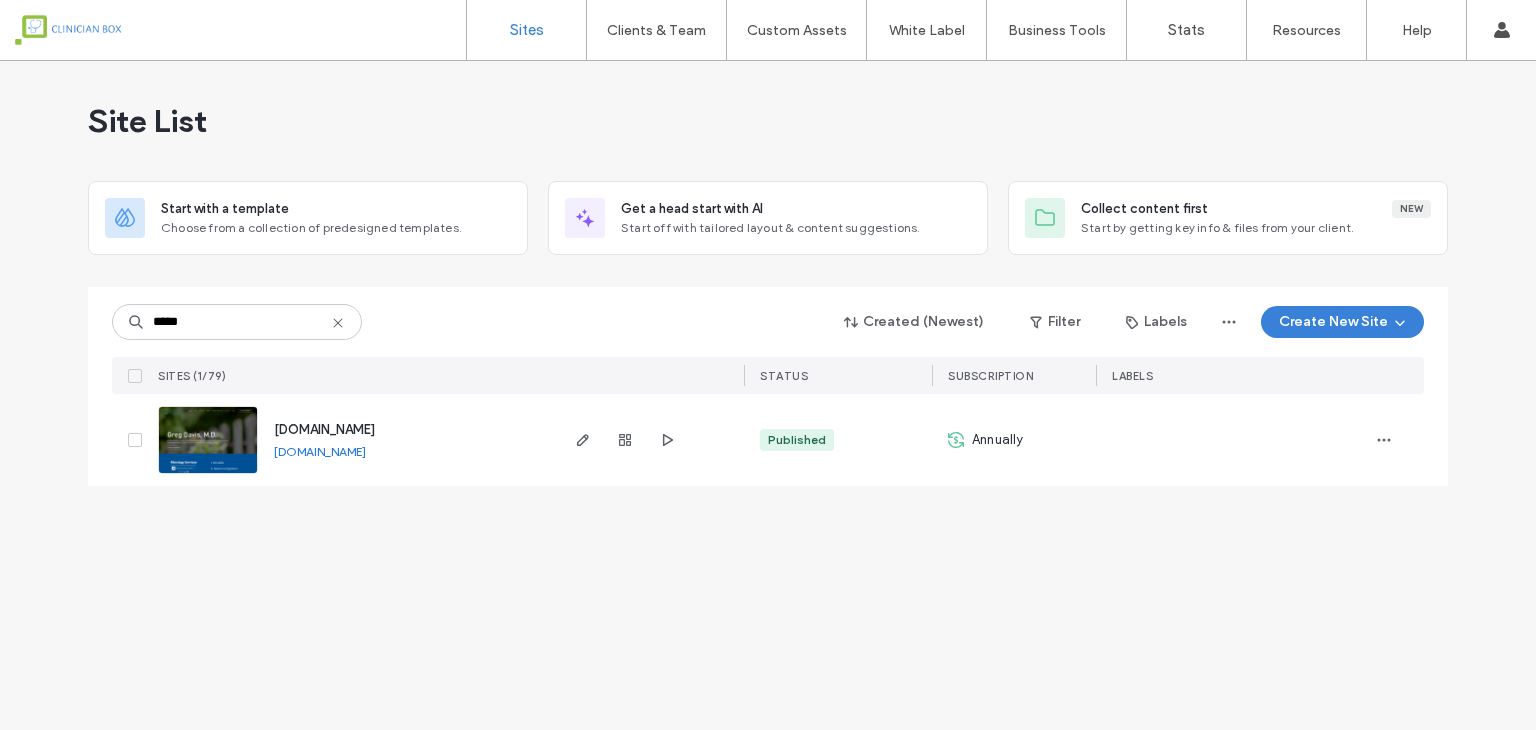 click at bounding box center [208, 475] 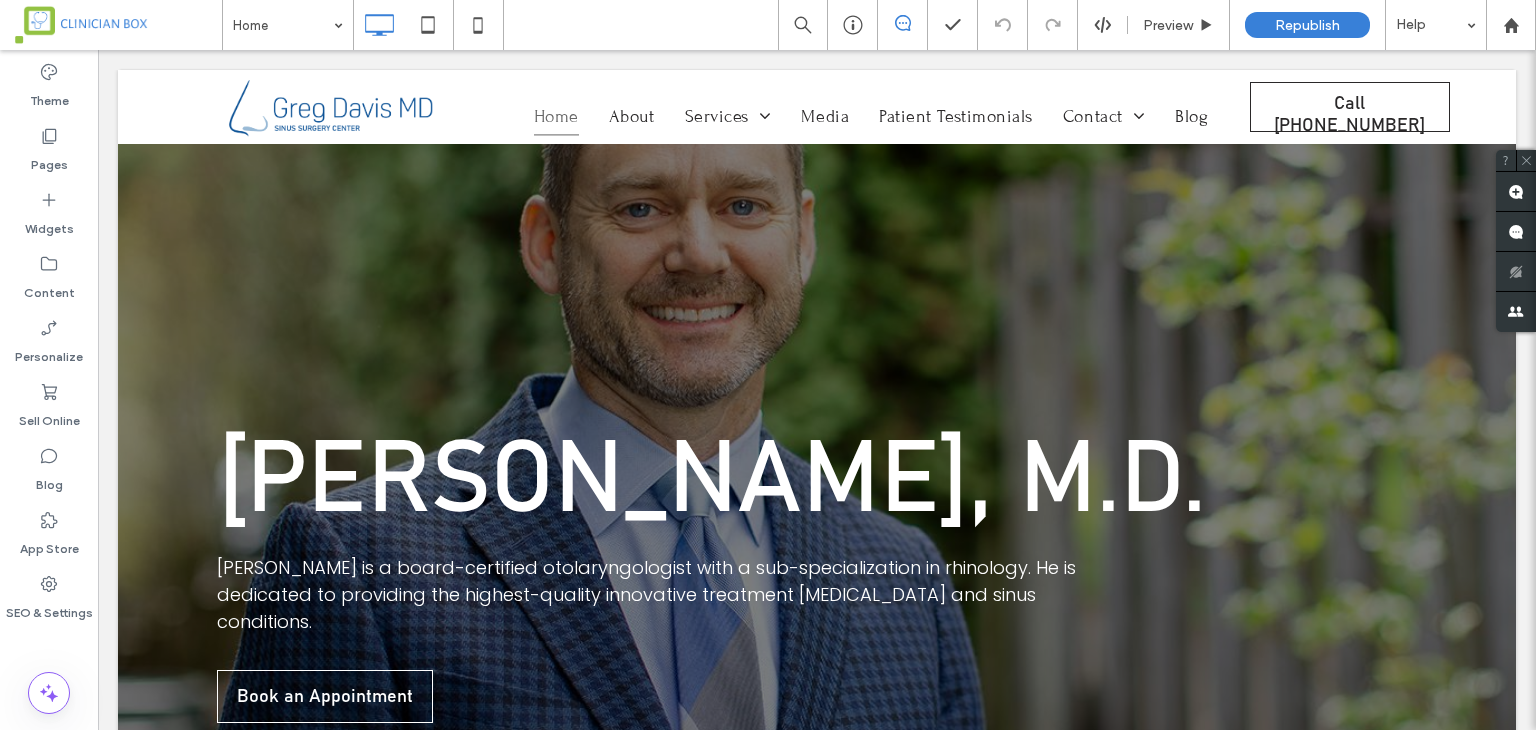 scroll, scrollTop: 300, scrollLeft: 0, axis: vertical 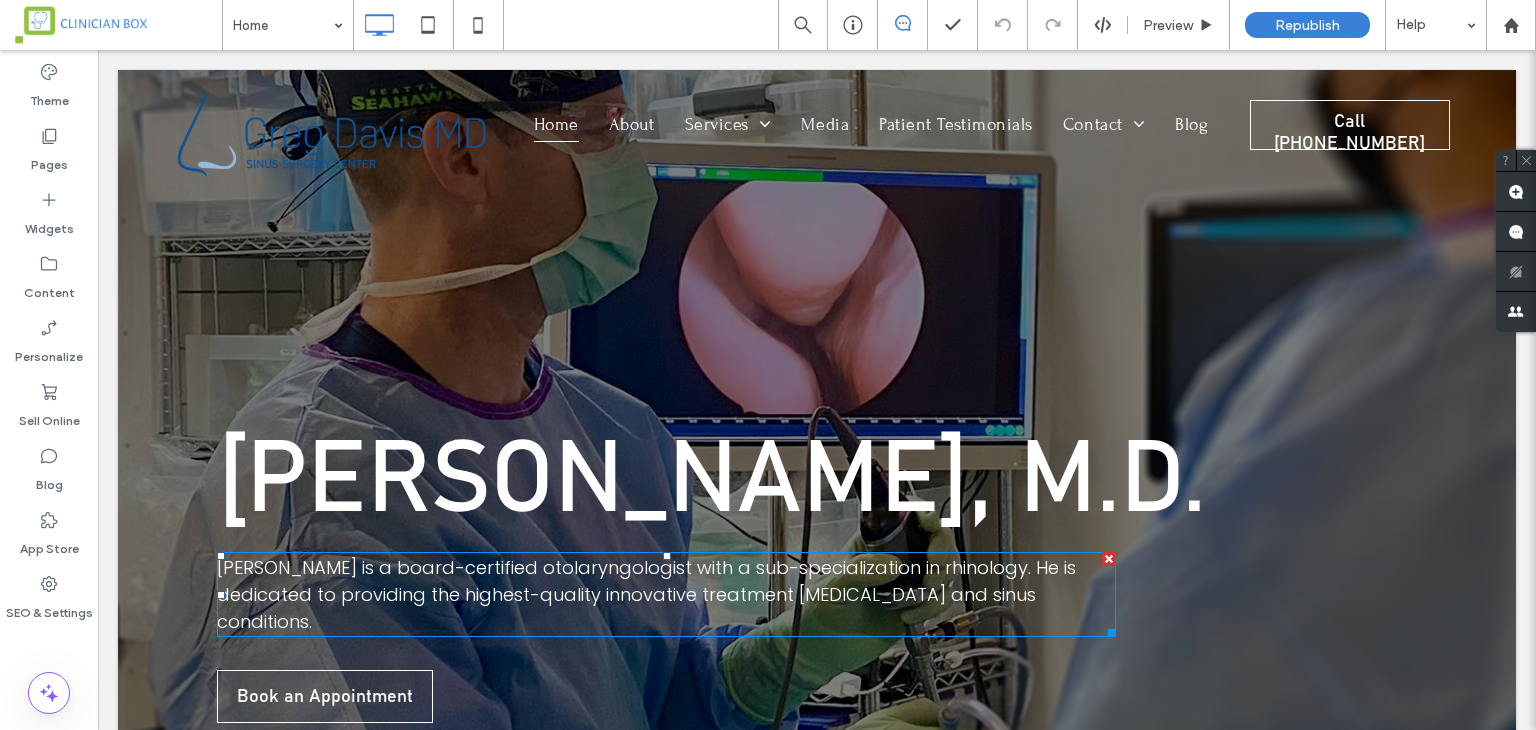 click on "Dr. Davis is a board-certified otolaryngologist with a sub-specialization in rhinology. He is dedicated to providing the highest-quality innovative treatment for nose and sinus conditions." at bounding box center [646, 594] 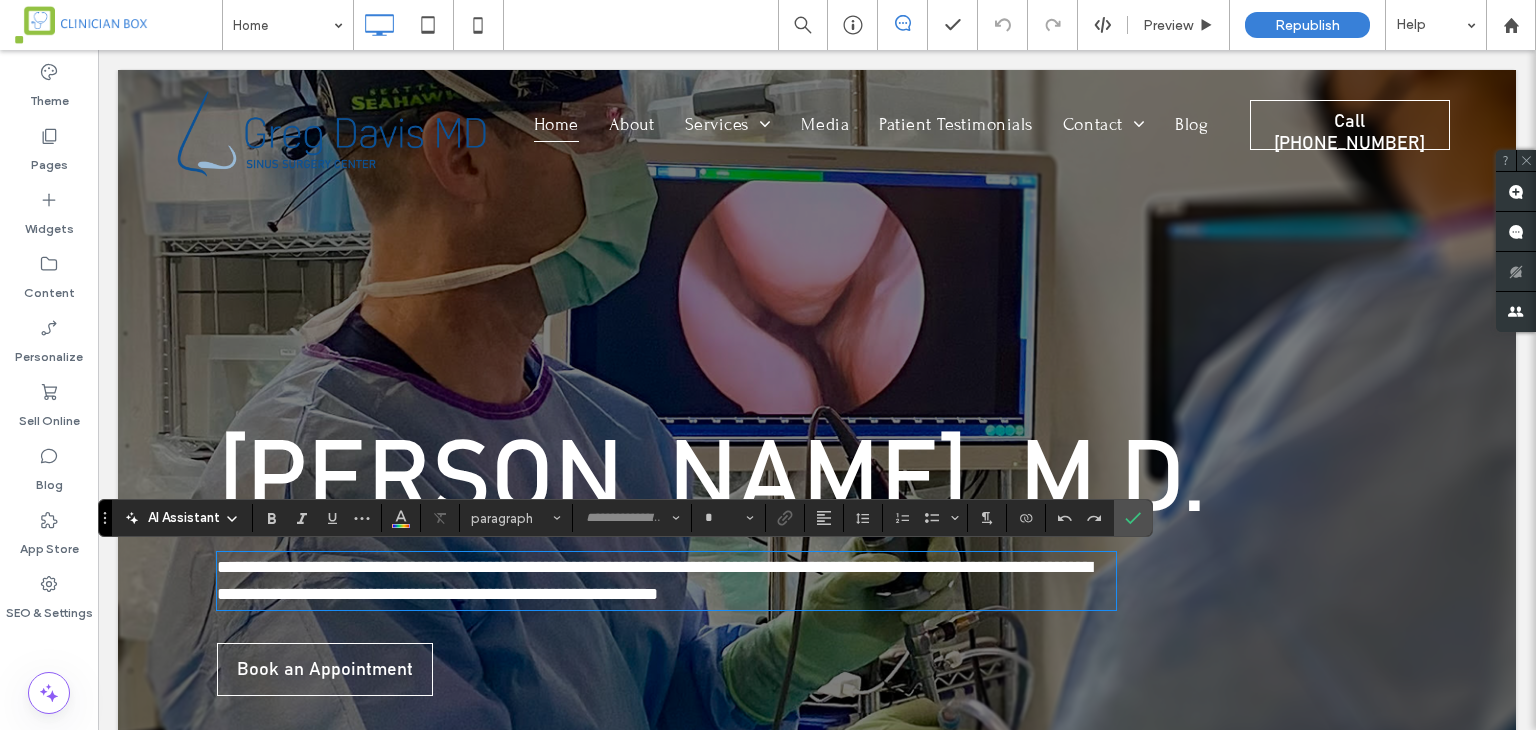 type on "*******" 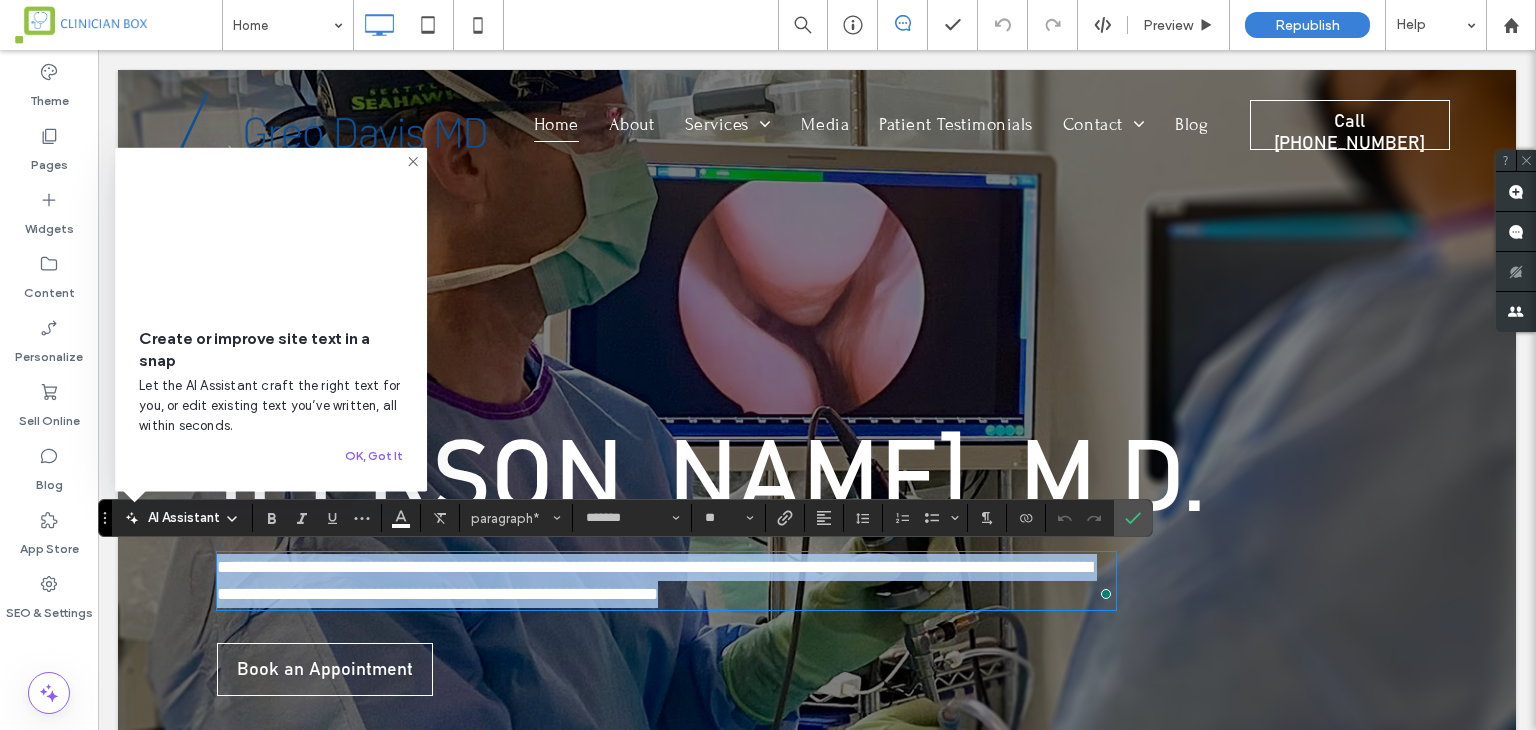 drag, startPoint x: 916, startPoint y: 589, endPoint x: 208, endPoint y: 550, distance: 709.07336 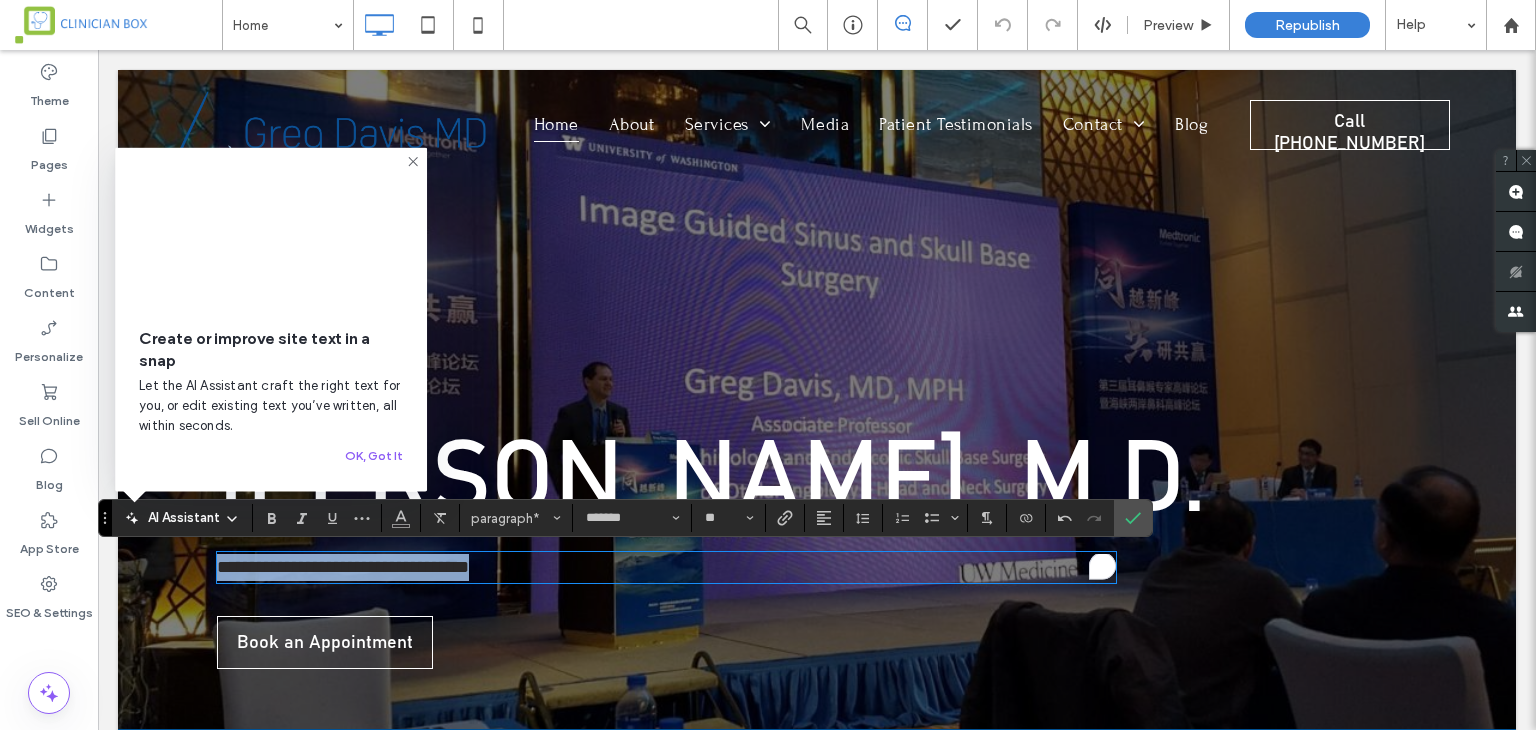 drag, startPoint x: 602, startPoint y: 563, endPoint x: 212, endPoint y: 564, distance: 390.00128 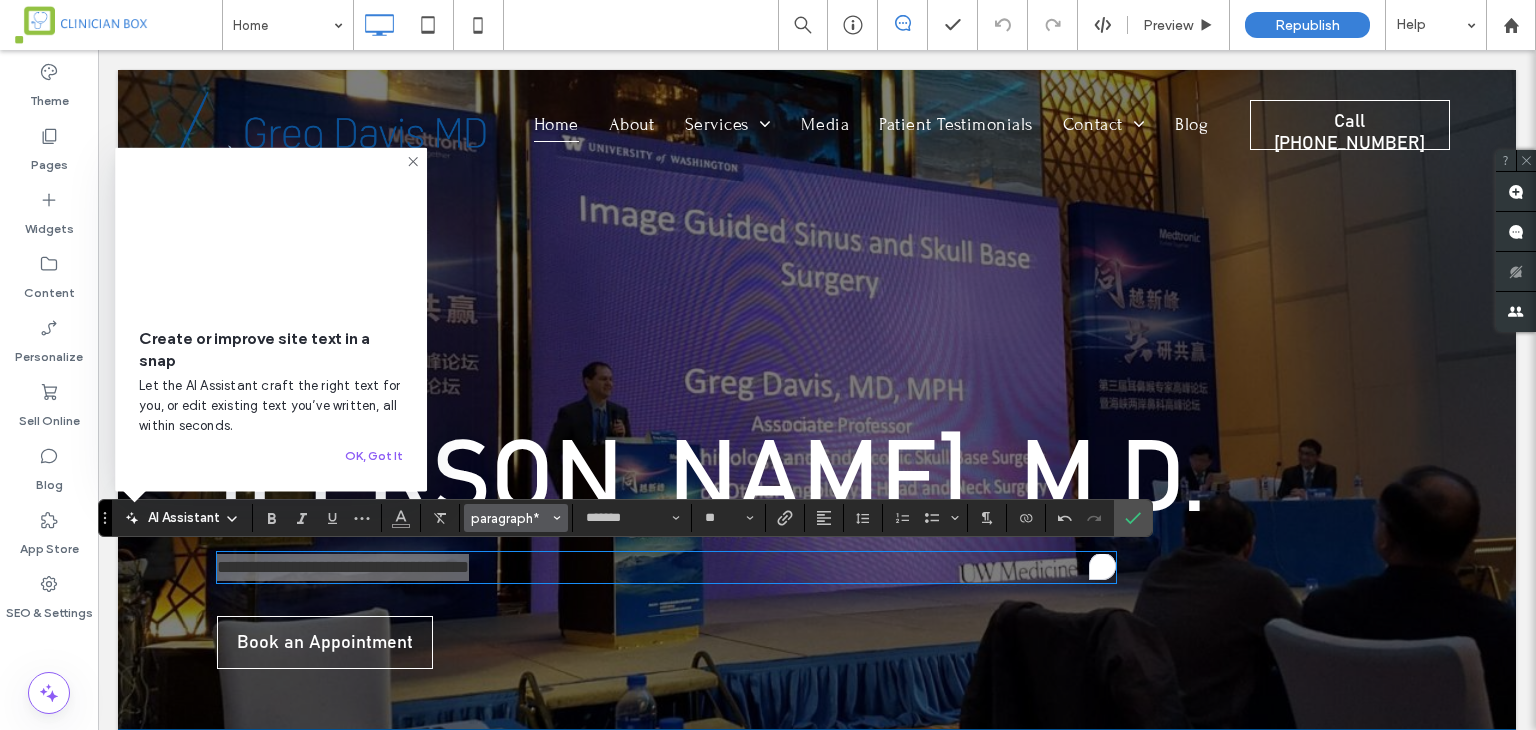 click 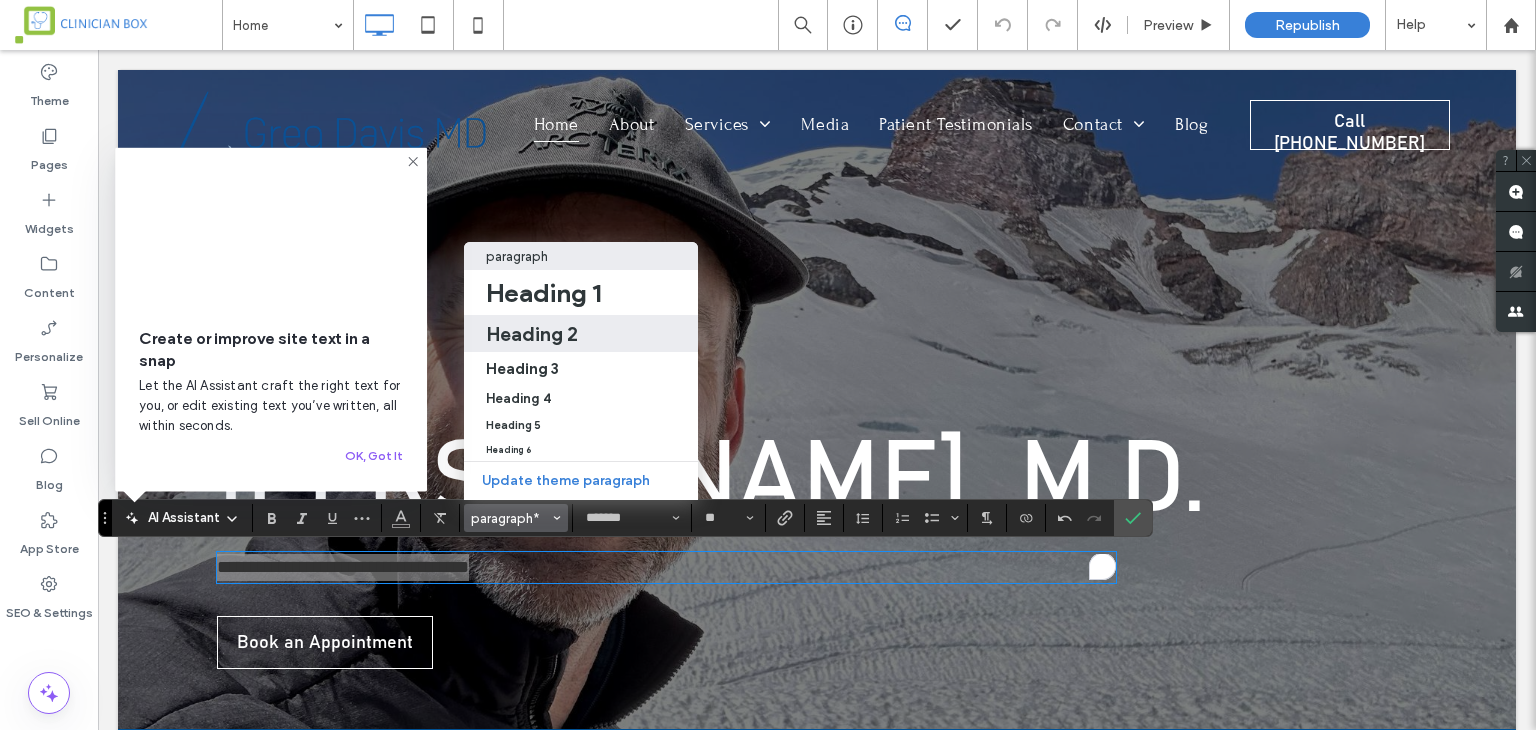 click on "Heading 2" at bounding box center [532, 334] 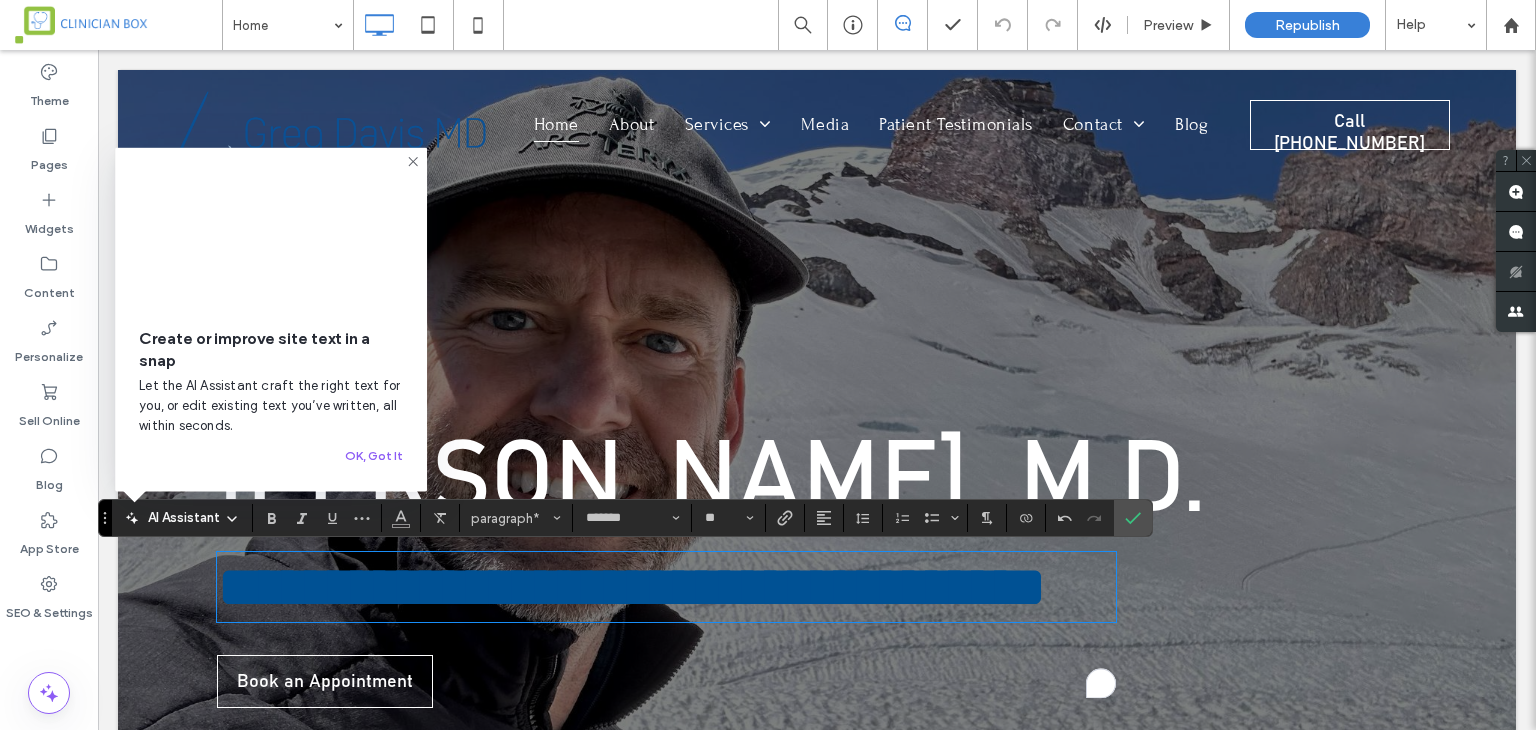 type on "**********" 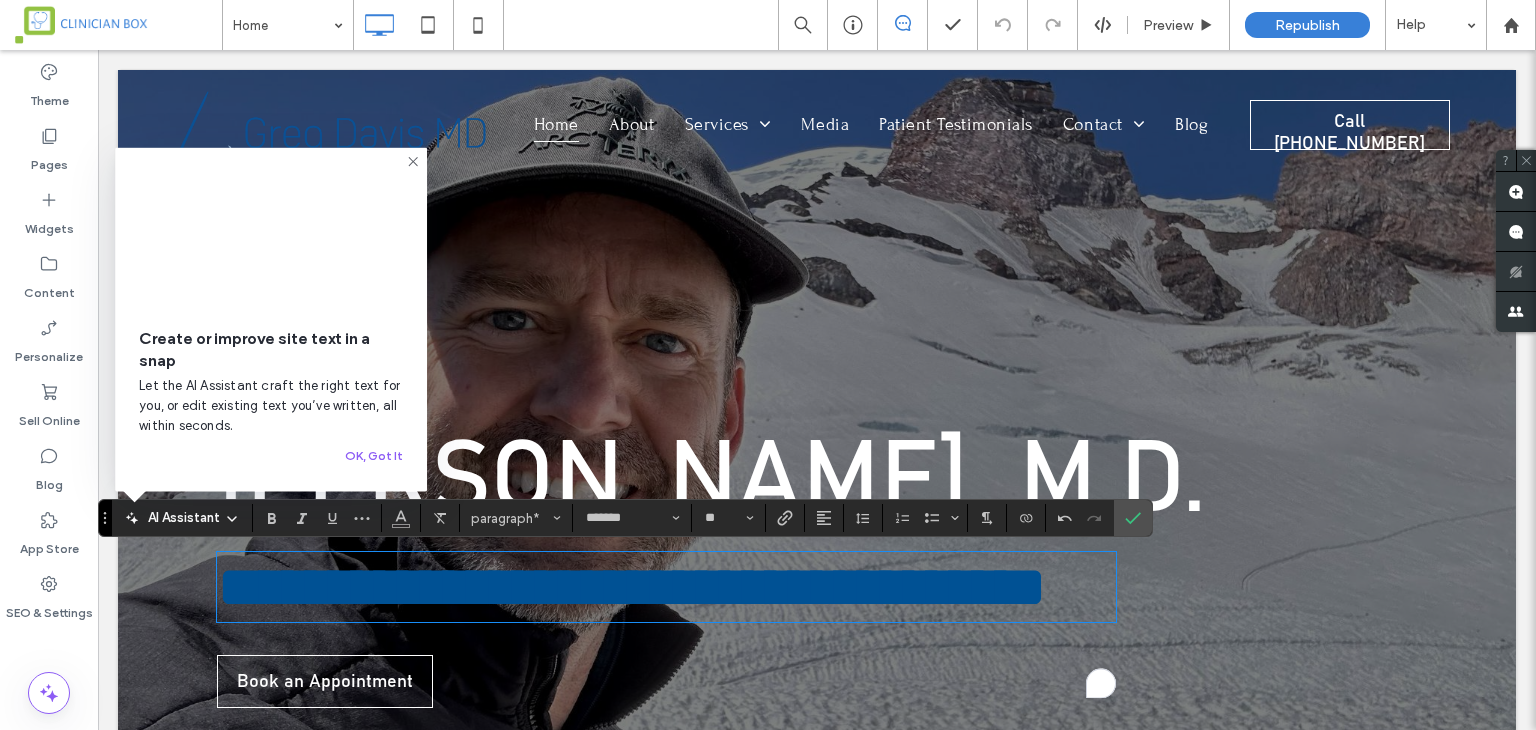 type on "**" 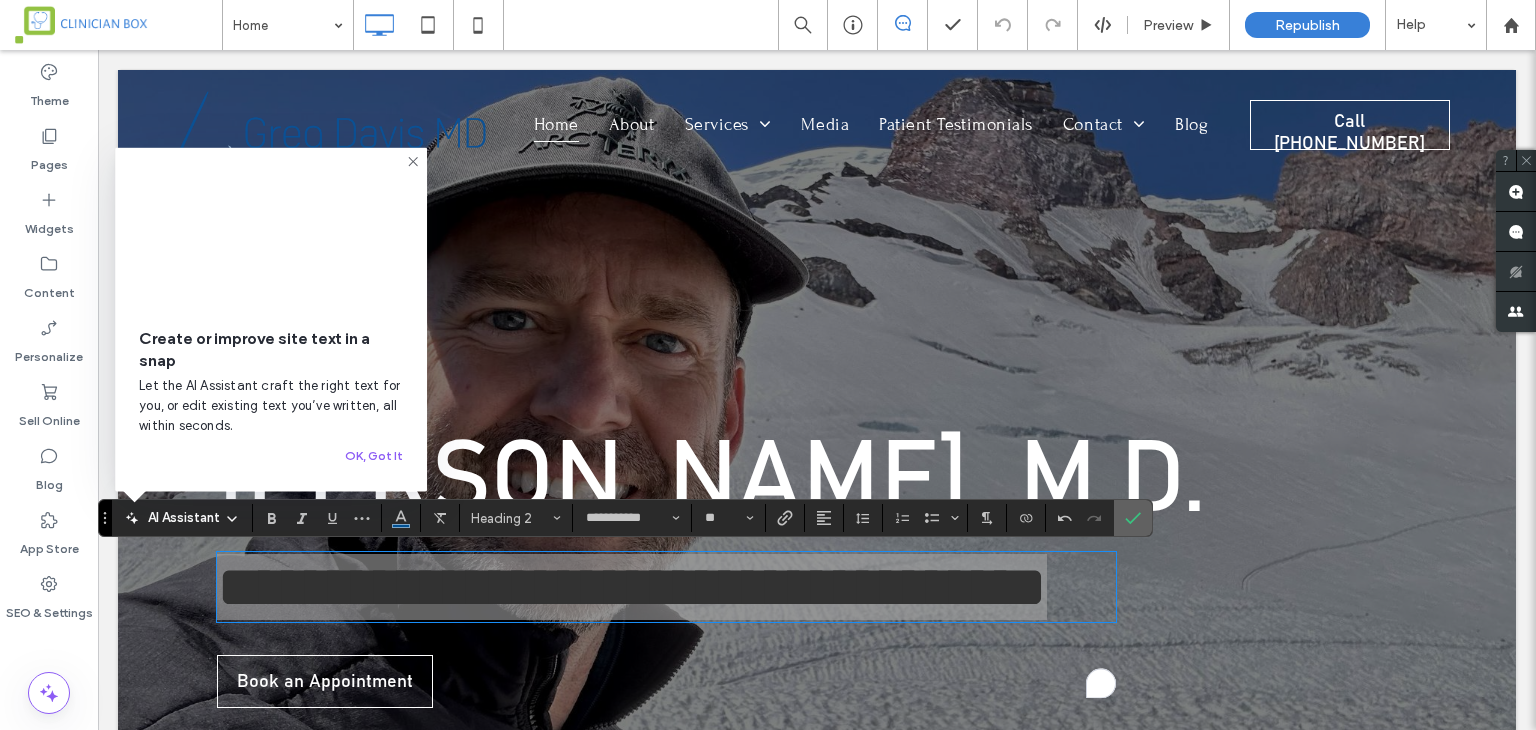 click 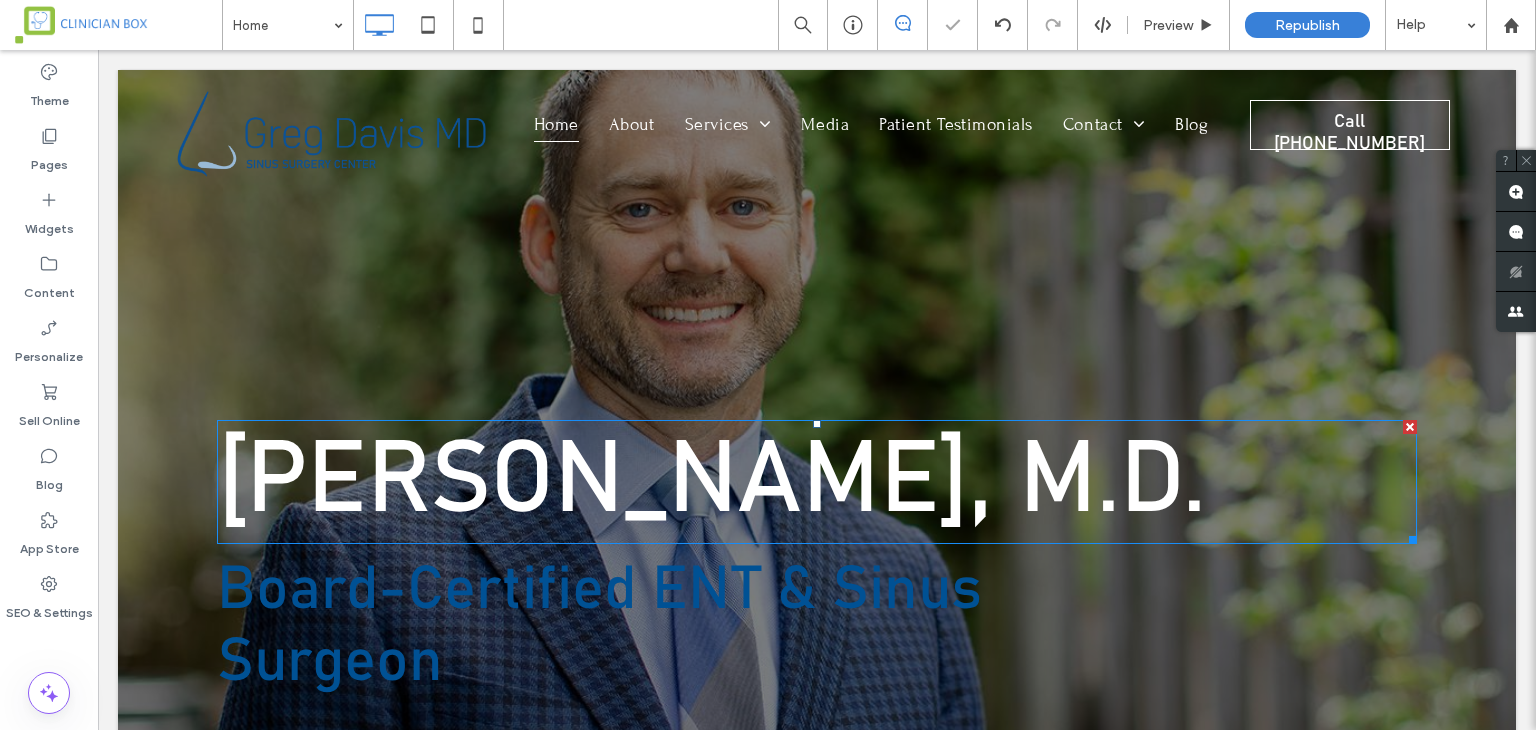 click on "[PERSON_NAME], M.D." at bounding box center [711, 482] 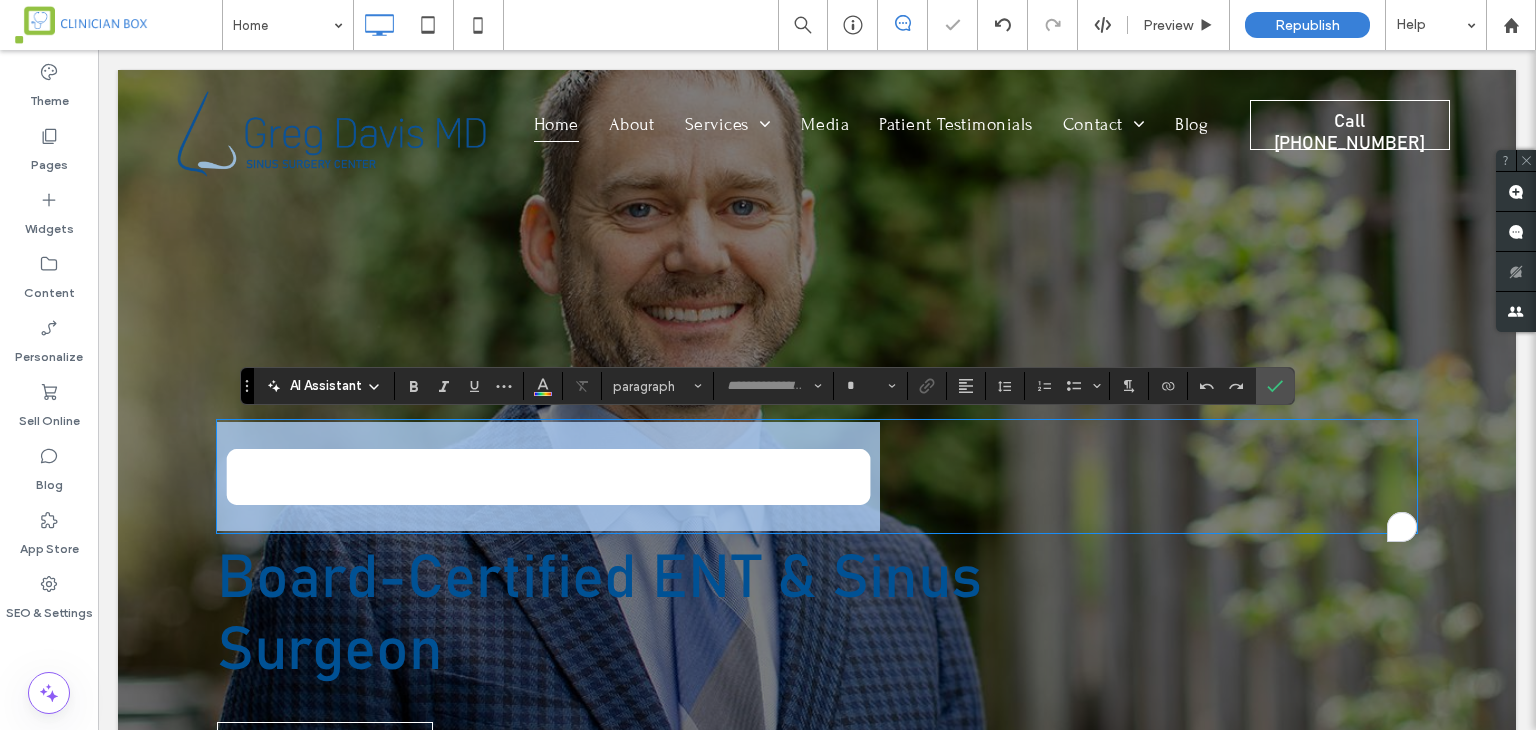 type on "**********" 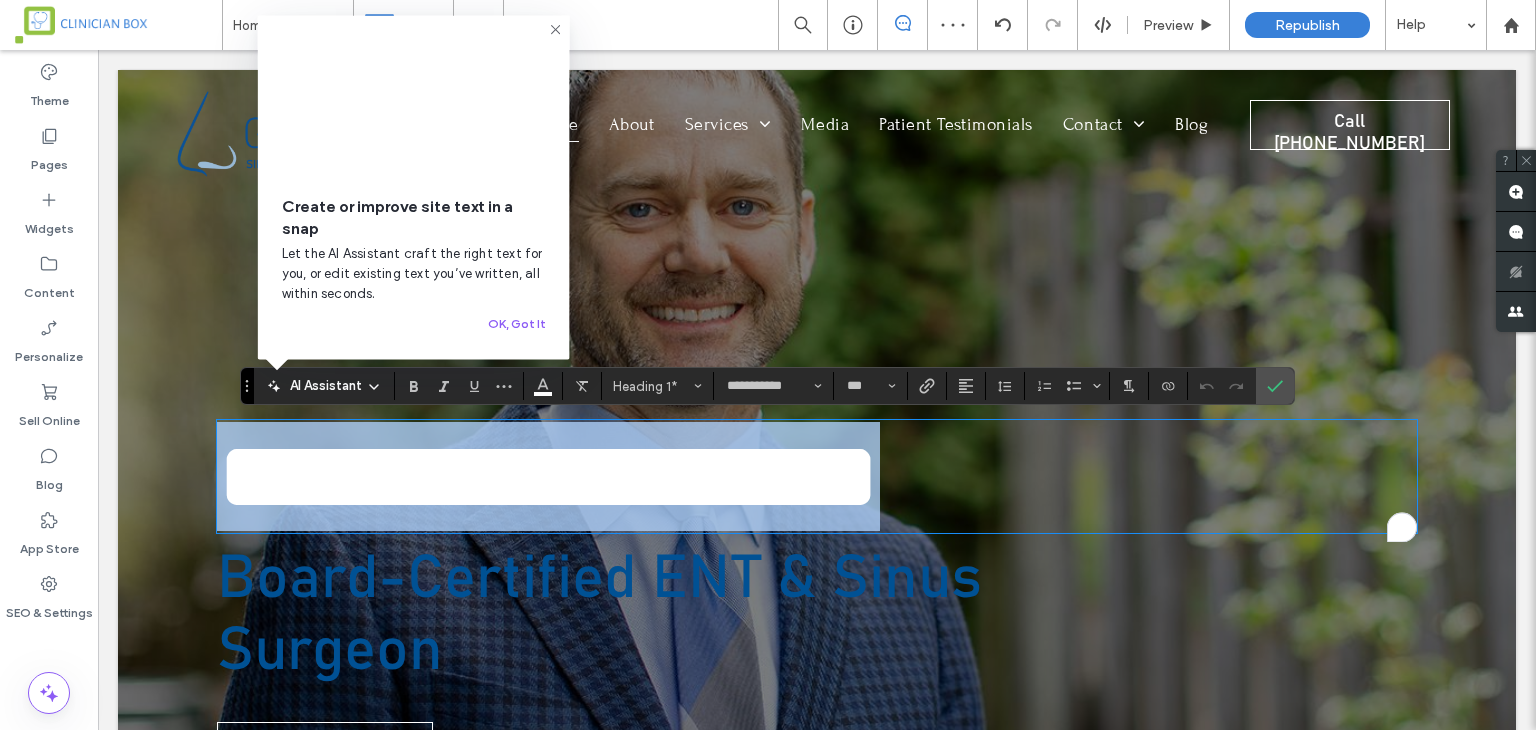 click on "**********" at bounding box center [548, 476] 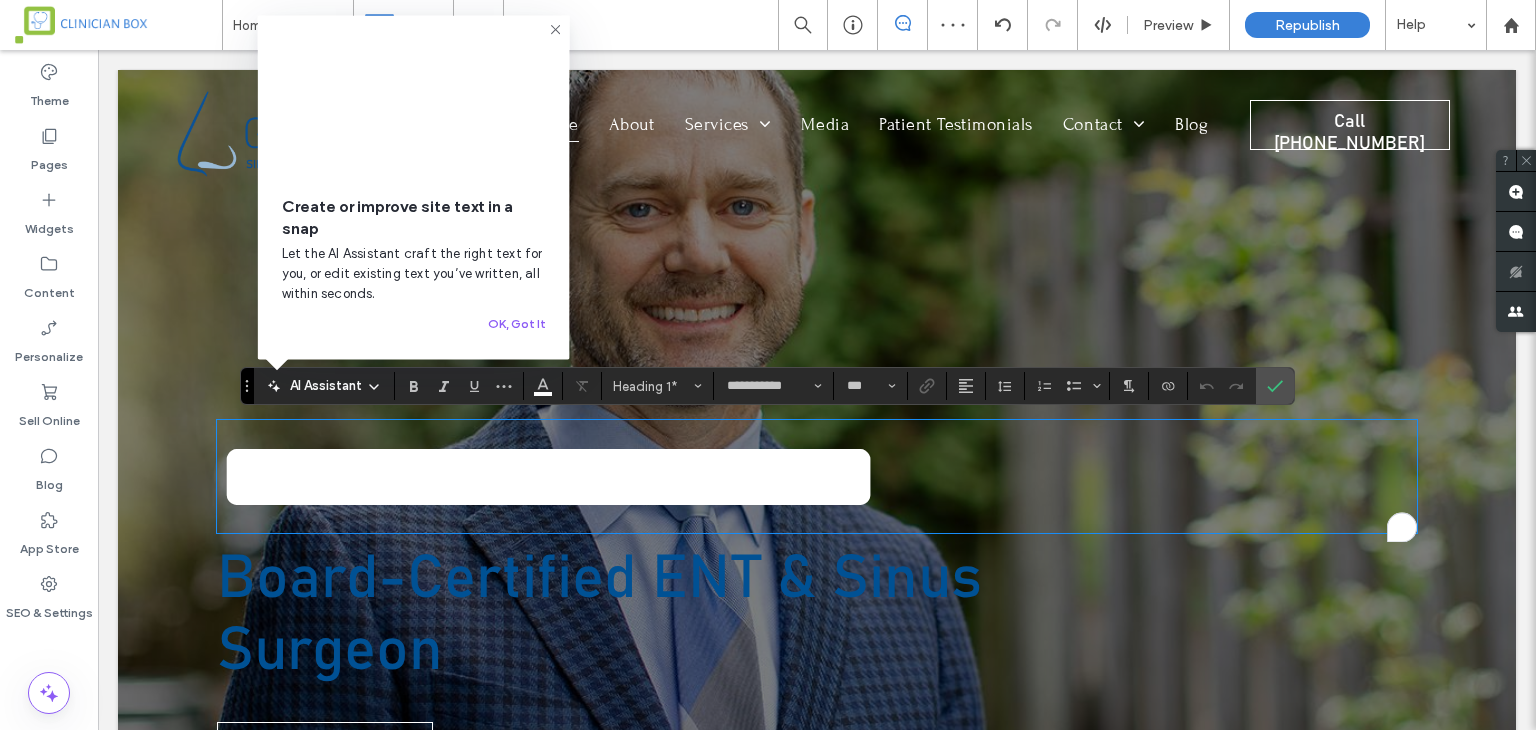 click 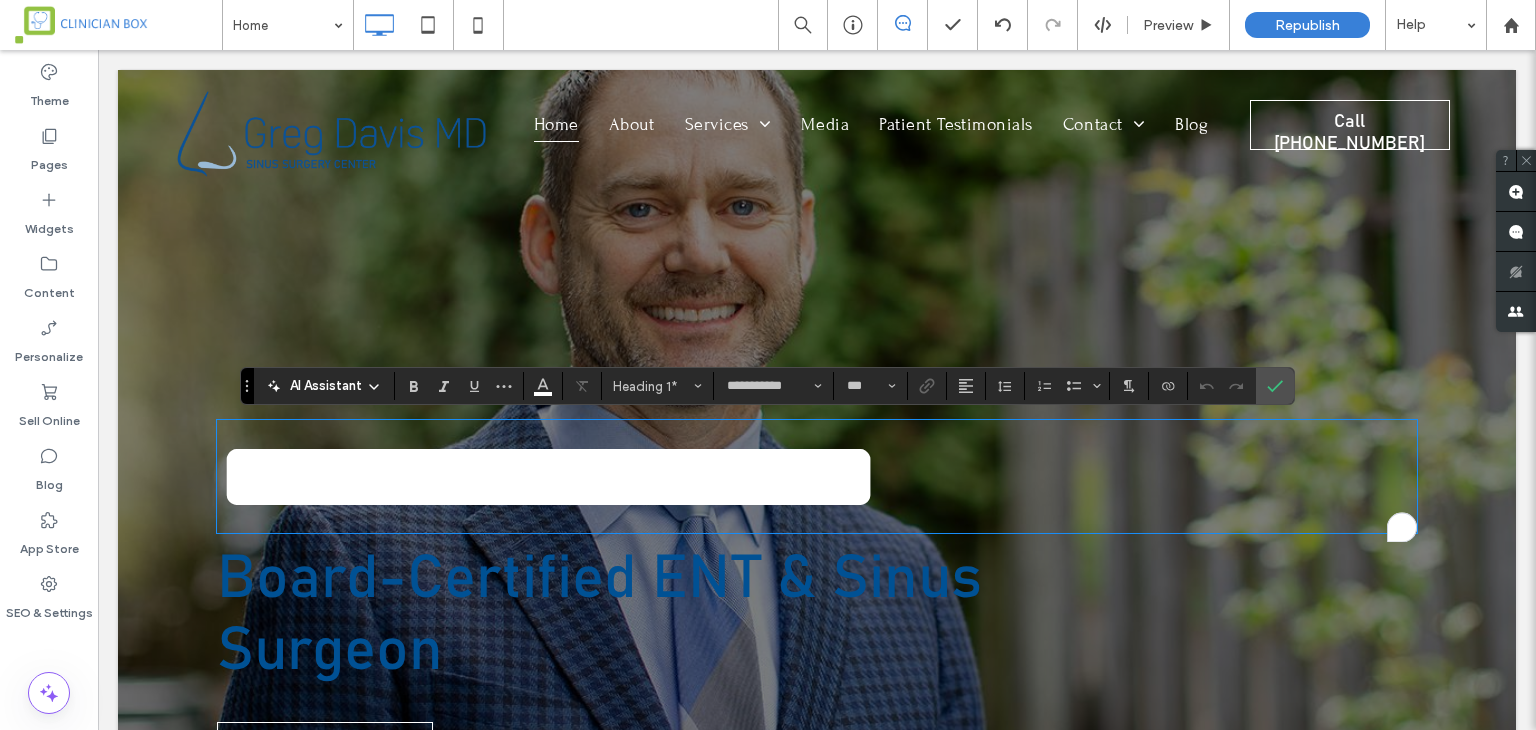 click on "**********" at bounding box center [548, 476] 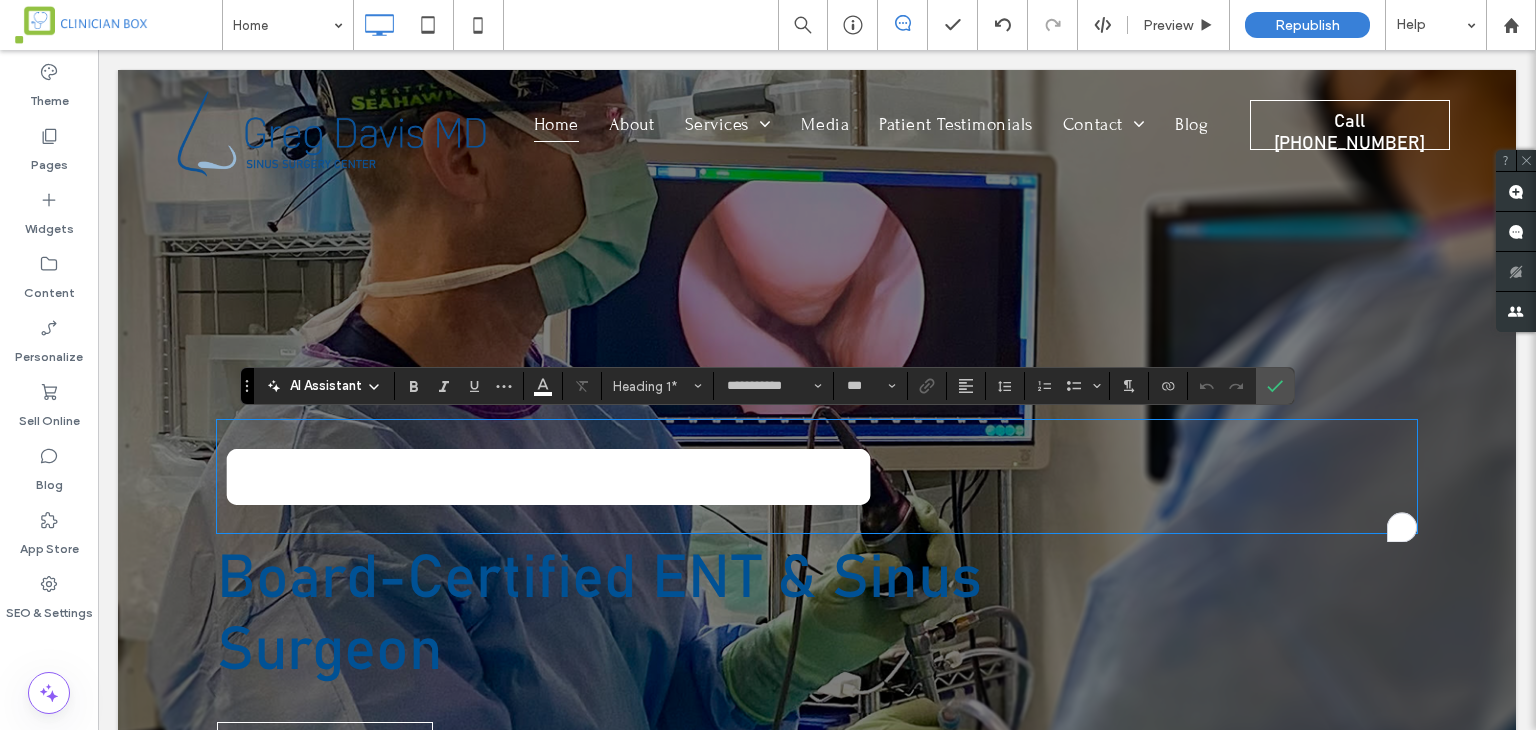click on "Board-Certified ENT & Sinus Surgeon" at bounding box center [666, 615] 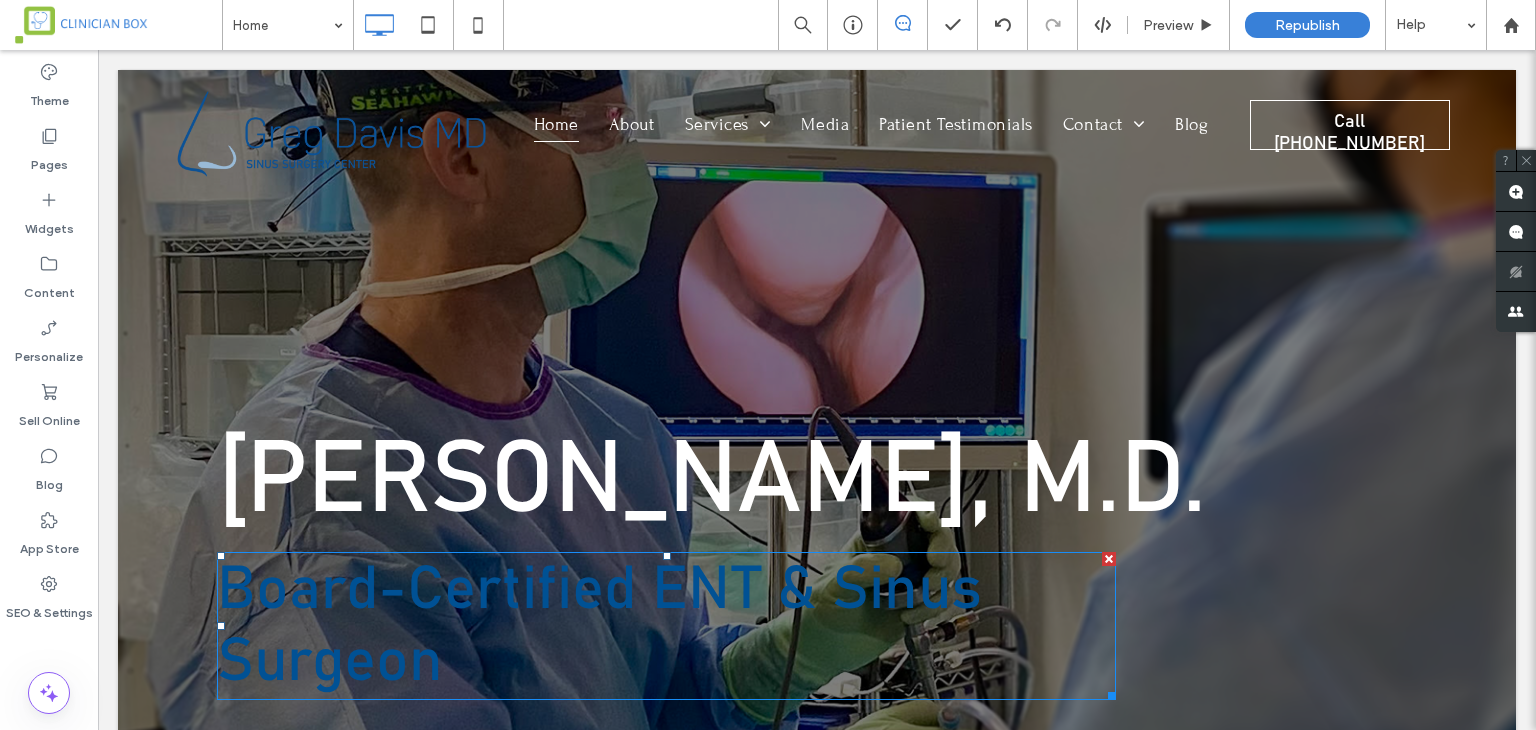click on "Board-Certified ENT & Sinus Surgeon" at bounding box center (666, 626) 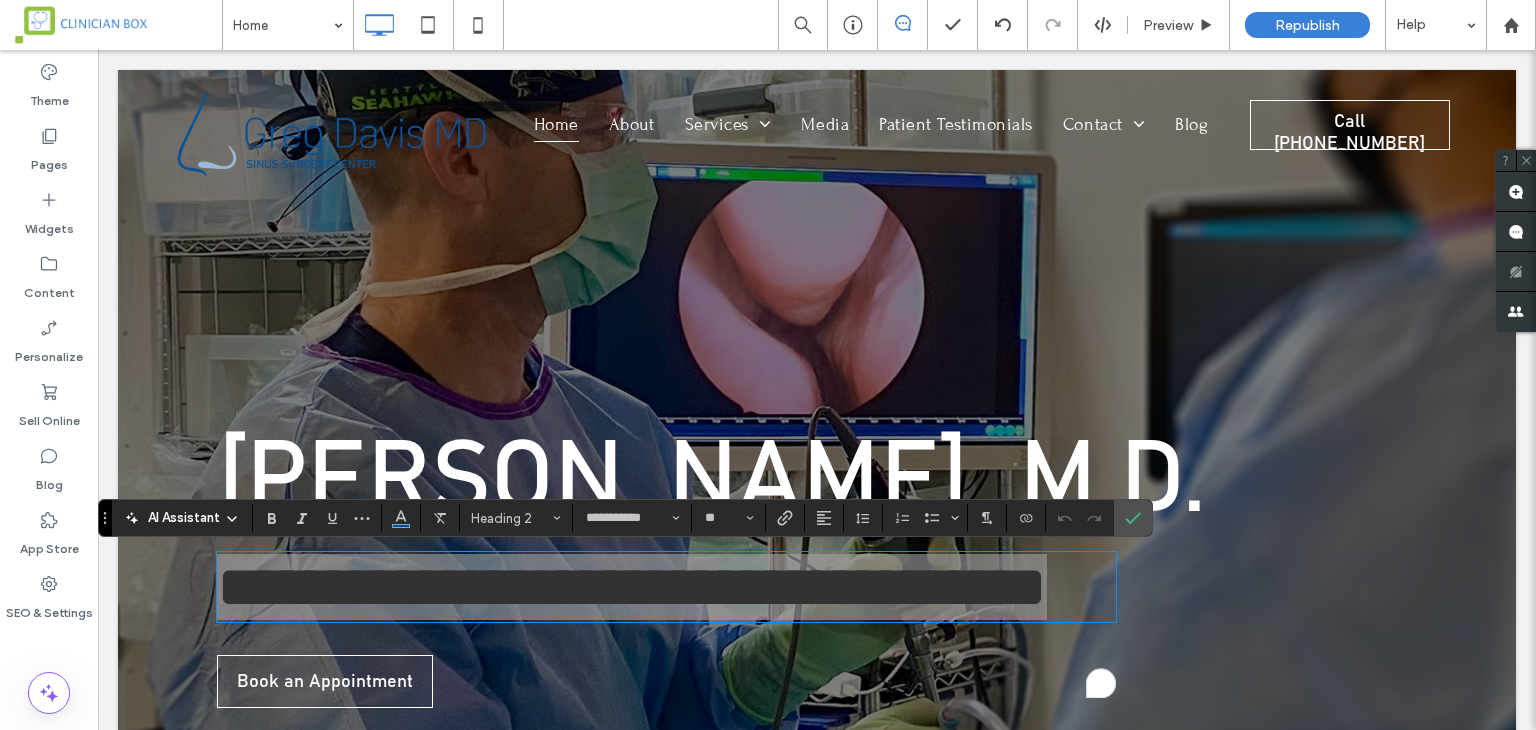 type on "**********" 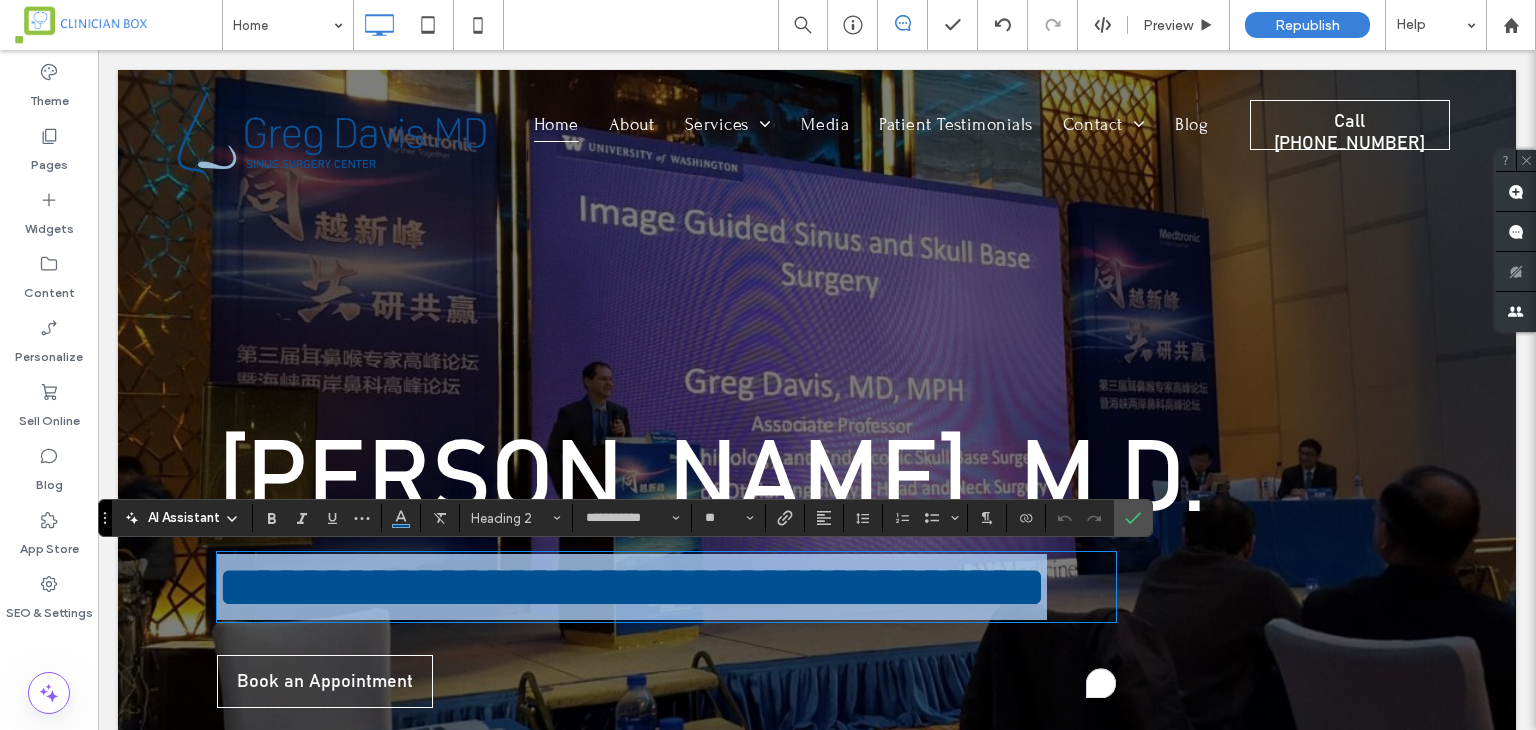 click on "**********" at bounding box center [666, 587] 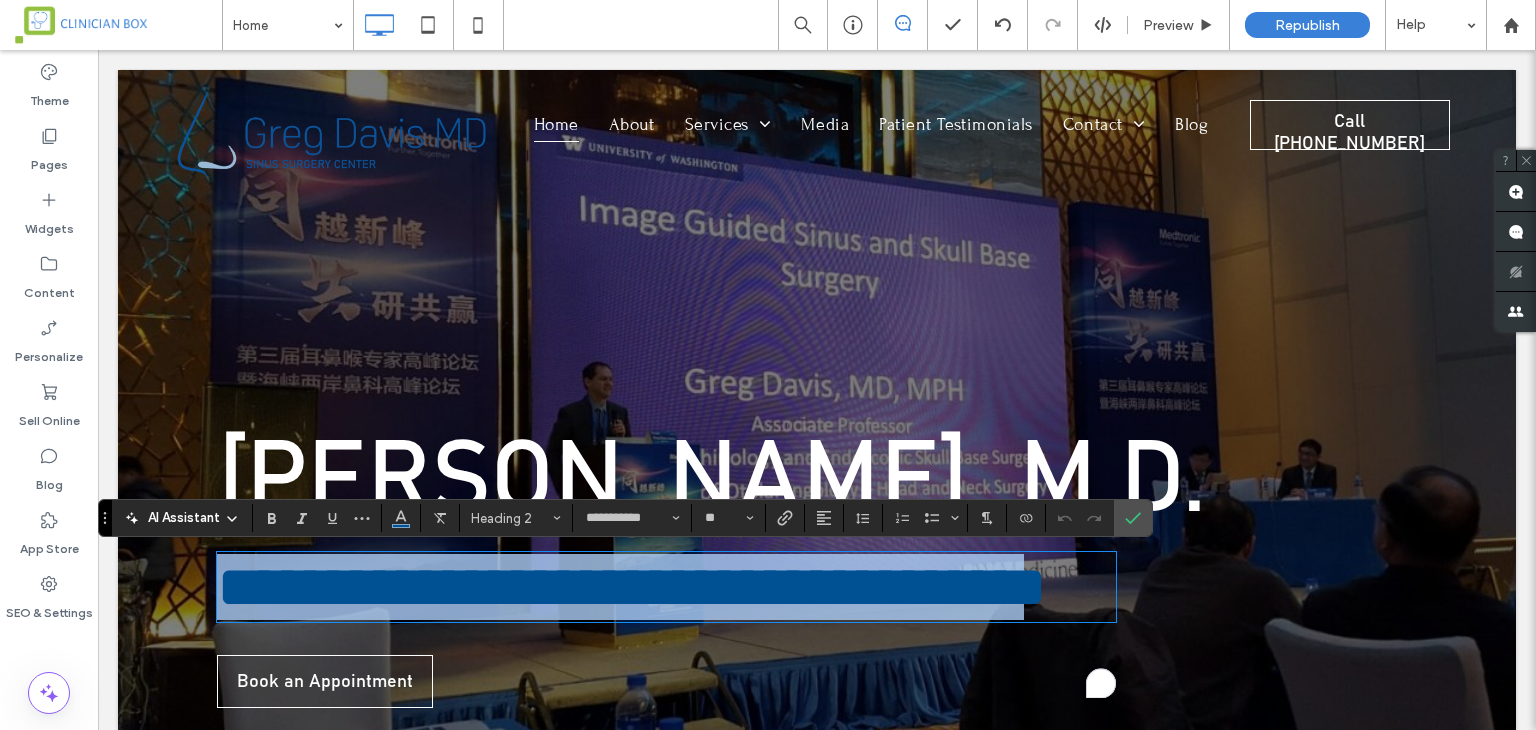 drag, startPoint x: 440, startPoint y: 665, endPoint x: 209, endPoint y: 575, distance: 247.91328 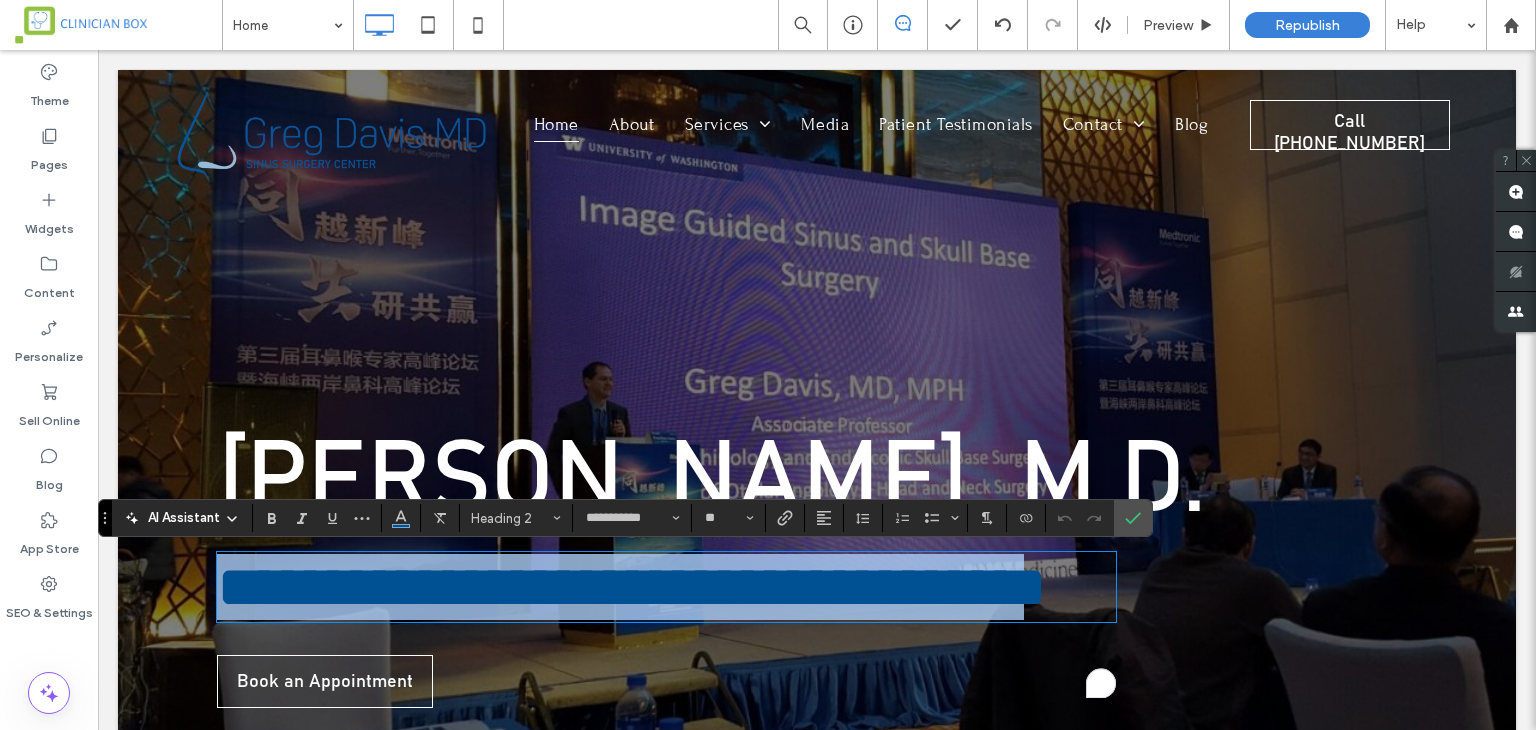 click on "**********" at bounding box center (632, 587) 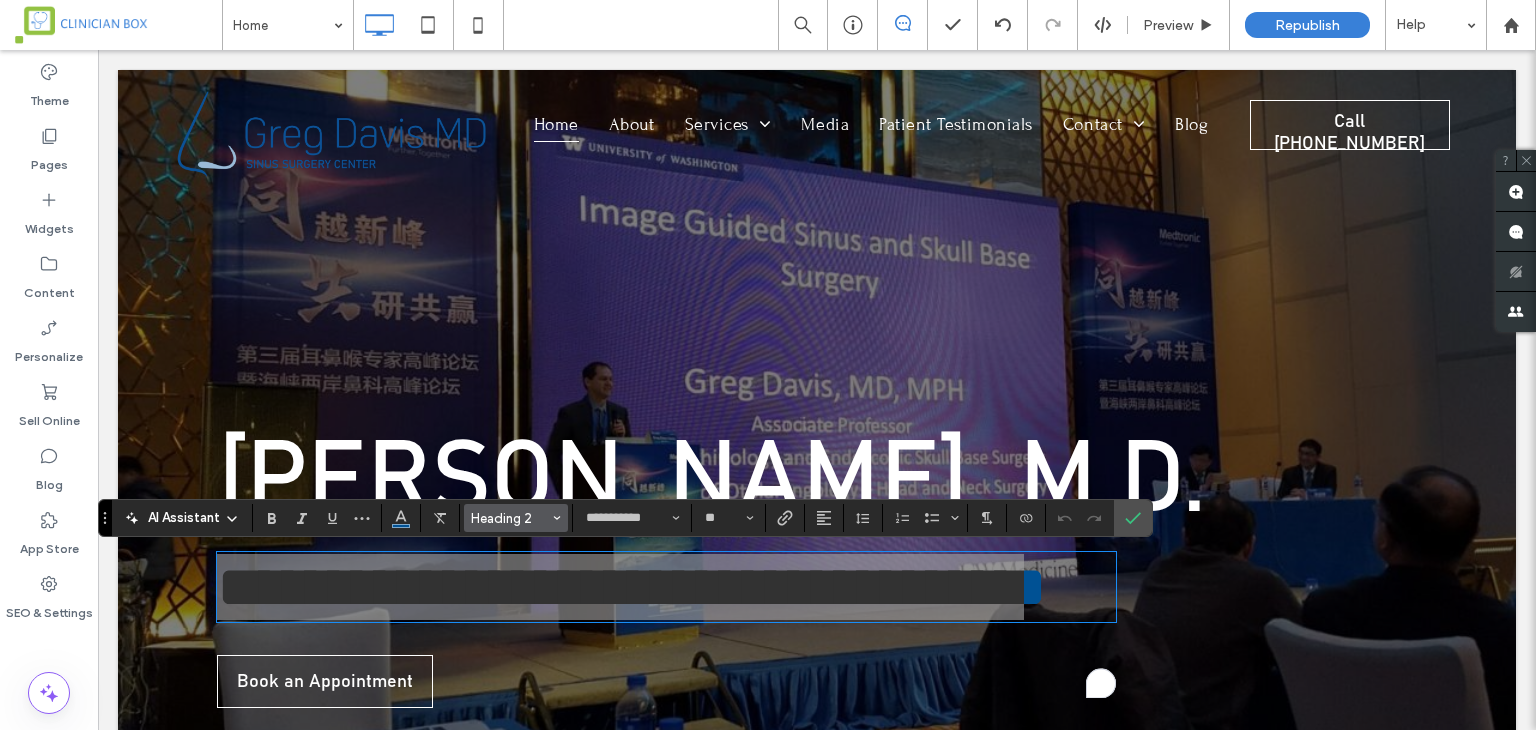 click 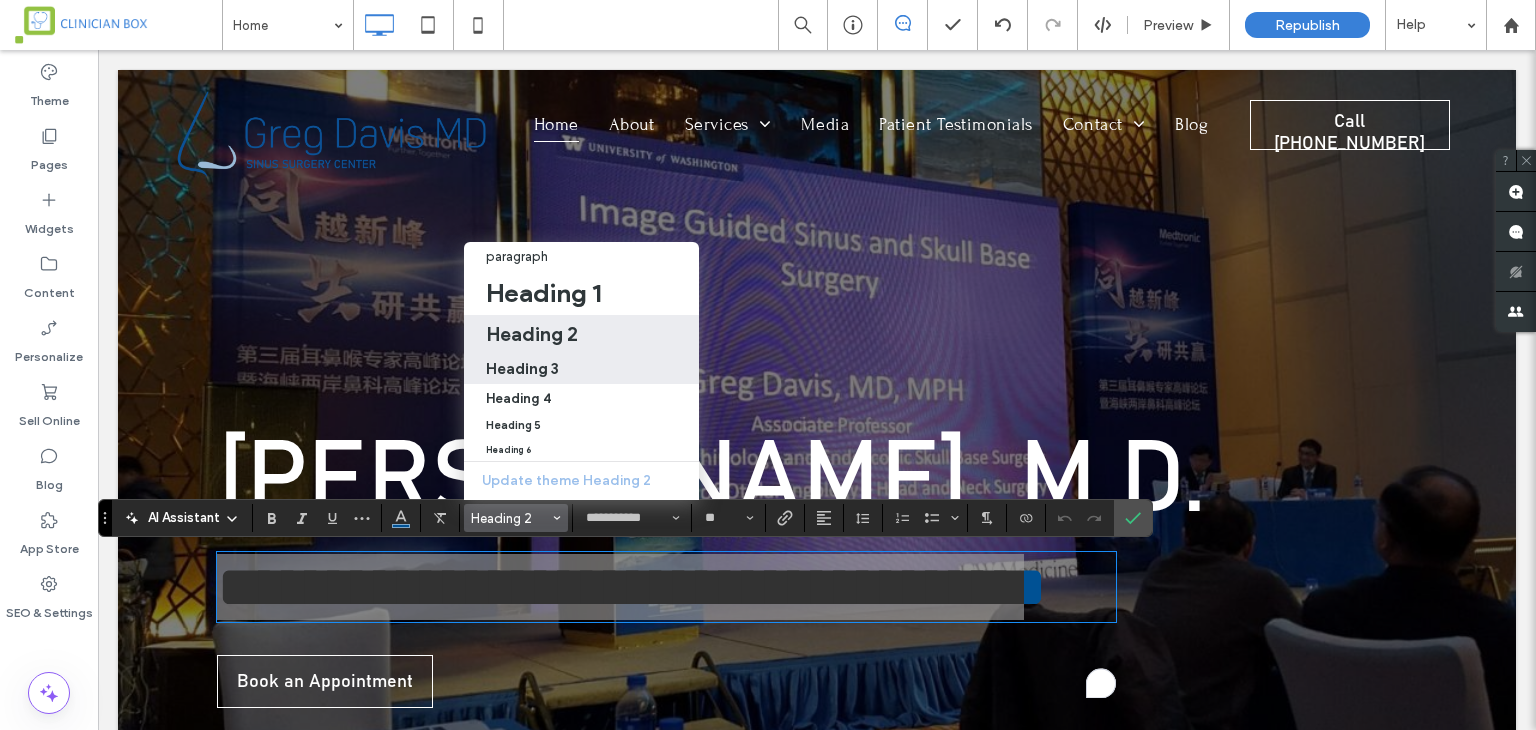 click on "Heading 3" at bounding box center [522, 368] 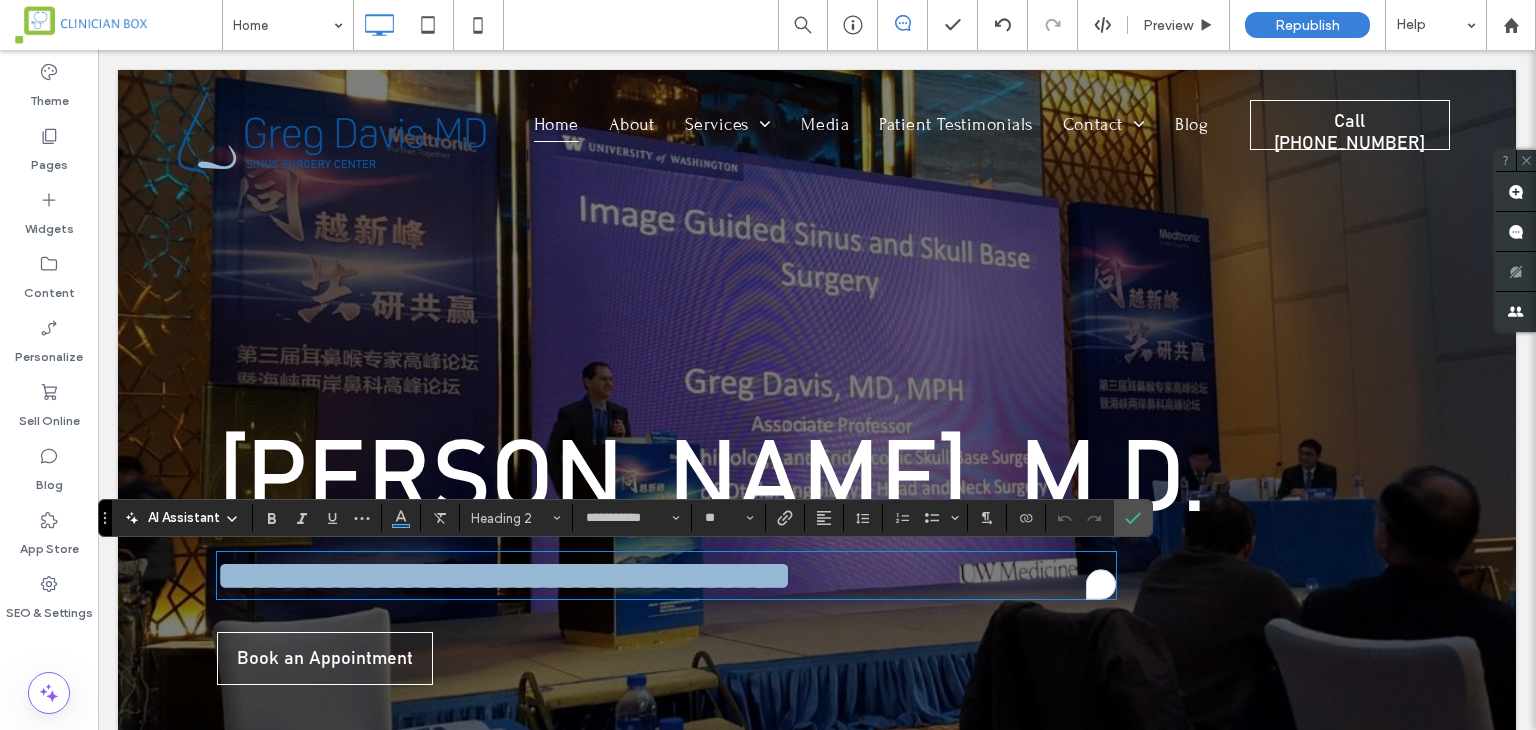 type on "**********" 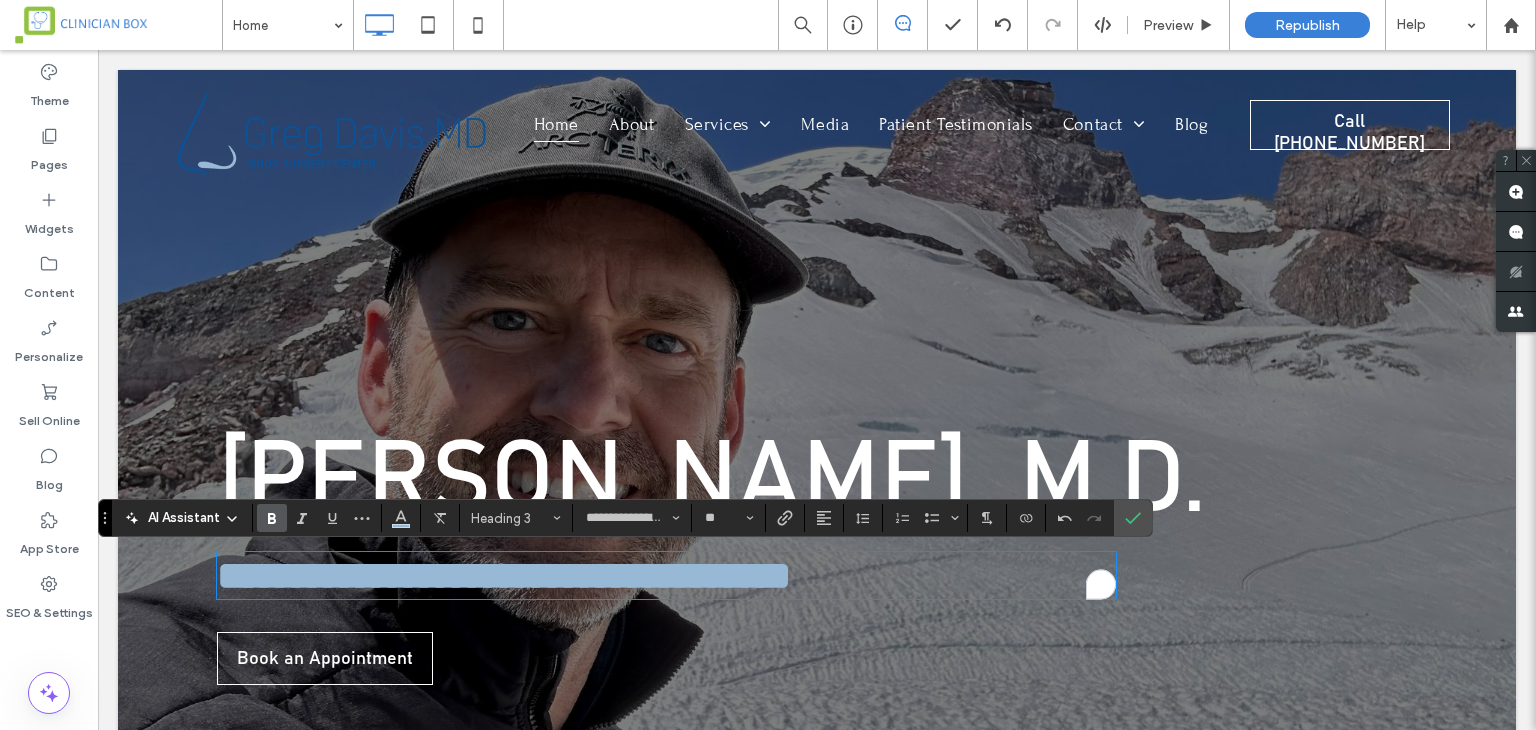 click on "**********" at bounding box center [666, 575] 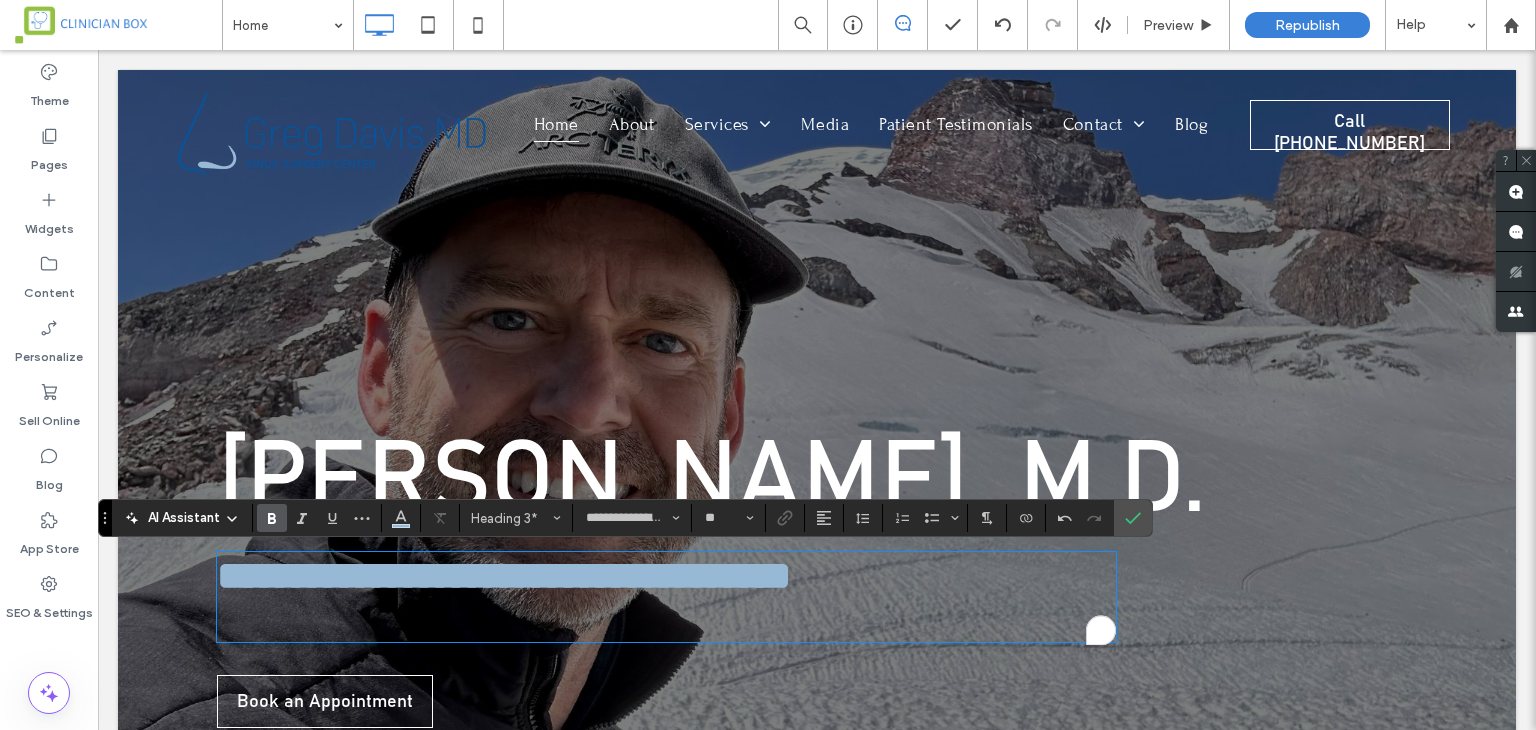 paste 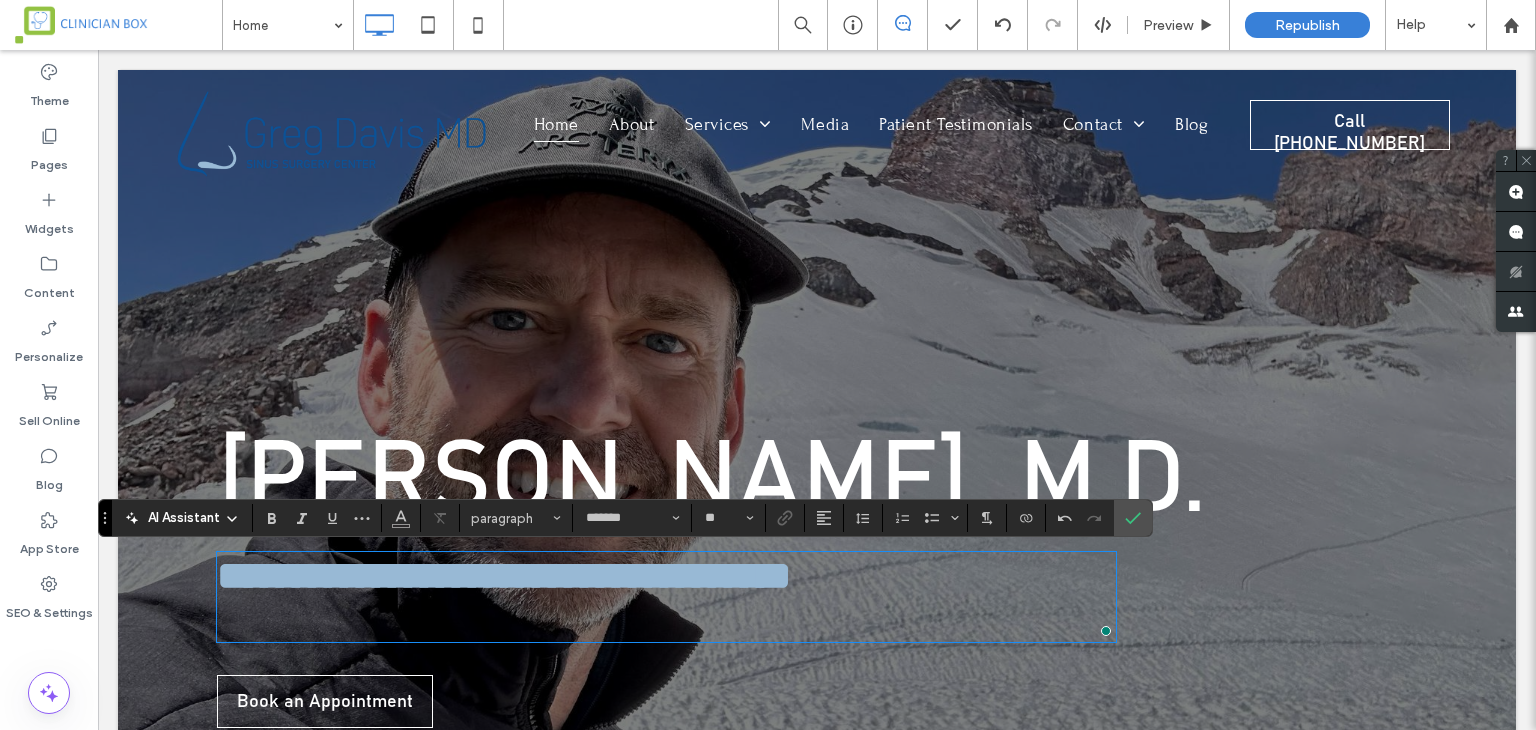type on "**********" 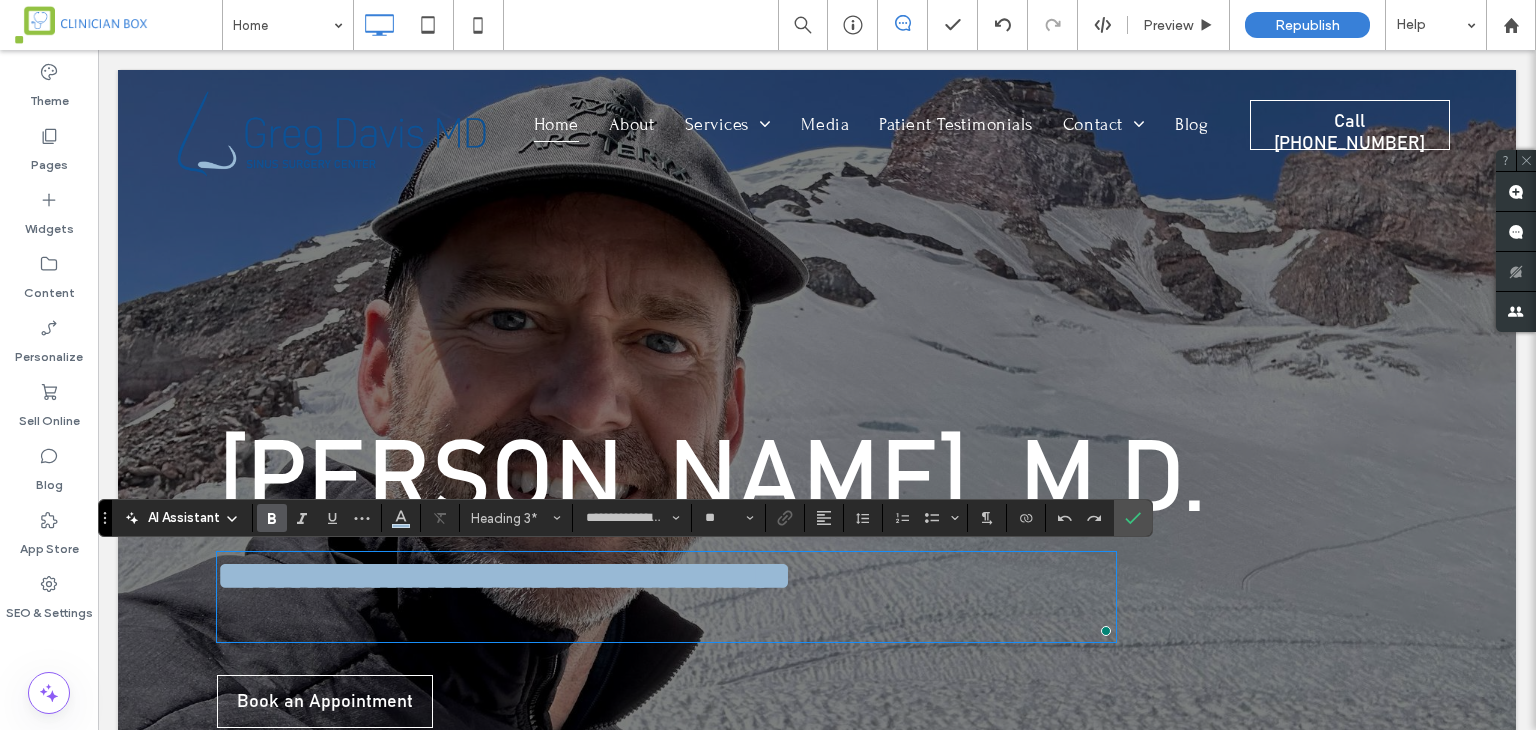 click on "**********" at bounding box center (666, 597) 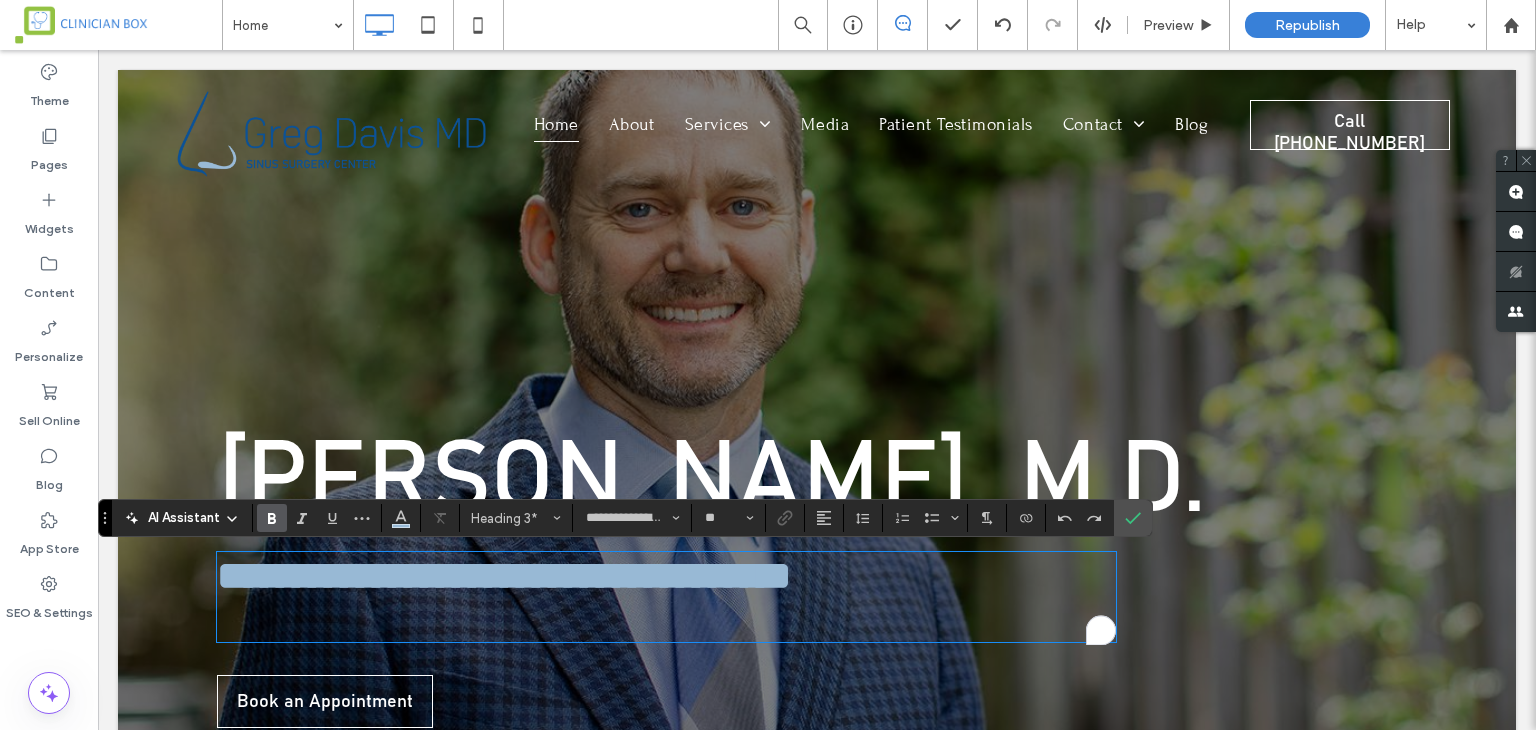 type 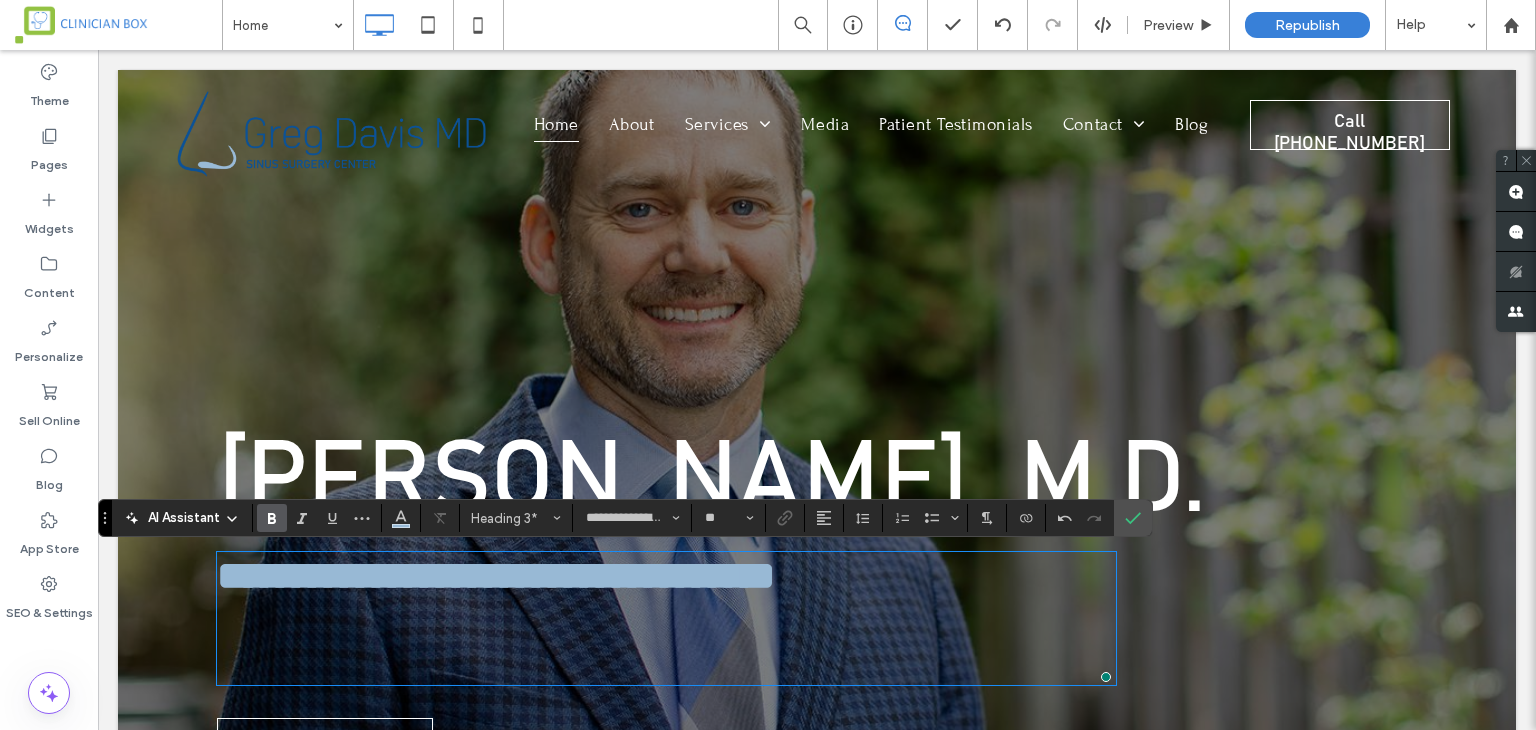 type on "*******" 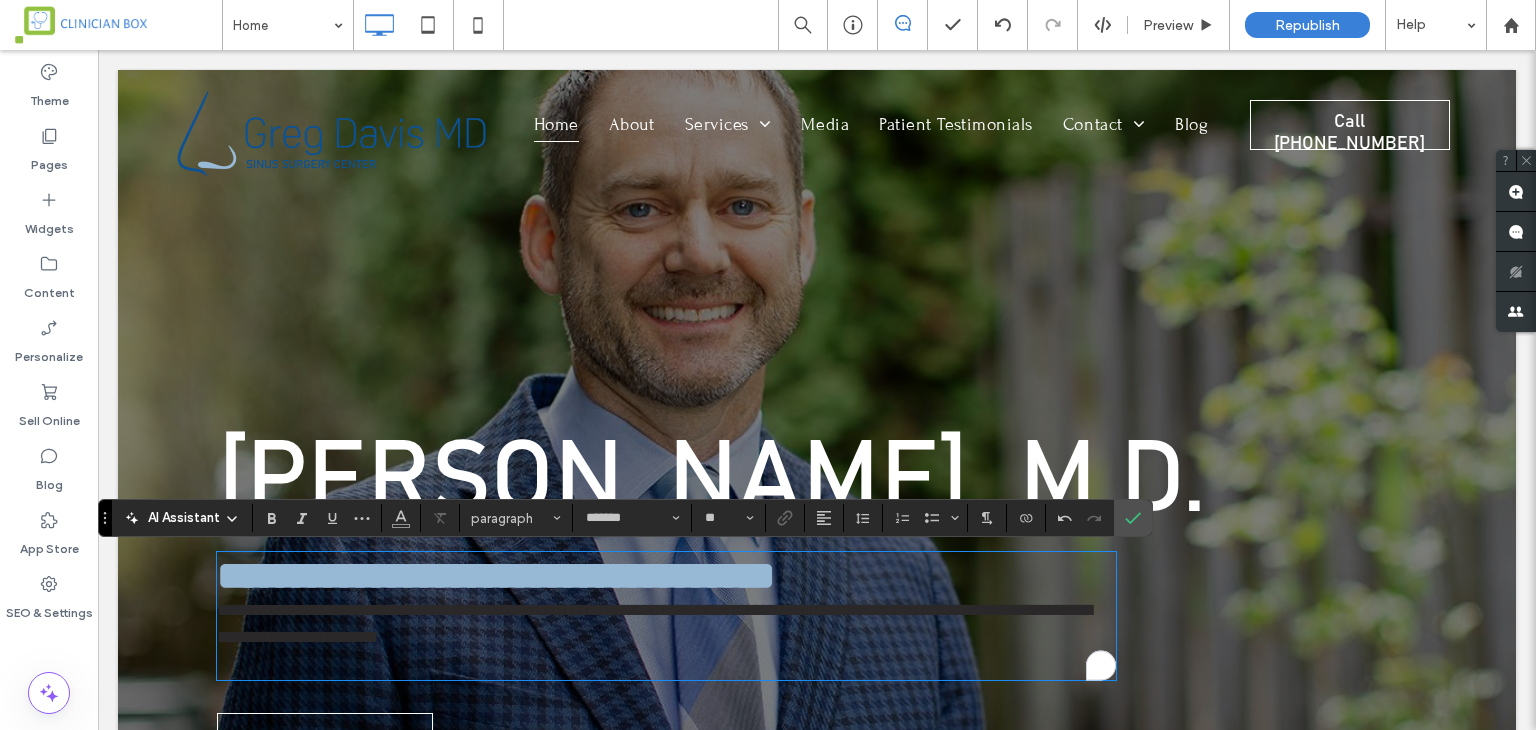 click on "**********" at bounding box center [666, 637] 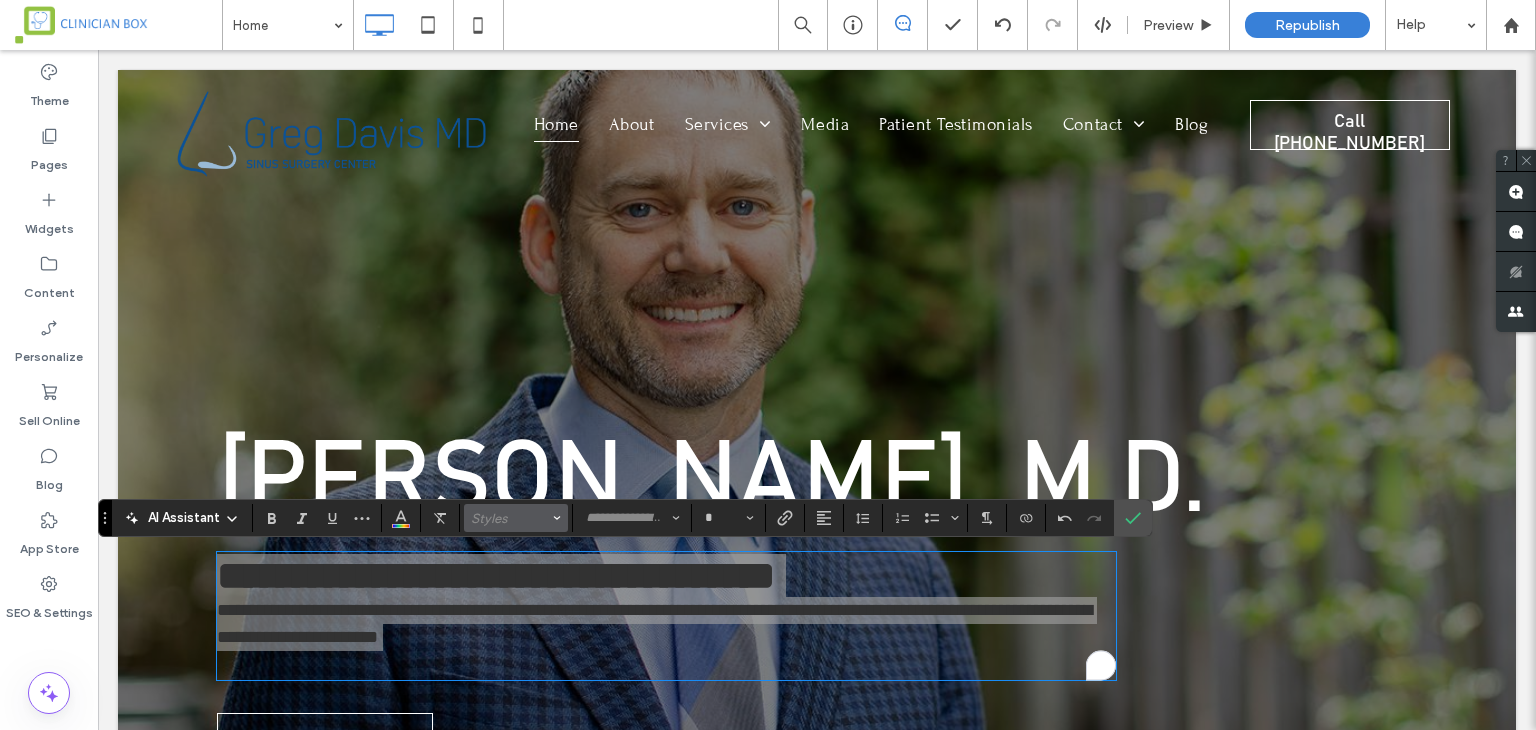 click 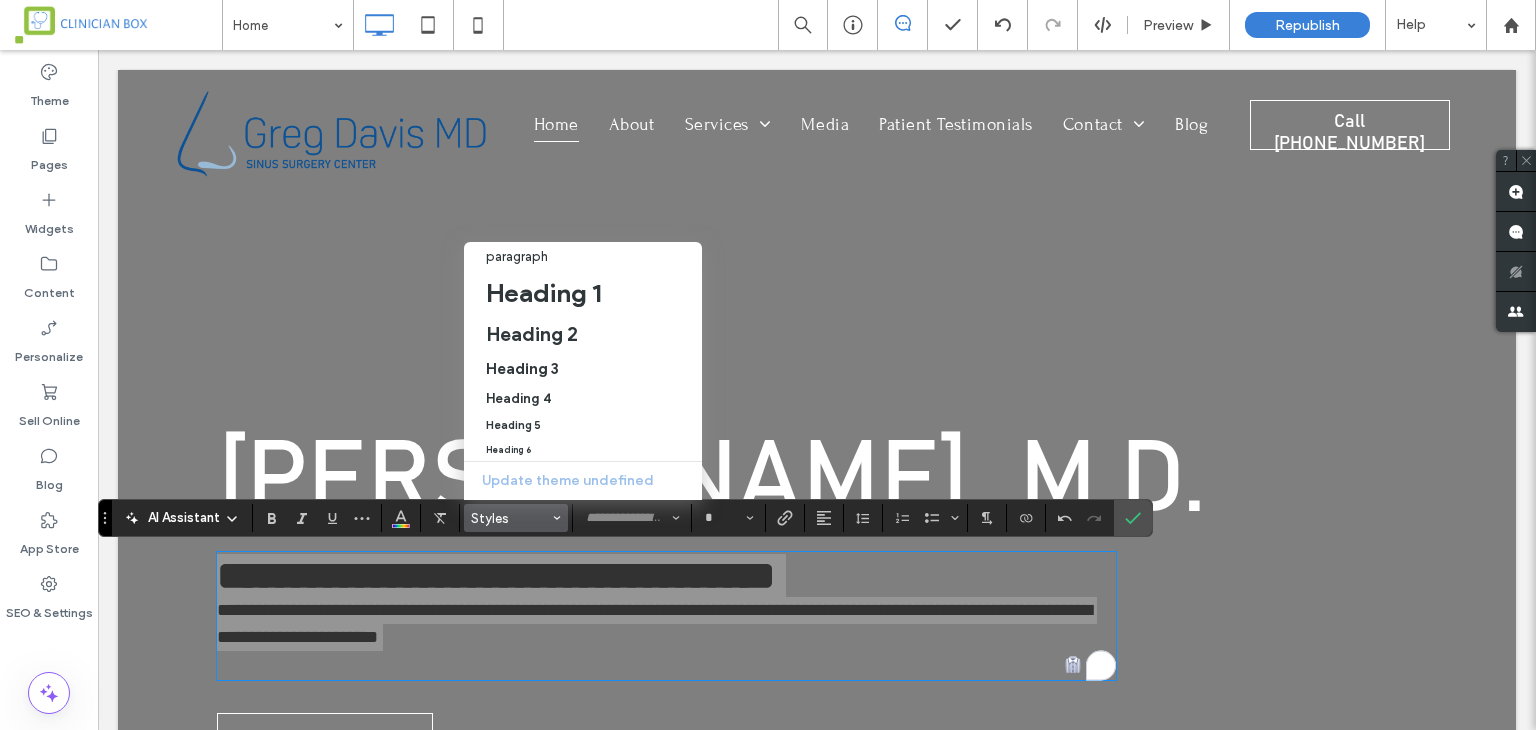 type 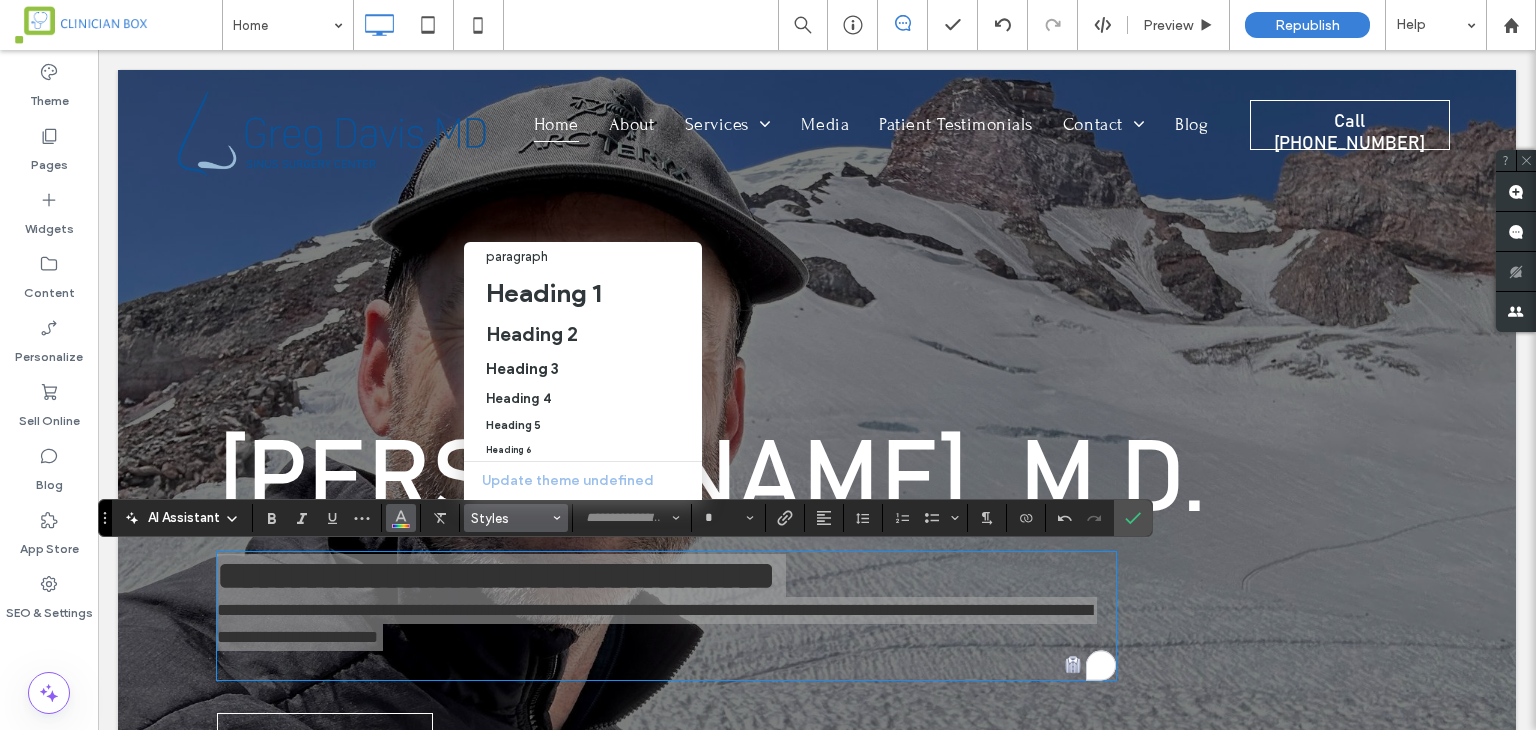 click 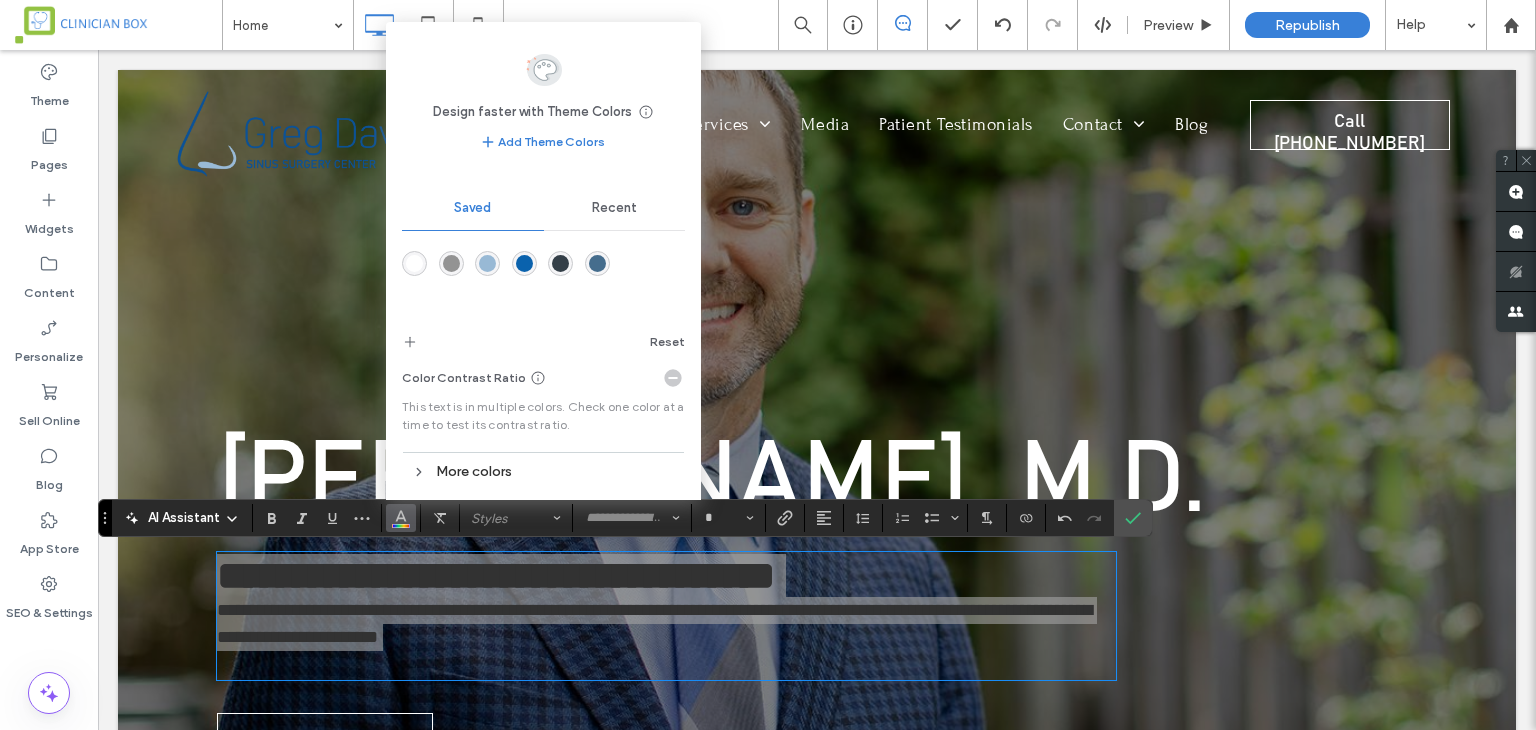 click at bounding box center (414, 263) 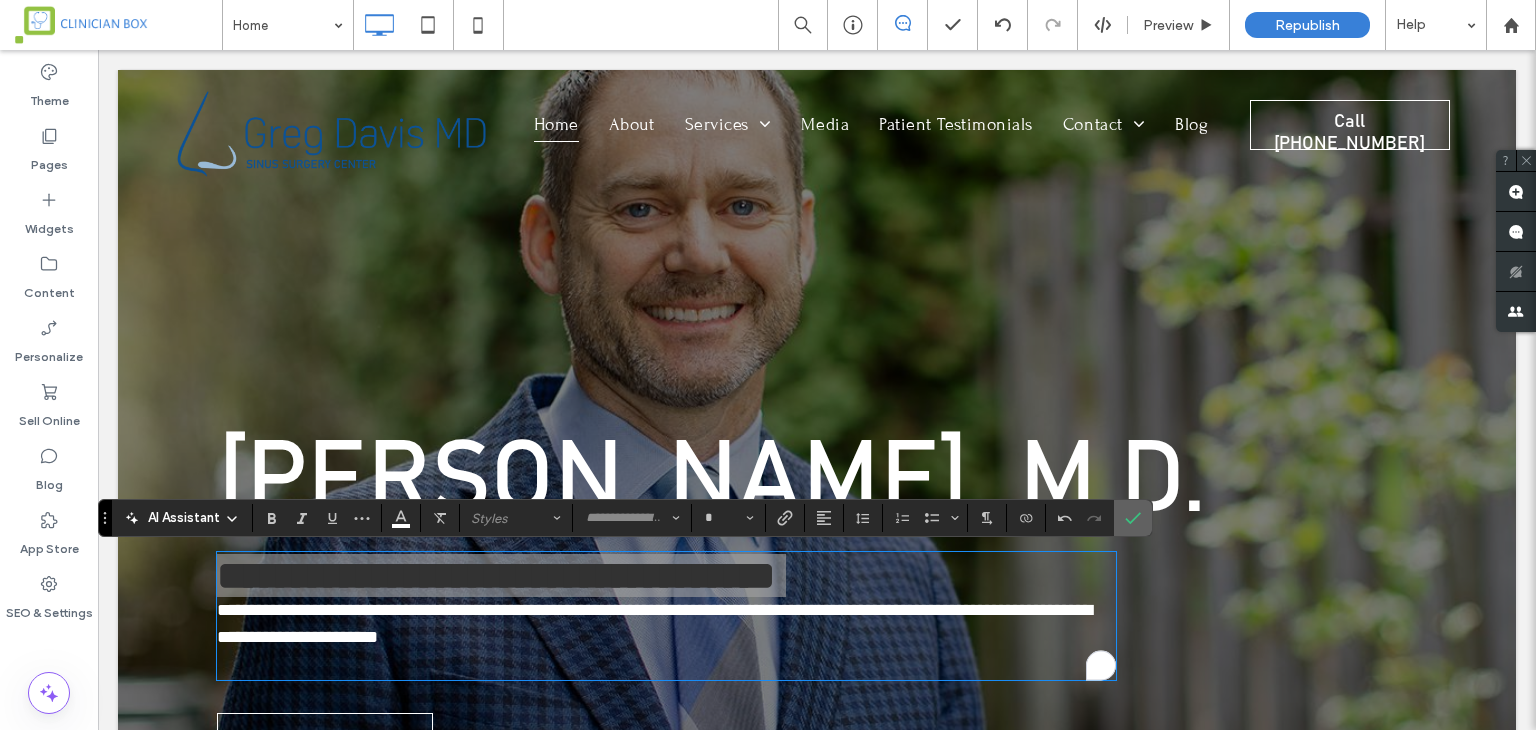 click 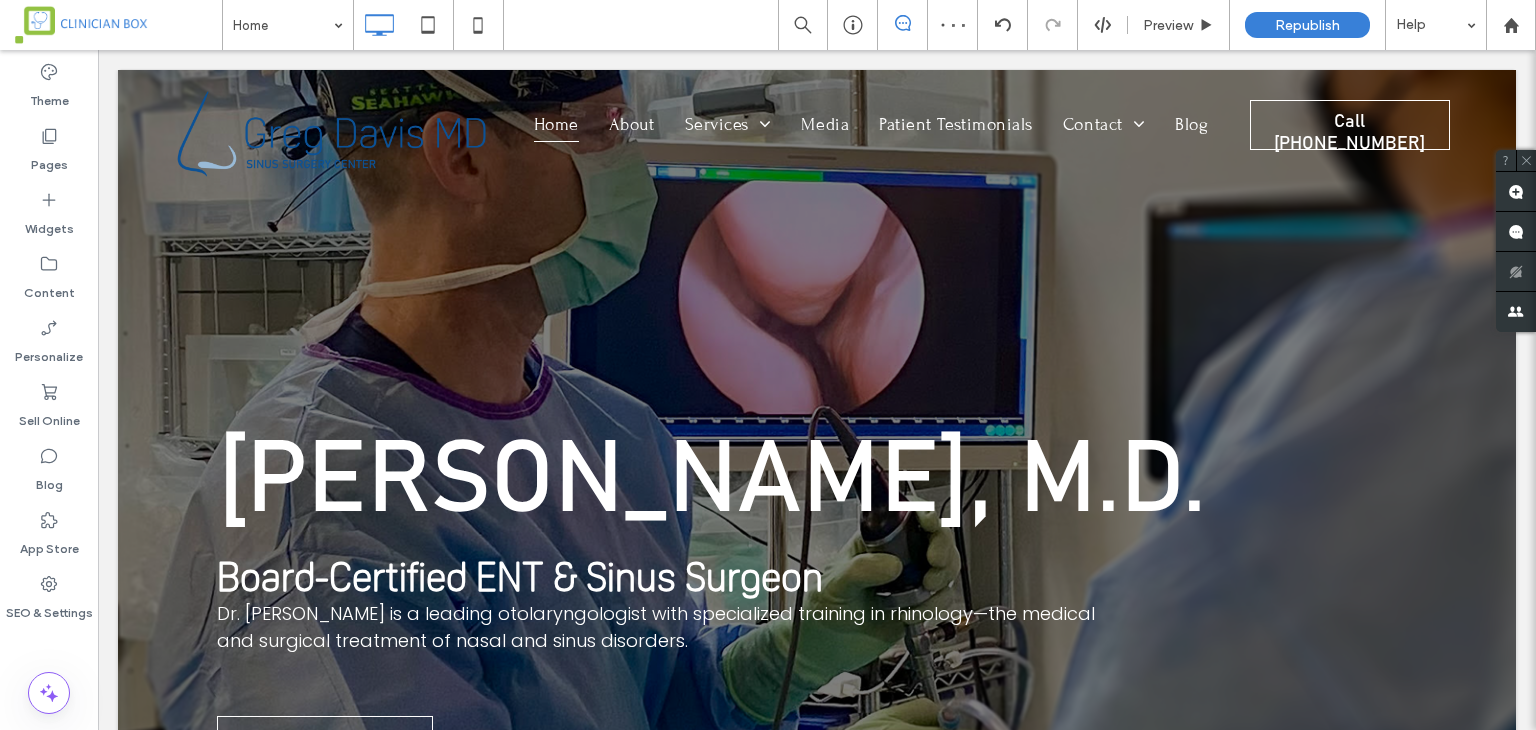 scroll, scrollTop: 200, scrollLeft: 0, axis: vertical 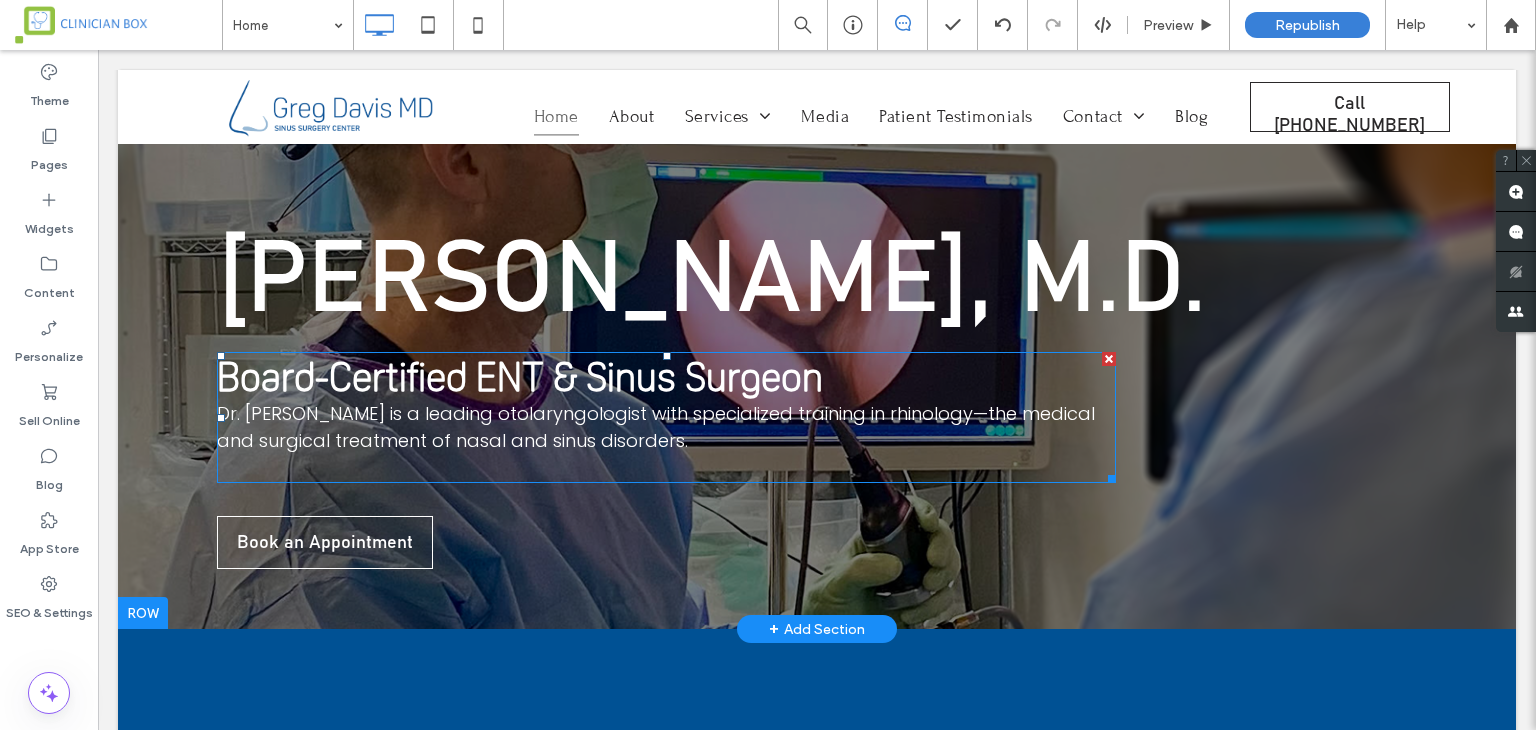 click on "Dr. Greg Davis is a leading otolaryngologist with specialized training in rhinology—the medical and surgical treatment of nasal and sinus disorders." at bounding box center [666, 440] 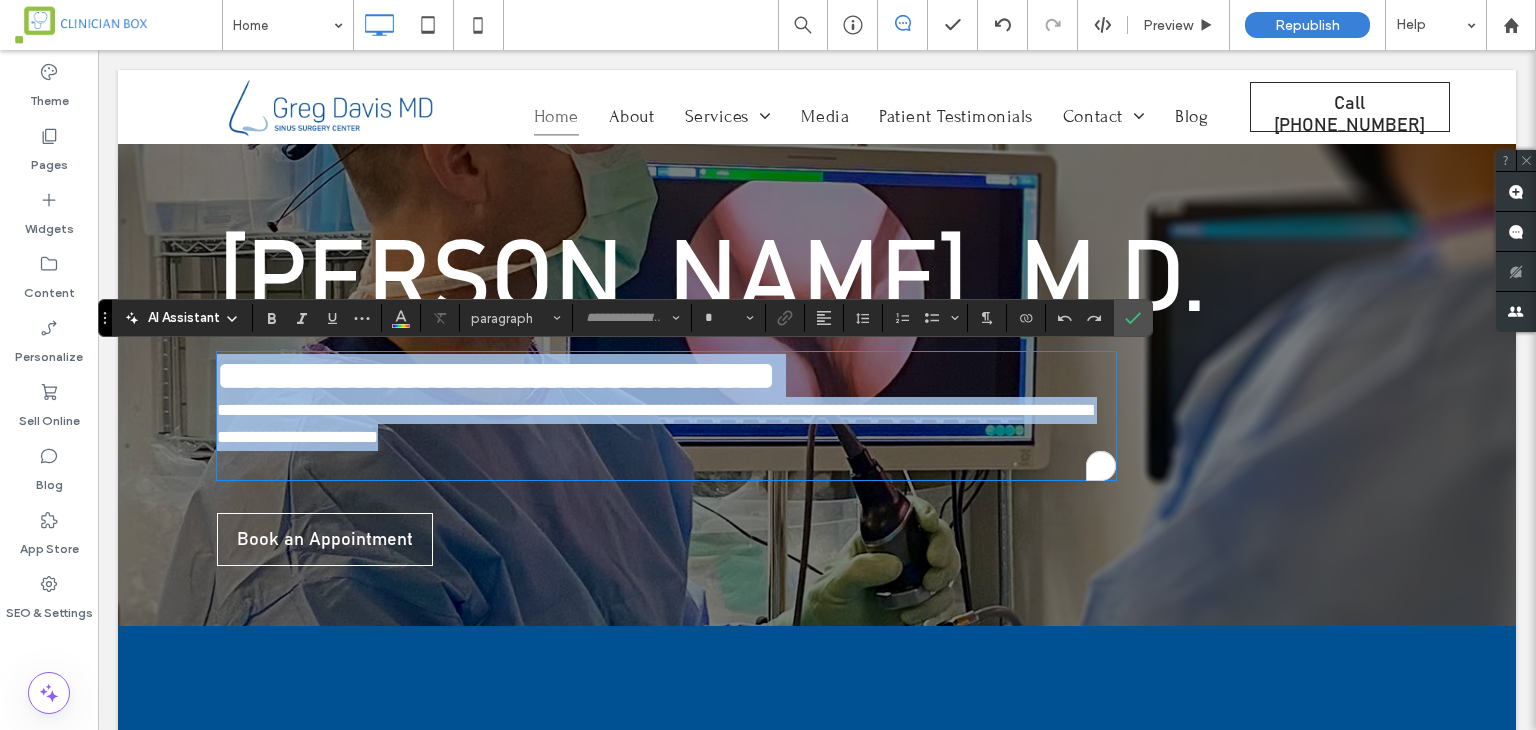 click on "**********" at bounding box center (666, 437) 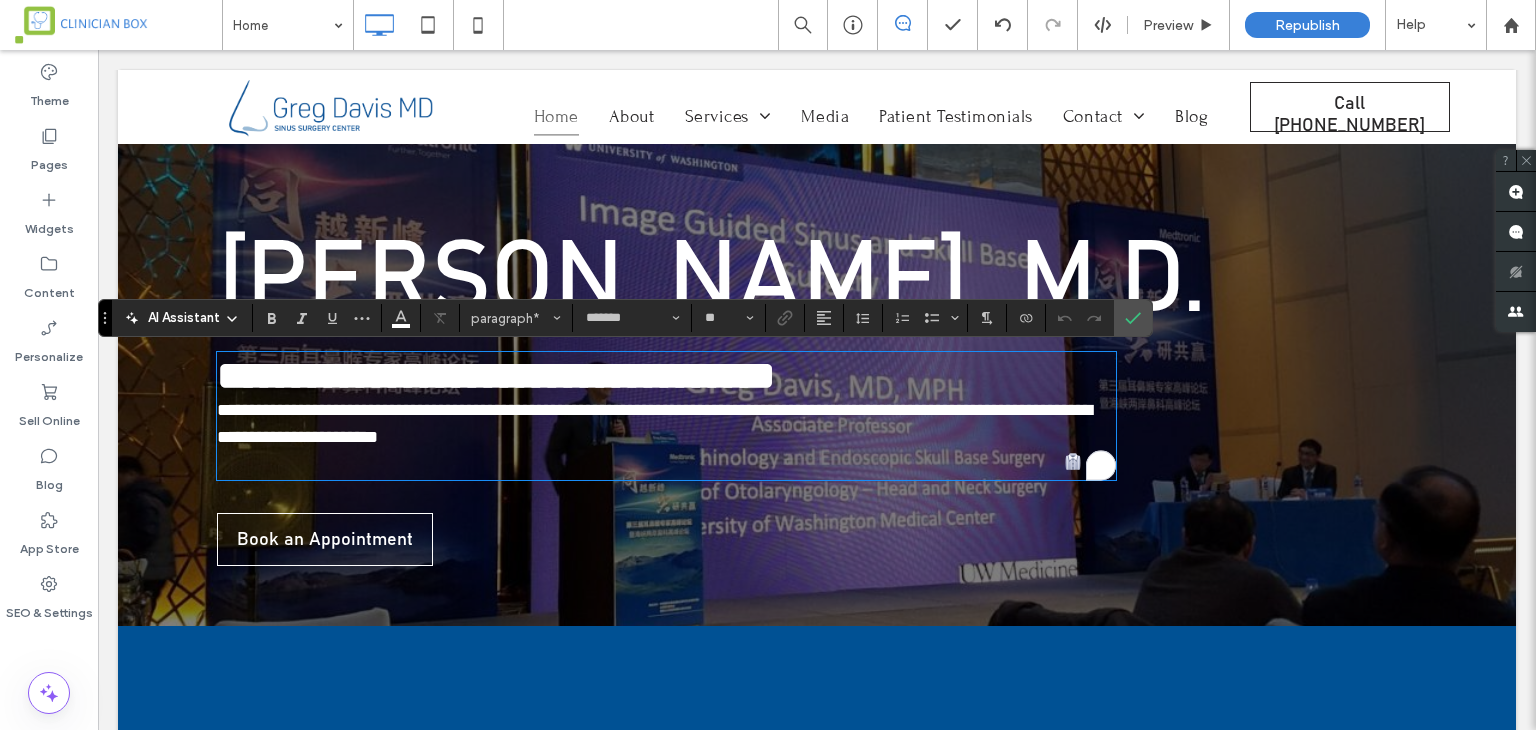 click on "**********" at bounding box center (654, 423) 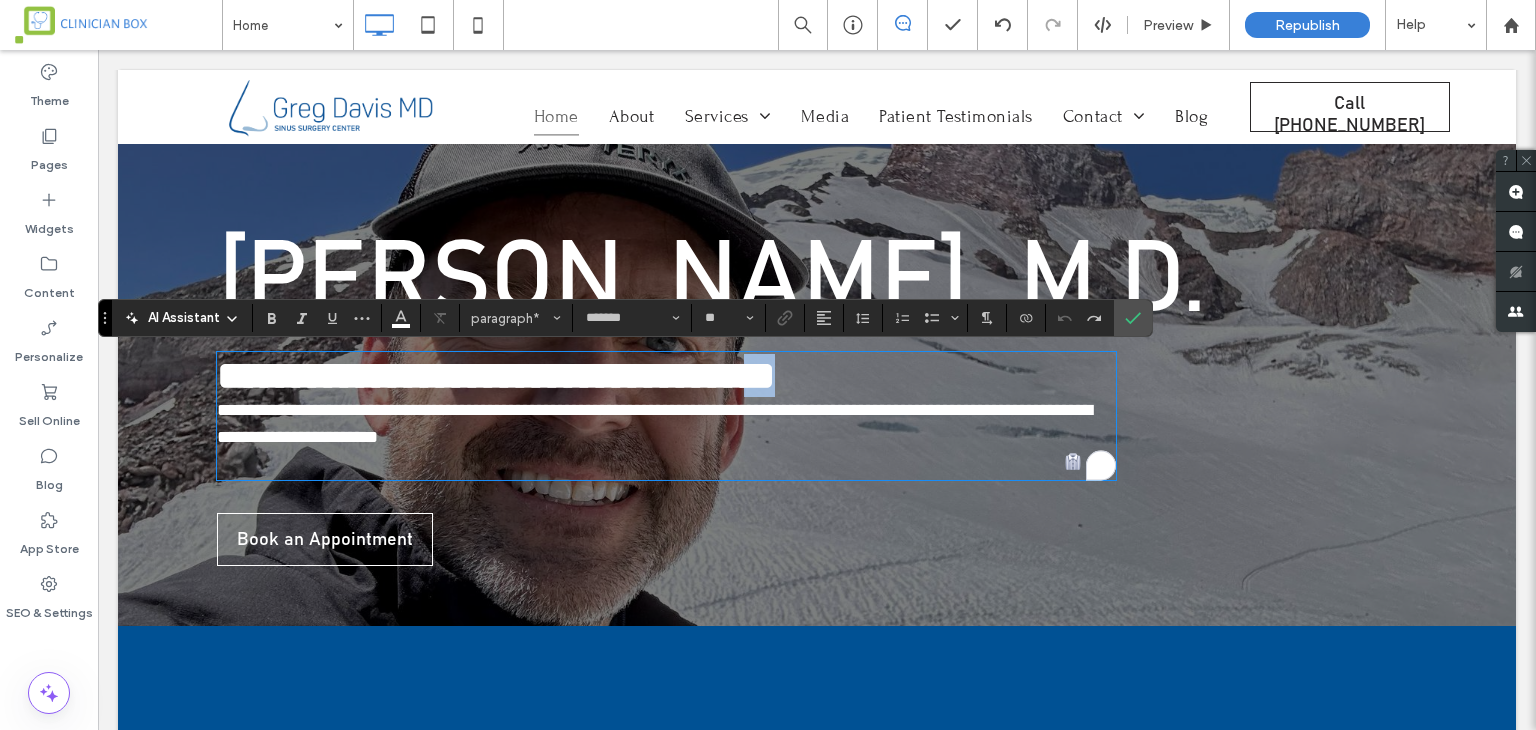 type on "**********" 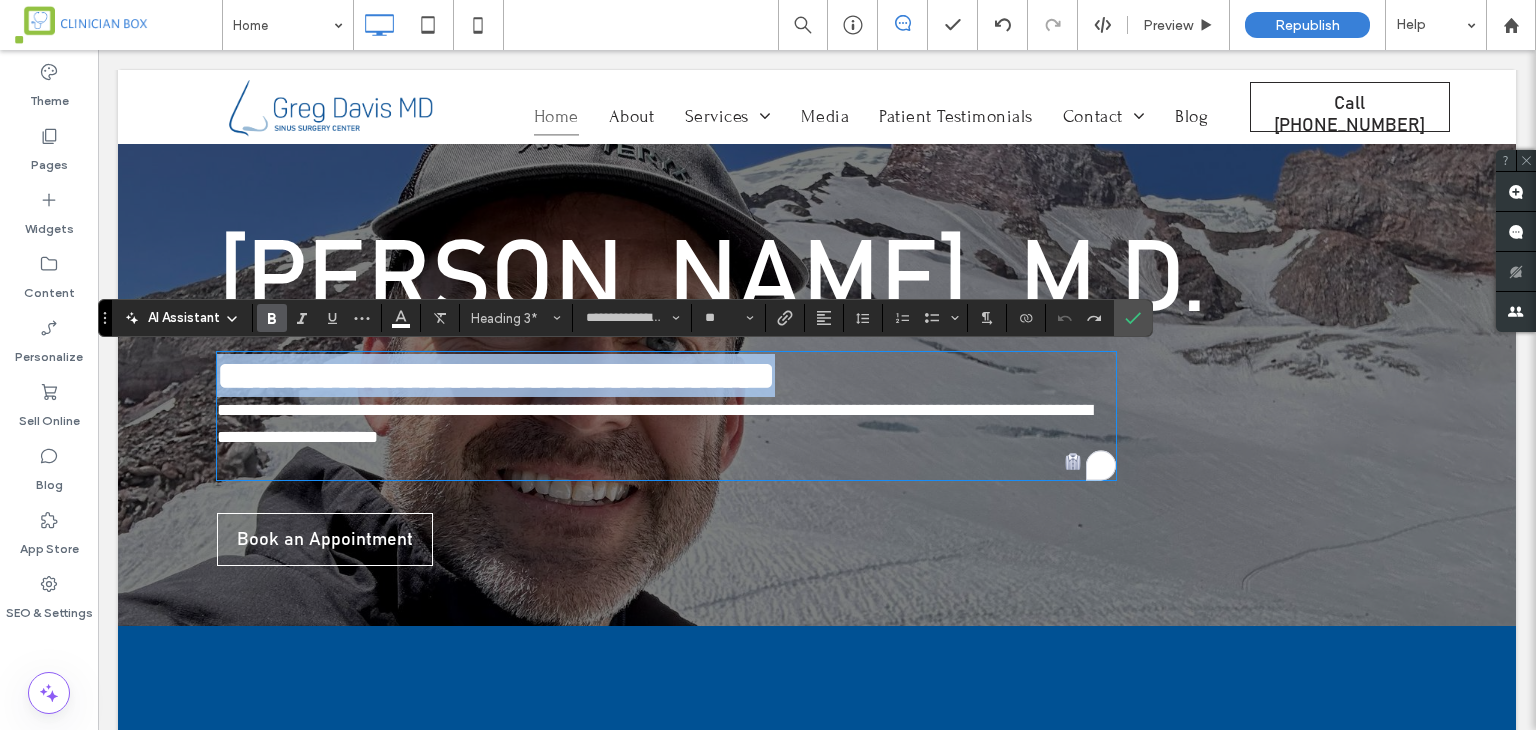 drag, startPoint x: 836, startPoint y: 382, endPoint x: 189, endPoint y: 364, distance: 647.25037 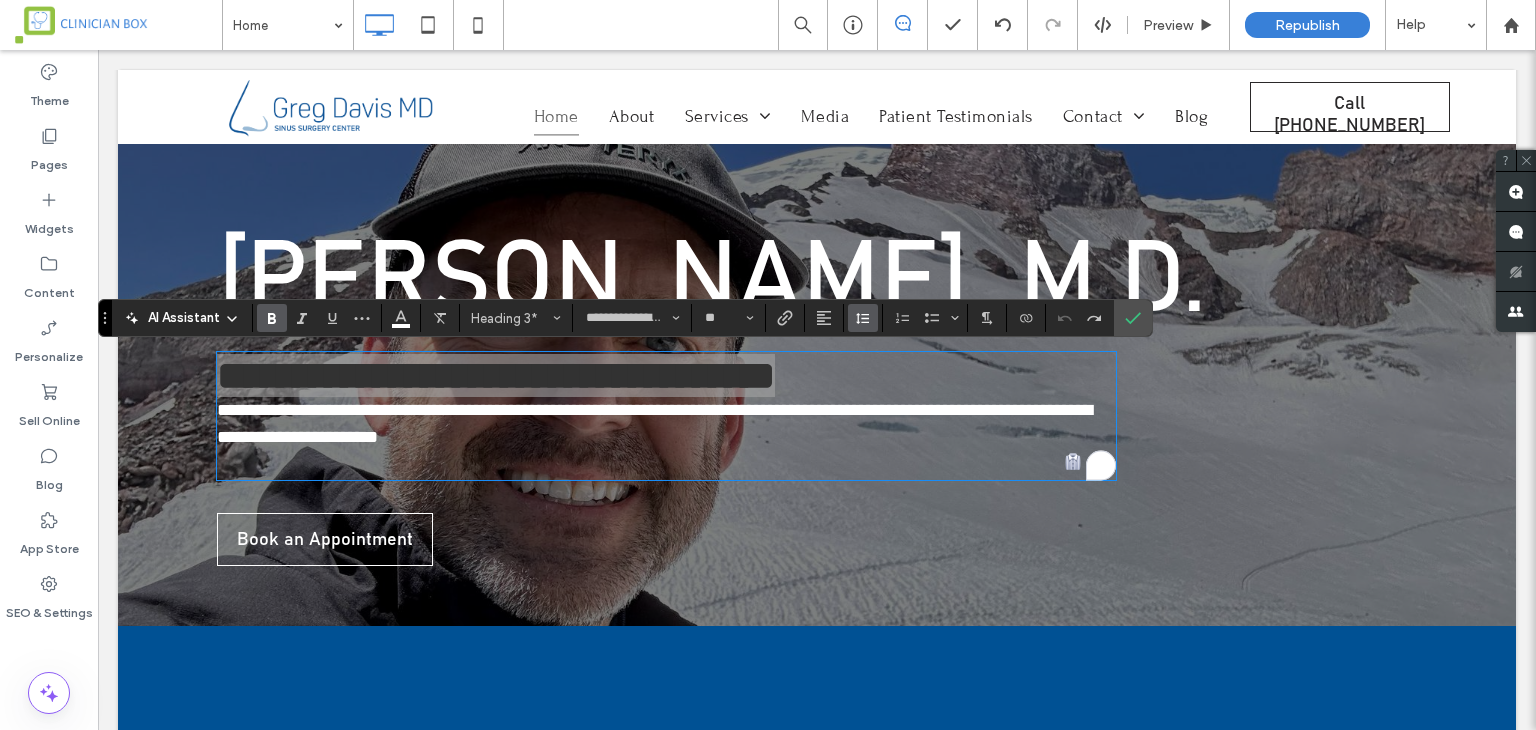 click 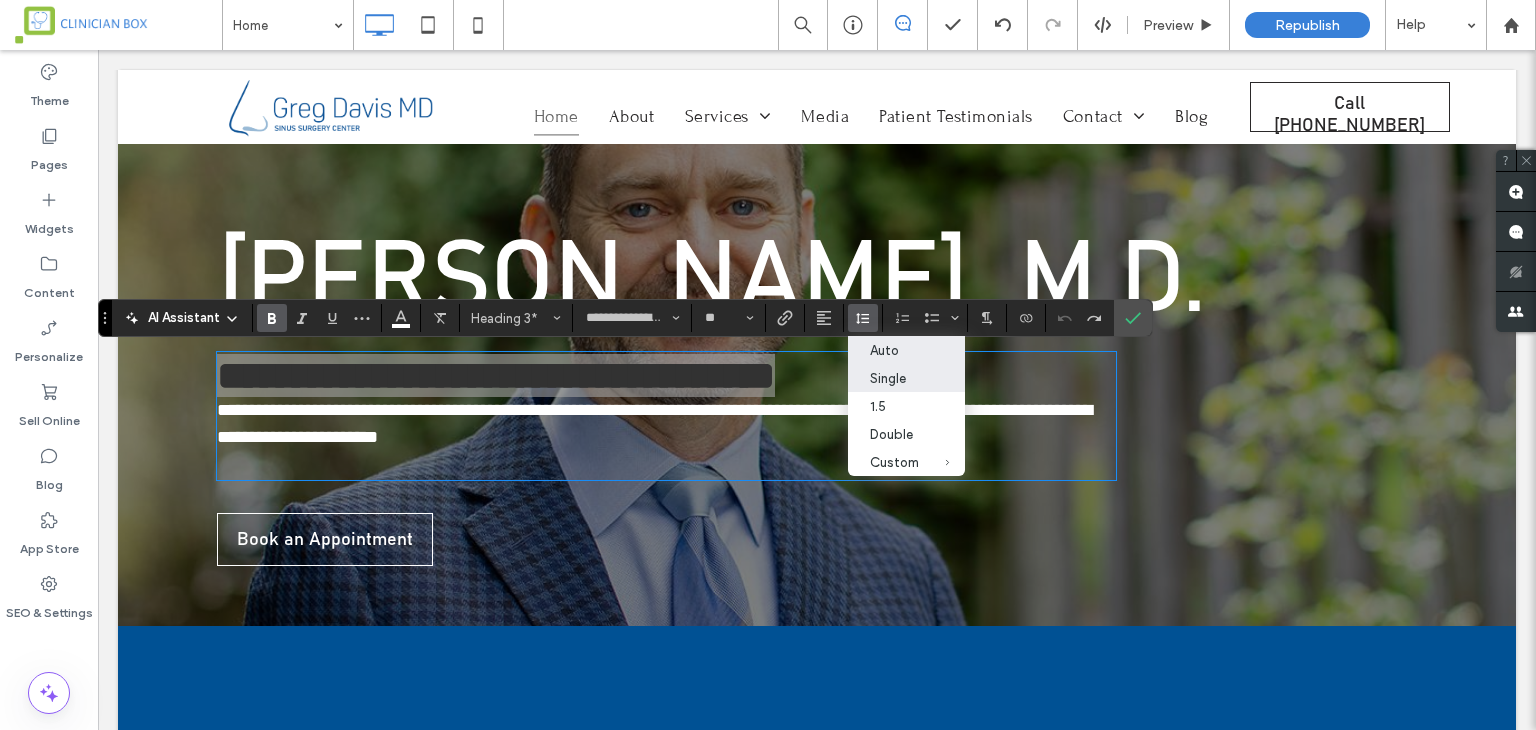 click on "Single" at bounding box center [894, 378] 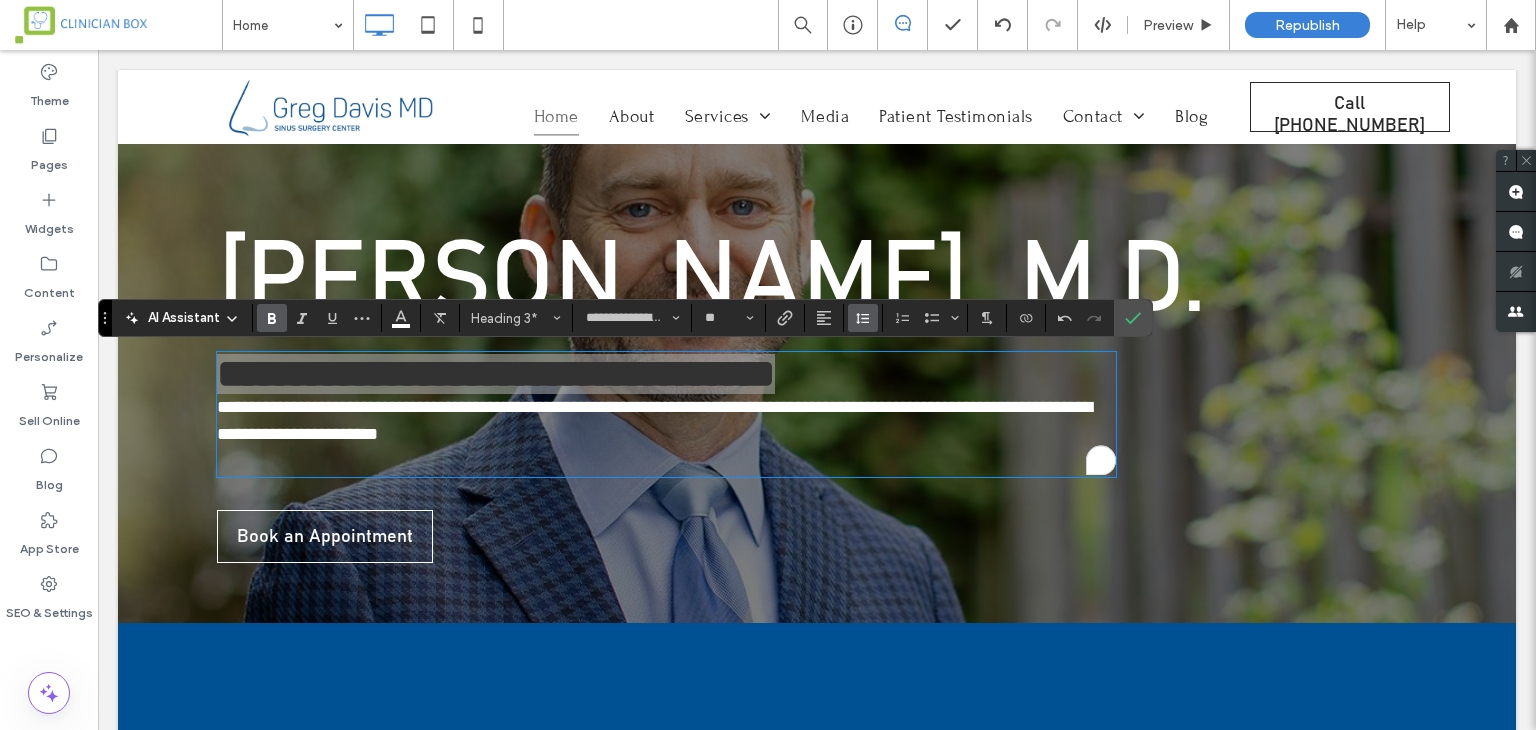 click 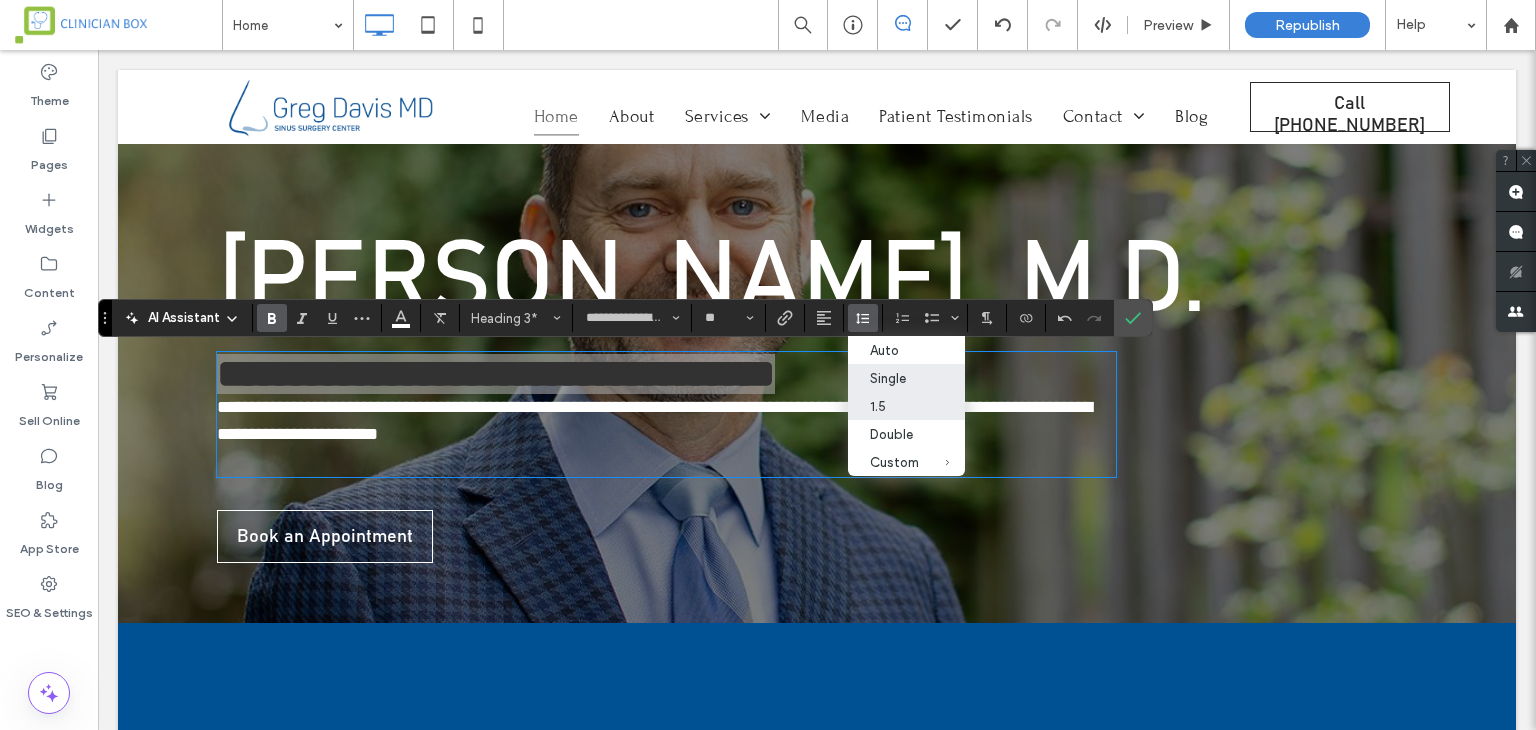 click on "1.5" at bounding box center (894, 406) 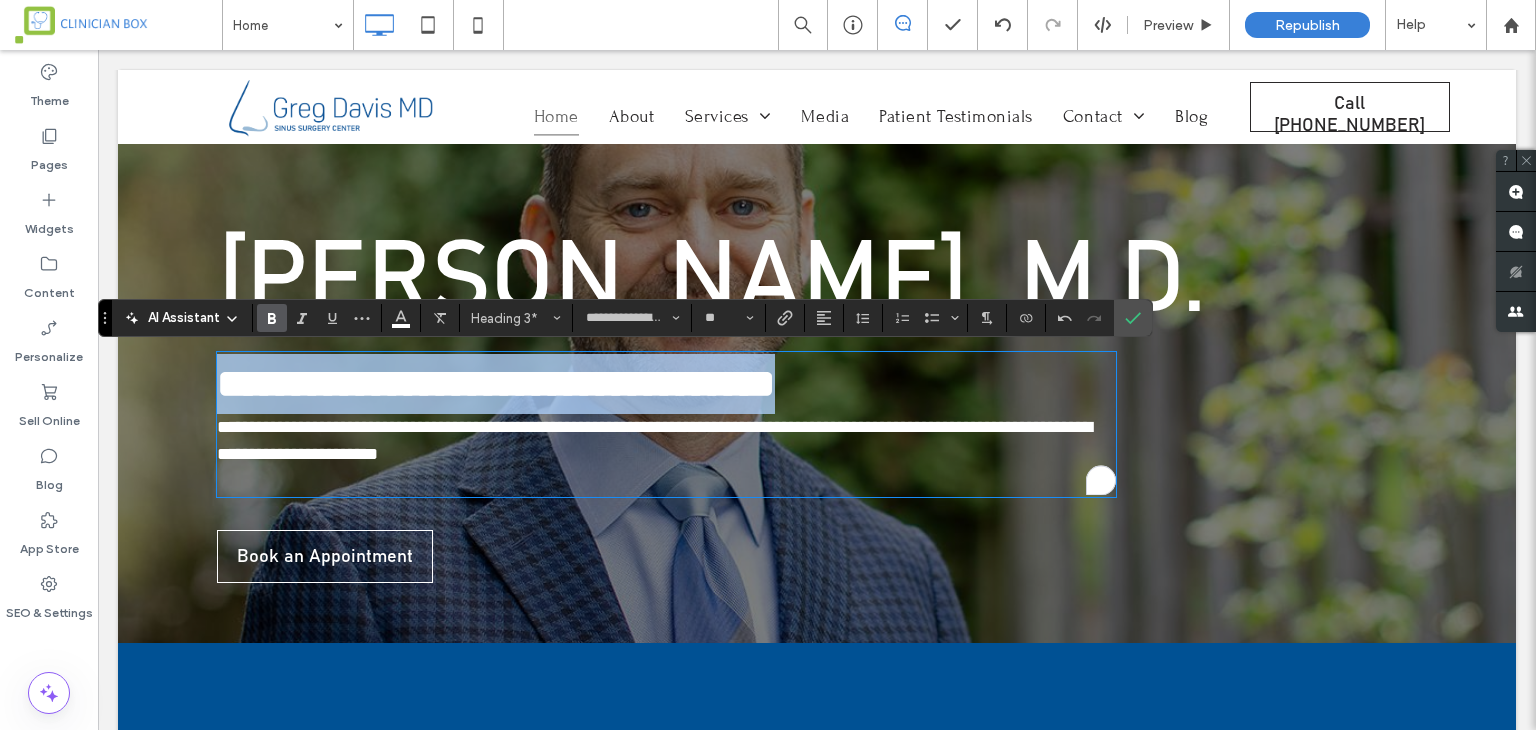 type on "*******" 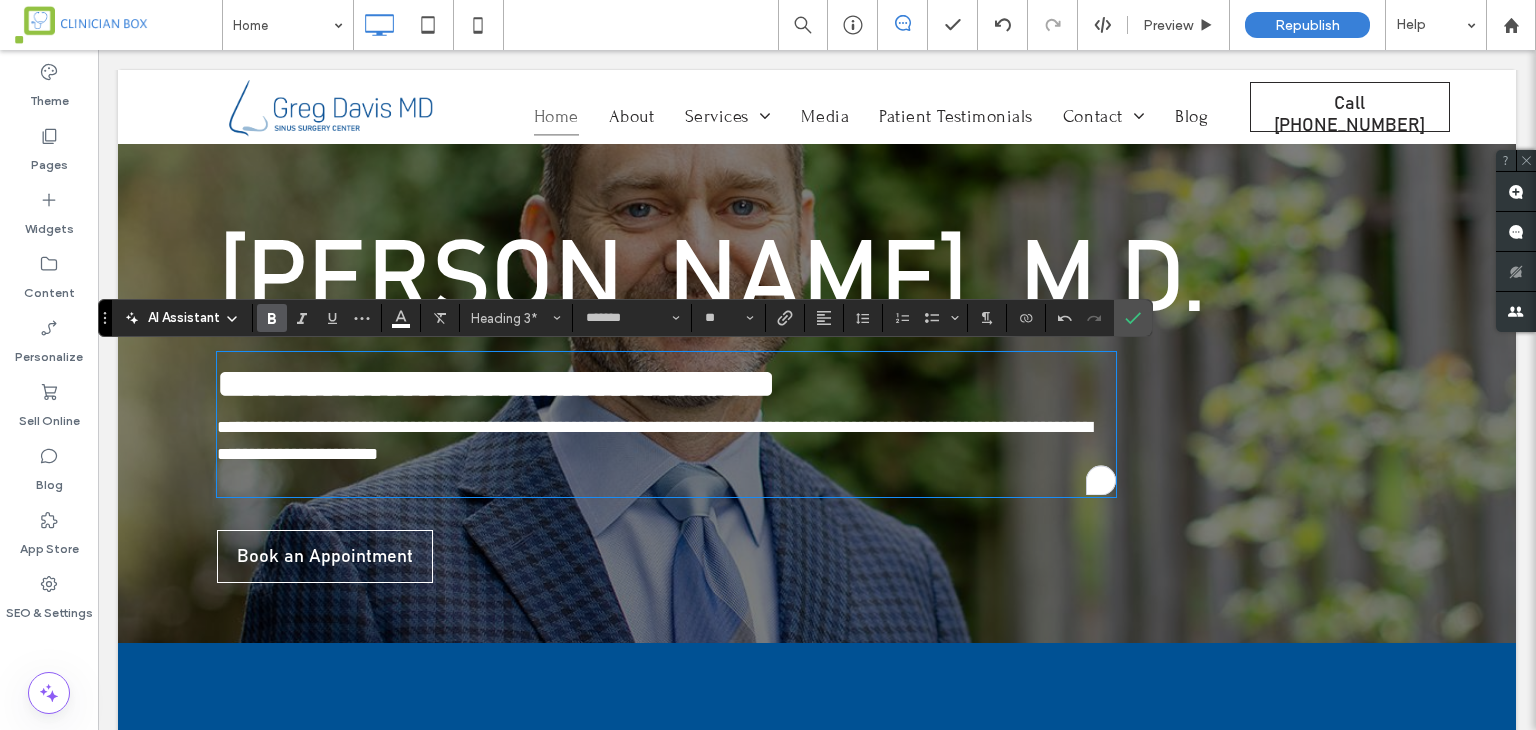 click on "**********" at bounding box center [666, 454] 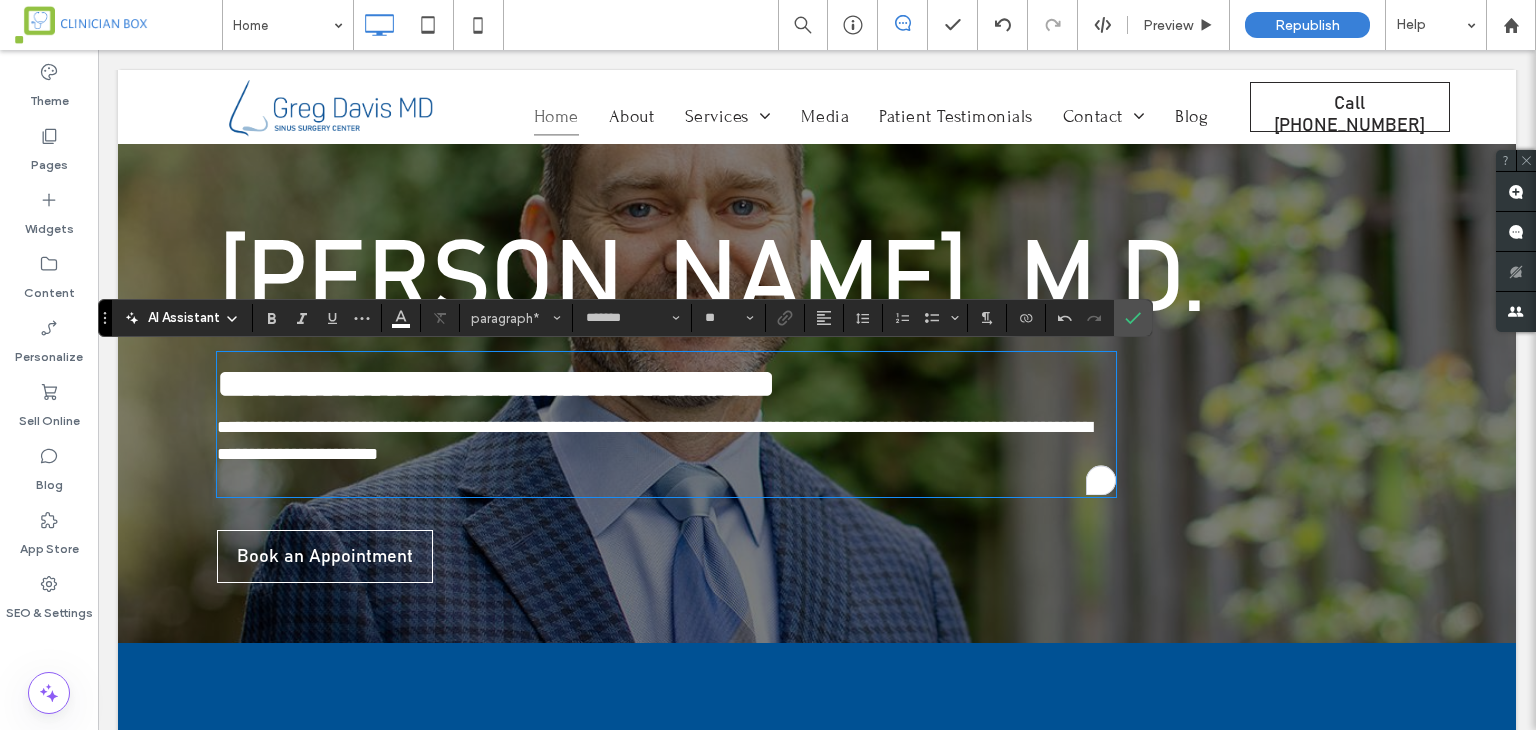 click on "**********" at bounding box center [817, 406] 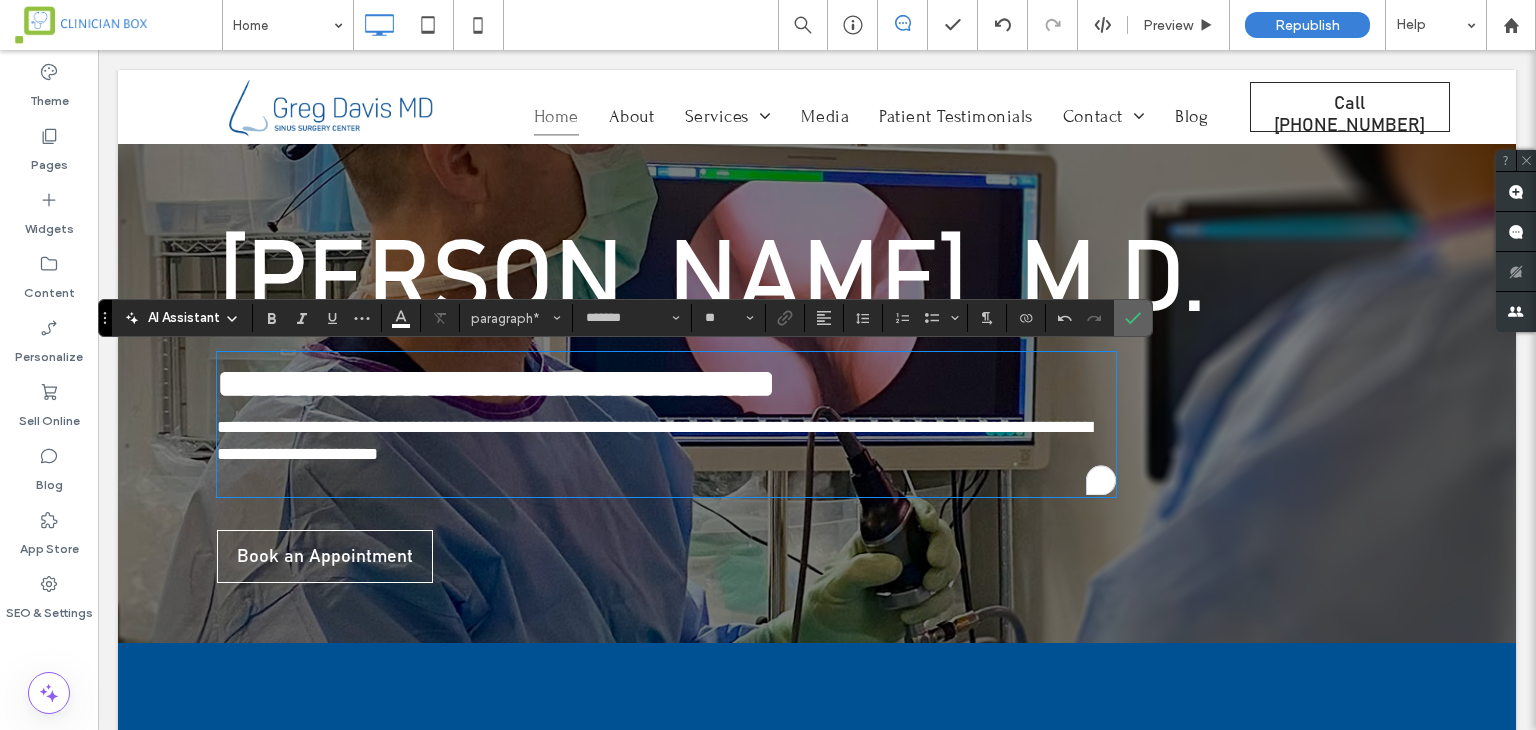 click 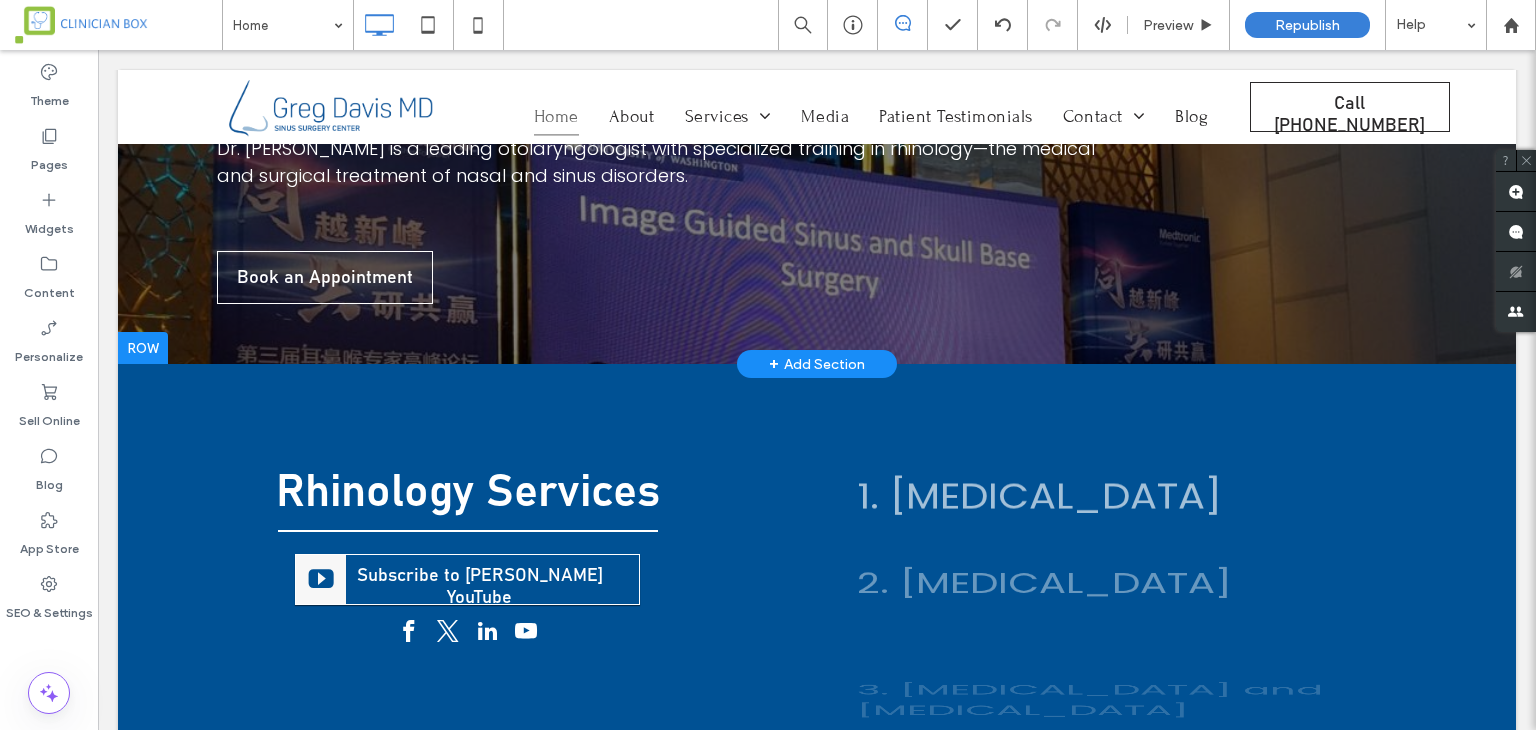 scroll, scrollTop: 500, scrollLeft: 0, axis: vertical 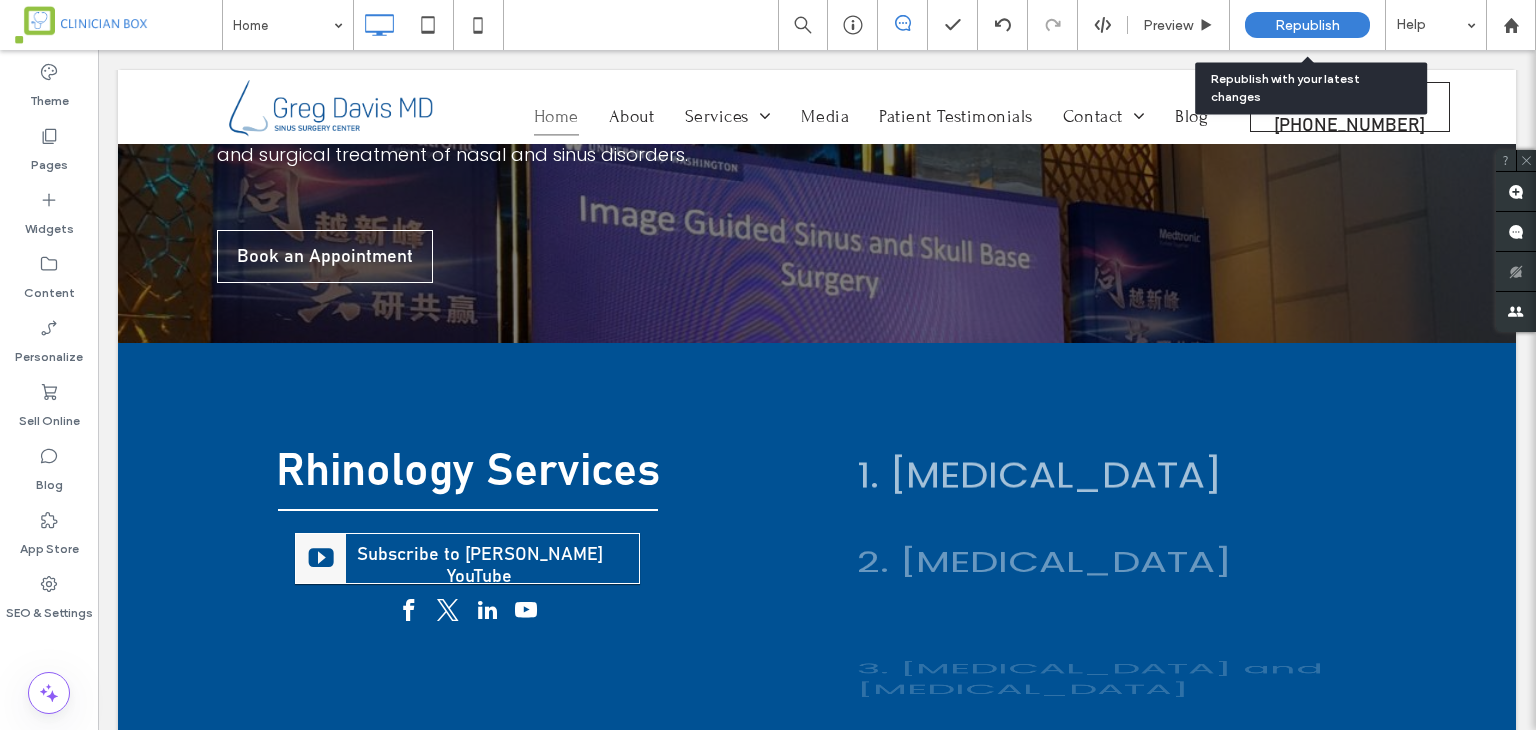 click on "Republish" at bounding box center (1307, 25) 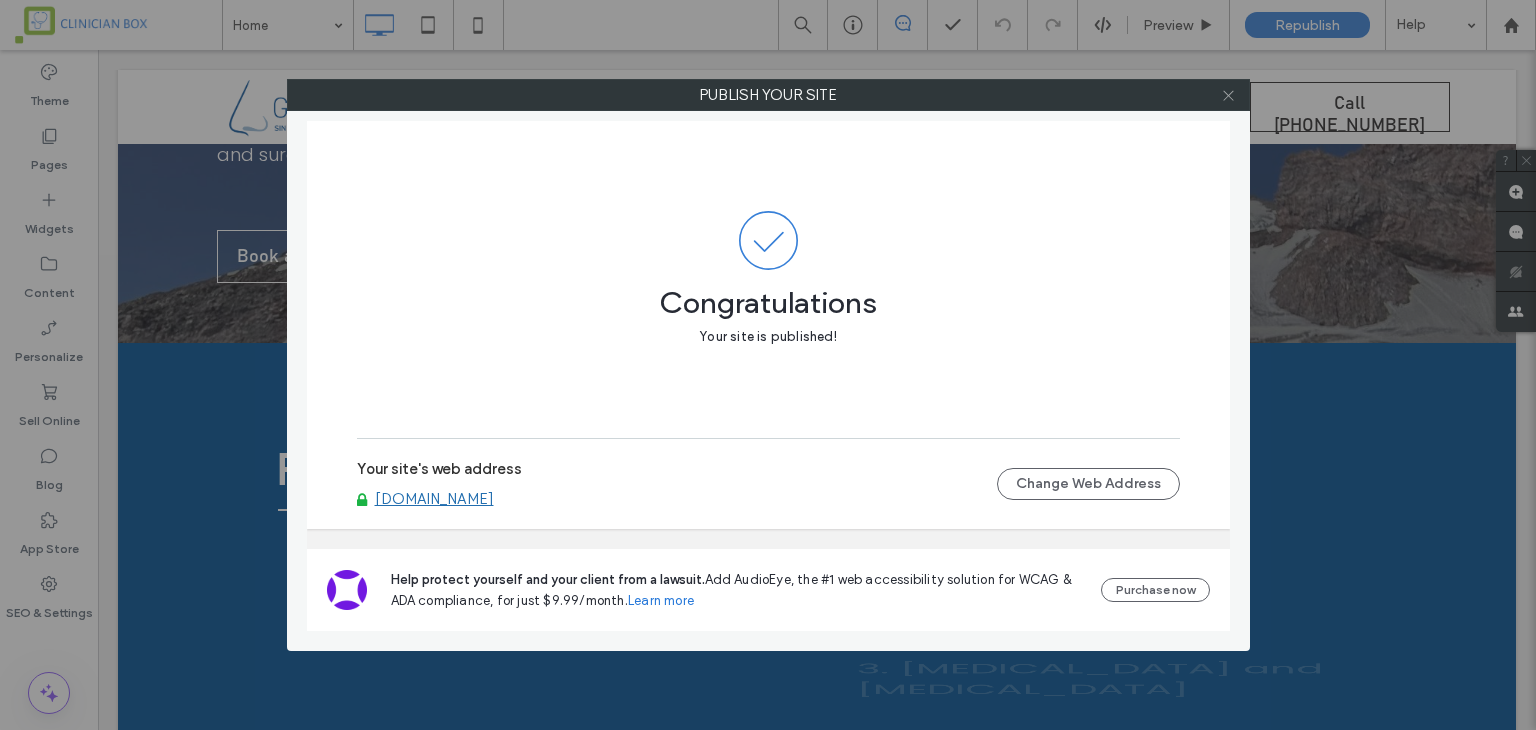 click 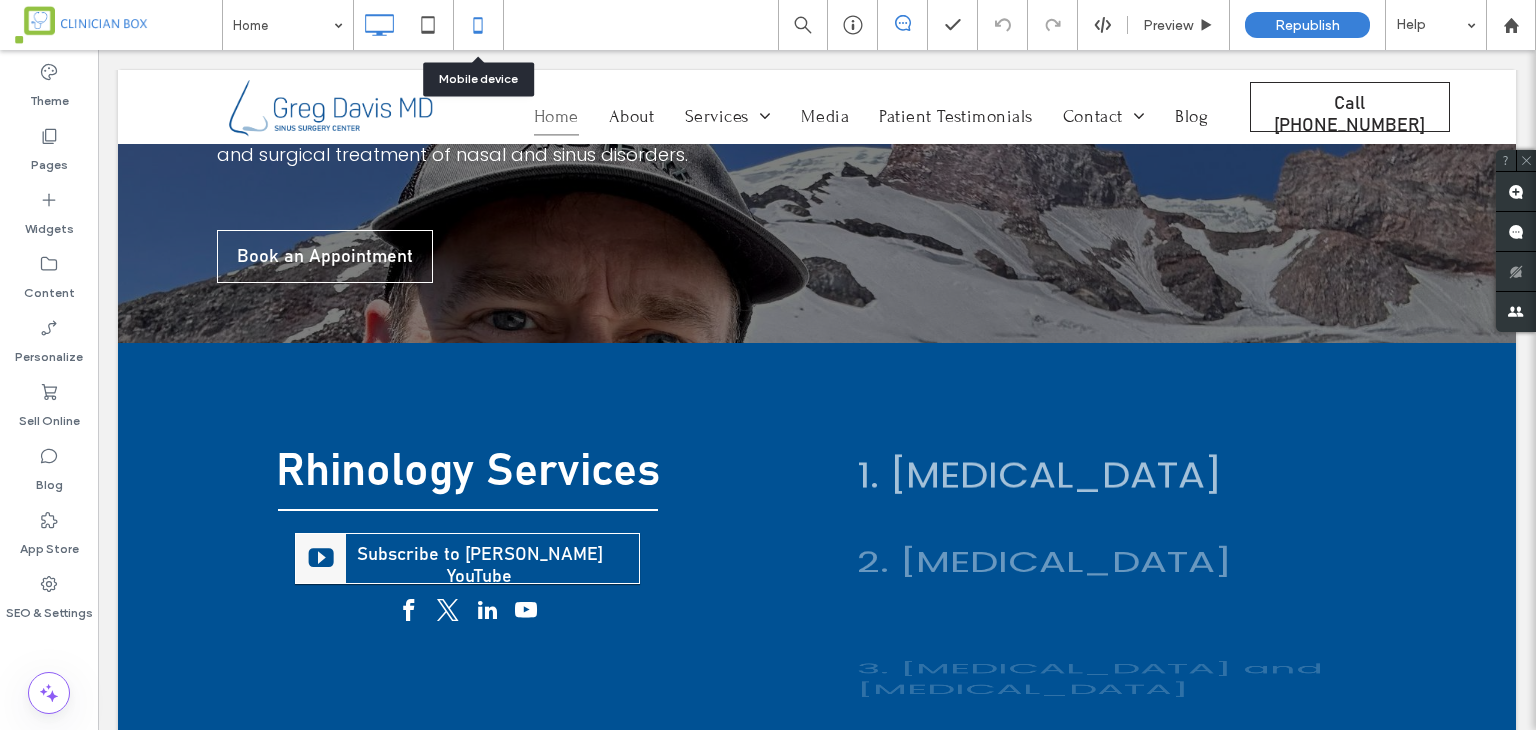 click 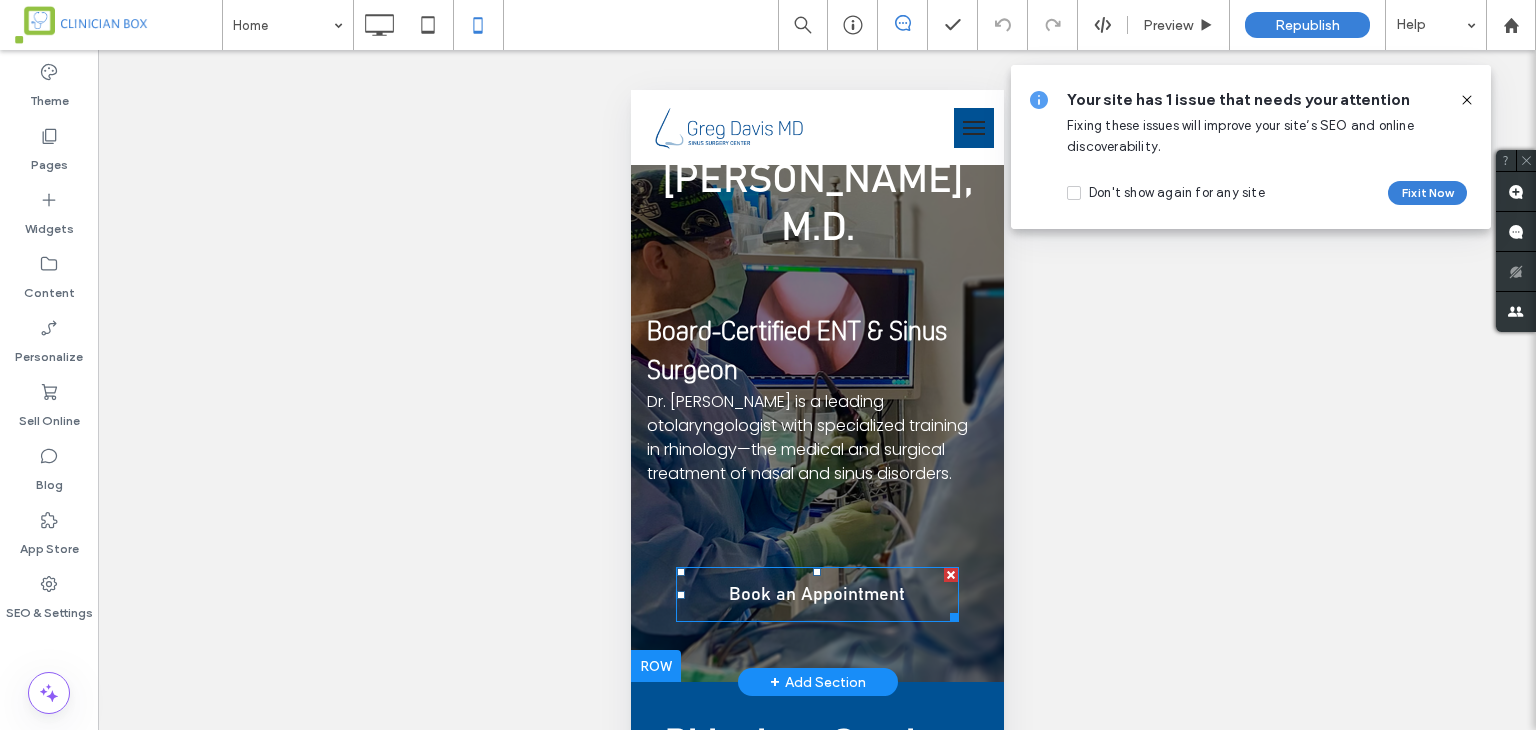 scroll, scrollTop: 0, scrollLeft: 0, axis: both 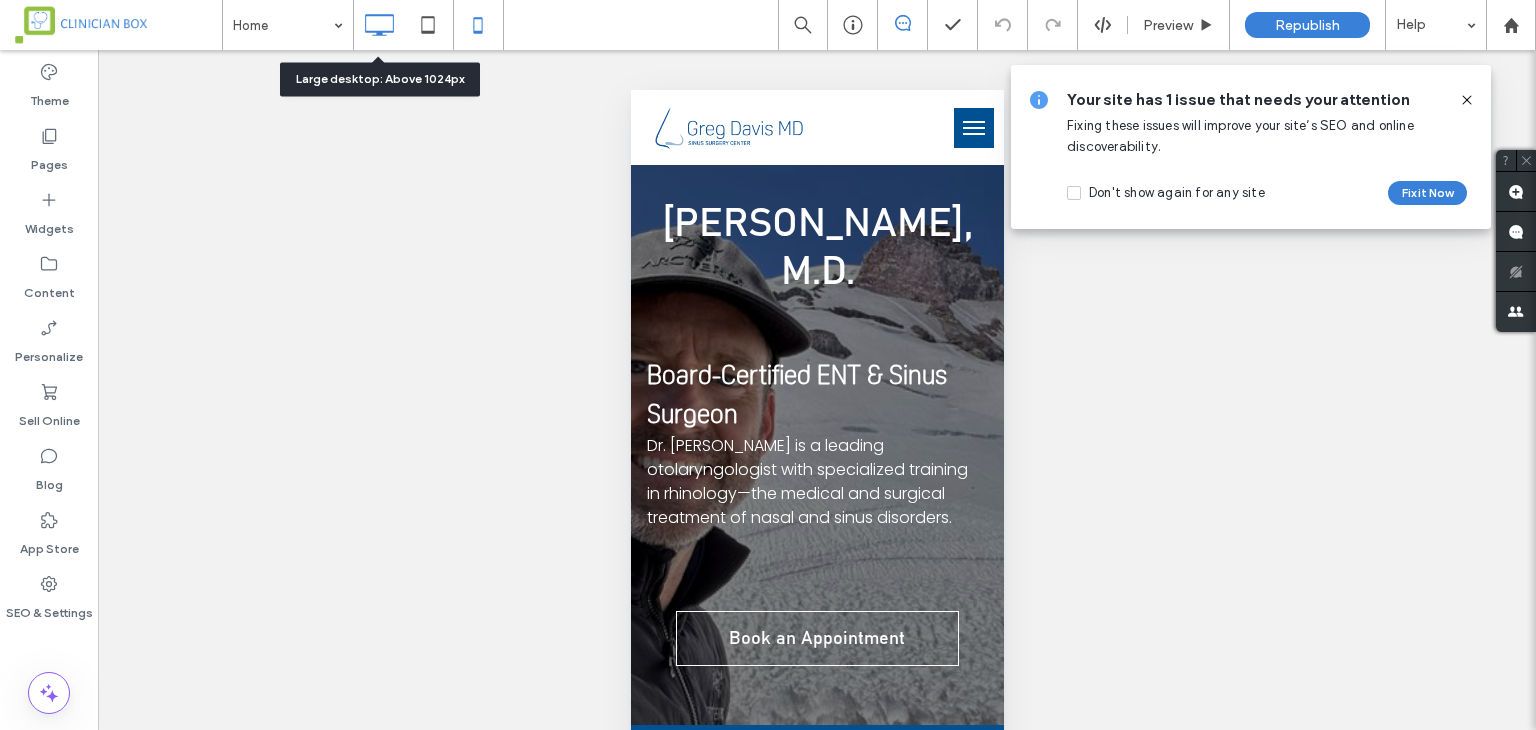 click 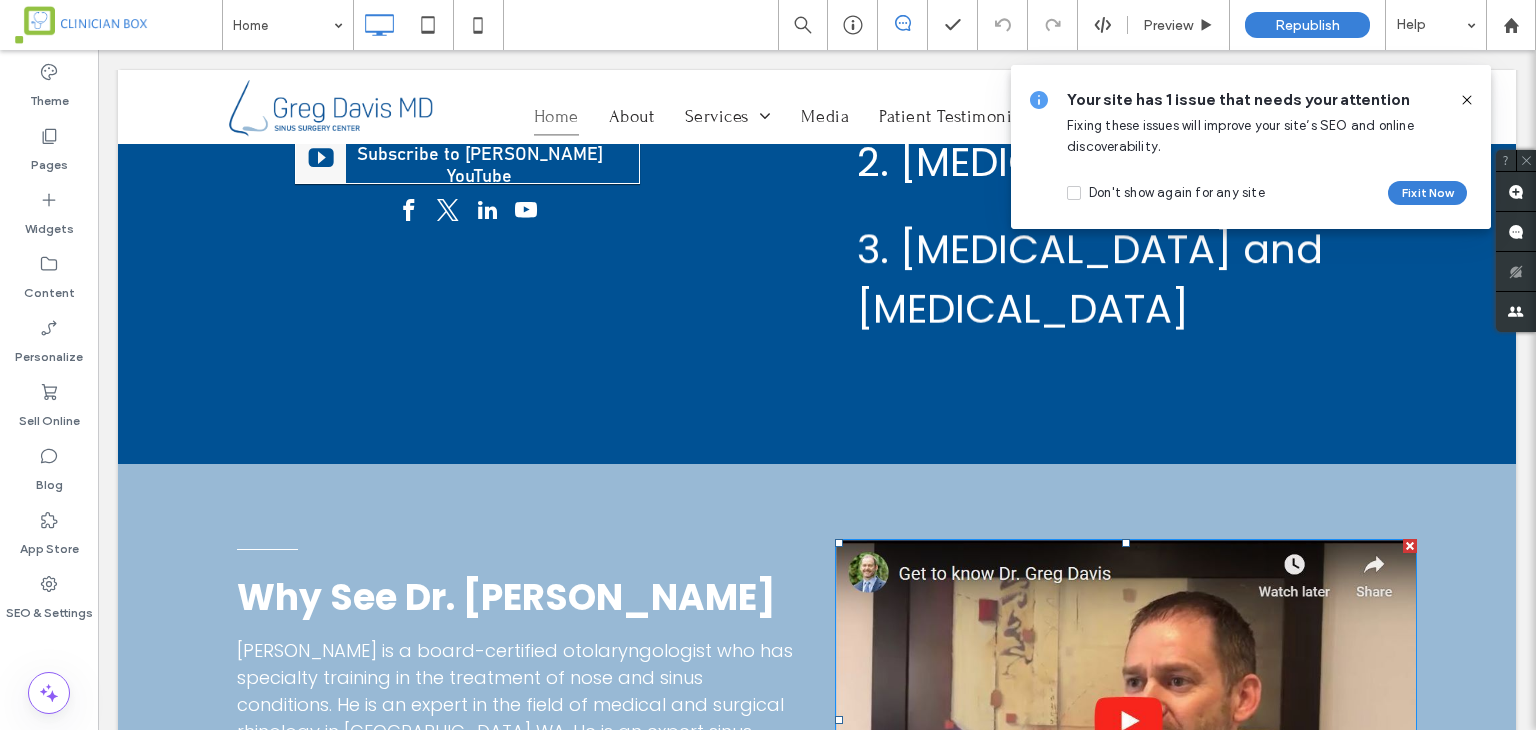 scroll, scrollTop: 1100, scrollLeft: 0, axis: vertical 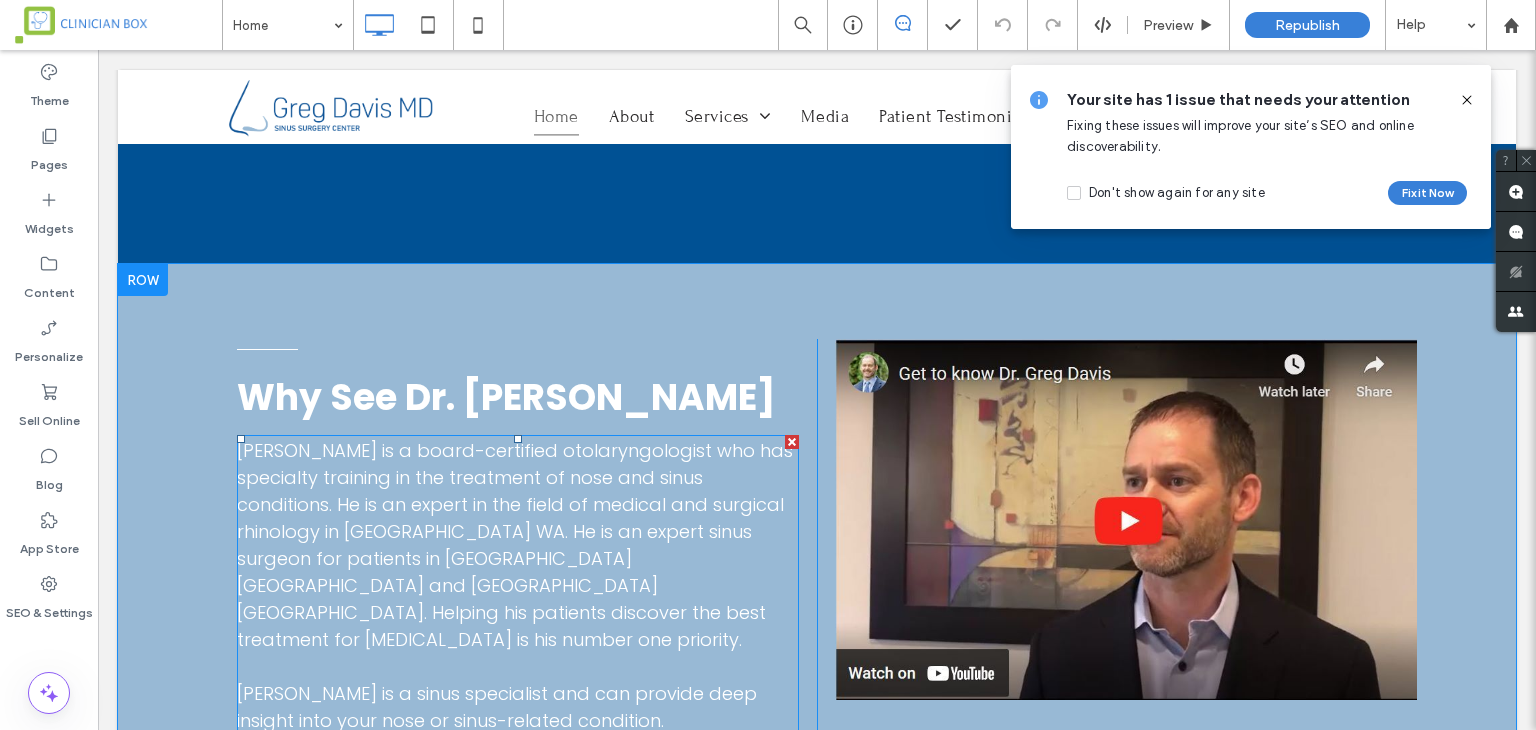 click on "Dr. Davis is a board-certified otolaryngologist who has specialty training in the treatment of nose and sinus conditions. He is an expert in the field of medical and surgical rhinology in Puyallup WA. He is an expert sinus surgeon for patients in Tacoma WA and Seattle WA. Helping his patients discover the best treatment for sinusitis is his number one priority." at bounding box center (515, 545) 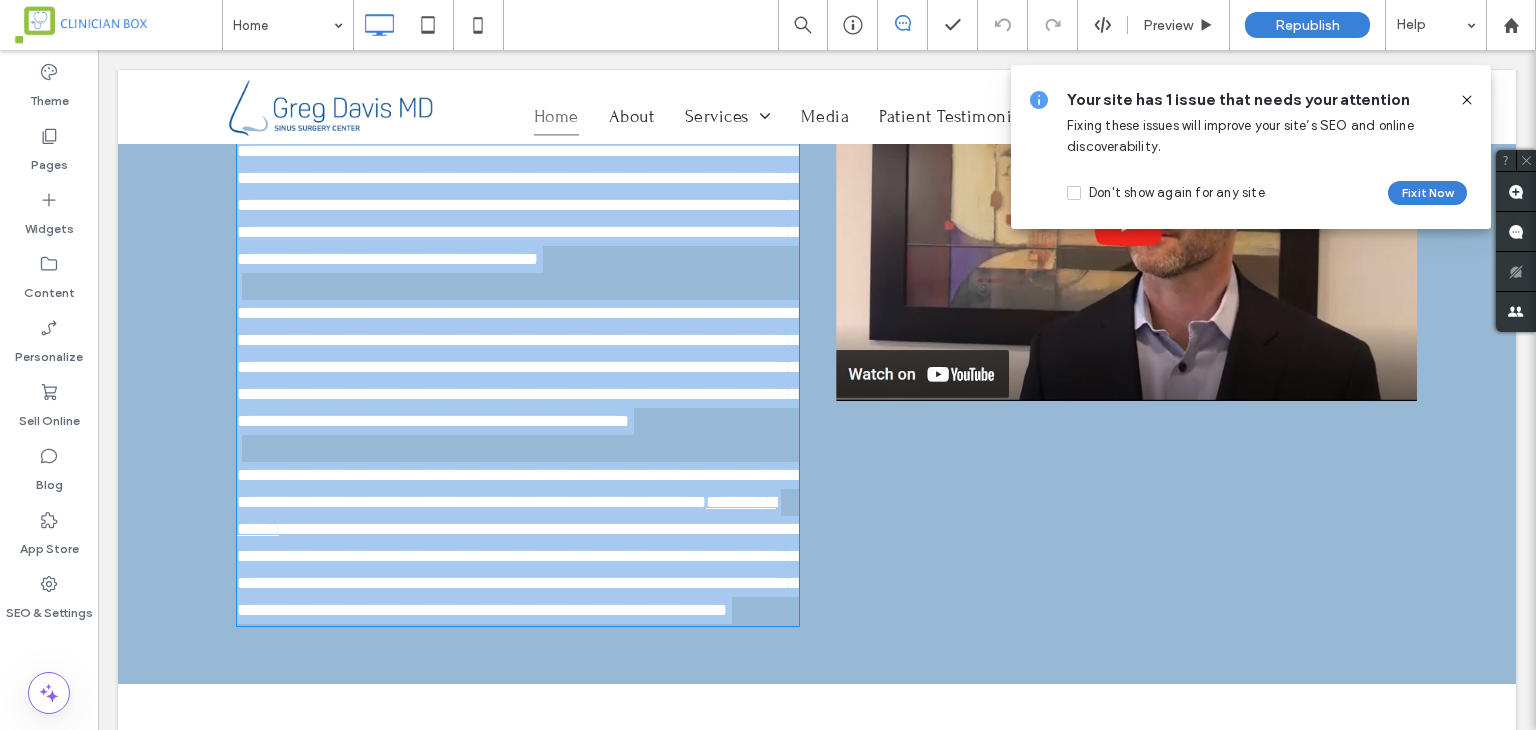 type on "*******" 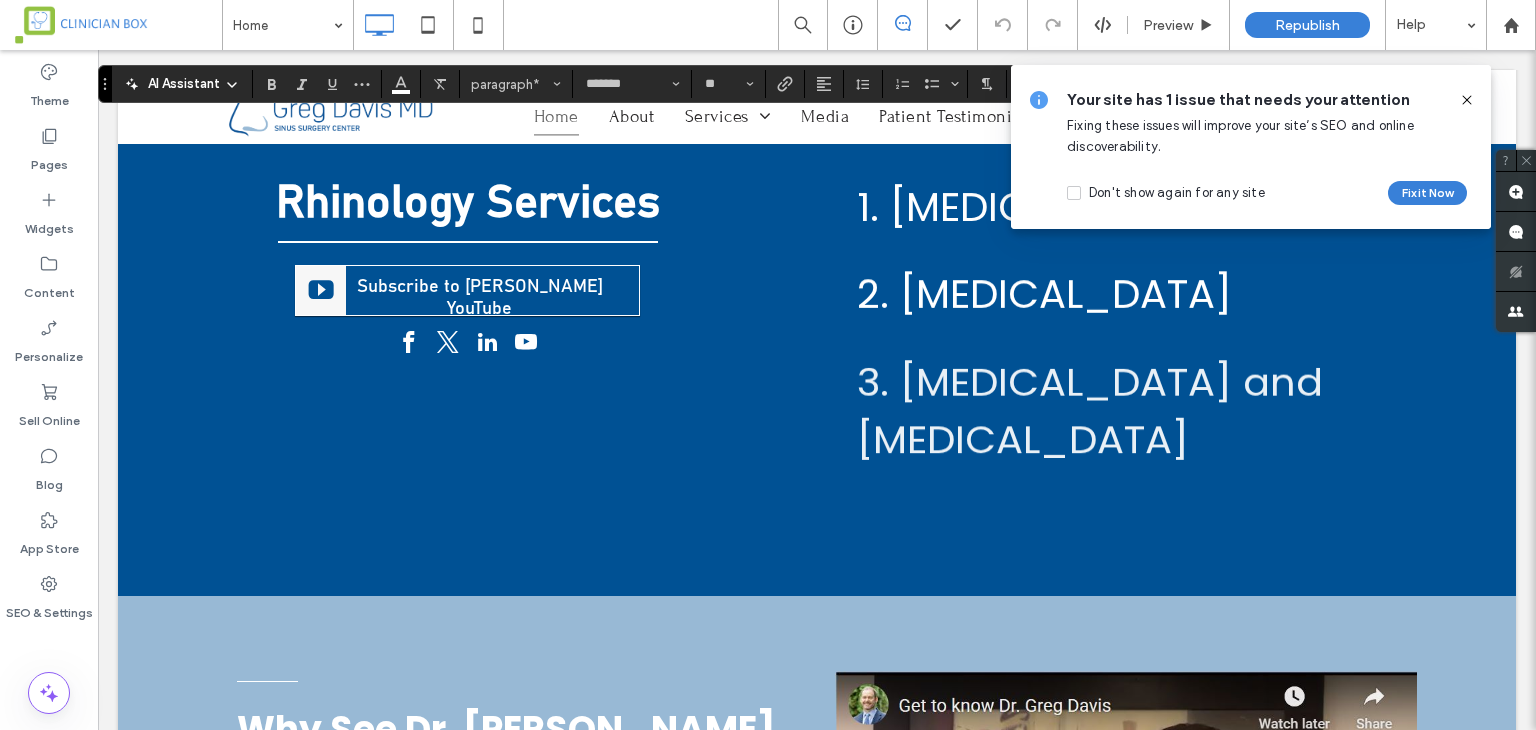 scroll, scrollTop: 799, scrollLeft: 0, axis: vertical 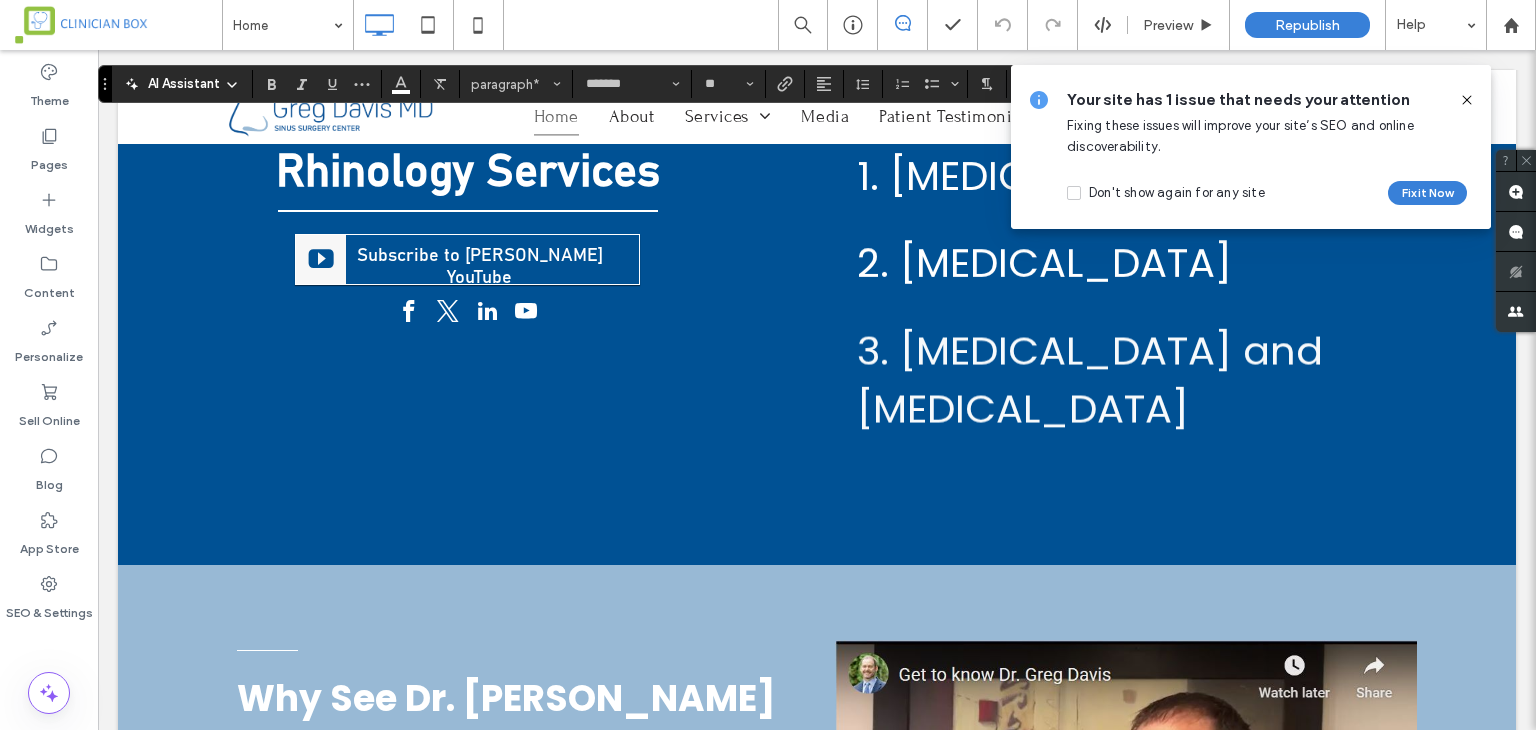 click on "Why See Dr. Greg Davis" at bounding box center (506, 698) 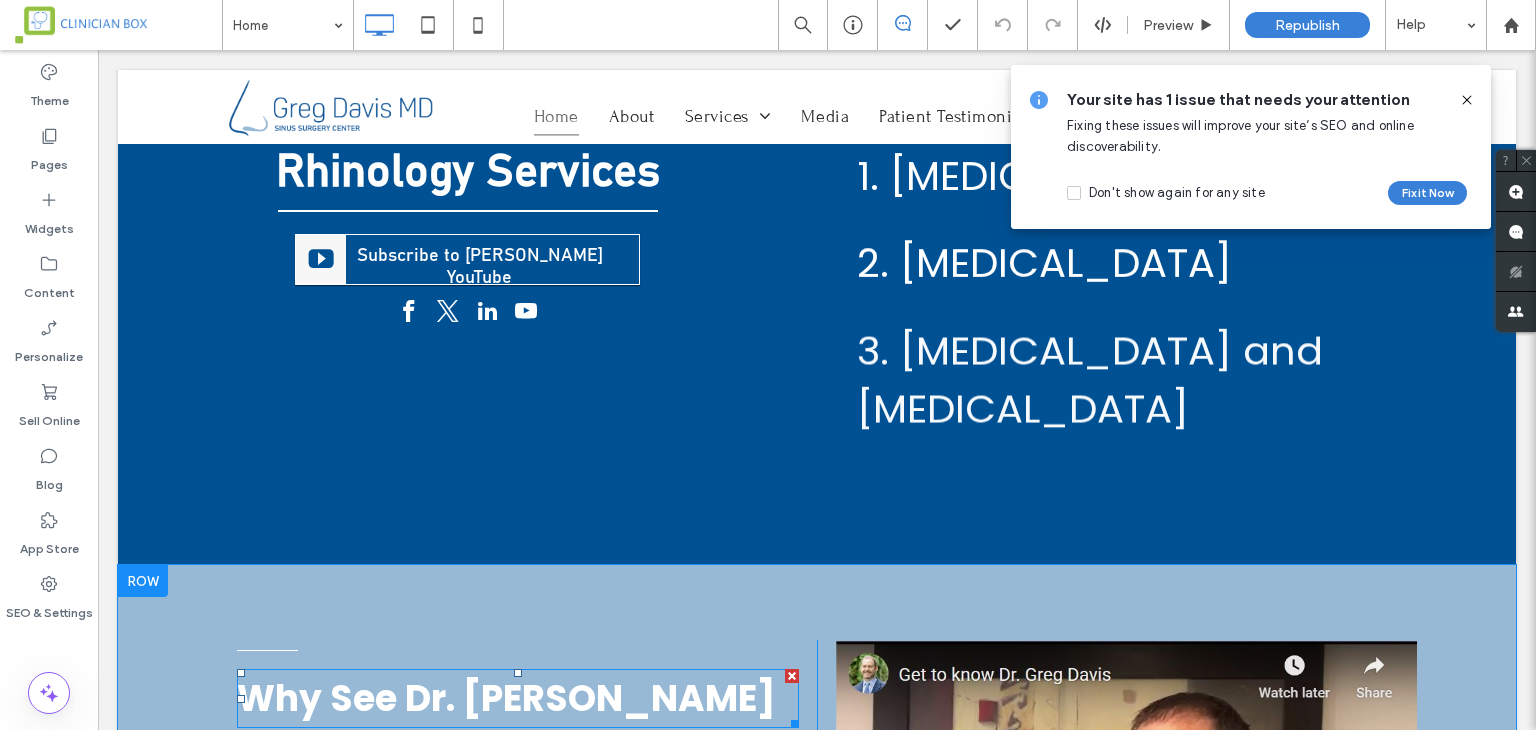 click on "Why See Dr. Greg Davis" at bounding box center (506, 698) 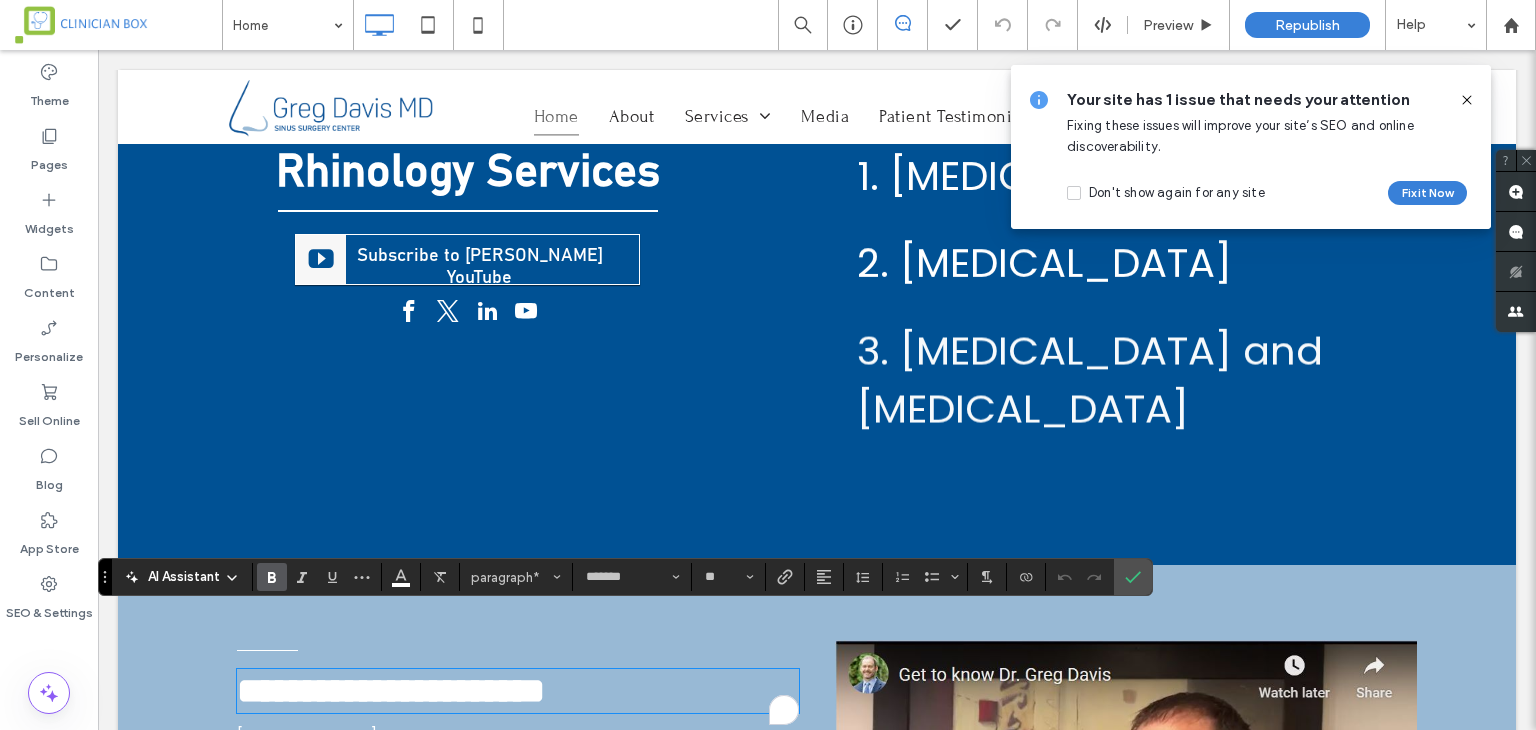 click on "**********" at bounding box center [518, 691] 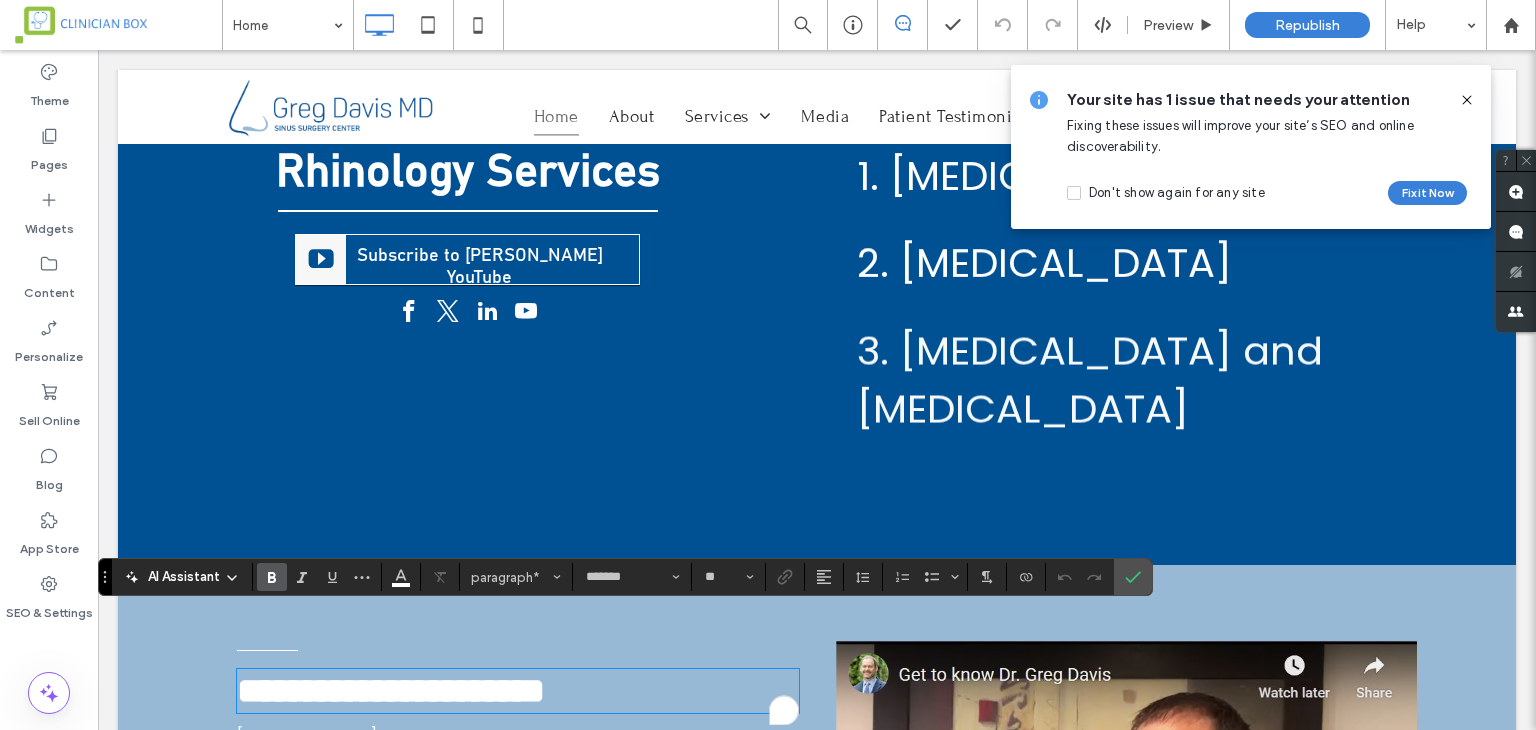 click on "**********" at bounding box center (518, 691) 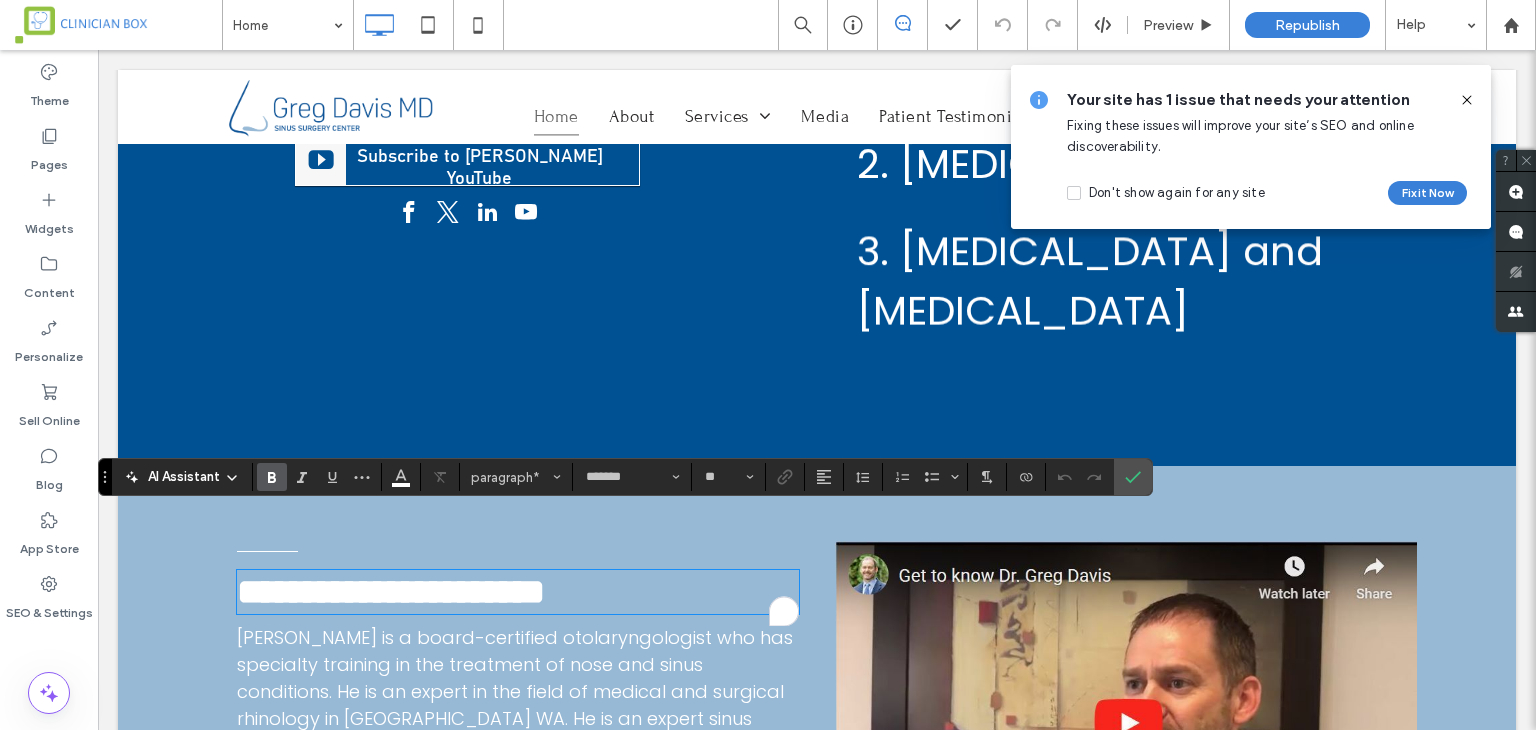 scroll, scrollTop: 899, scrollLeft: 0, axis: vertical 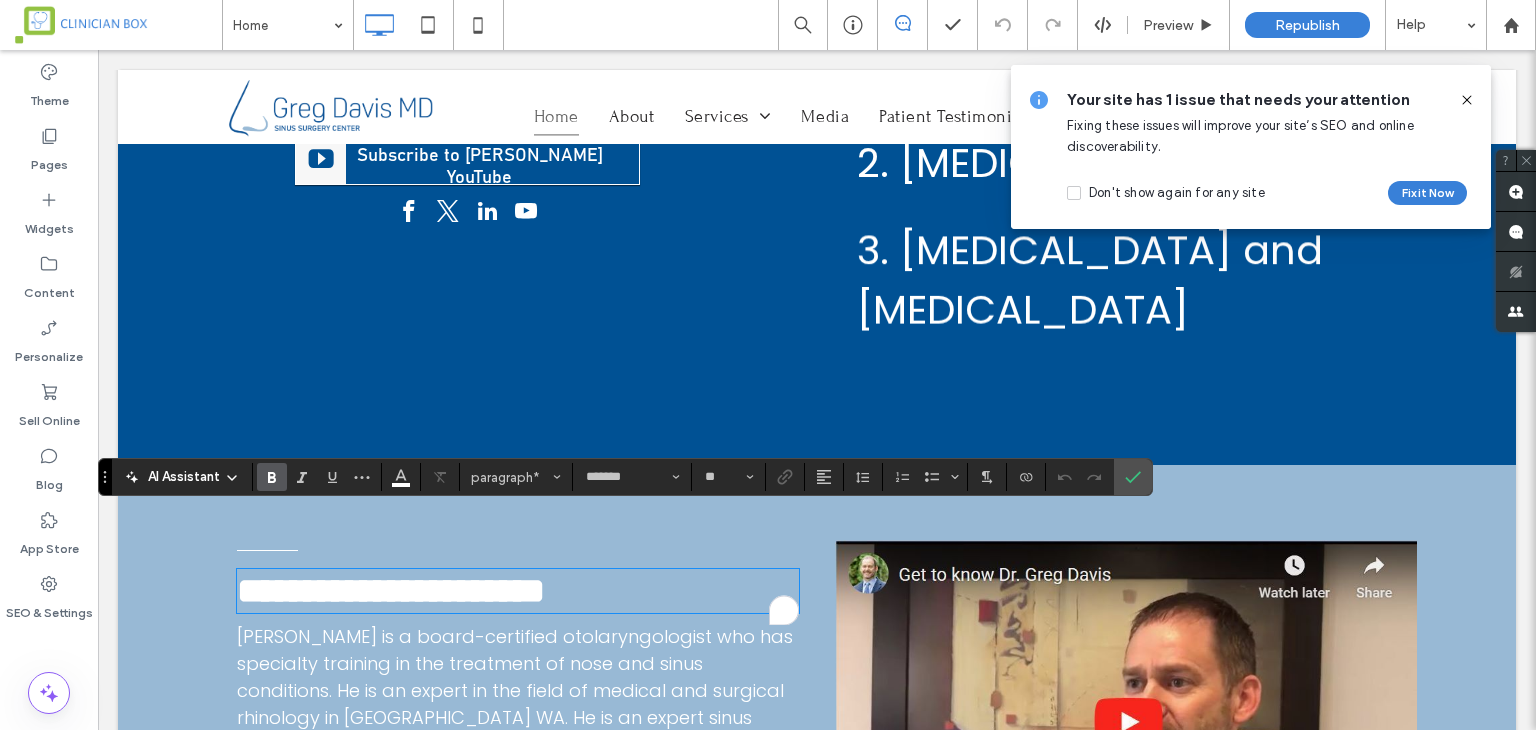 click on "Dr. Davis is a board-certified otolaryngologist who has specialty training in the treatment of nose and sinus conditions. He is an expert in the field of medical and surgical rhinology in Puyallup WA. He is an expert sinus surgeon for patients in Tacoma WA and Seattle WA. Helping his patients discover the best treatment for sinusitis is his number one priority." at bounding box center [515, 731] 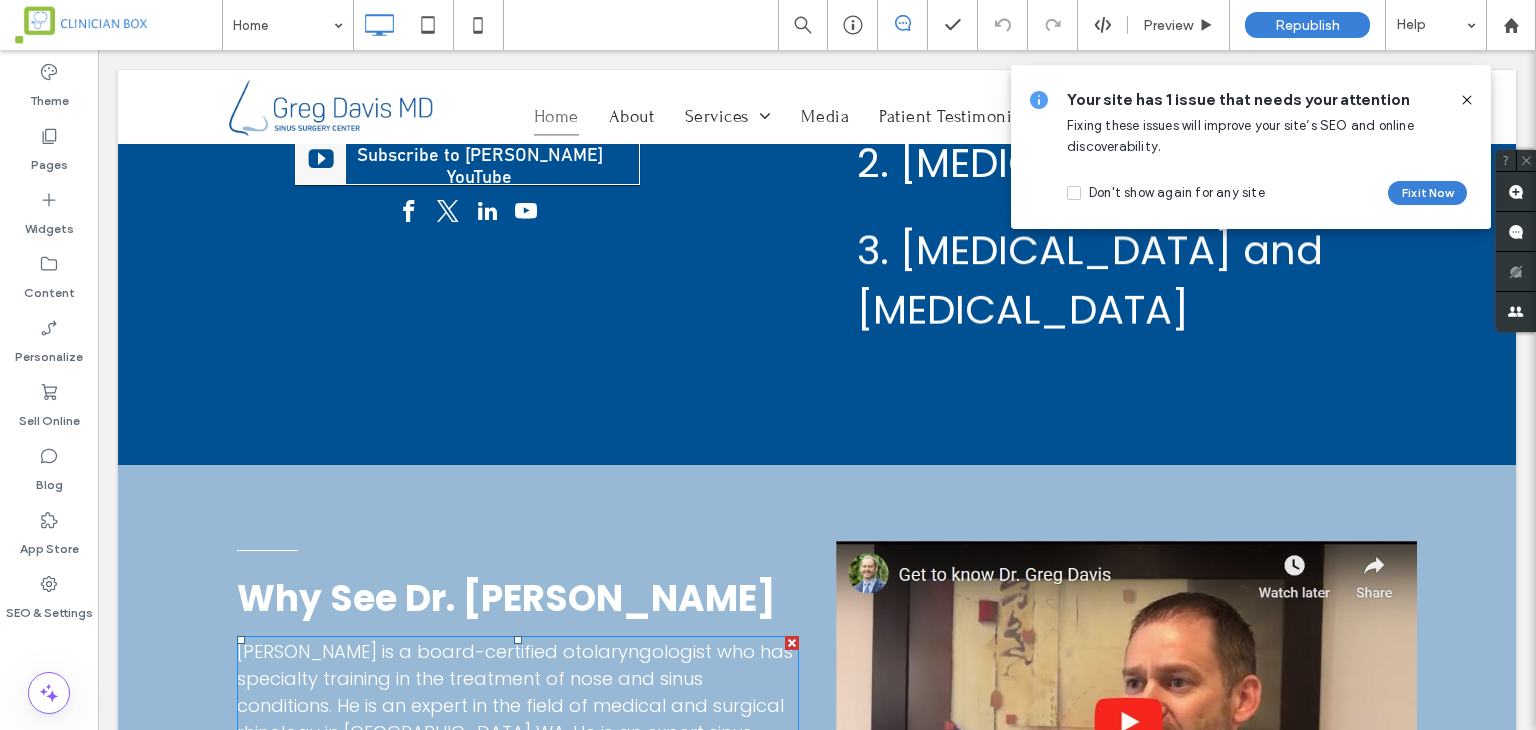 click on "Dr. Davis is a board-certified otolaryngologist who has specialty training in the treatment of nose and sinus conditions. He is an expert in the field of medical and surgical rhinology in Puyallup WA. He is an expert sinus surgeon for patients in Tacoma WA and Seattle WA. Helping his patients discover the best treatment for sinusitis is his number one priority." at bounding box center (515, 746) 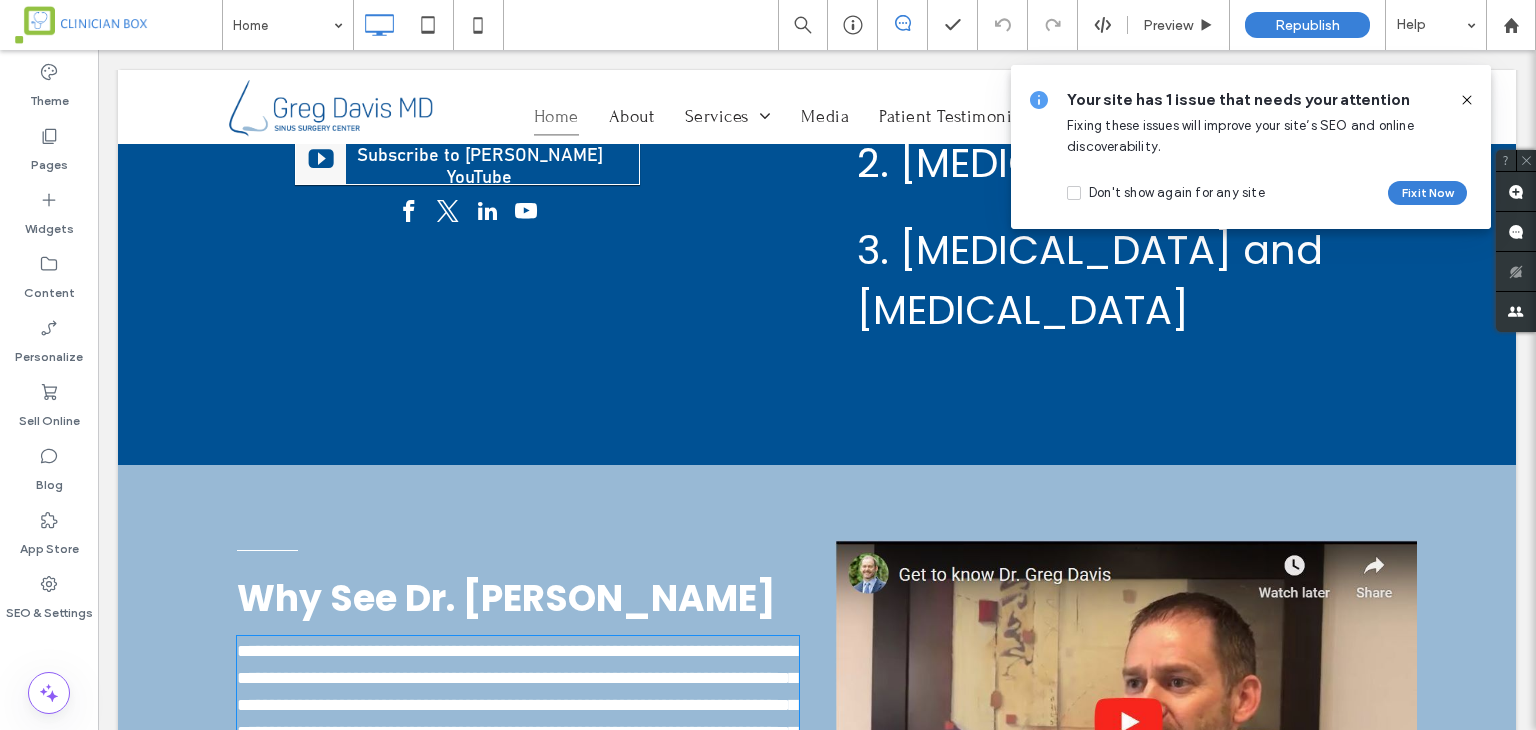 type on "*******" 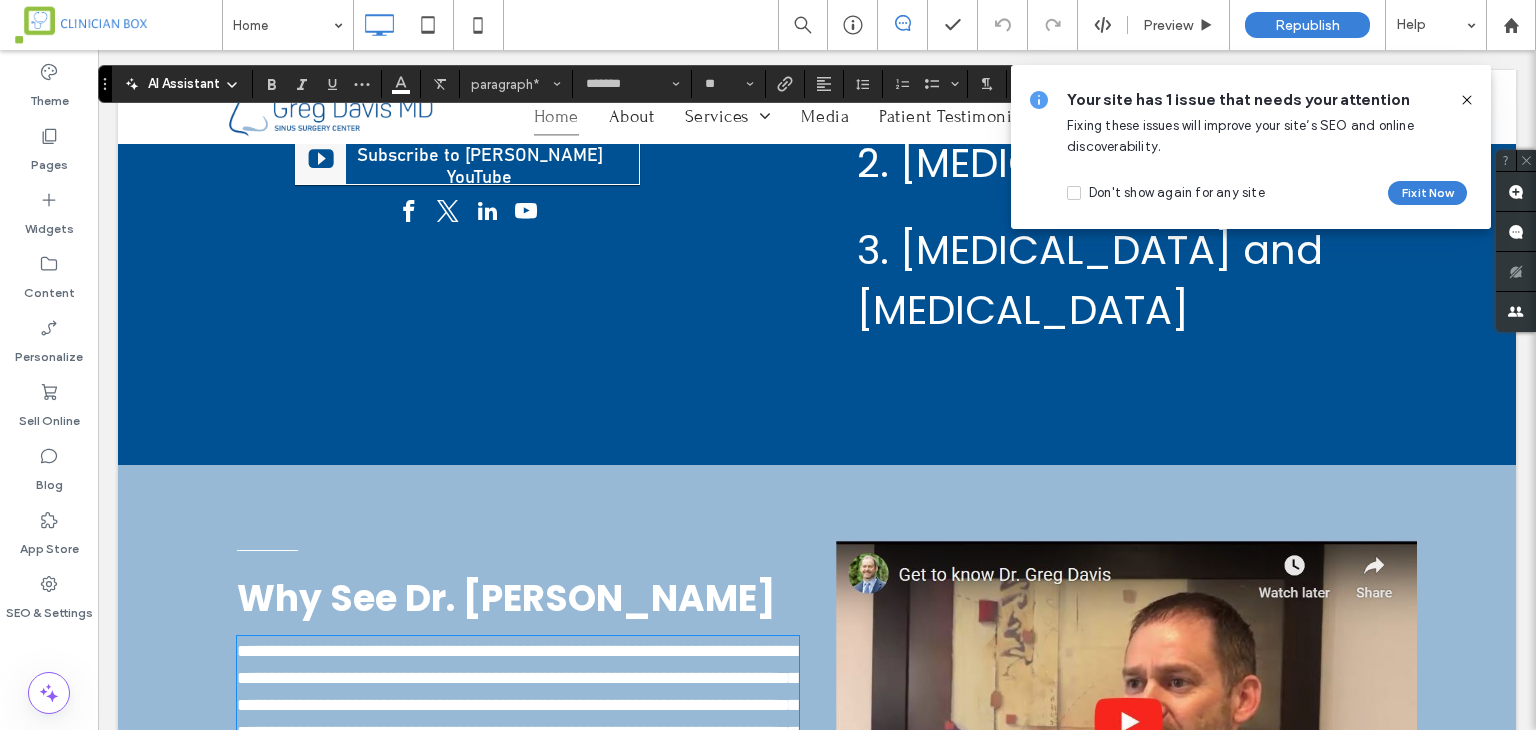 scroll, scrollTop: 1399, scrollLeft: 0, axis: vertical 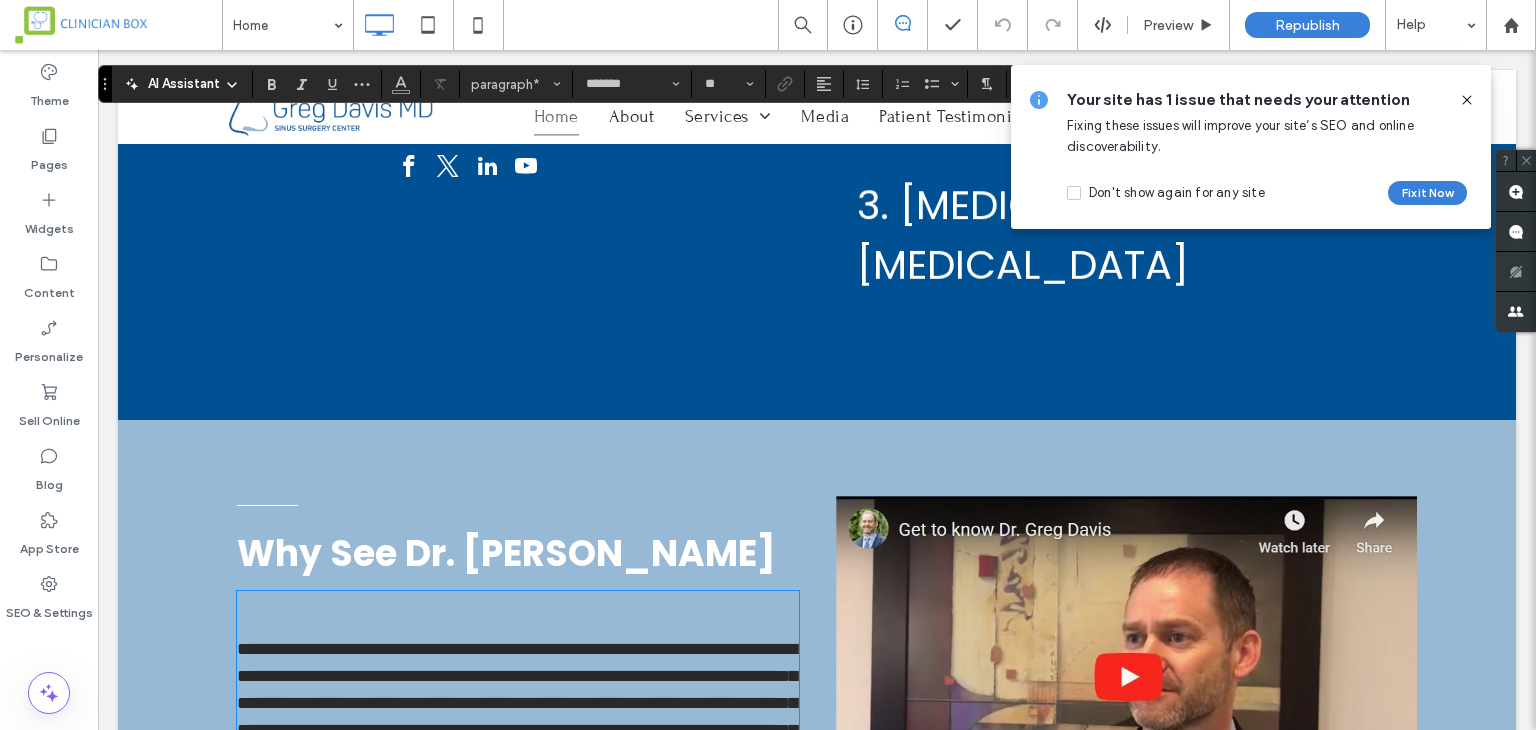 click on "**********" at bounding box center (517, 716) 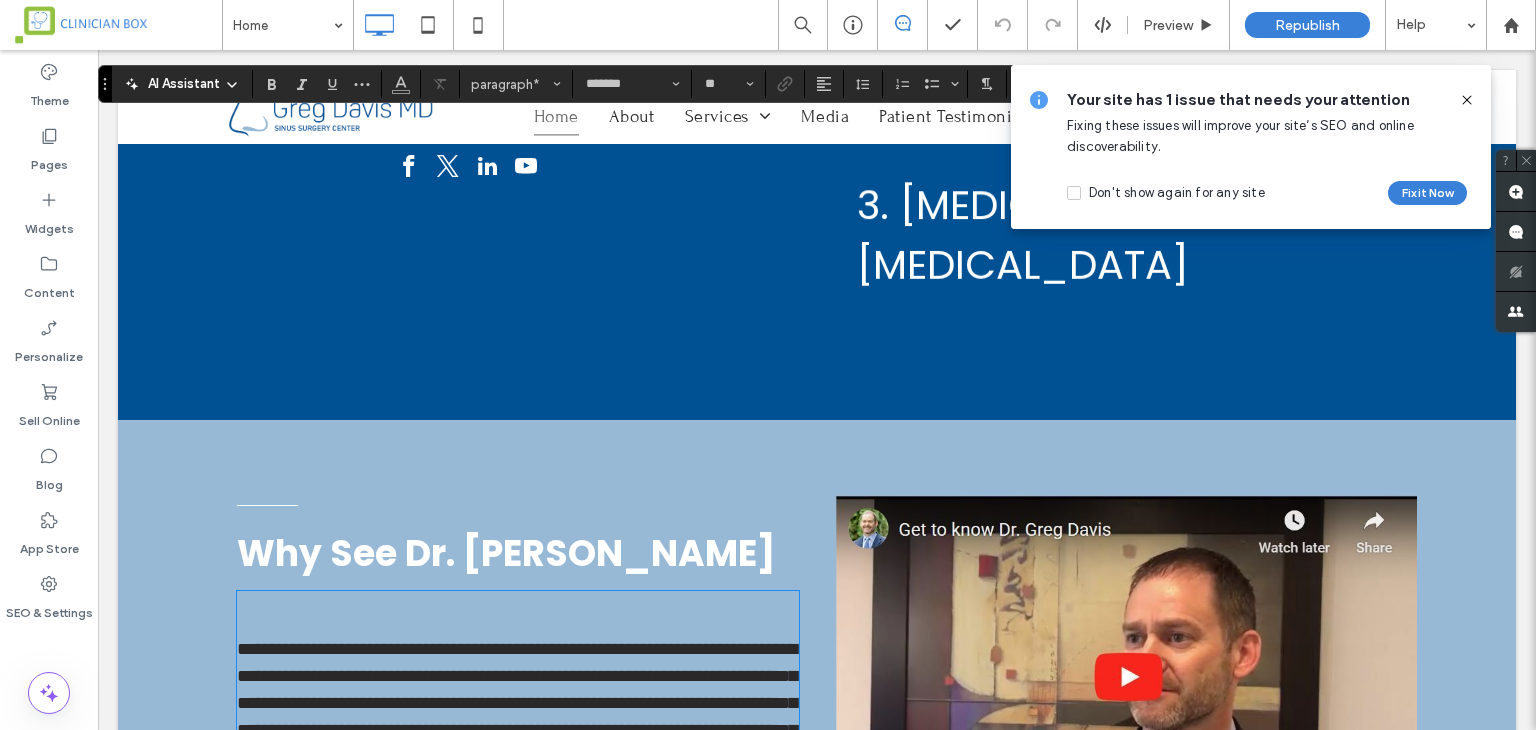 type on "**********" 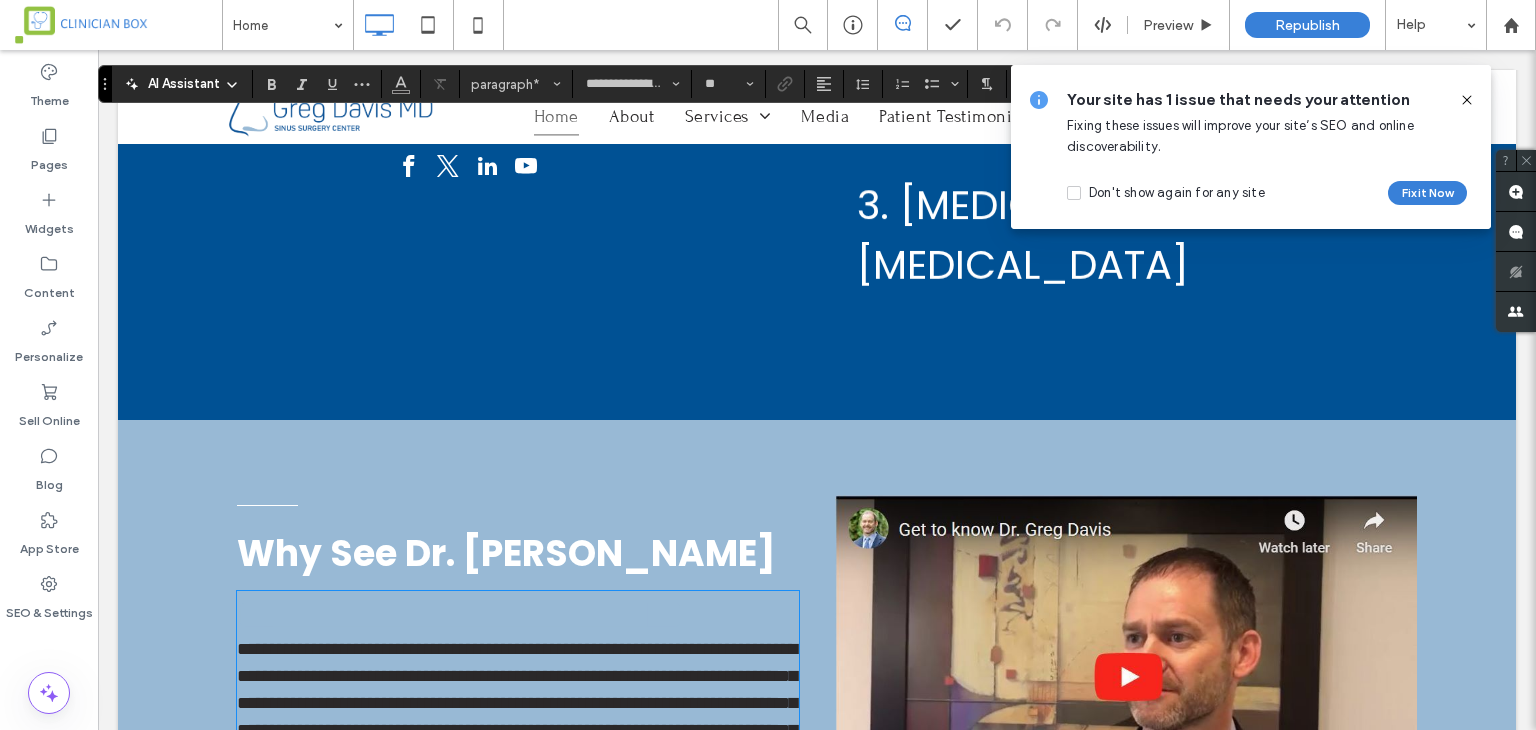 click on "**********" at bounding box center (518, 614) 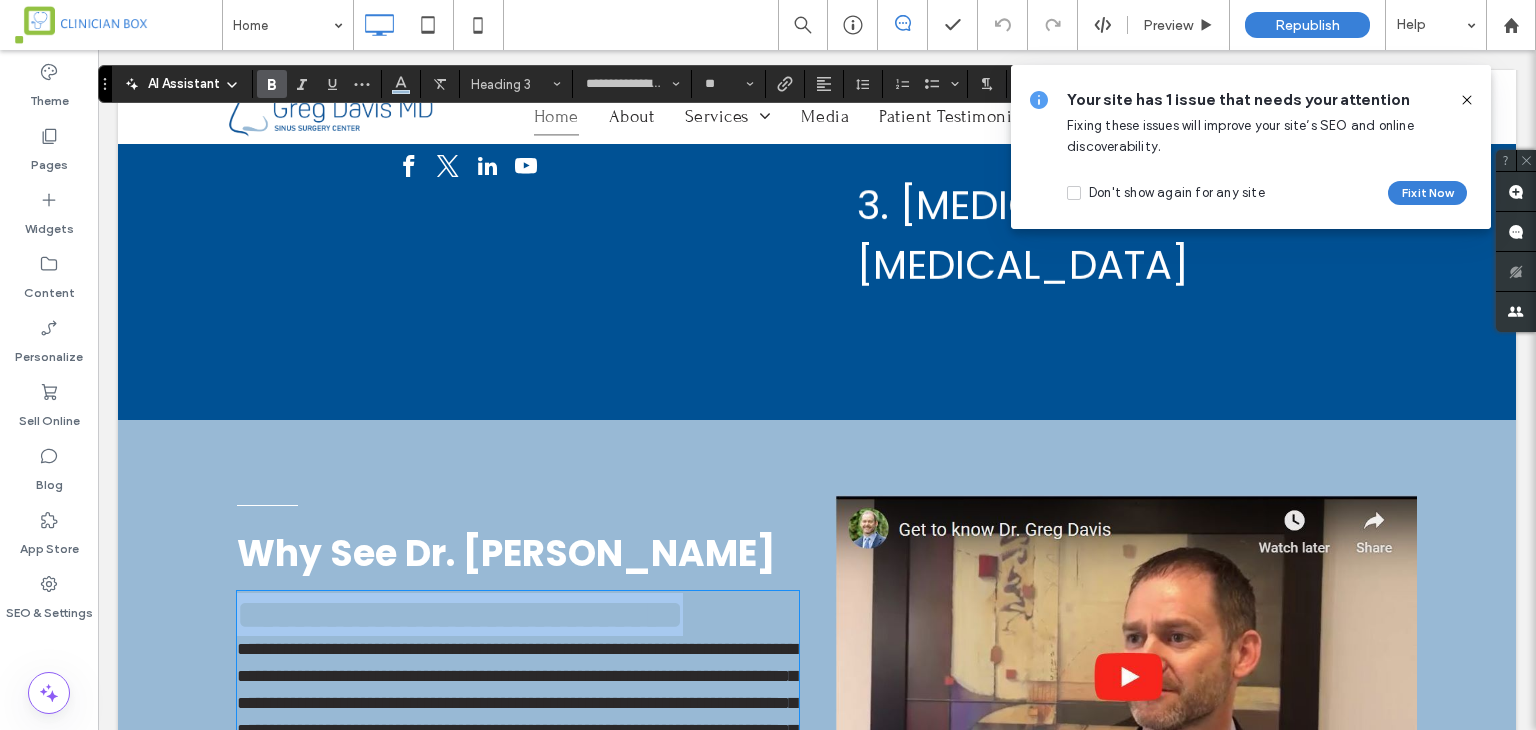 drag, startPoint x: 750, startPoint y: 549, endPoint x: 205, endPoint y: 522, distance: 545.6684 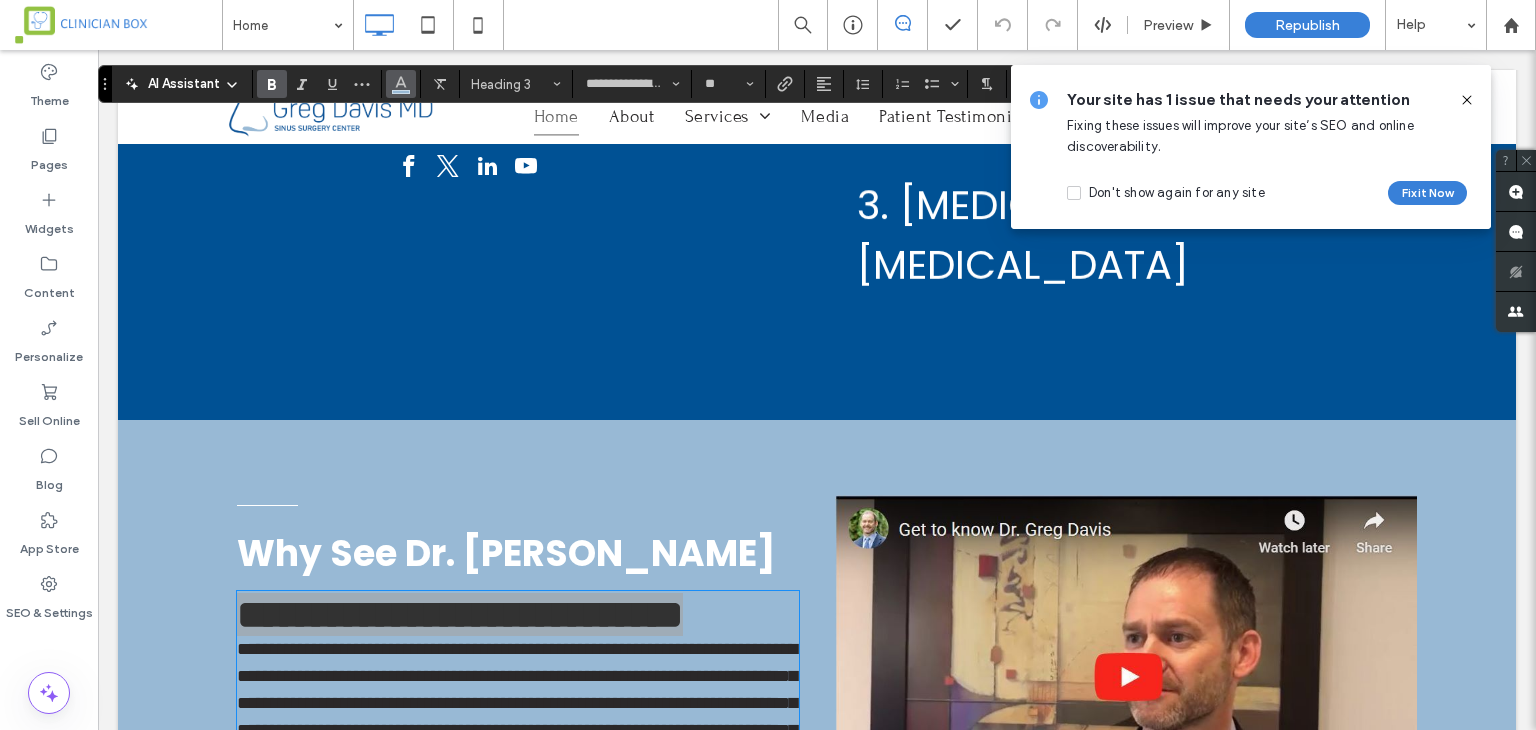 click at bounding box center [401, 82] 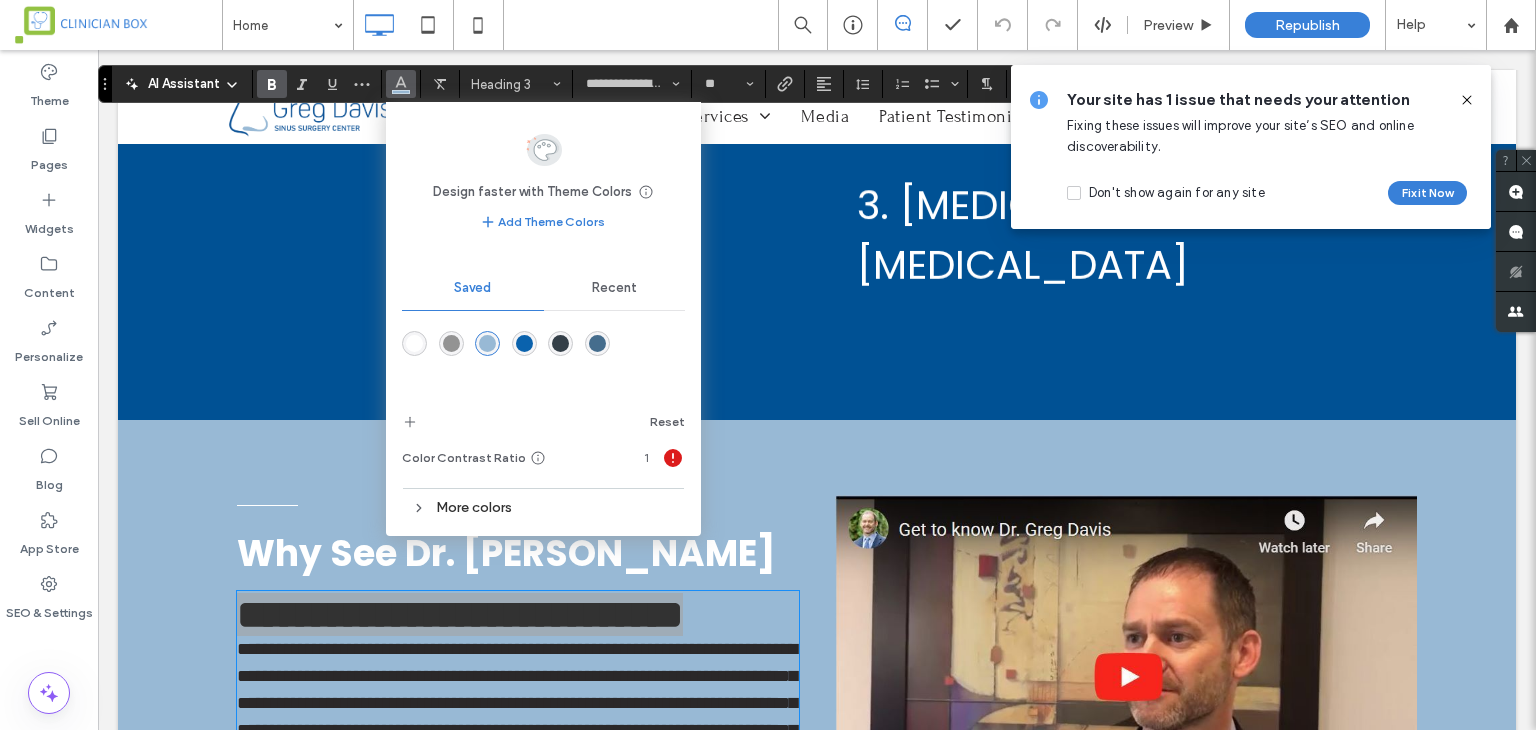 click at bounding box center [414, 343] 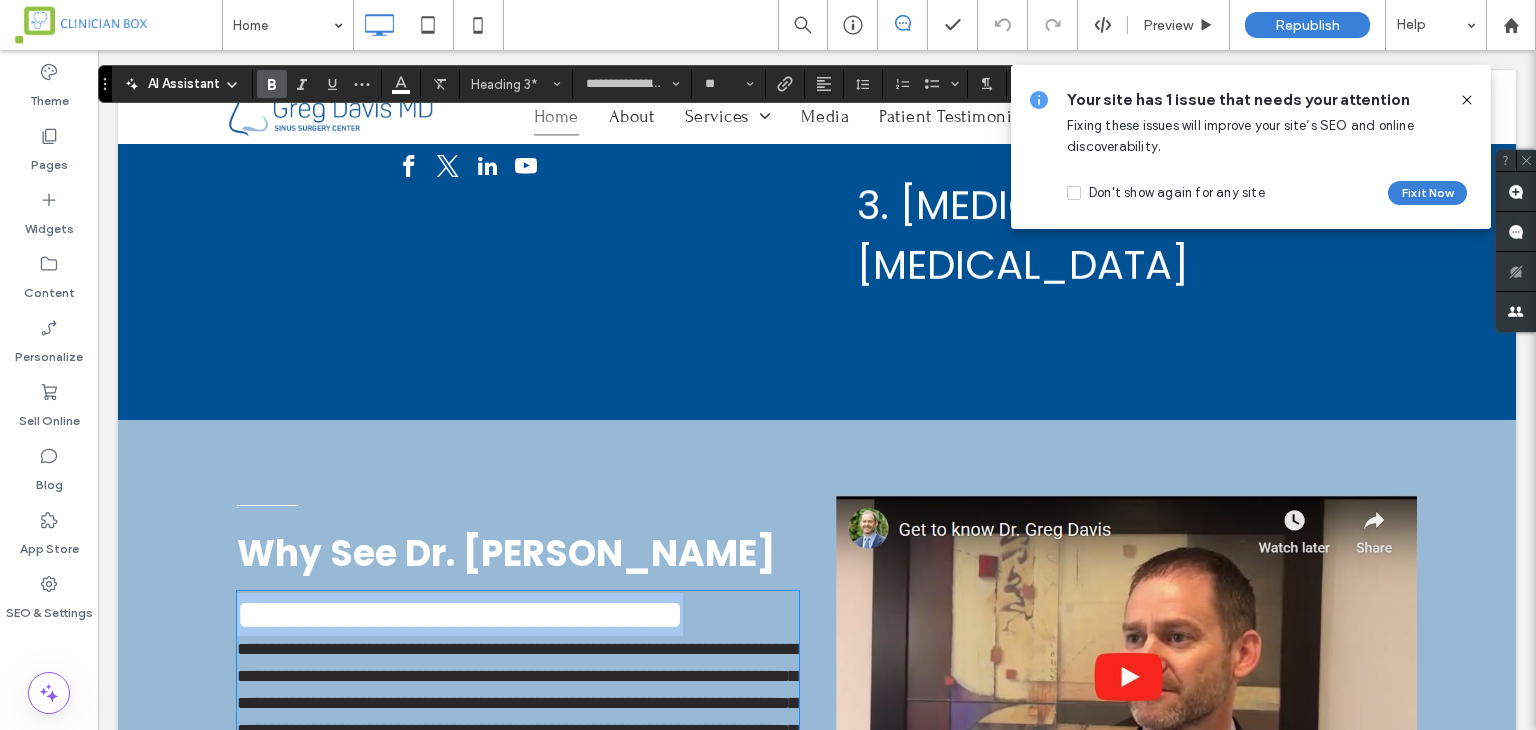 type on "*******" 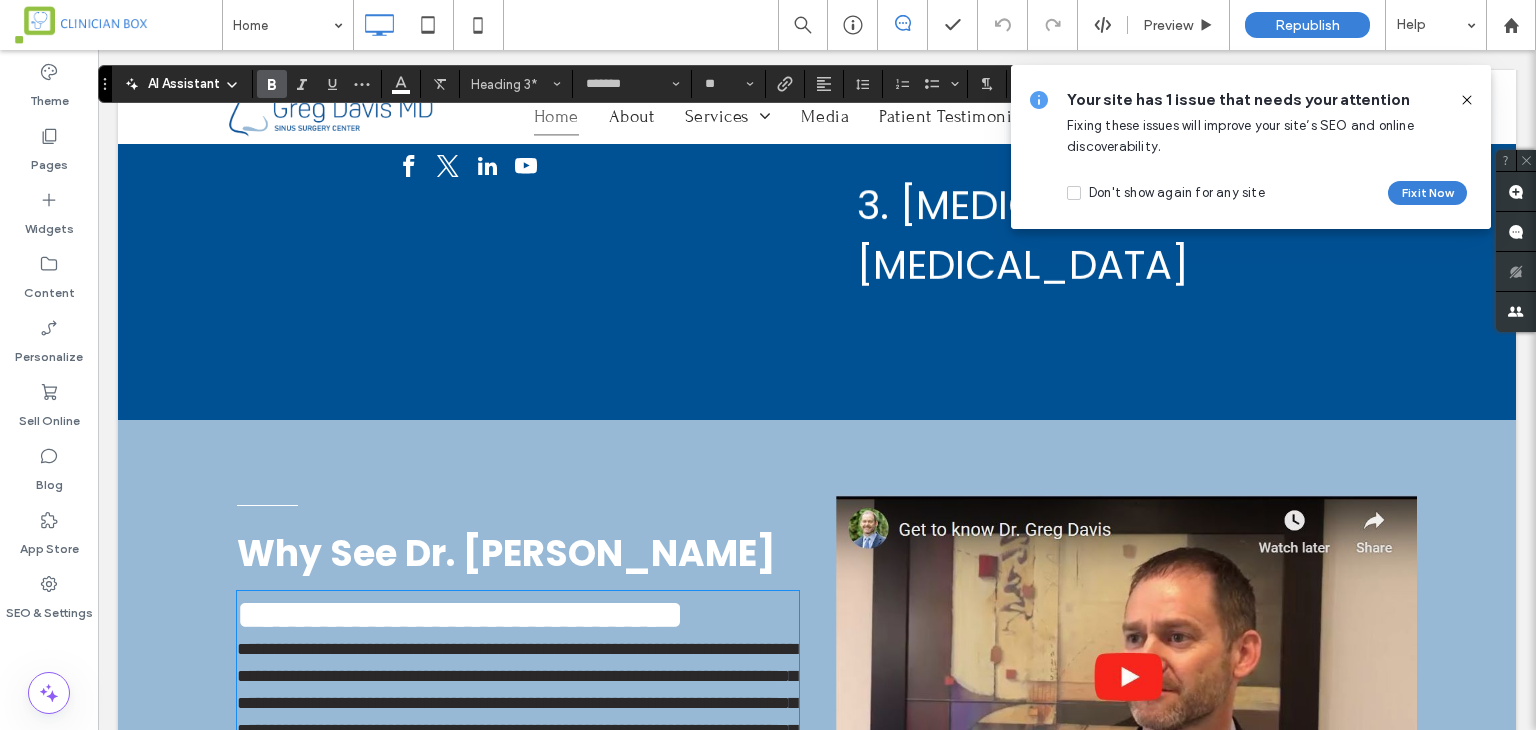 click on "**********" at bounding box center (517, 716) 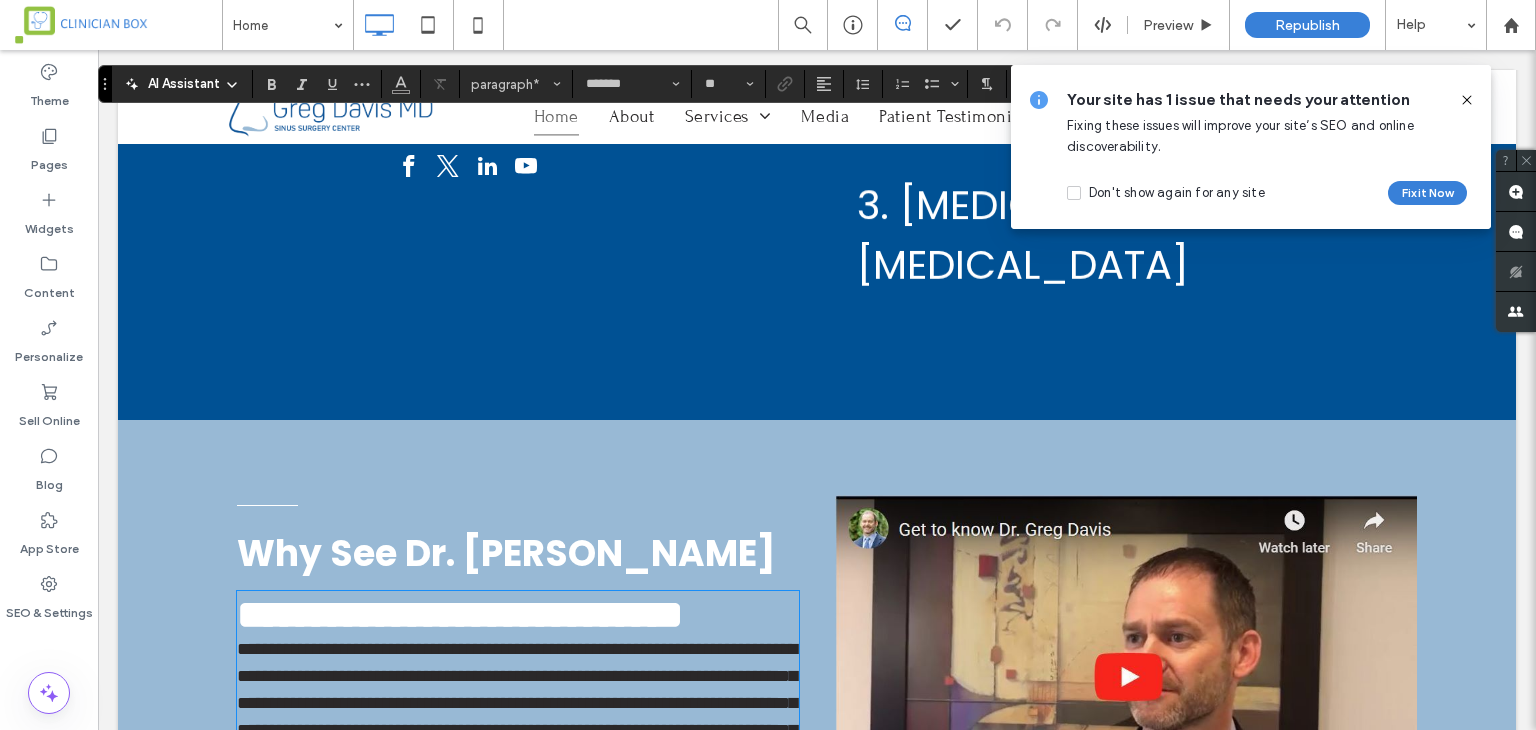 click on "Why See Dr. Greg Davis" at bounding box center (518, 553) 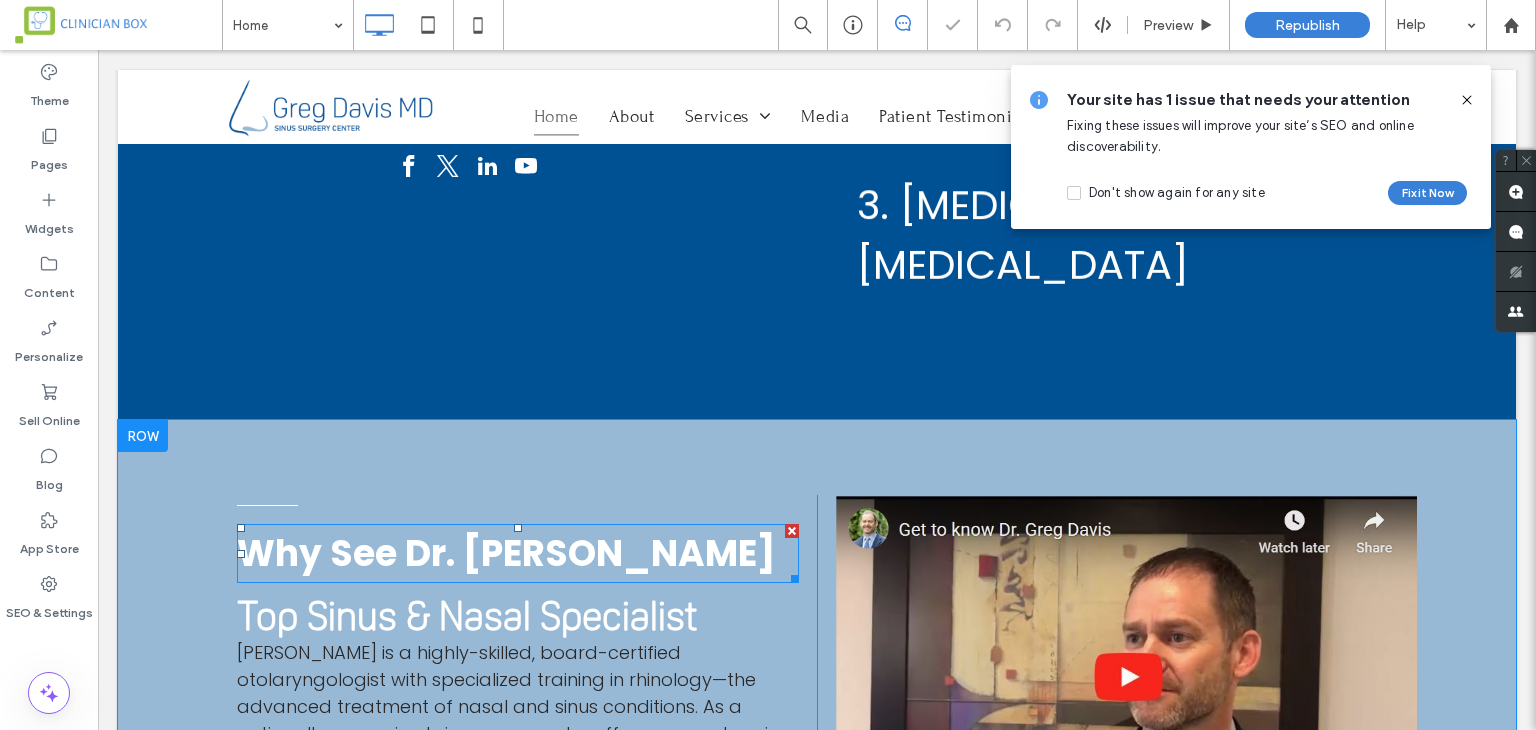click on "Why See Dr. Greg Davis" at bounding box center [518, 553] 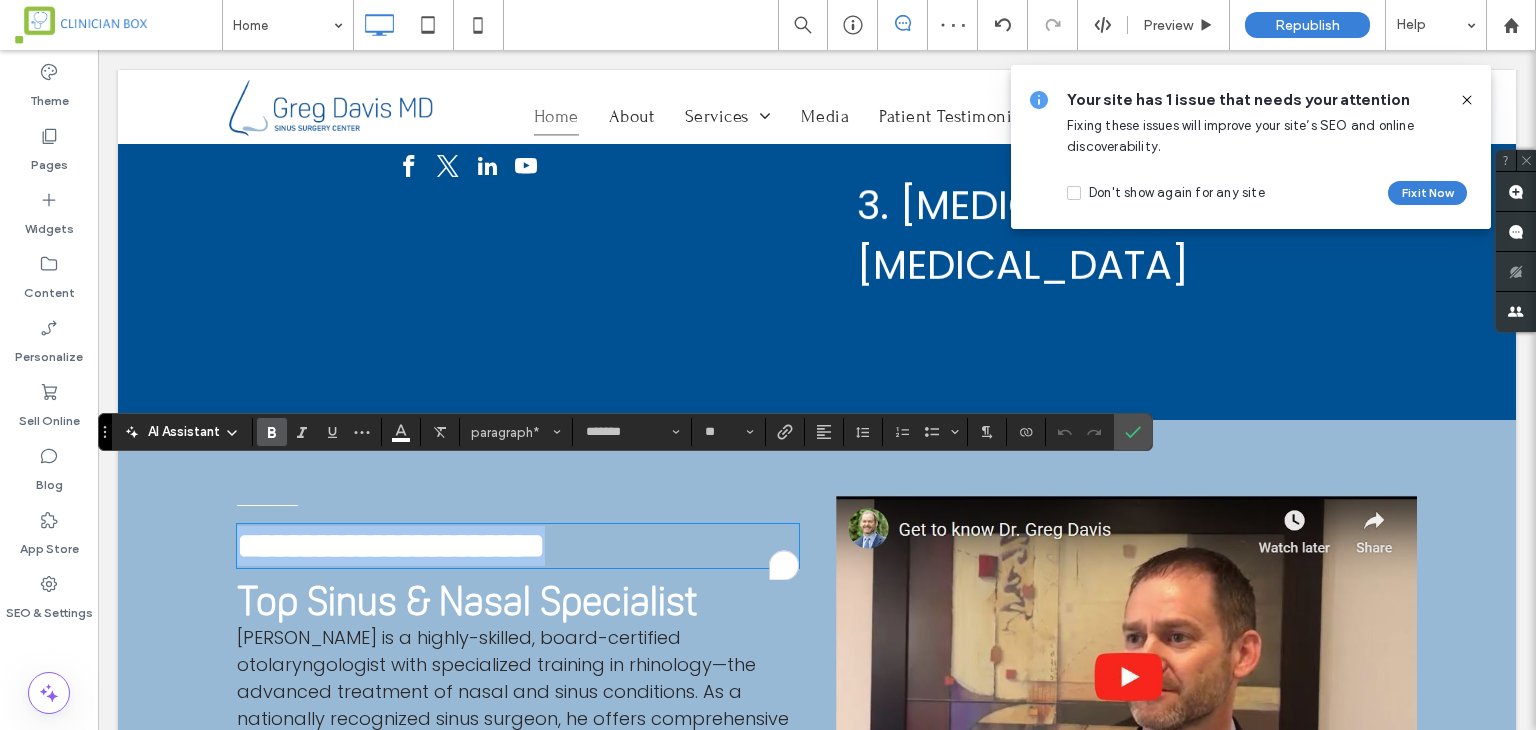 drag, startPoint x: 694, startPoint y: 490, endPoint x: 238, endPoint y: 492, distance: 456.0044 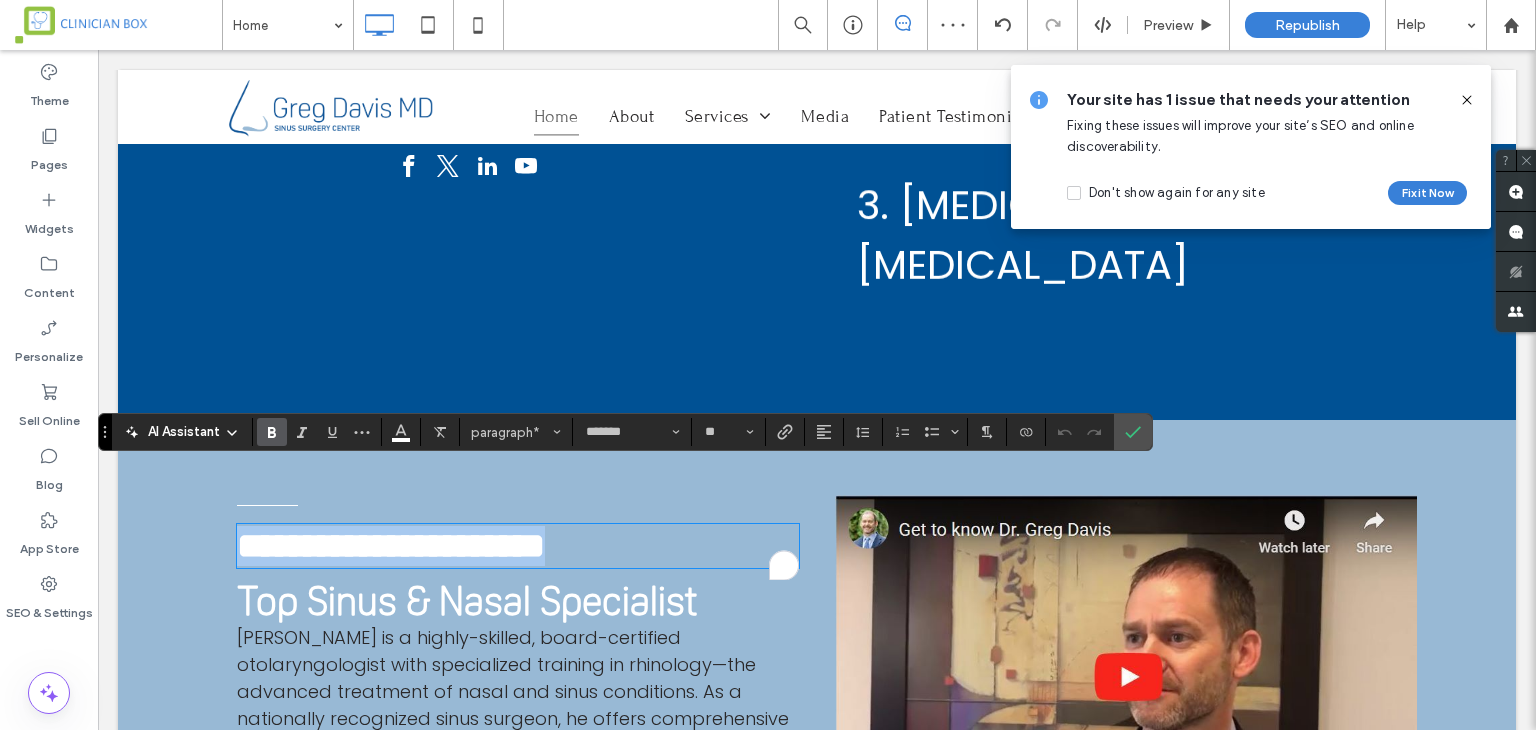 click on "**********" at bounding box center (518, 546) 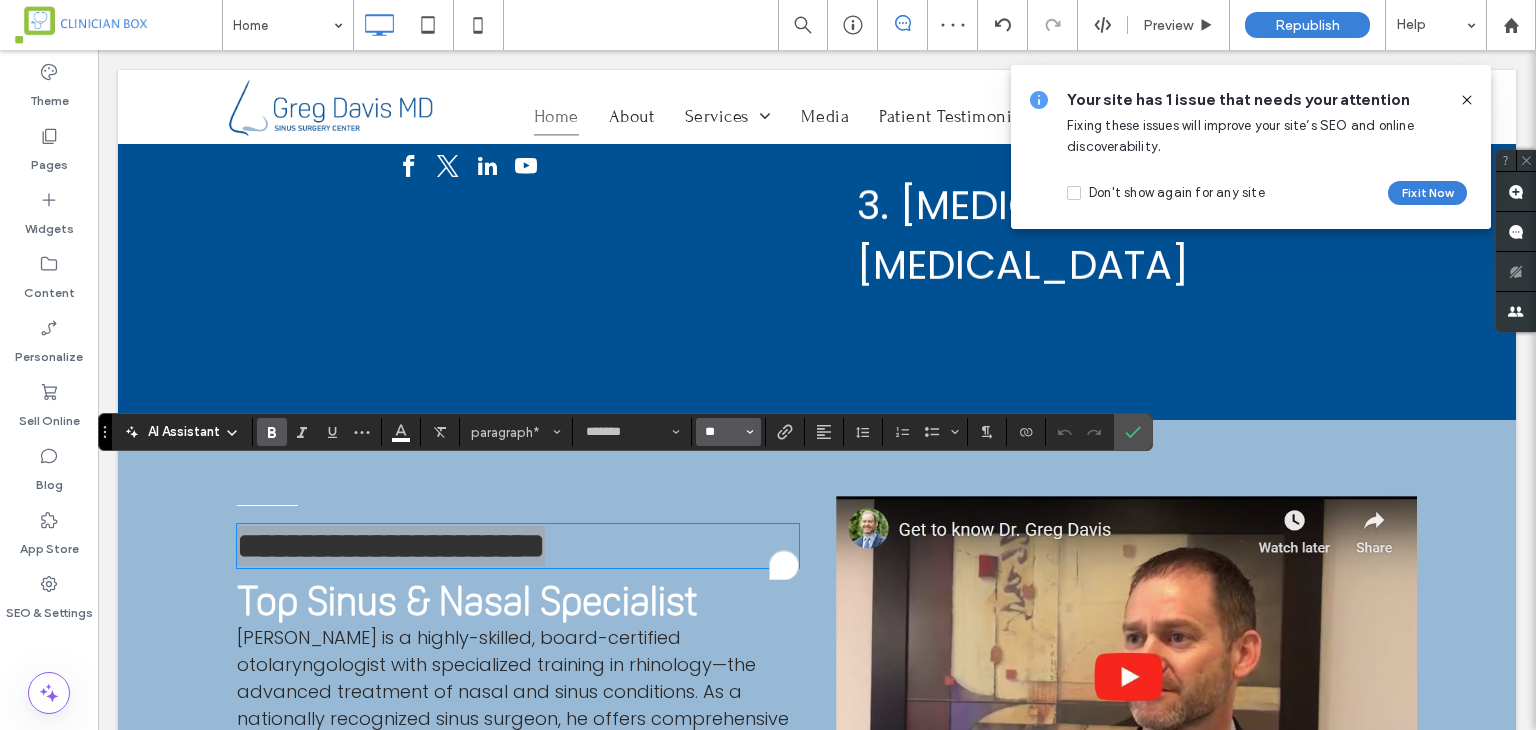click on "**" at bounding box center [722, 432] 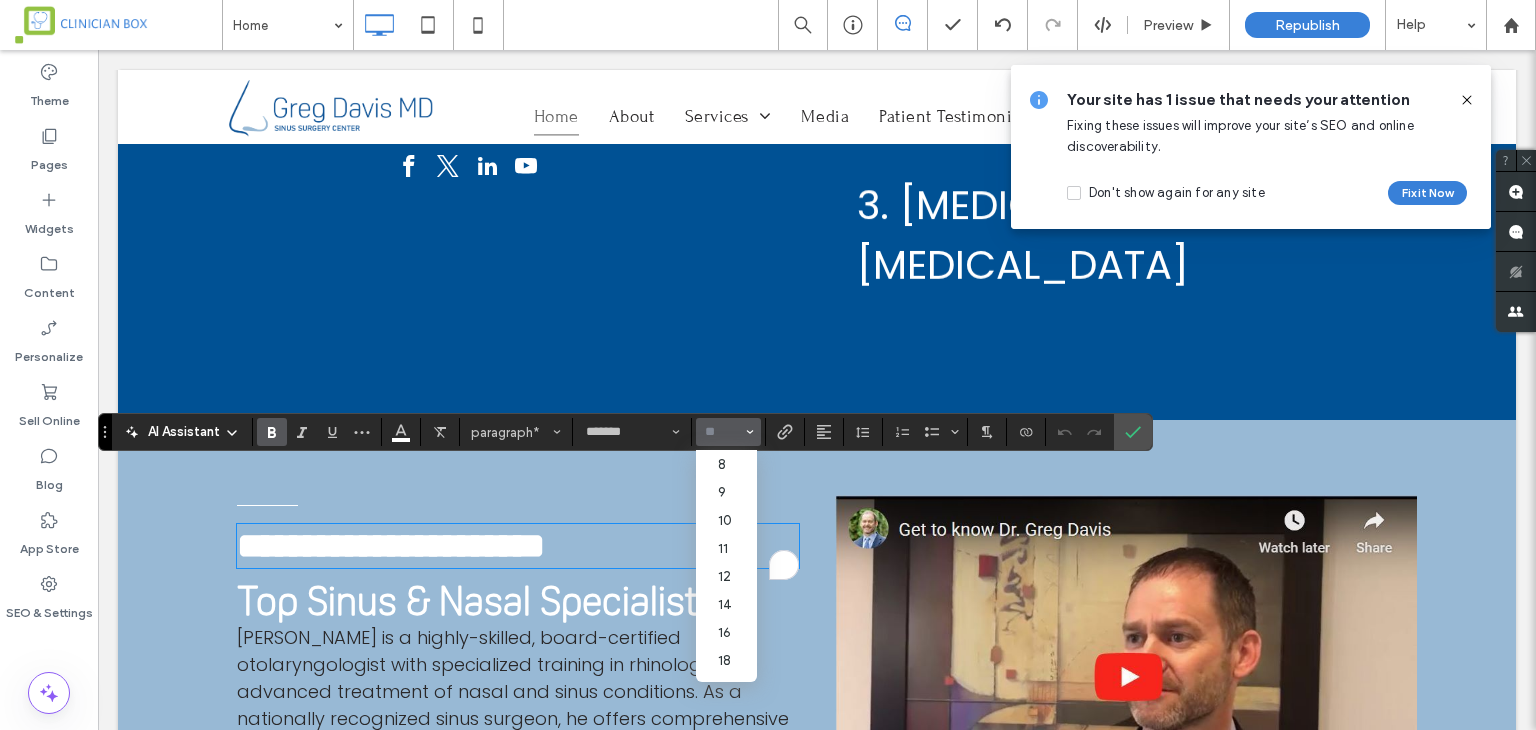 click on "Dr. Davis is a highly-skilled, board-certified otolaryngologist with specialized training in rhinology—the advanced treatment of nasal and sinus conditions. As a nationally recognized sinus surgeon, he offers comprehensive care ranging from medical management to complex surgical solutions. With years of expertise, he provides personalized, cutting-edge treatment to patients throughout Puyallup, Tacoma, and Seattle, WA." at bounding box center [516, 745] 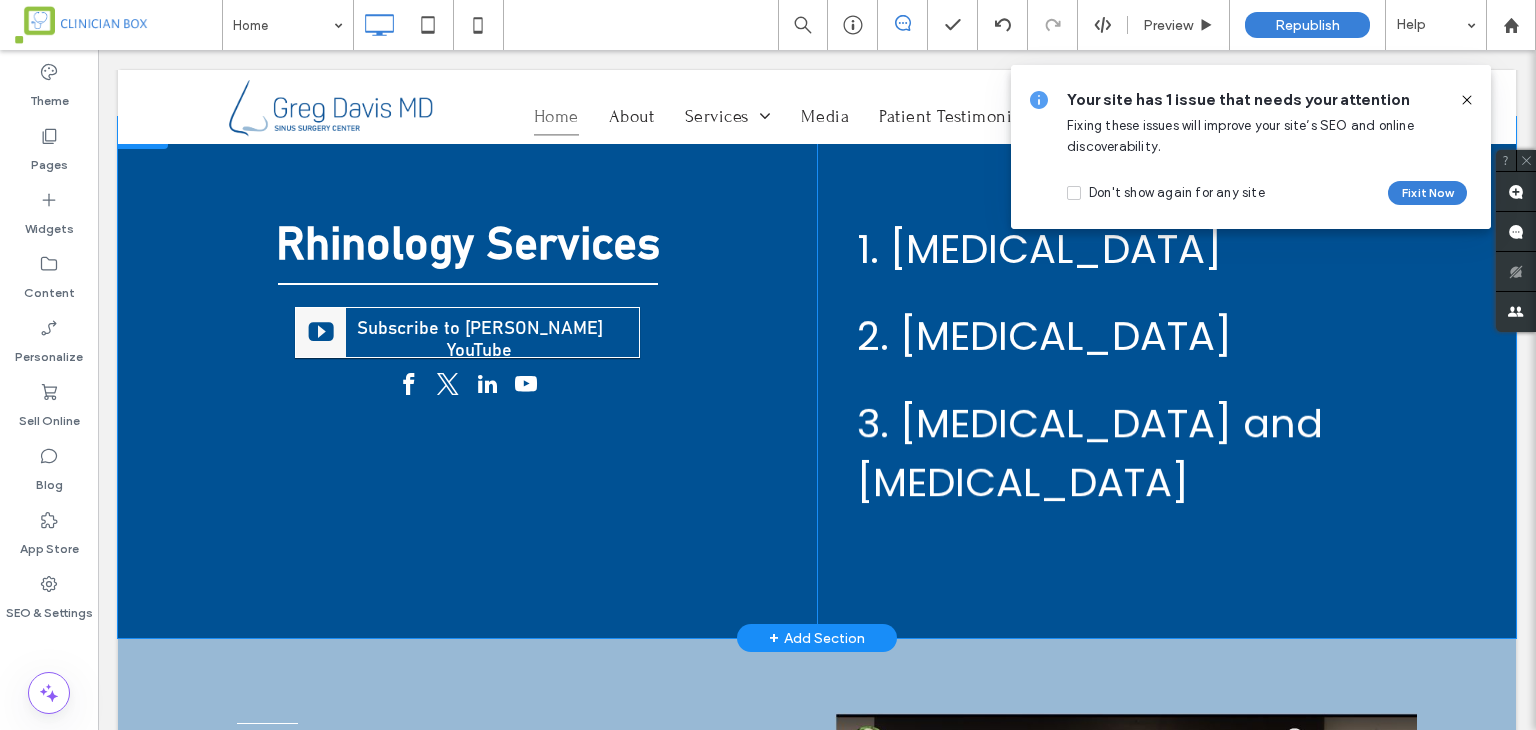 scroll, scrollTop: 644, scrollLeft: 0, axis: vertical 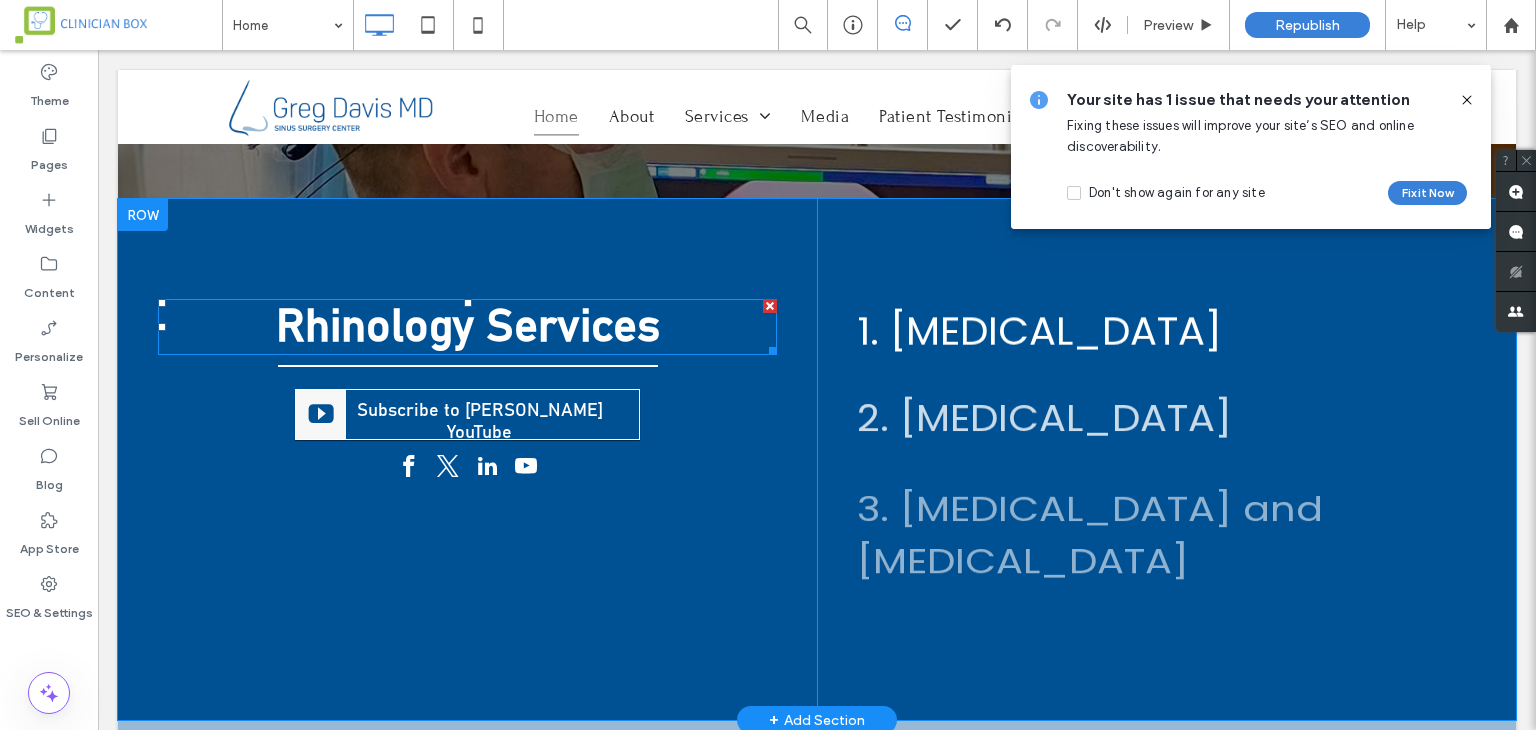 click on "Rhinology Services" at bounding box center [468, 327] 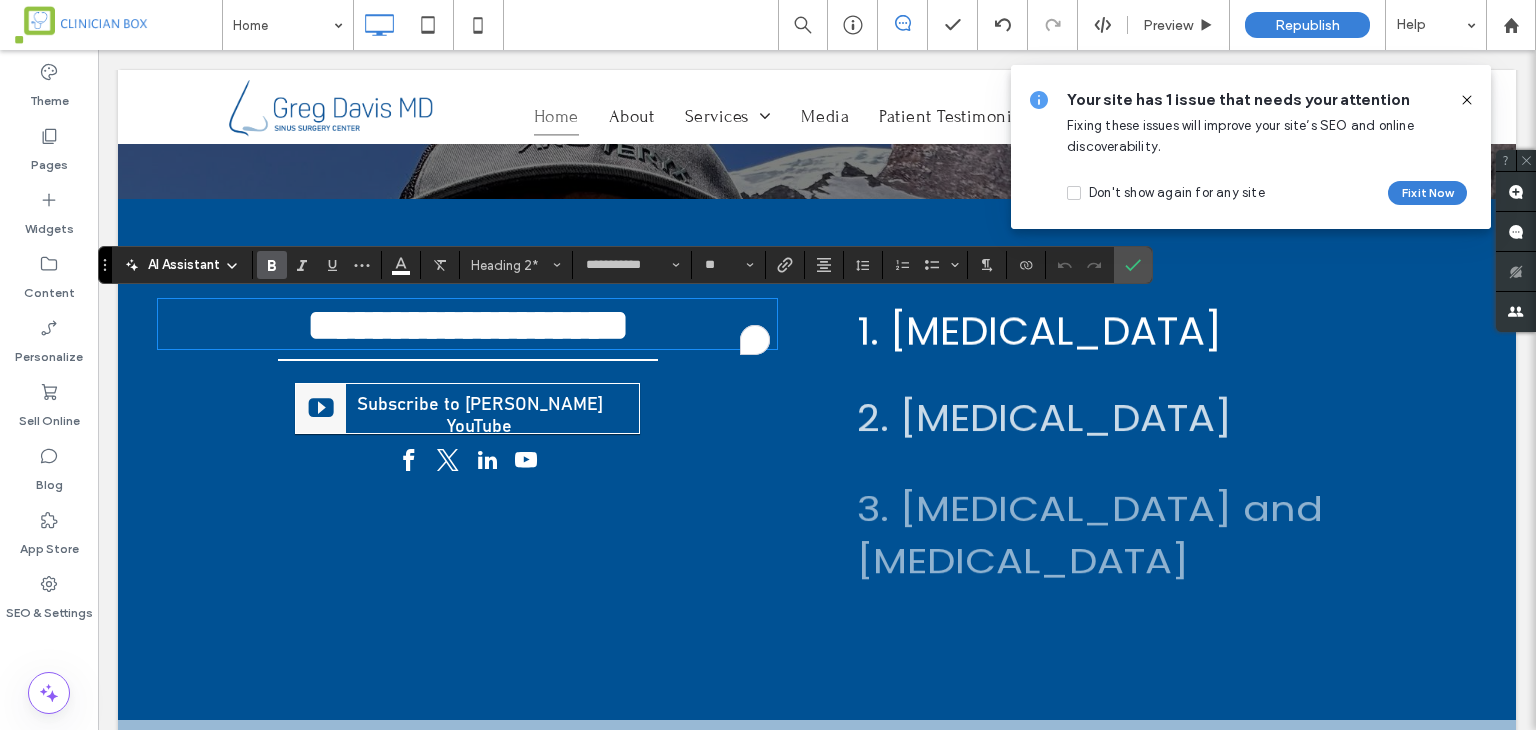 click on "**********" at bounding box center [467, 459] 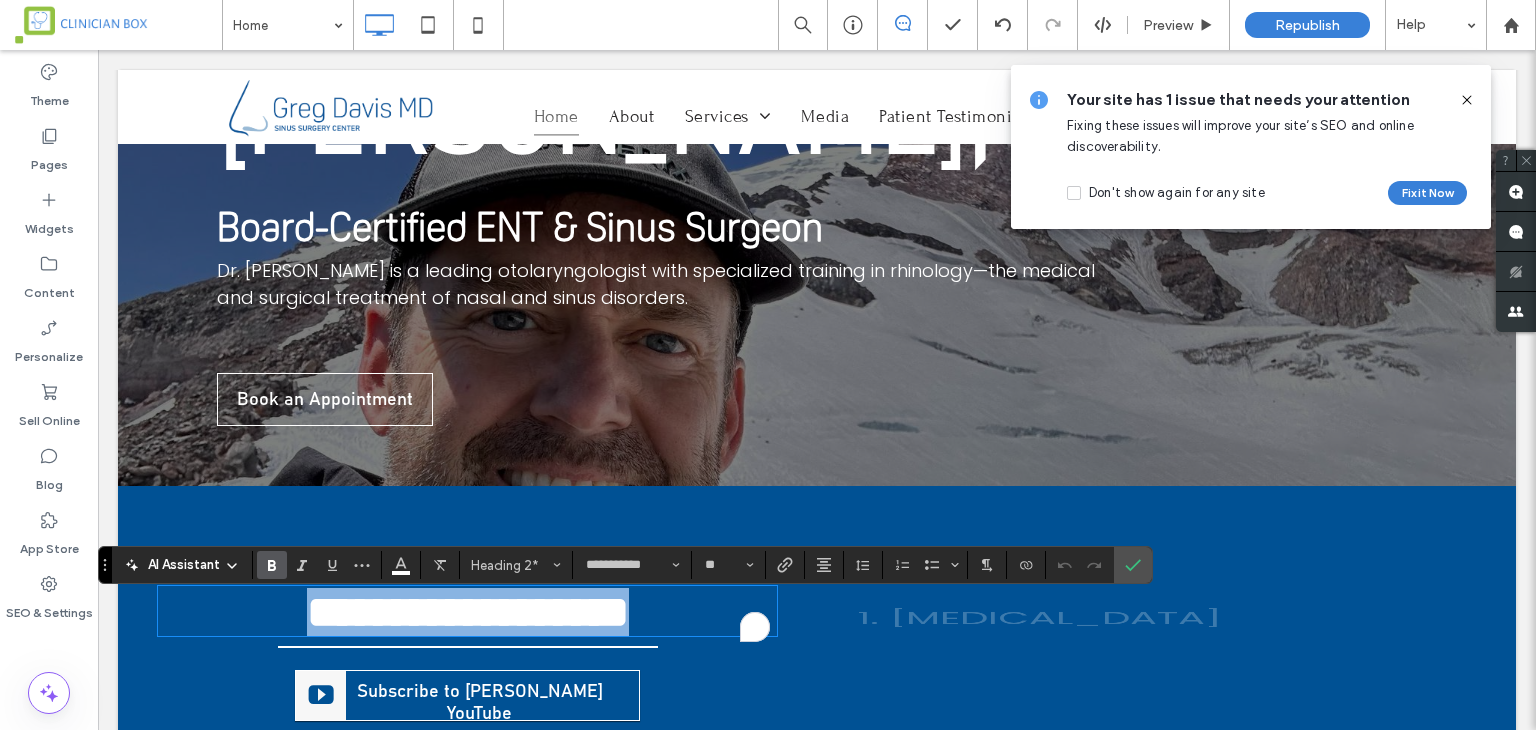 scroll, scrollTop: 344, scrollLeft: 0, axis: vertical 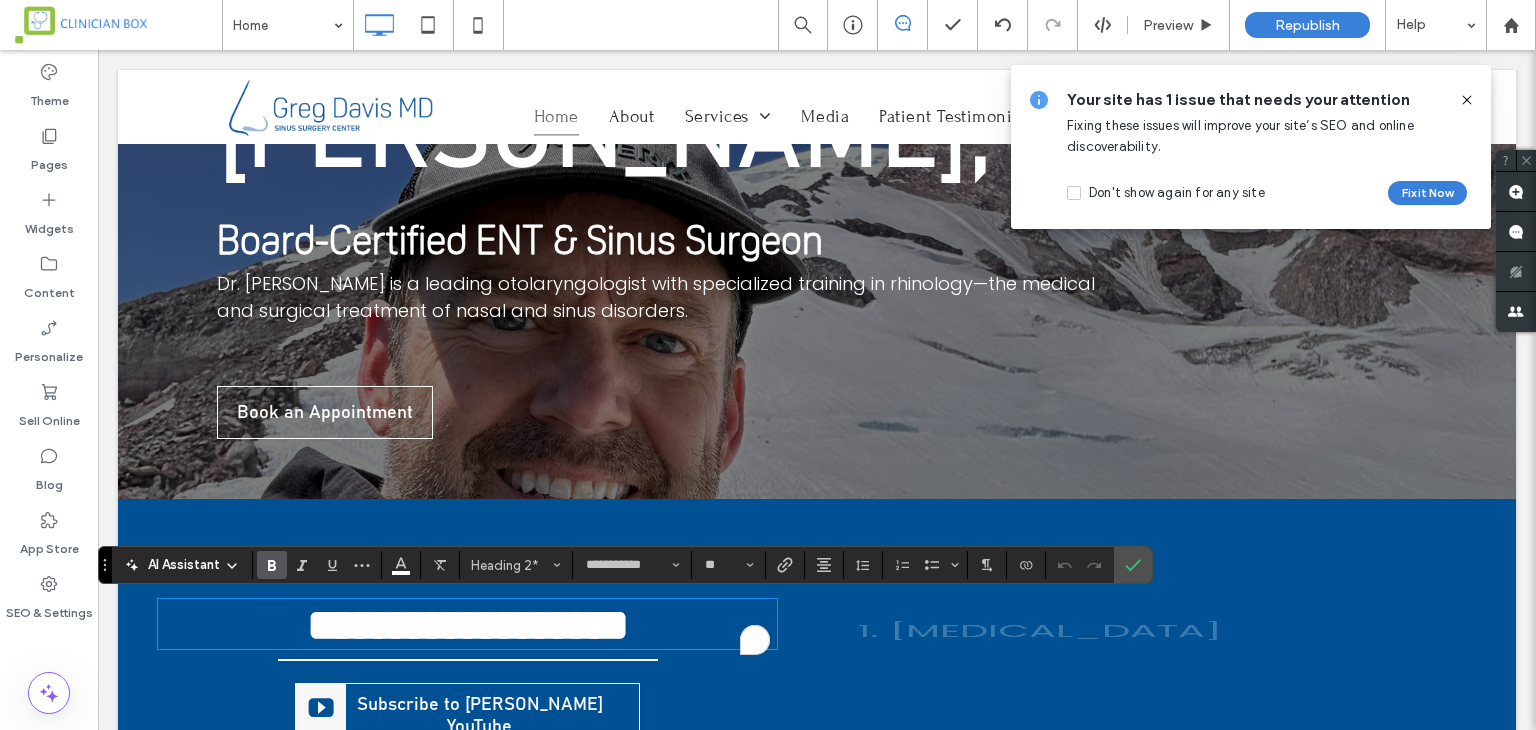 click on "Board-Certified ENT & Sinus Surgeon" at bounding box center [520, 240] 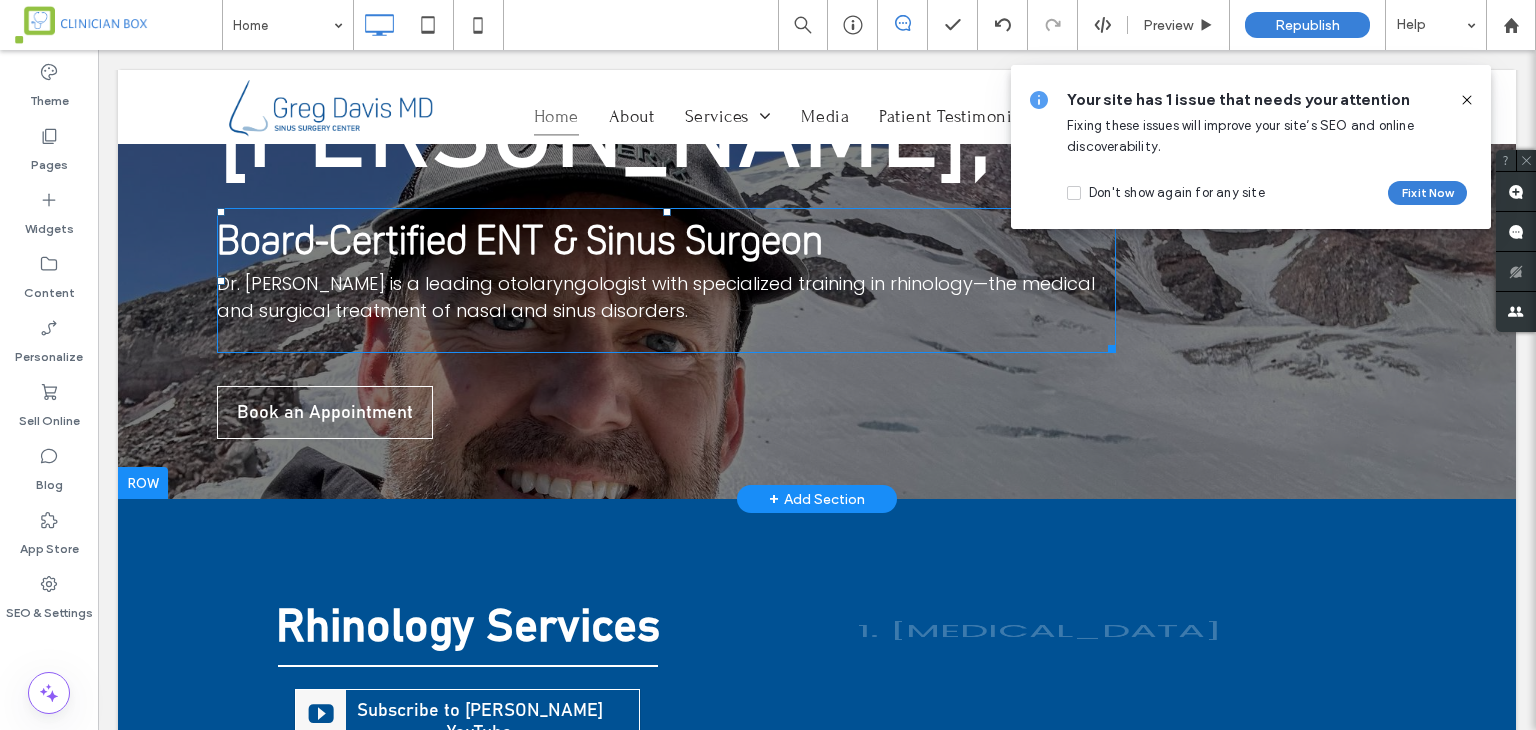 click on "Board-Certified ENT & Sinus Surgeon" at bounding box center [520, 240] 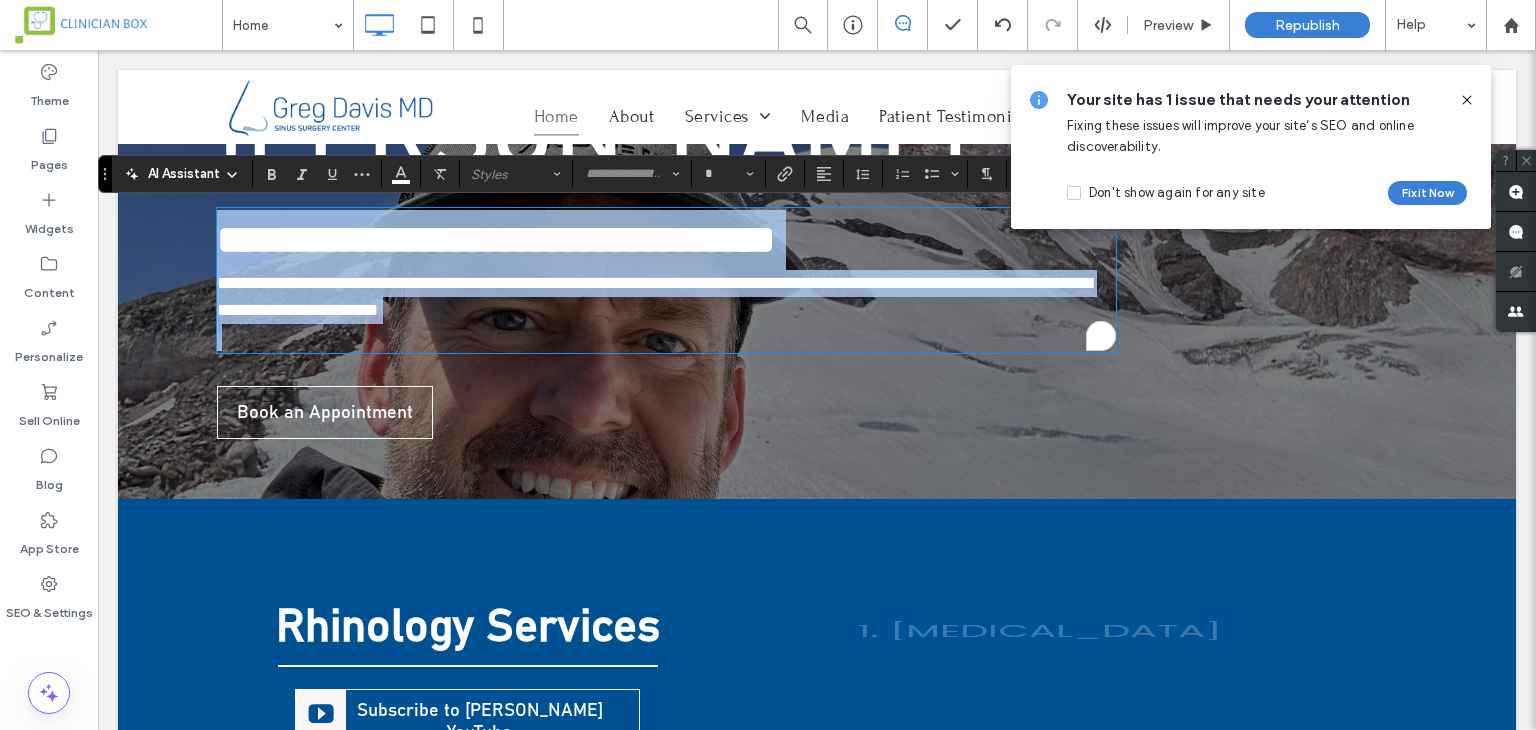click on "**********" at bounding box center [666, 240] 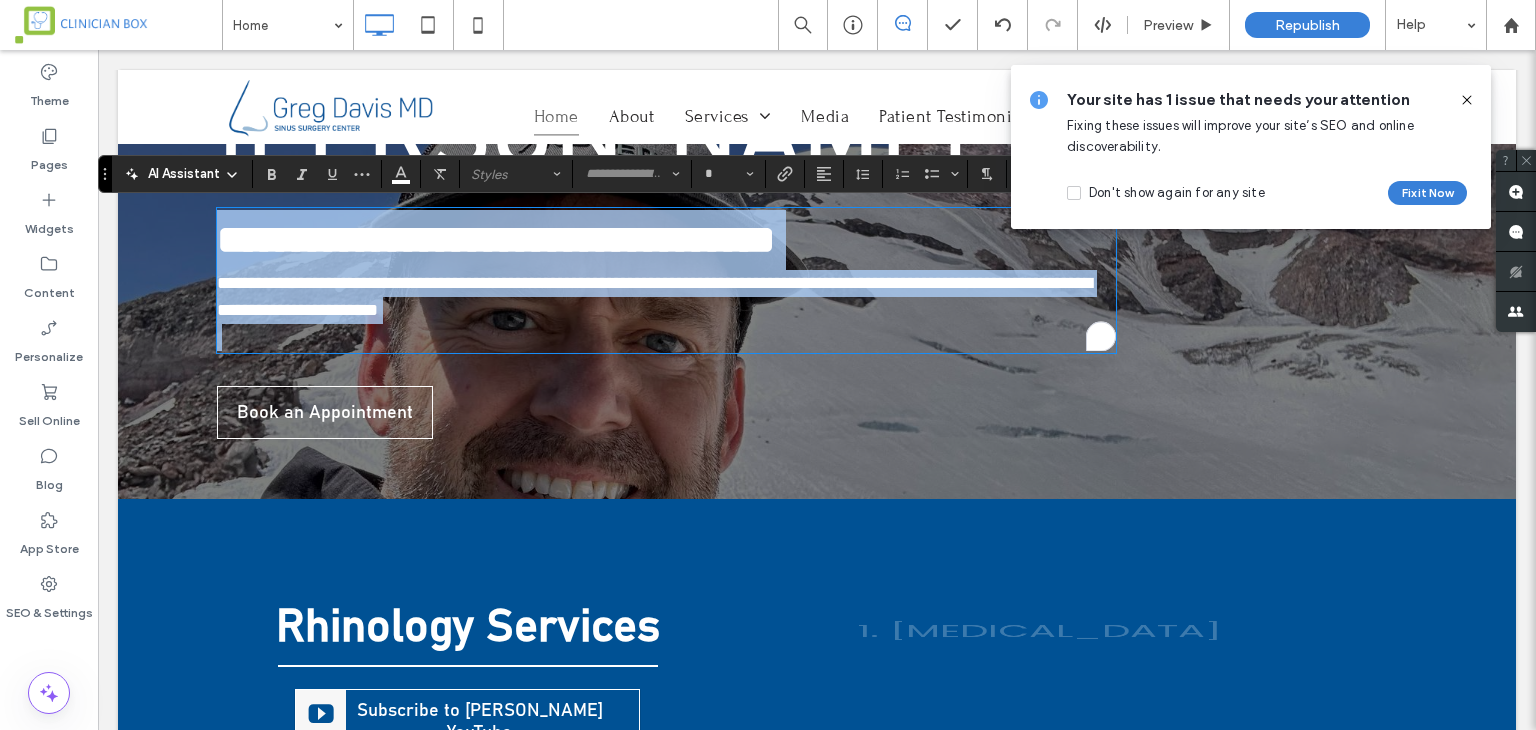 click on "**********" at bounding box center (666, 240) 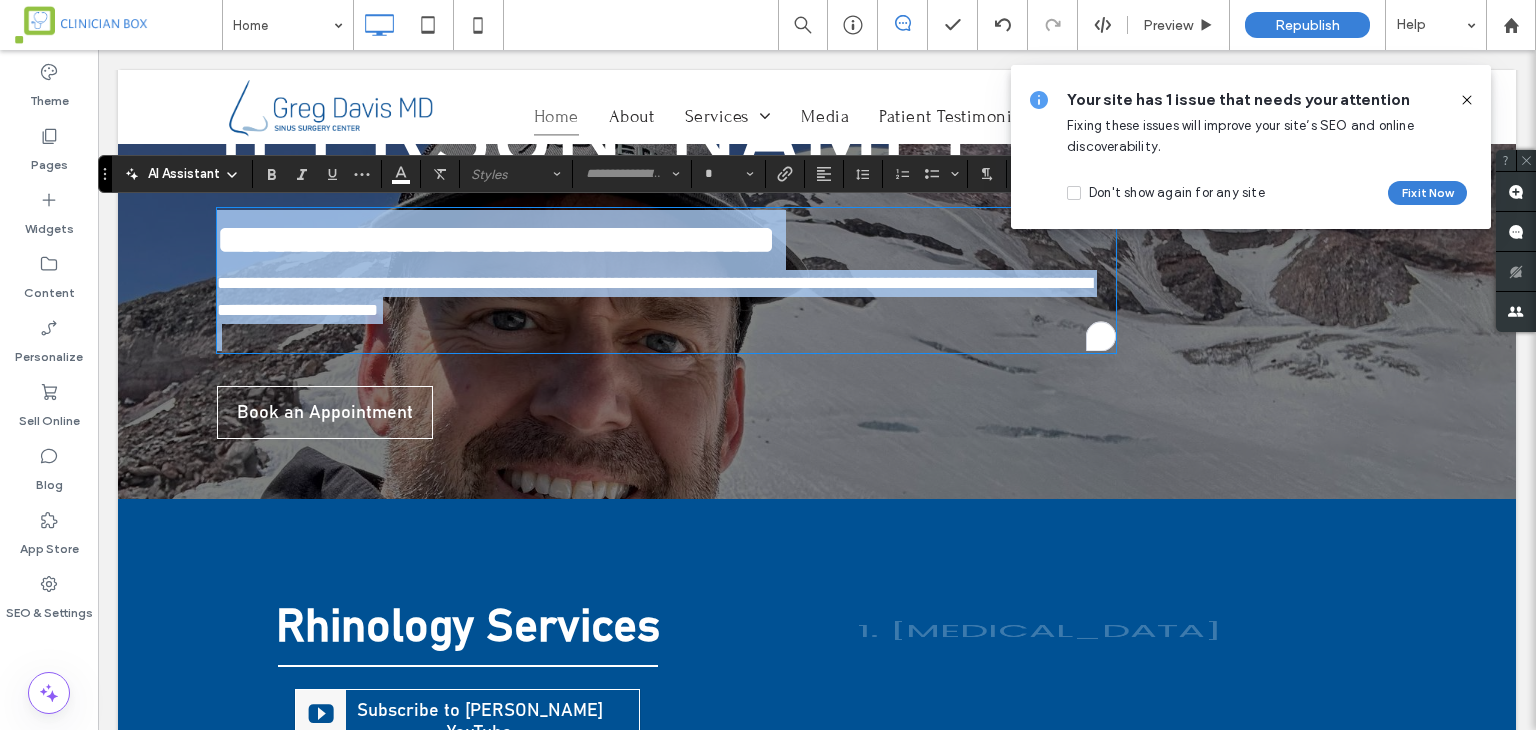 type on "**********" 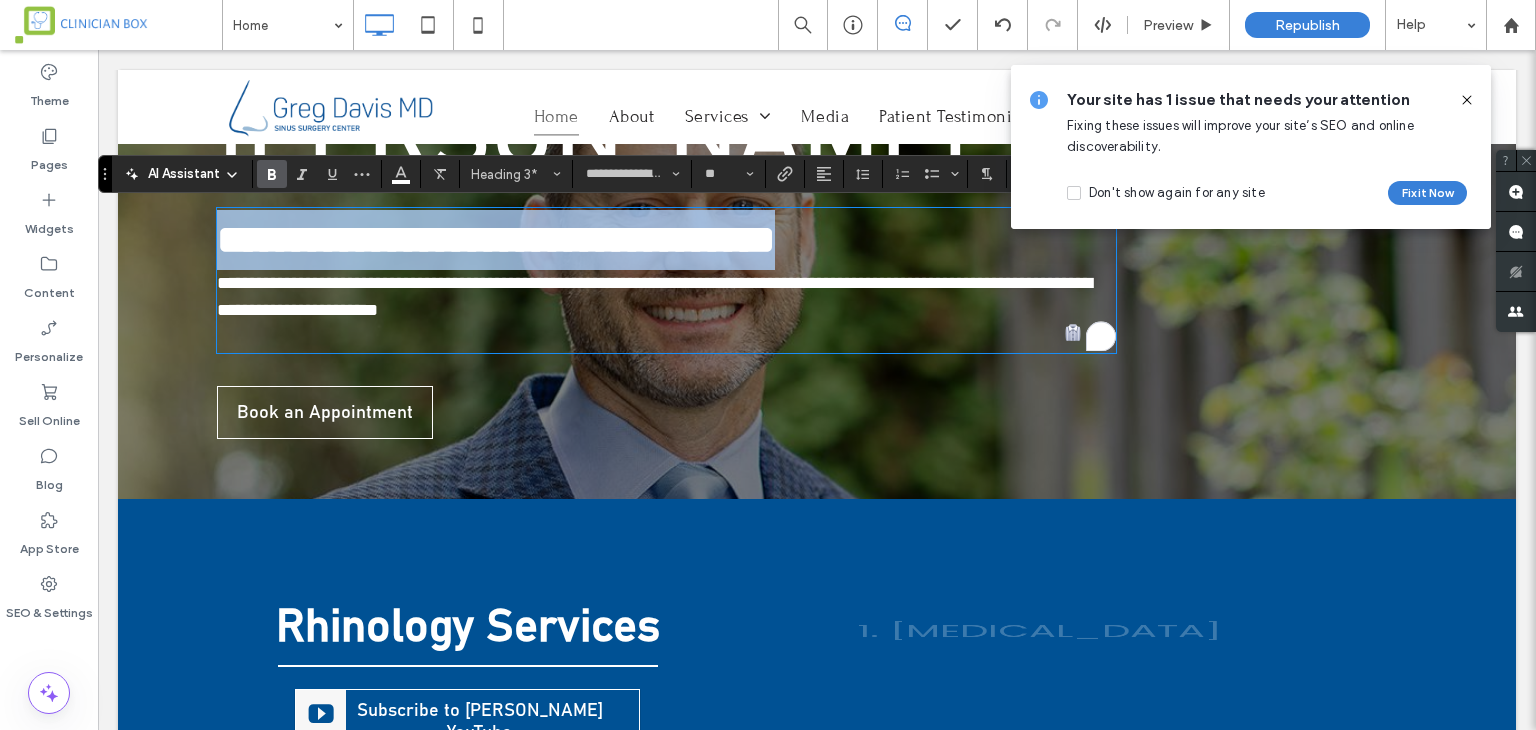 drag, startPoint x: 824, startPoint y: 237, endPoint x: 199, endPoint y: 238, distance: 625.0008 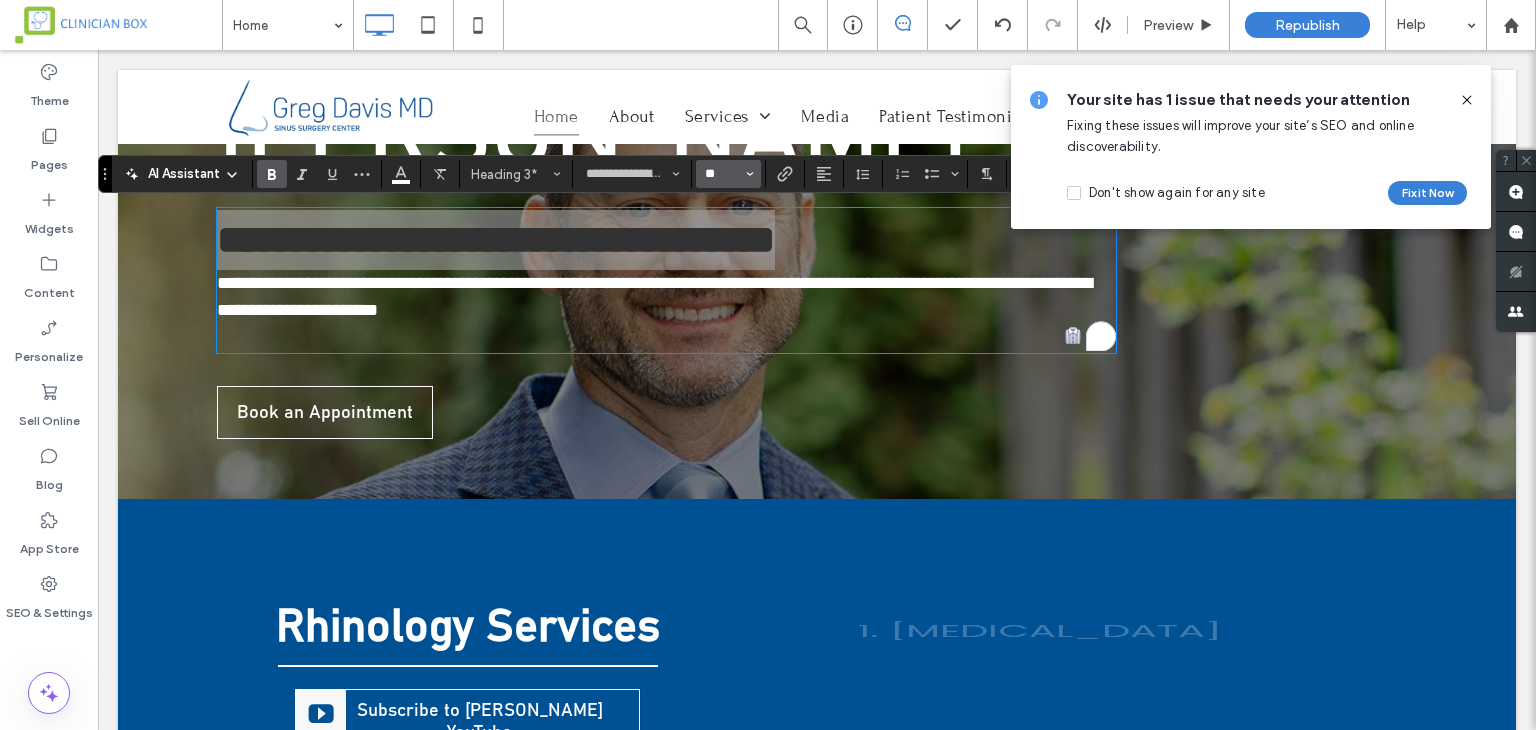 click on "**" at bounding box center (722, 174) 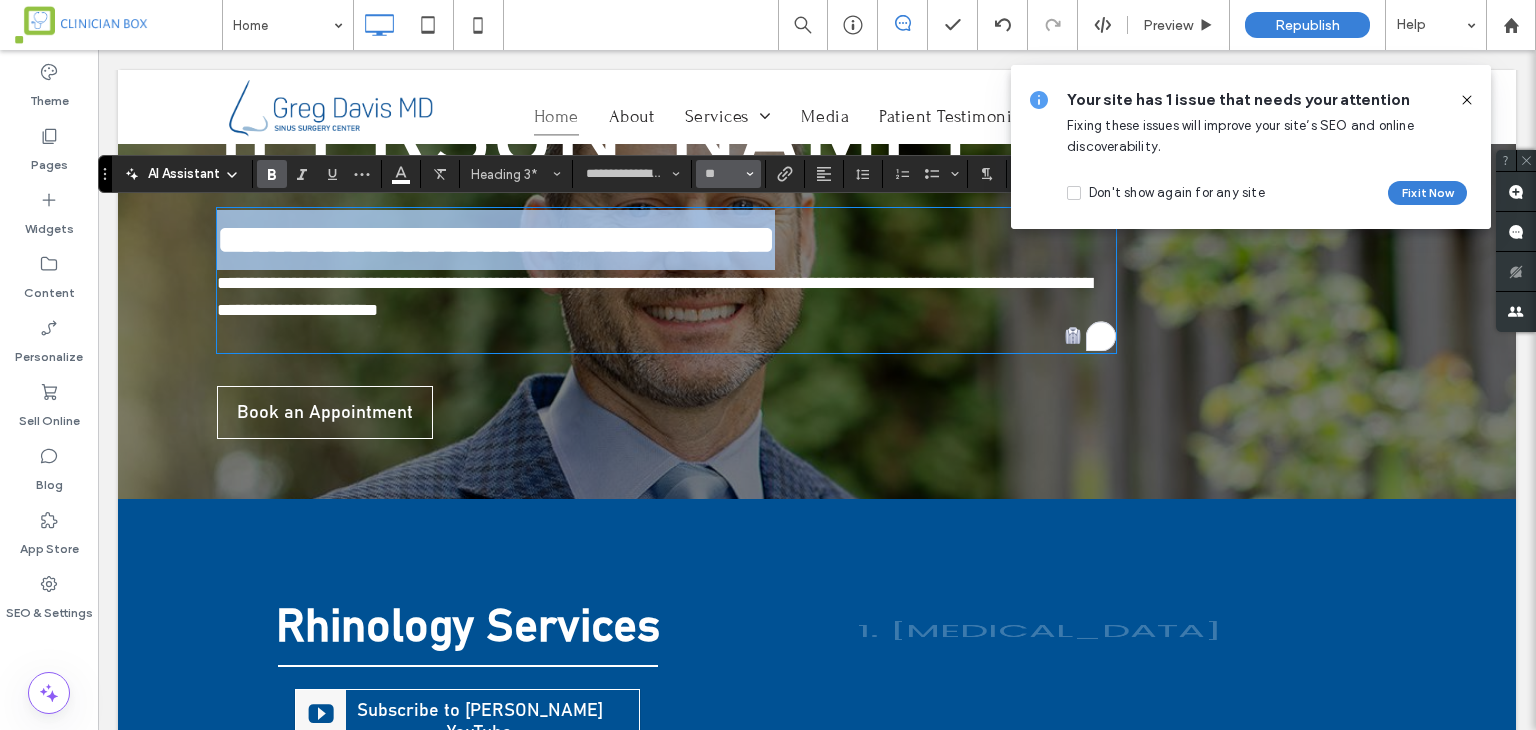 type on "**" 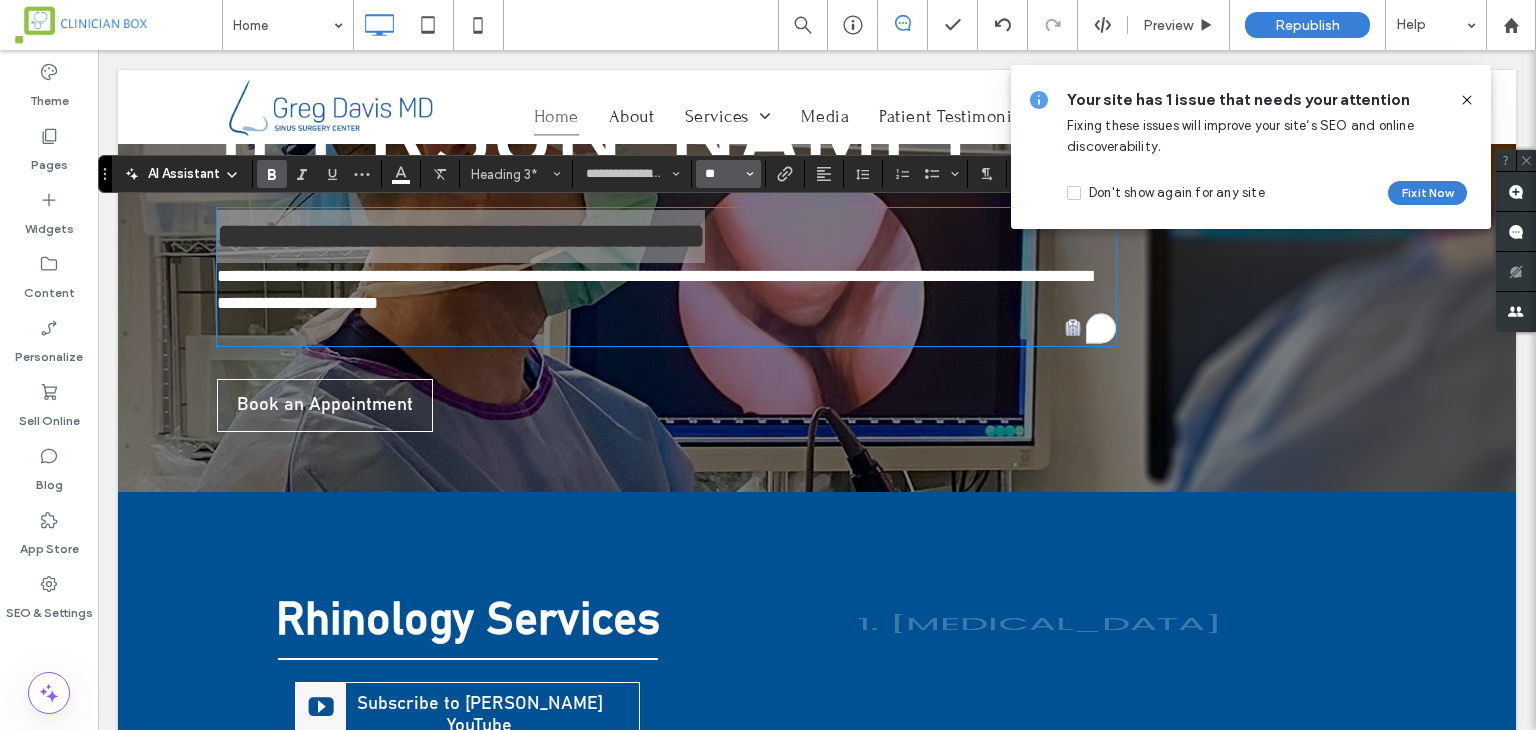 click on "**" at bounding box center [722, 174] 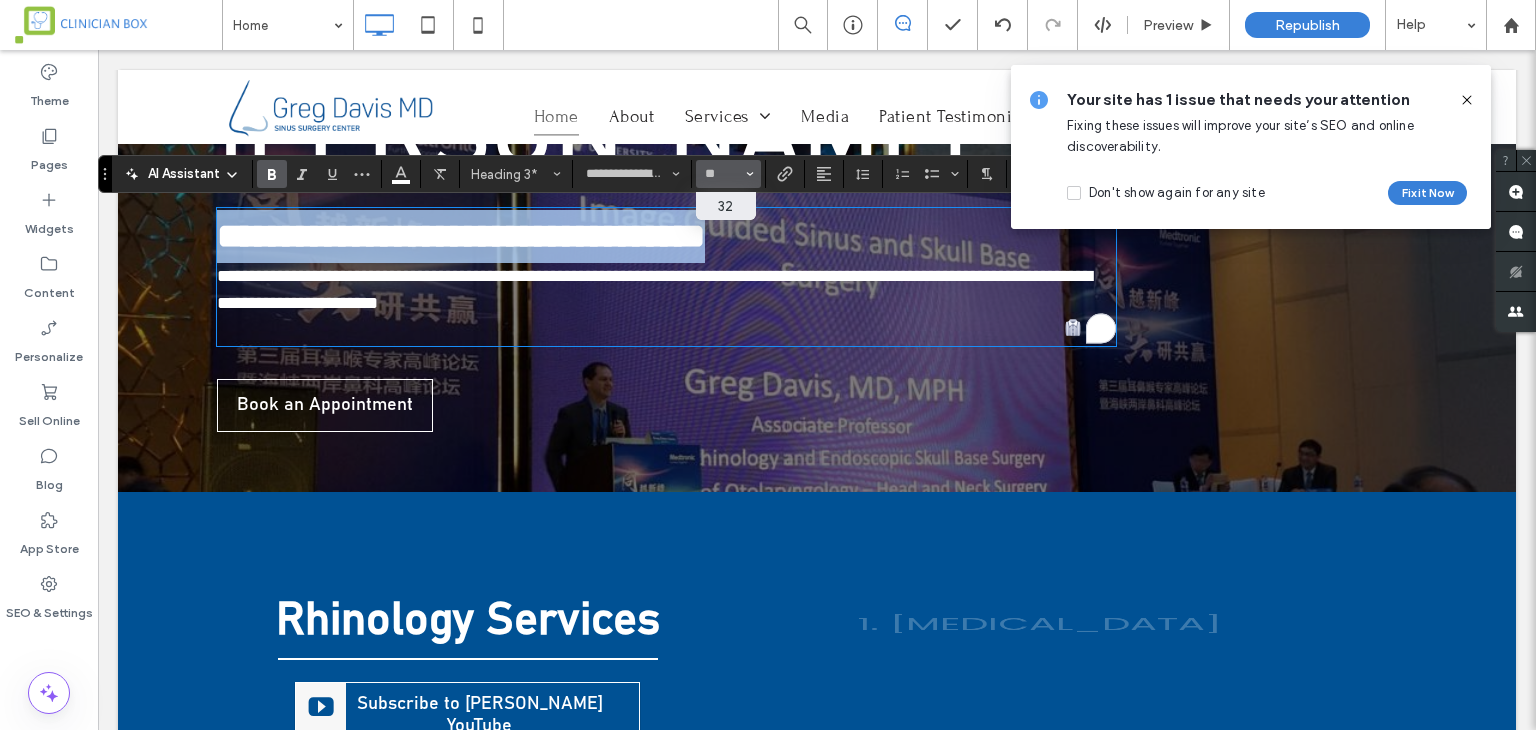 type on "**" 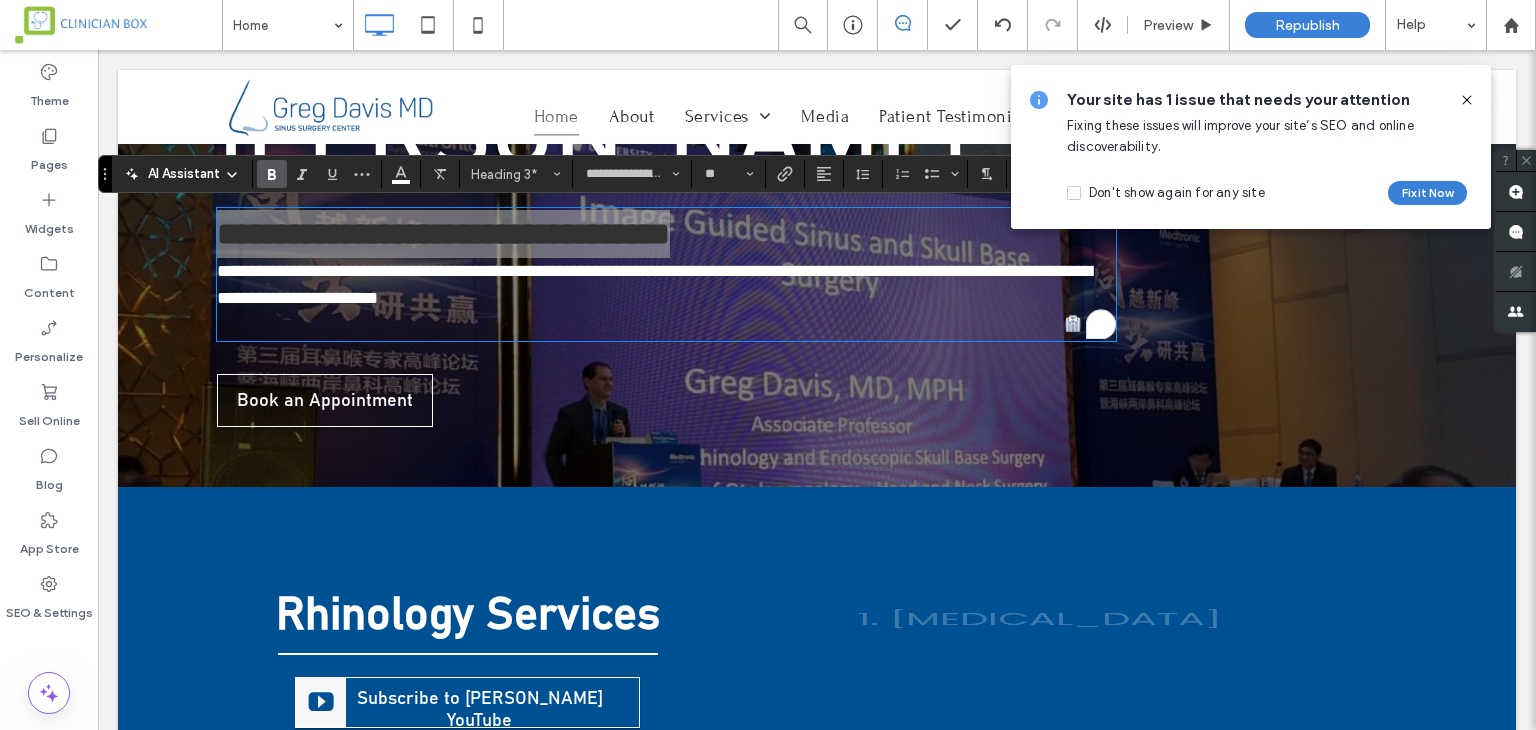 drag, startPoint x: 1464, startPoint y: 97, endPoint x: 998, endPoint y: 152, distance: 469.2345 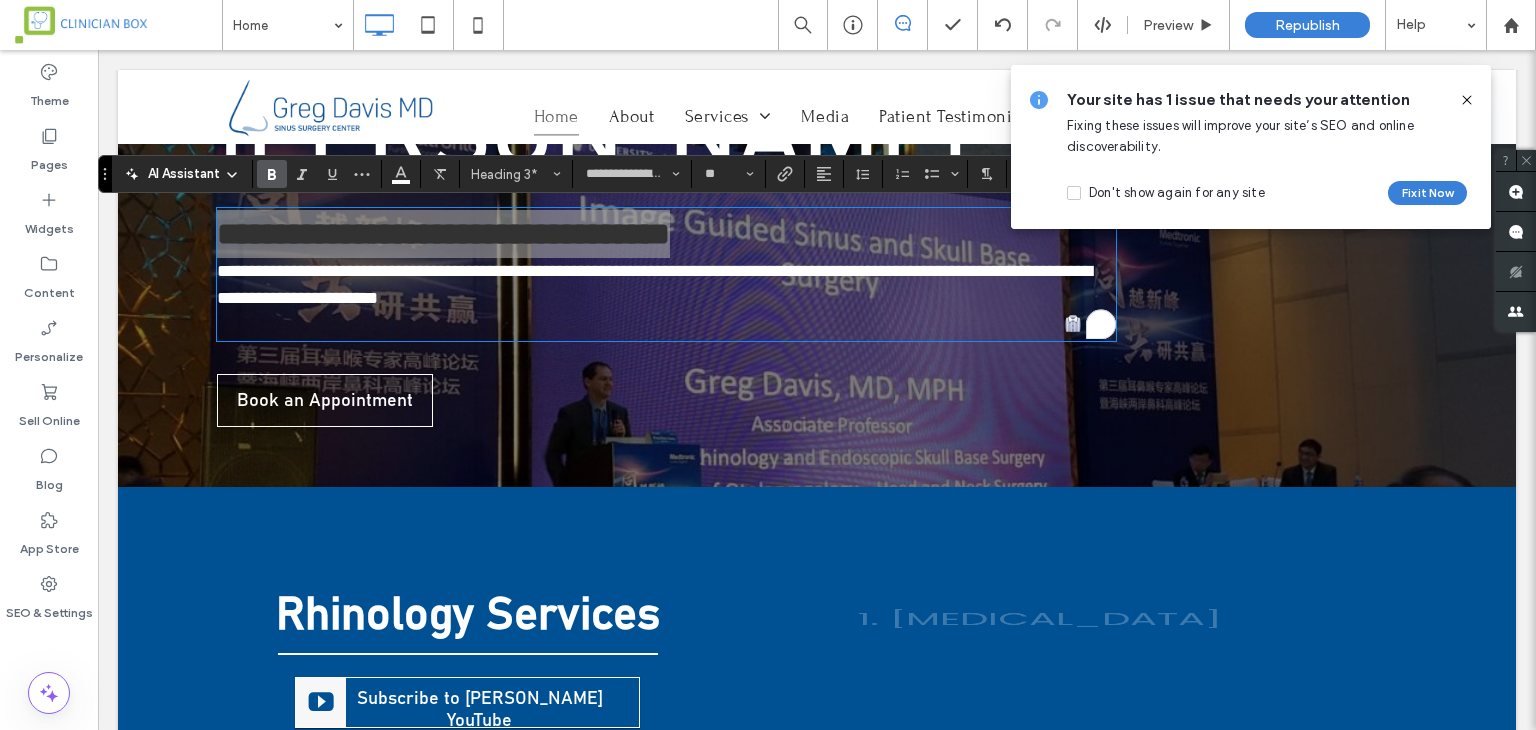 click 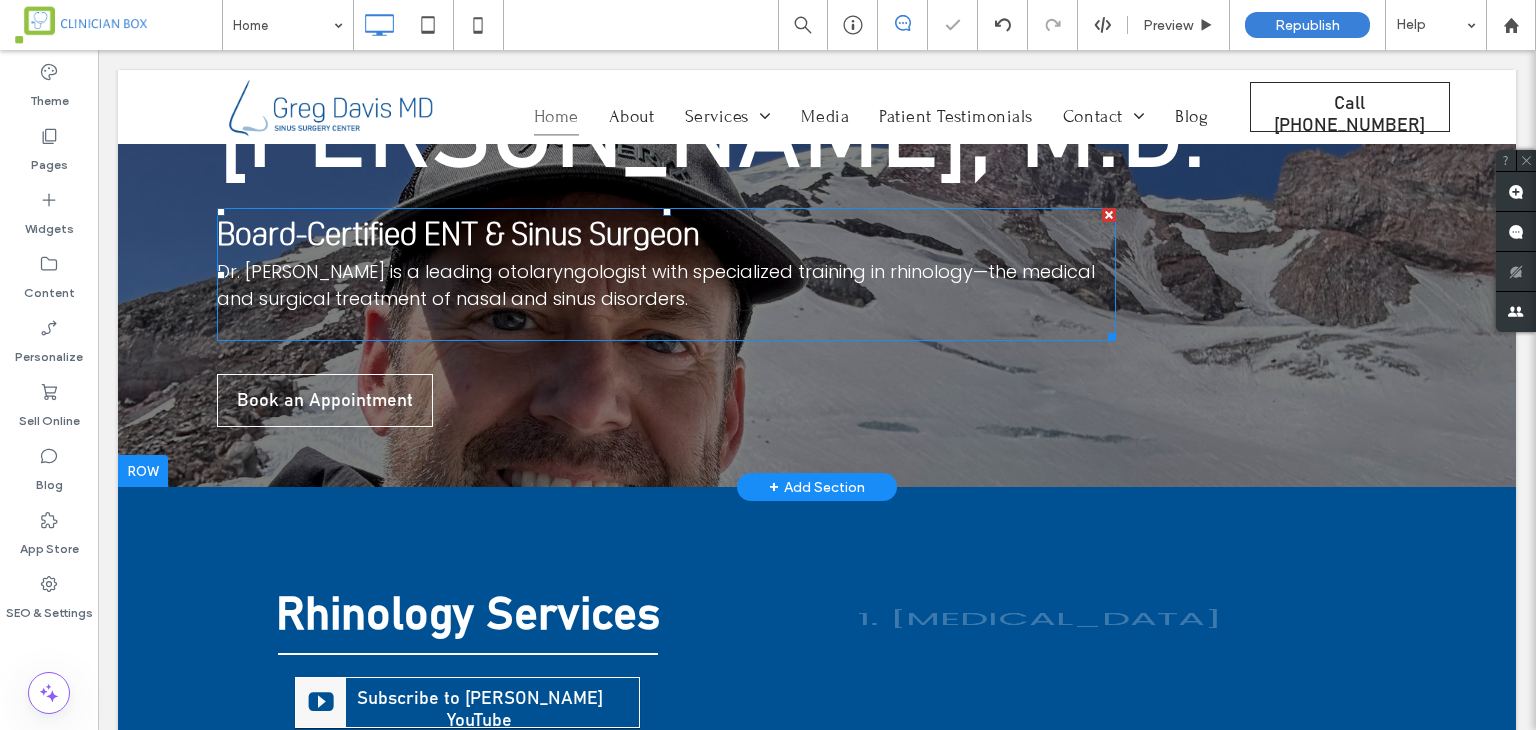 click on "Dr. Greg Davis is a leading otolaryngologist with specialized training in rhinology—the medical and surgical treatment of nasal and sinus disorders." at bounding box center [666, 298] 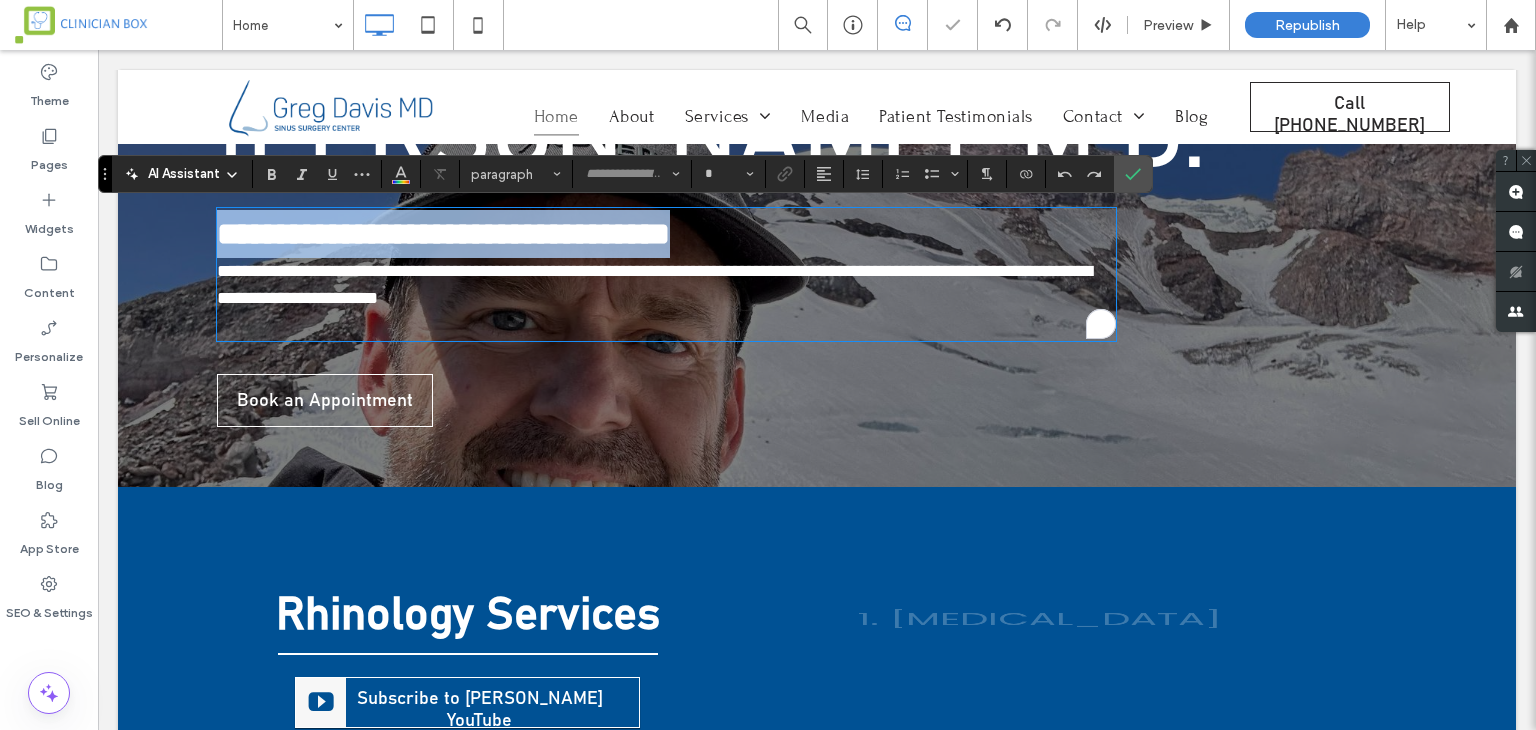 type on "**********" 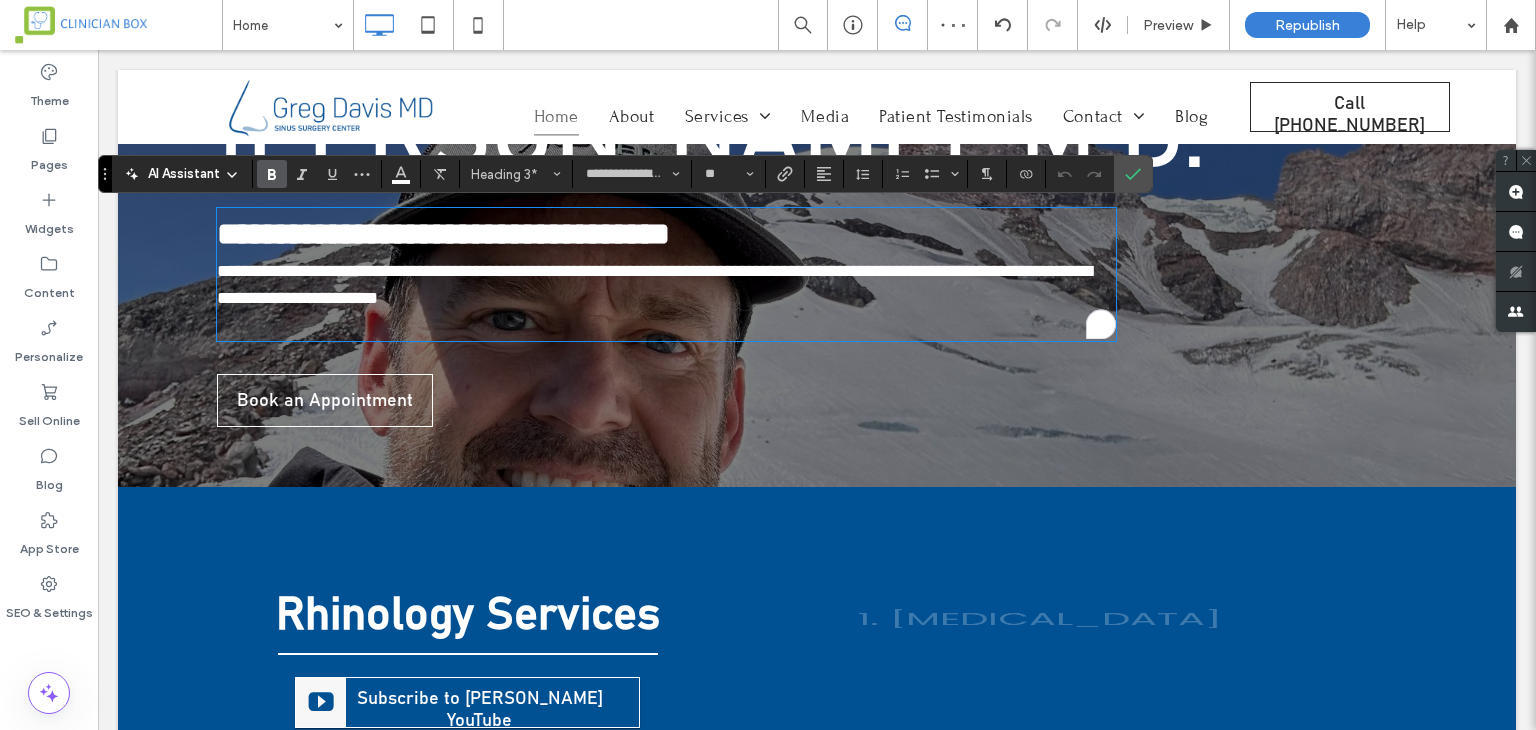 click on "**********" at bounding box center [817, 256] 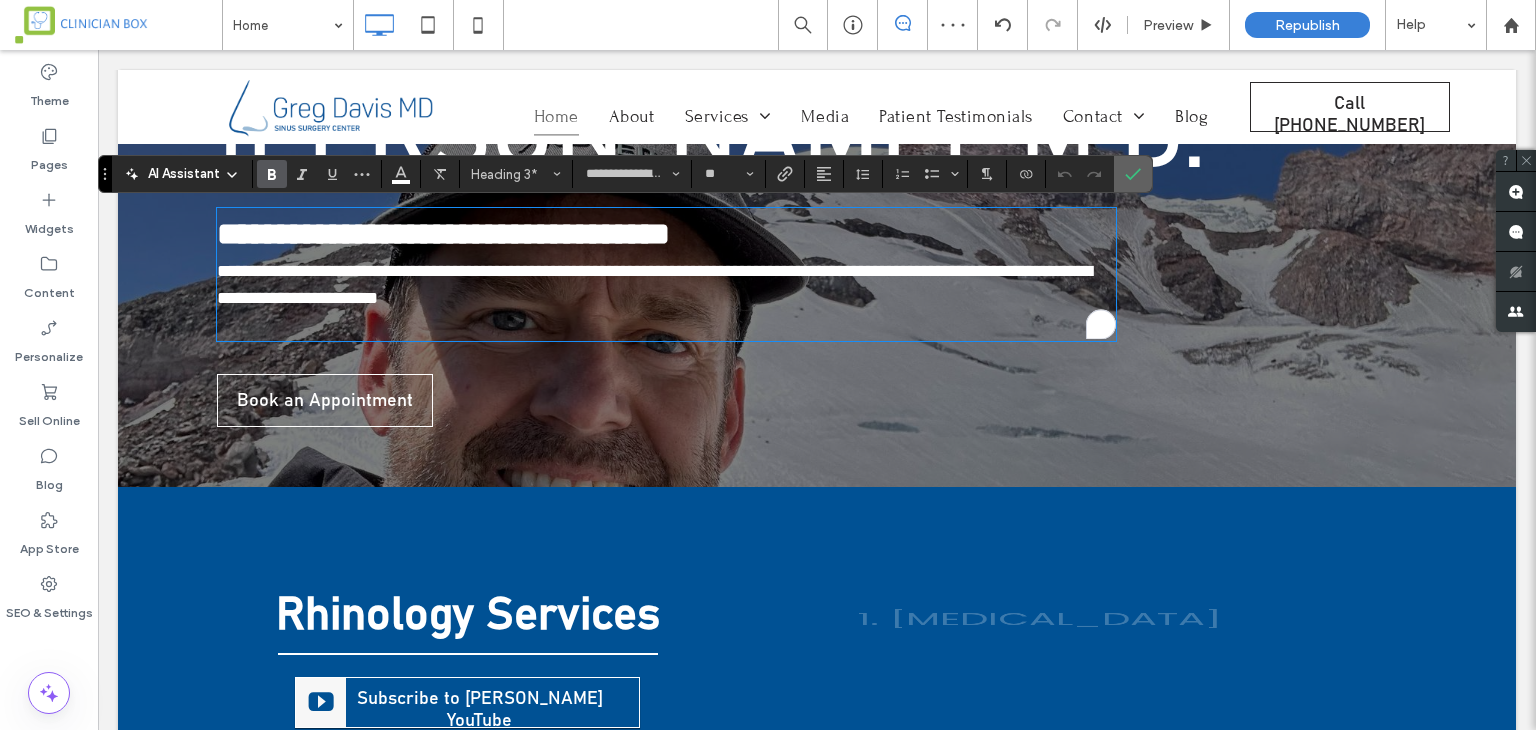 click 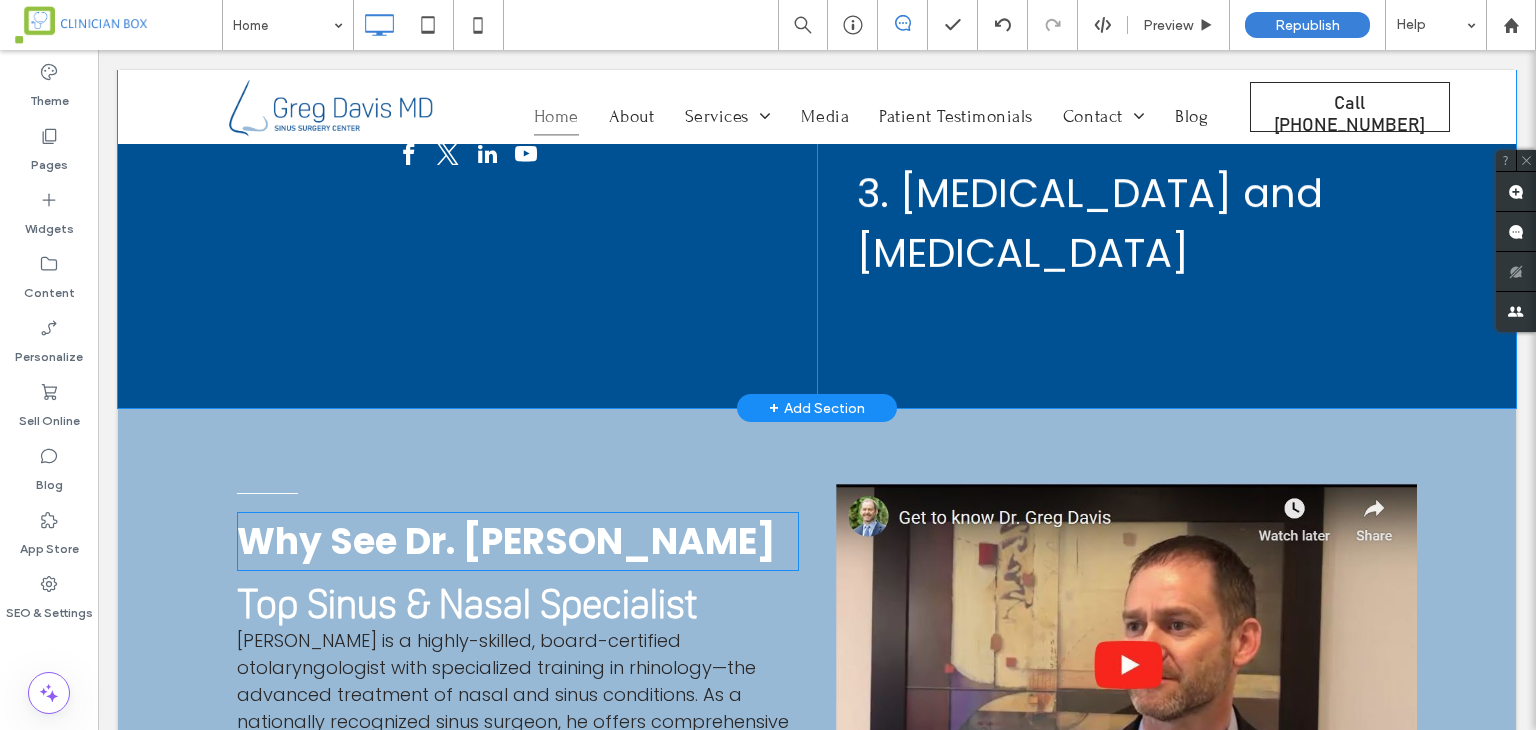 scroll, scrollTop: 1044, scrollLeft: 0, axis: vertical 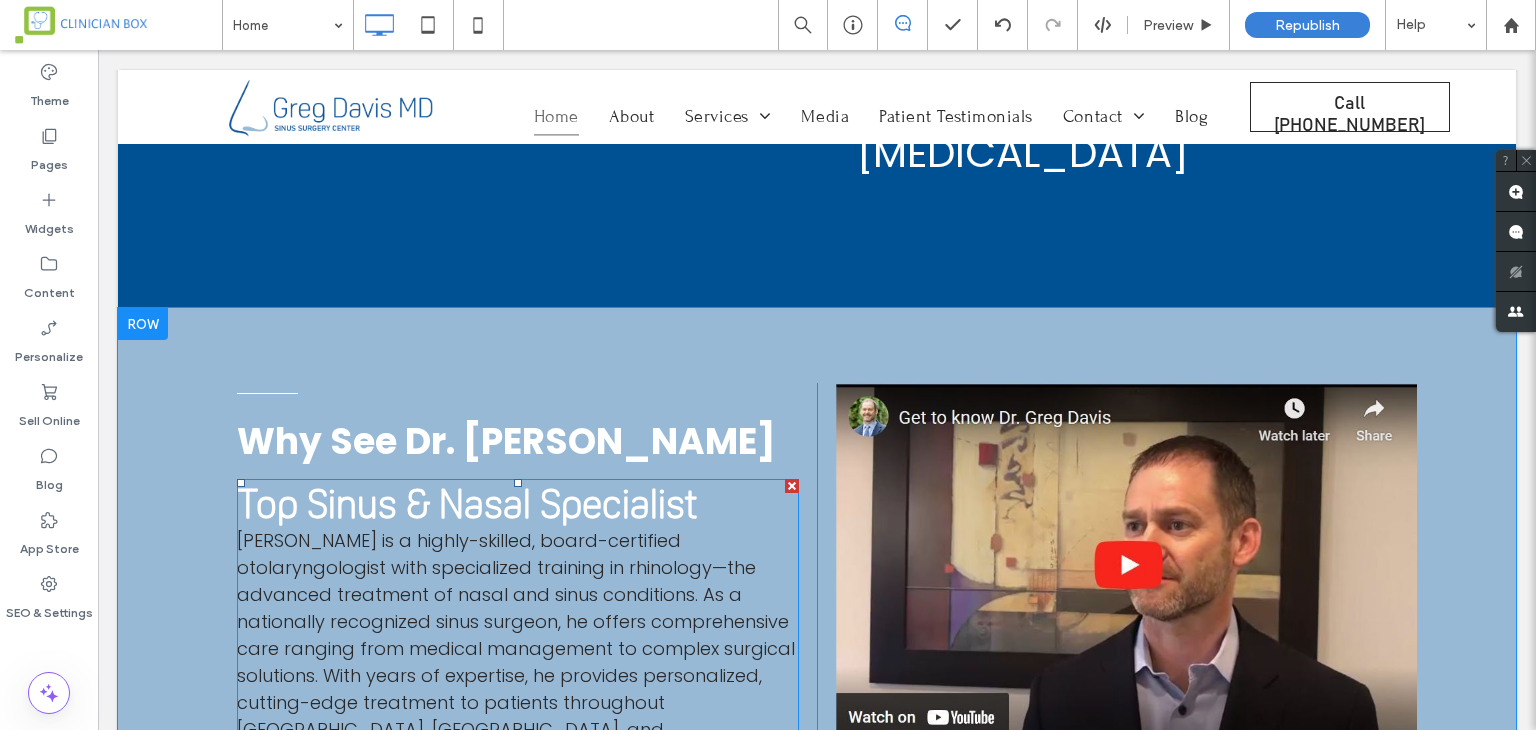 click on "Top Sinus & Nasal Specialist" at bounding box center (518, 504) 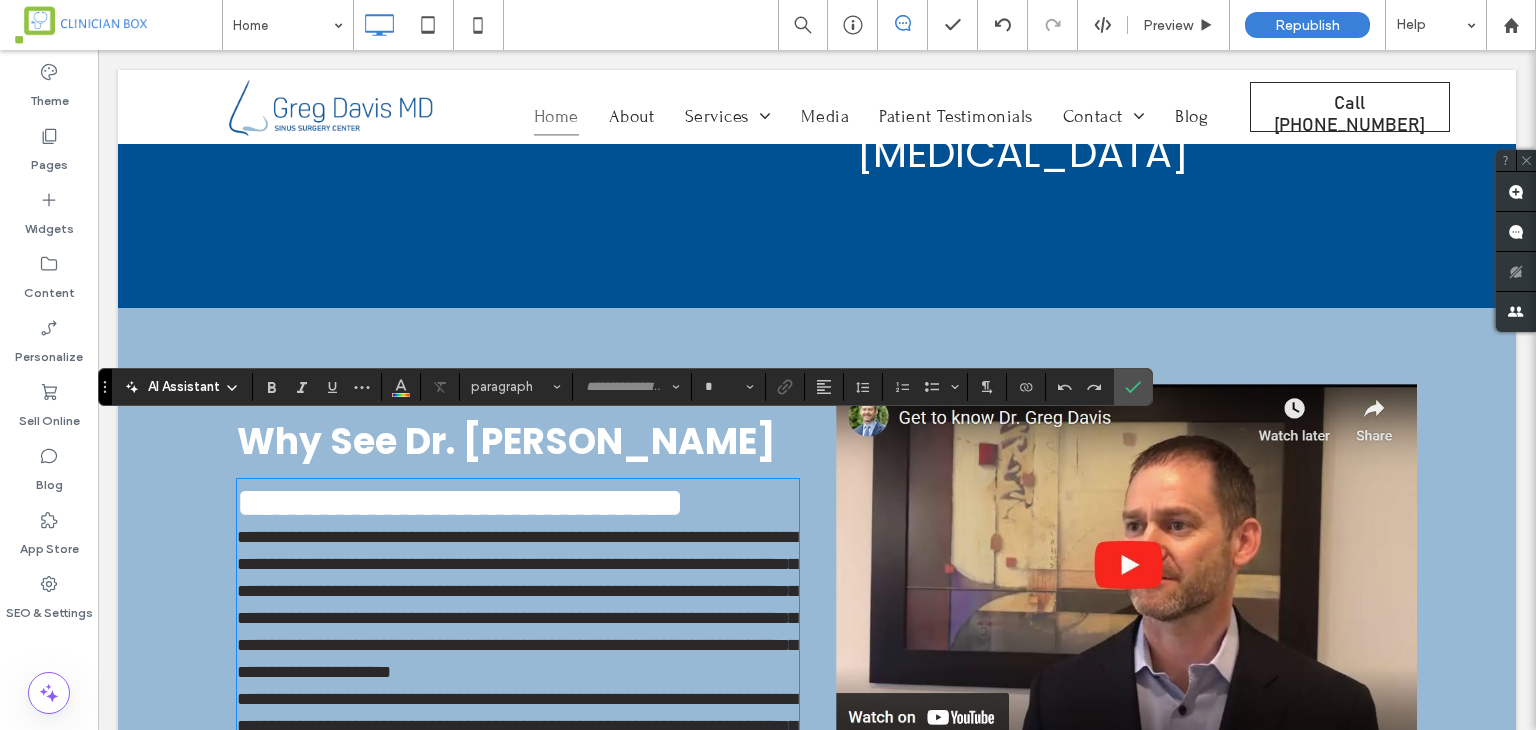 type on "*******" 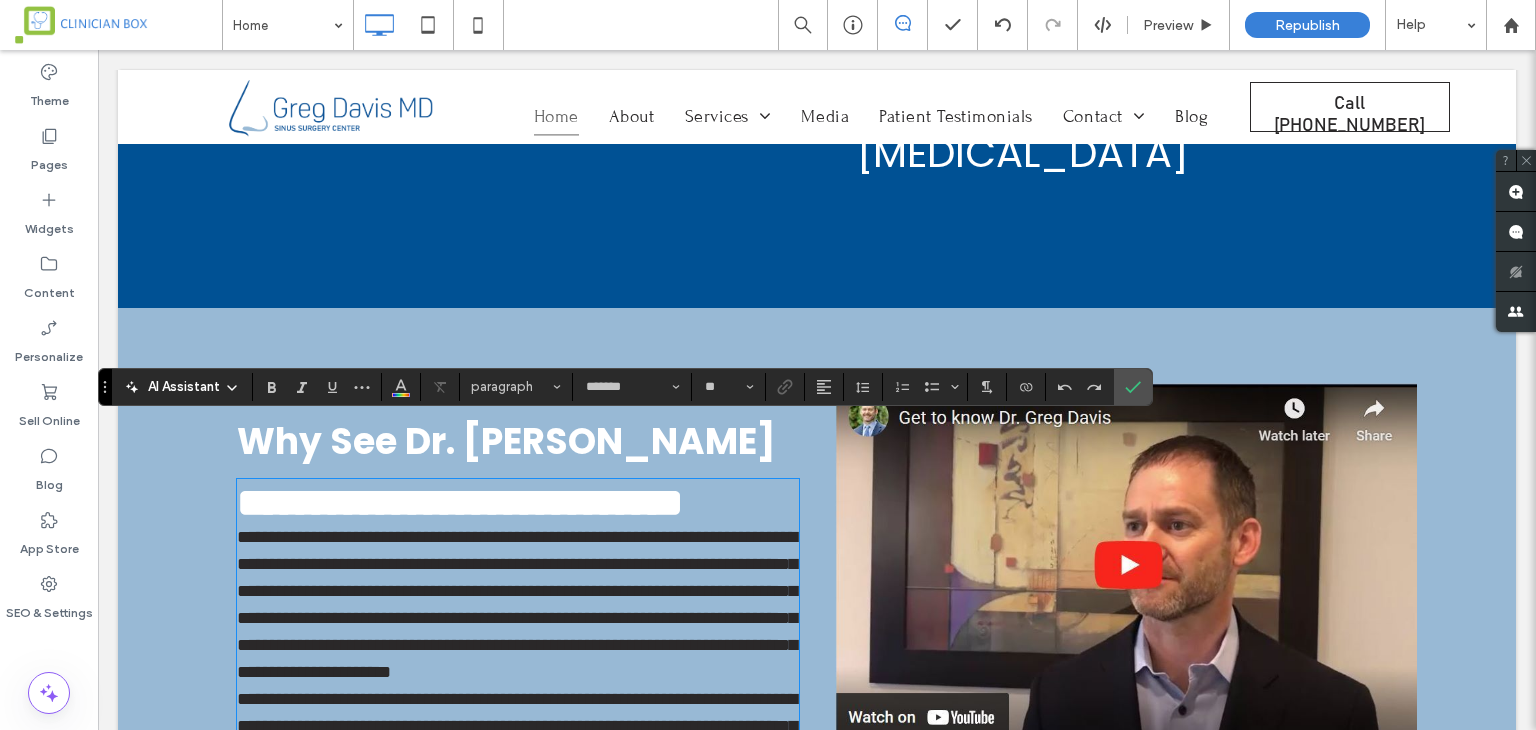 click on "**********" at bounding box center (518, 502) 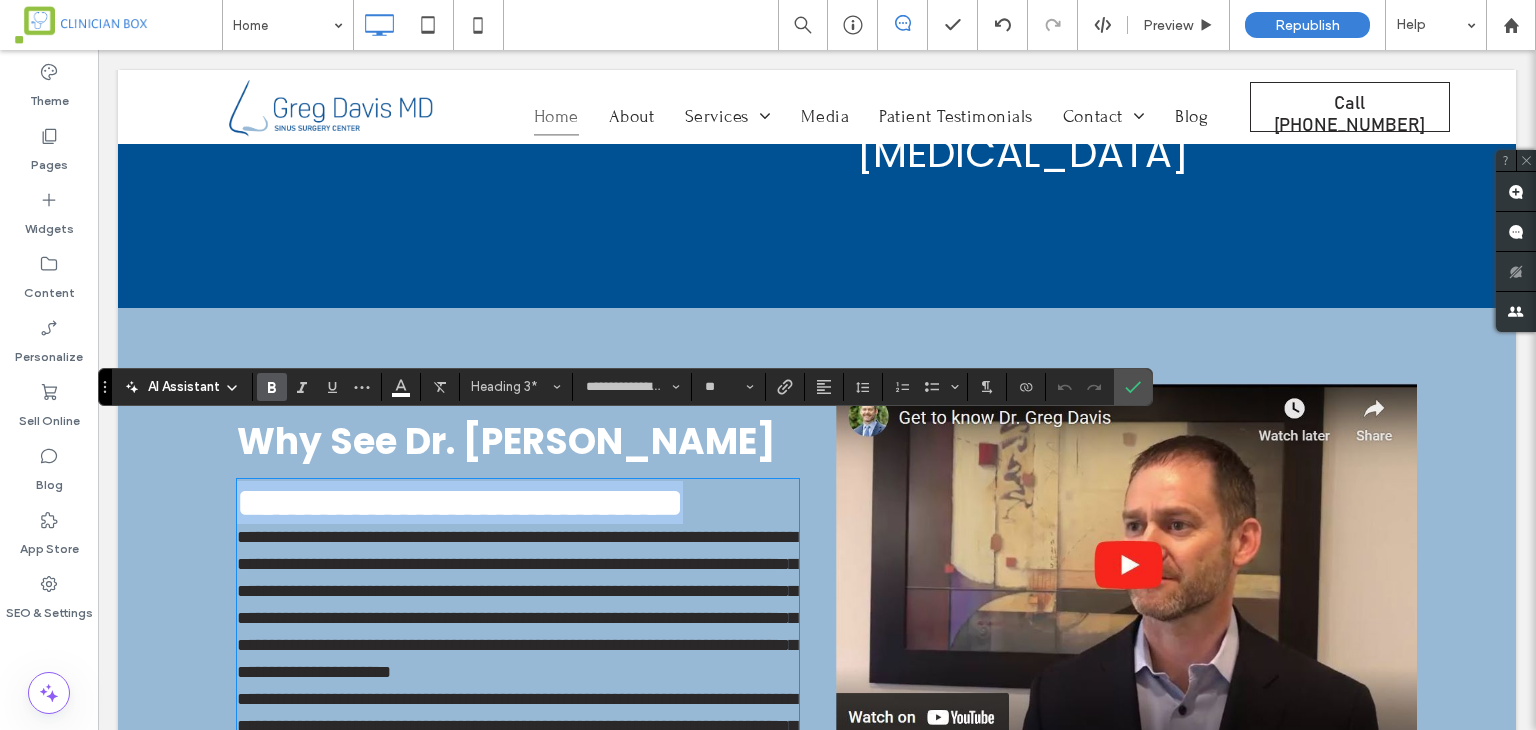 drag, startPoint x: 703, startPoint y: 444, endPoint x: 184, endPoint y: 431, distance: 519.1628 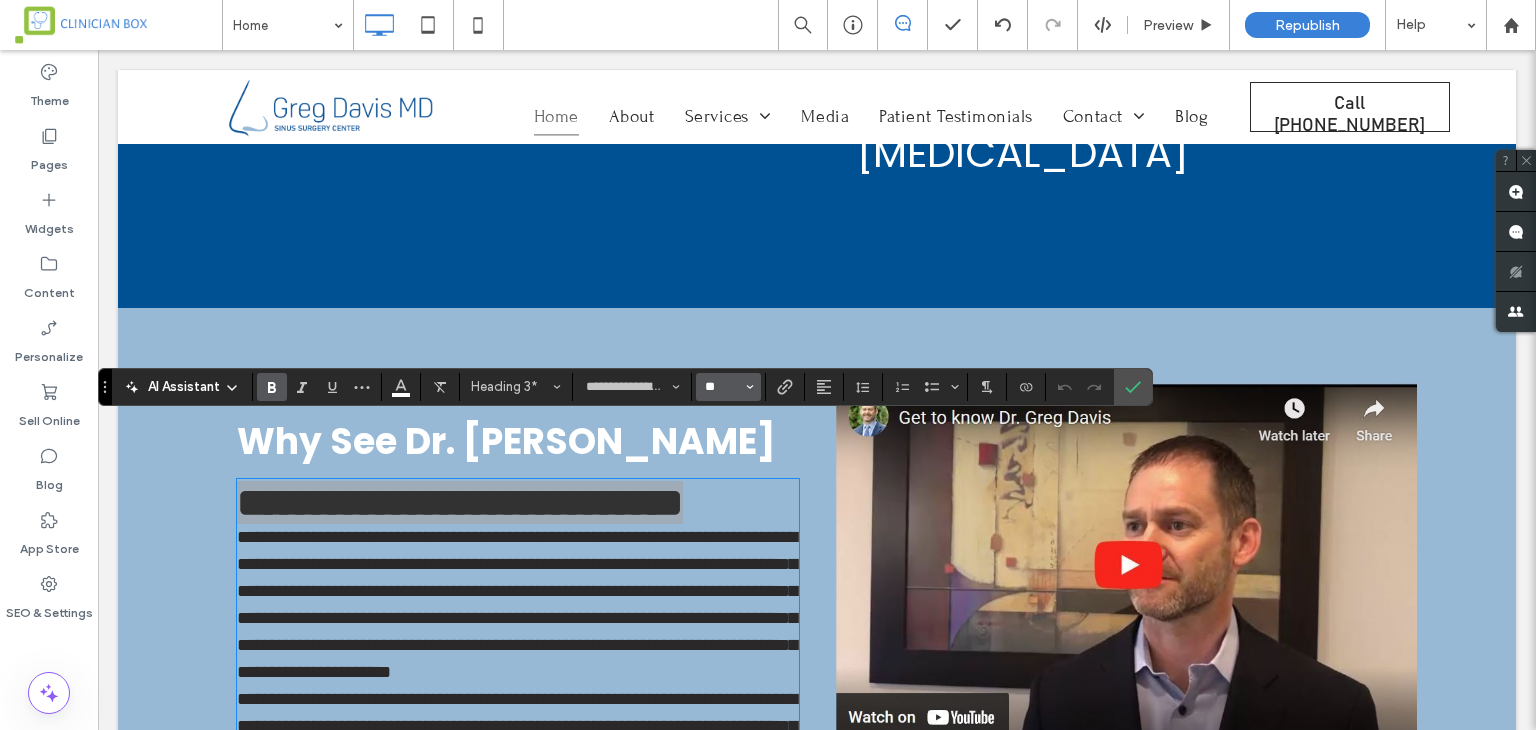 click on "**" at bounding box center (722, 387) 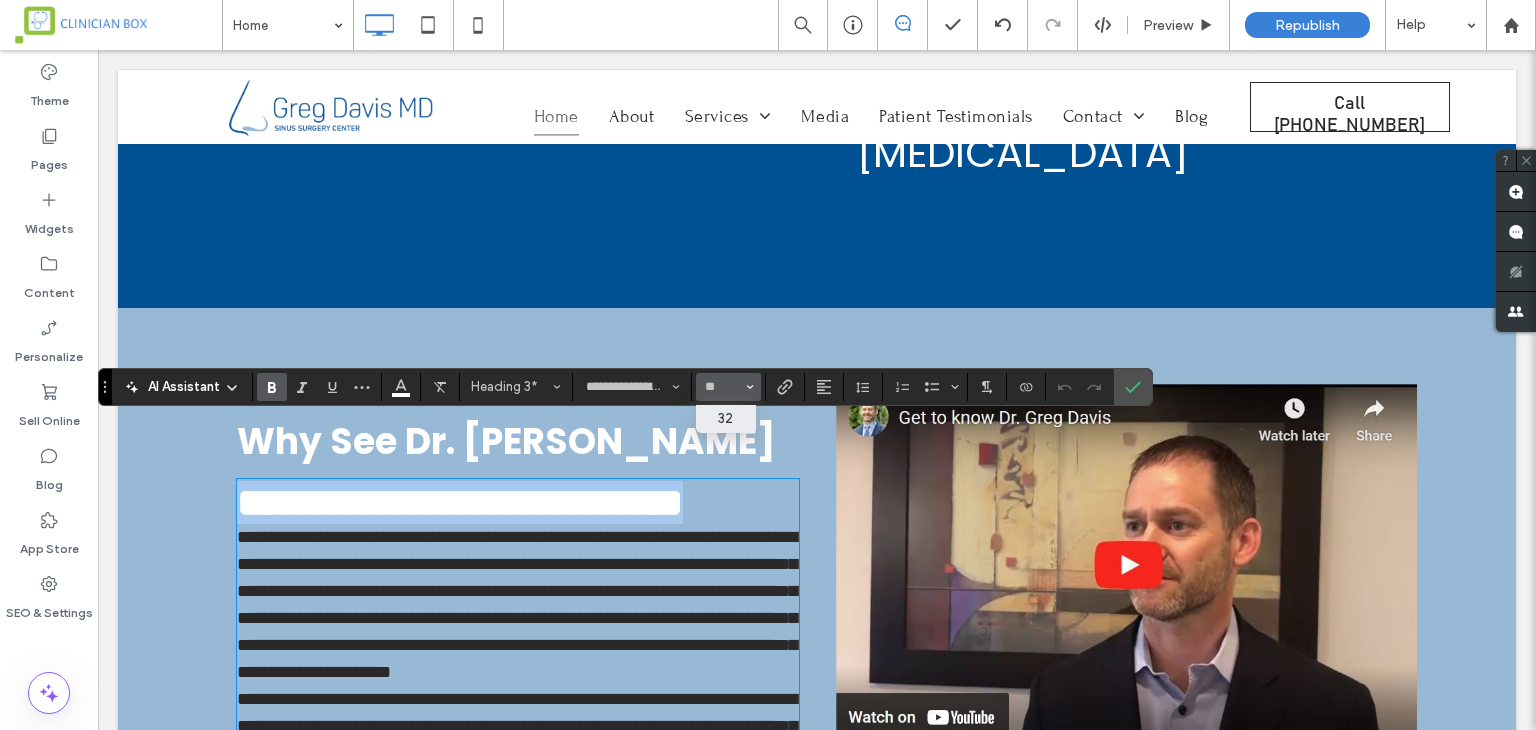 type on "**" 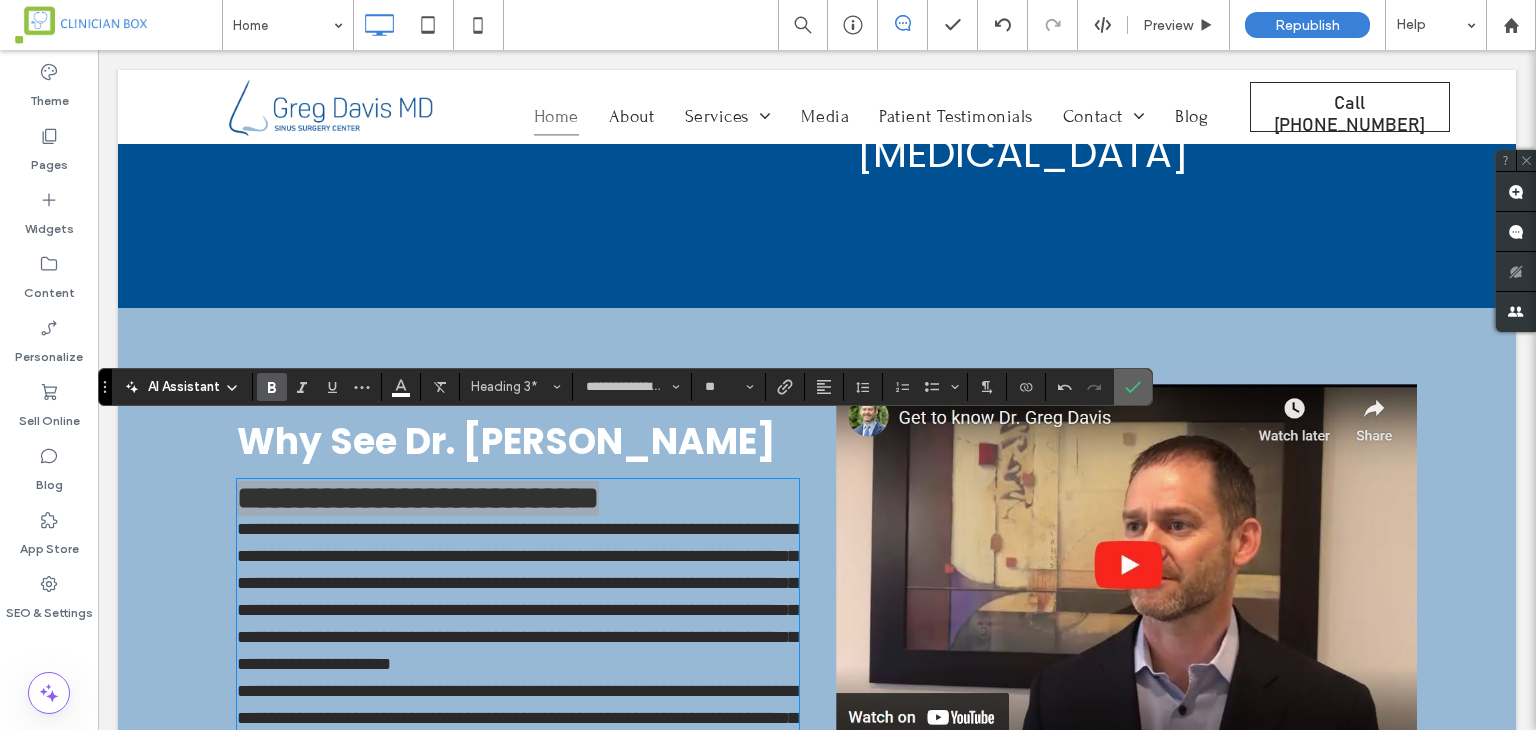 drag, startPoint x: 1120, startPoint y: 384, endPoint x: 830, endPoint y: 345, distance: 292.61066 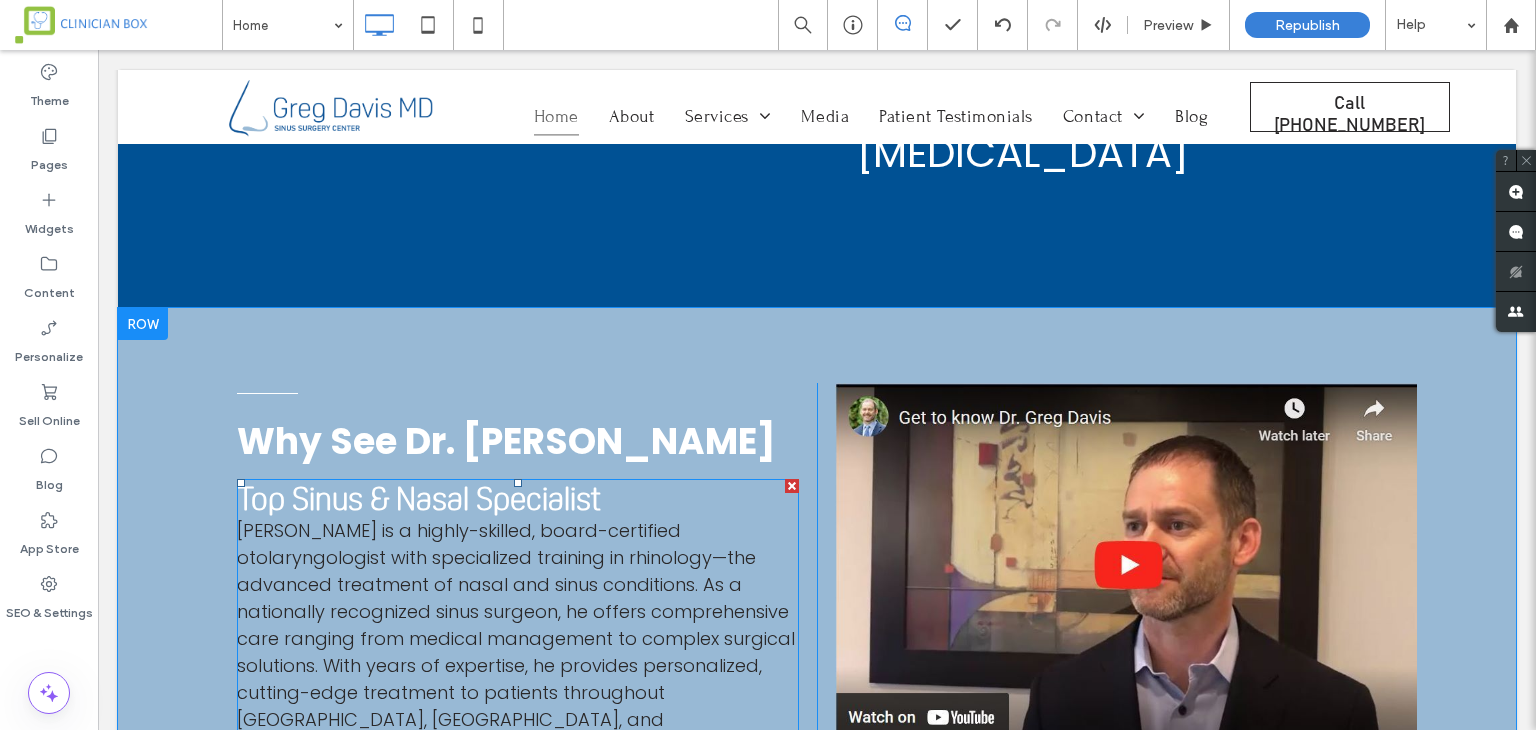 click on "Top Sinus & Nasal Specialist" at bounding box center (518, 499) 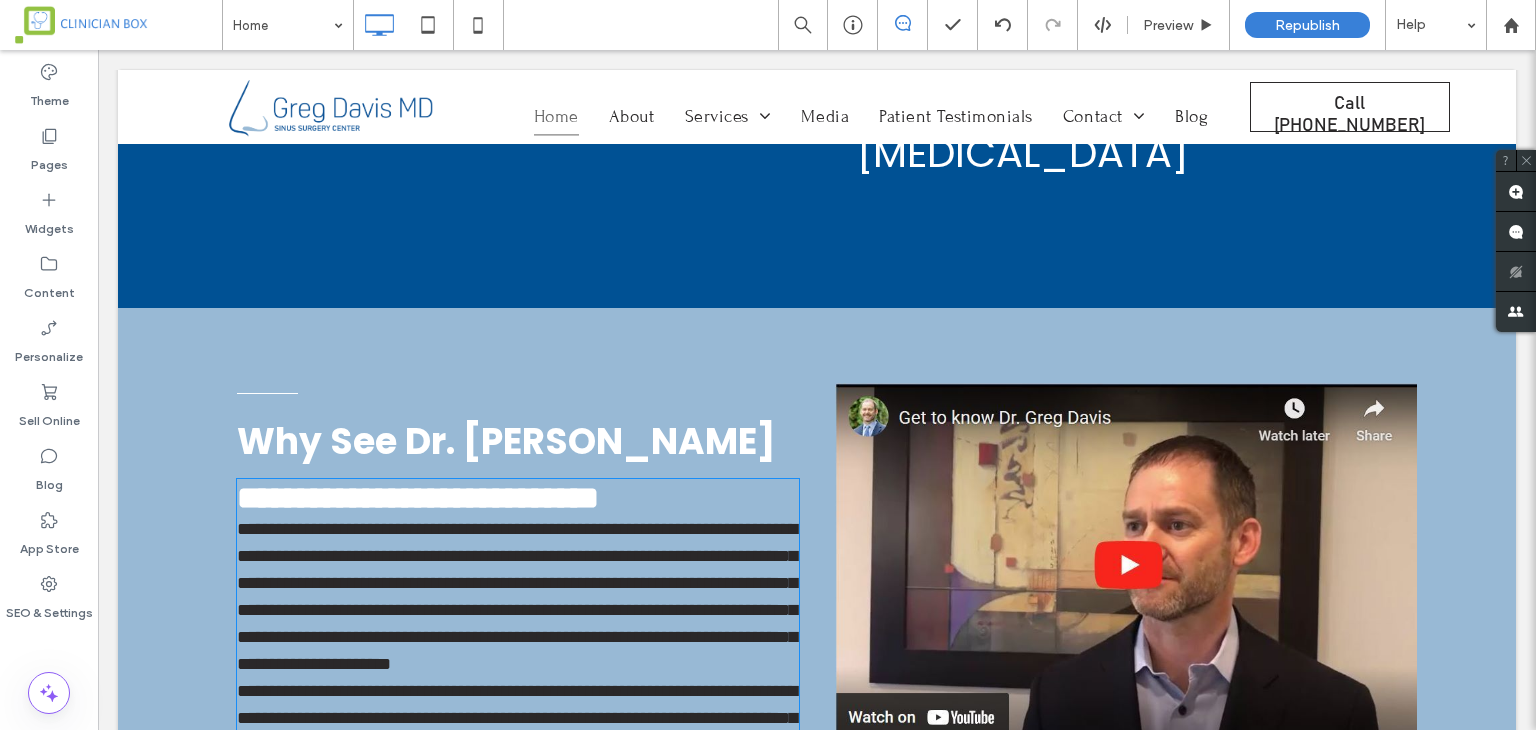 type on "**********" 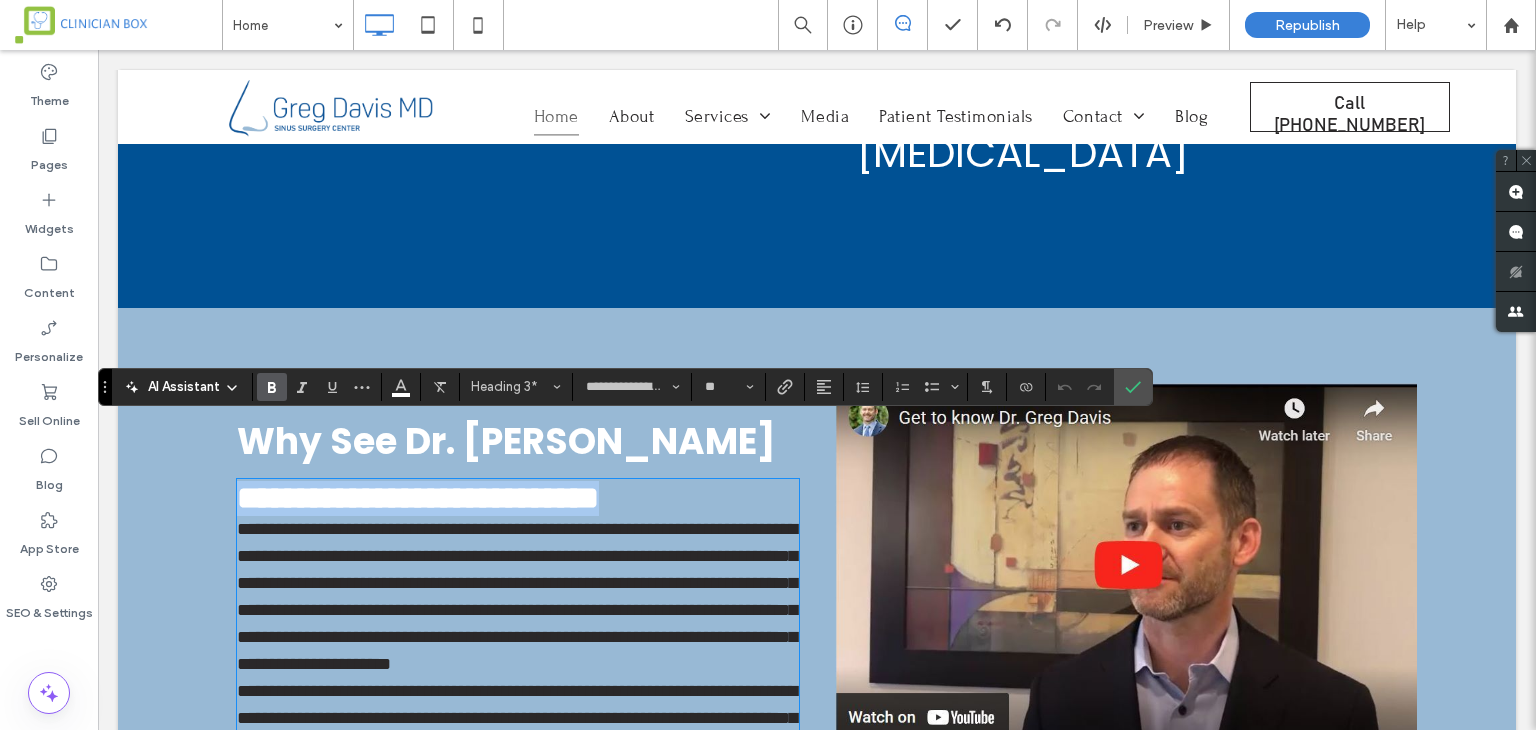 type on "*******" 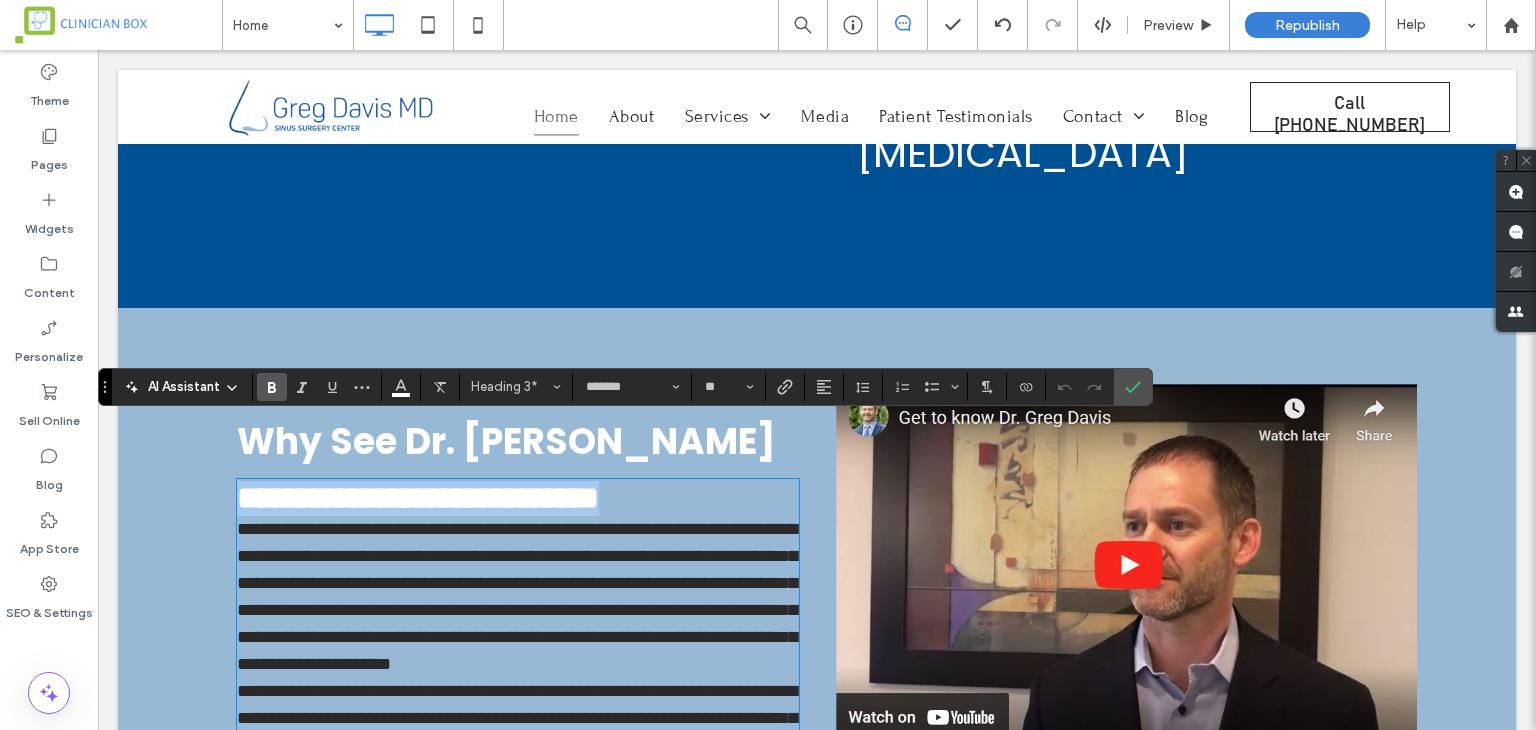 type on "**" 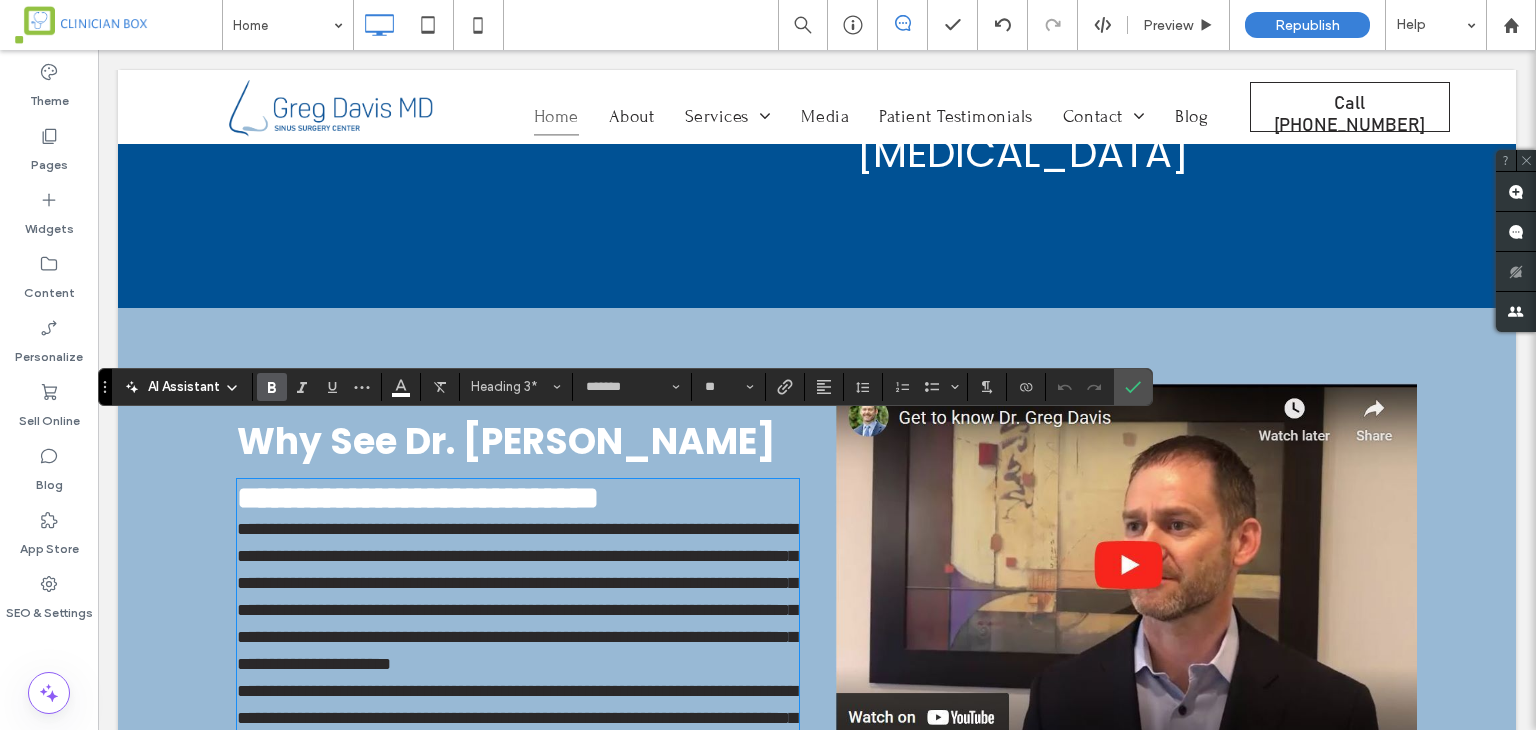 click on "**********" at bounding box center [517, 596] 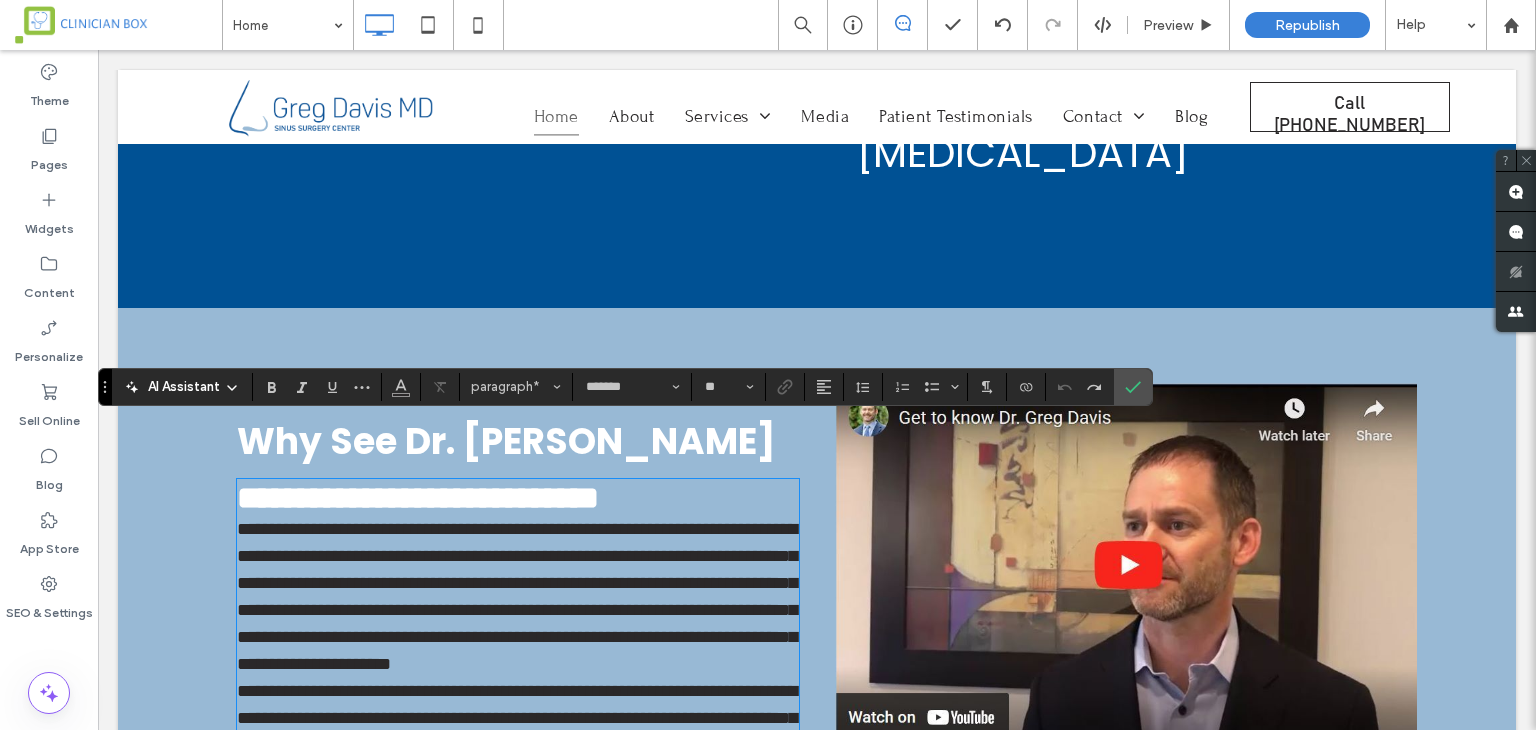 type on "**********" 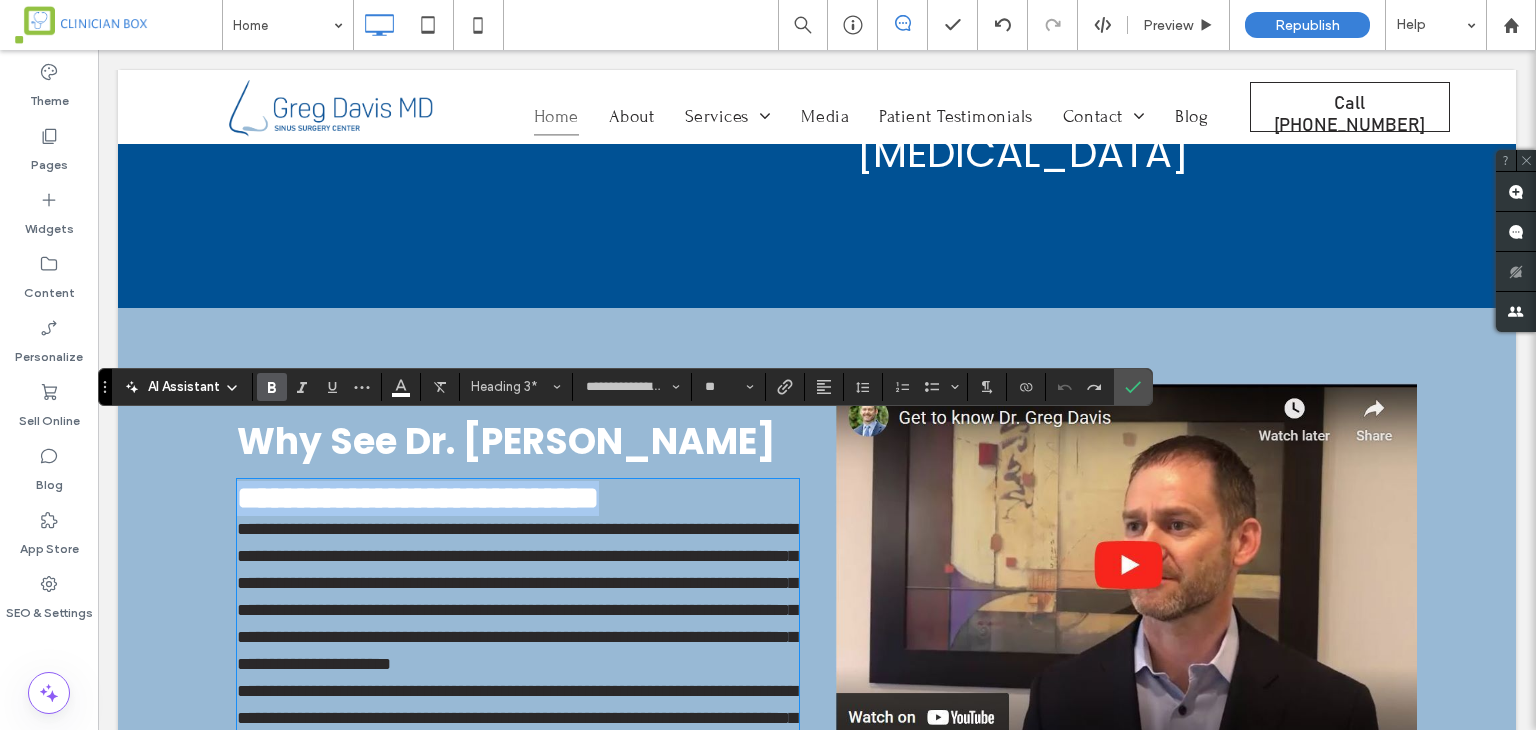 drag, startPoint x: 620, startPoint y: 445, endPoint x: 220, endPoint y: 440, distance: 400.03125 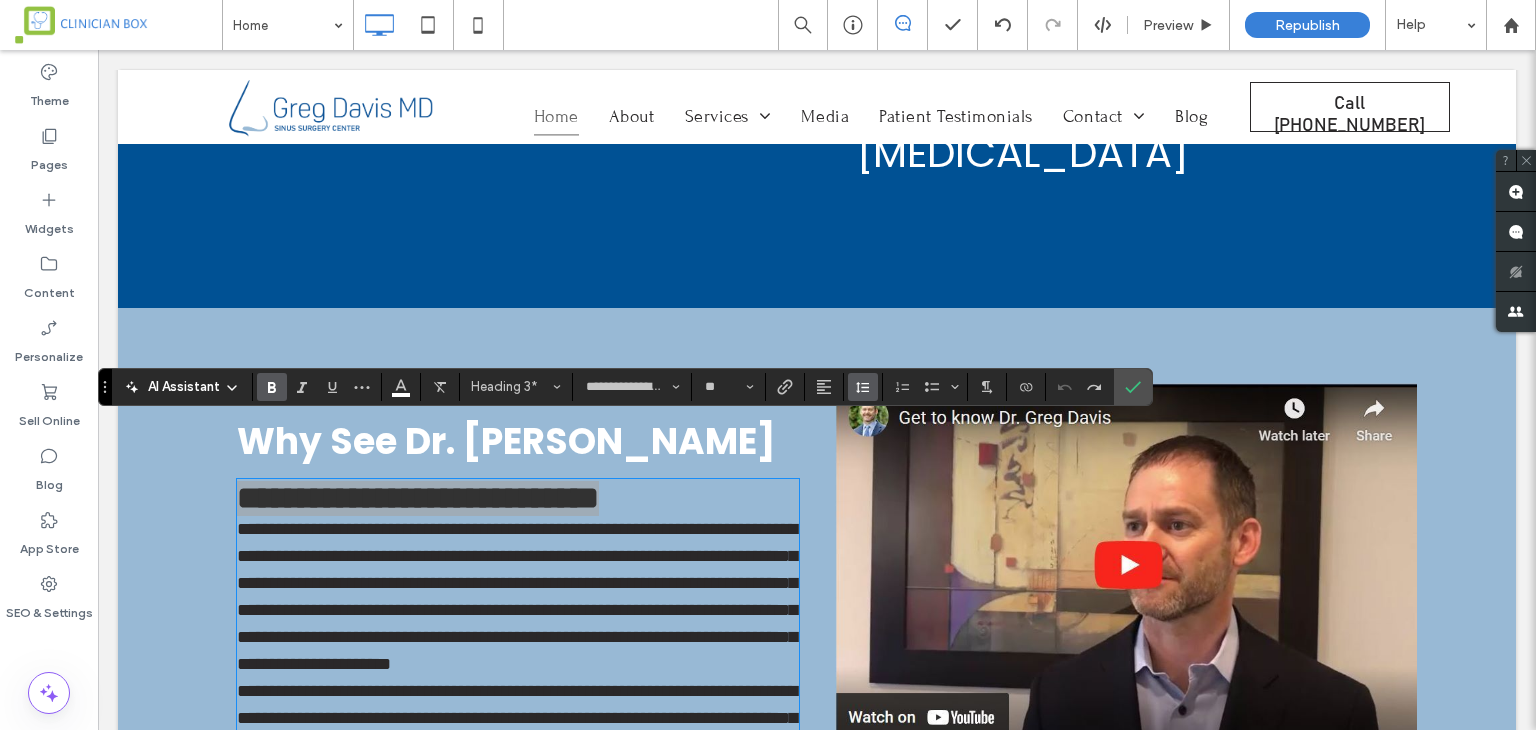 click 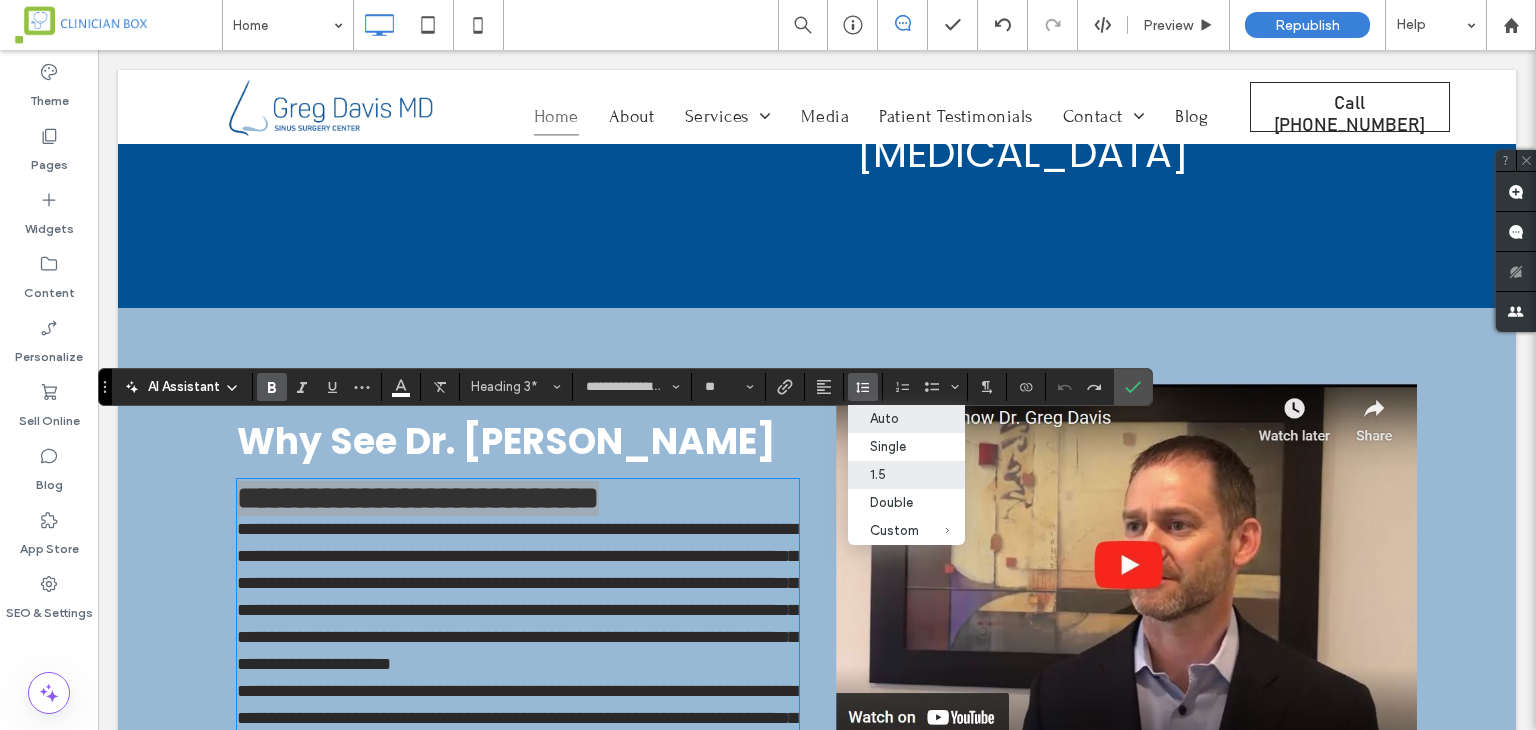 click on "1.5" at bounding box center [894, 474] 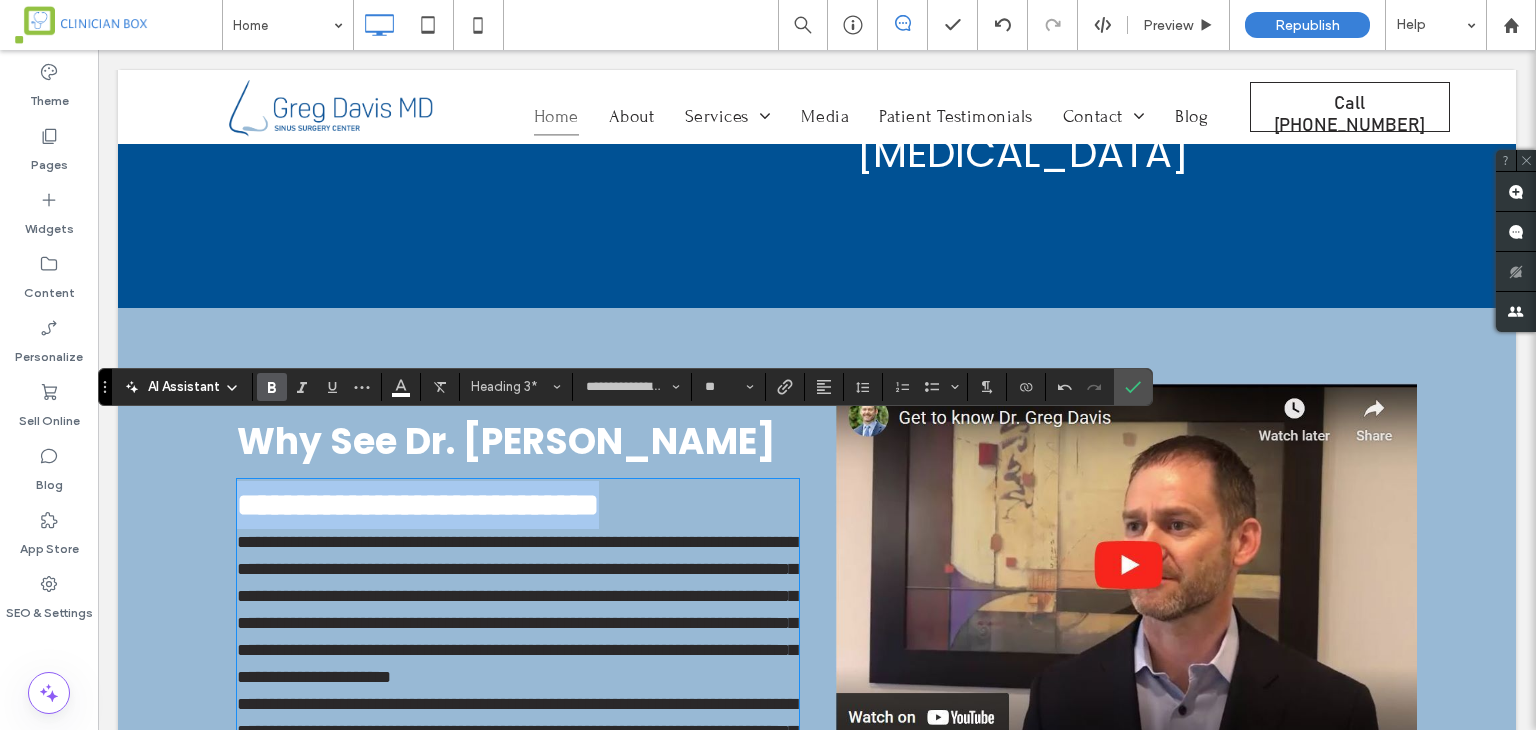 type on "*******" 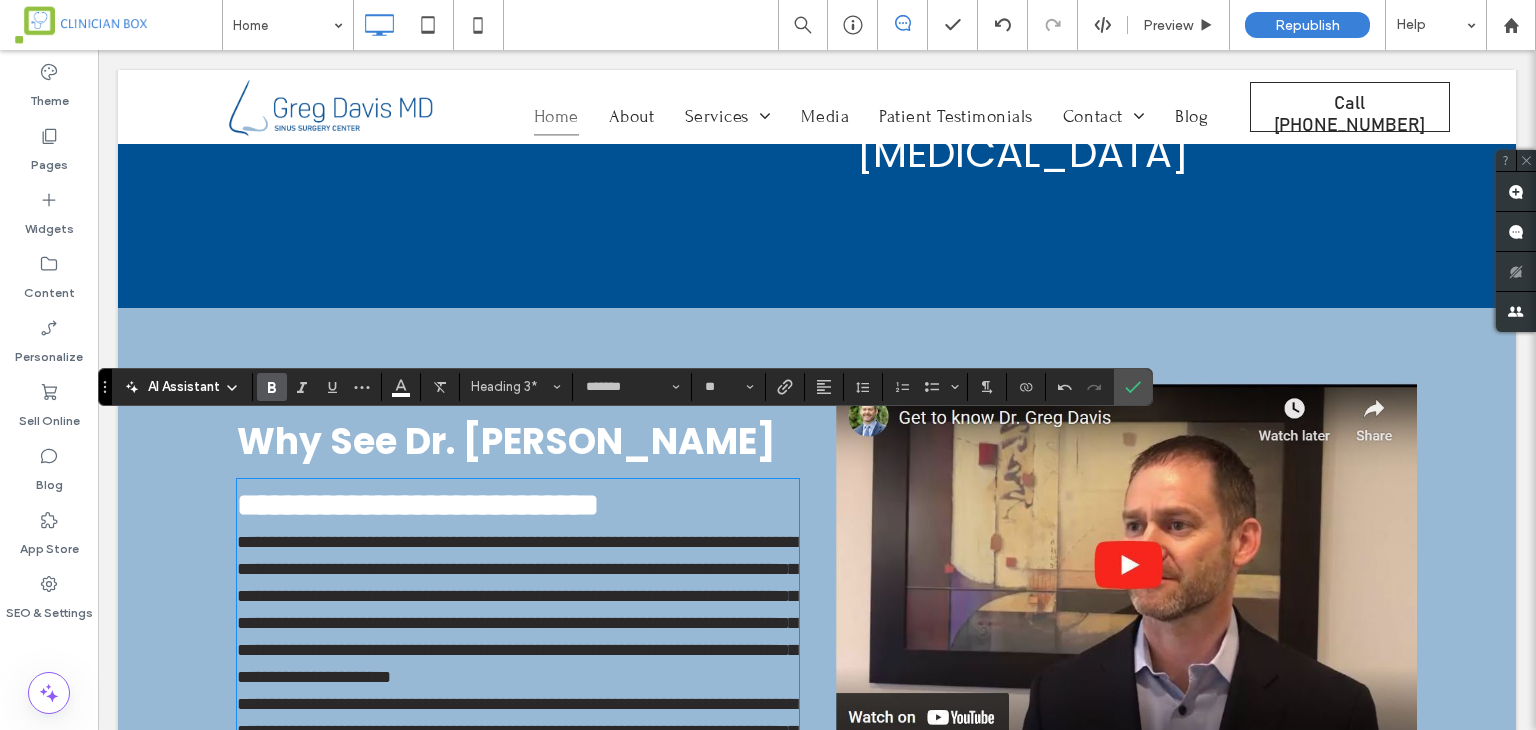 click on "**********" at bounding box center [517, 609] 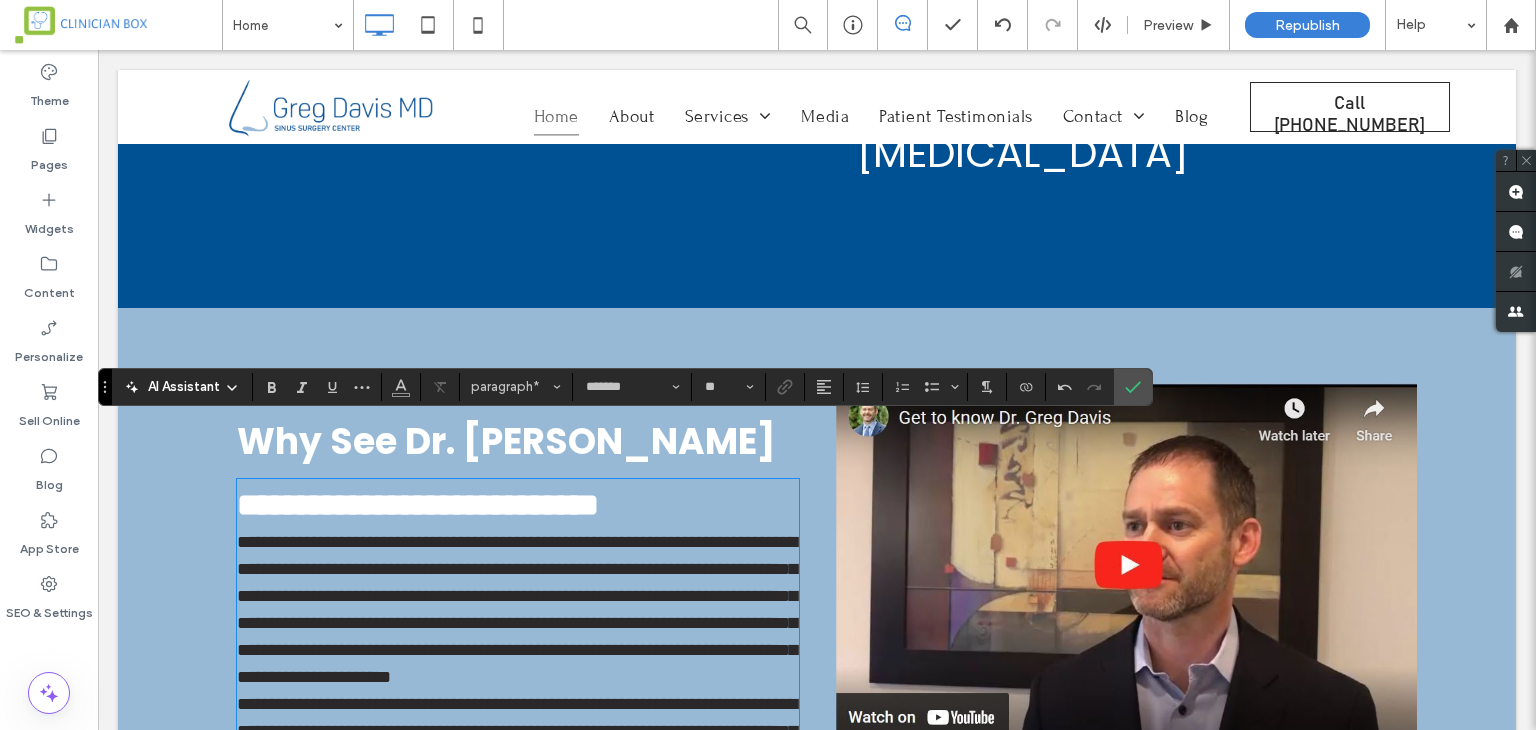 click on "**********" at bounding box center [518, 610] 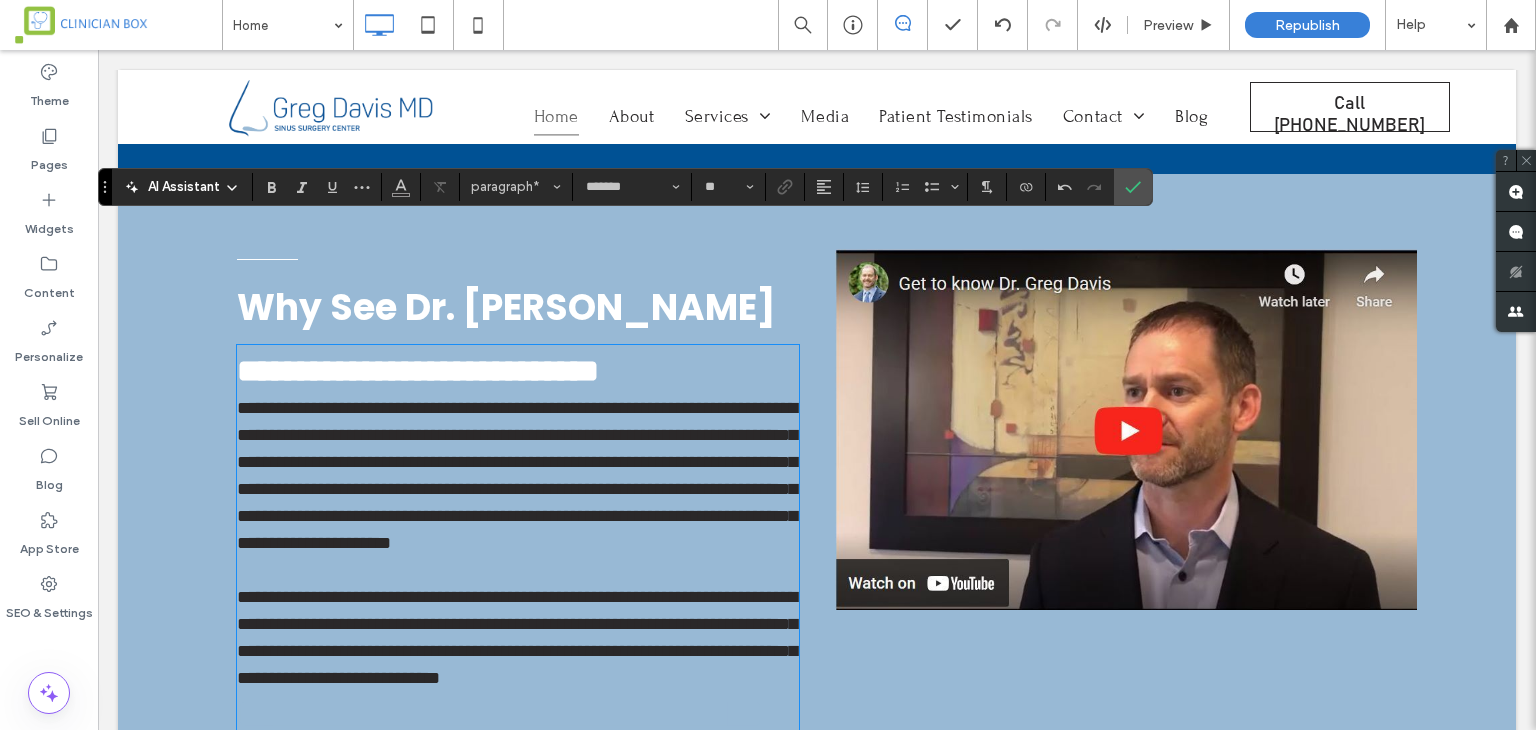 scroll, scrollTop: 1244, scrollLeft: 0, axis: vertical 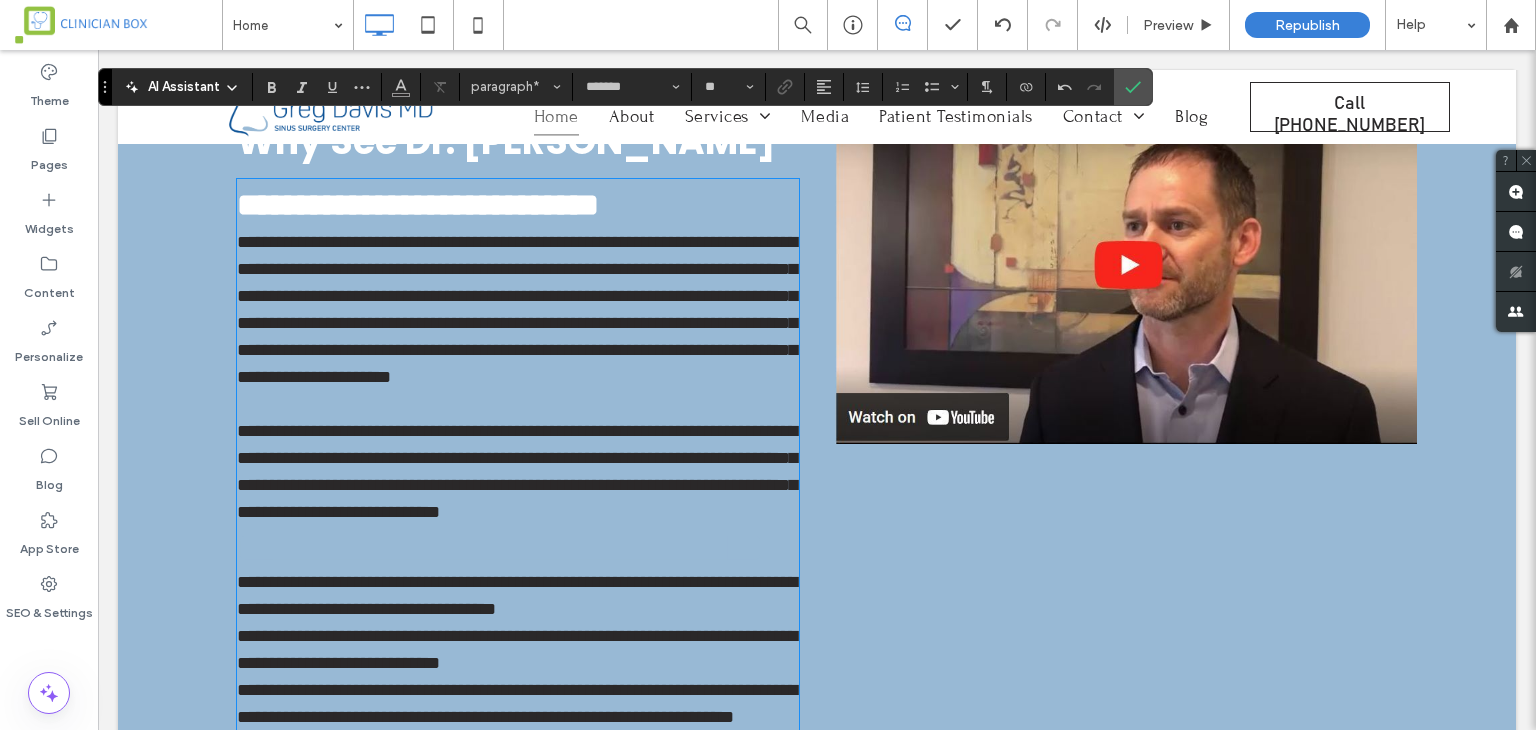 click on "**********" at bounding box center [500, 547] 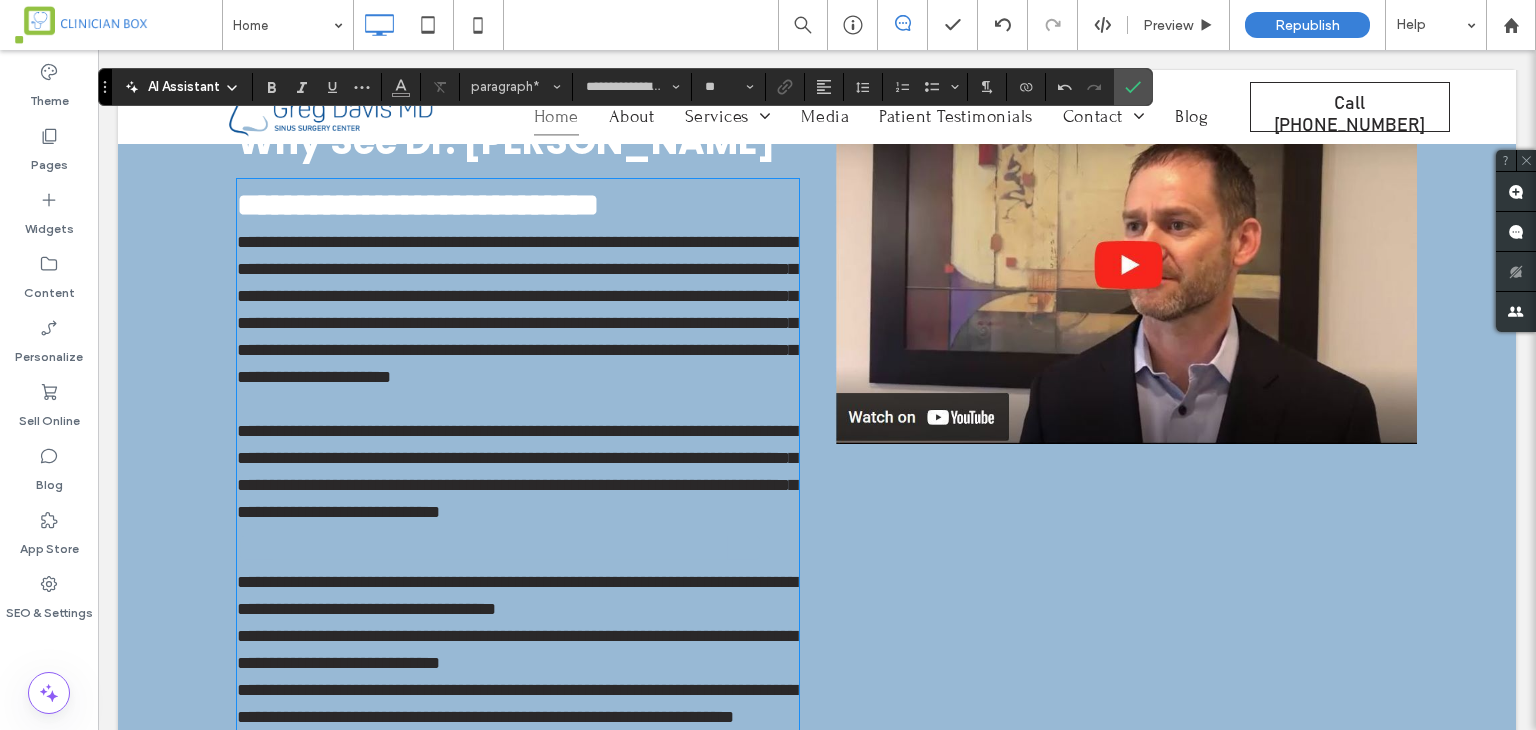 type on "**" 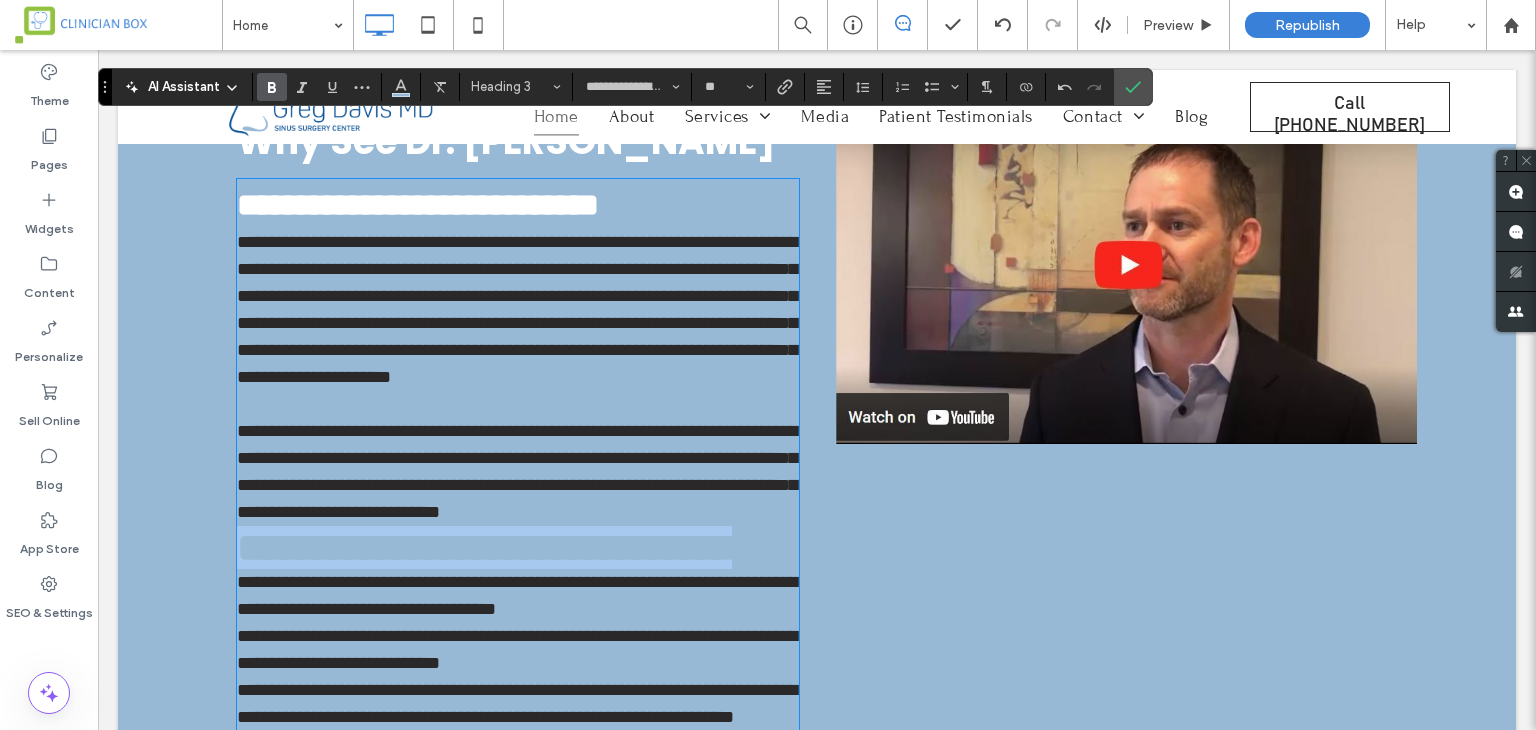 drag, startPoint x: 738, startPoint y: 553, endPoint x: 179, endPoint y: 553, distance: 559 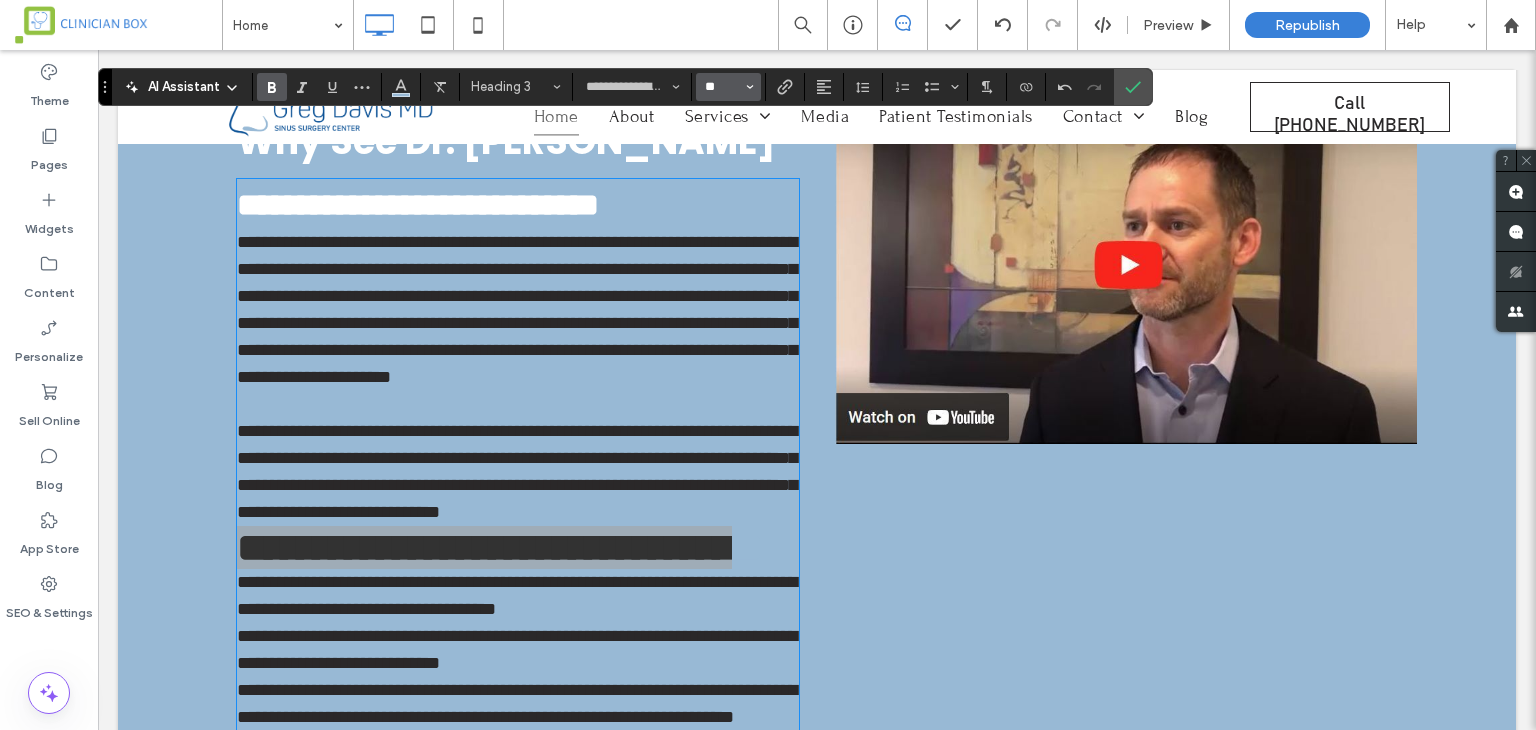 click on "**" at bounding box center [722, 87] 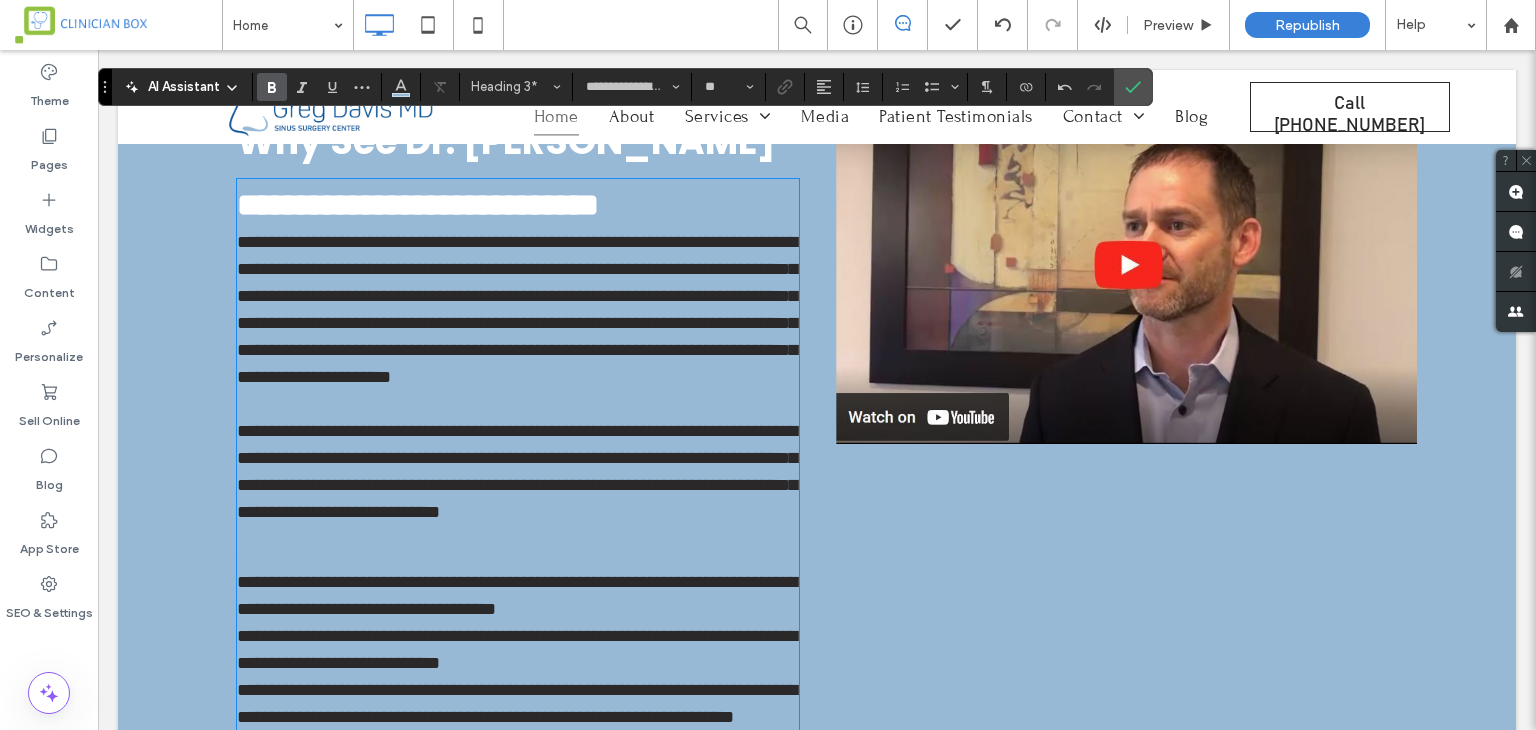 click on "**********" at bounding box center (518, 547) 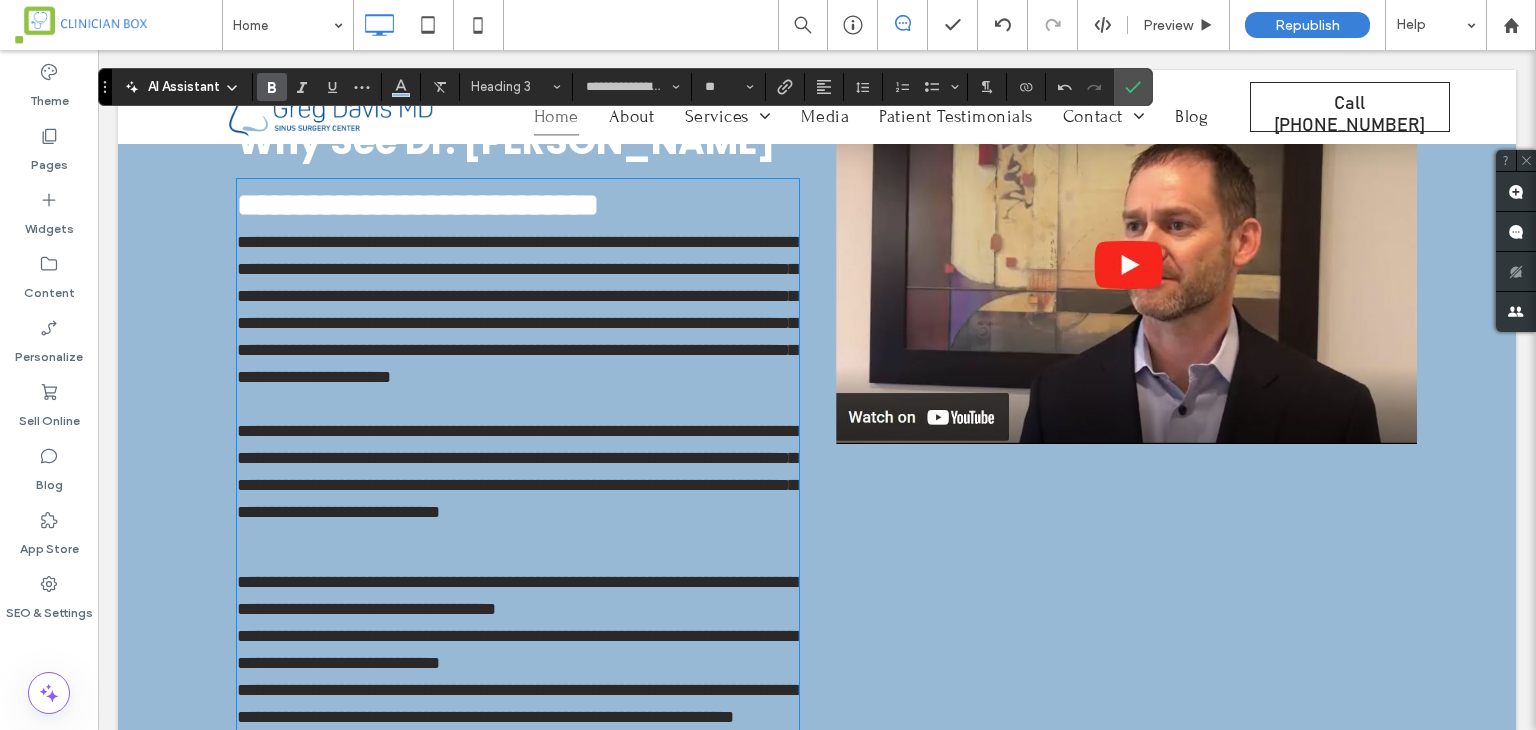 type on "*" 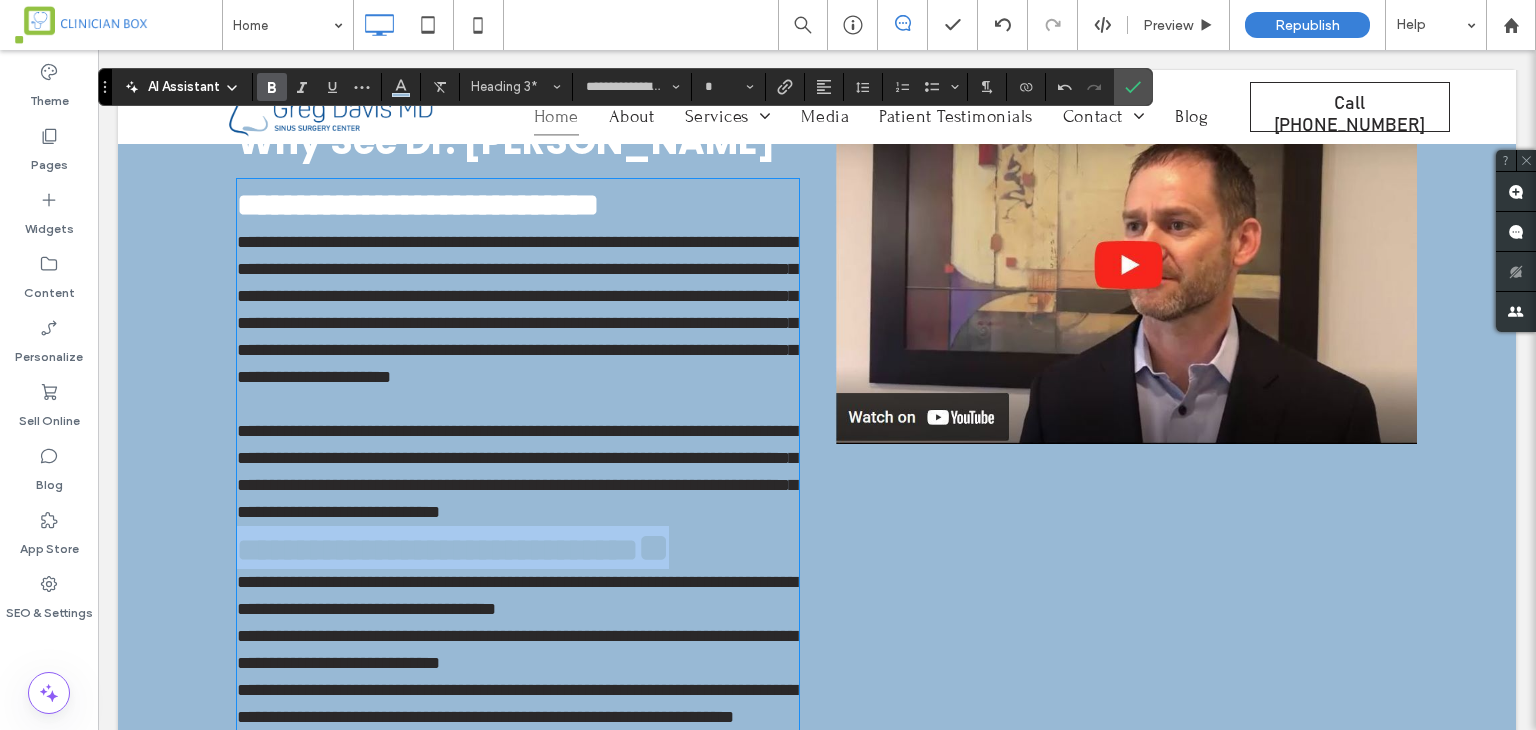 drag, startPoint x: 723, startPoint y: 546, endPoint x: 220, endPoint y: 529, distance: 503.2872 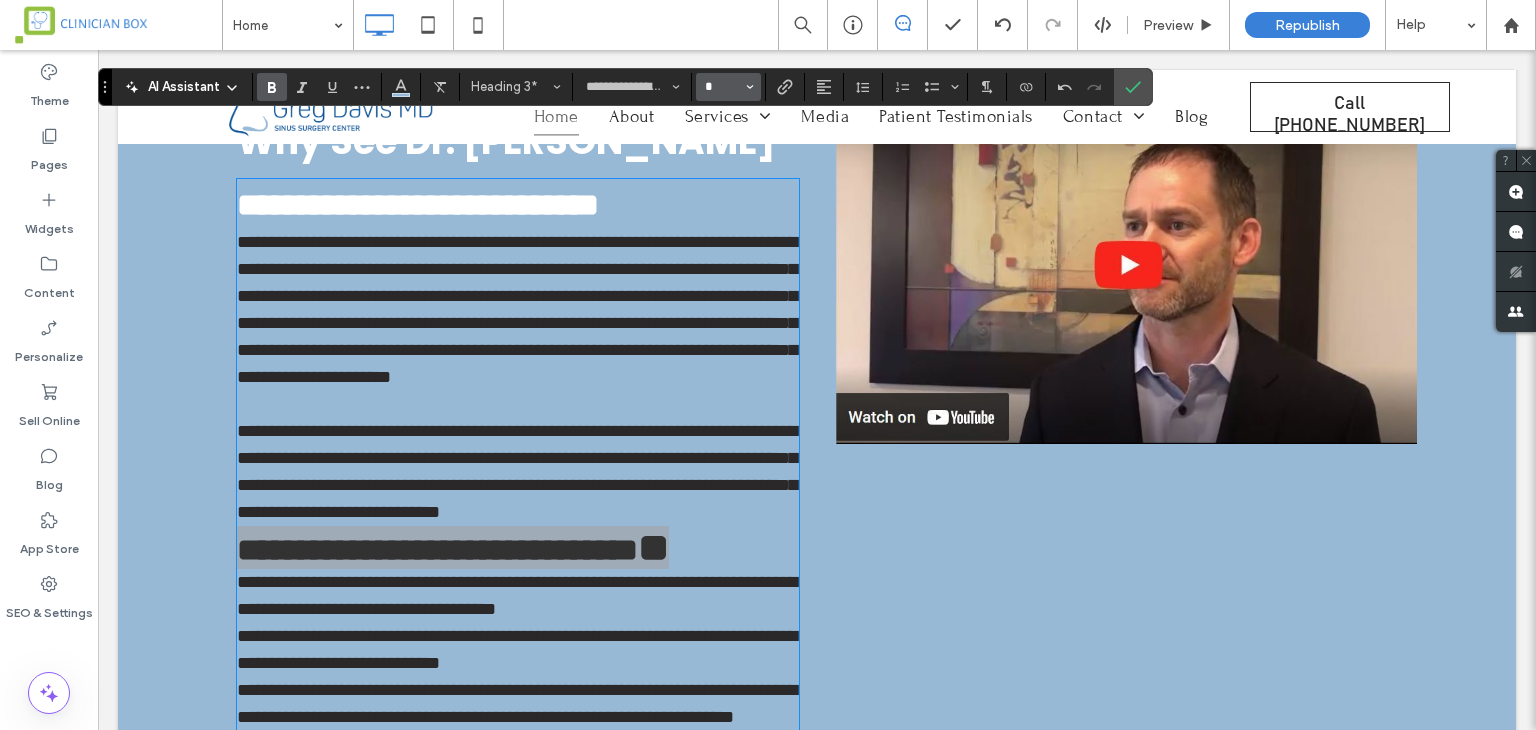 click on "*" at bounding box center (722, 87) 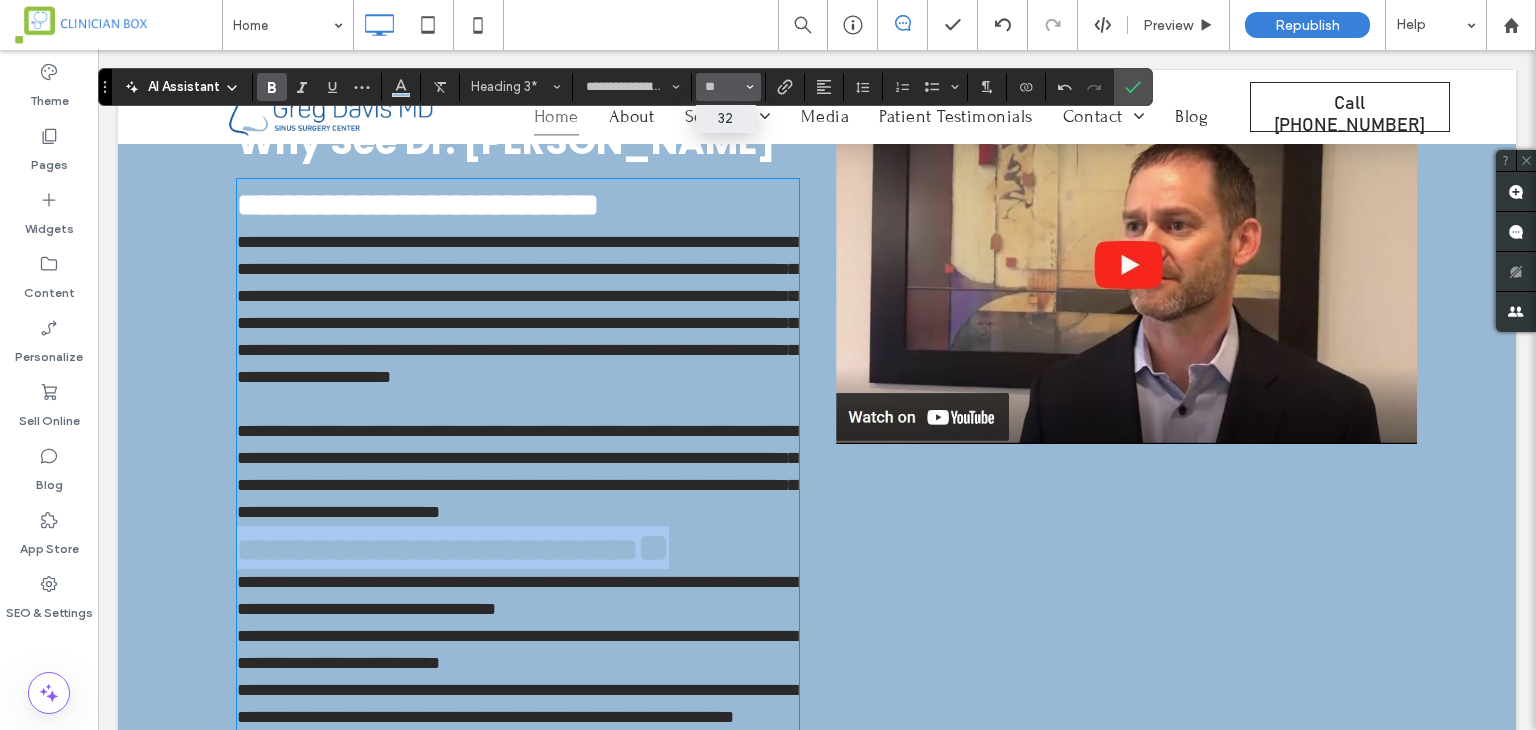 type on "**" 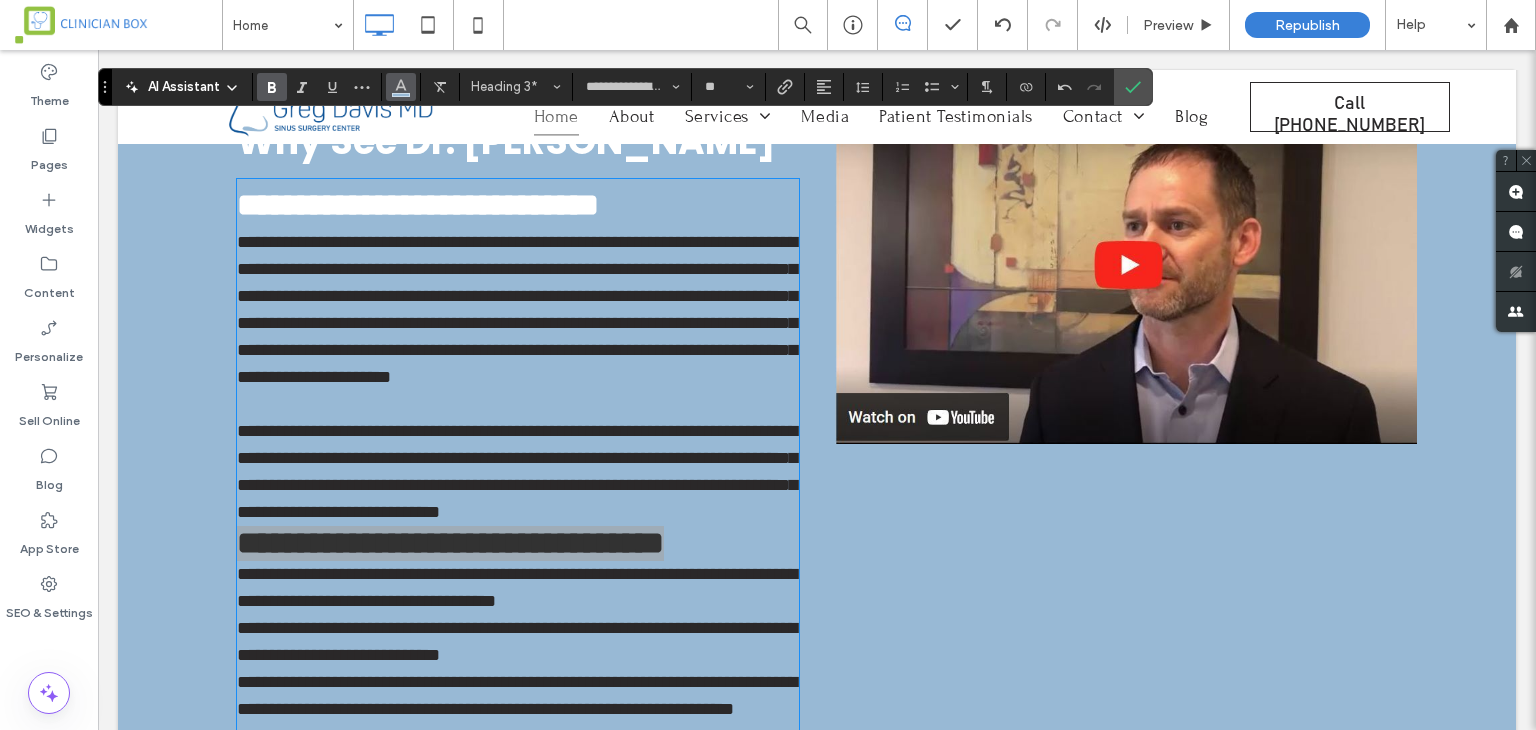 click 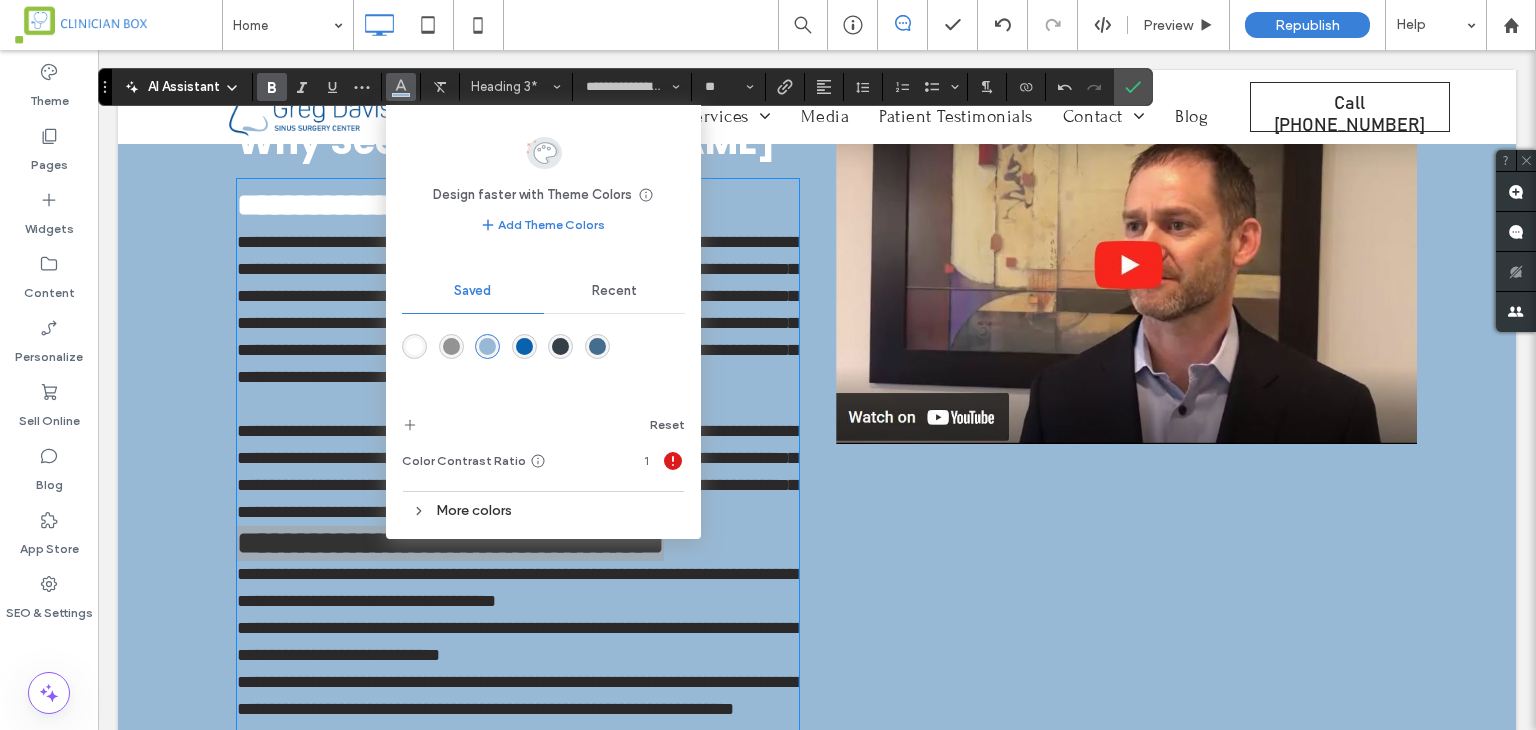 drag, startPoint x: 408, startPoint y: 354, endPoint x: 538, endPoint y: 492, distance: 189.58904 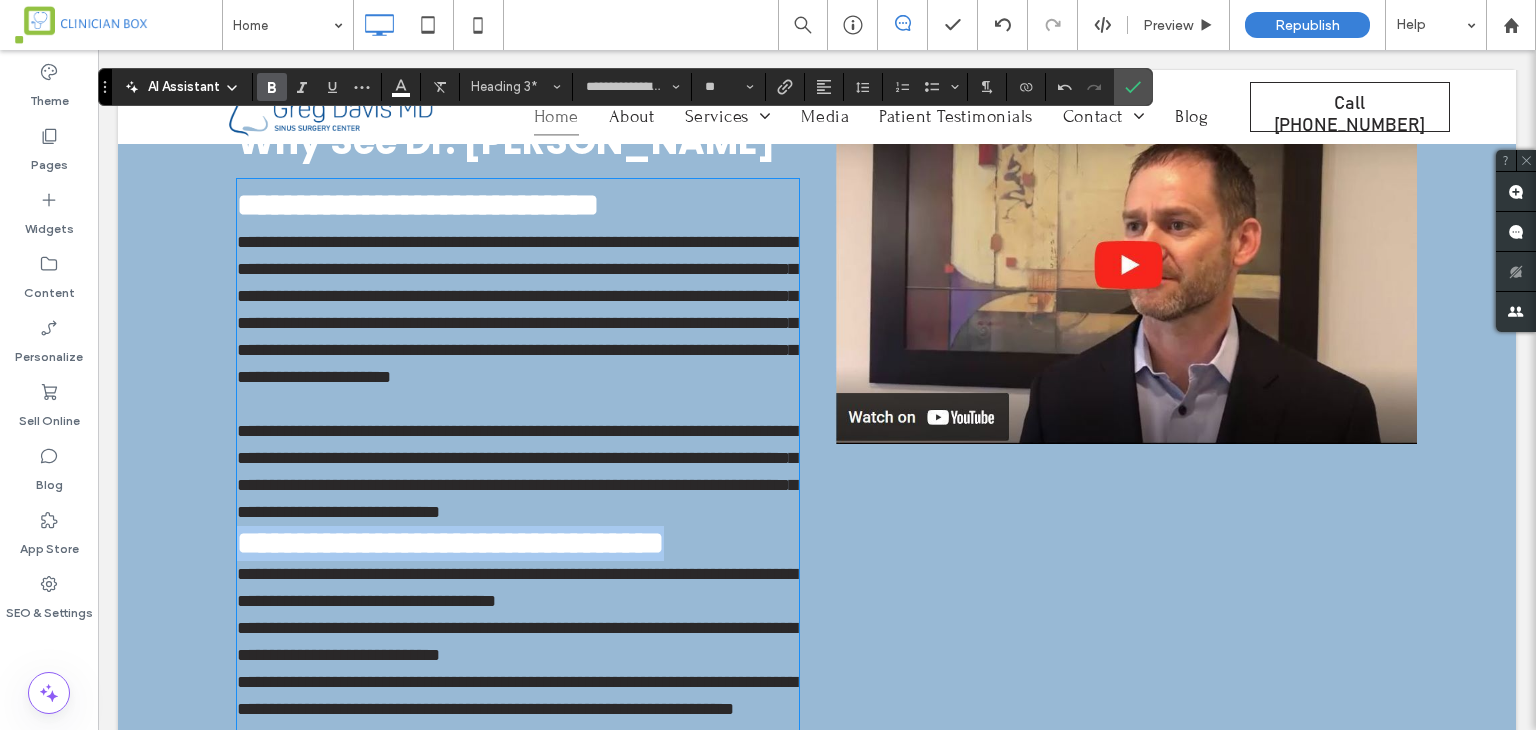 click on "**********" at bounding box center [518, 543] 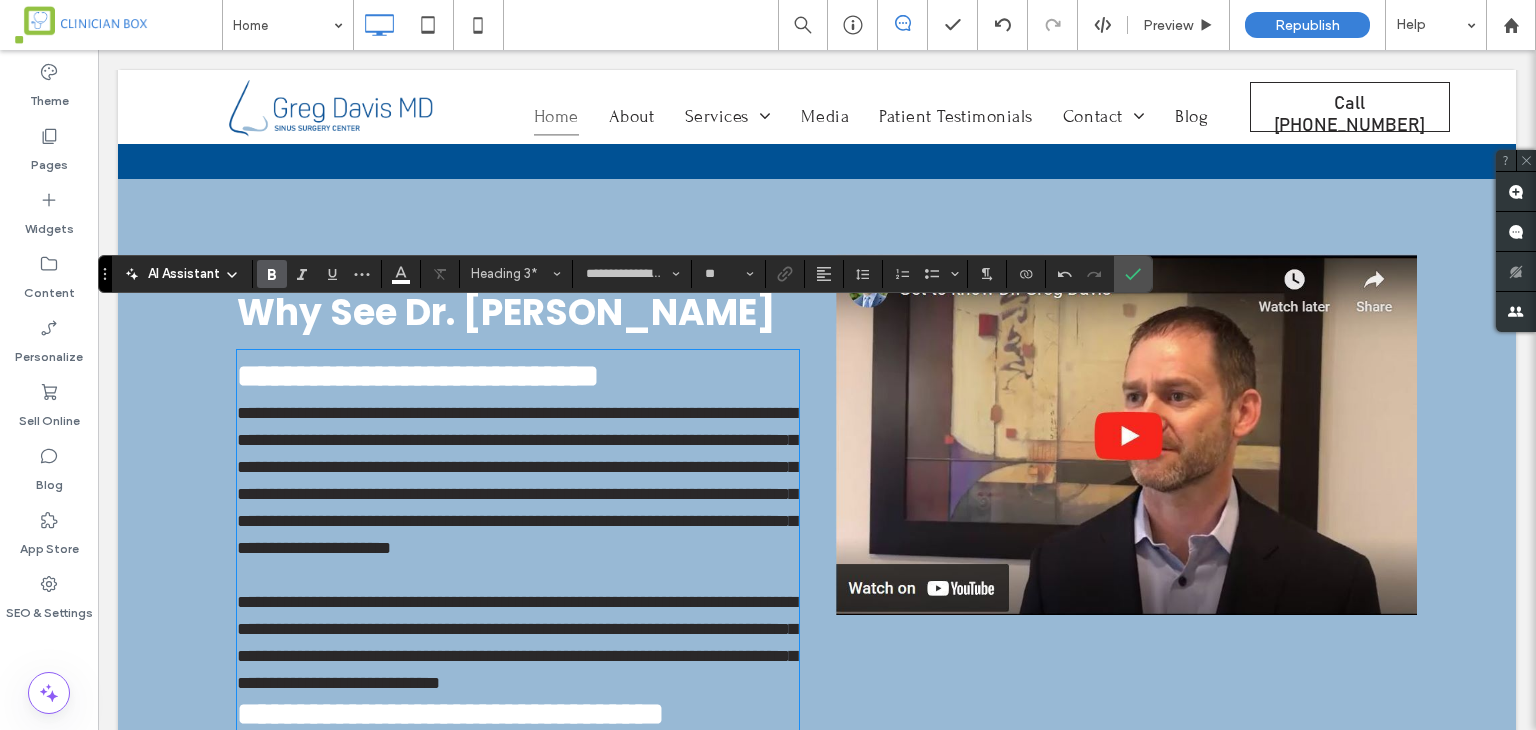 scroll, scrollTop: 1144, scrollLeft: 0, axis: vertical 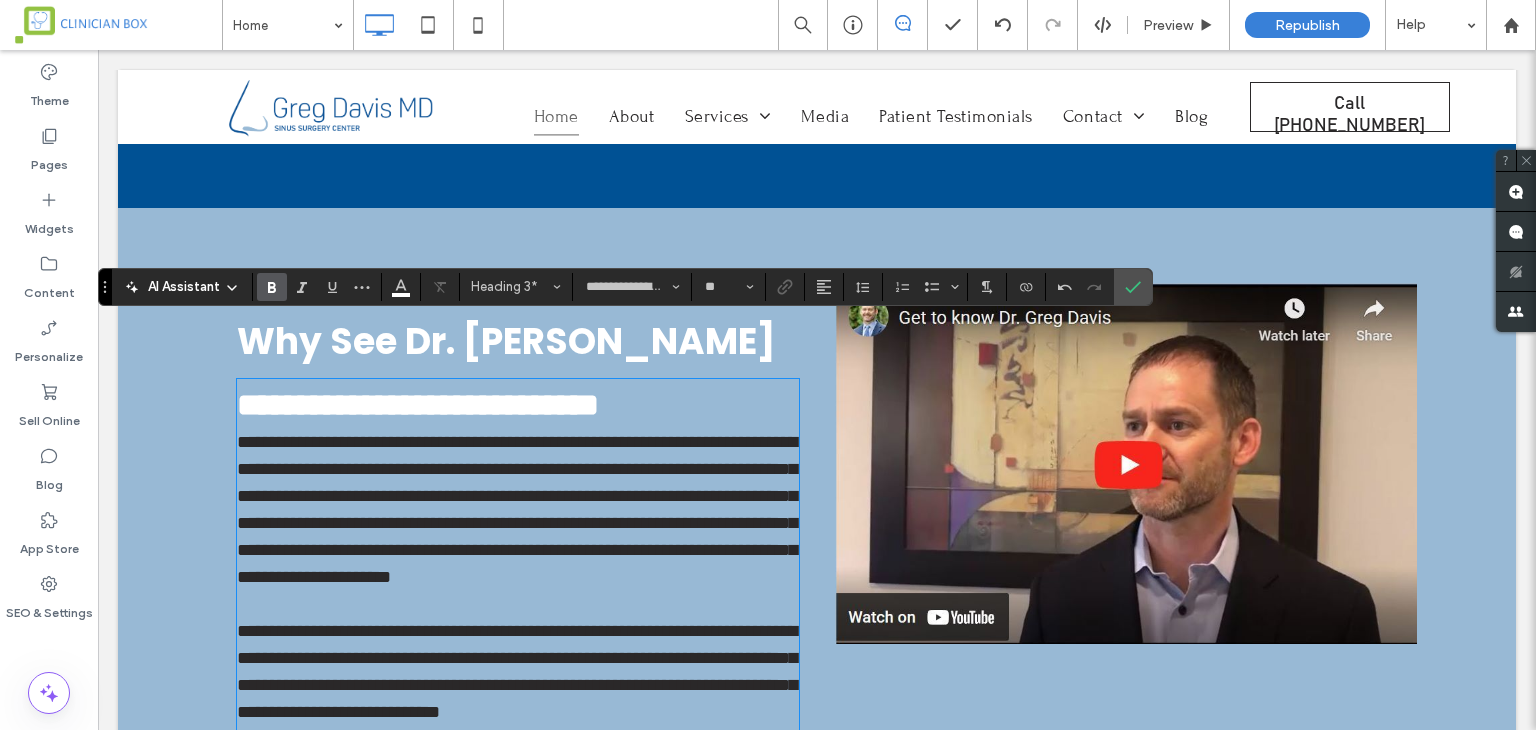 click on "**********" at bounding box center (418, 405) 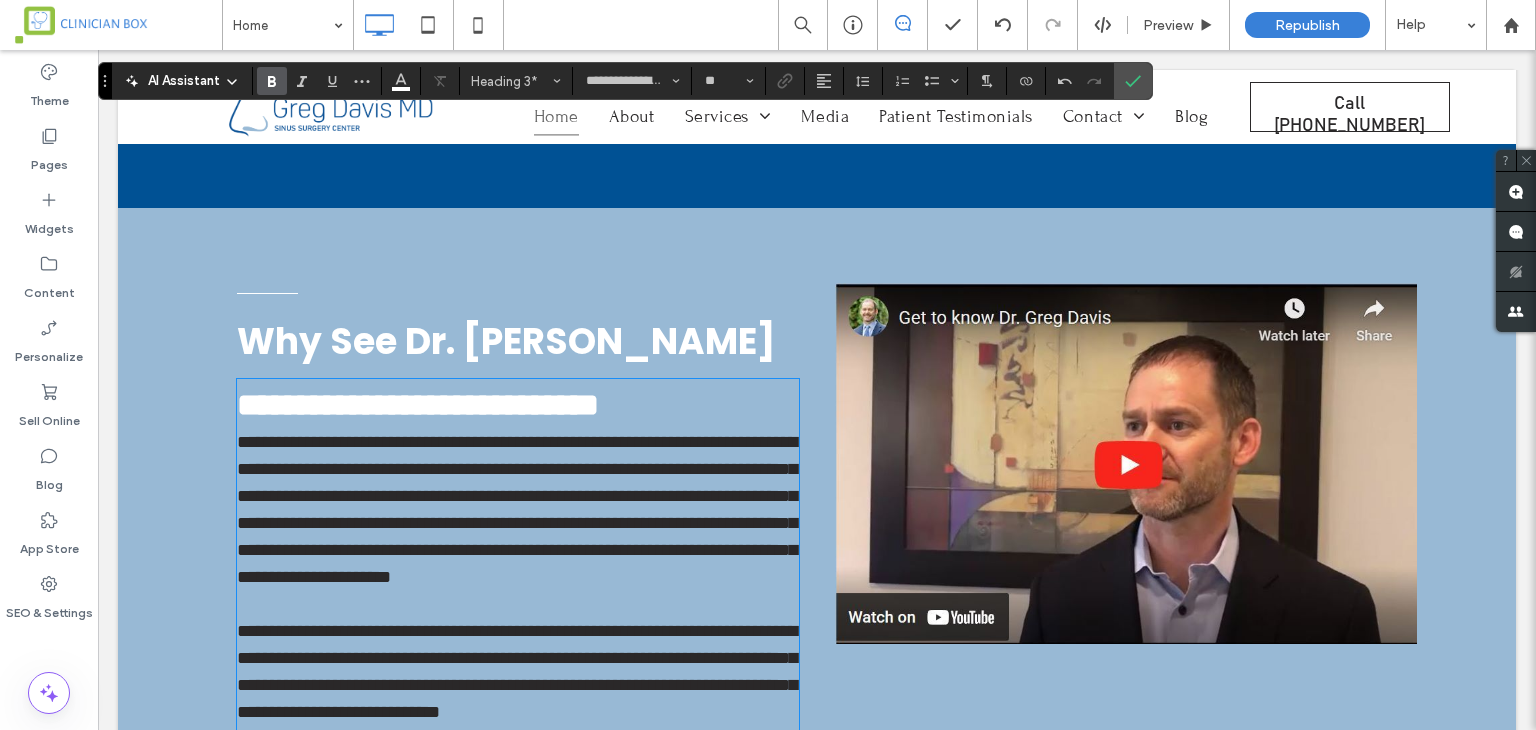 scroll, scrollTop: 1444, scrollLeft: 0, axis: vertical 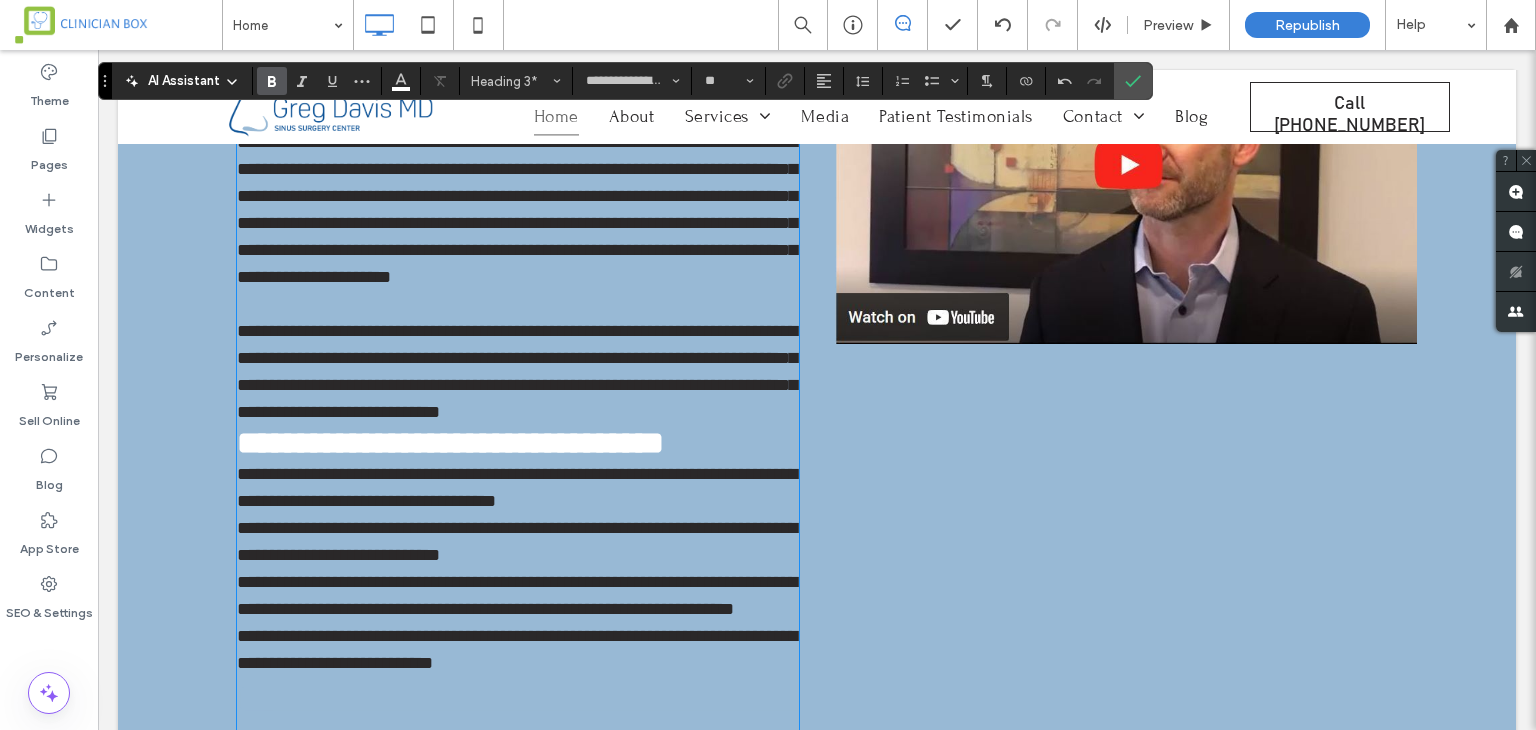 type on "*******" 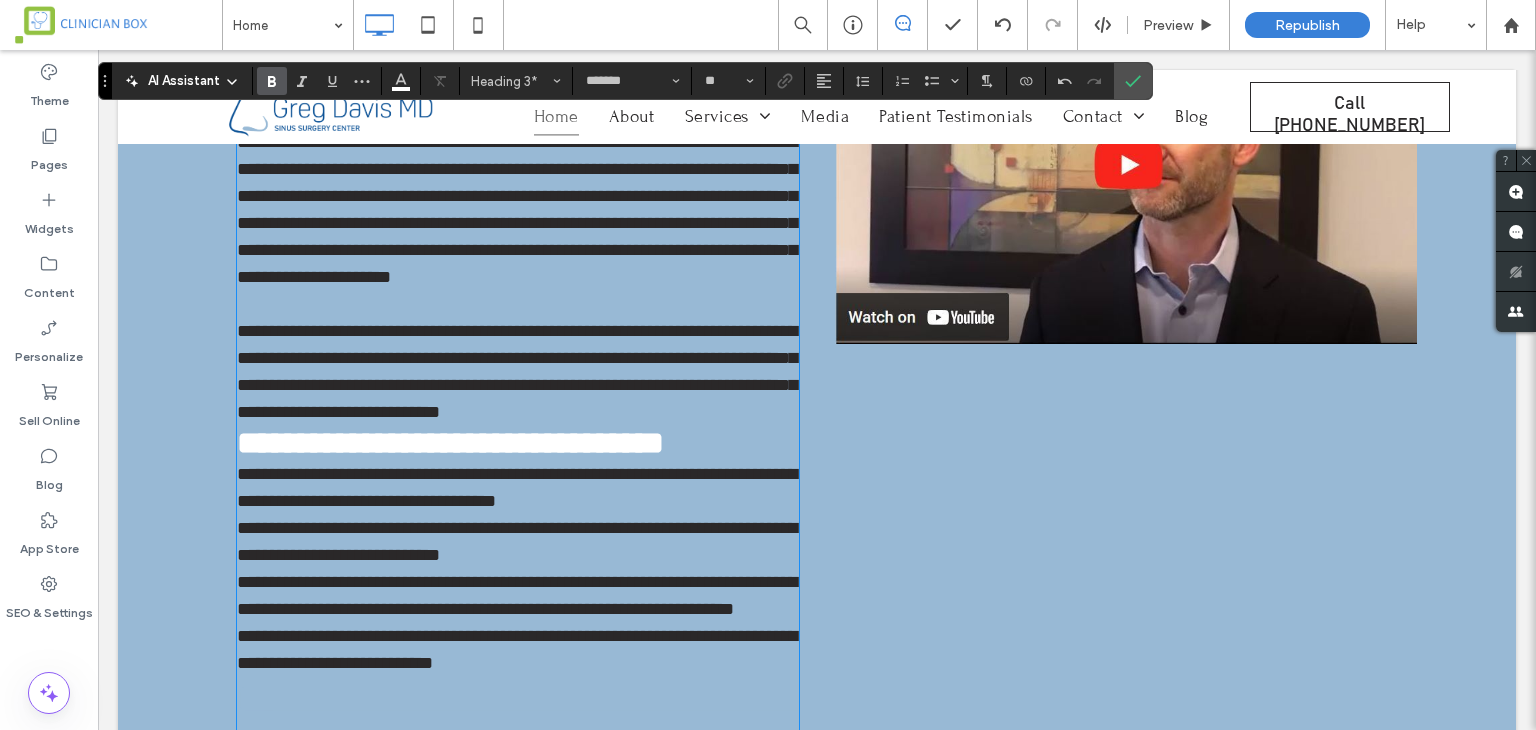 click on "**********" at bounding box center [518, 372] 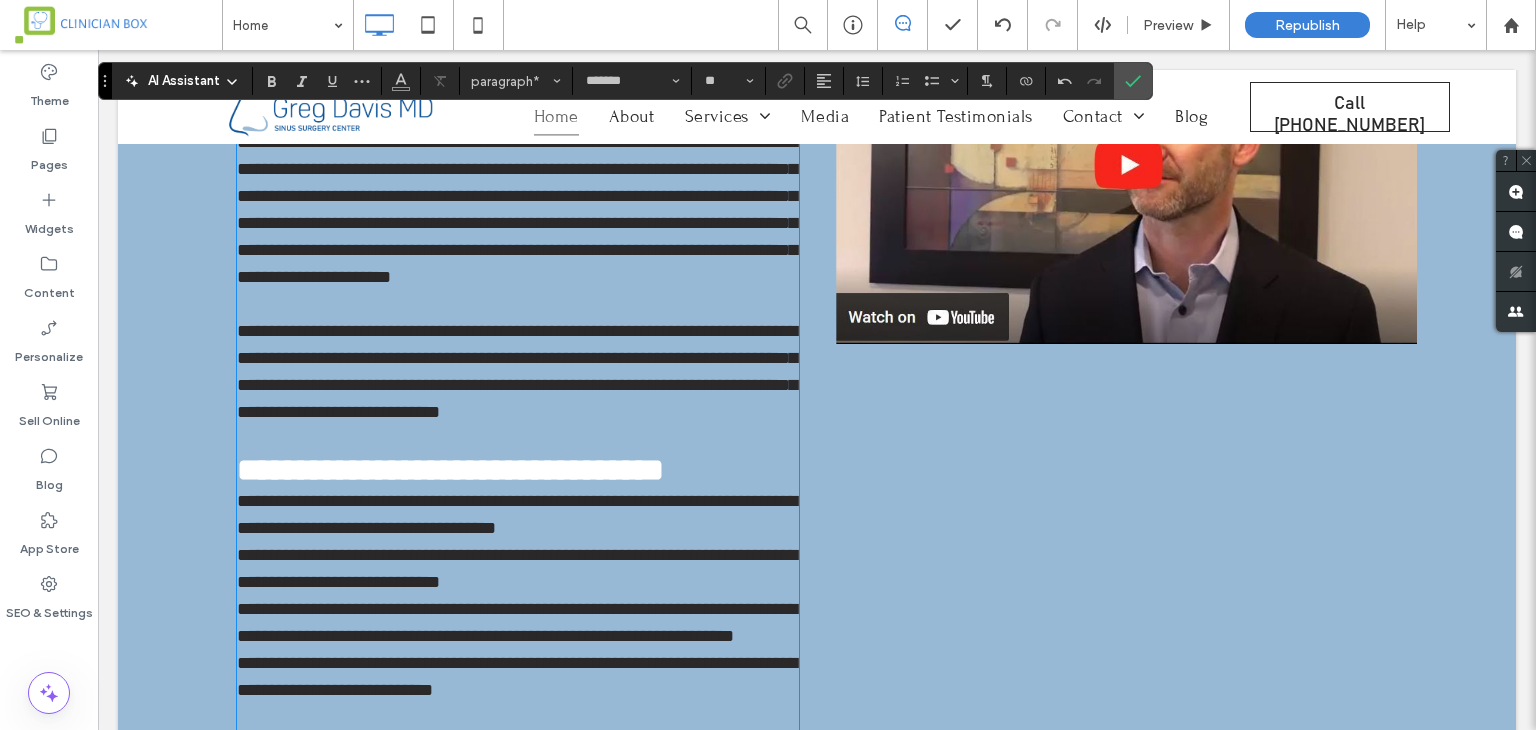 click on "**********" at bounding box center (517, 514) 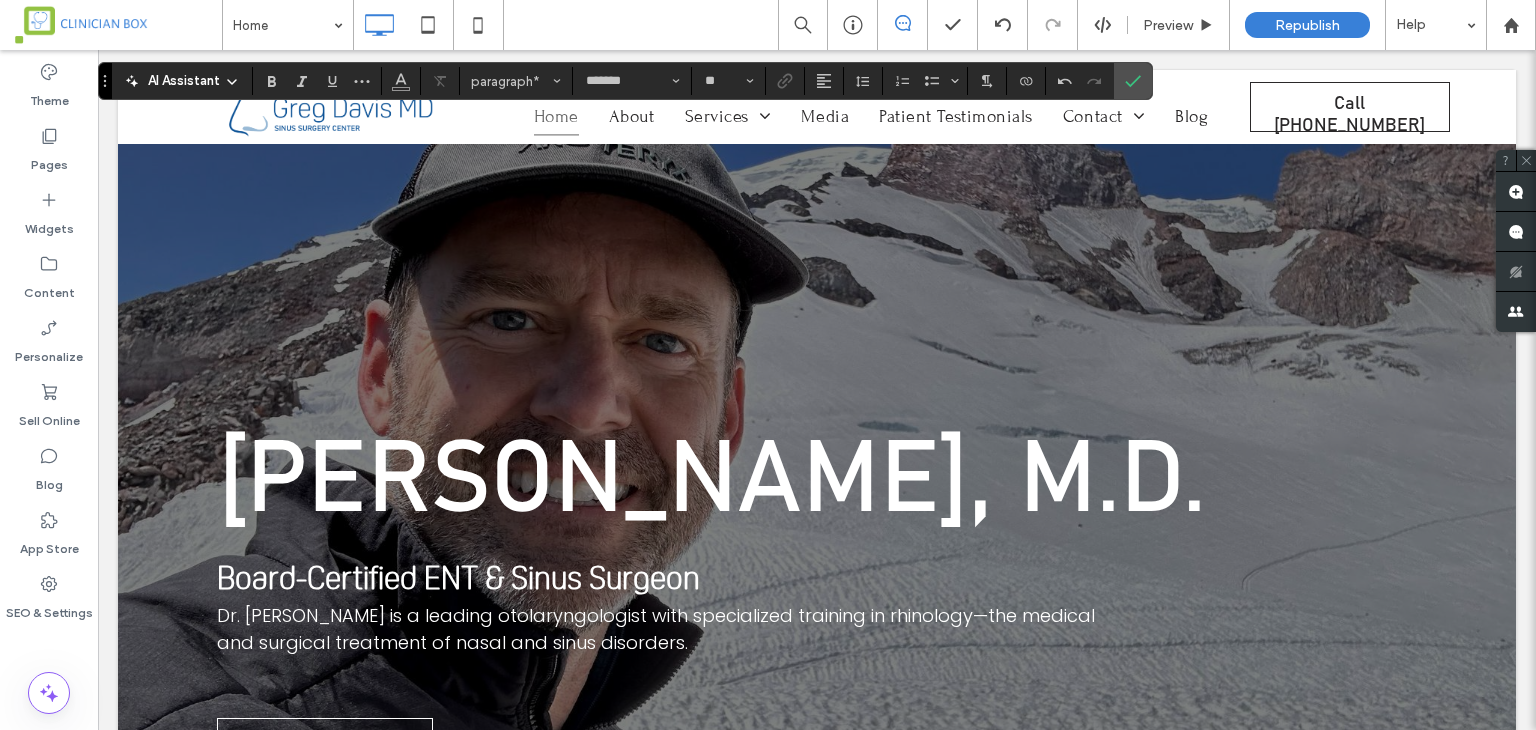 scroll, scrollTop: 1444, scrollLeft: 0, axis: vertical 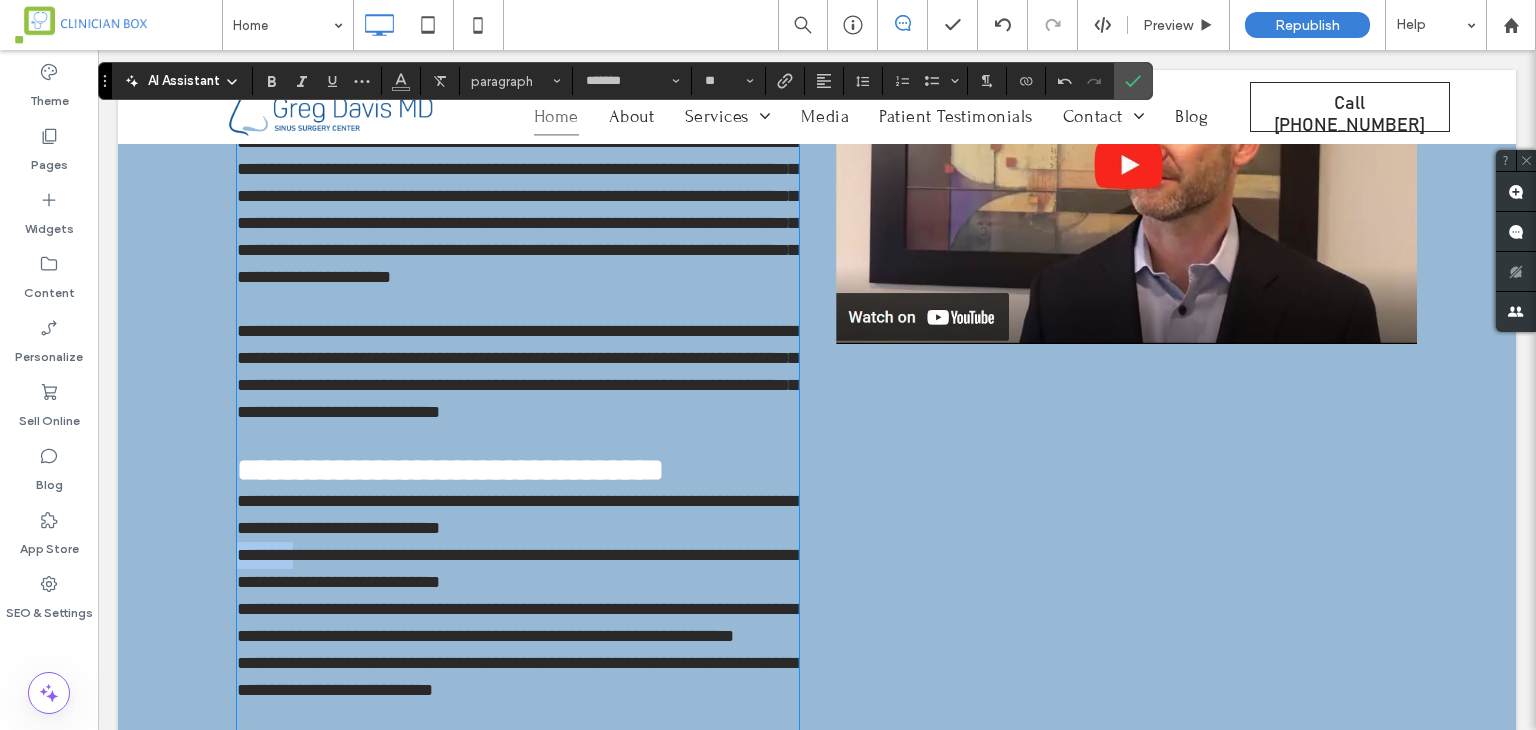 drag, startPoint x: 271, startPoint y: 550, endPoint x: 230, endPoint y: 549, distance: 41.01219 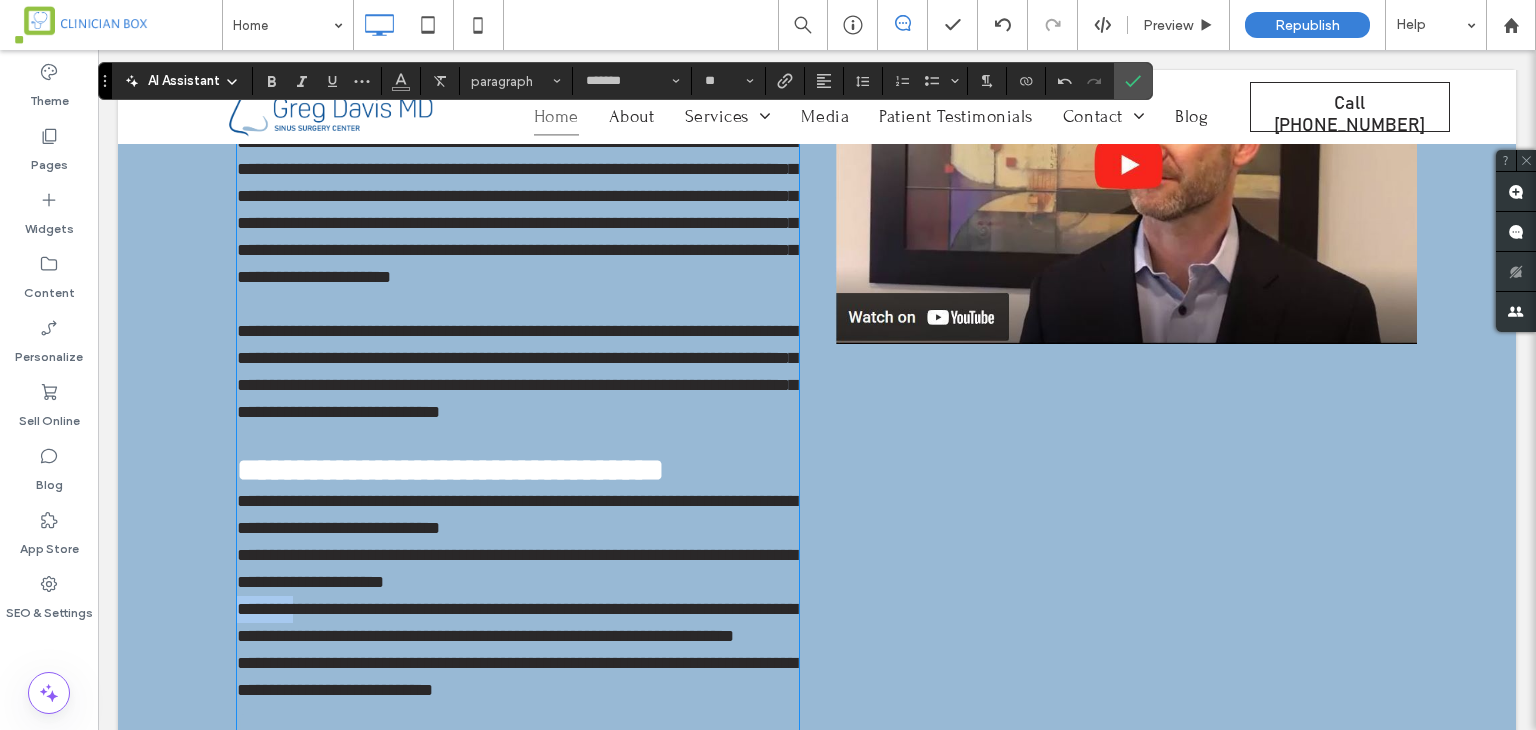 drag, startPoint x: 267, startPoint y: 605, endPoint x: 216, endPoint y: 605, distance: 51 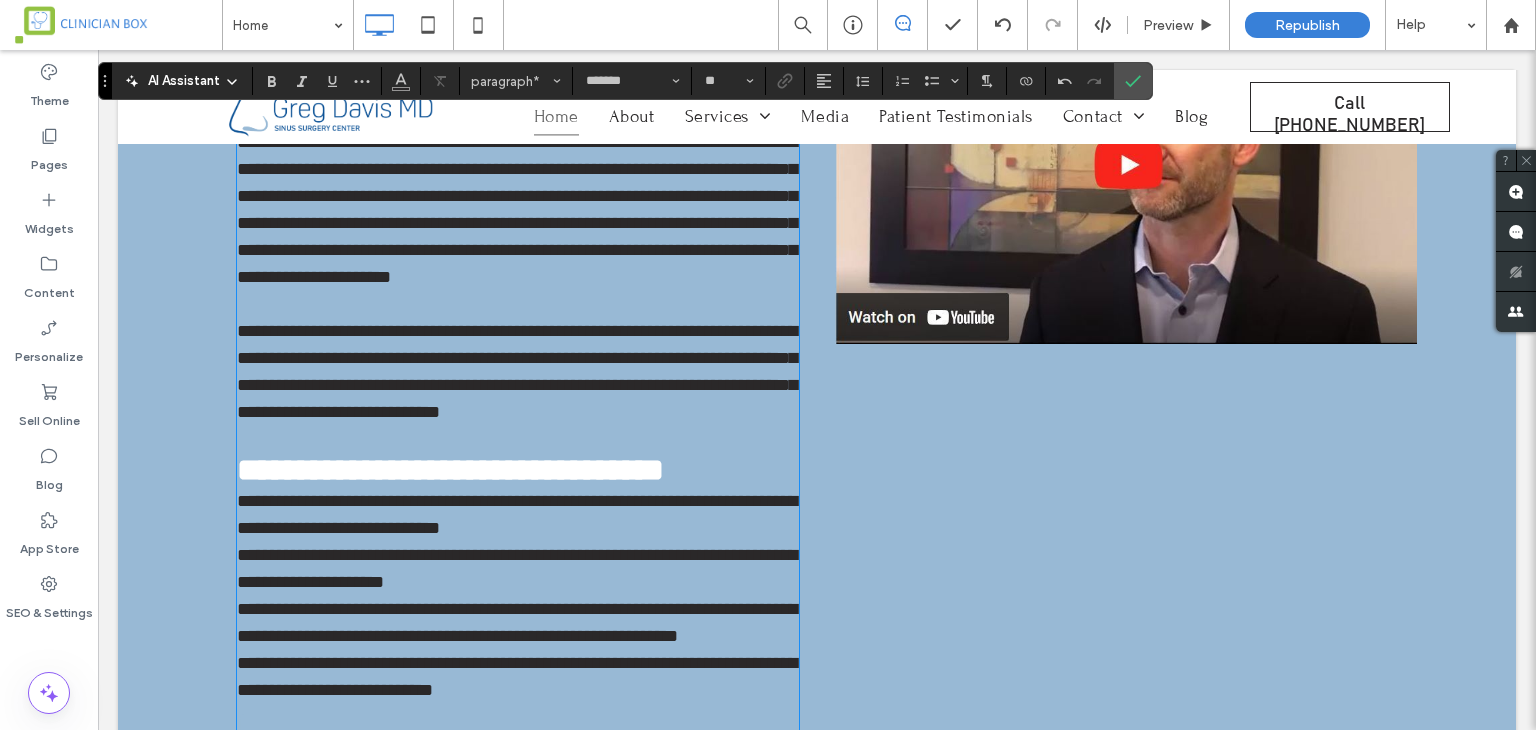 scroll, scrollTop: 1744, scrollLeft: 0, axis: vertical 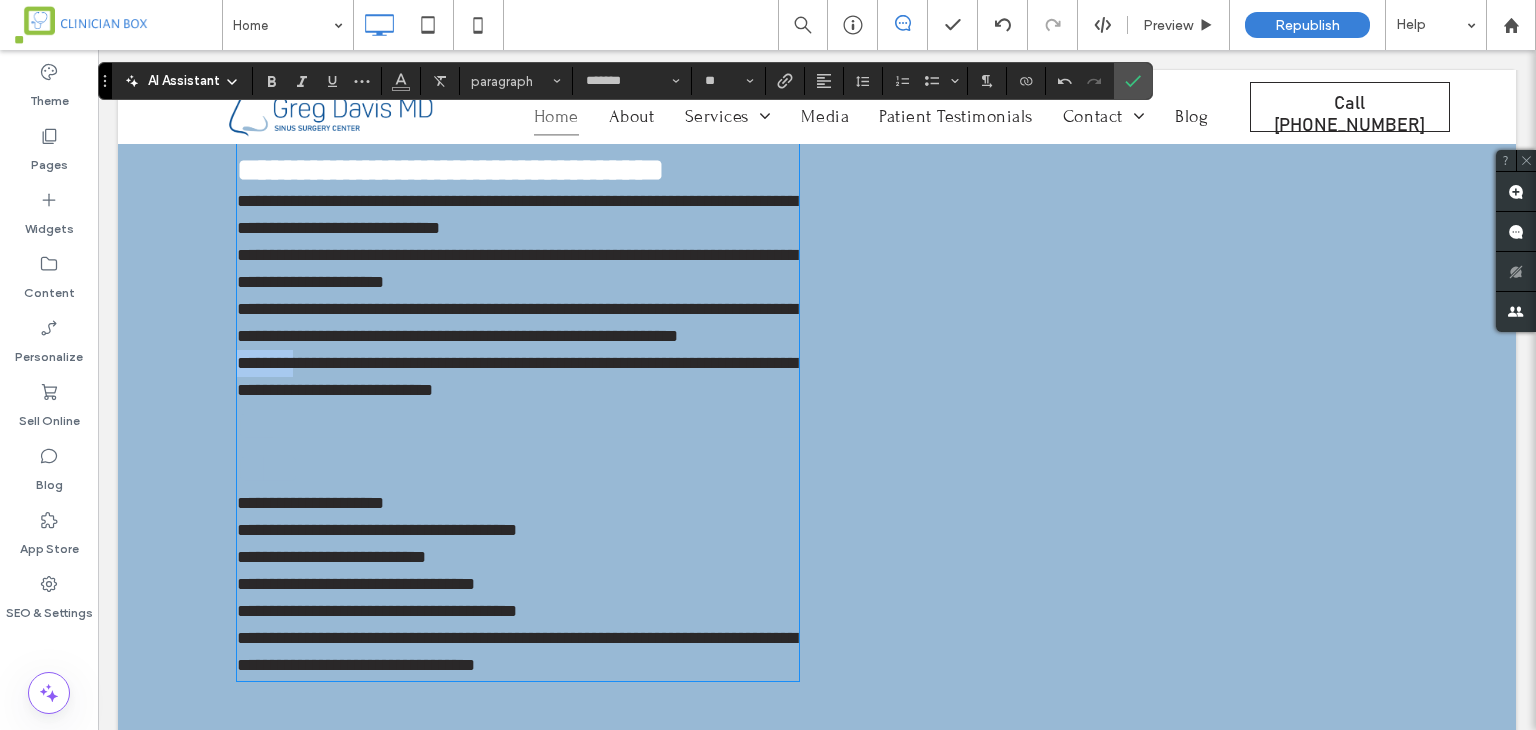 drag, startPoint x: 266, startPoint y: 381, endPoint x: 221, endPoint y: 384, distance: 45.099888 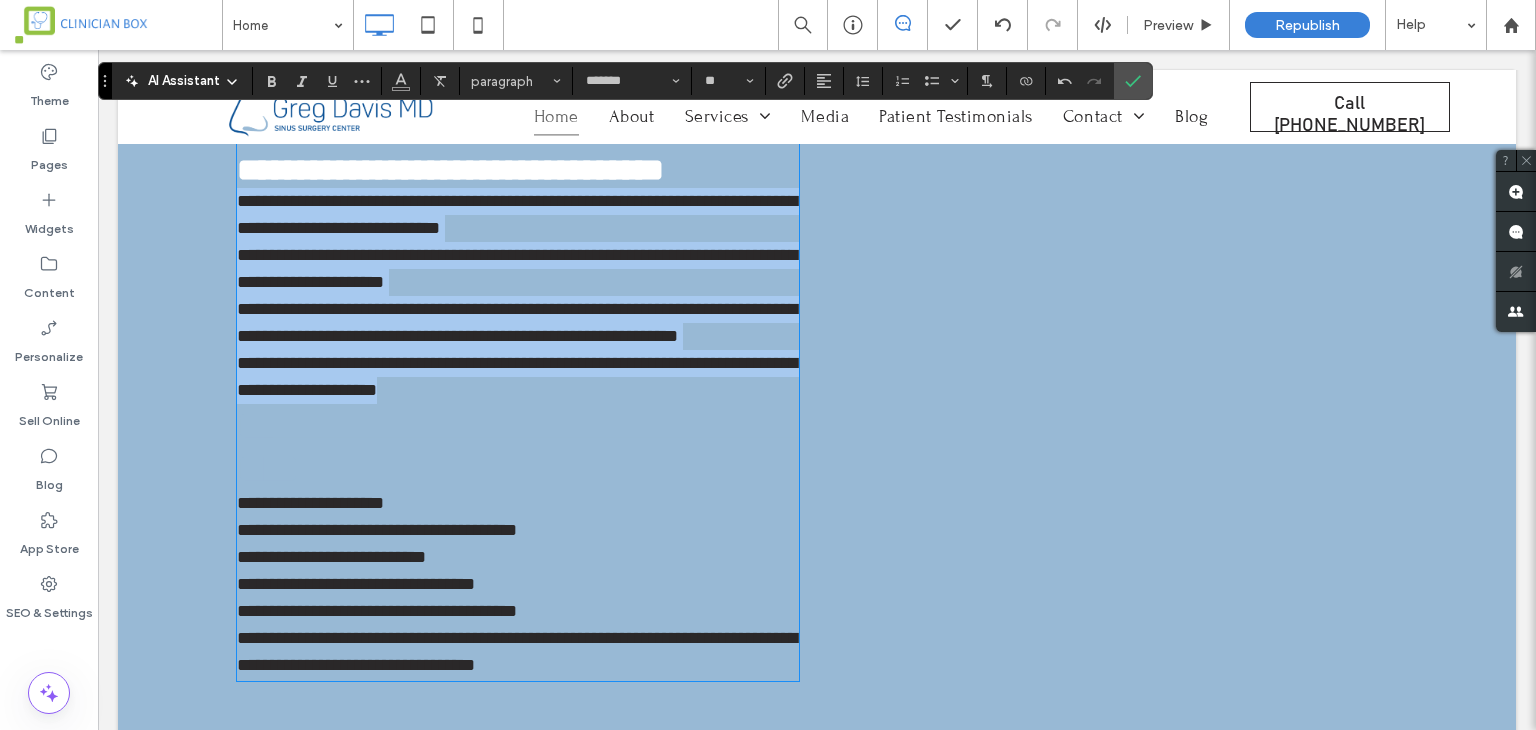 drag, startPoint x: 543, startPoint y: 417, endPoint x: 222, endPoint y: 207, distance: 383.58963 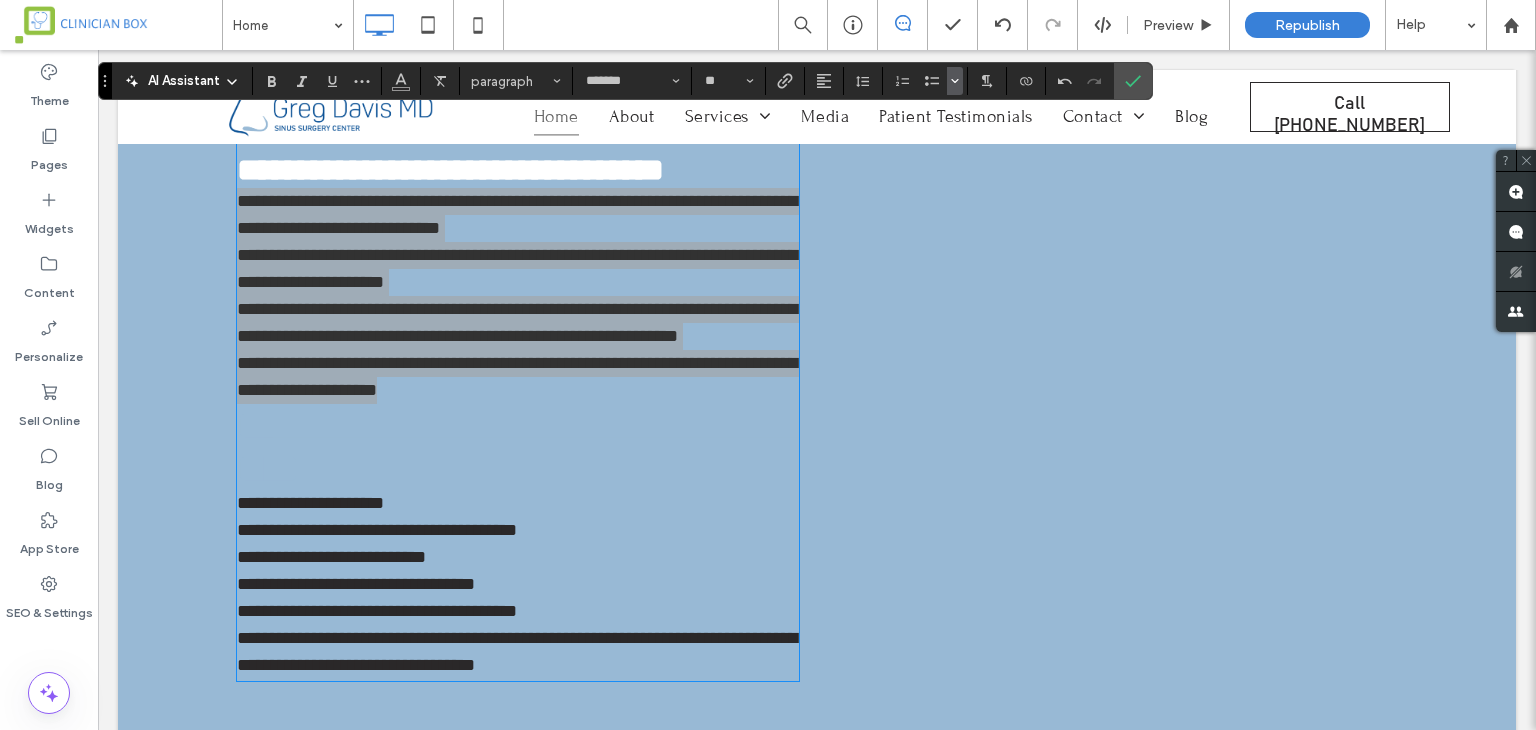 click 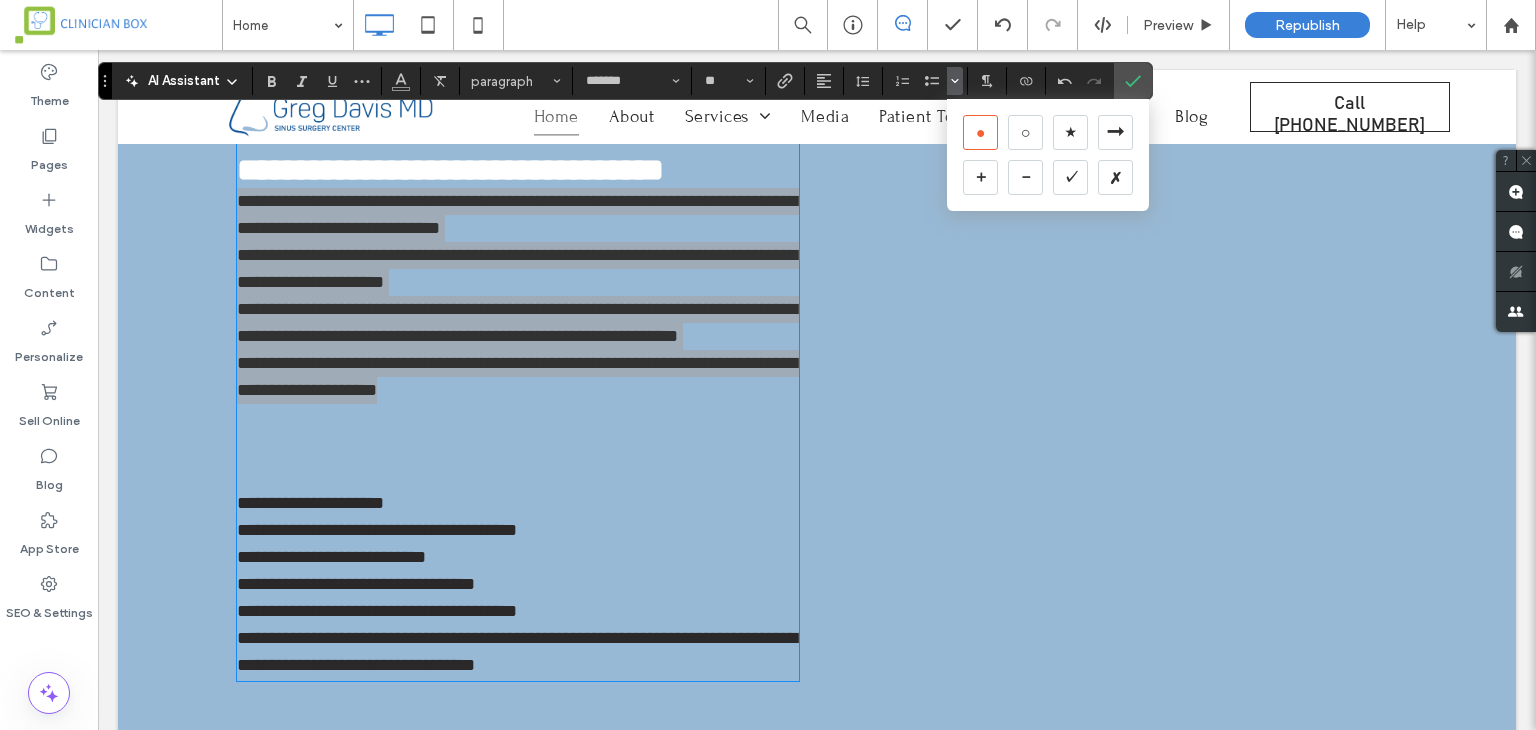 click on "•" at bounding box center [980, 132] 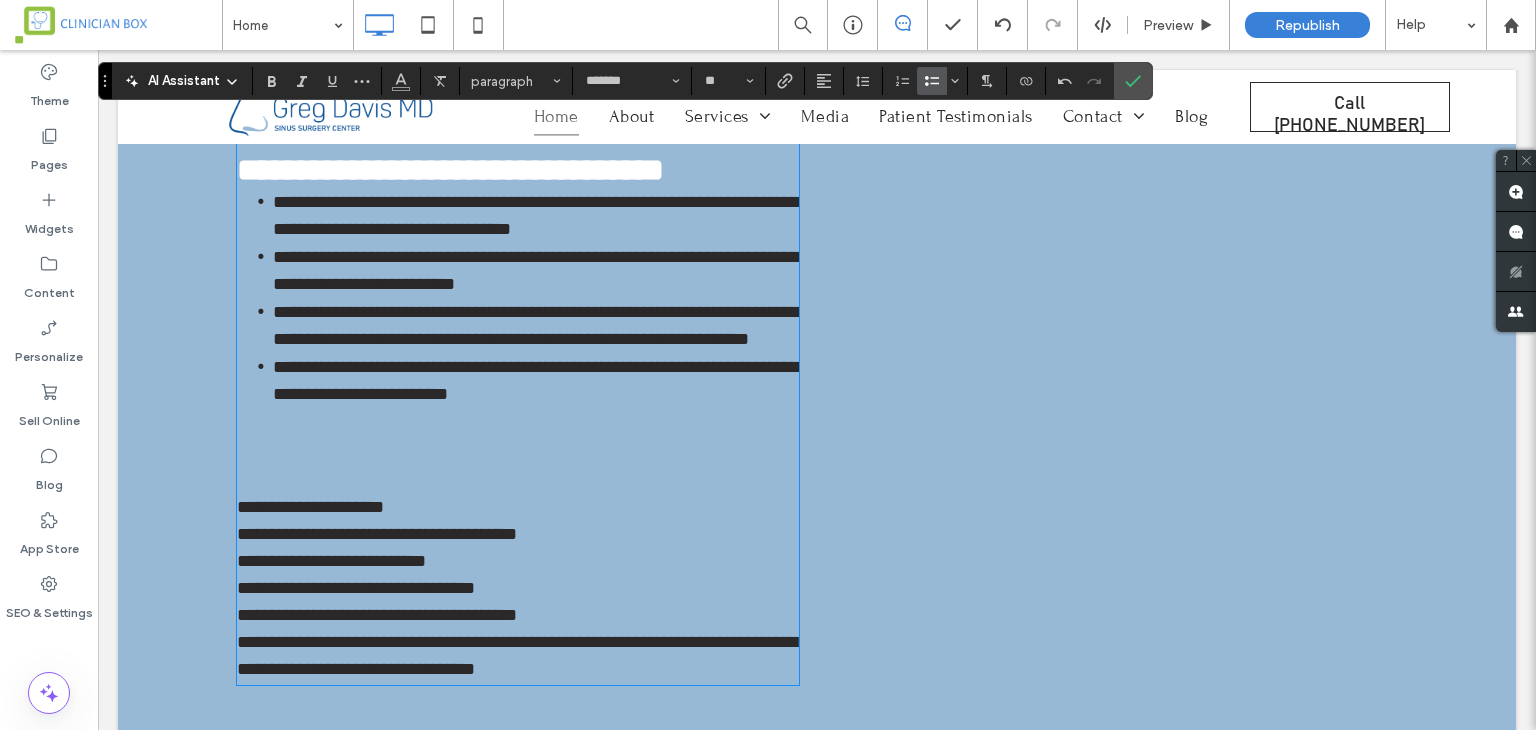 click on "**********" at bounding box center (535, 325) 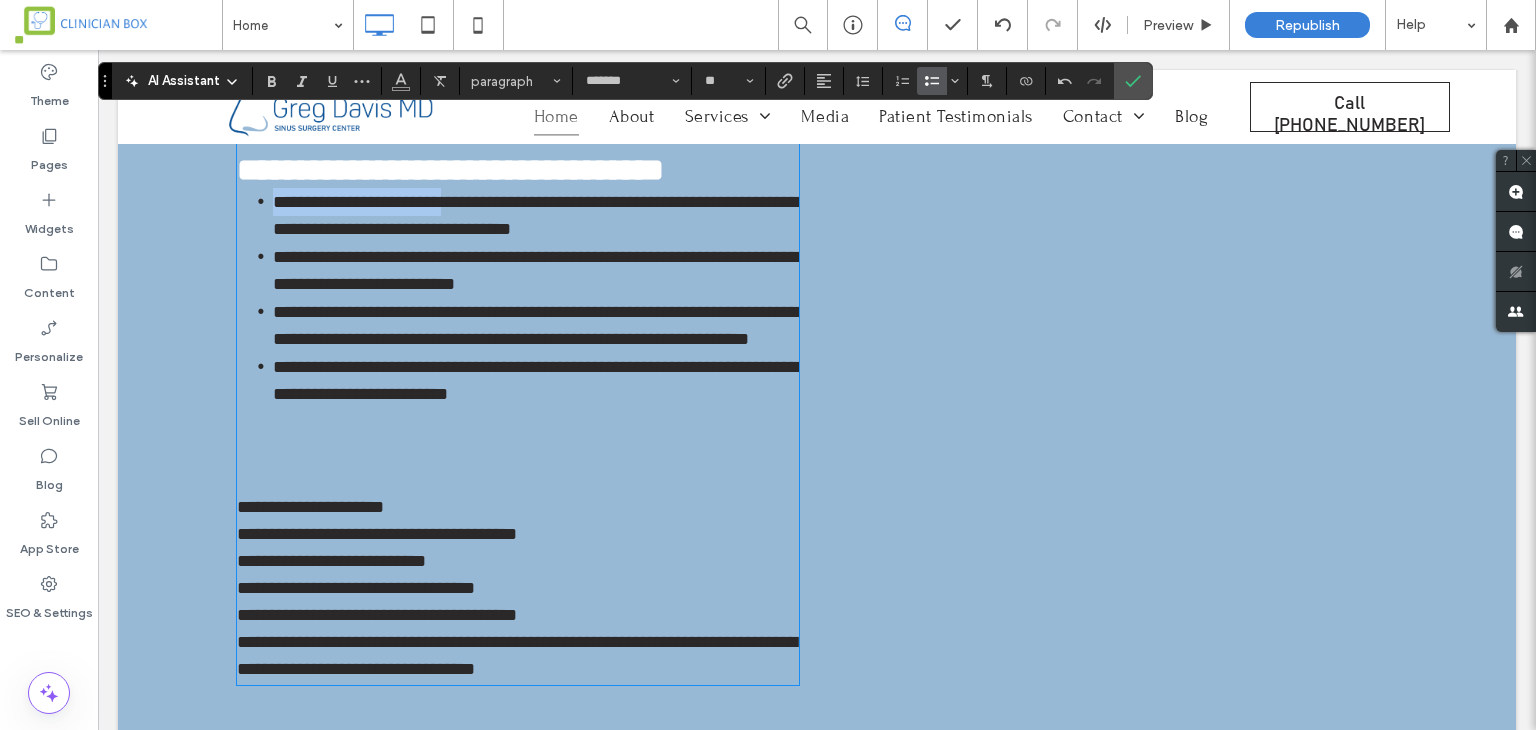 drag, startPoint x: 496, startPoint y: 197, endPoint x: 269, endPoint y: 201, distance: 227.03523 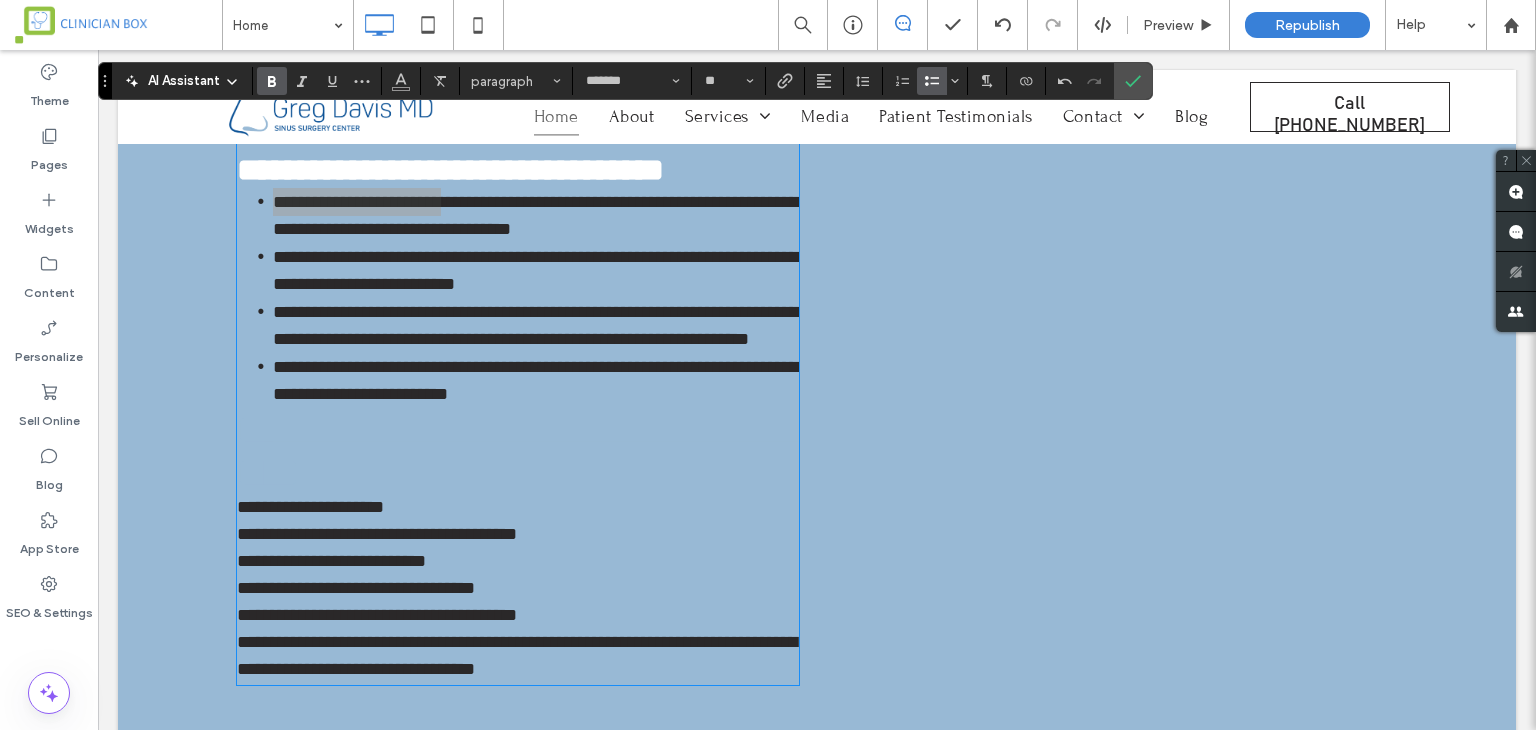 click 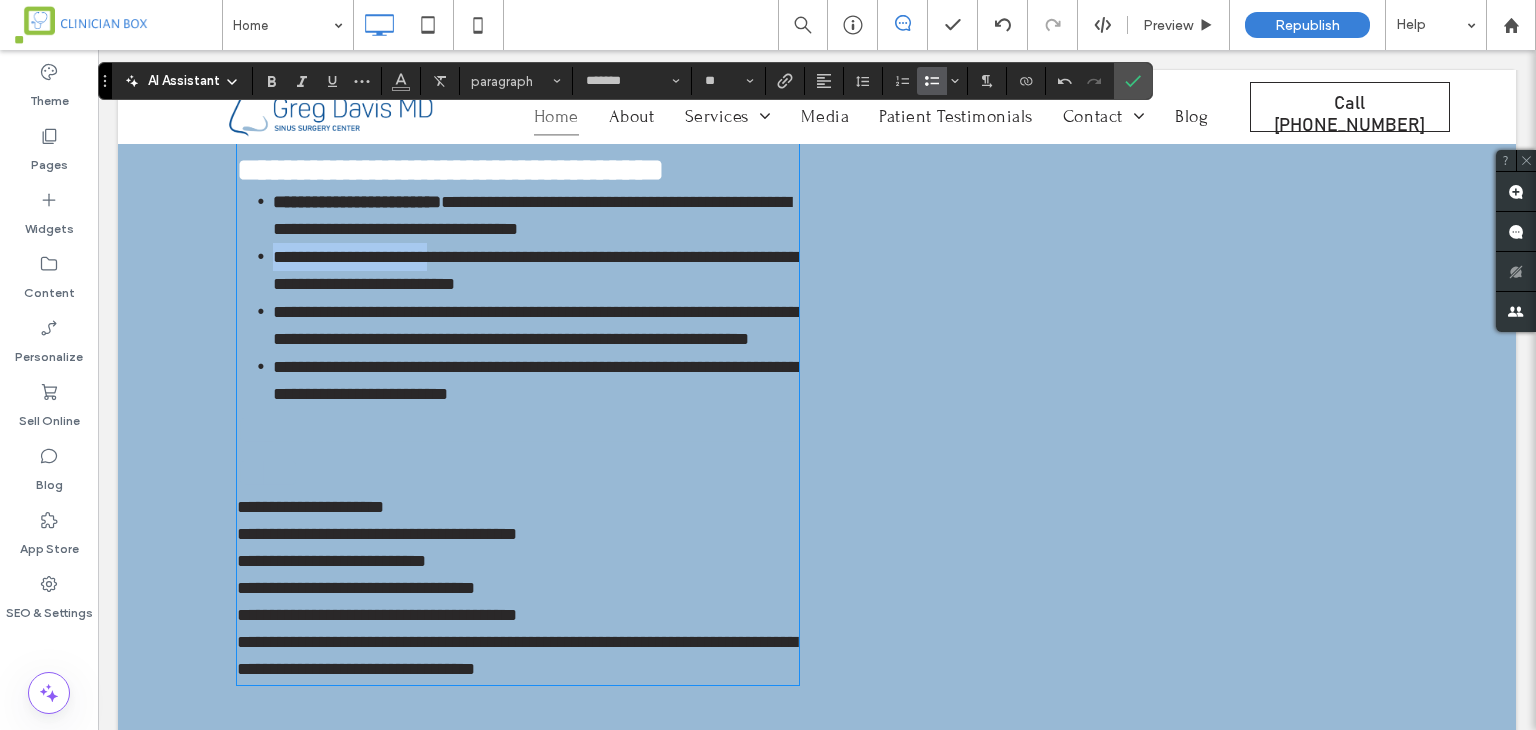drag, startPoint x: 459, startPoint y: 251, endPoint x: 267, endPoint y: 253, distance: 192.01042 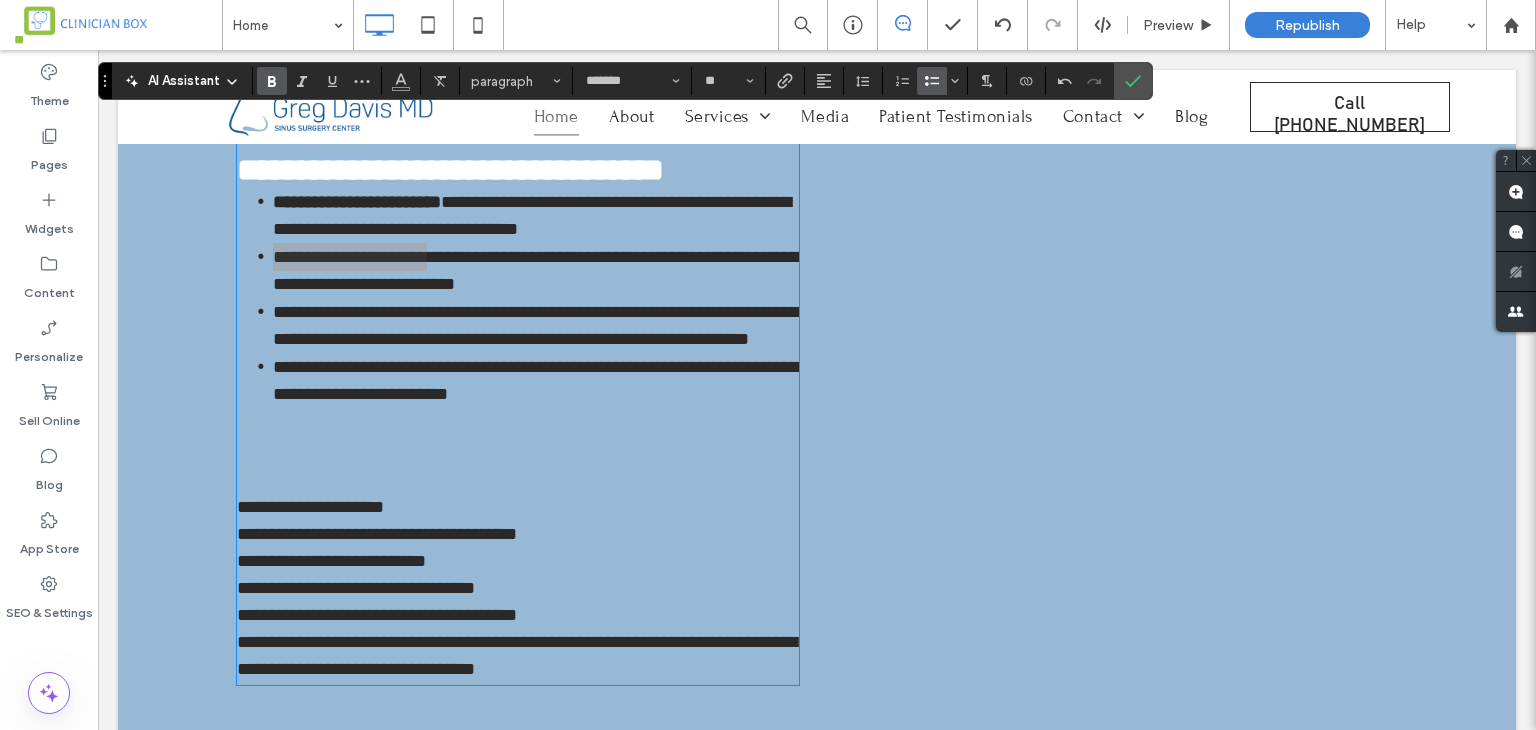 click 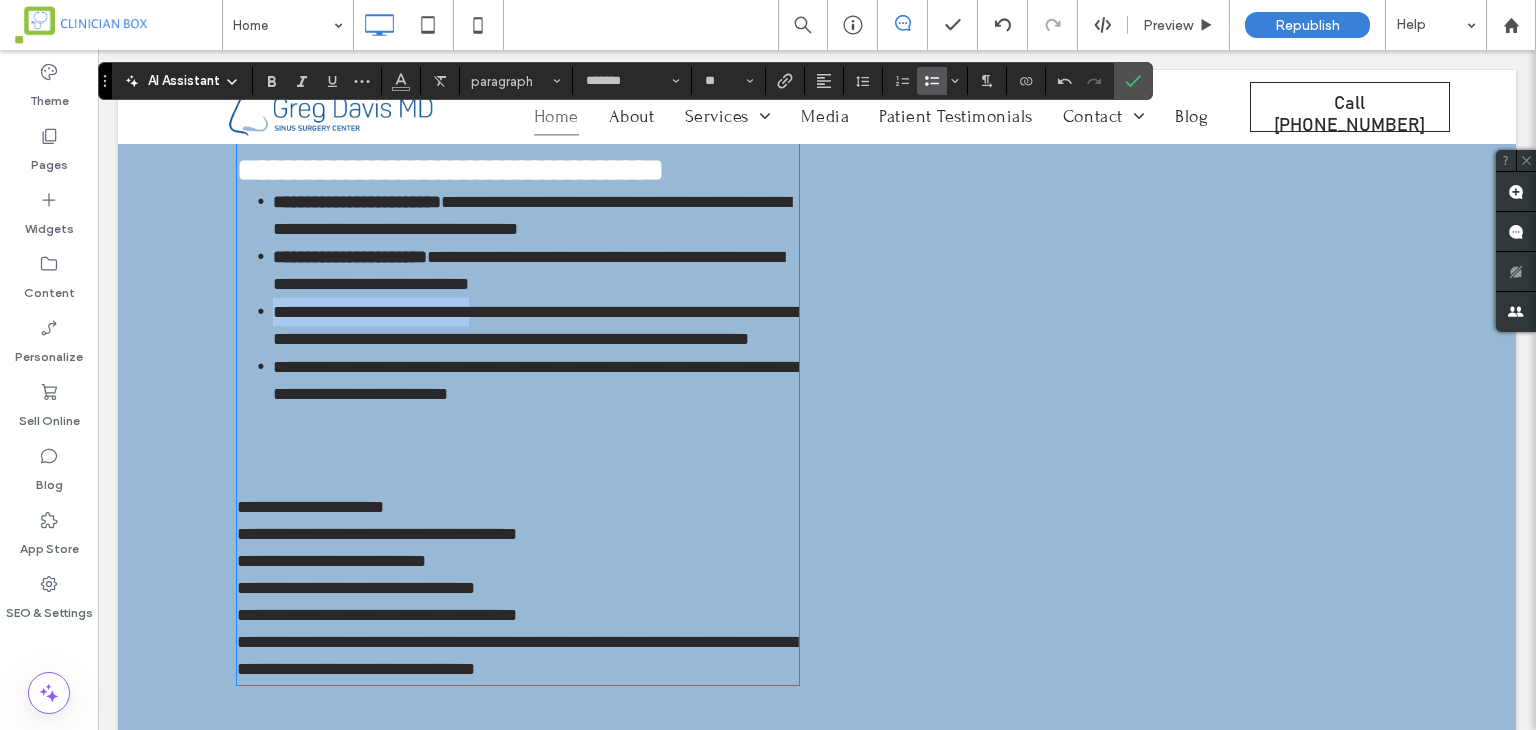 drag, startPoint x: 528, startPoint y: 305, endPoint x: 269, endPoint y: 297, distance: 259.12354 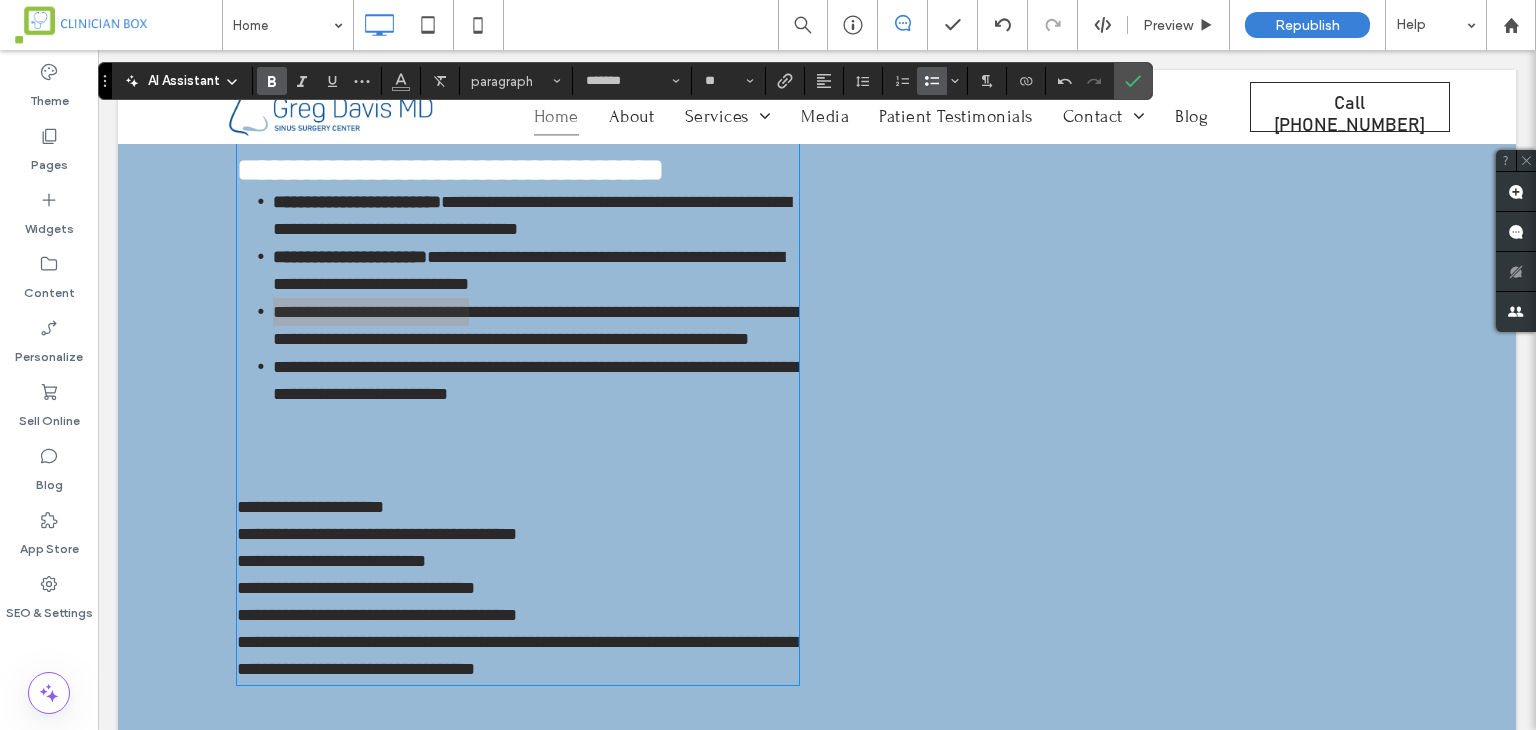click 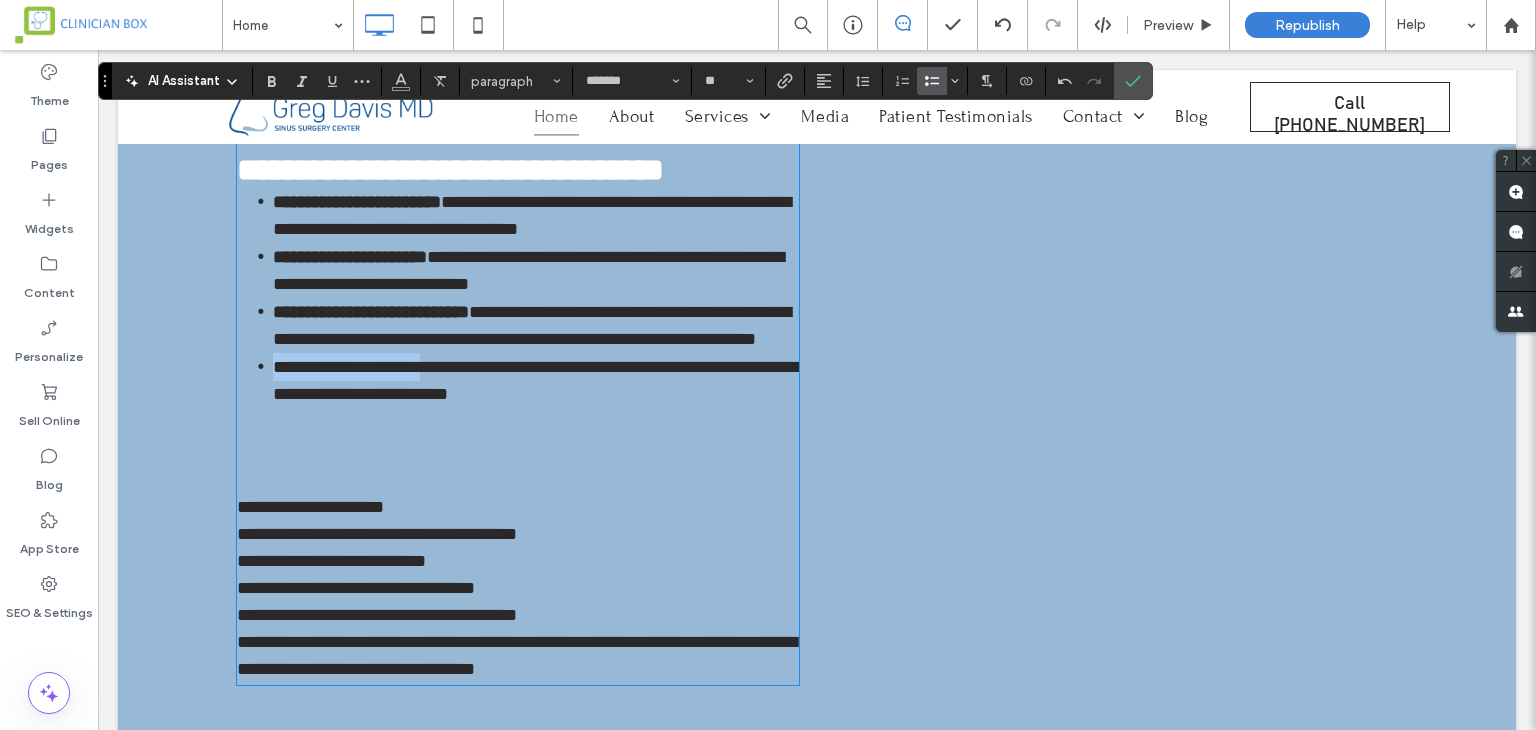 drag, startPoint x: 468, startPoint y: 388, endPoint x: 268, endPoint y: 385, distance: 200.02249 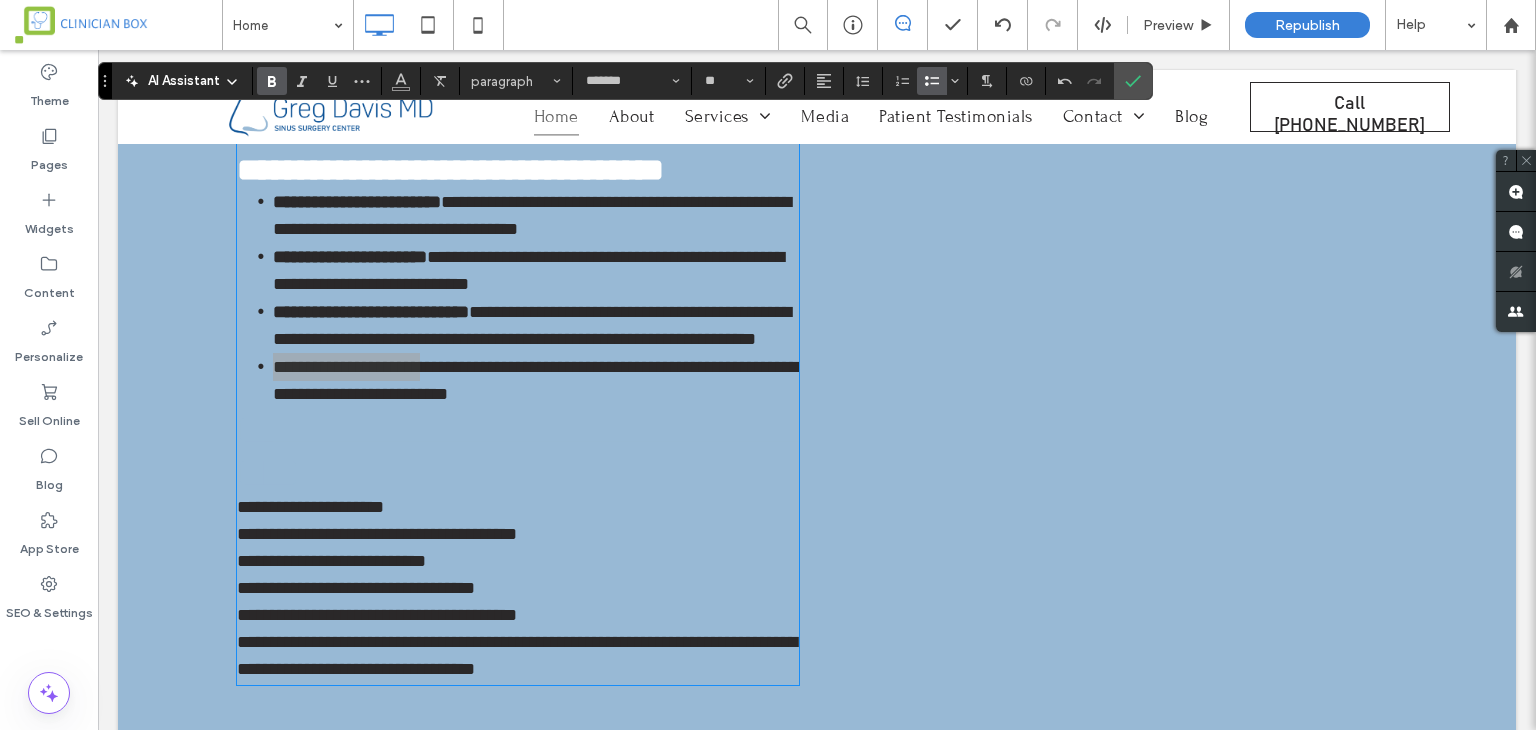 click 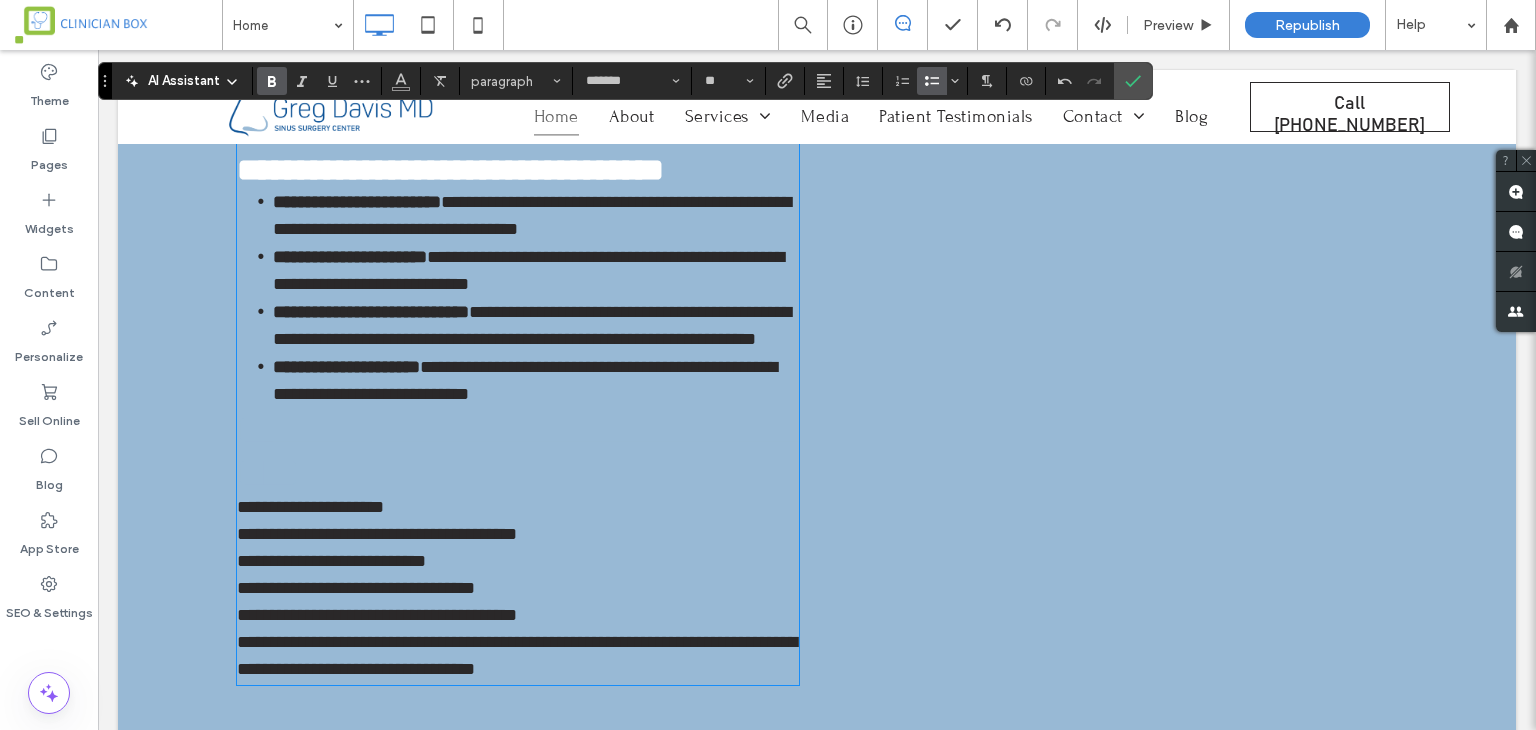 type on "**********" 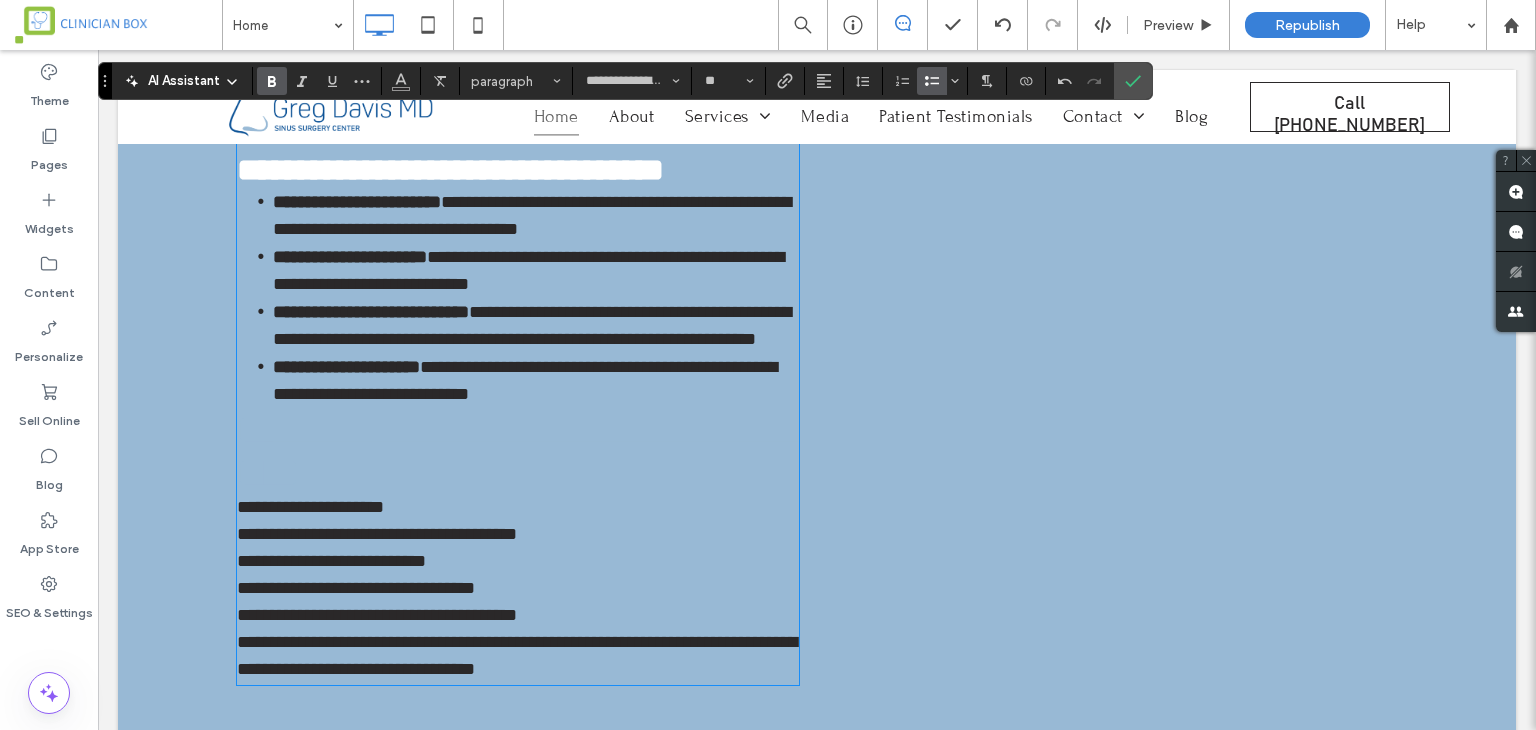 click on "**********" at bounding box center [516, 451] 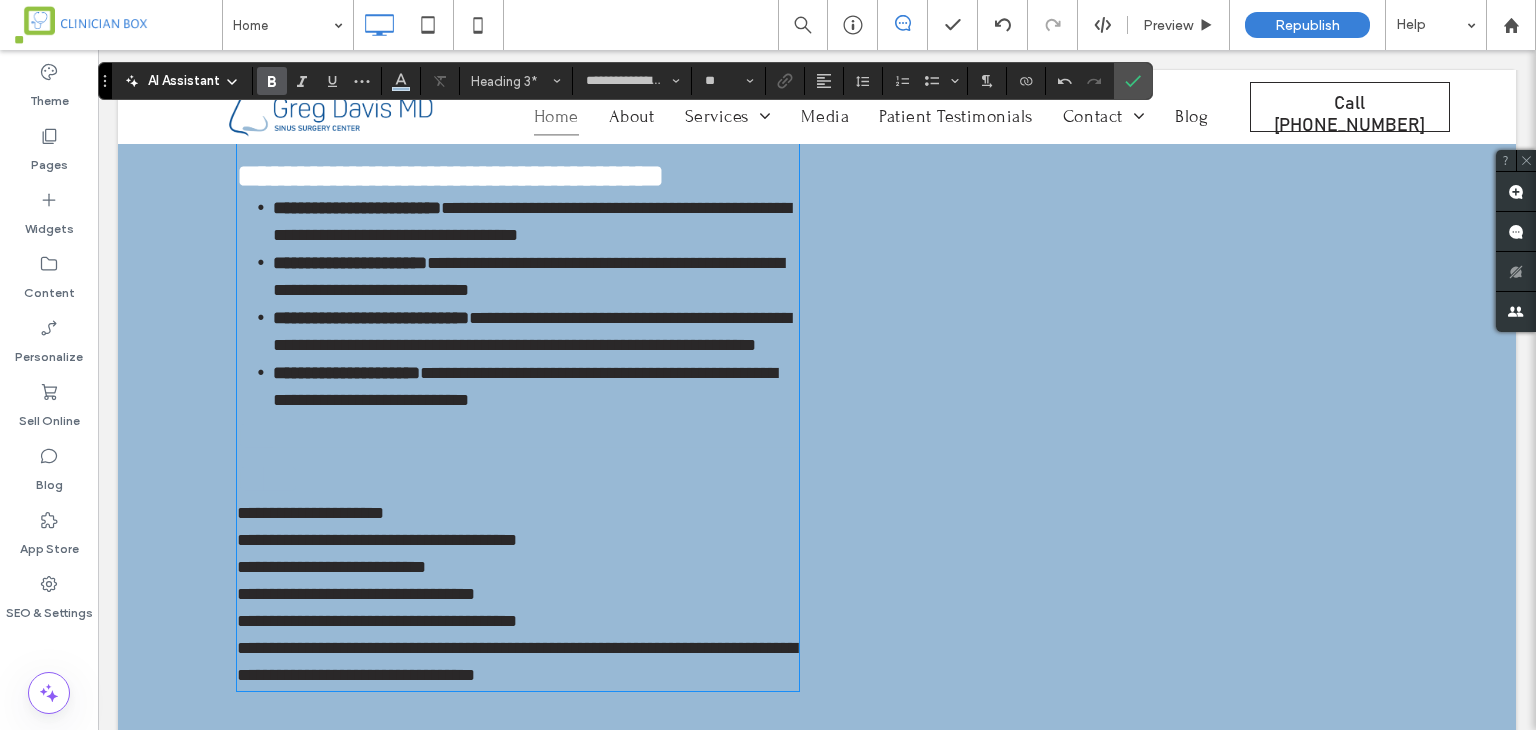 scroll, scrollTop: 1744, scrollLeft: 0, axis: vertical 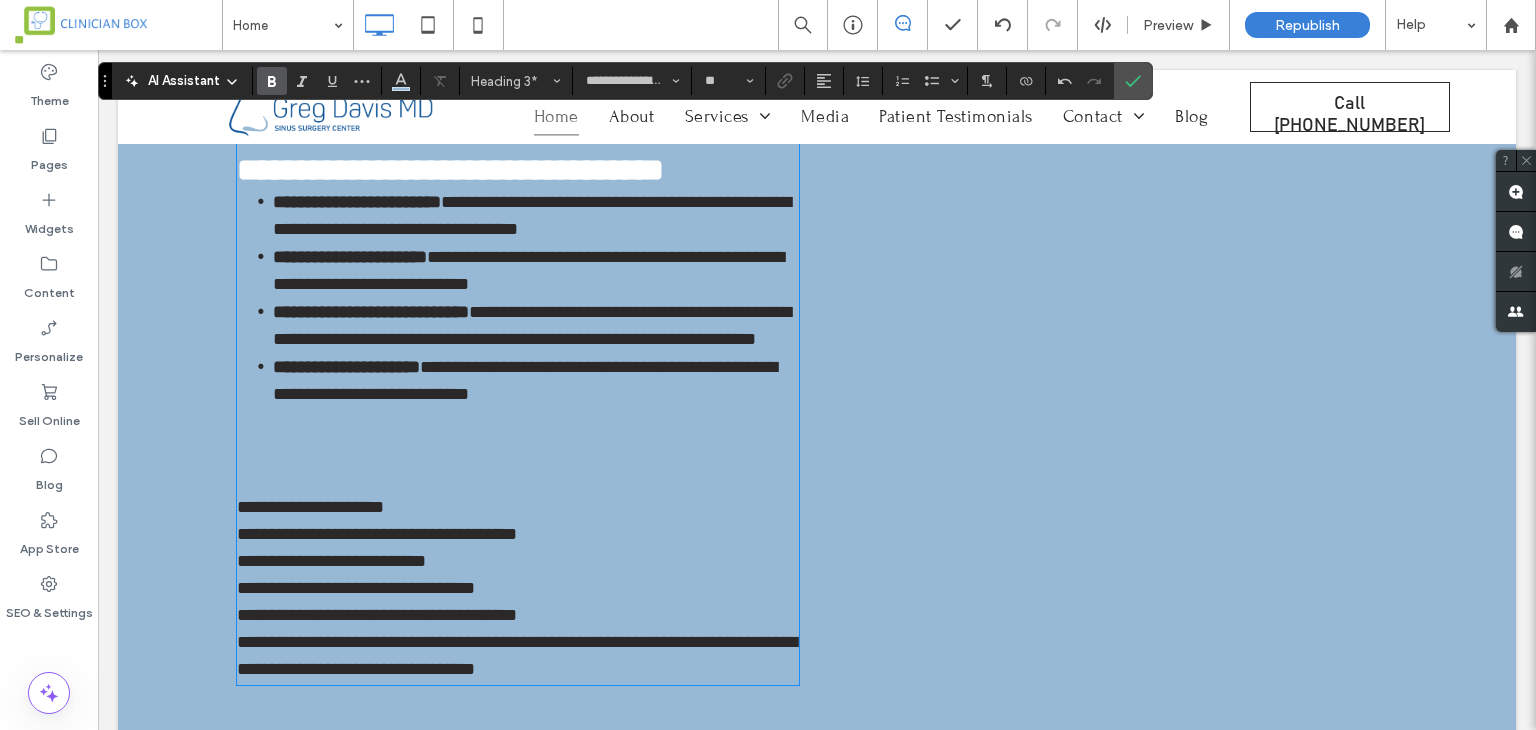type on "*******" 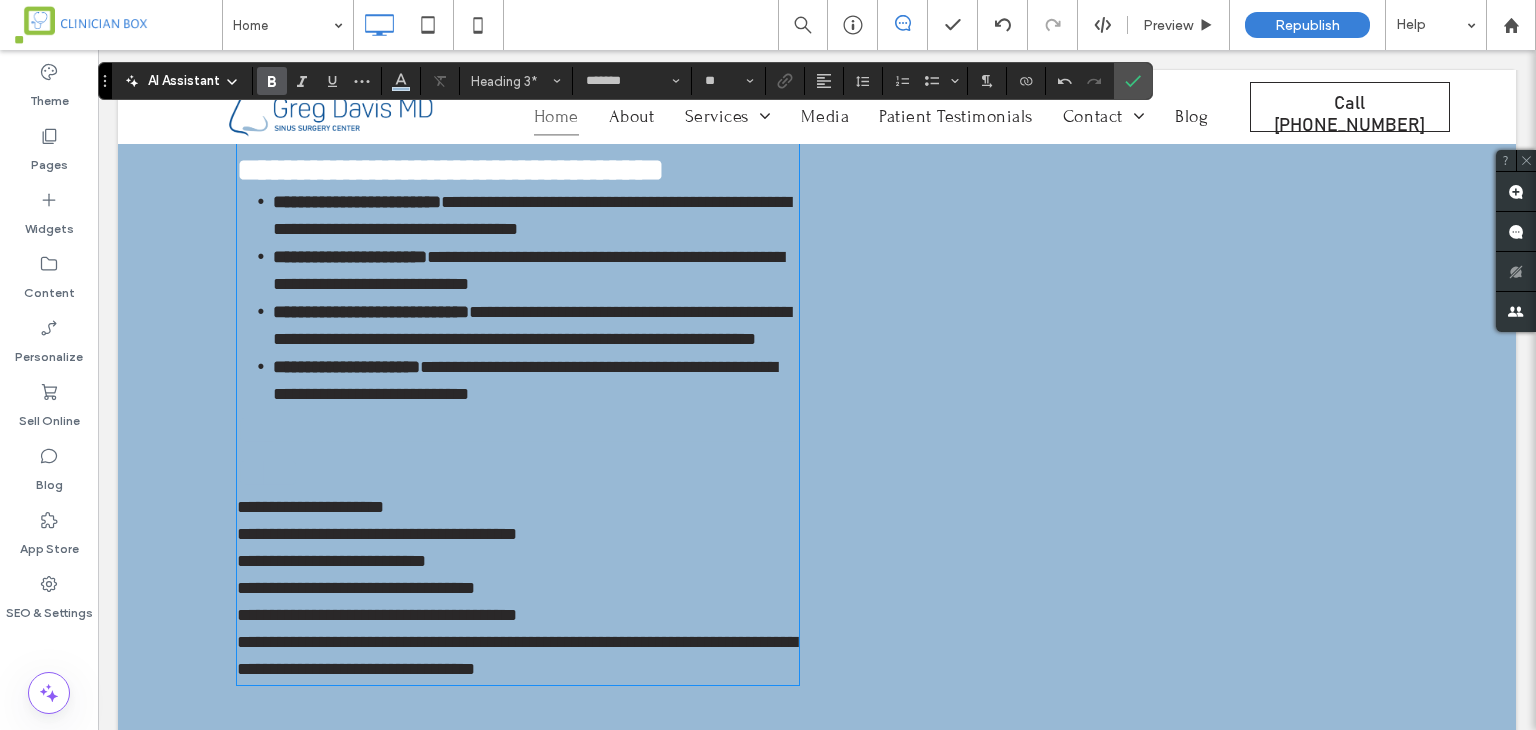 click on "**********" at bounding box center [518, 507] 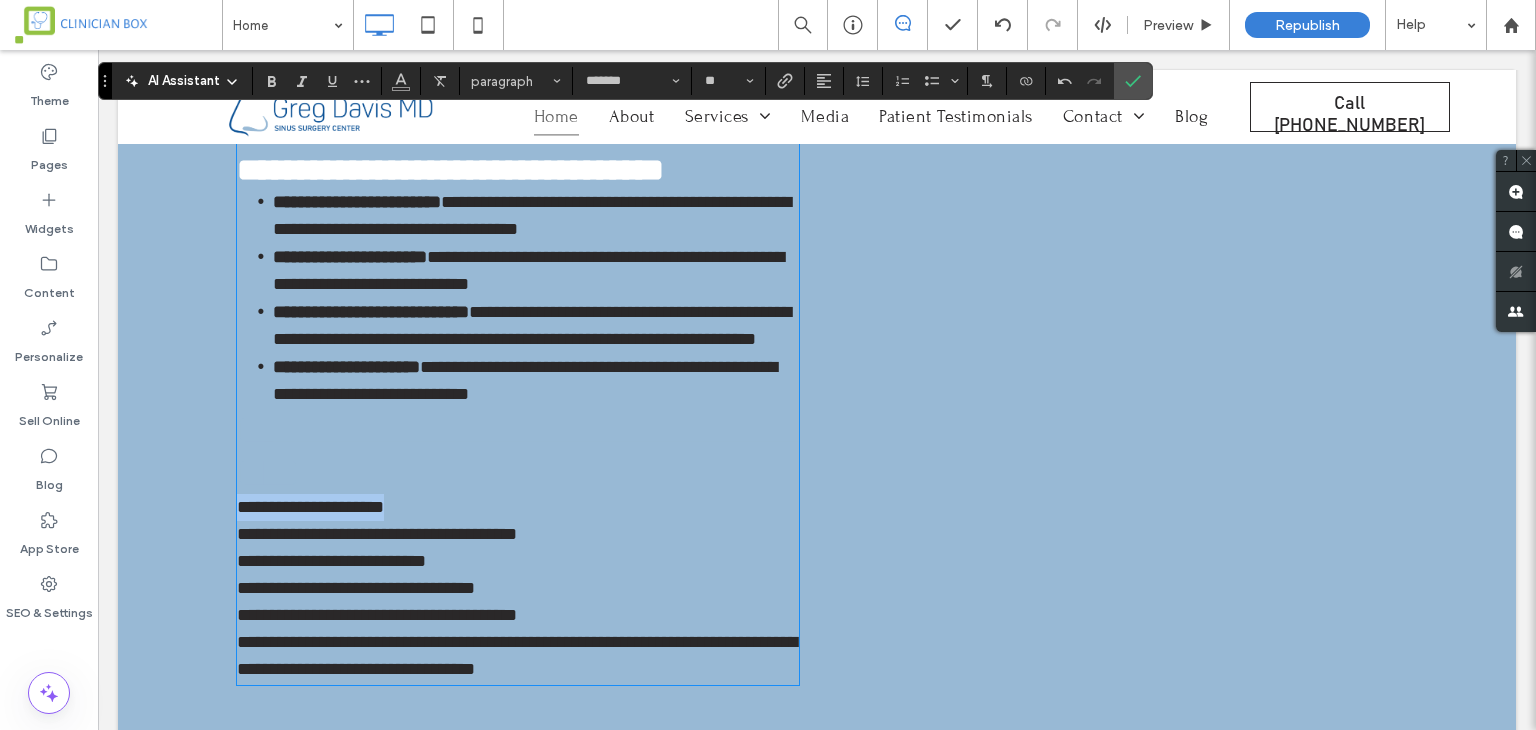 type 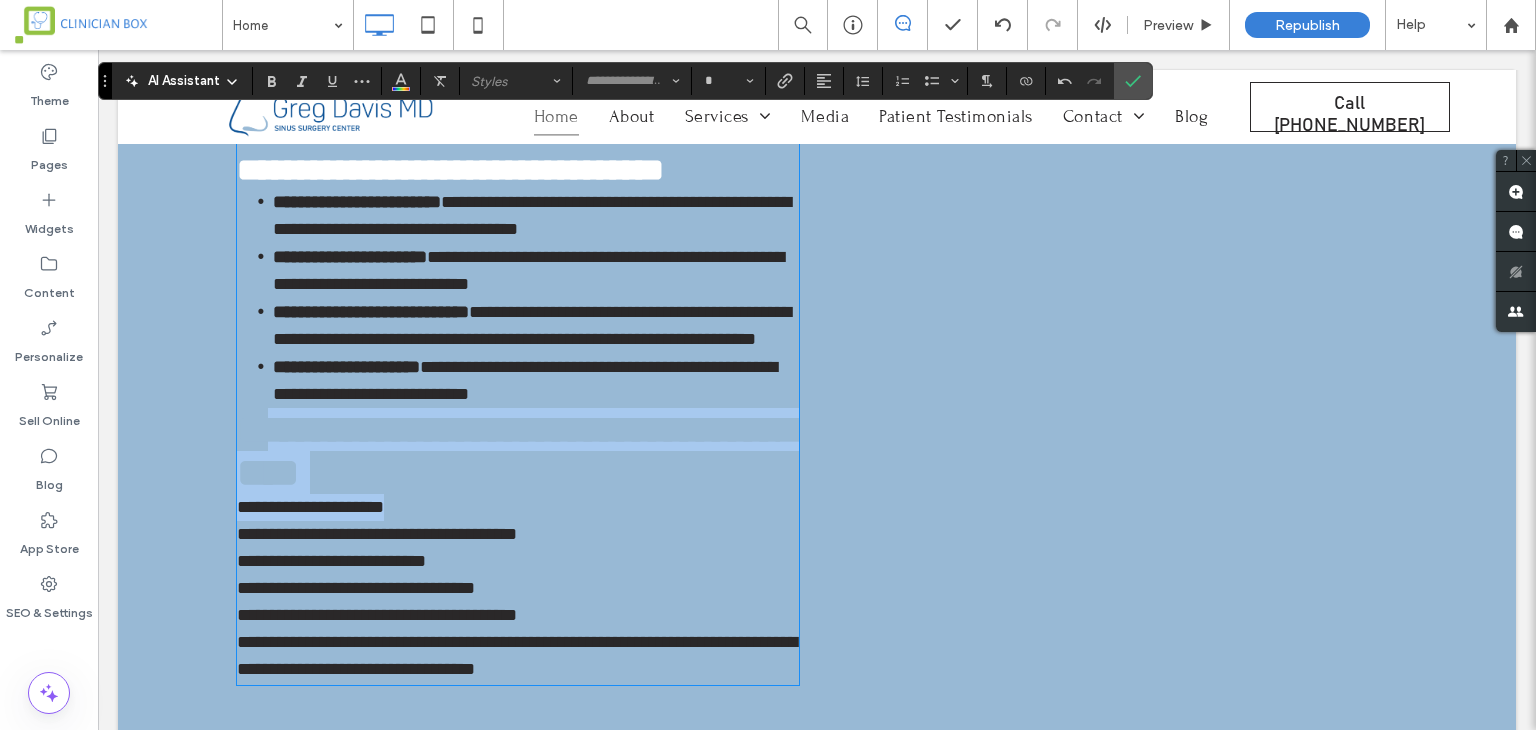 drag, startPoint x: 696, startPoint y: 526, endPoint x: 272, endPoint y: 463, distance: 428.65488 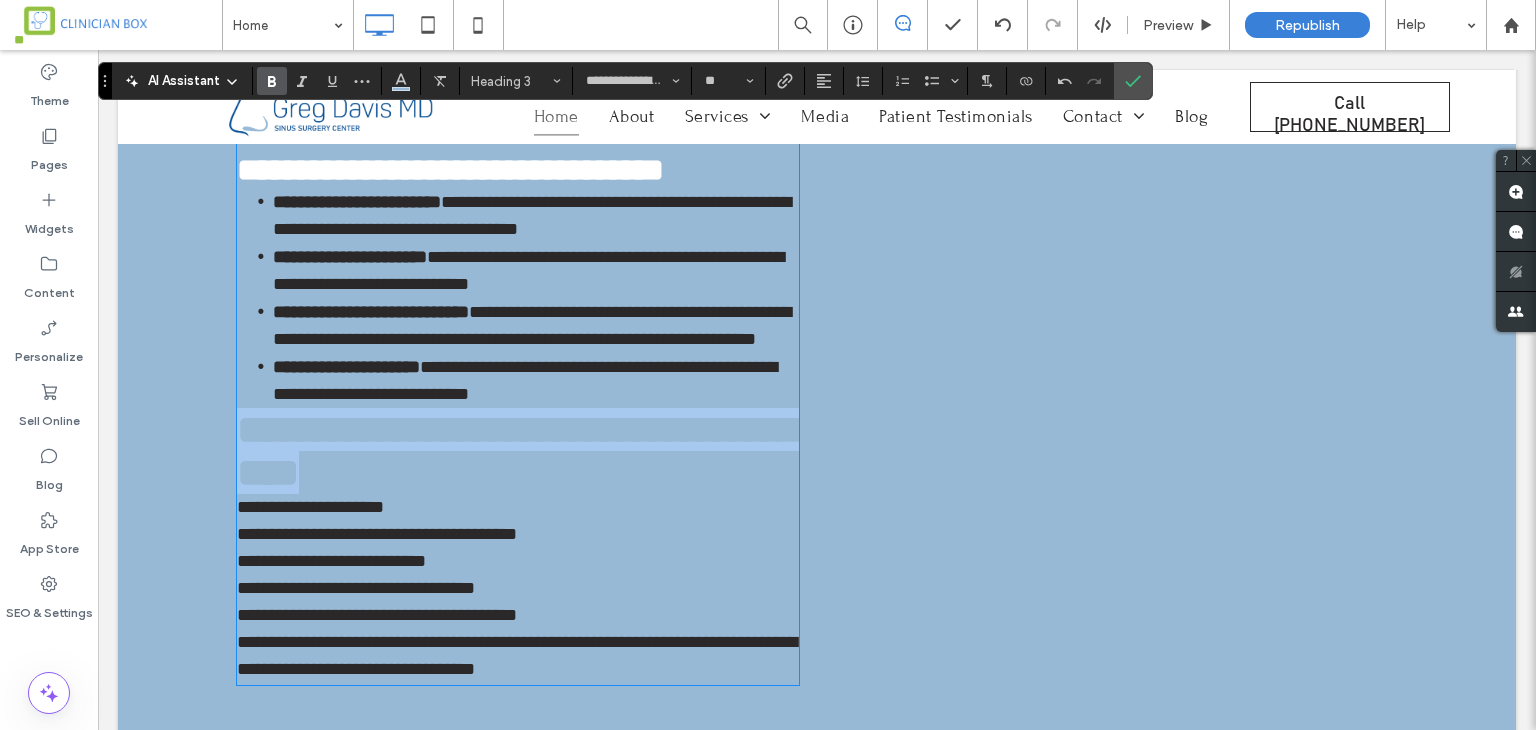 drag, startPoint x: 430, startPoint y: 495, endPoint x: 225, endPoint y: 444, distance: 211.24867 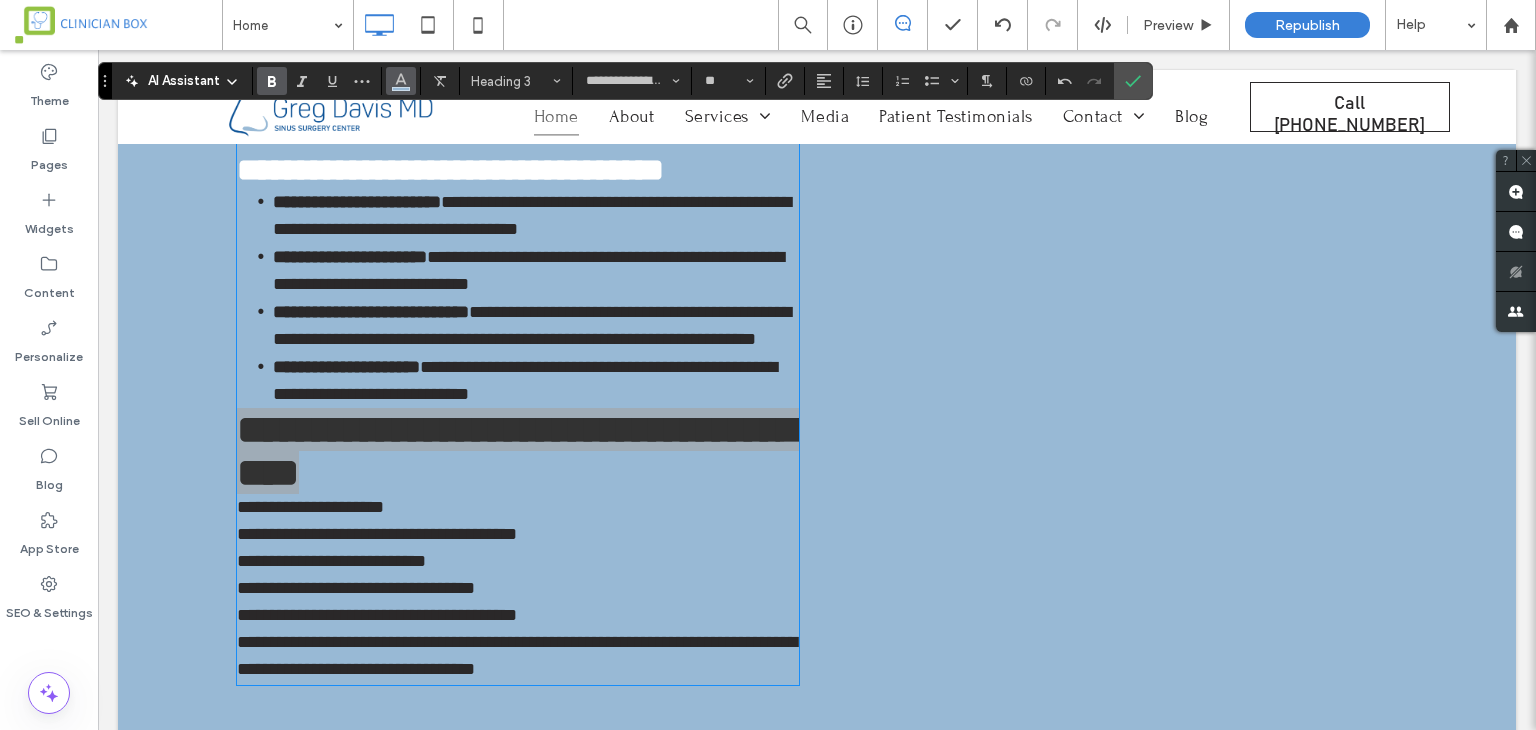 click 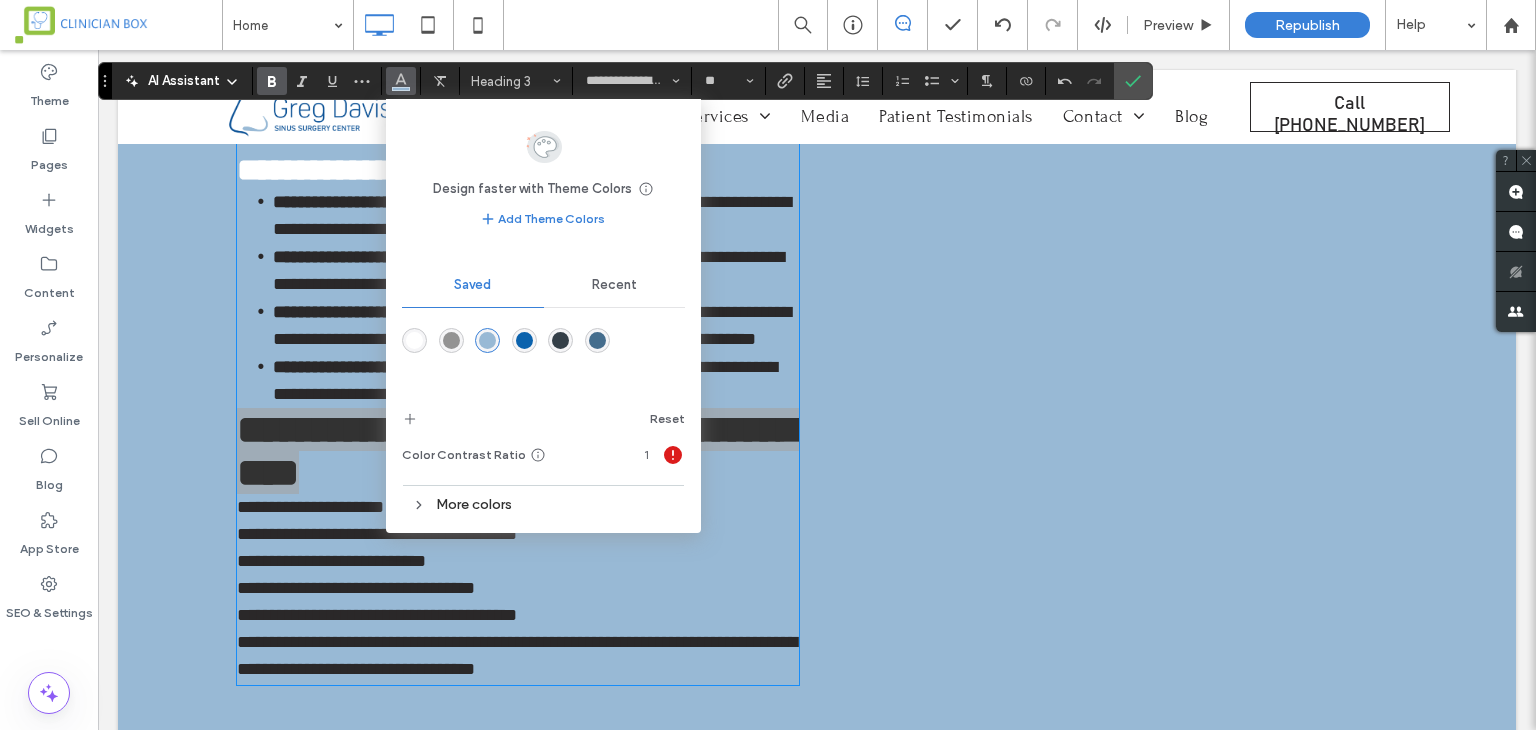 drag, startPoint x: 316, startPoint y: 295, endPoint x: 413, endPoint y: 345, distance: 109.128365 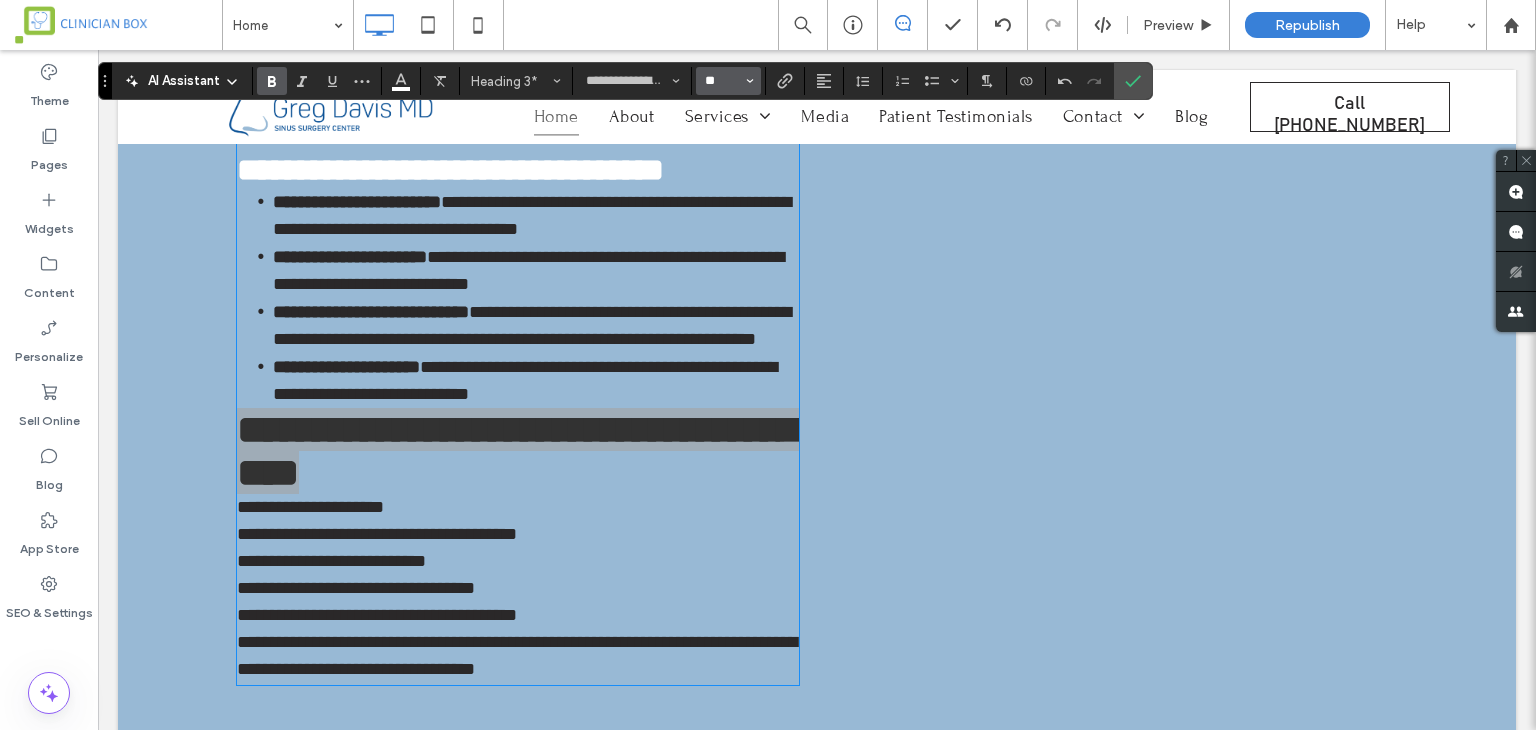 click on "**" at bounding box center (722, 81) 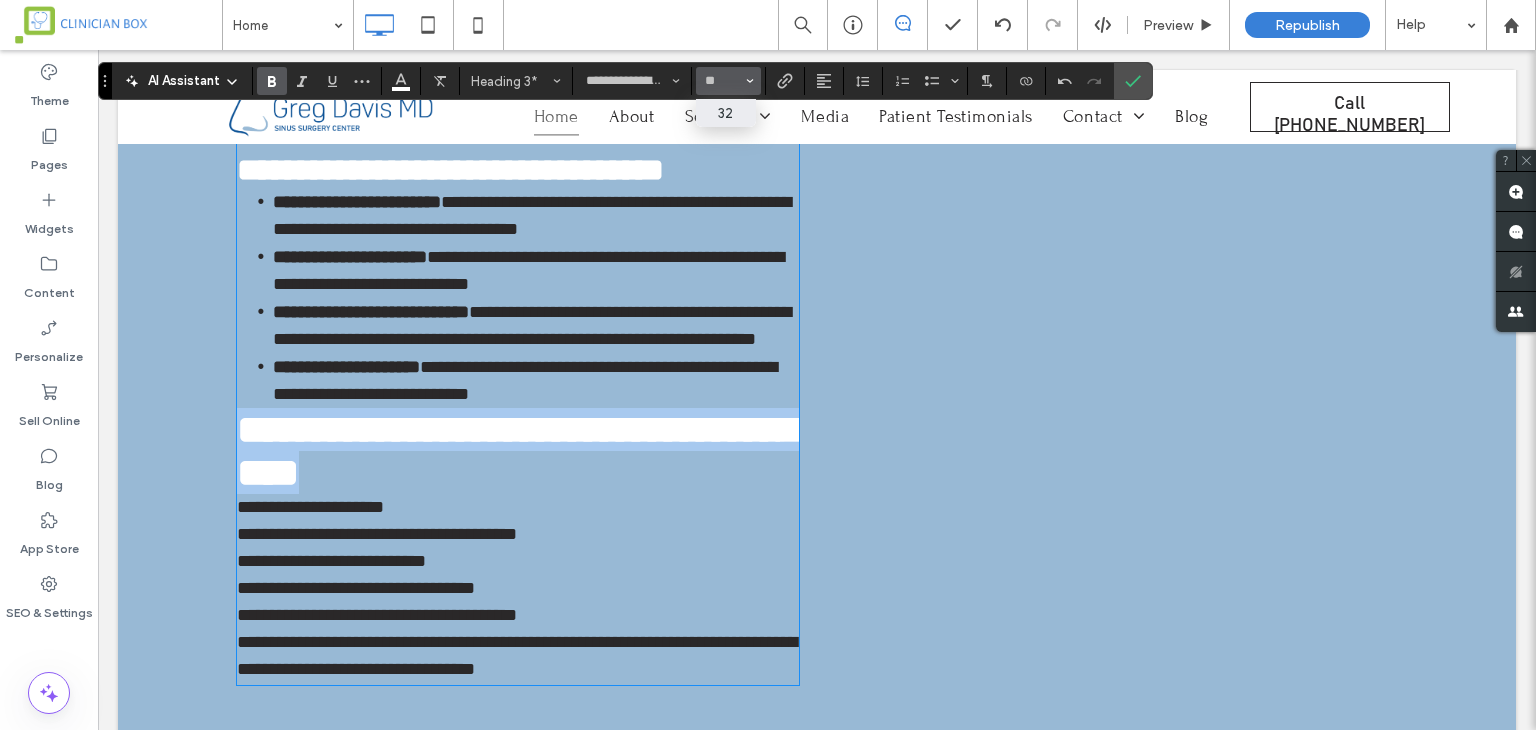 type on "**" 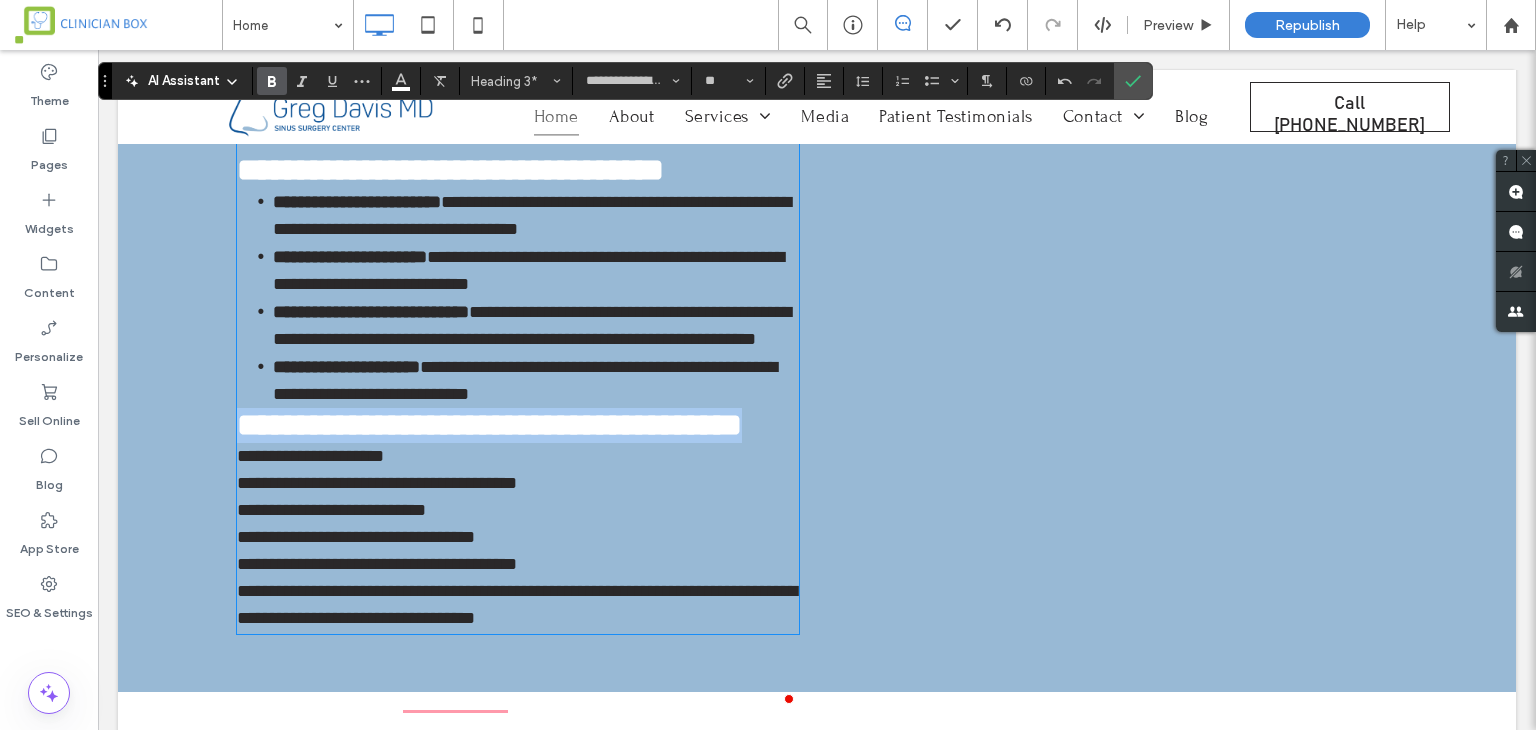 type on "*******" 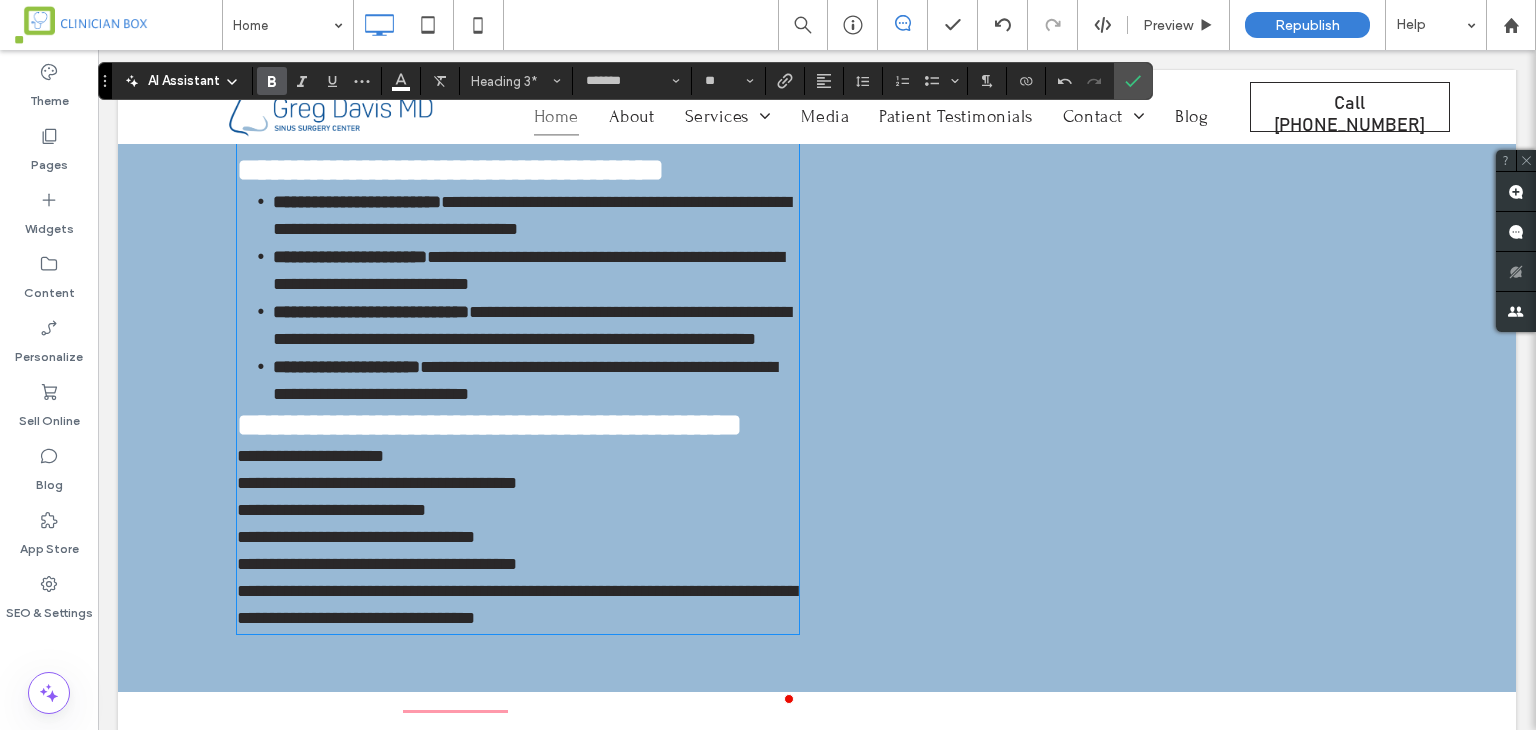 click on "**********" at bounding box center [536, 380] 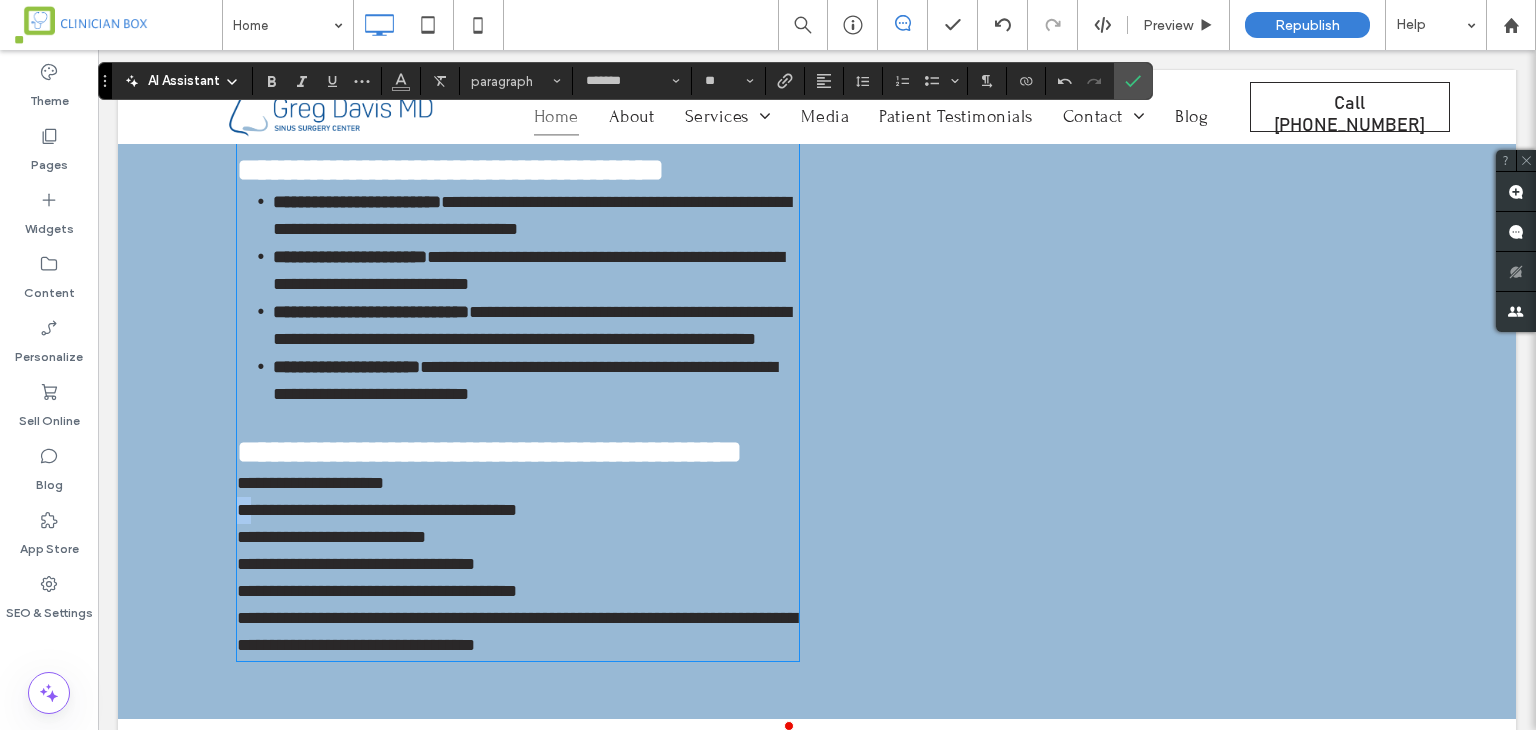 drag, startPoint x: 249, startPoint y: 536, endPoint x: 225, endPoint y: 535, distance: 24.020824 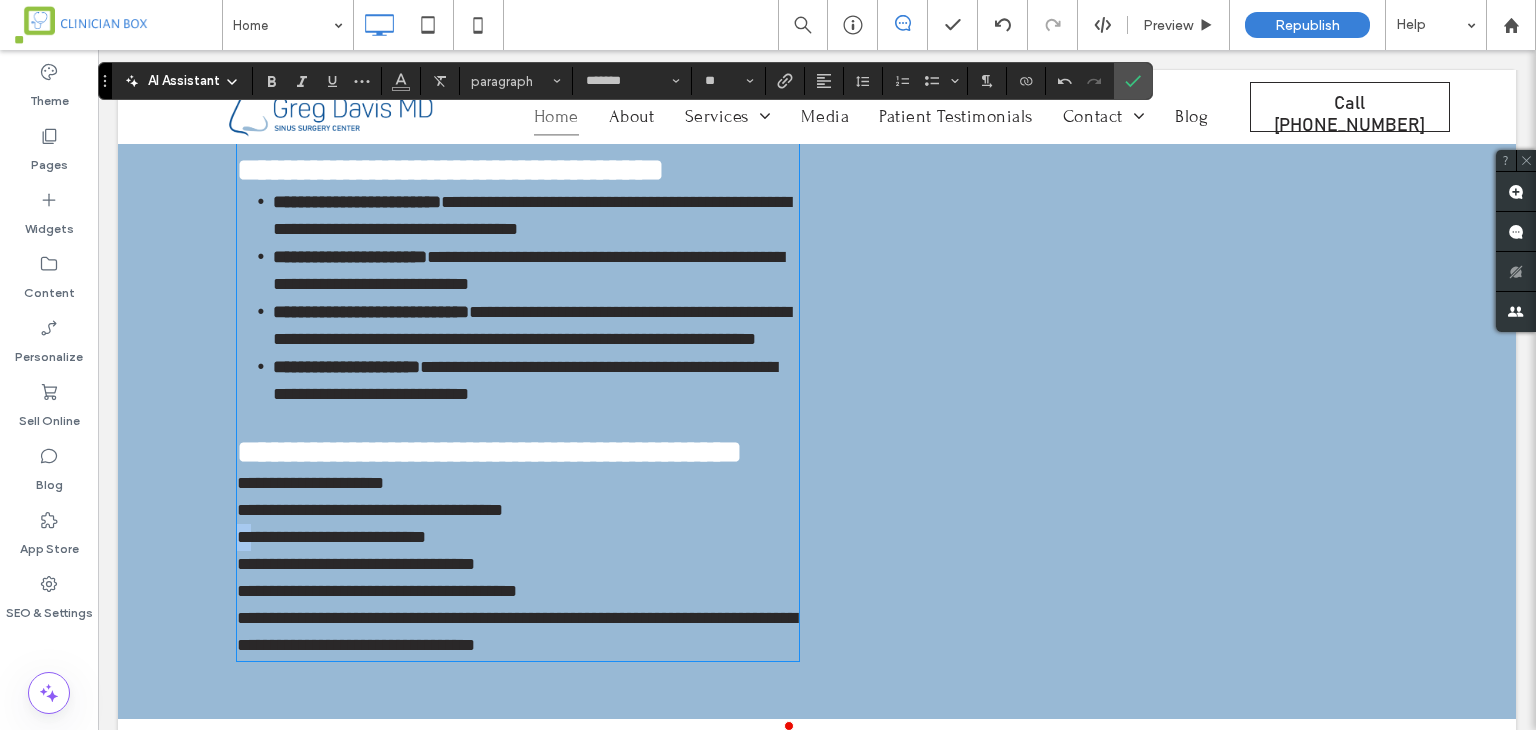 drag, startPoint x: 248, startPoint y: 557, endPoint x: 183, endPoint y: 558, distance: 65.00769 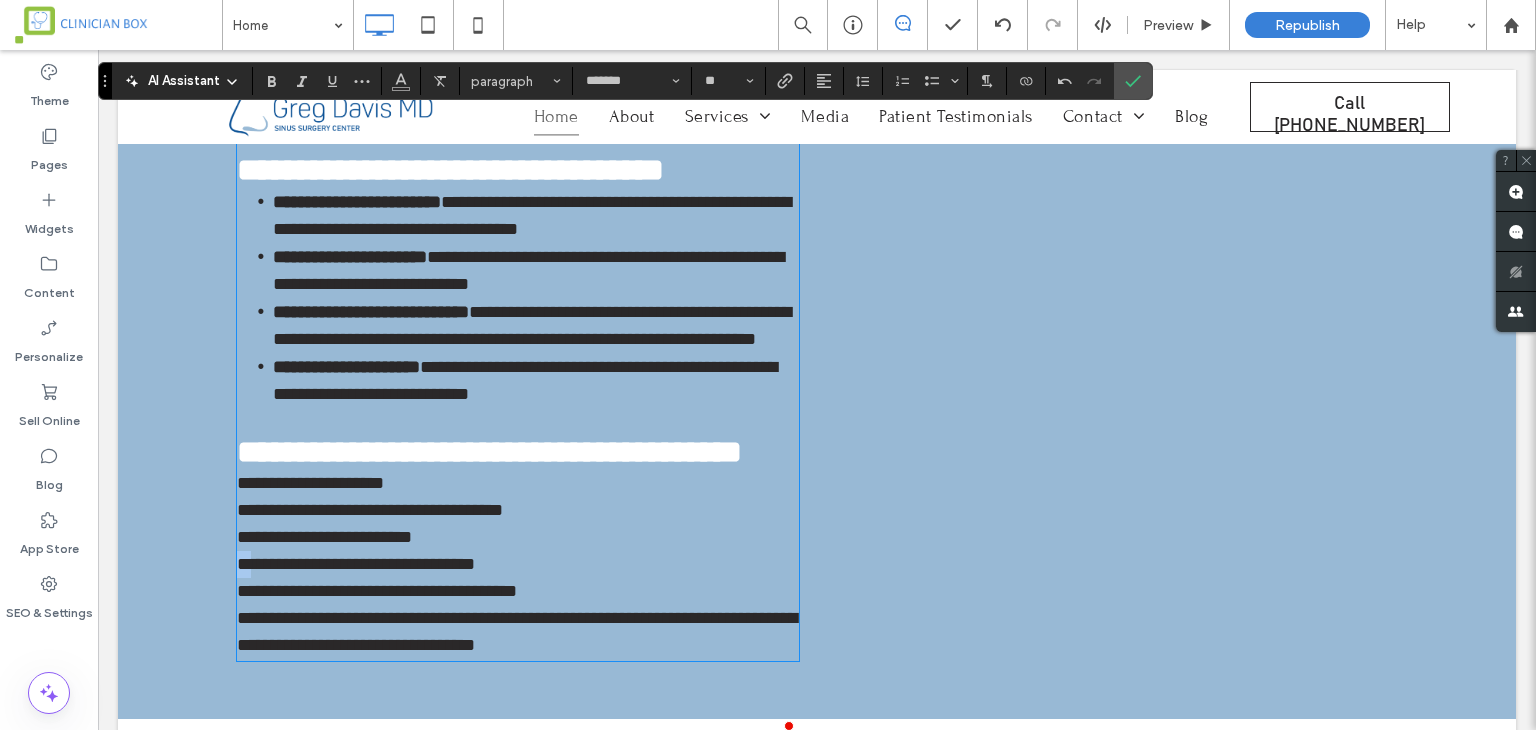 drag, startPoint x: 248, startPoint y: 583, endPoint x: 215, endPoint y: 588, distance: 33.37664 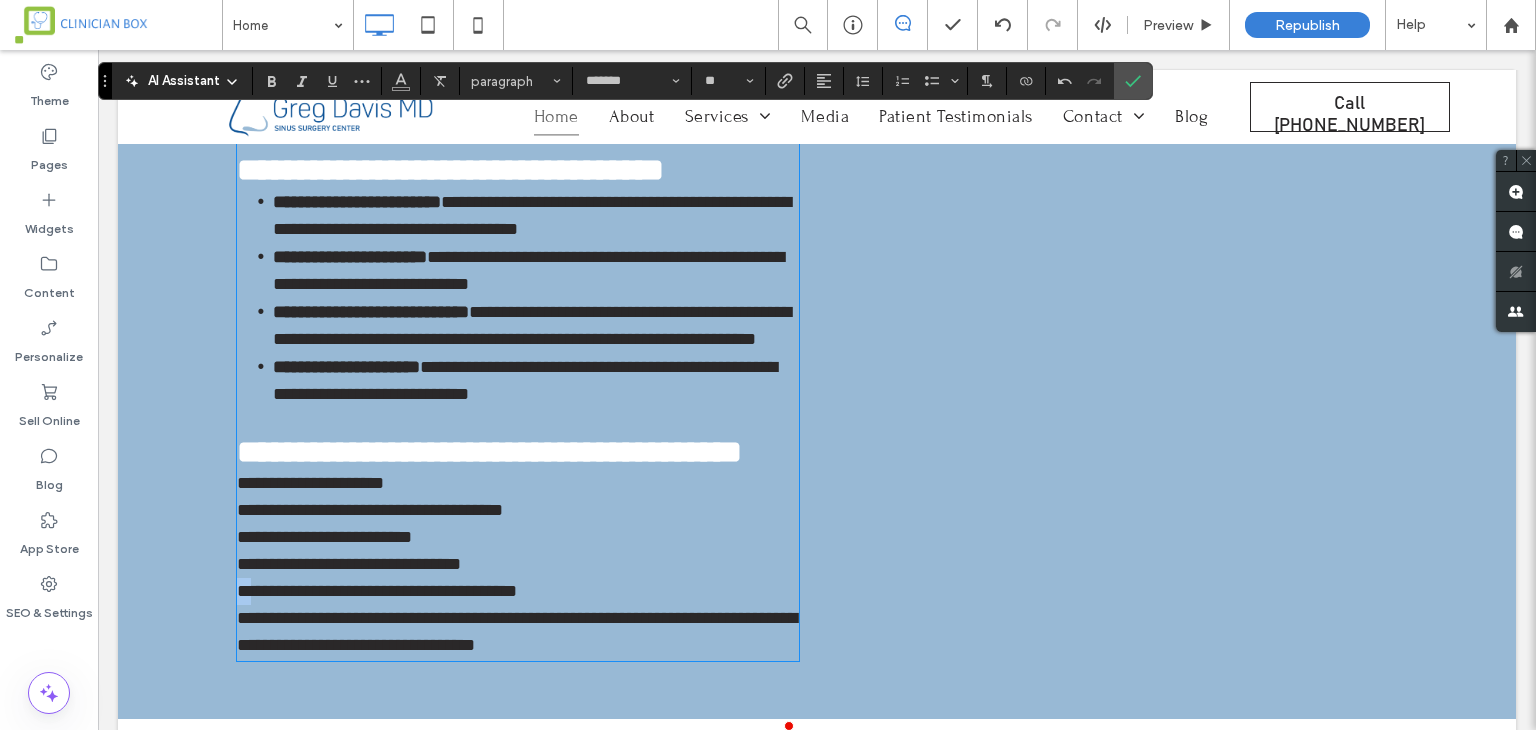 drag, startPoint x: 250, startPoint y: 609, endPoint x: 220, endPoint y: 613, distance: 30.265491 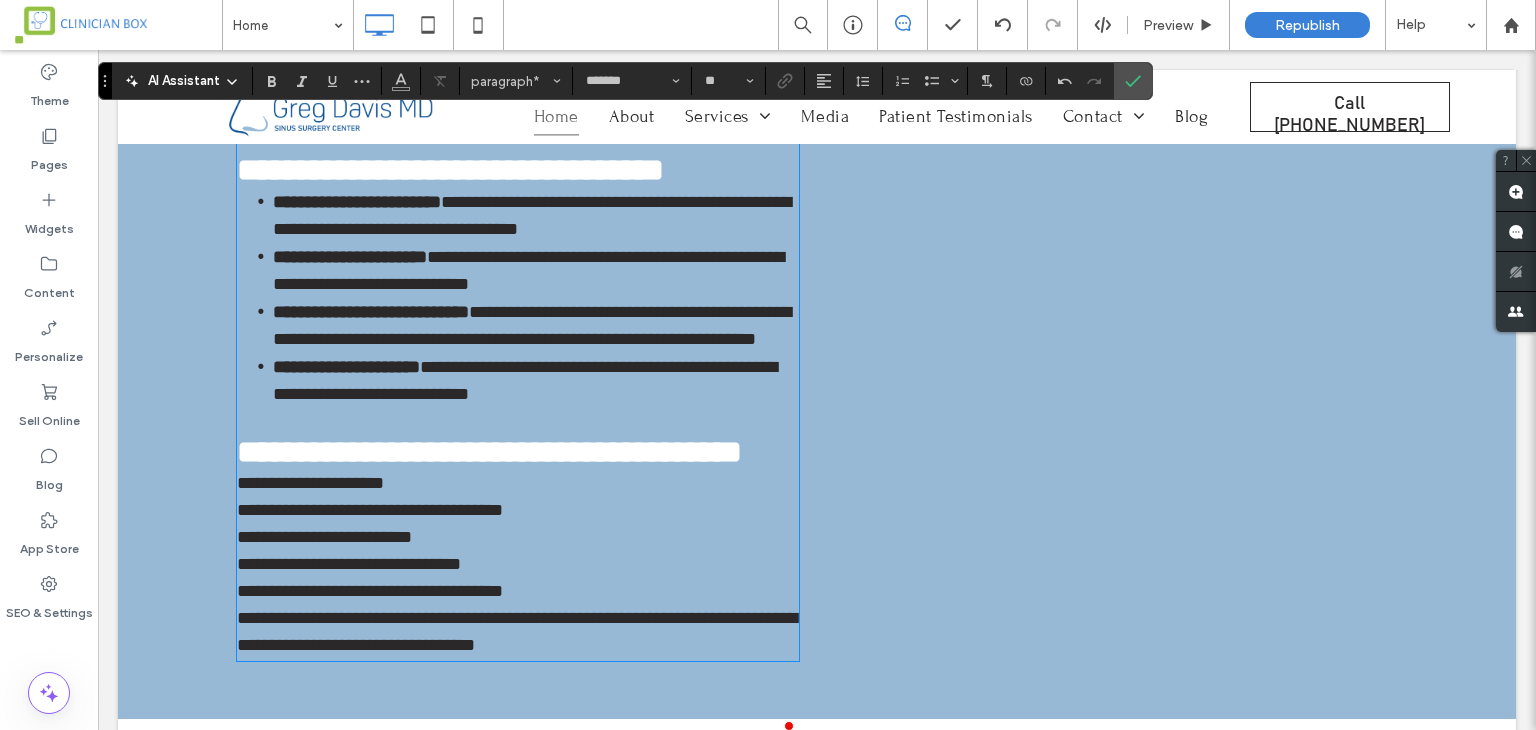 click on "**********" at bounding box center [518, 591] 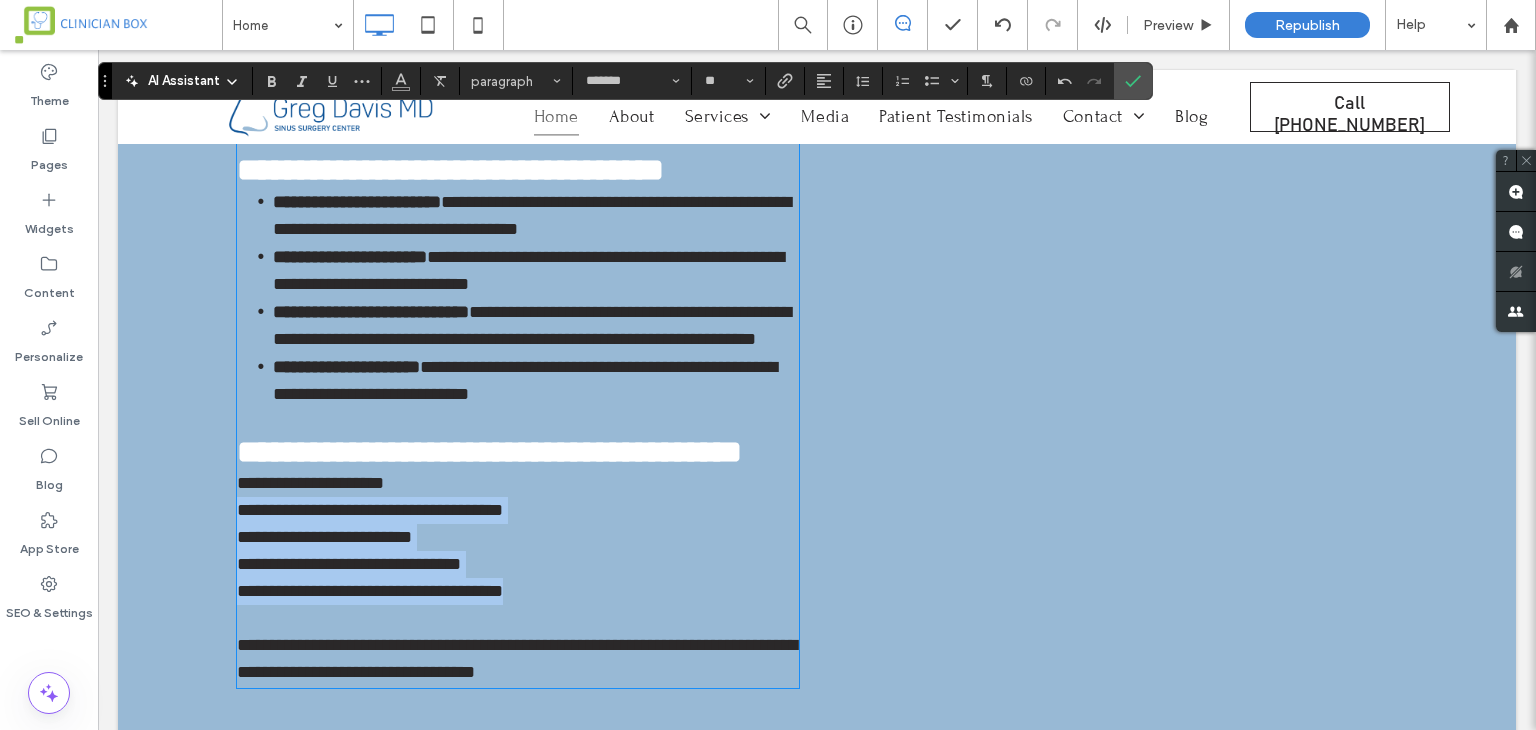drag, startPoint x: 587, startPoint y: 613, endPoint x: 217, endPoint y: 533, distance: 378.54987 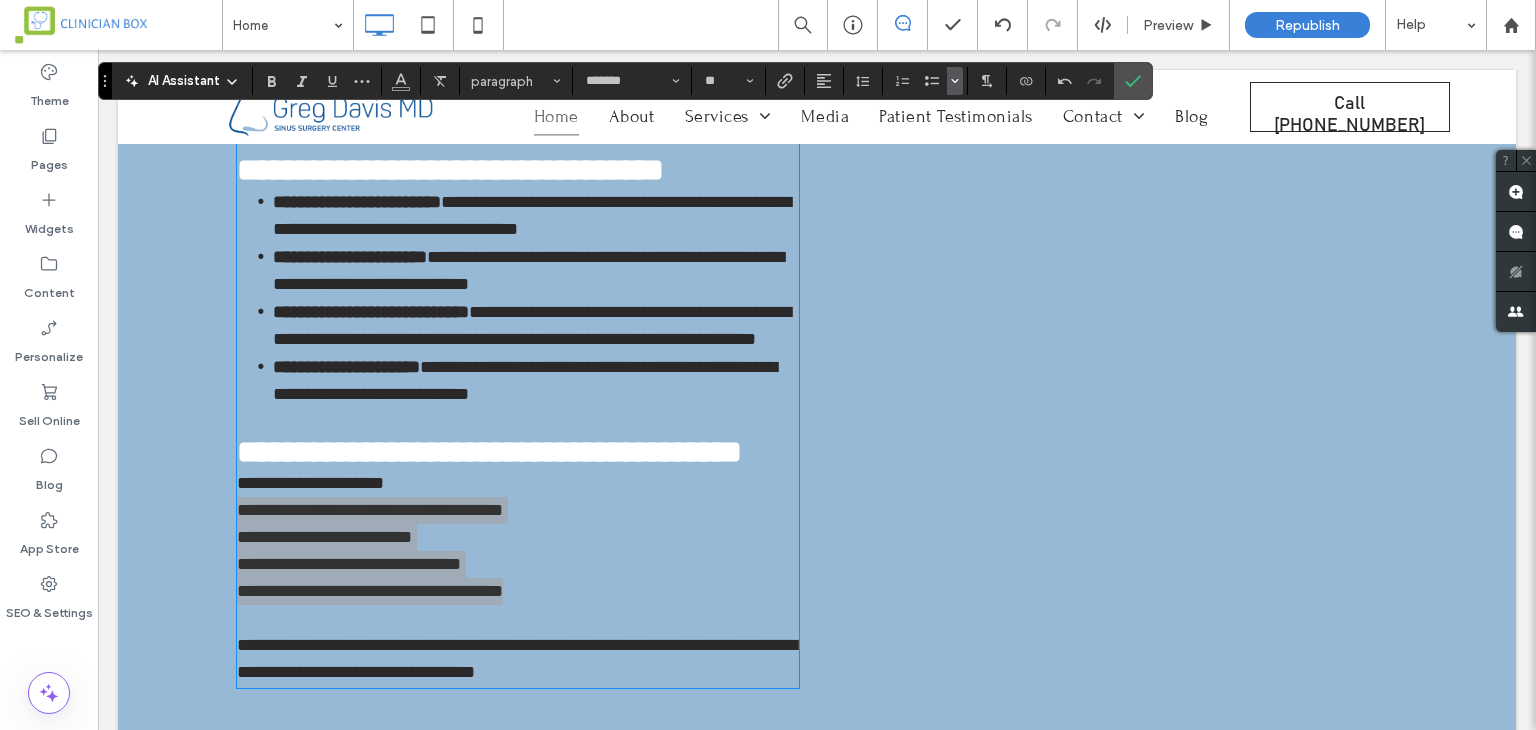 click 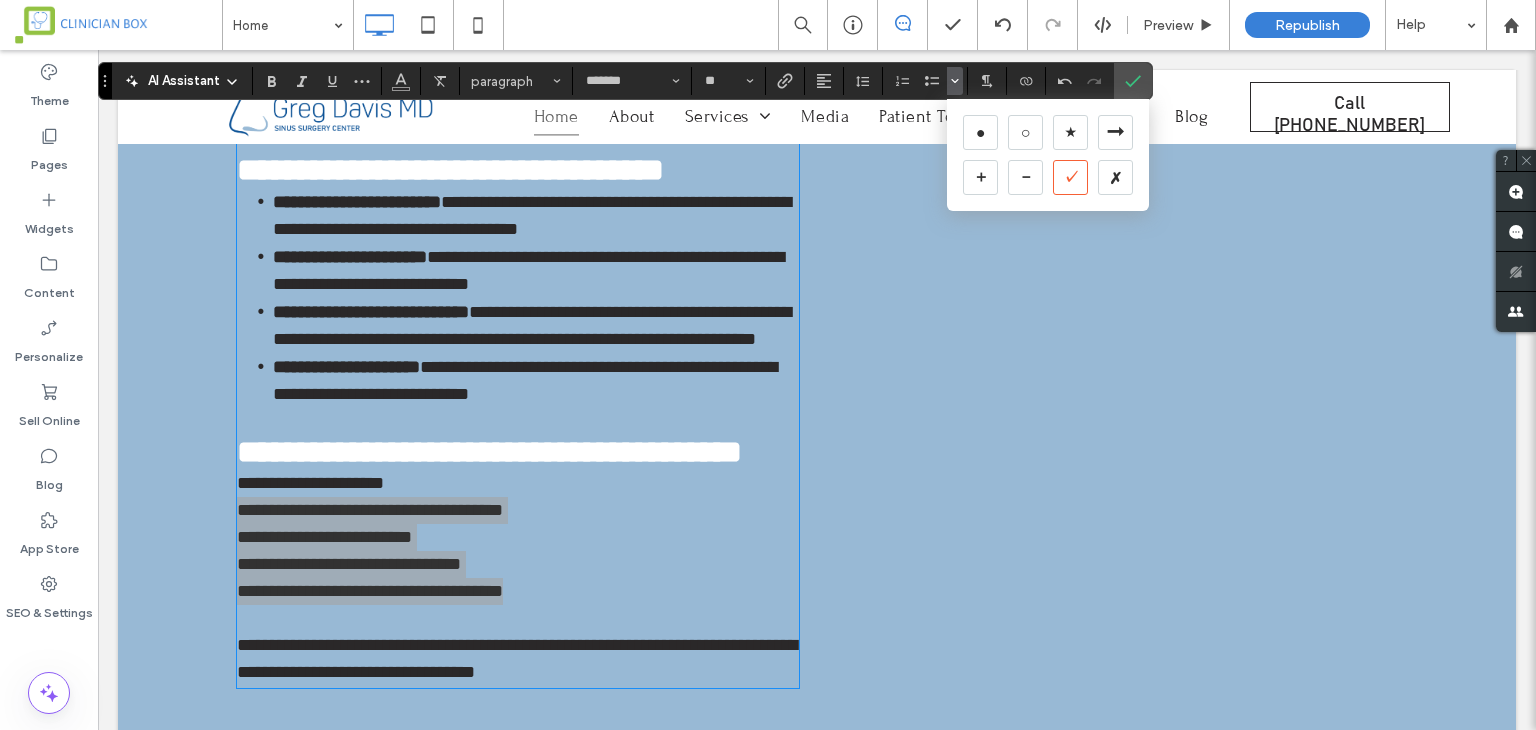 click on "✓" at bounding box center (1070, 177) 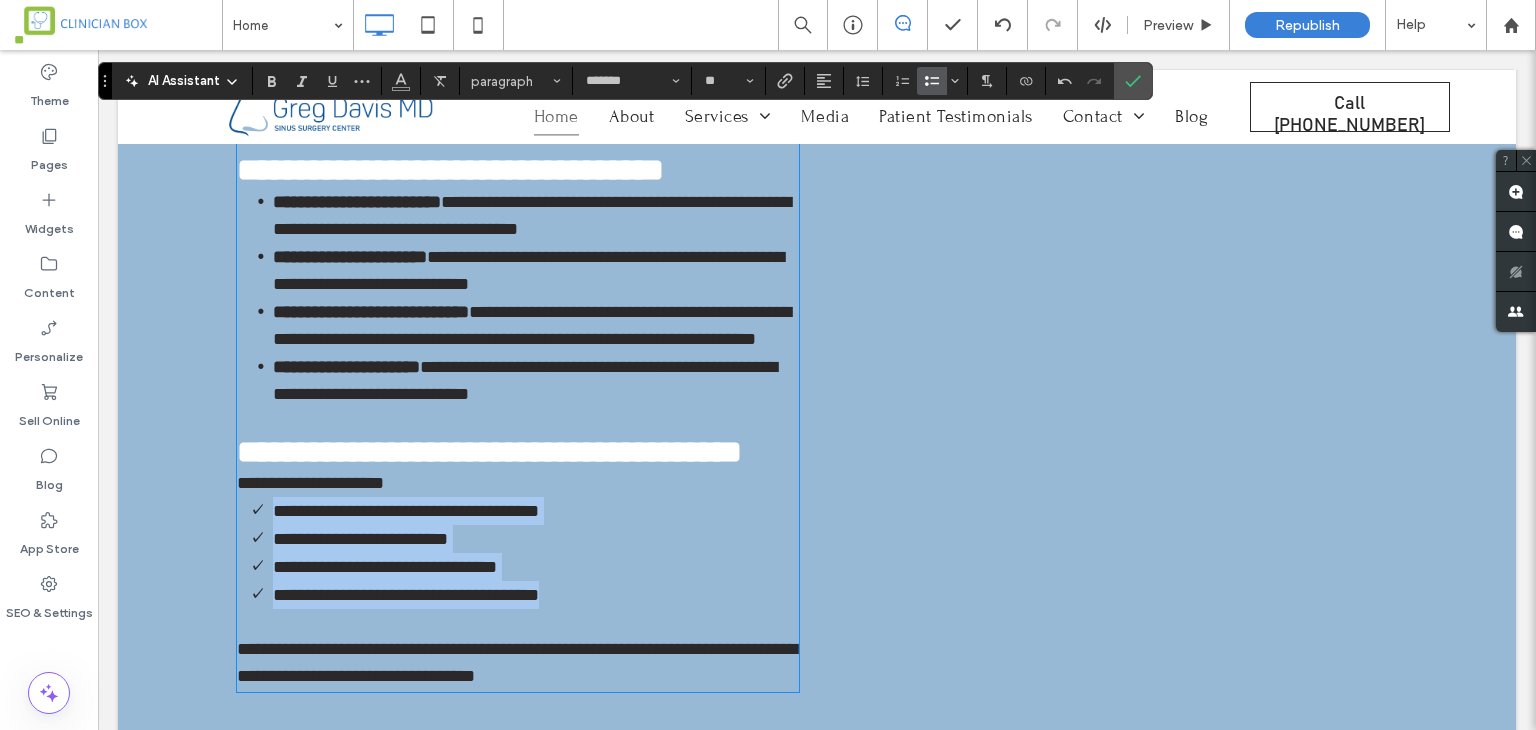 click on "**********" at bounding box center (536, 595) 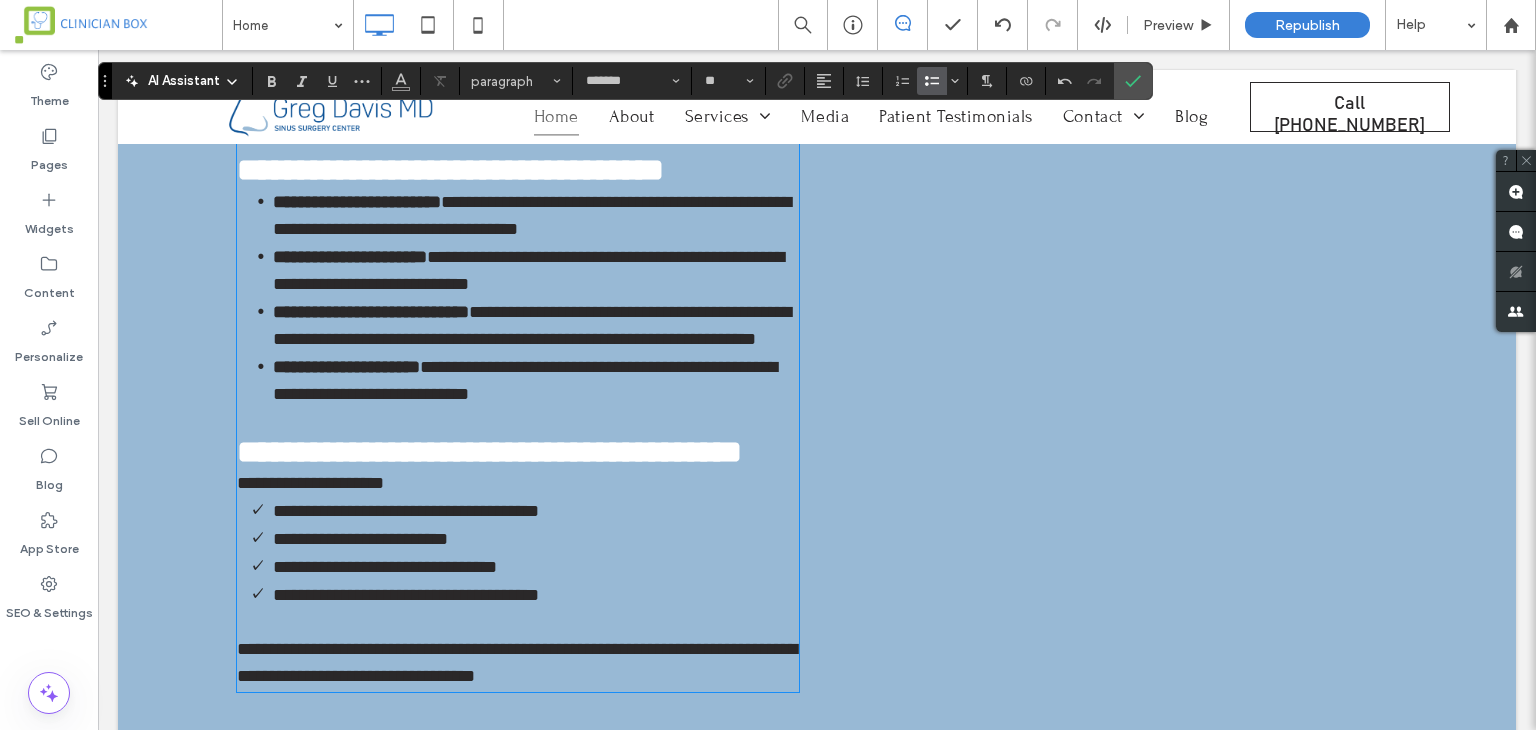 scroll, scrollTop: 1844, scrollLeft: 0, axis: vertical 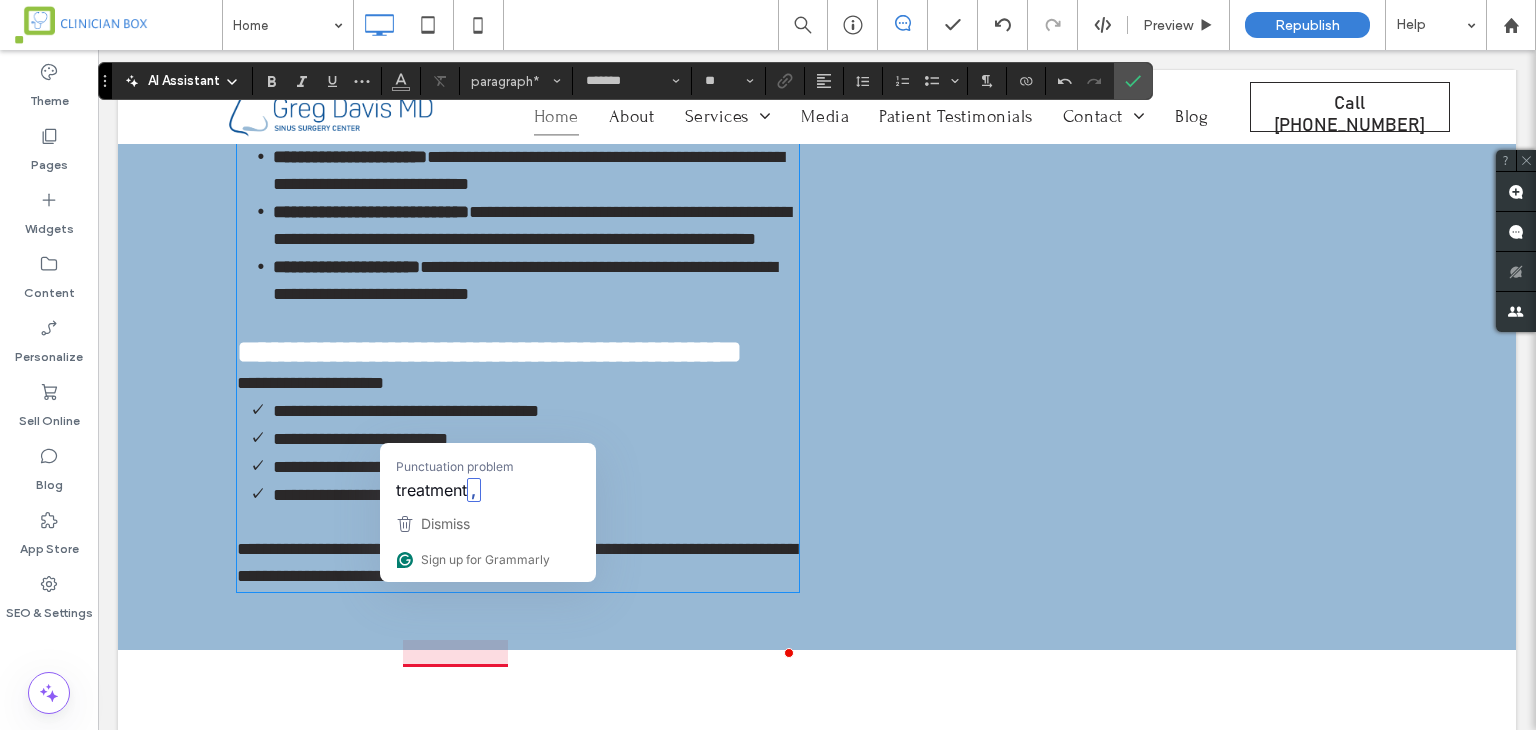 click on "**********" at bounding box center [517, 562] 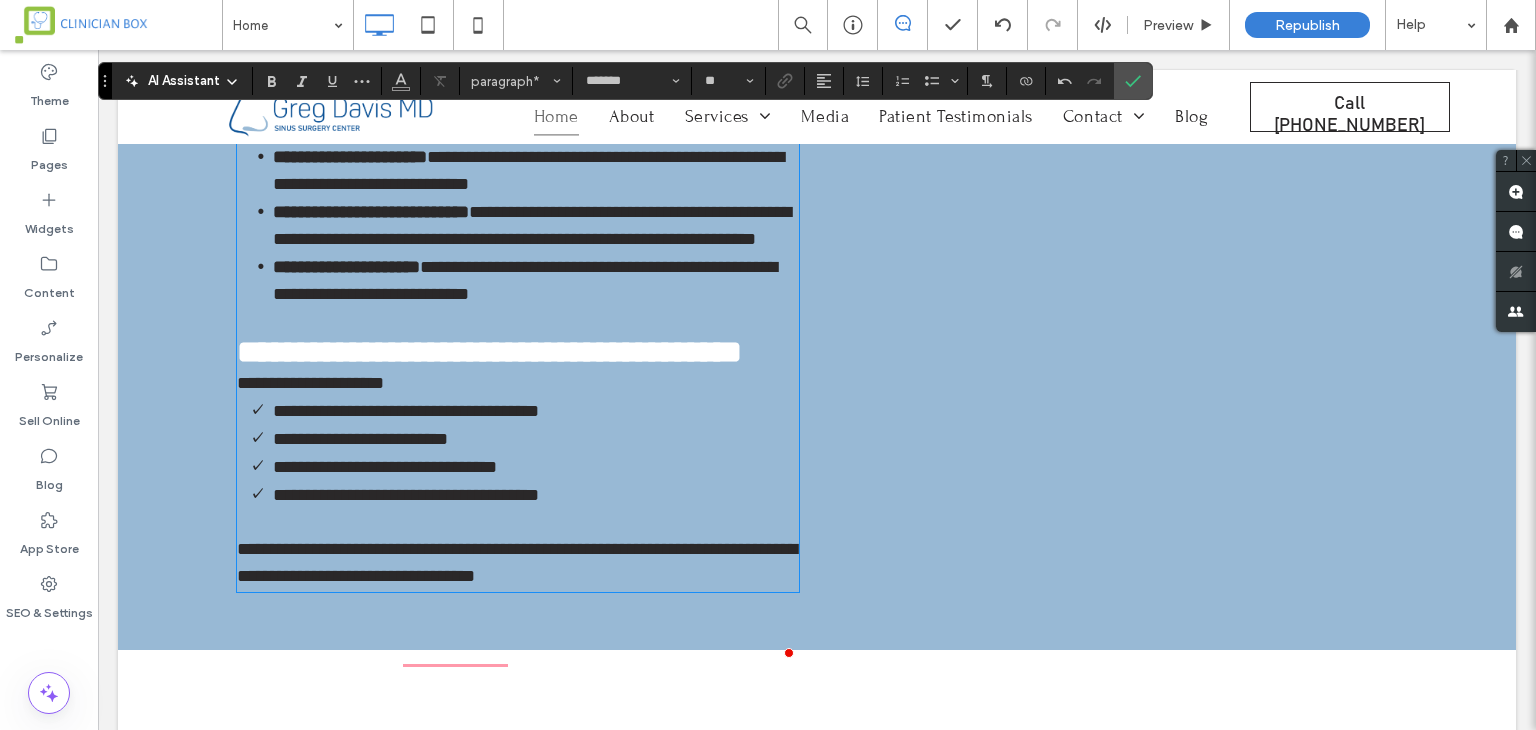 click on "**********" at bounding box center (517, 562) 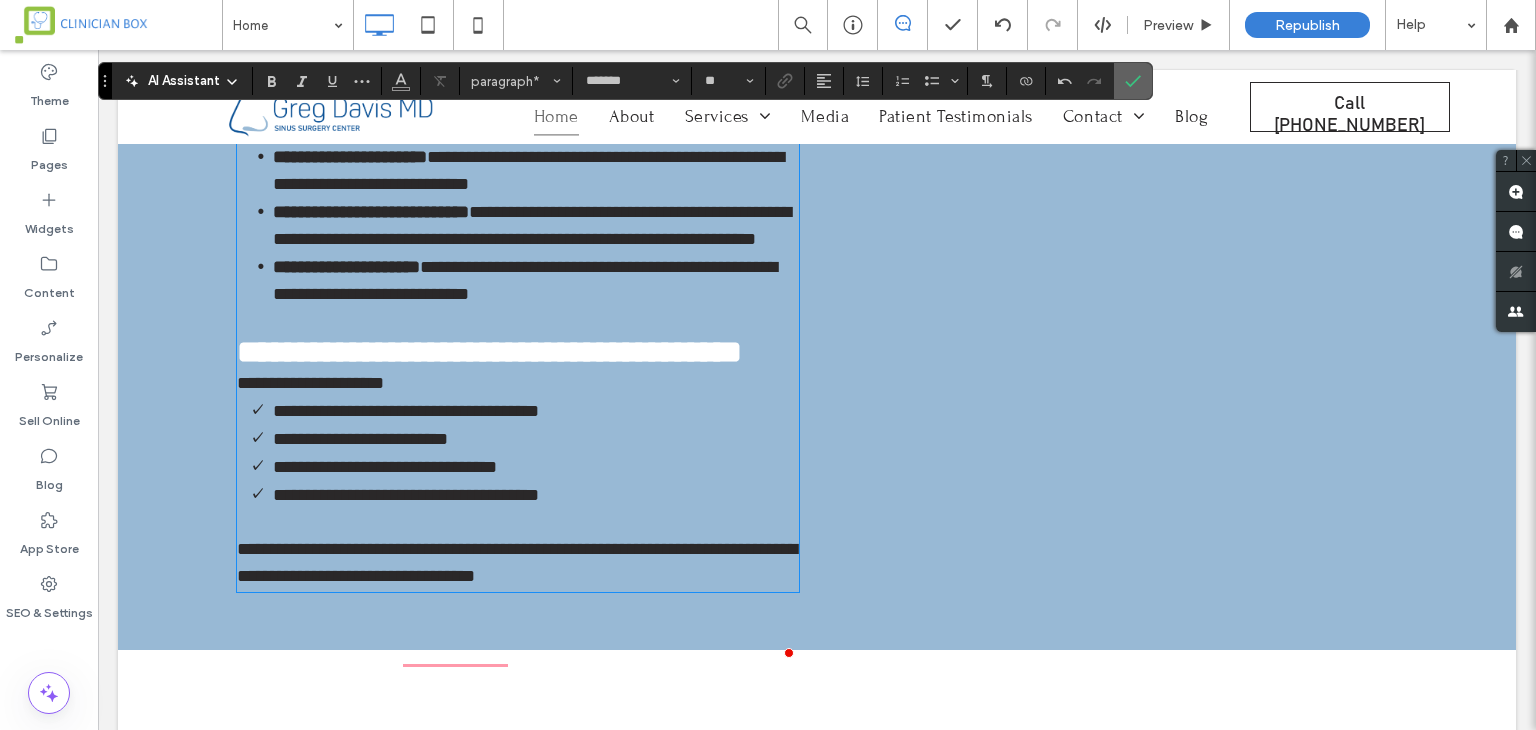 click 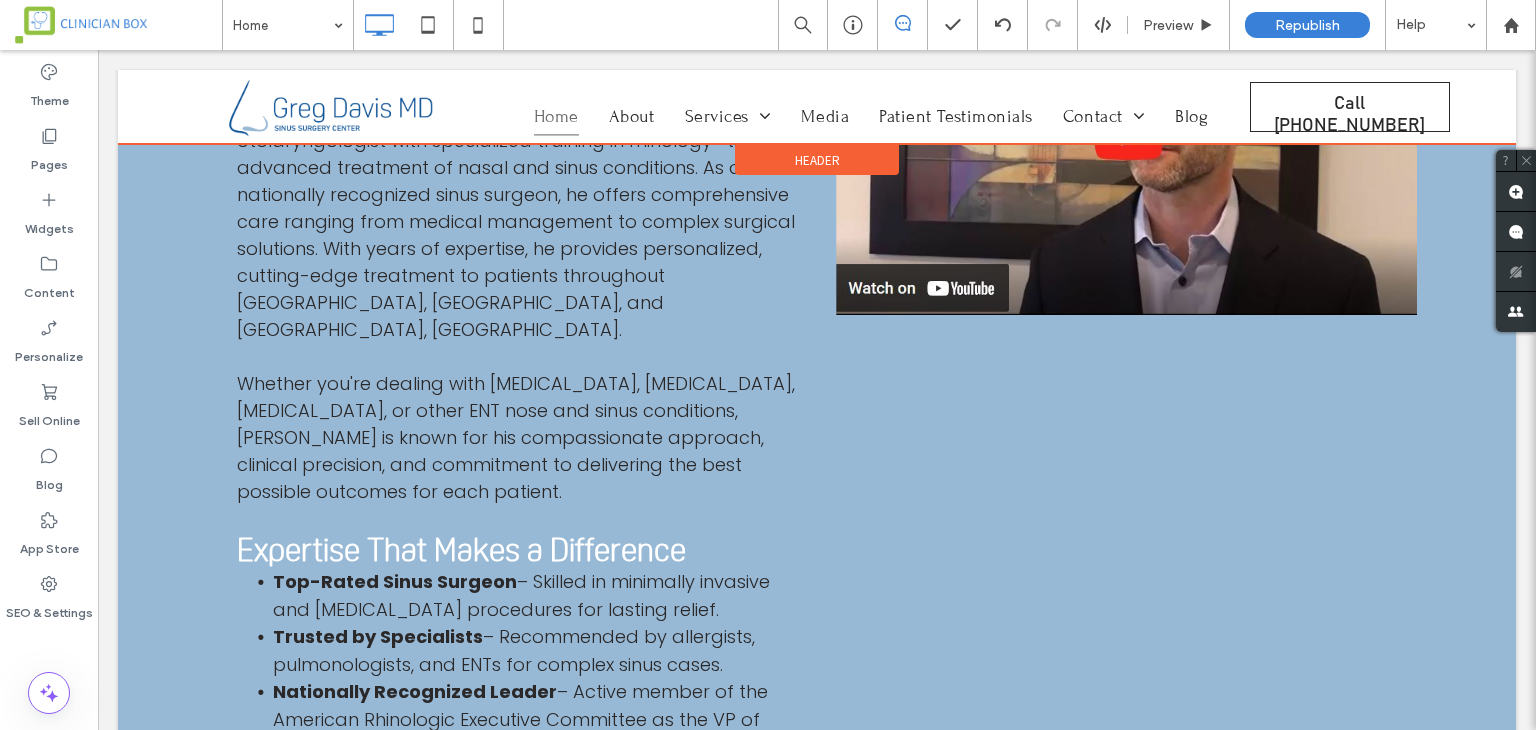 scroll, scrollTop: 1444, scrollLeft: 0, axis: vertical 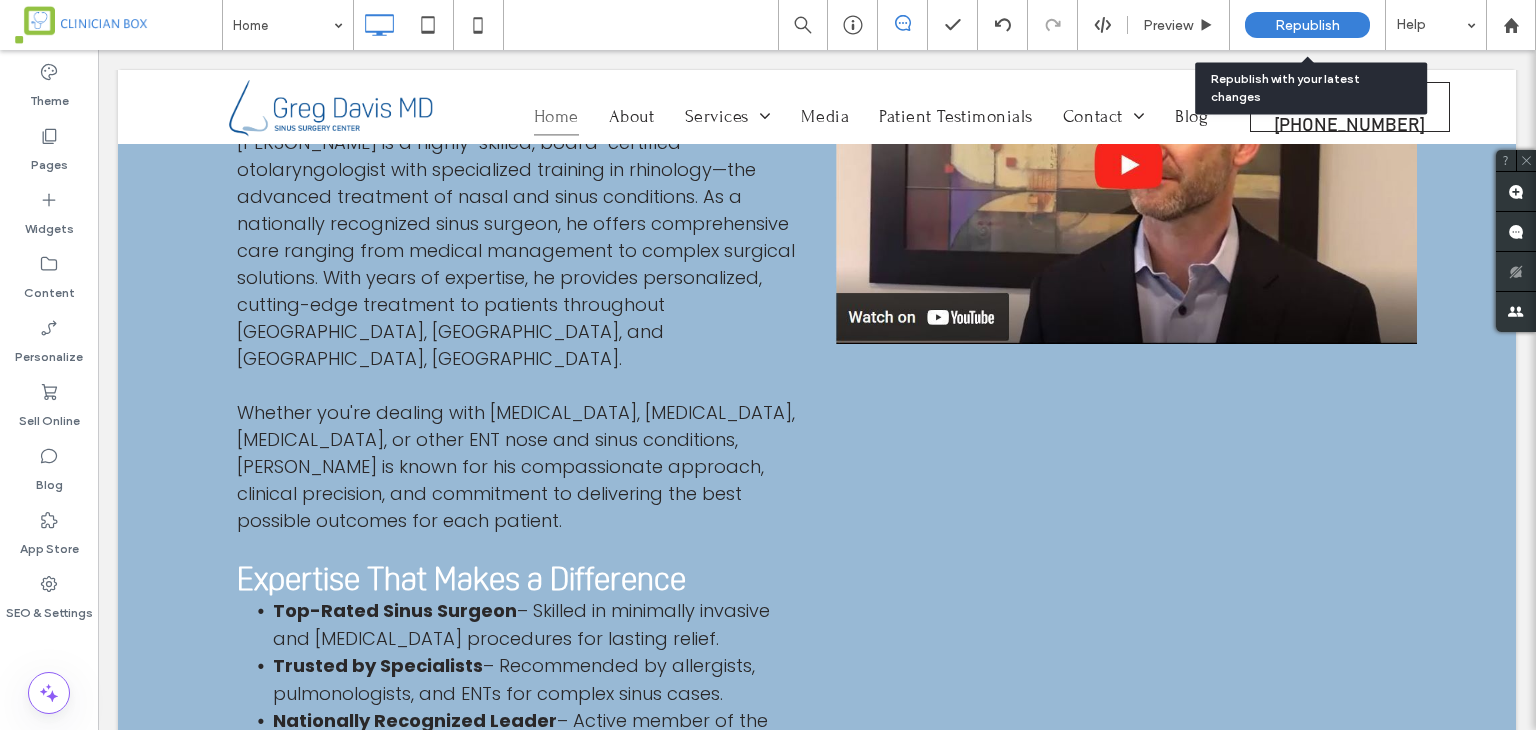 click on "Republish" at bounding box center (1307, 25) 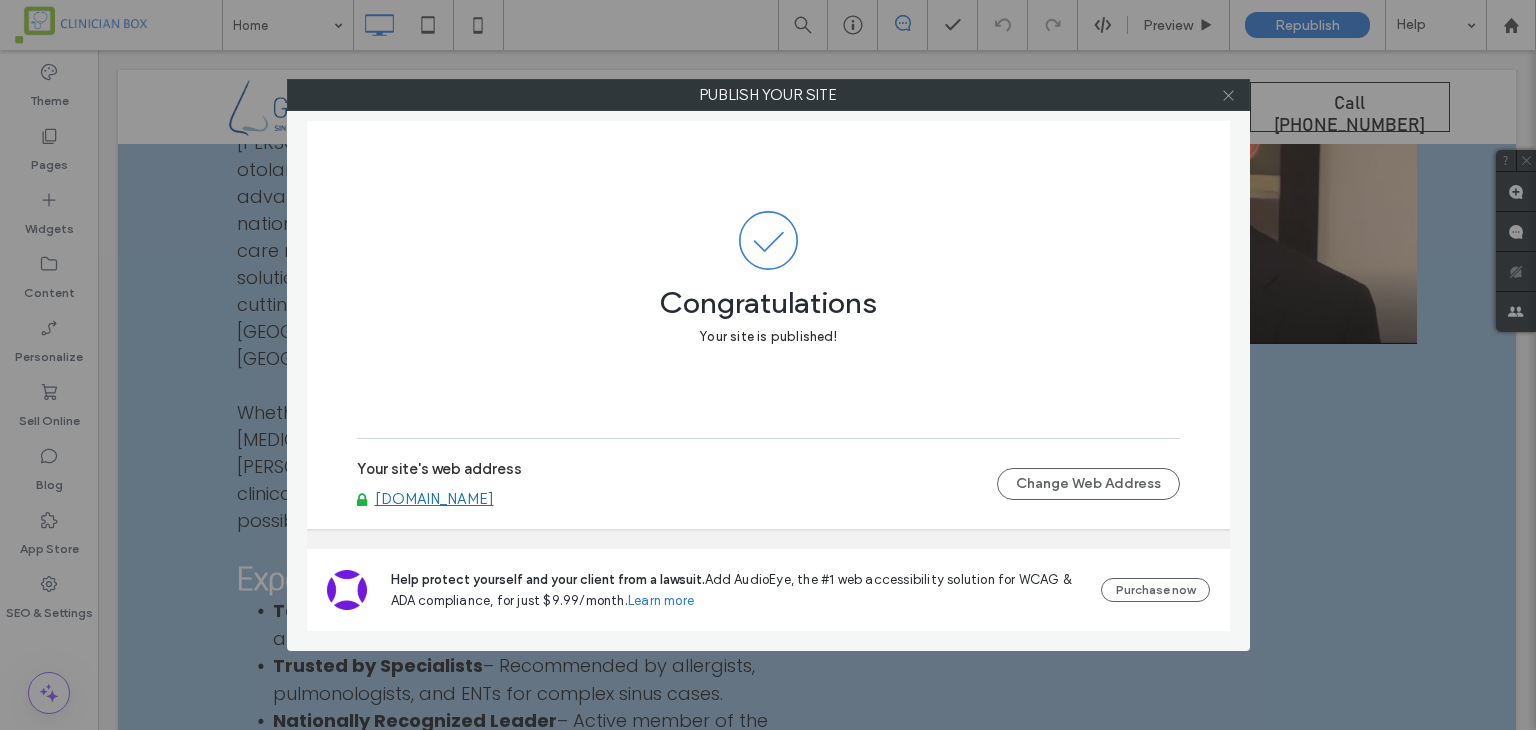 click at bounding box center [1228, 95] 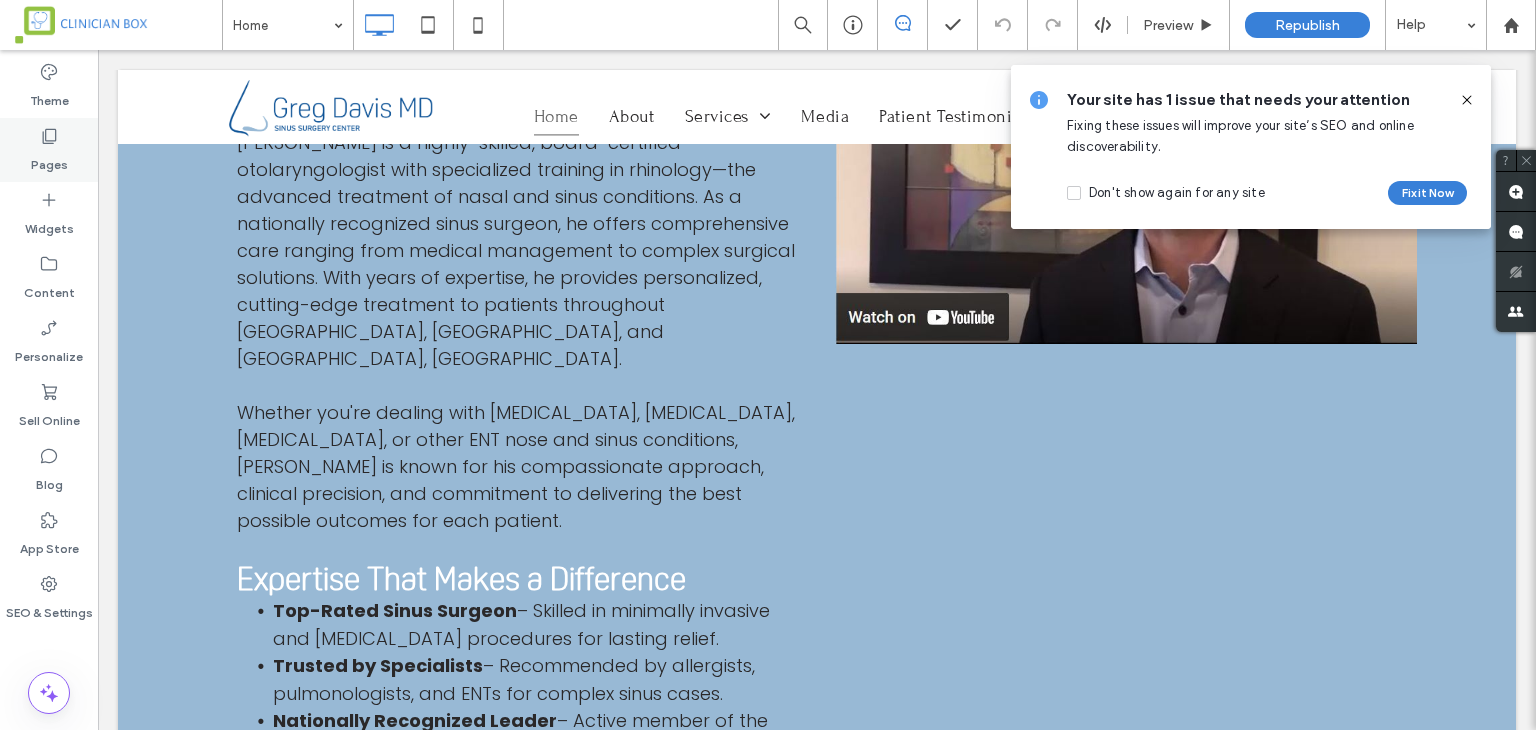 click 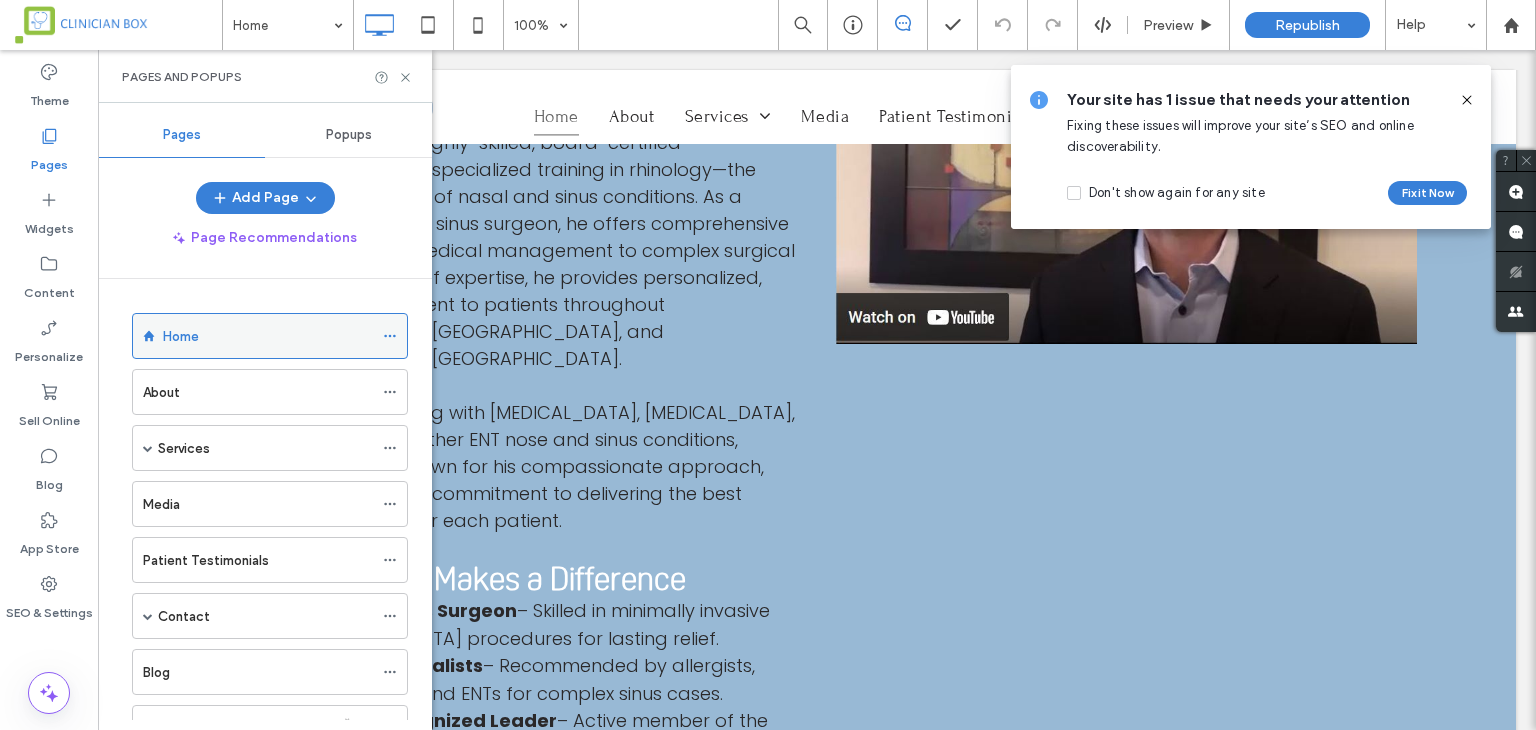 click 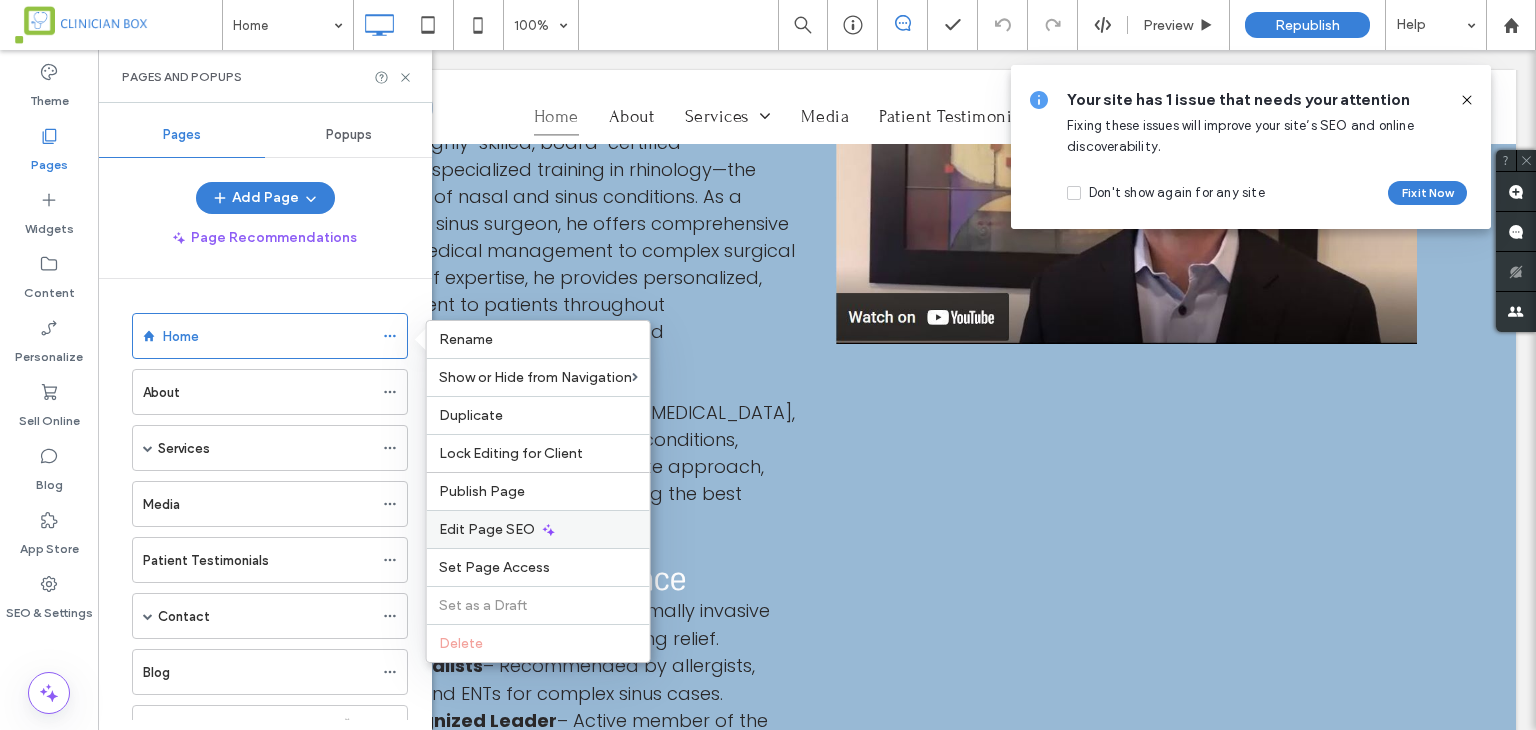 click on "Edit Page SEO" at bounding box center (487, 529) 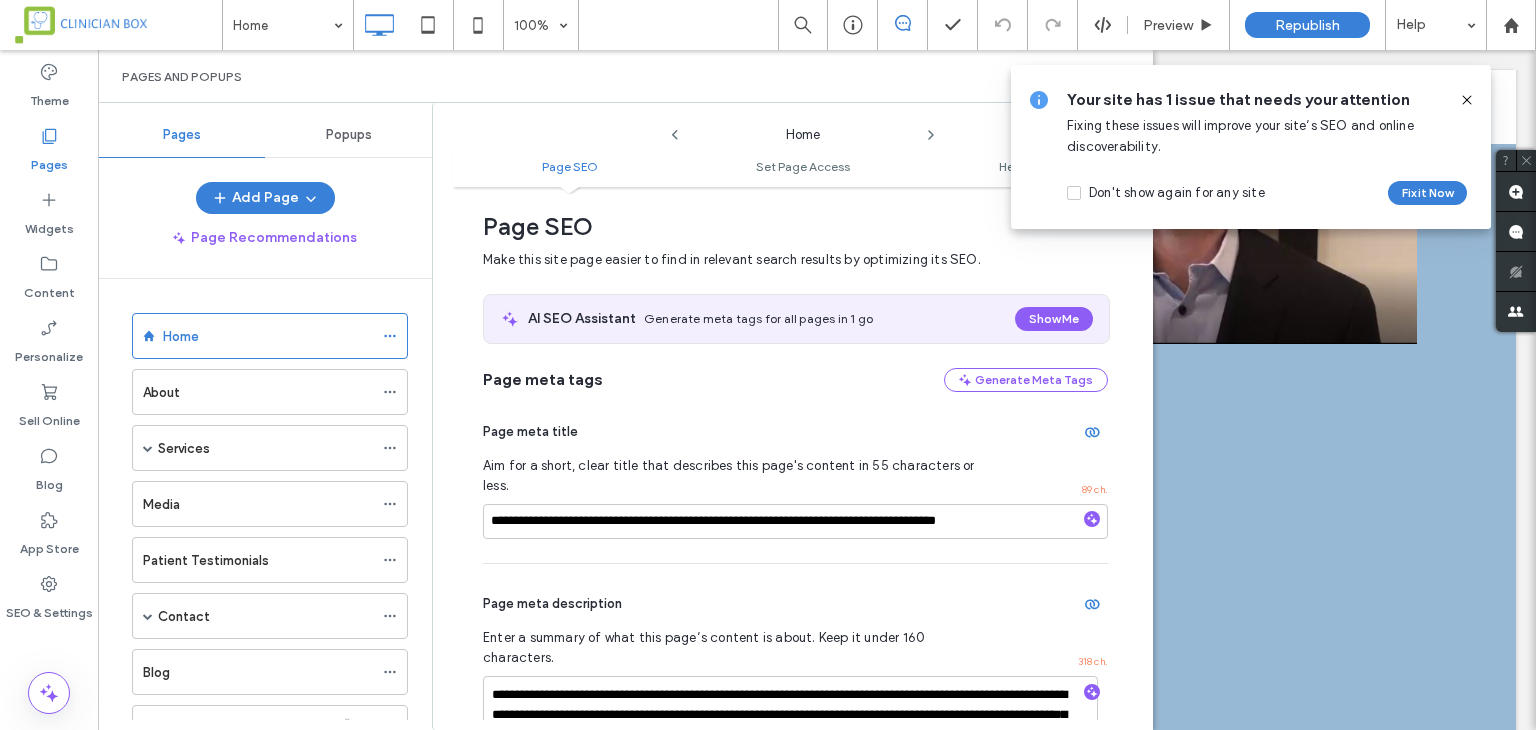scroll, scrollTop: 110, scrollLeft: 0, axis: vertical 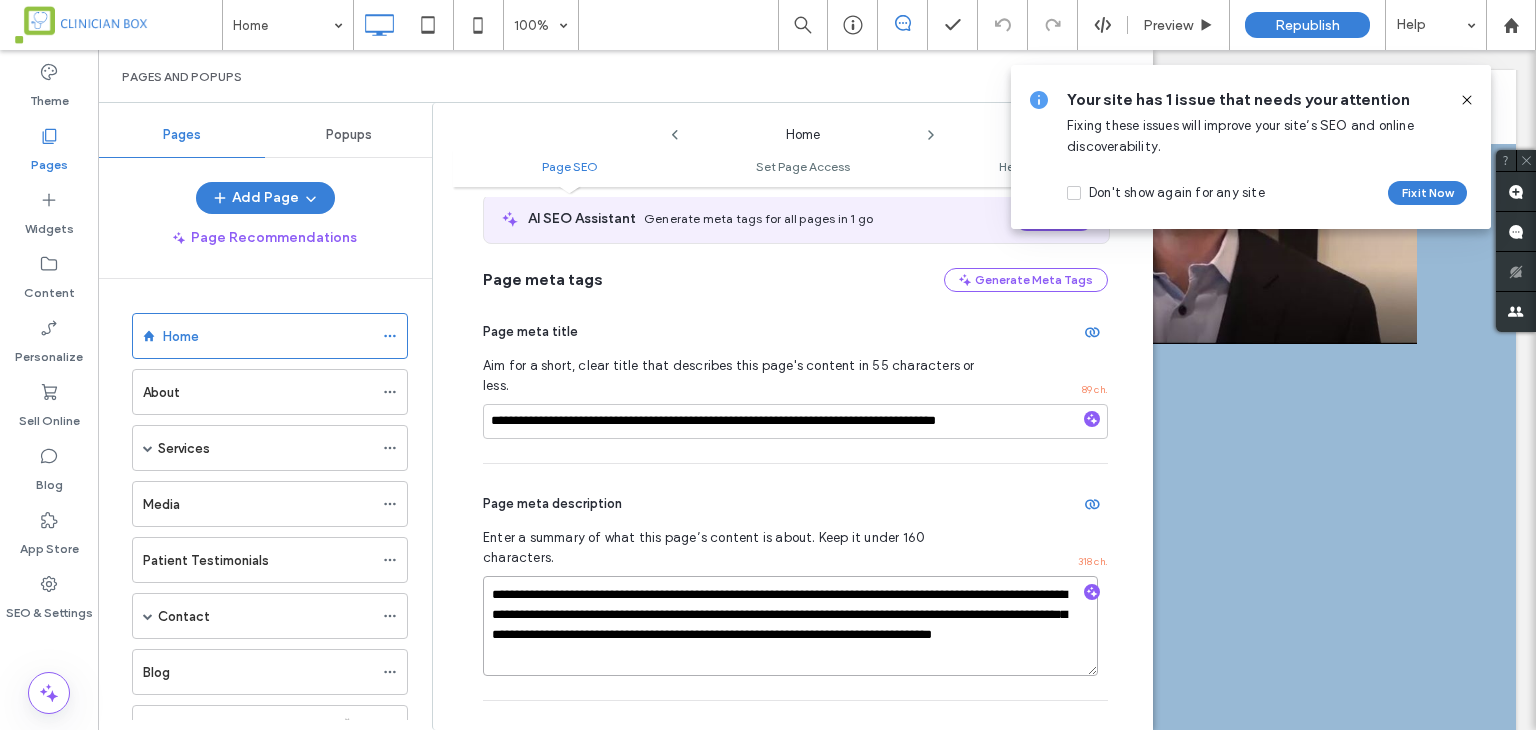 drag, startPoint x: 810, startPoint y: 620, endPoint x: 456, endPoint y: 524, distance: 366.78604 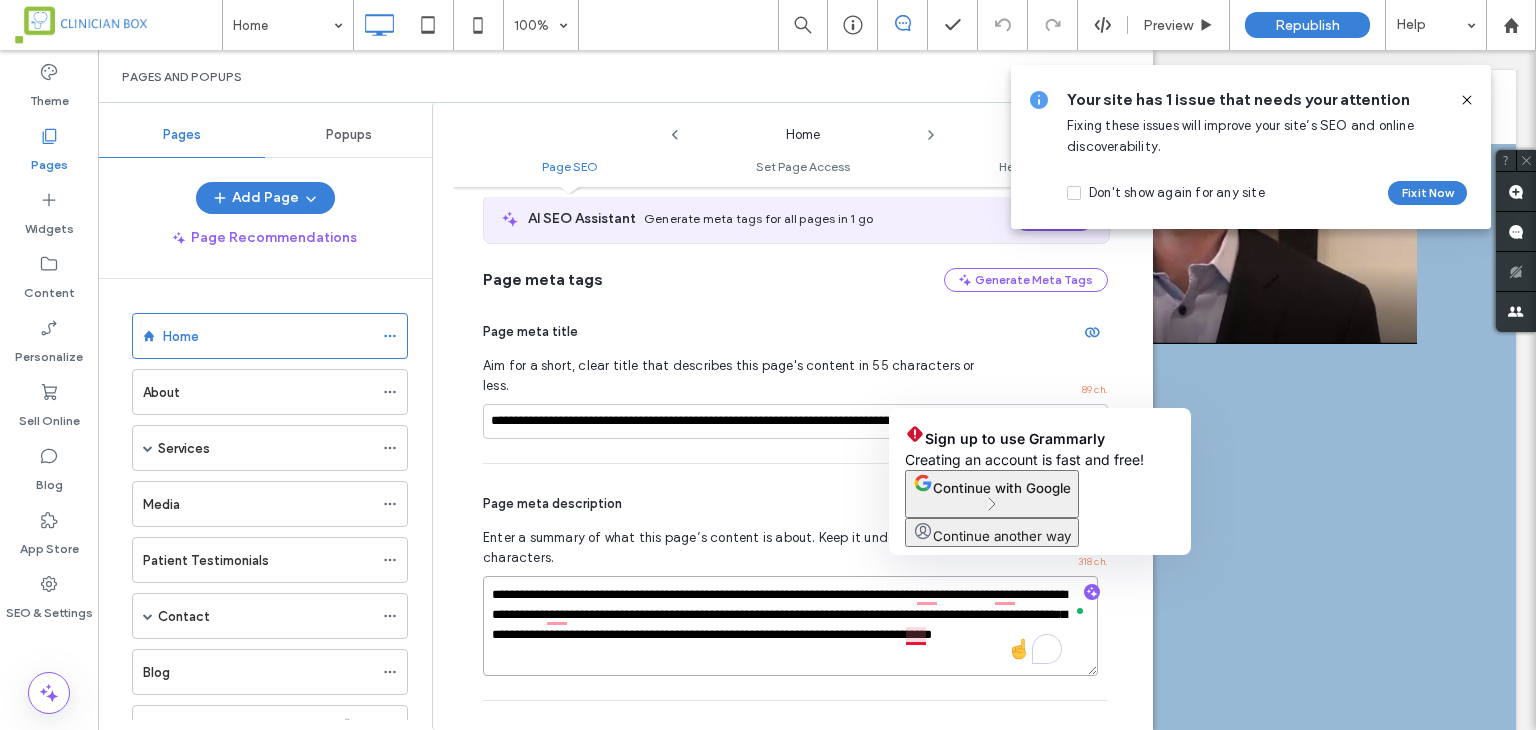click on "**********" at bounding box center [790, 626] 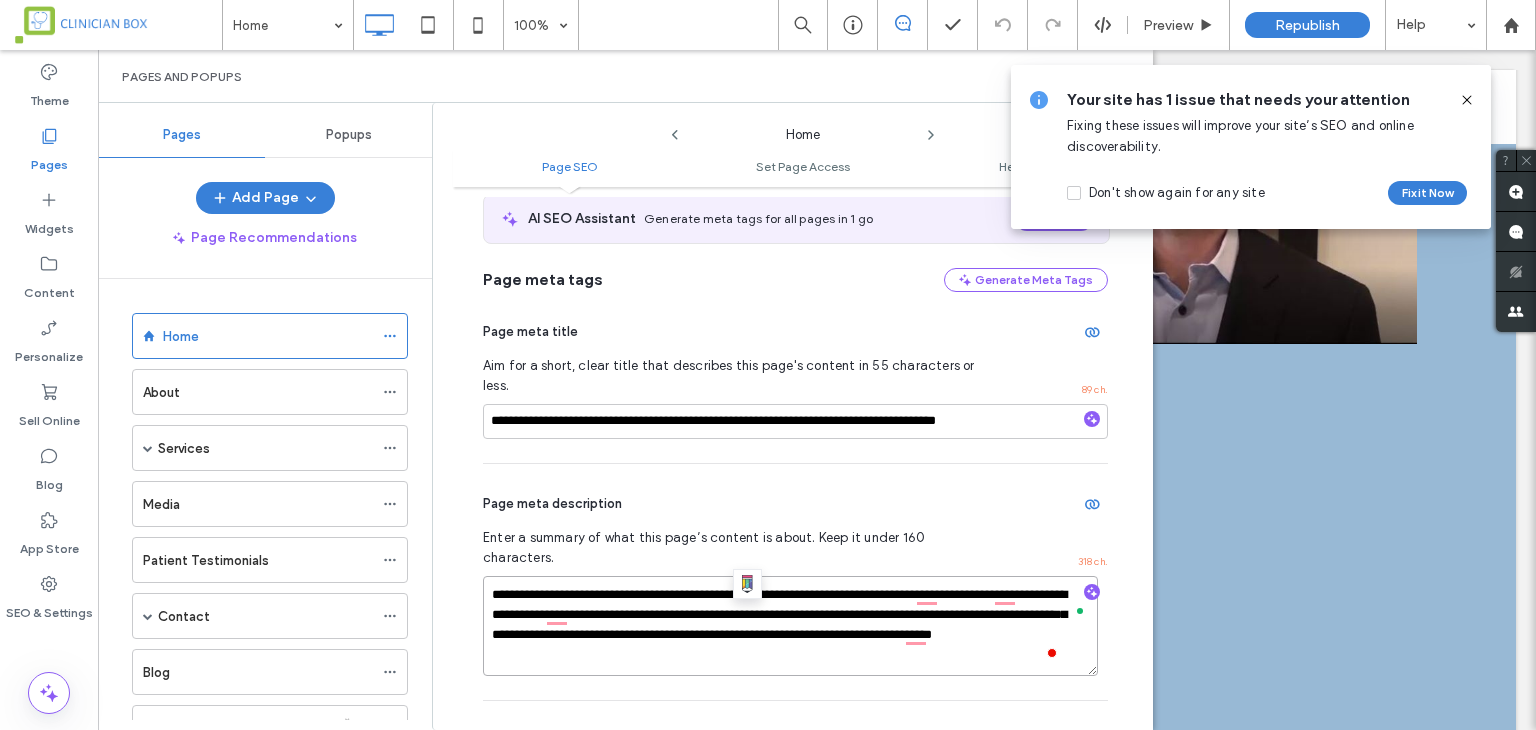 drag, startPoint x: 756, startPoint y: 612, endPoint x: 426, endPoint y: 553, distance: 335.23276 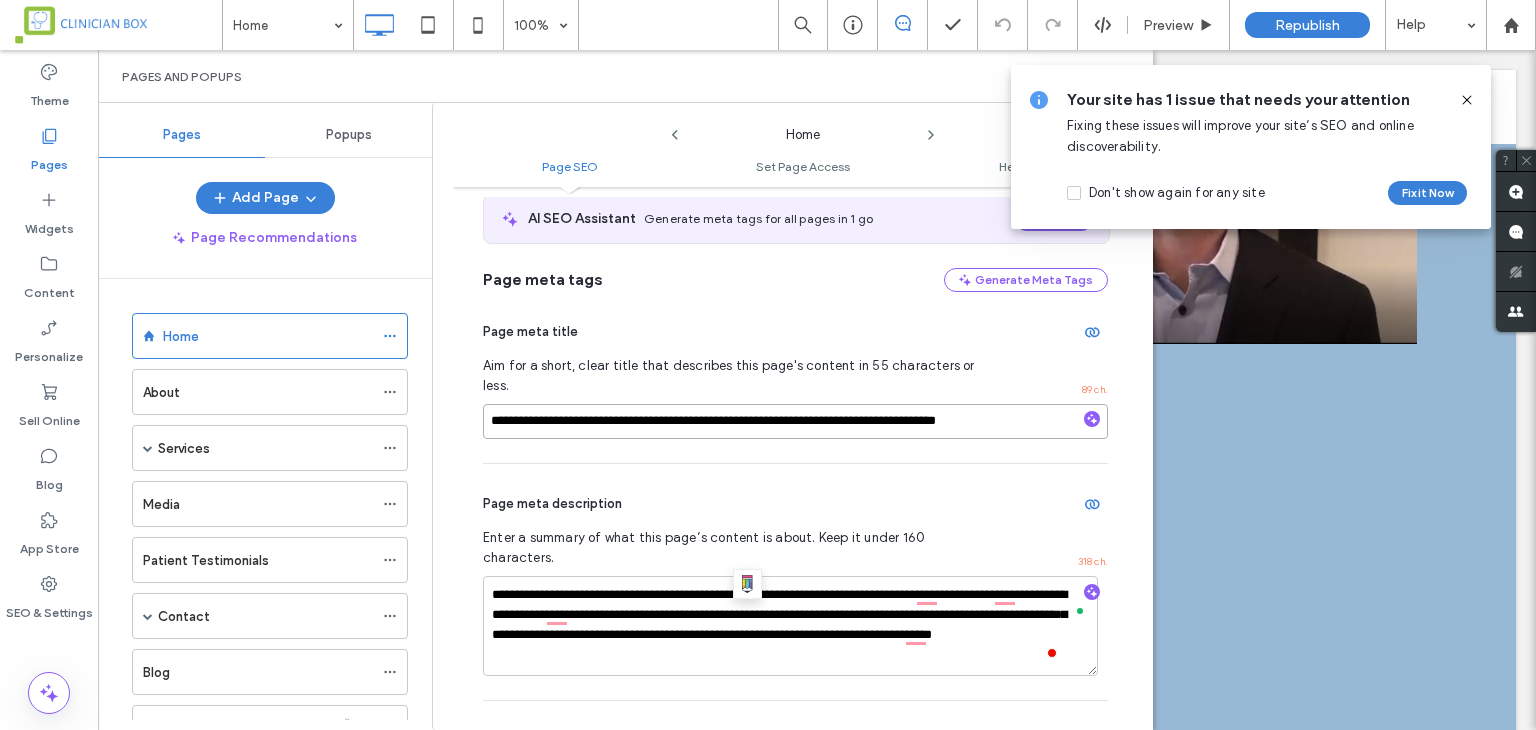 click on "**********" at bounding box center [795, 421] 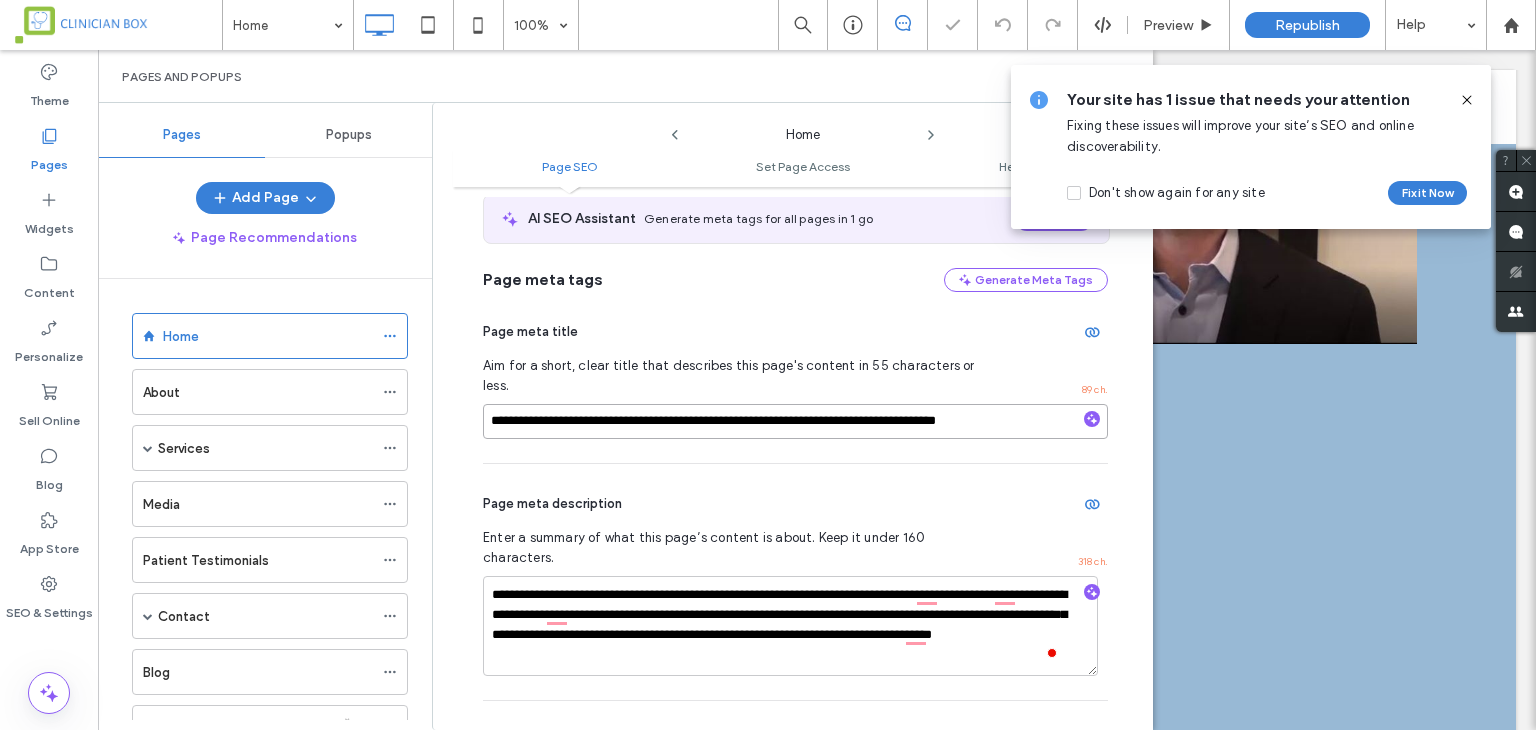 paste on "********" 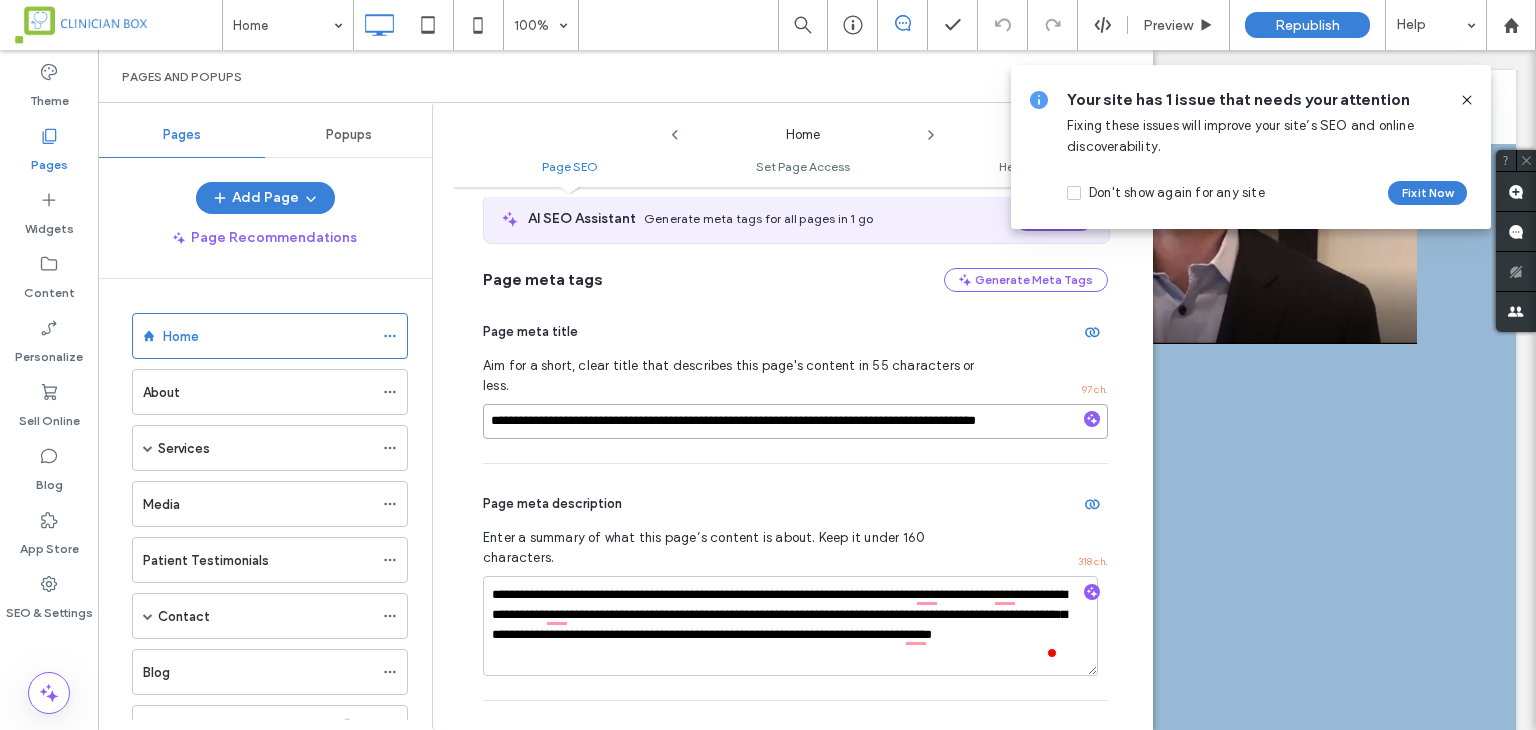 click on "**********" at bounding box center [795, 421] 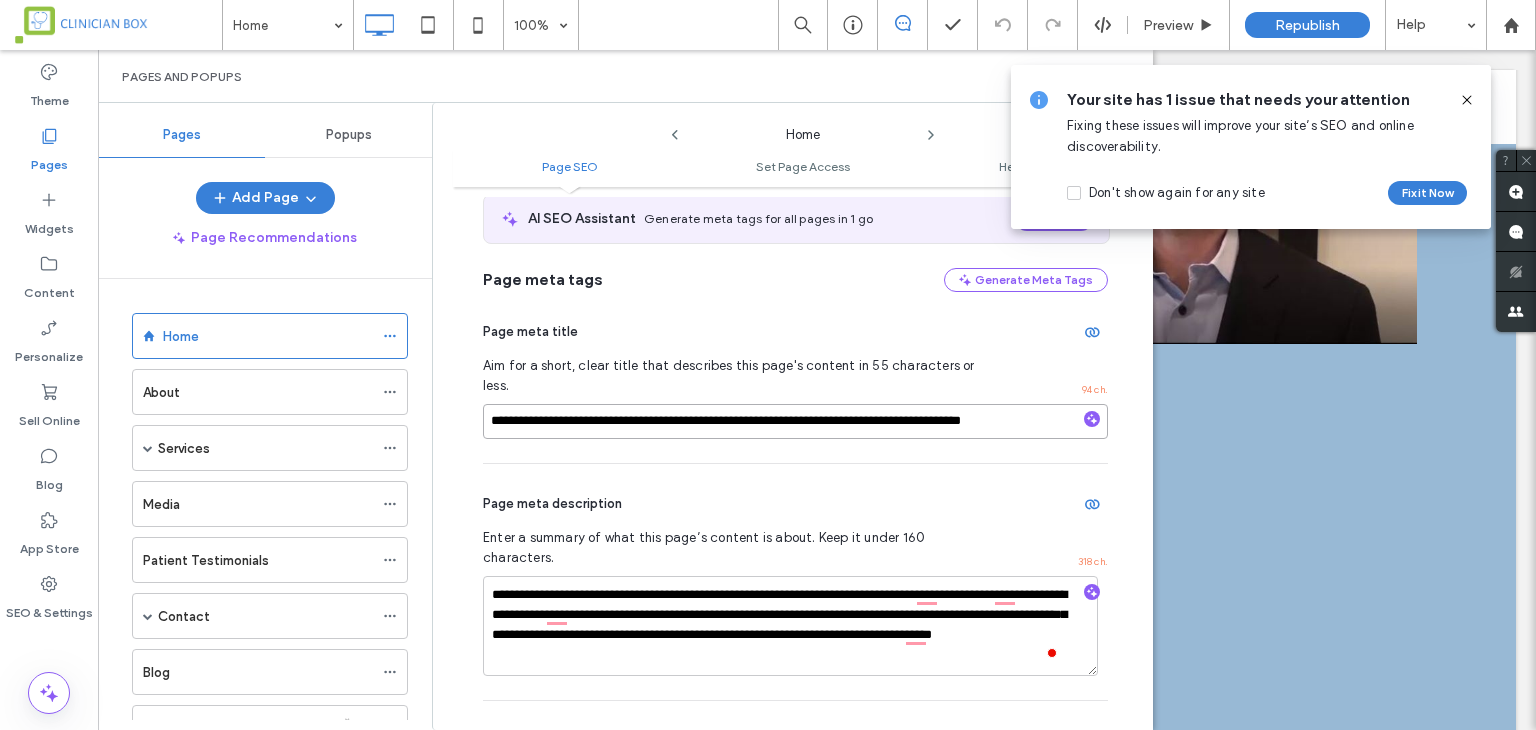 click on "**********" at bounding box center [795, 421] 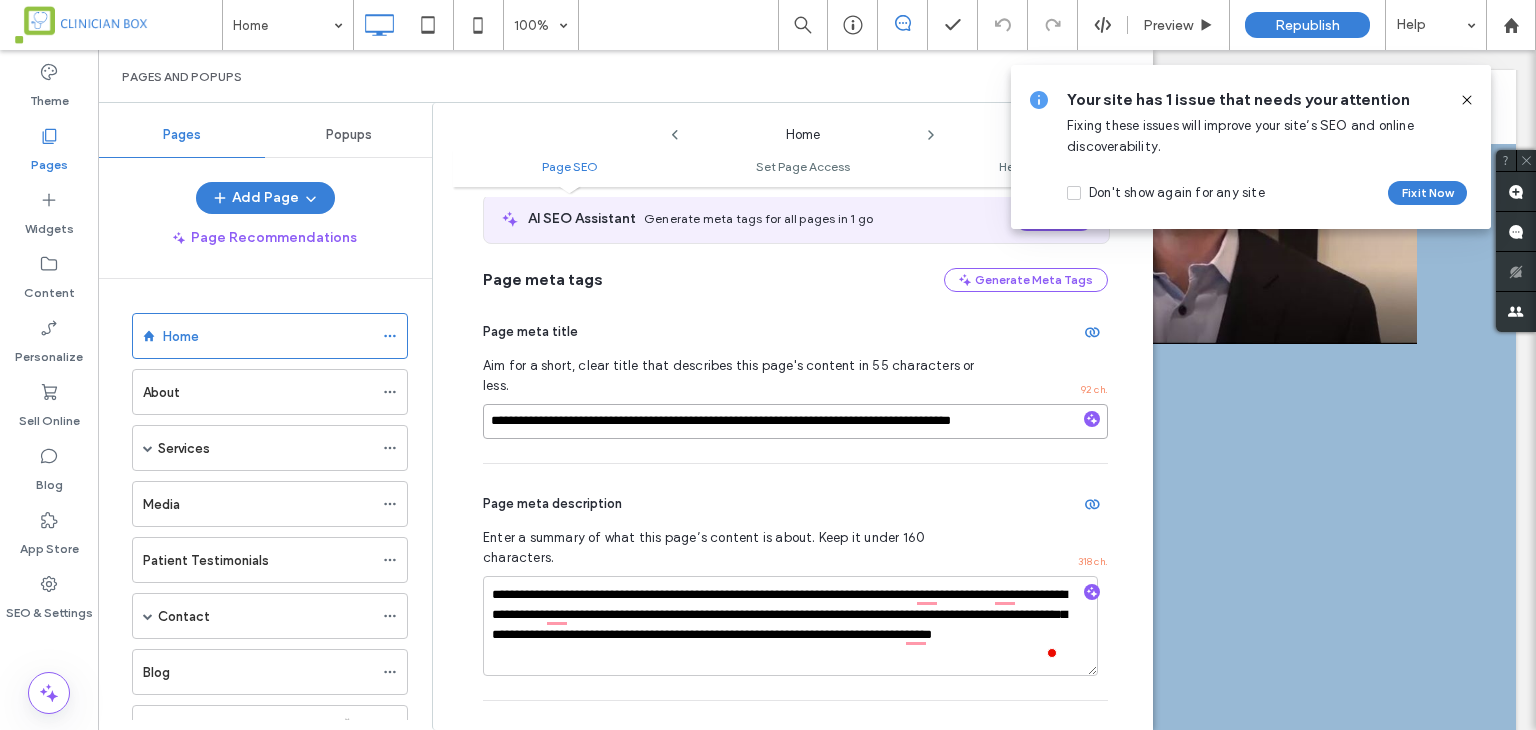 type on "**********" 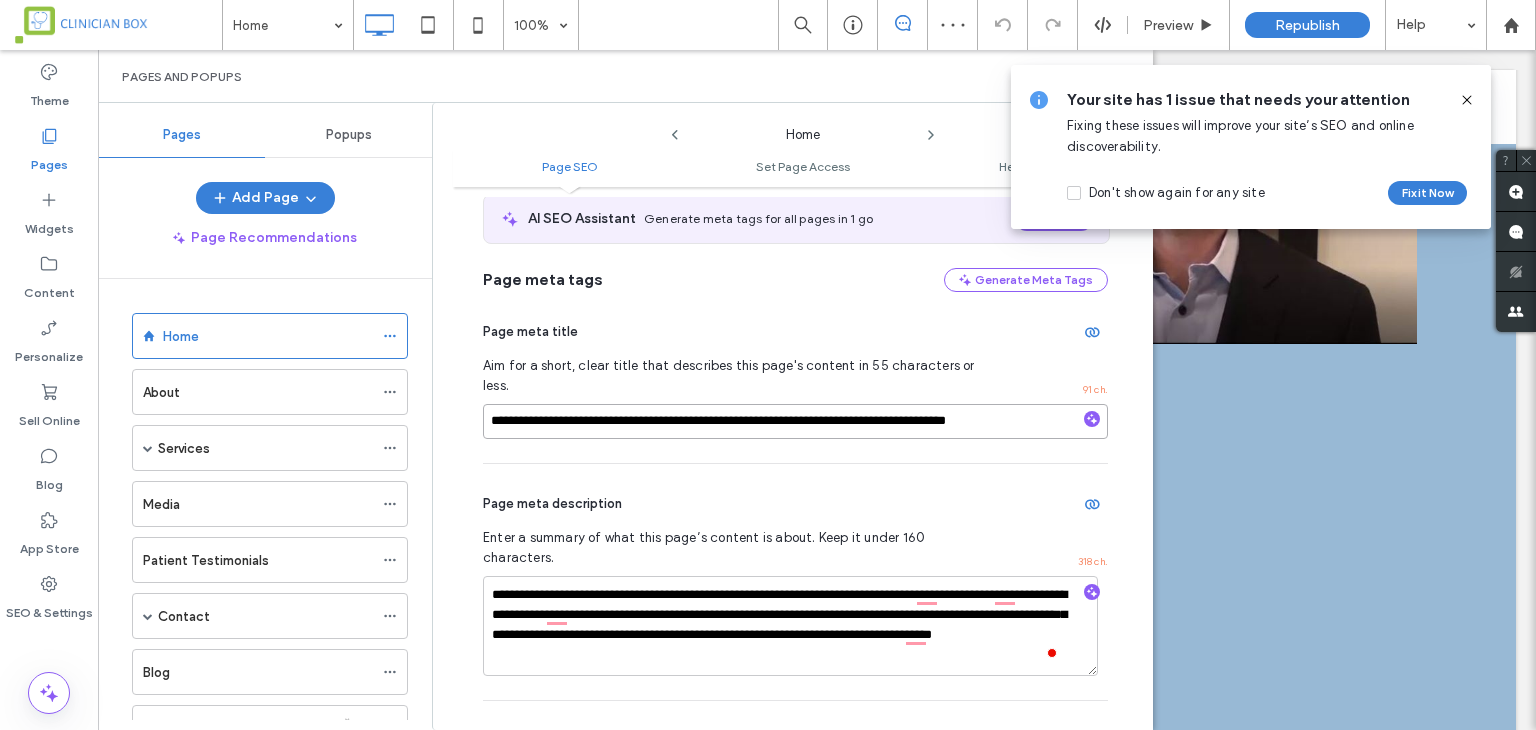 click on "**********" at bounding box center [795, 421] 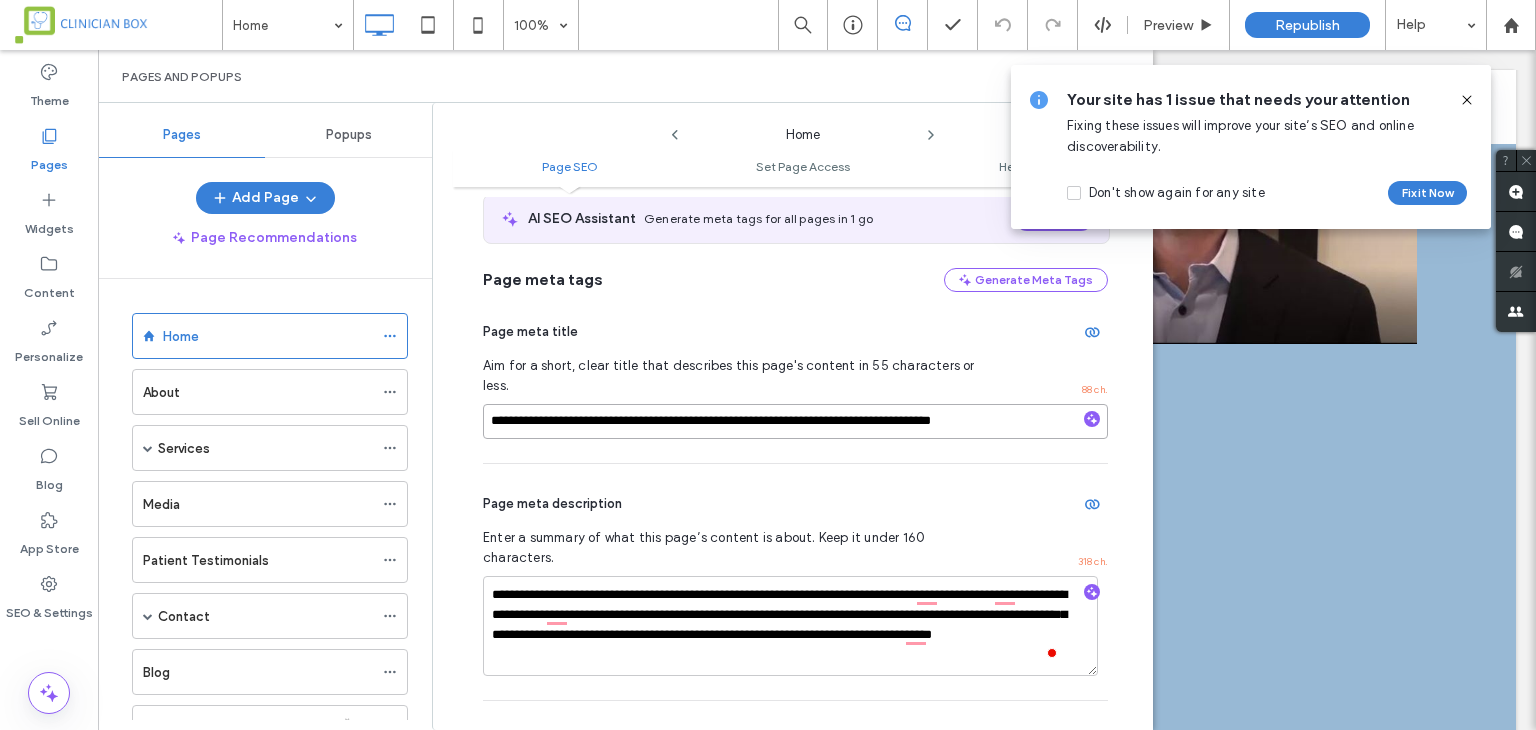 type on "**********" 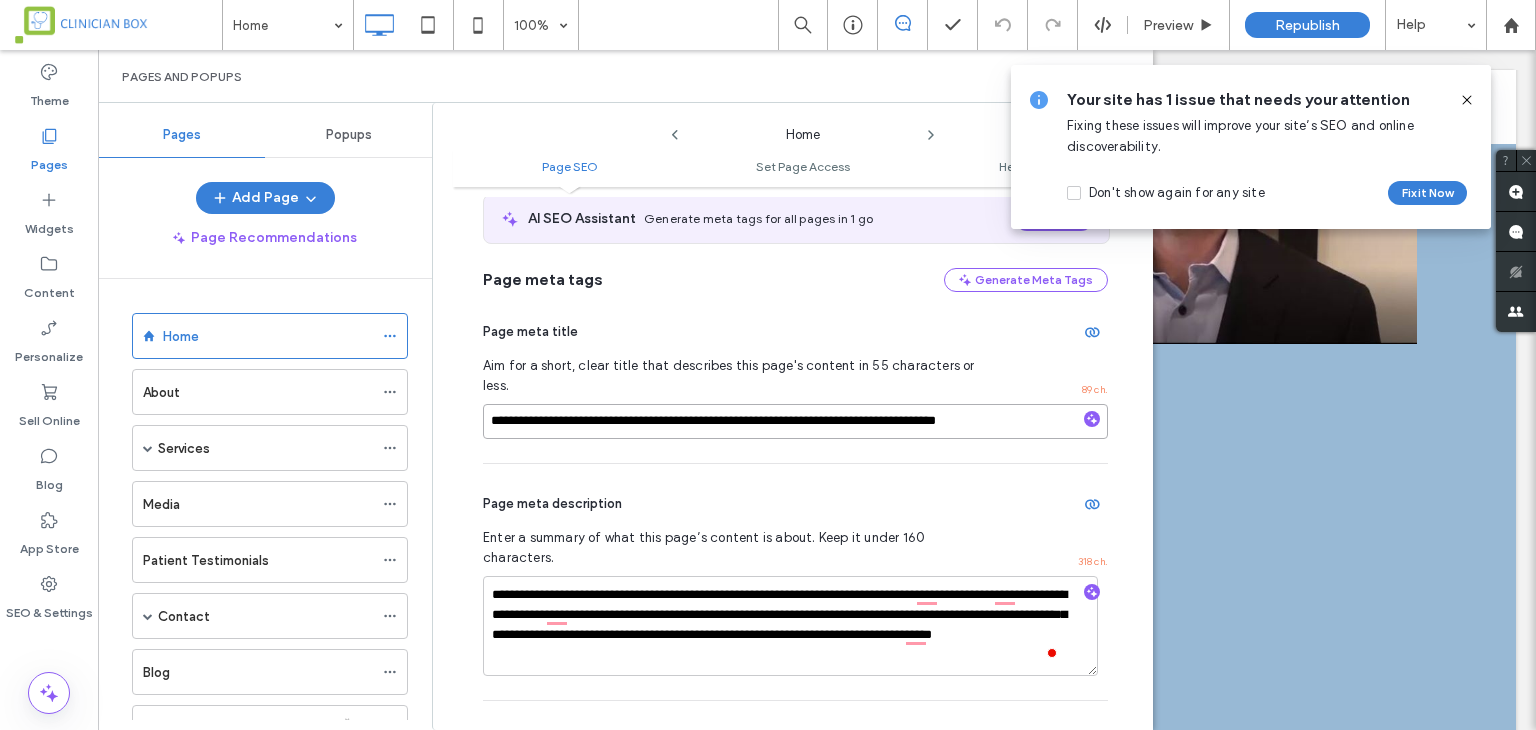 click on "**********" at bounding box center [795, 421] 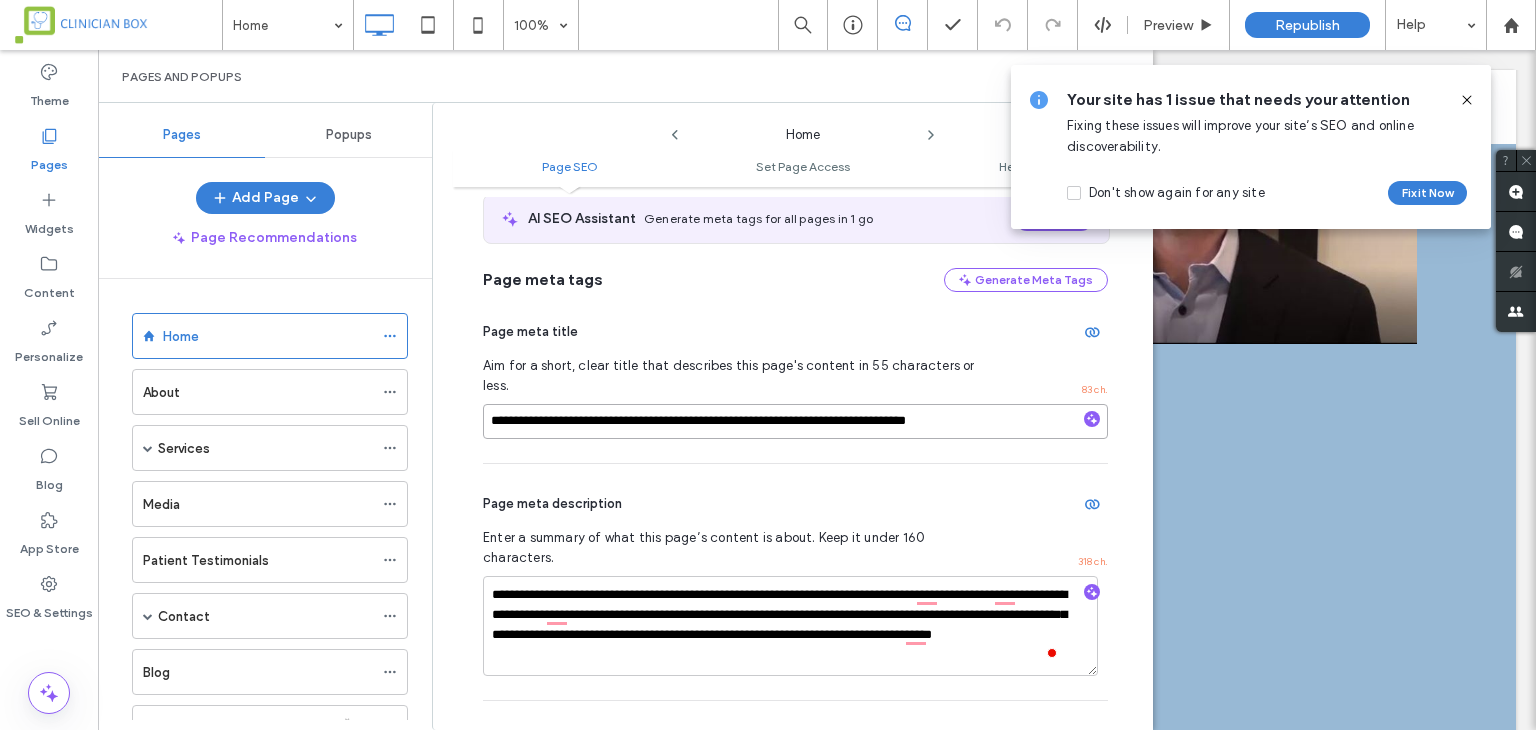 type on "**********" 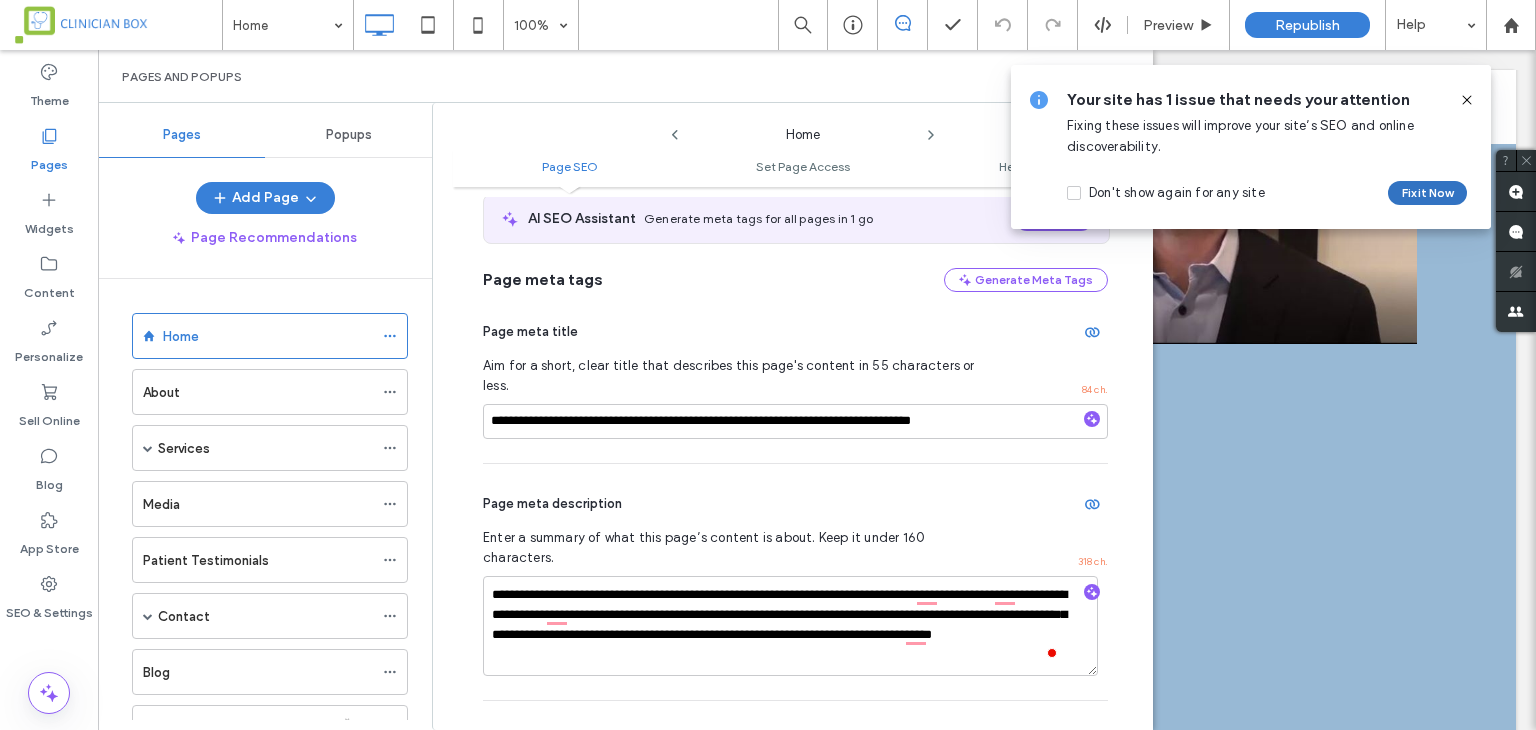 click on "Fix it Now" at bounding box center (1427, 193) 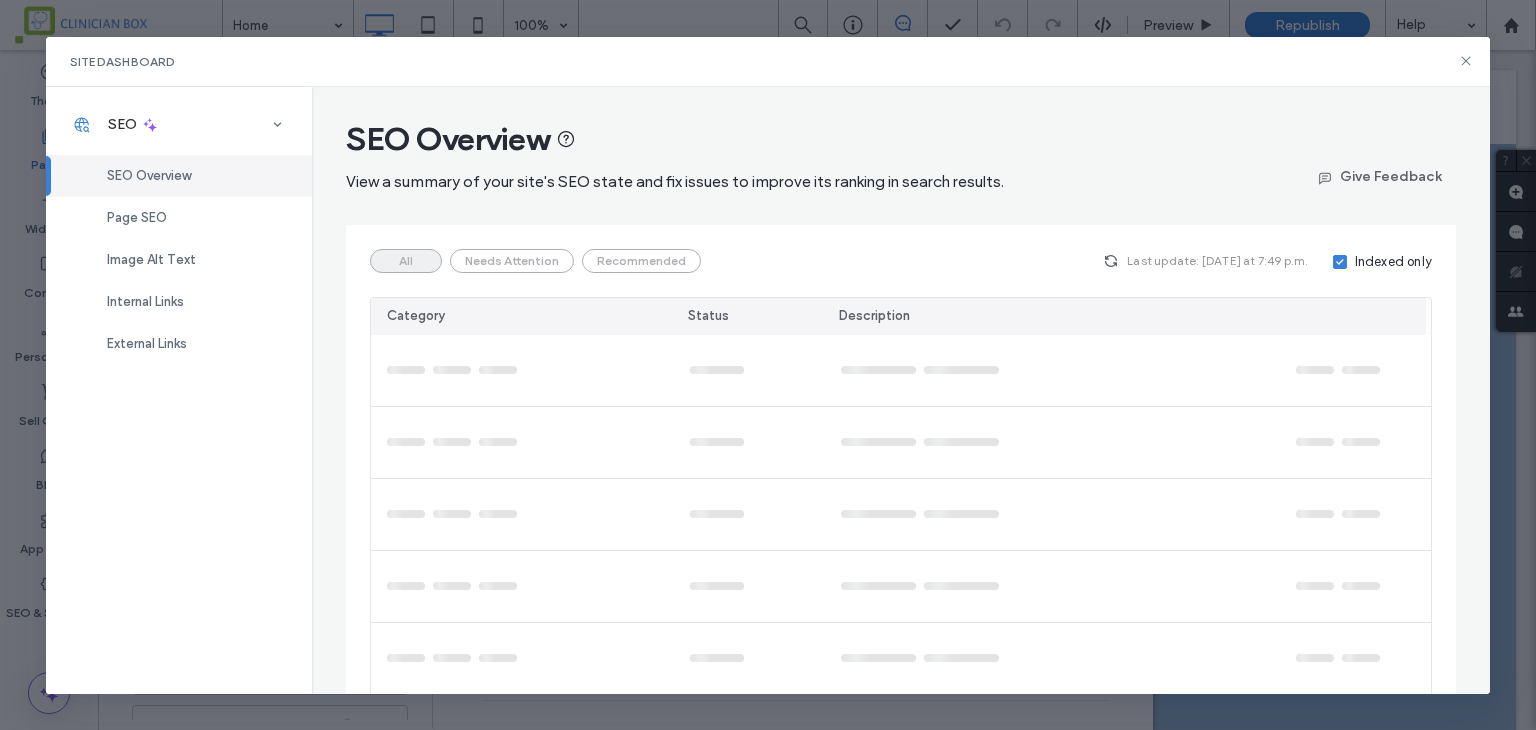 click on "All Needs Attention Recommended" at bounding box center (535, 261) 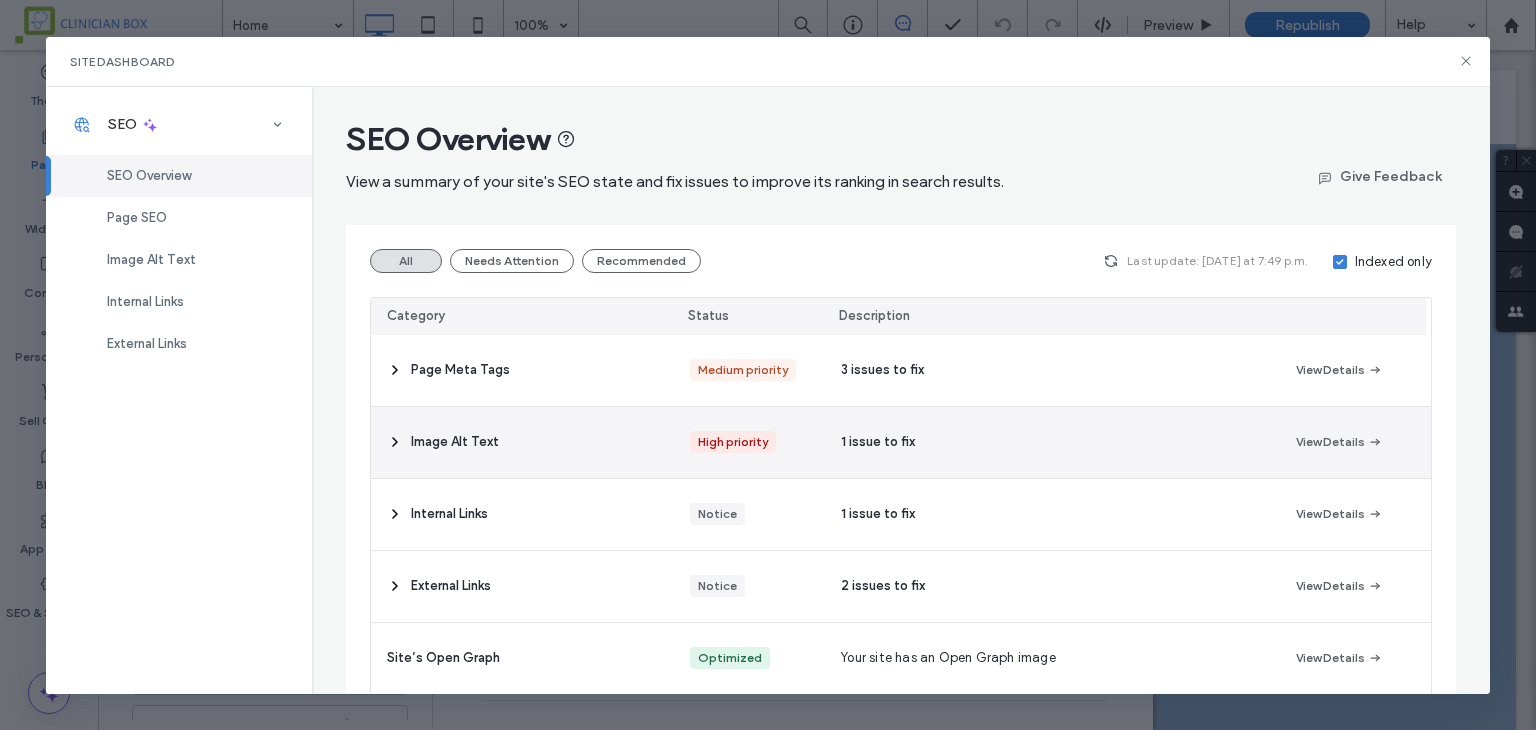 click on "Image Alt Text" at bounding box center (455, 442) 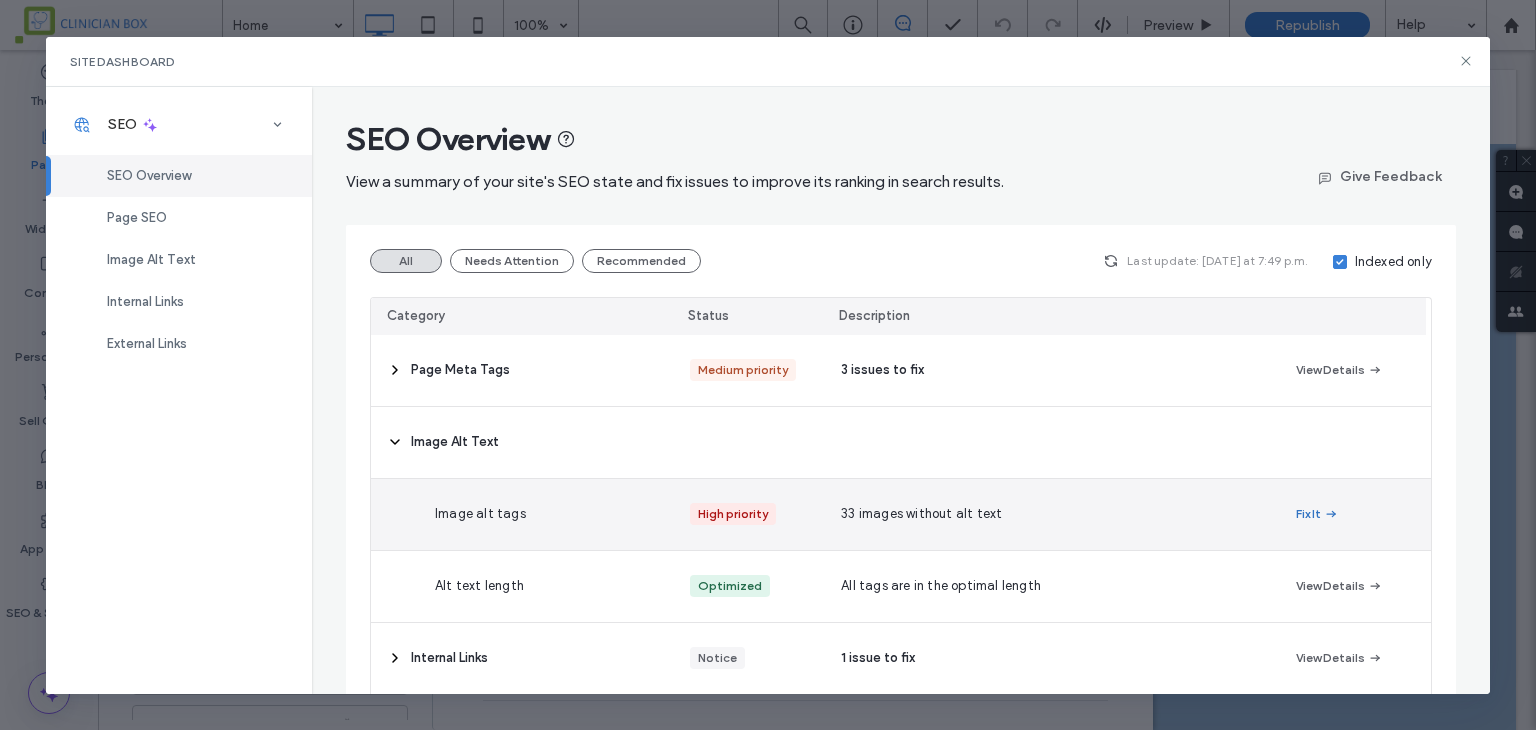 click on "Fix It" at bounding box center (1317, 514) 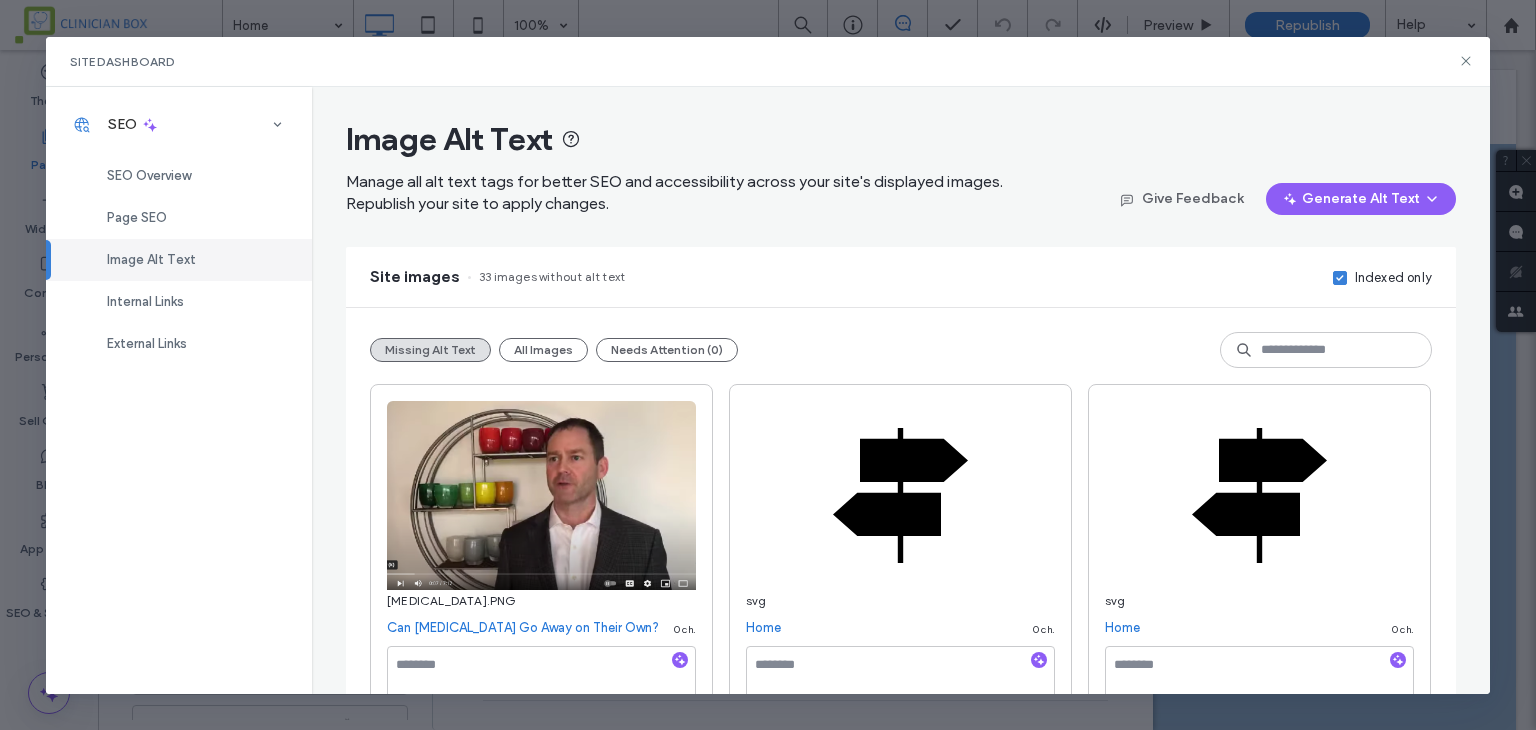 scroll, scrollTop: 300, scrollLeft: 0, axis: vertical 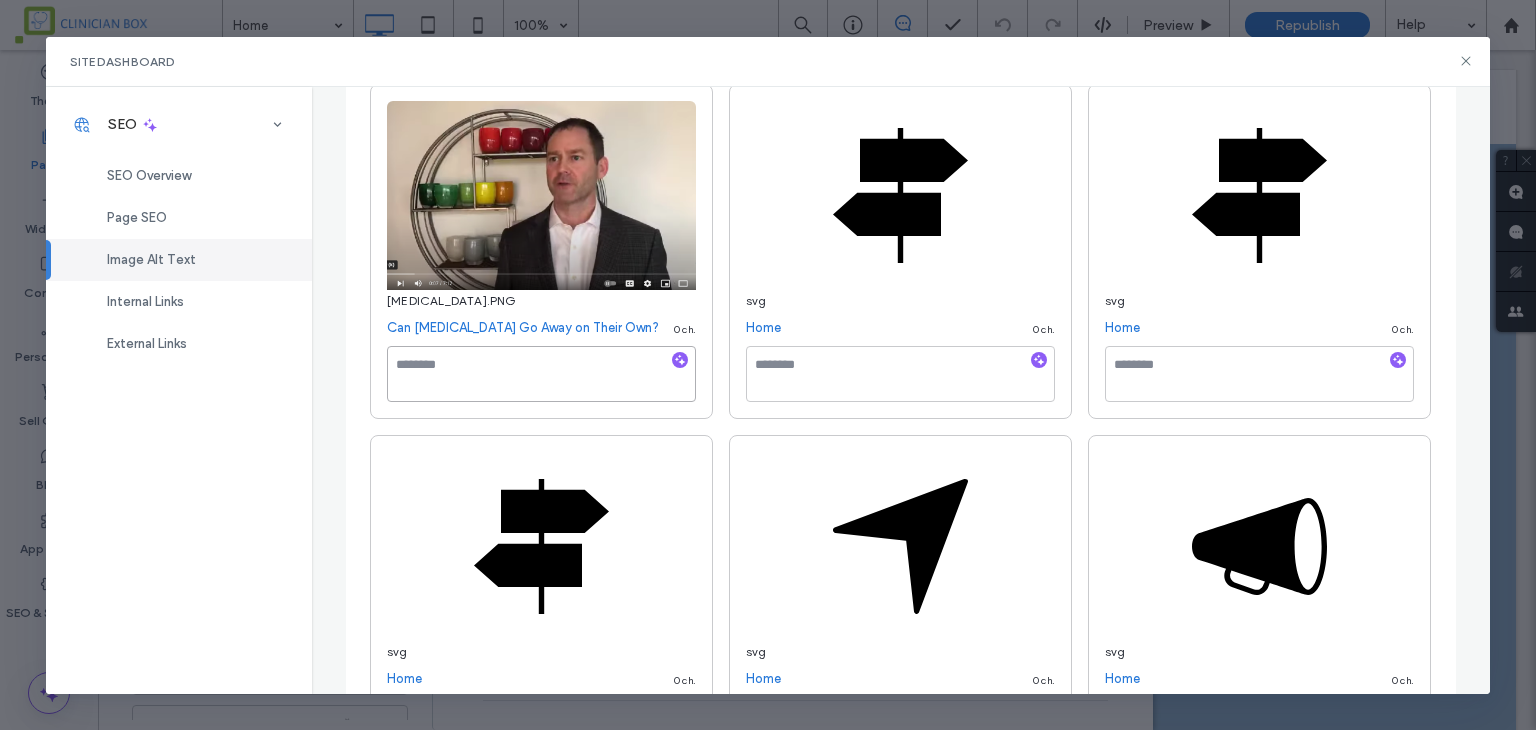click at bounding box center (541, 374) 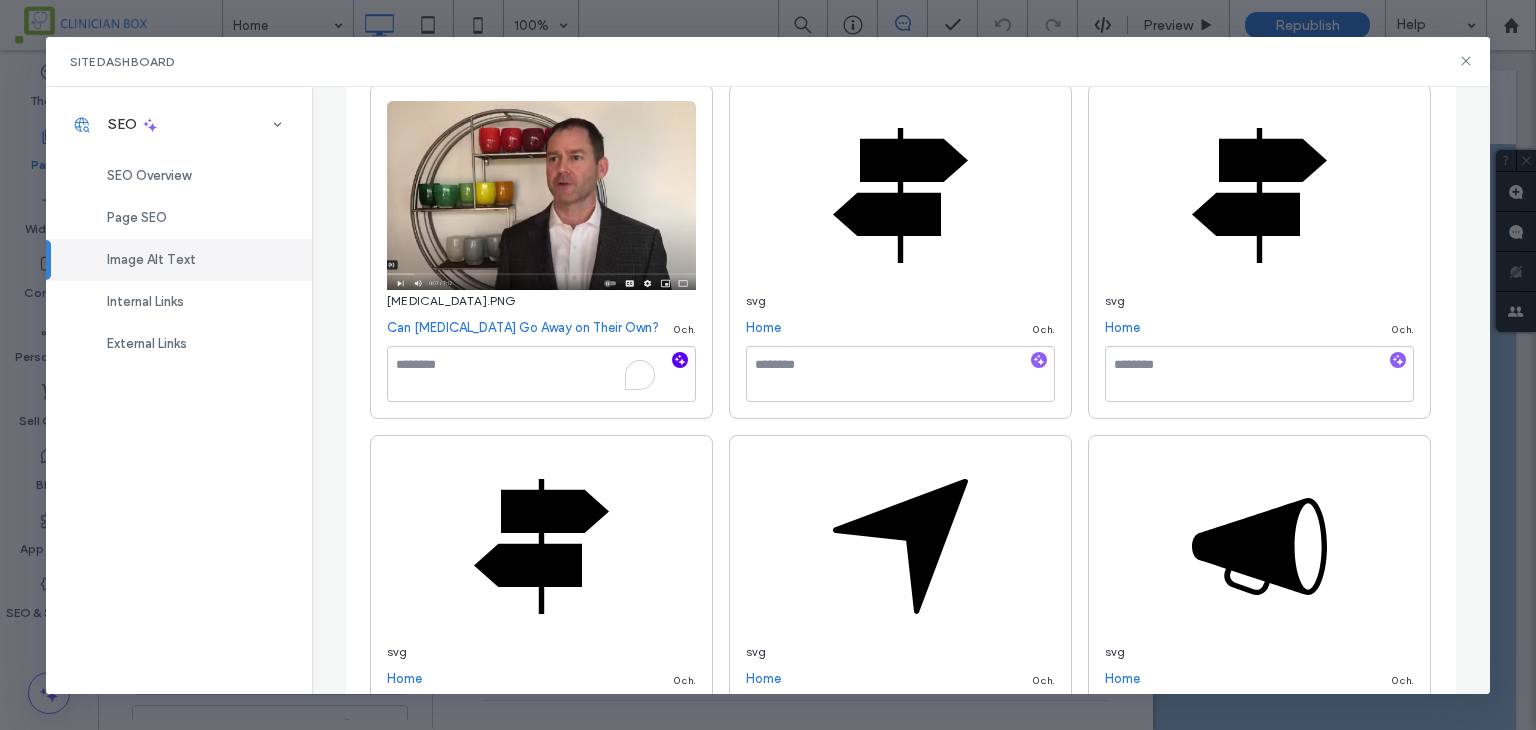 click 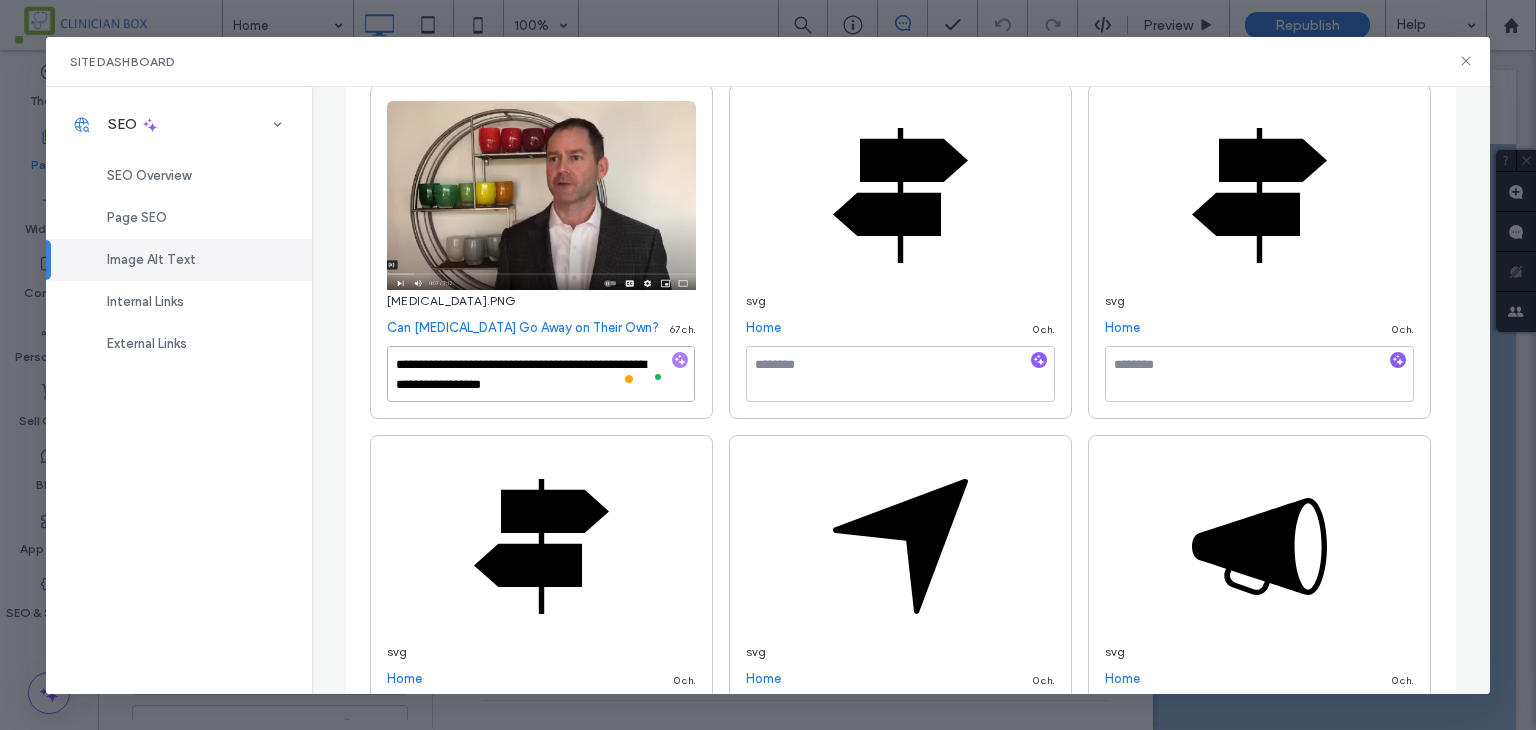 drag, startPoint x: 428, startPoint y: 365, endPoint x: 332, endPoint y: 362, distance: 96.04687 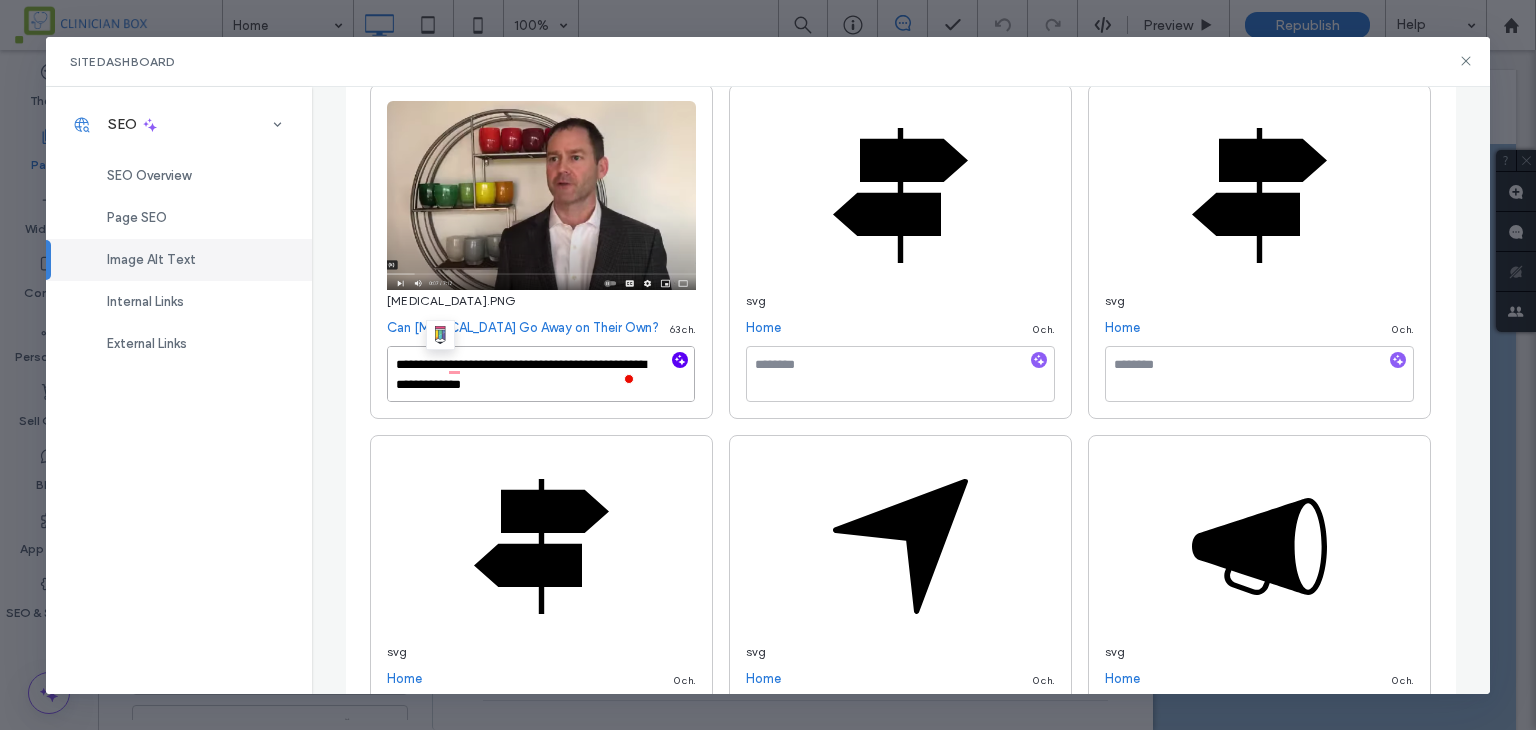 click on "**********" at bounding box center [541, 374] 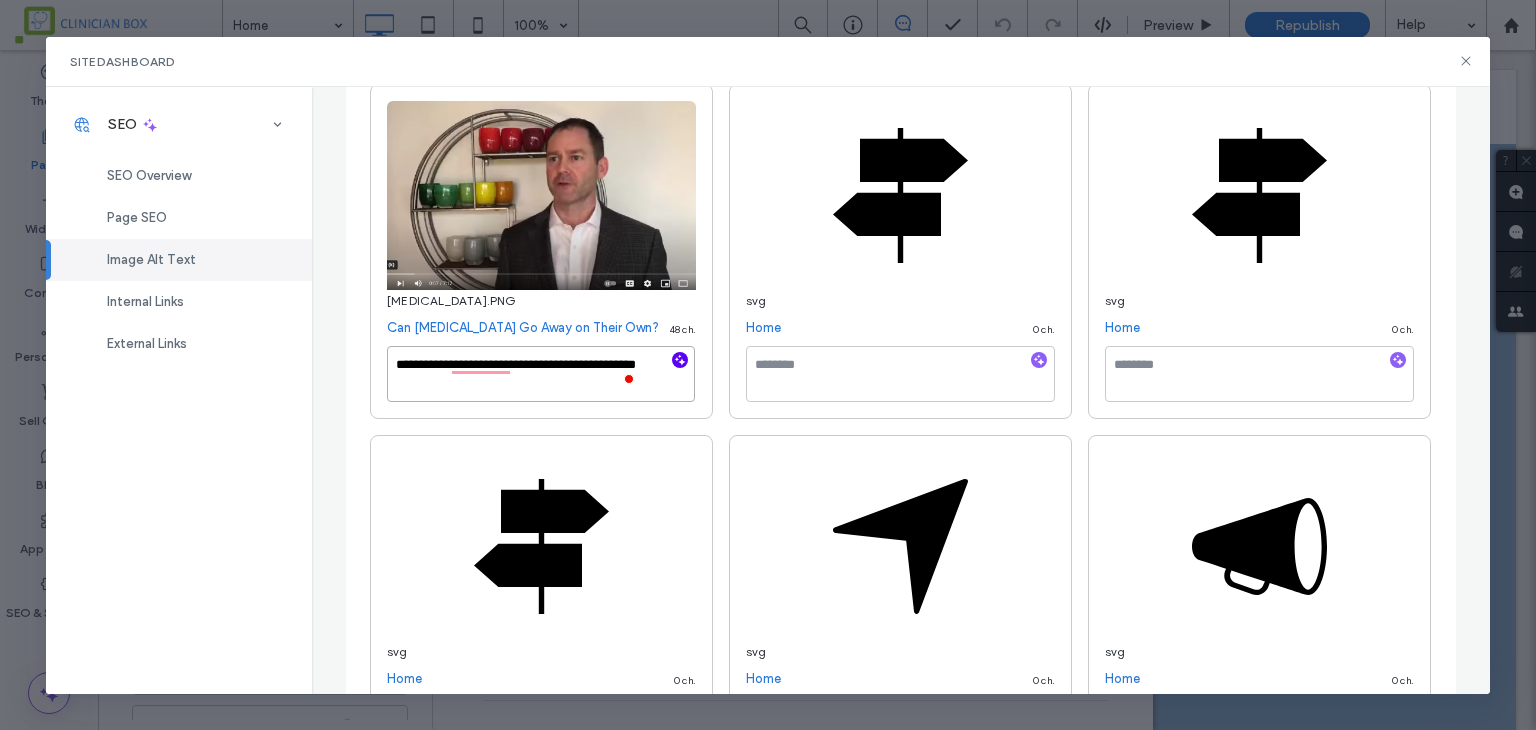 type on "**********" 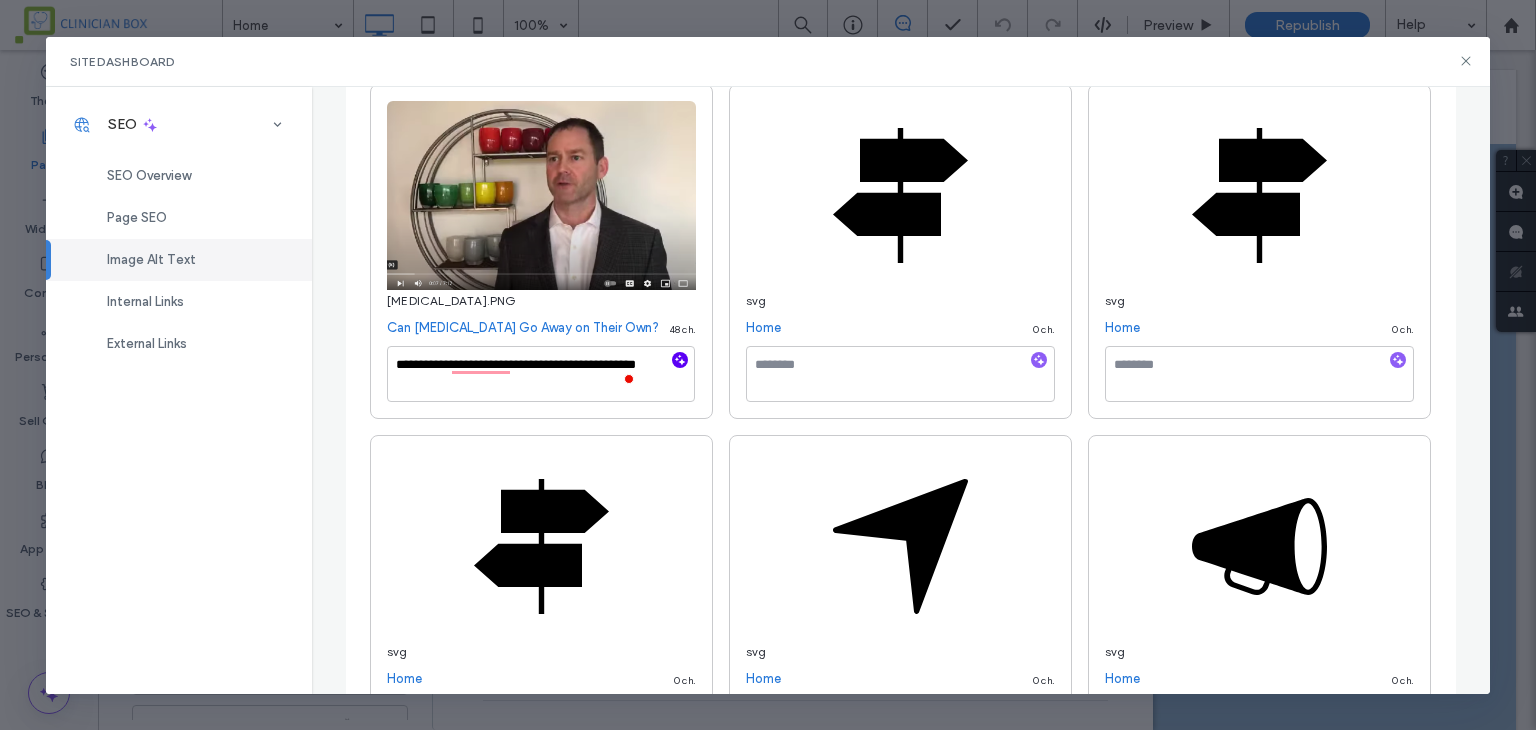 type 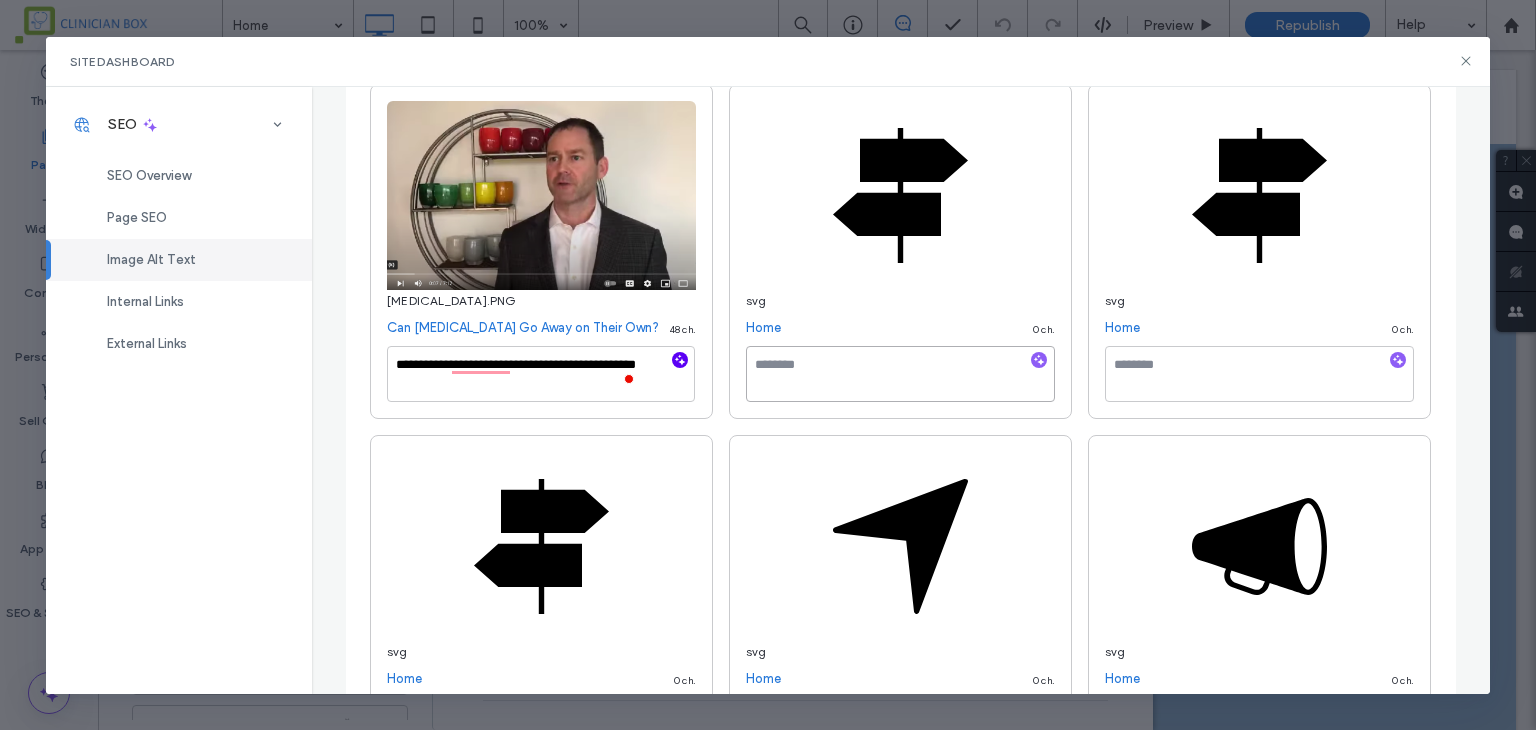 click at bounding box center (900, 374) 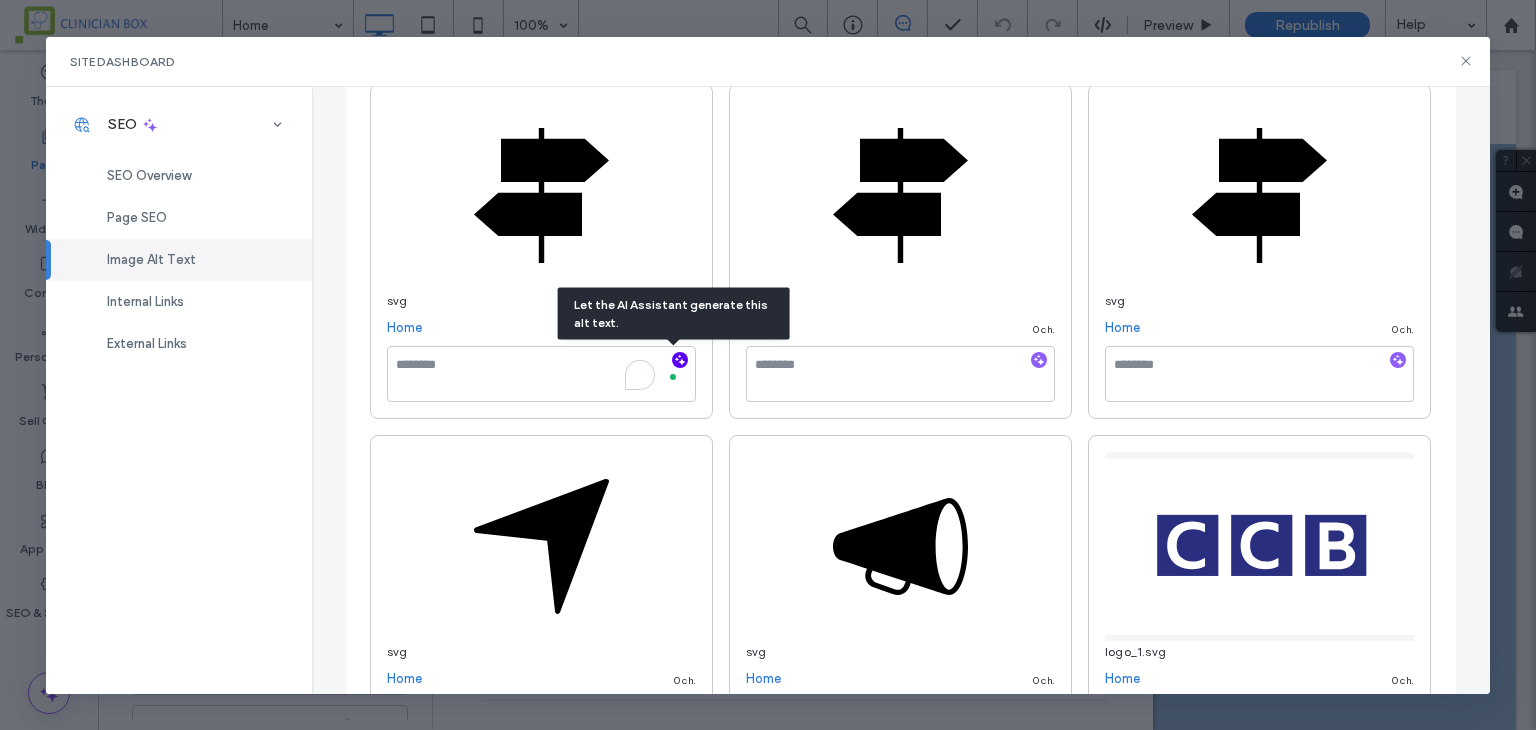 click 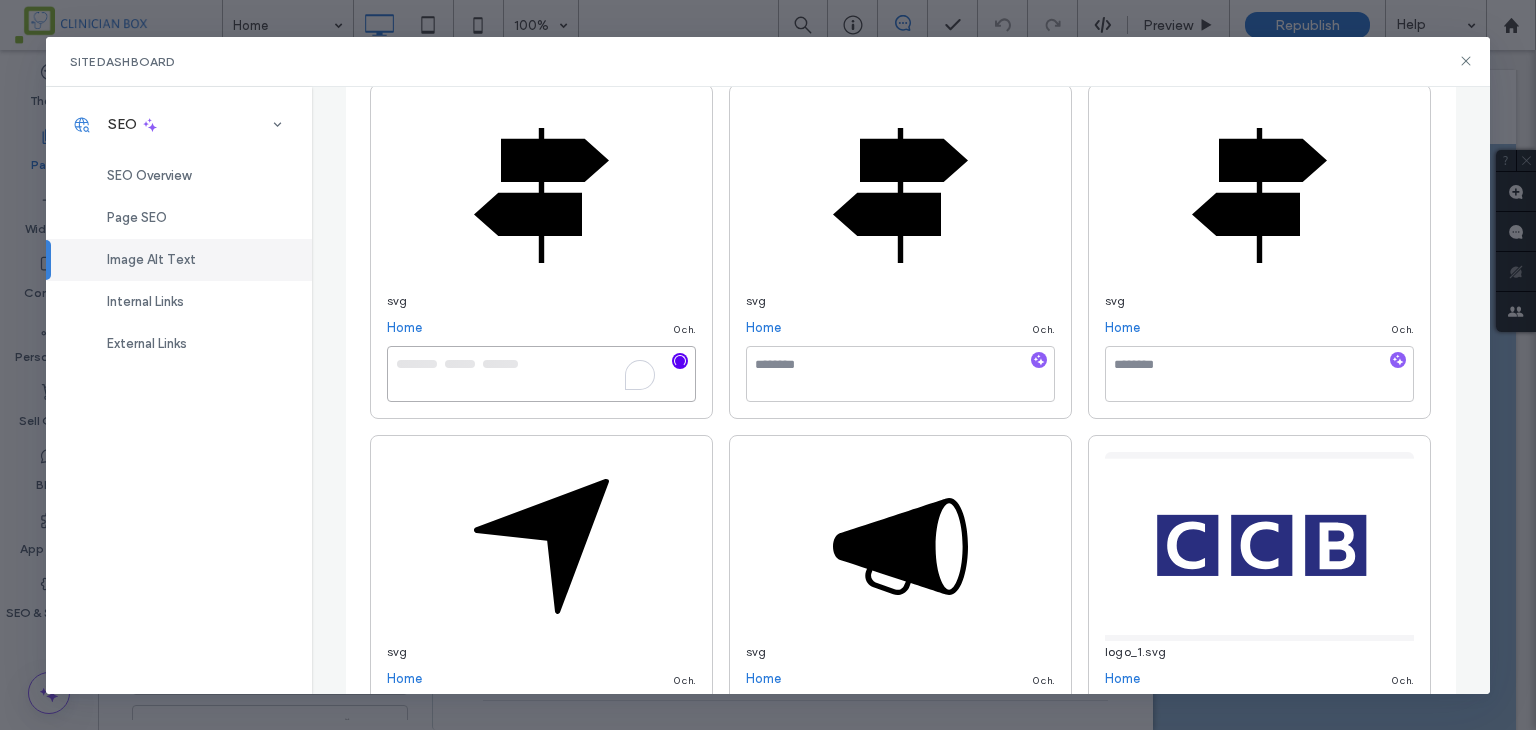 type on "**********" 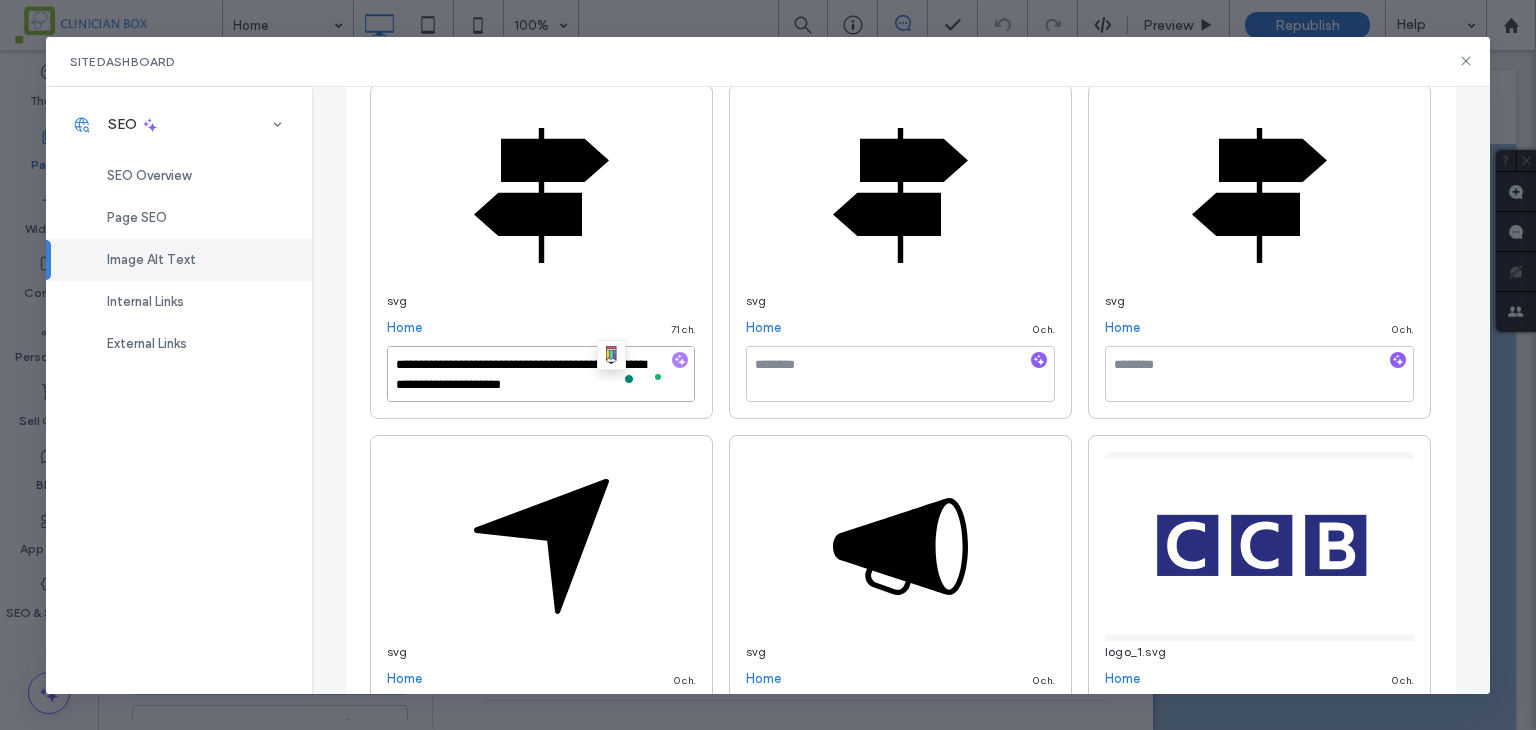 drag, startPoint x: 596, startPoint y: 383, endPoint x: 368, endPoint y: 349, distance: 230.52115 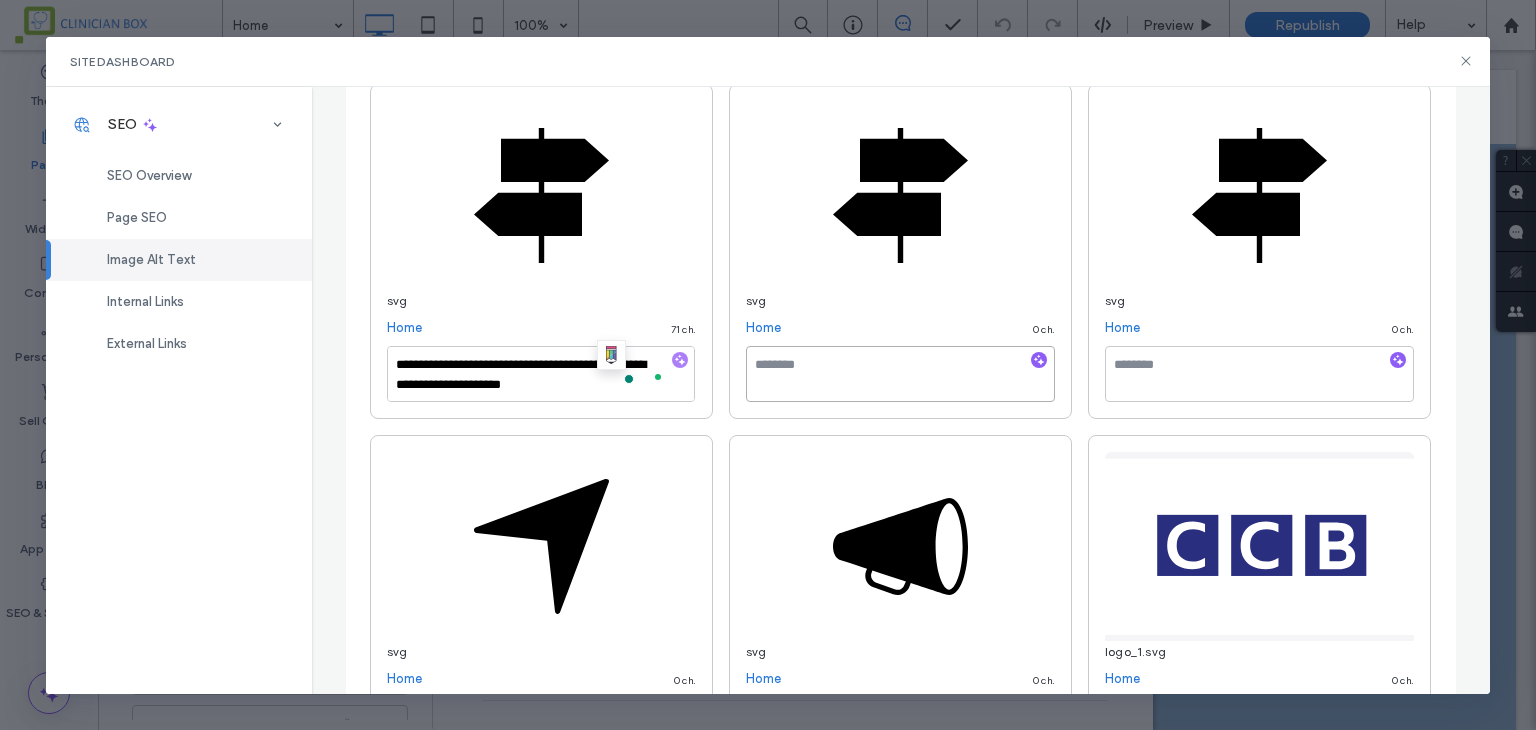click at bounding box center [900, 374] 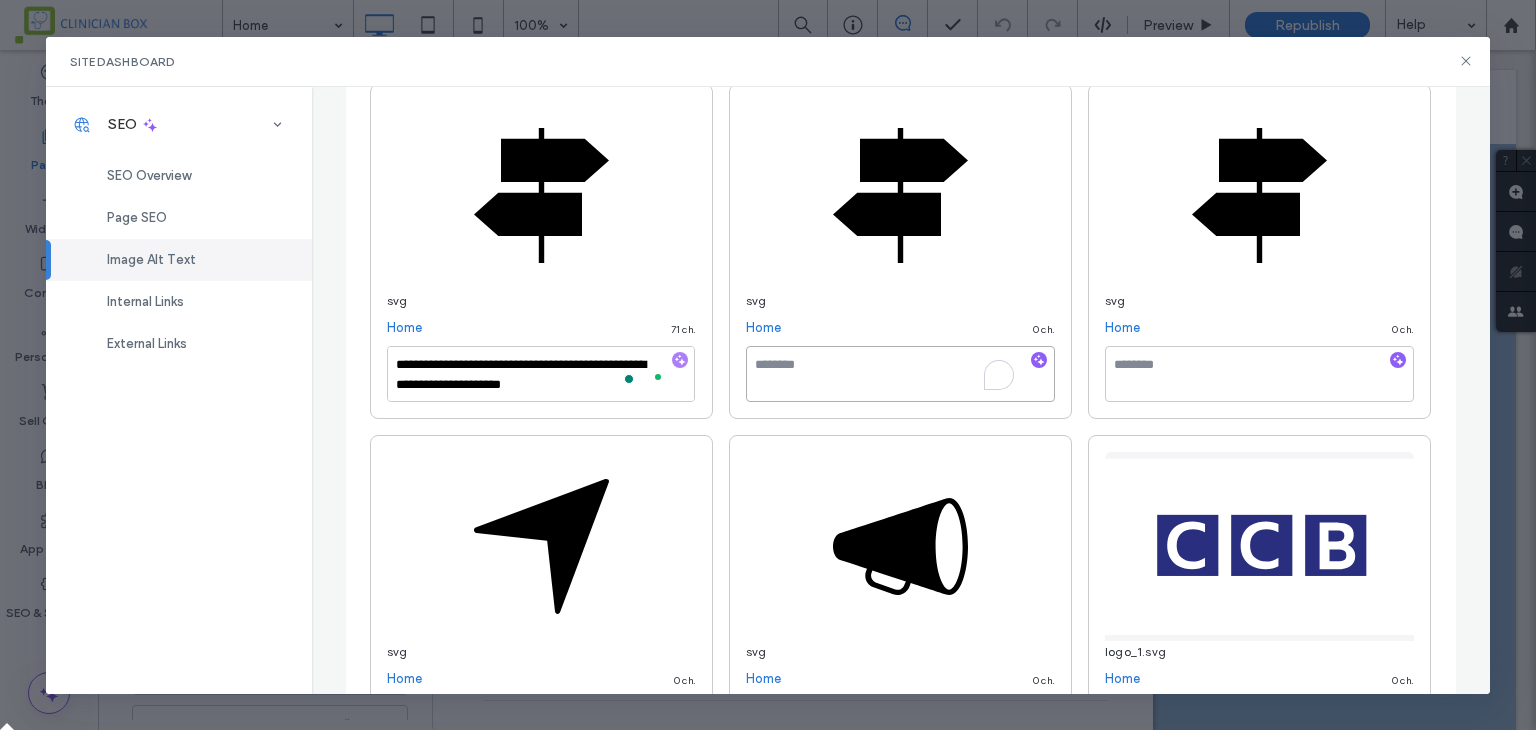 click at bounding box center [900, 374] 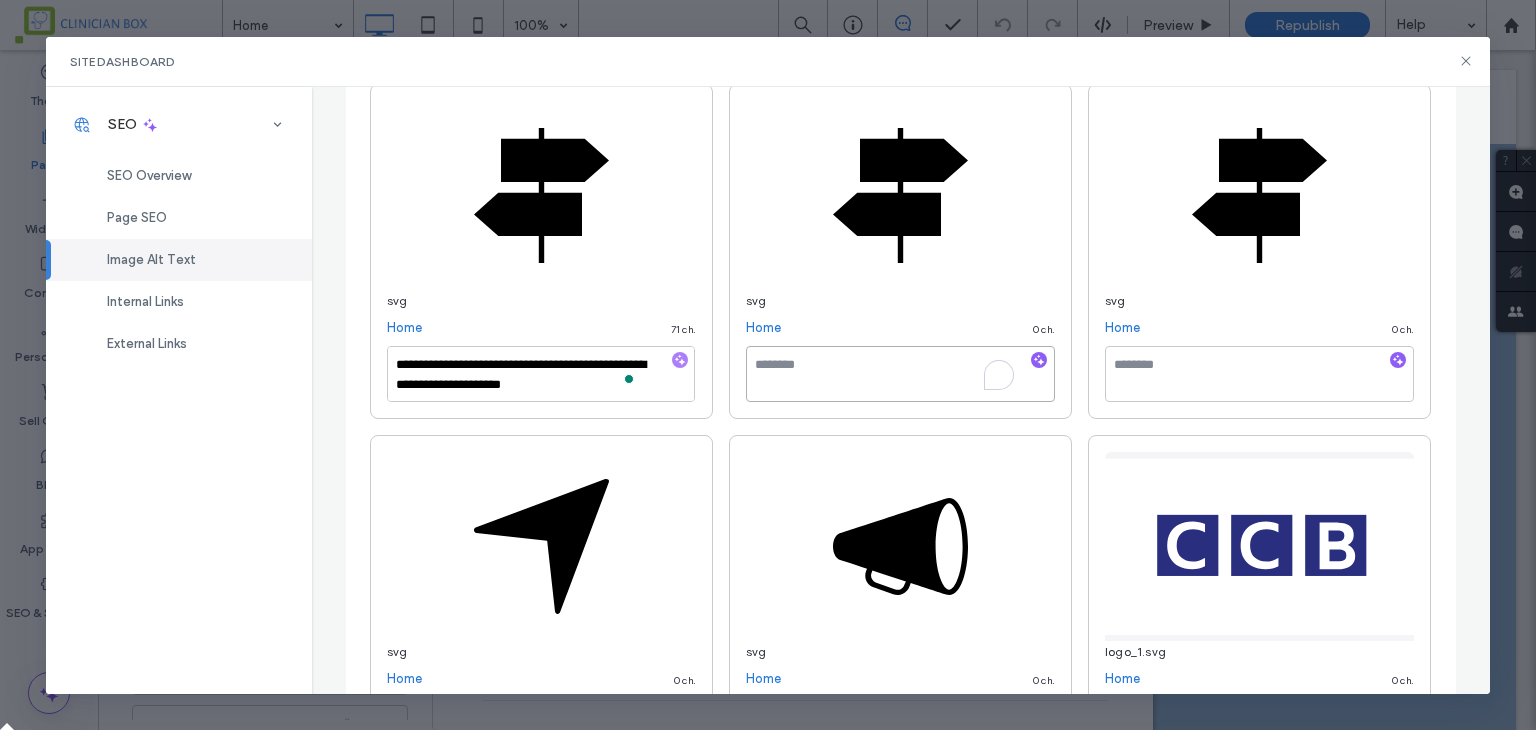 paste on "**********" 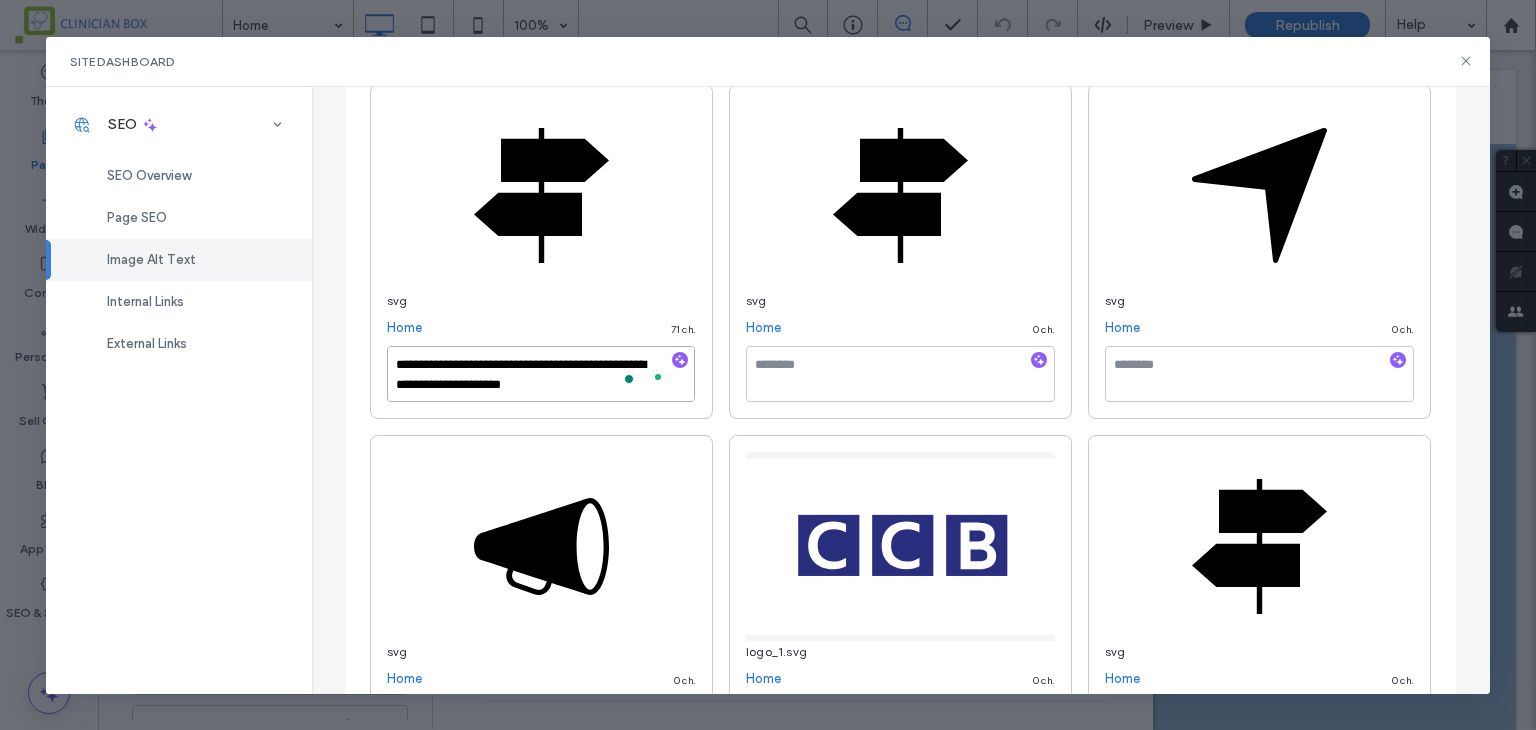 type on "**********" 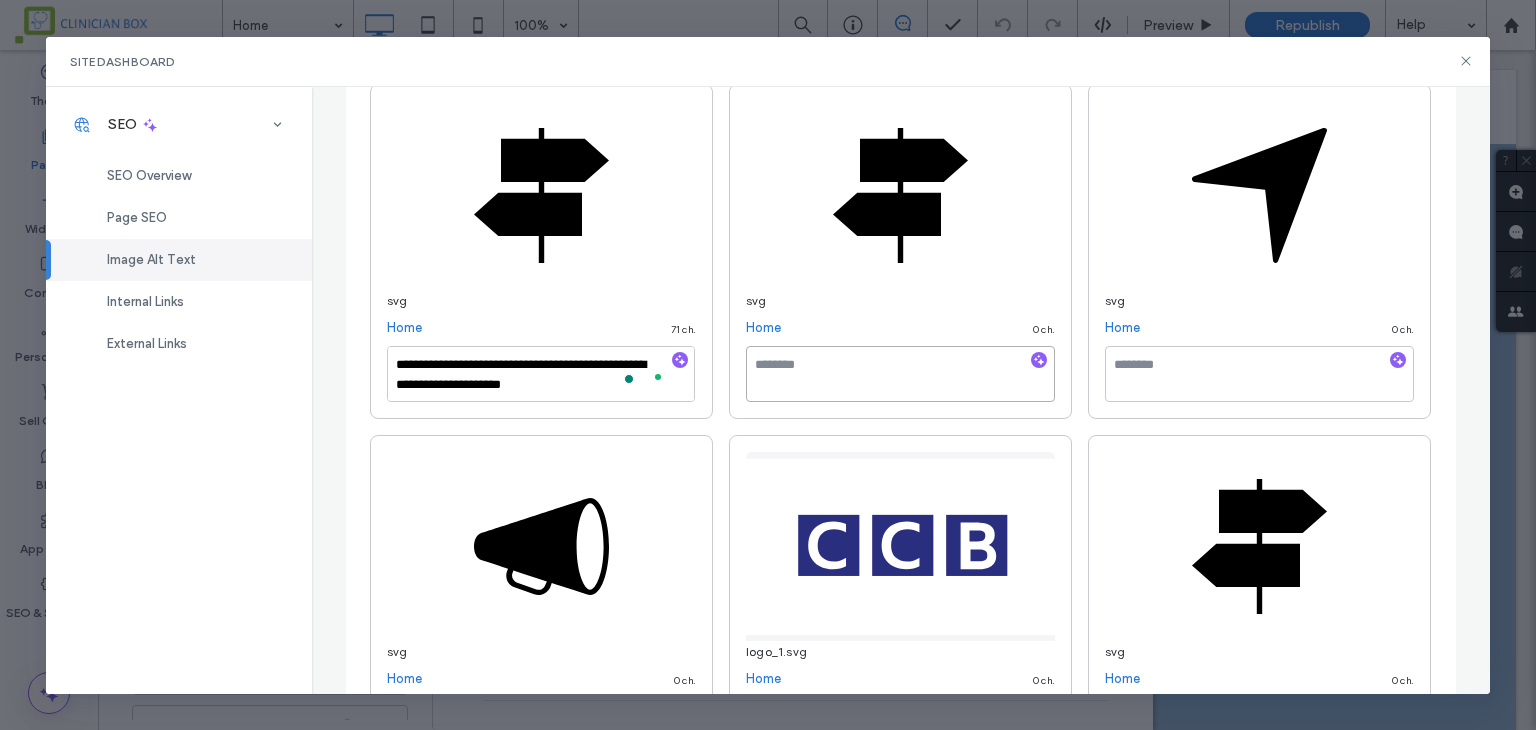 click at bounding box center [900, 374] 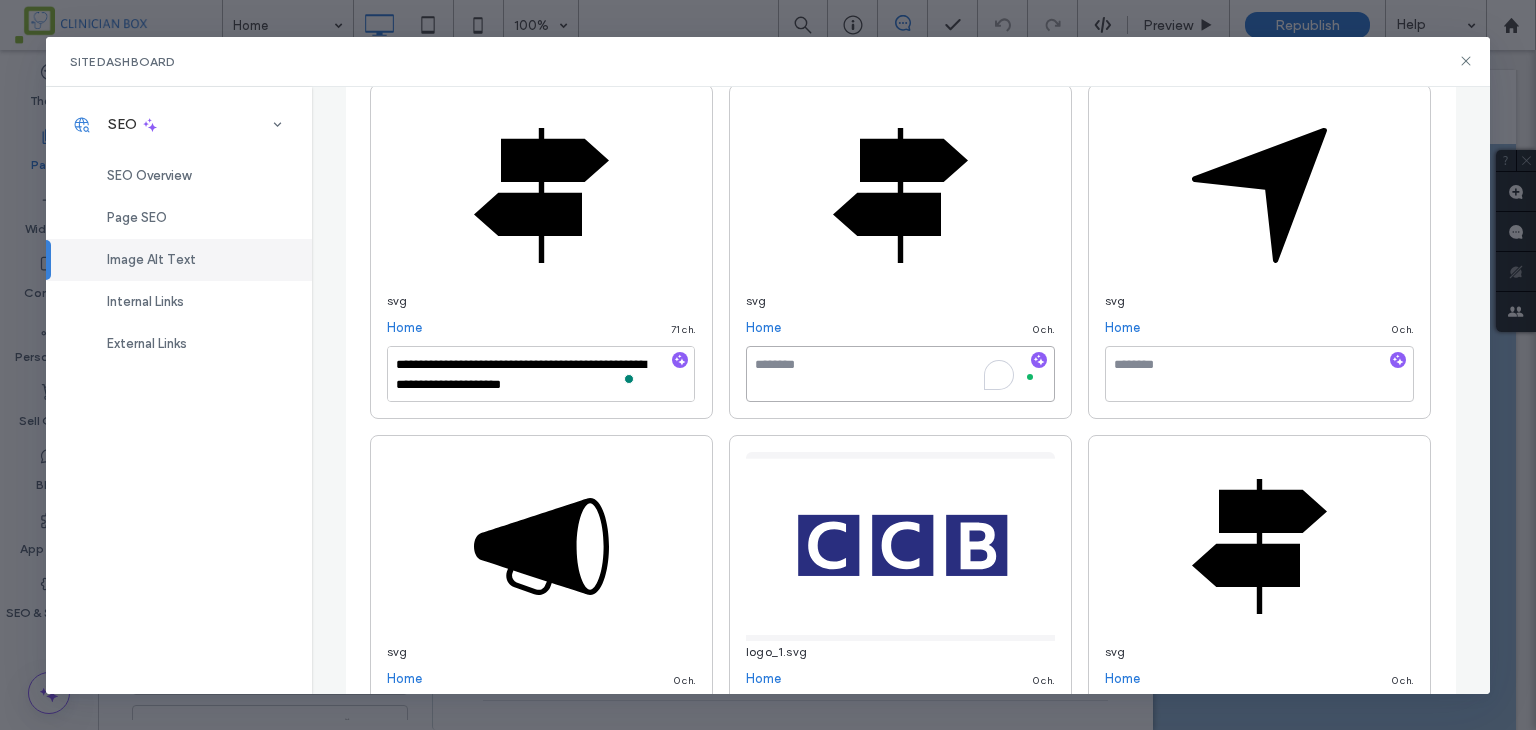 paste on "**********" 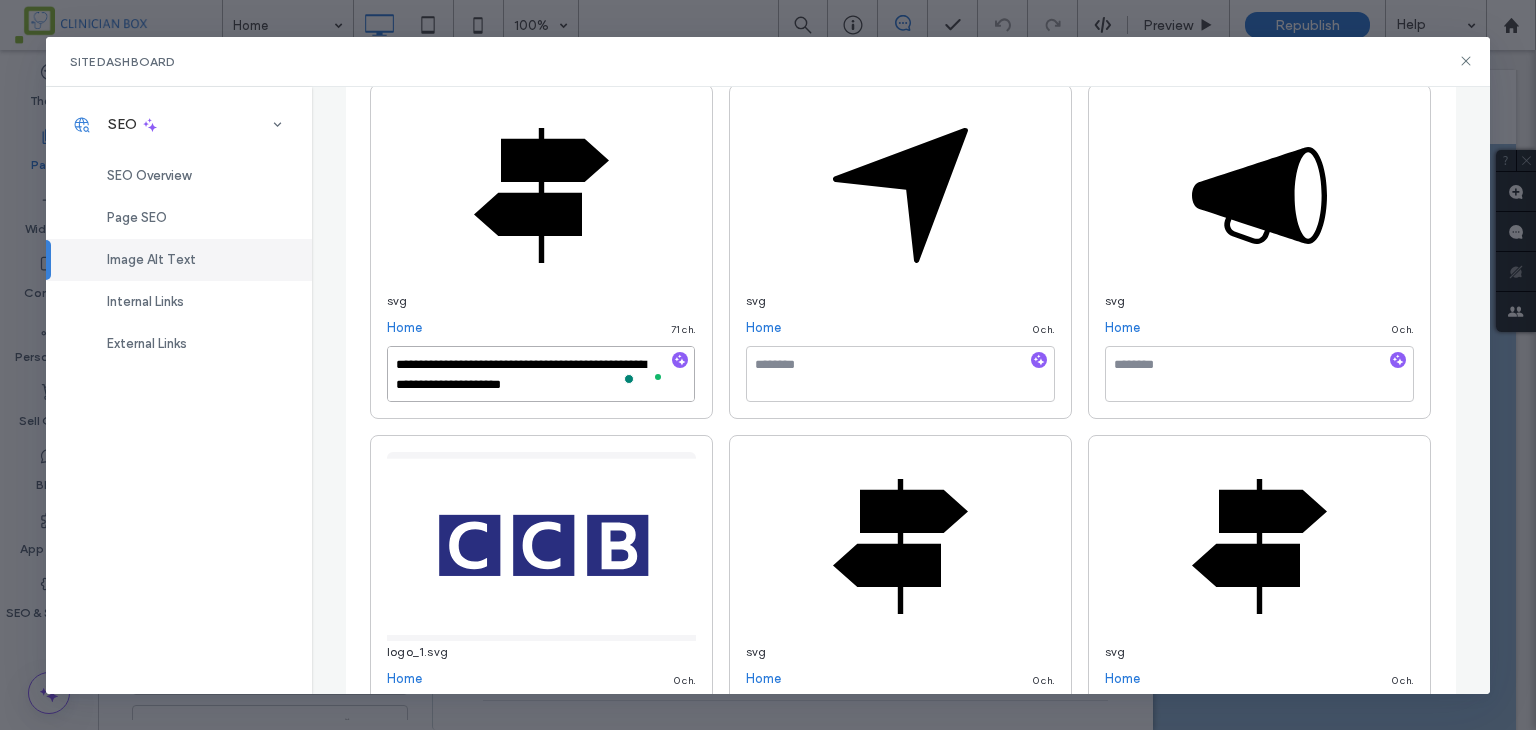 scroll, scrollTop: 1, scrollLeft: 0, axis: vertical 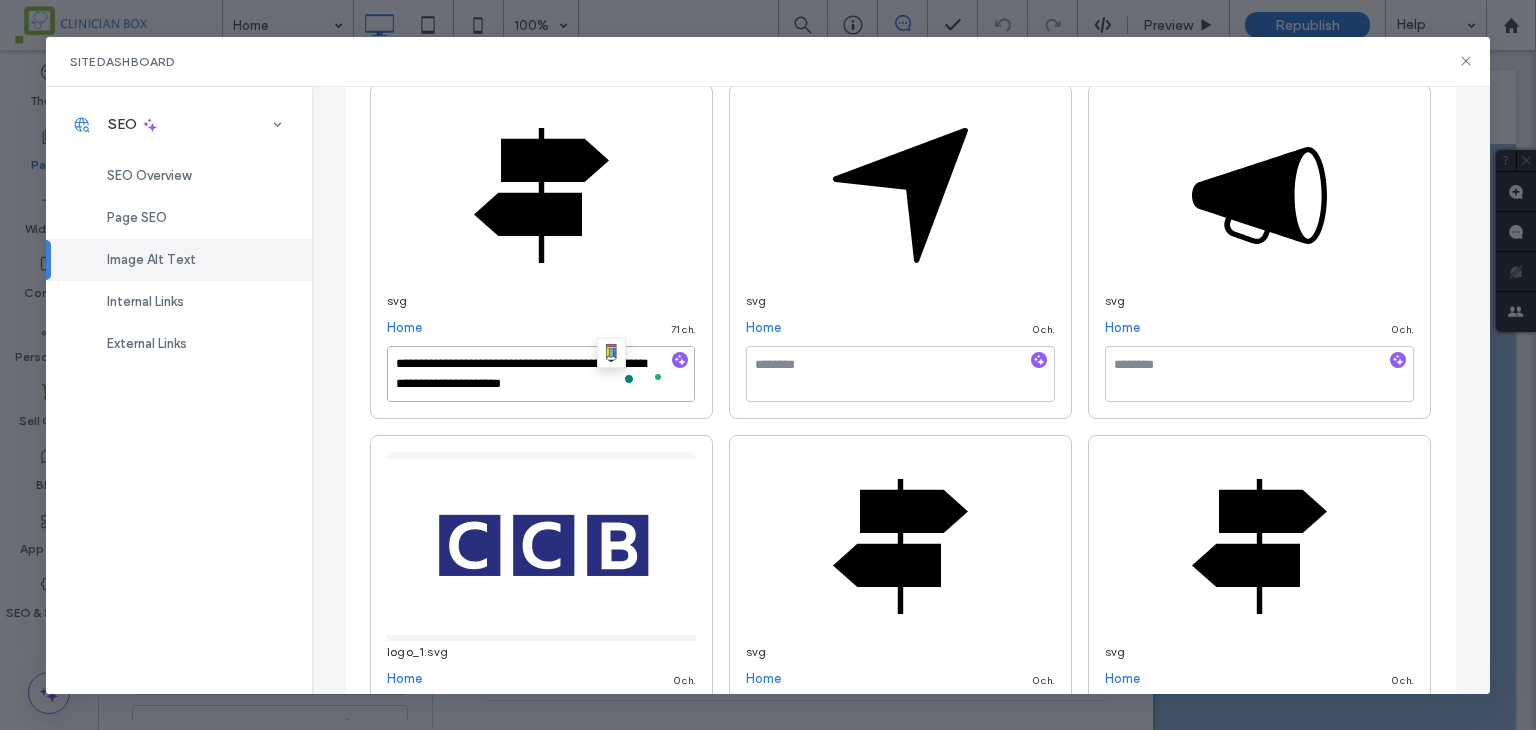 drag, startPoint x: 601, startPoint y: 385, endPoint x: 449, endPoint y: 384, distance: 152.0033 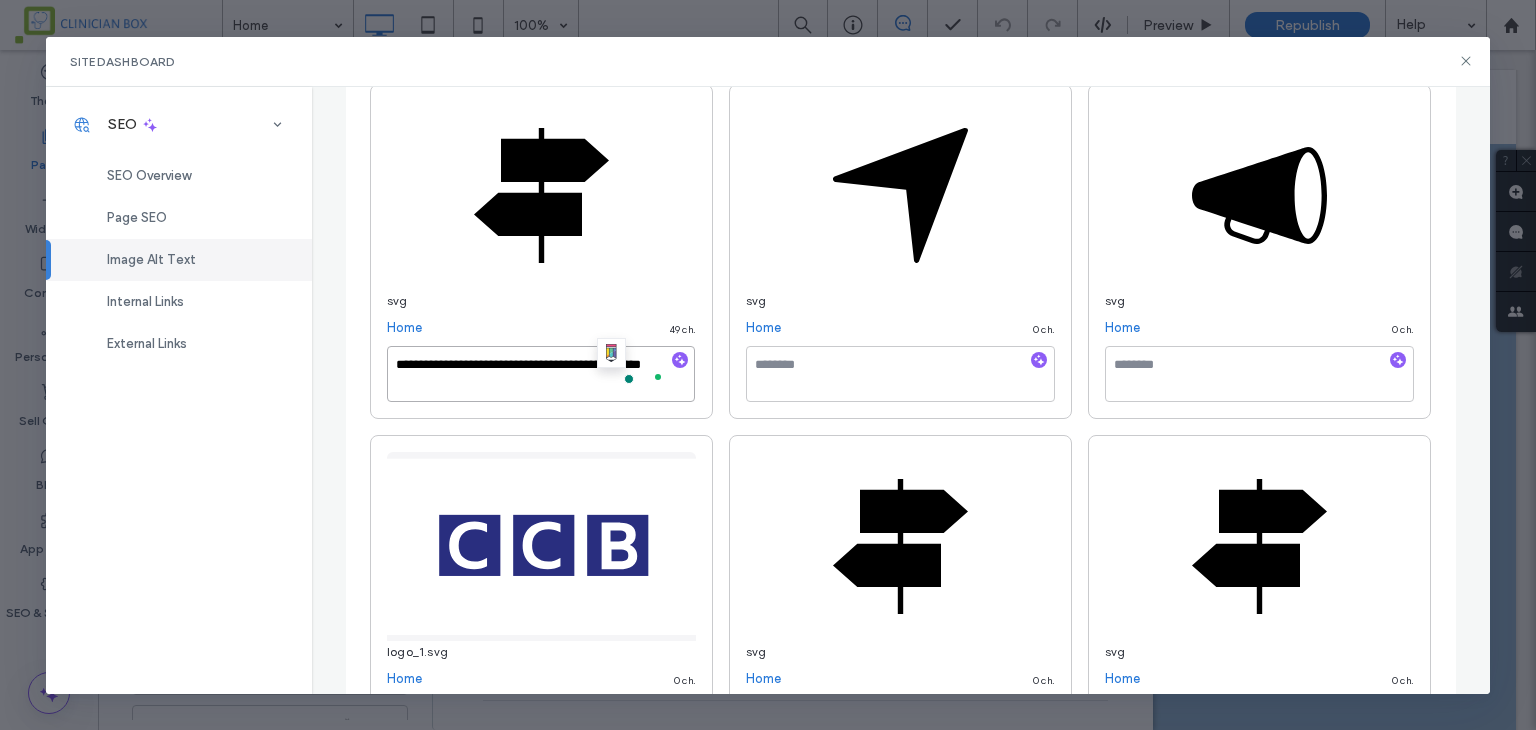 type on "**********" 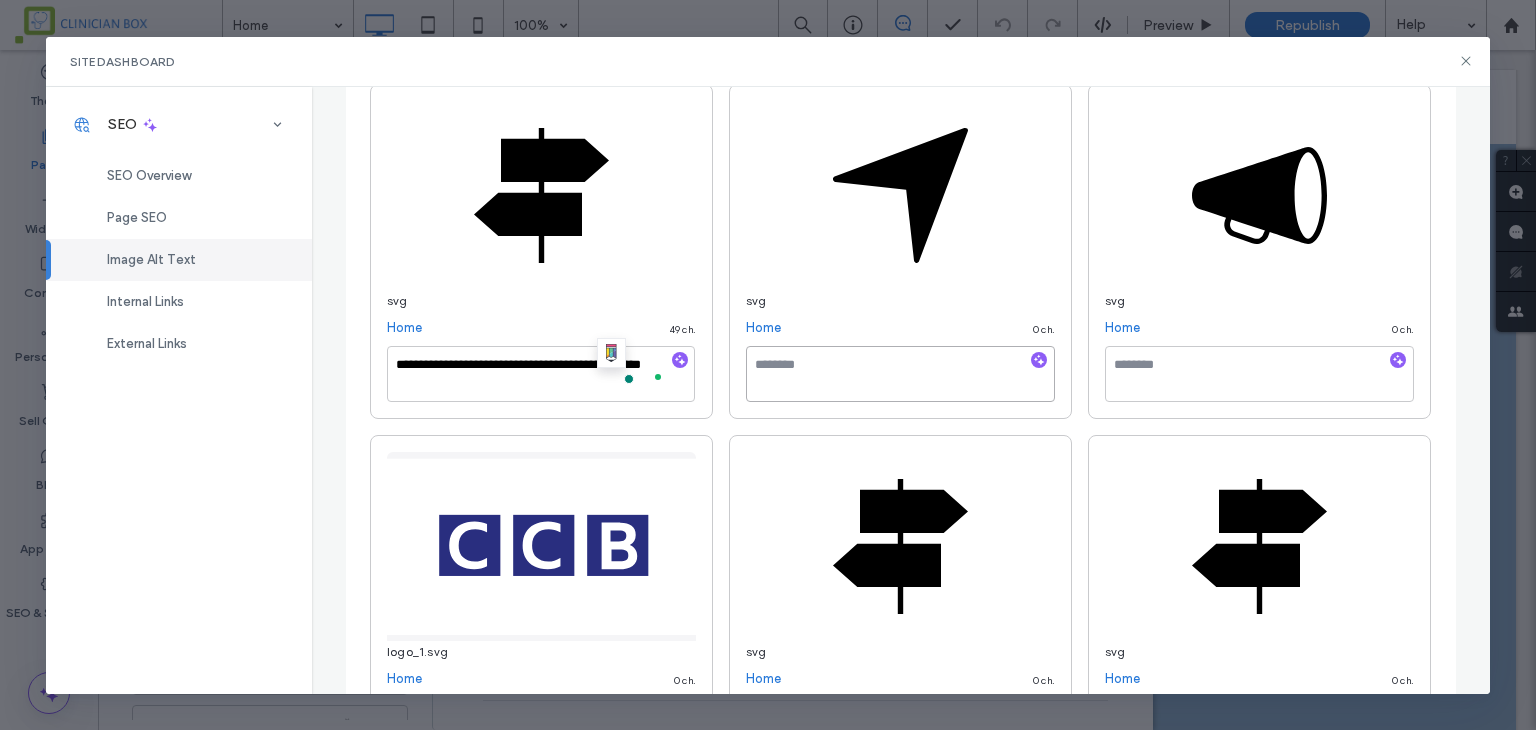 click at bounding box center (900, 374) 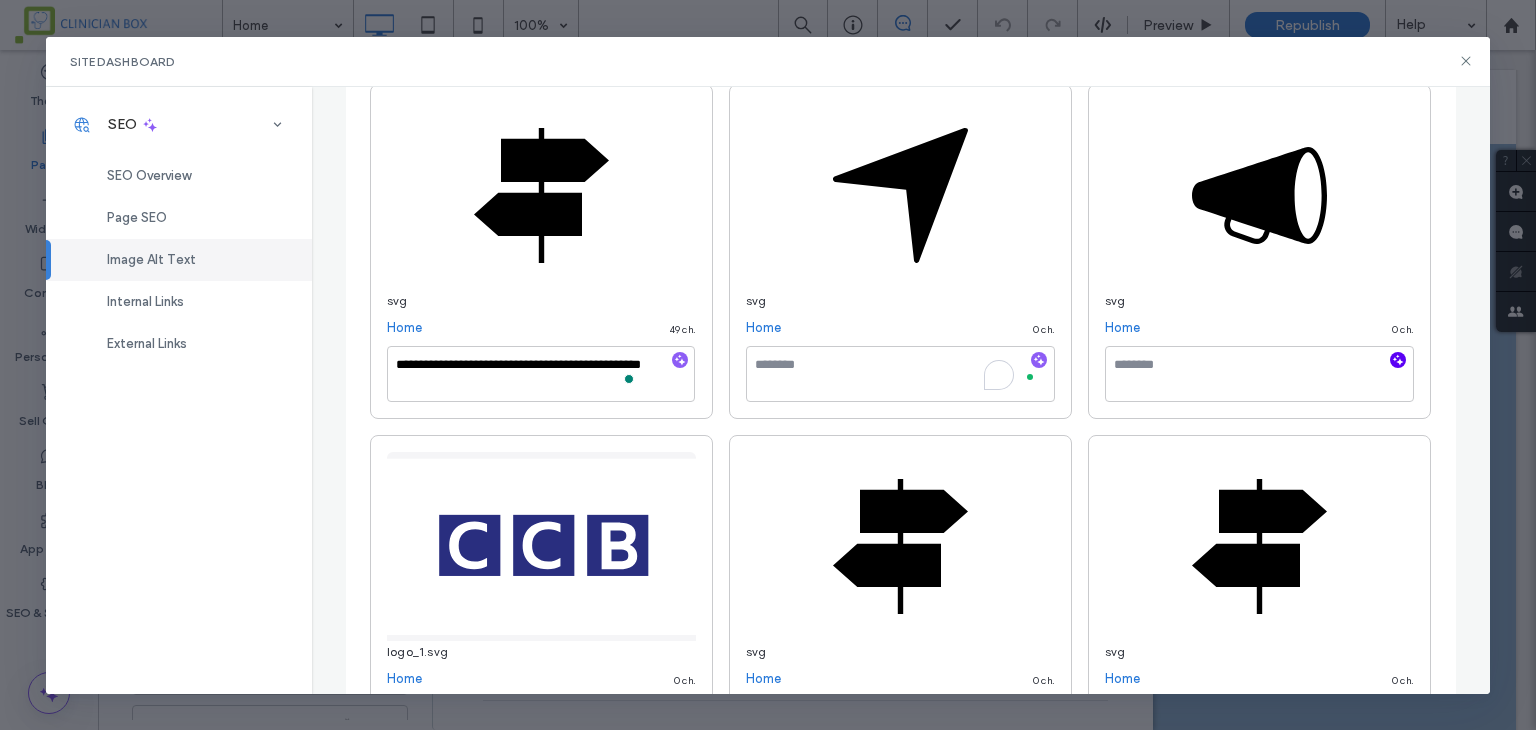 click 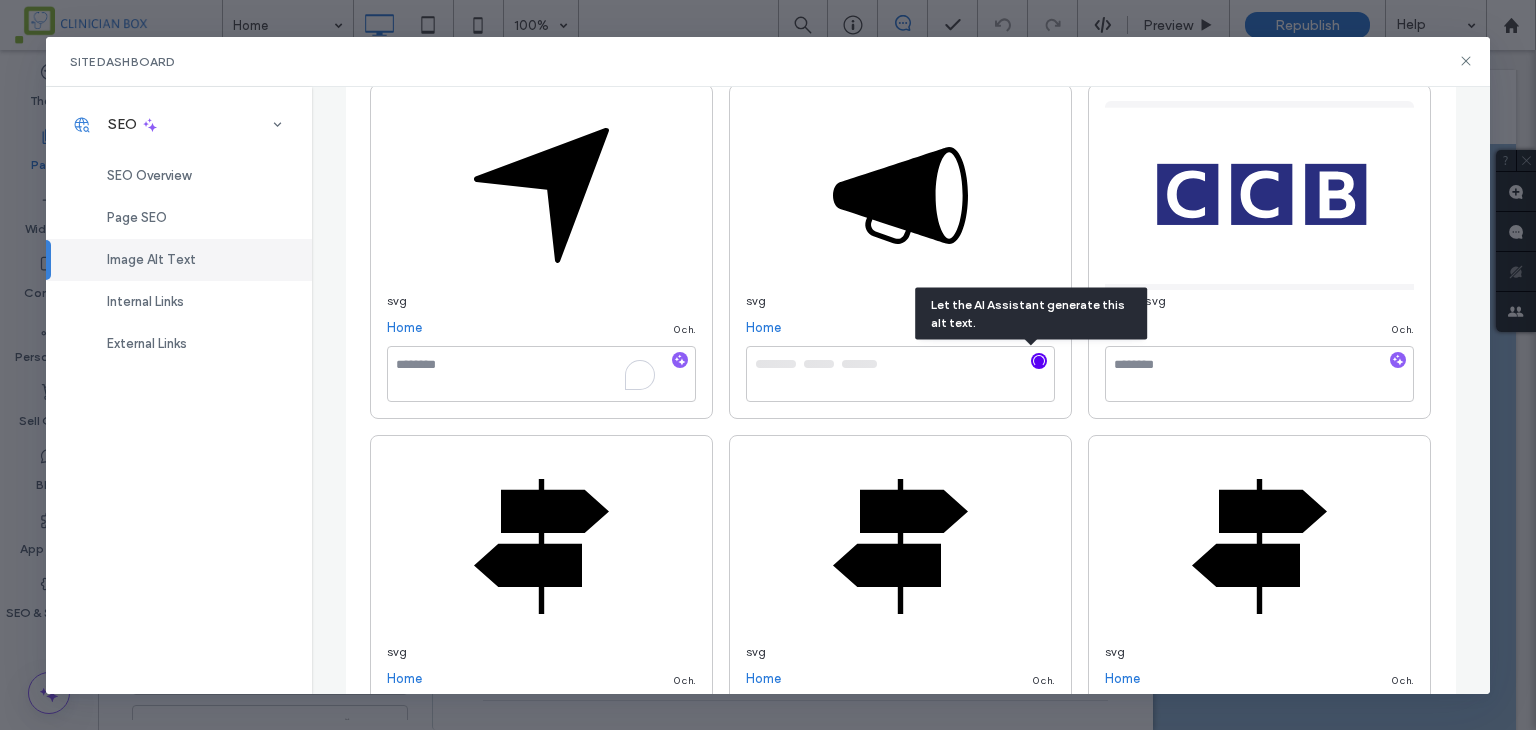 click 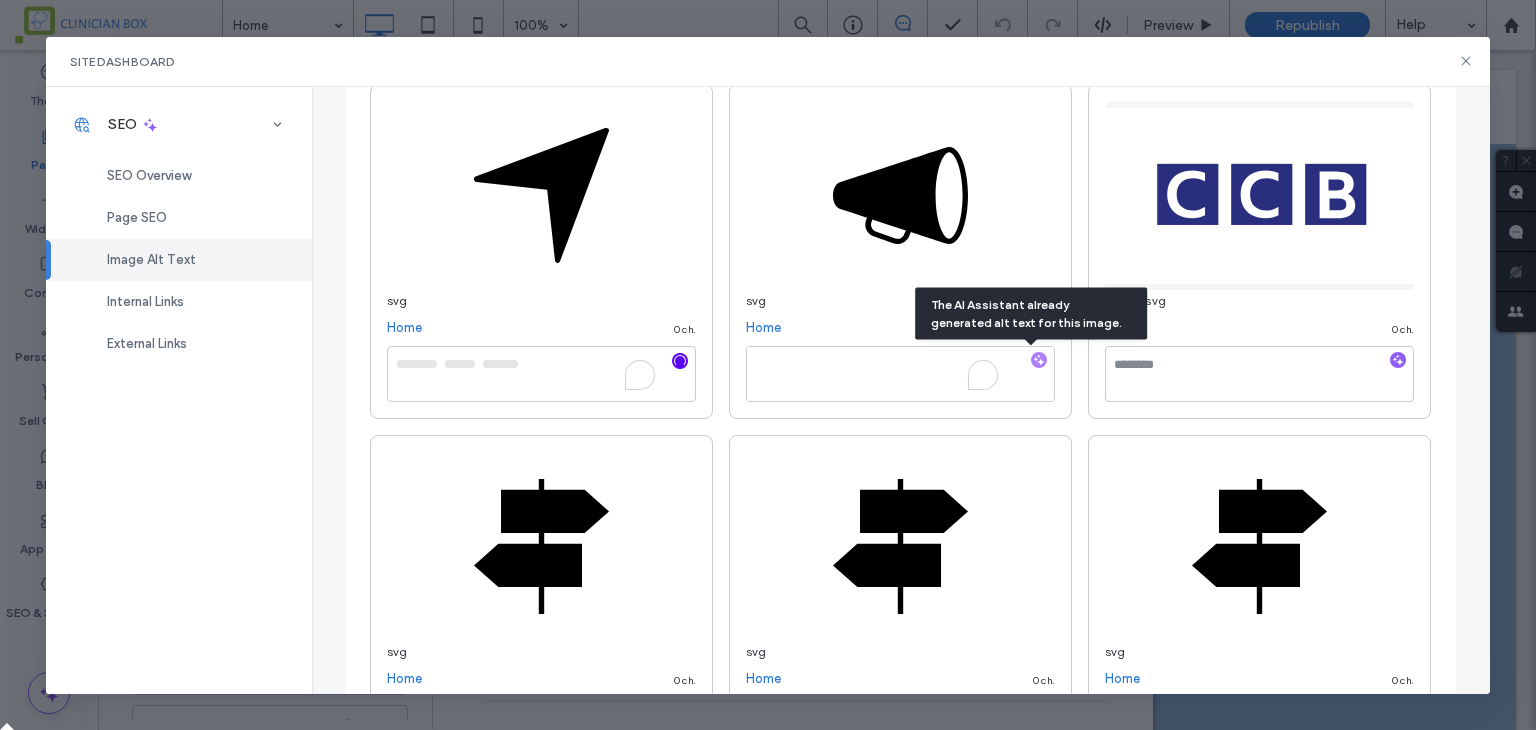 type on "**********" 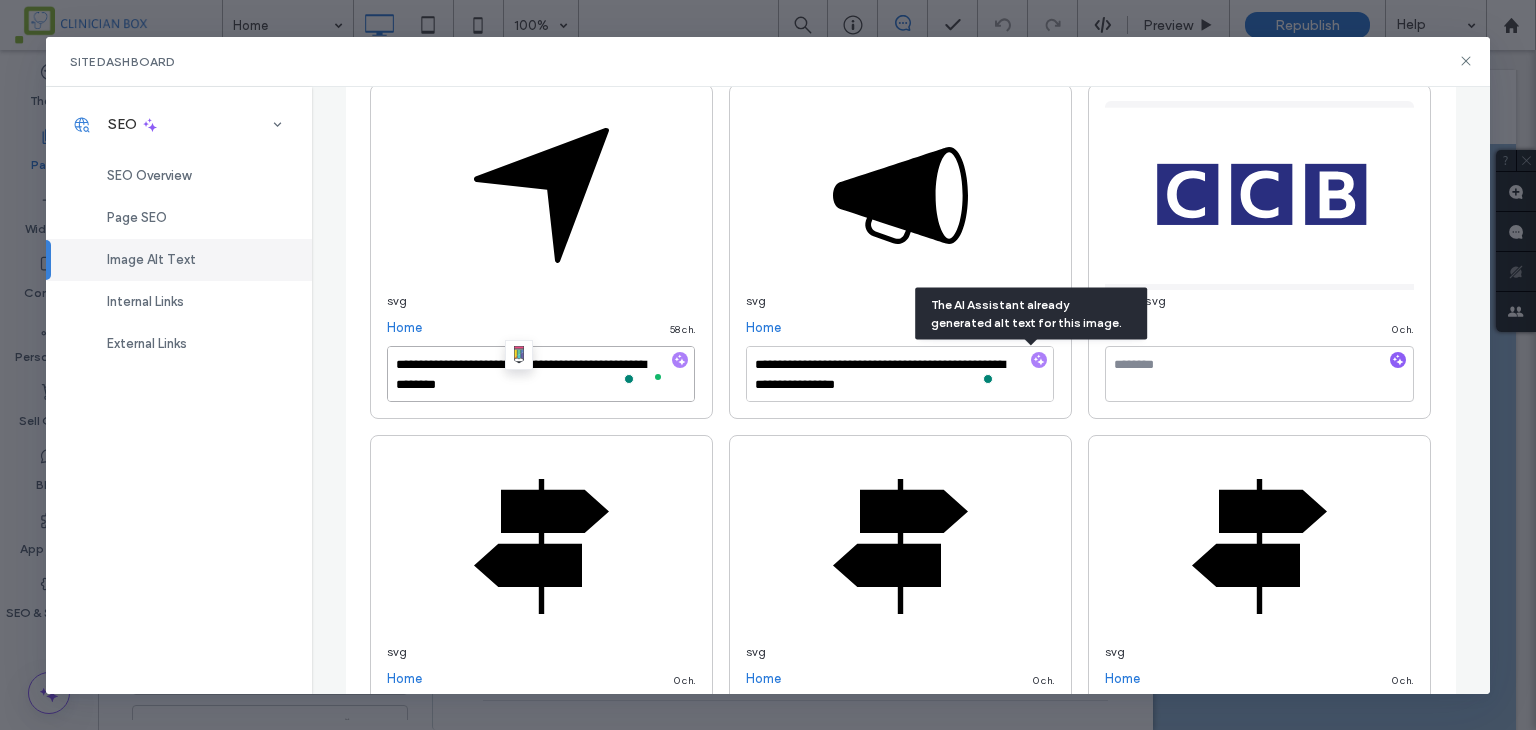 drag, startPoint x: 596, startPoint y: 366, endPoint x: 581, endPoint y: 377, distance: 18.601076 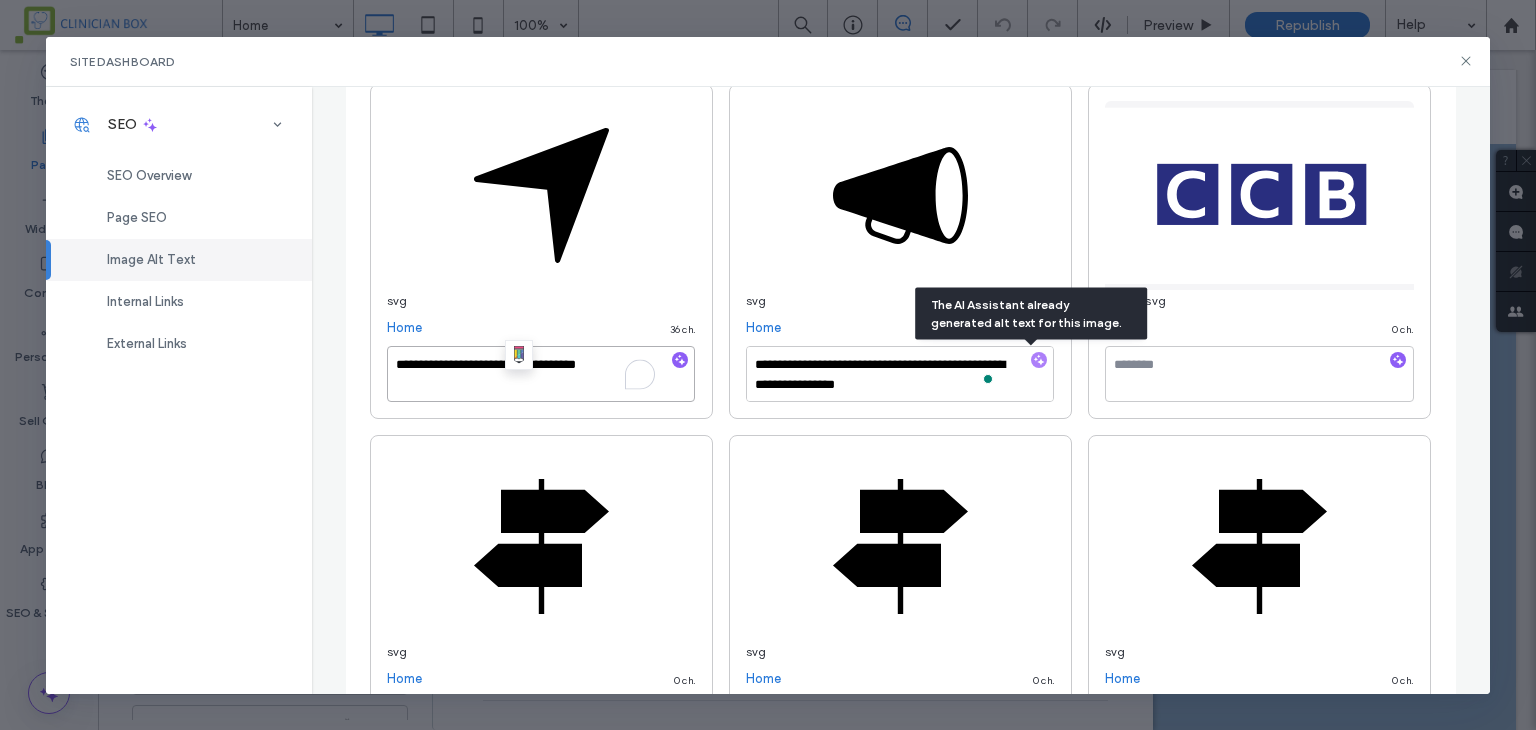 type on "**********" 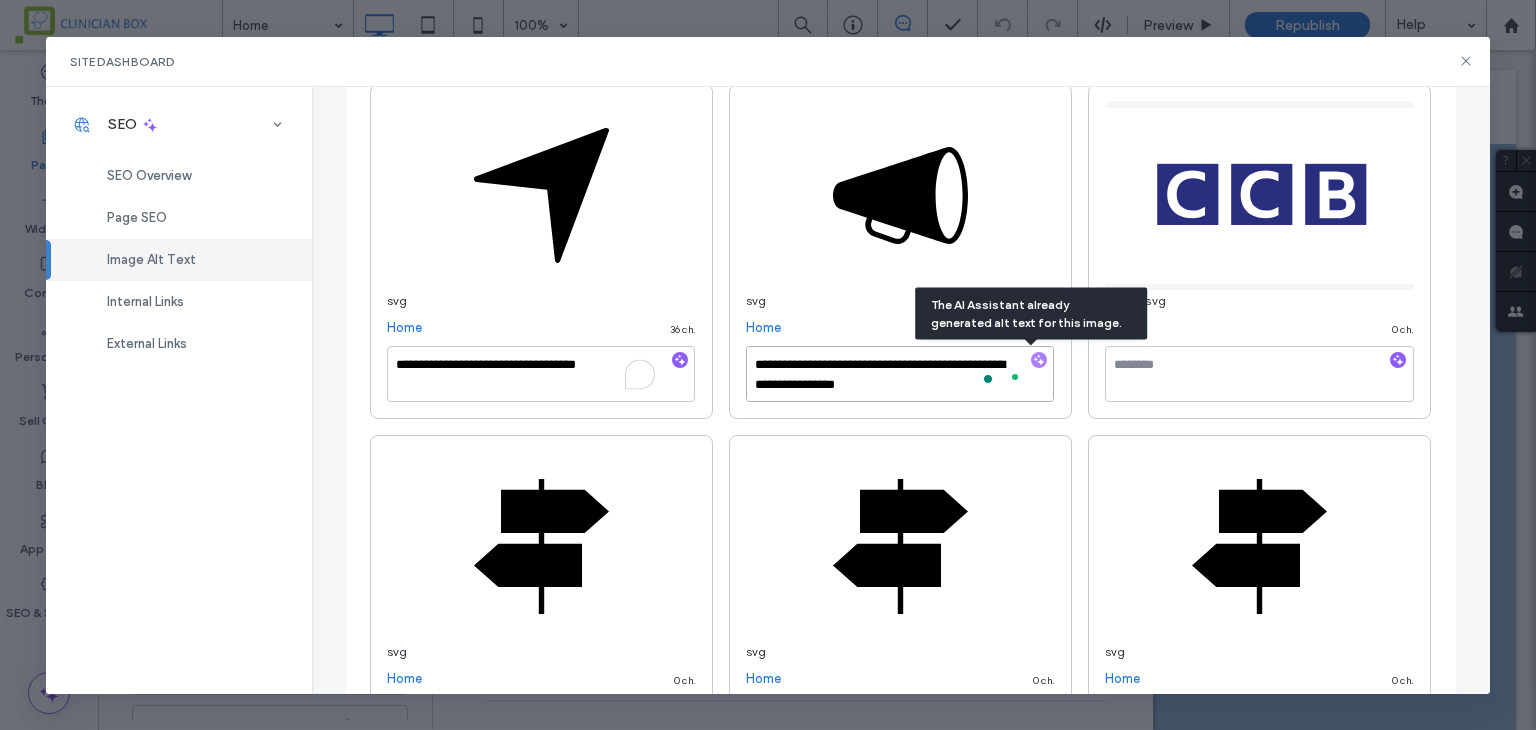 click on "**********" at bounding box center [900, 374] 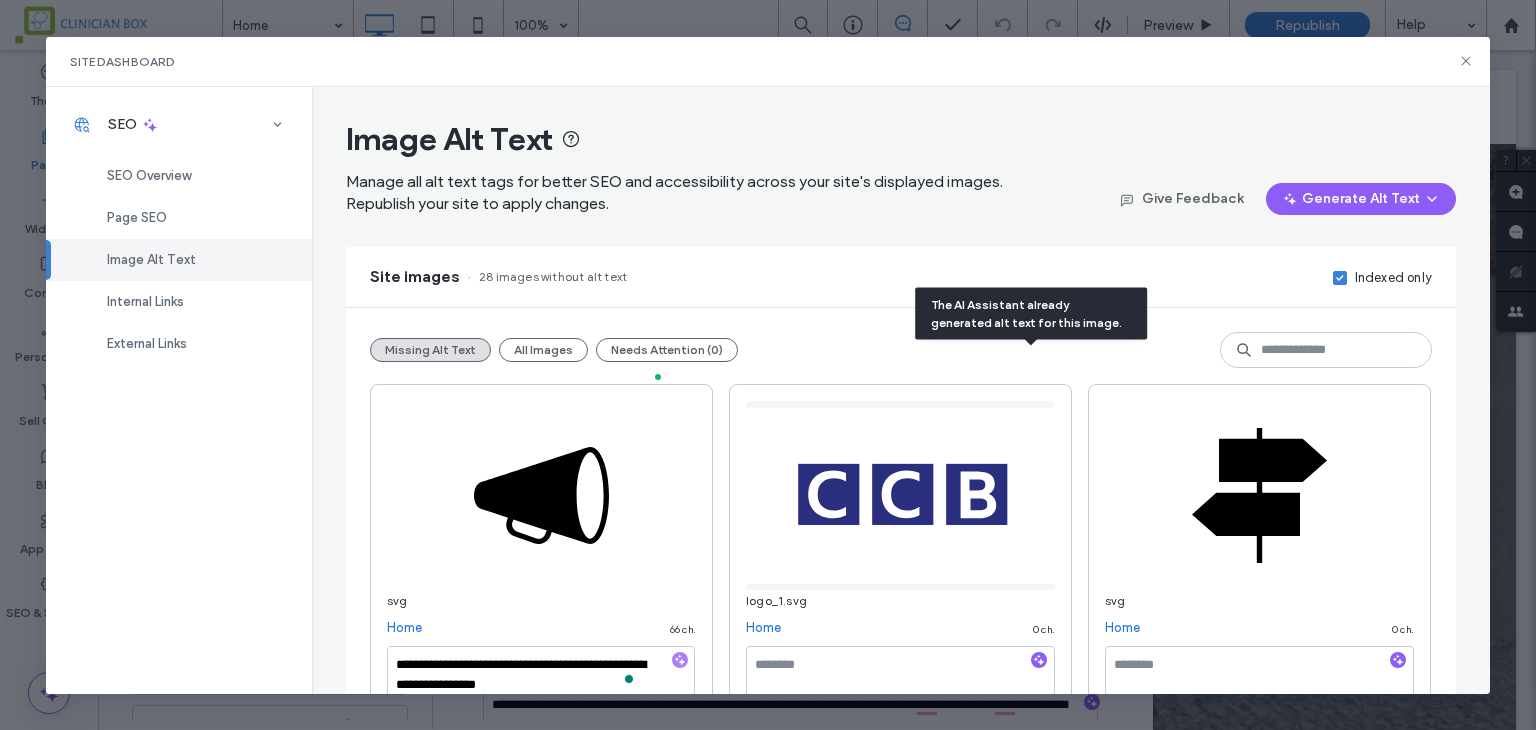 scroll, scrollTop: 1444, scrollLeft: 0, axis: vertical 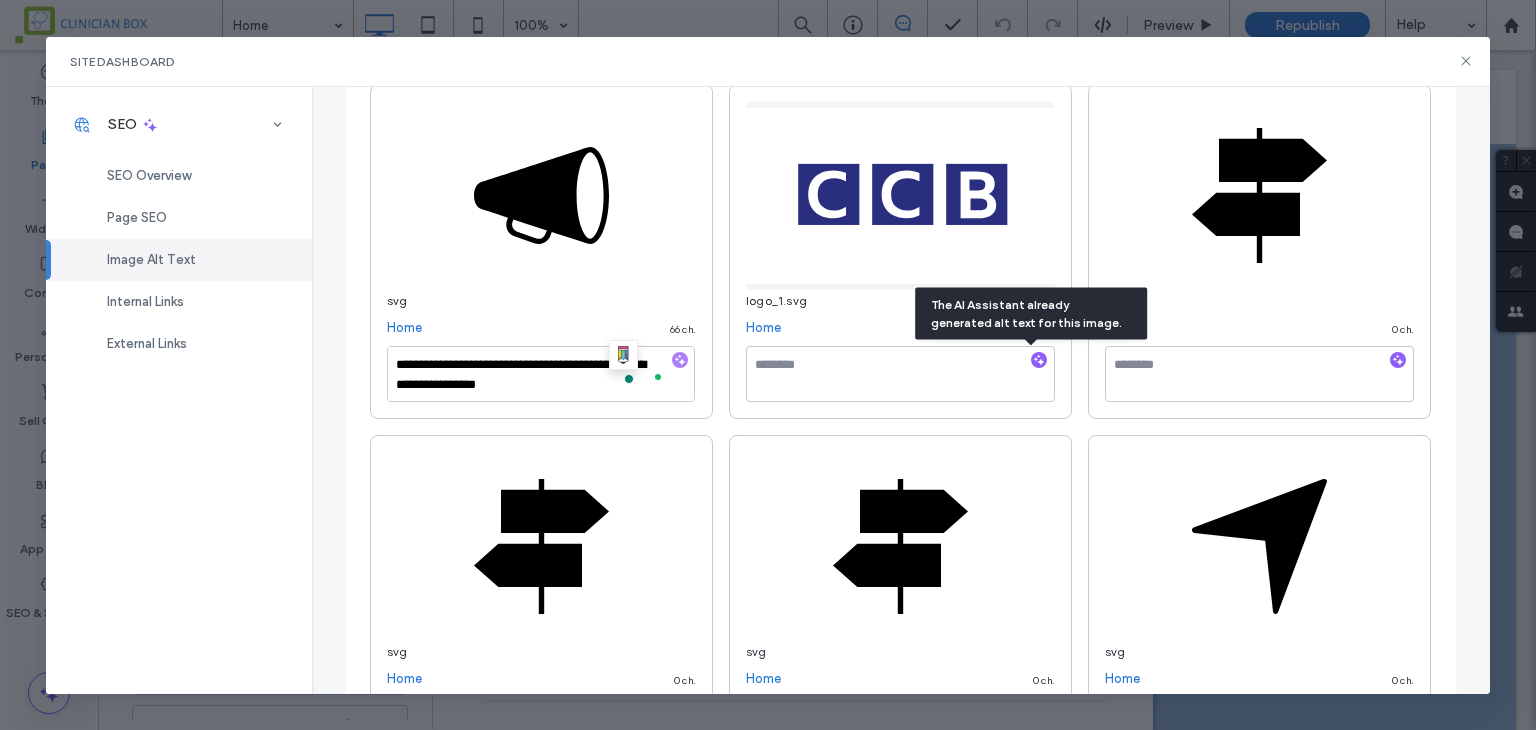 drag, startPoint x: 613, startPoint y: 383, endPoint x: 460, endPoint y: 385, distance: 153.01308 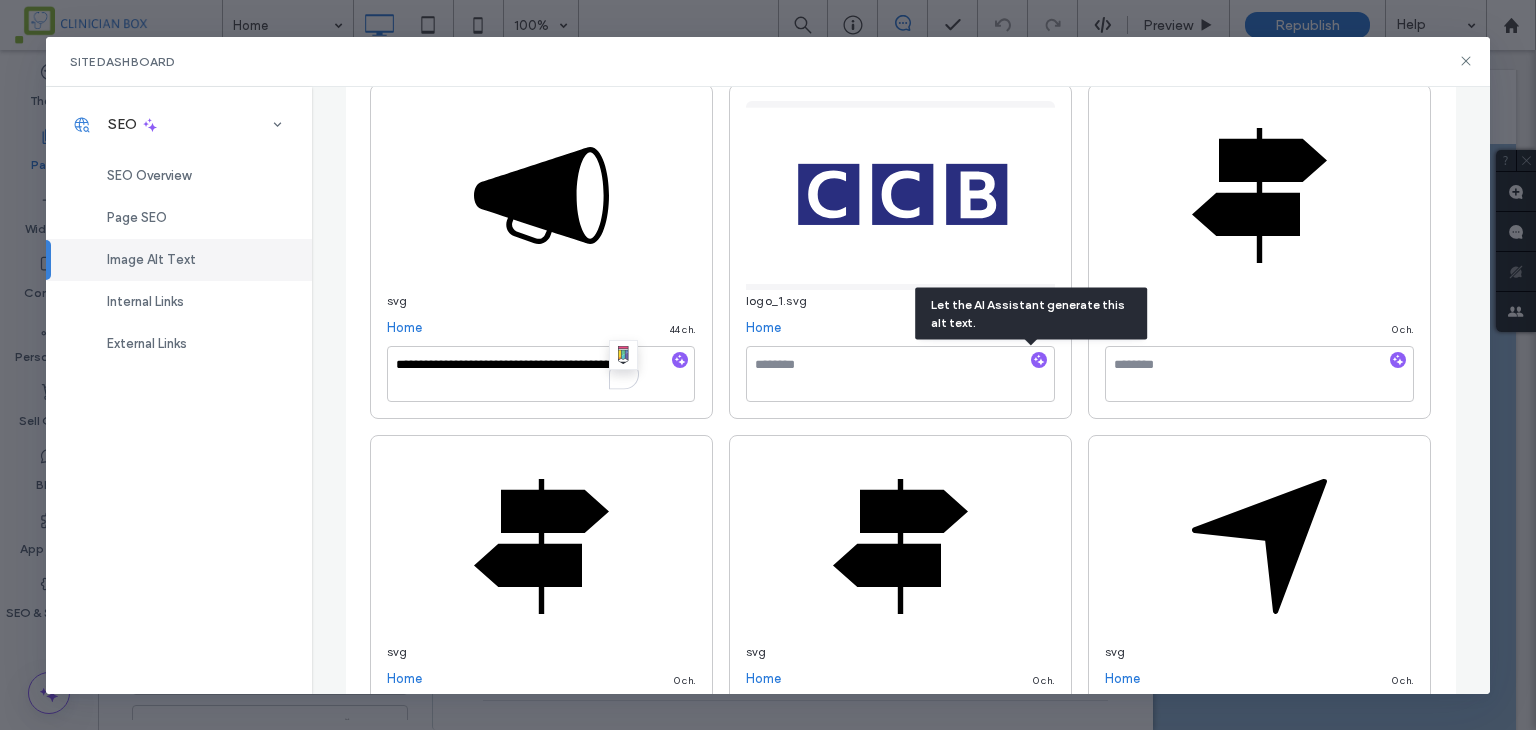 type on "**********" 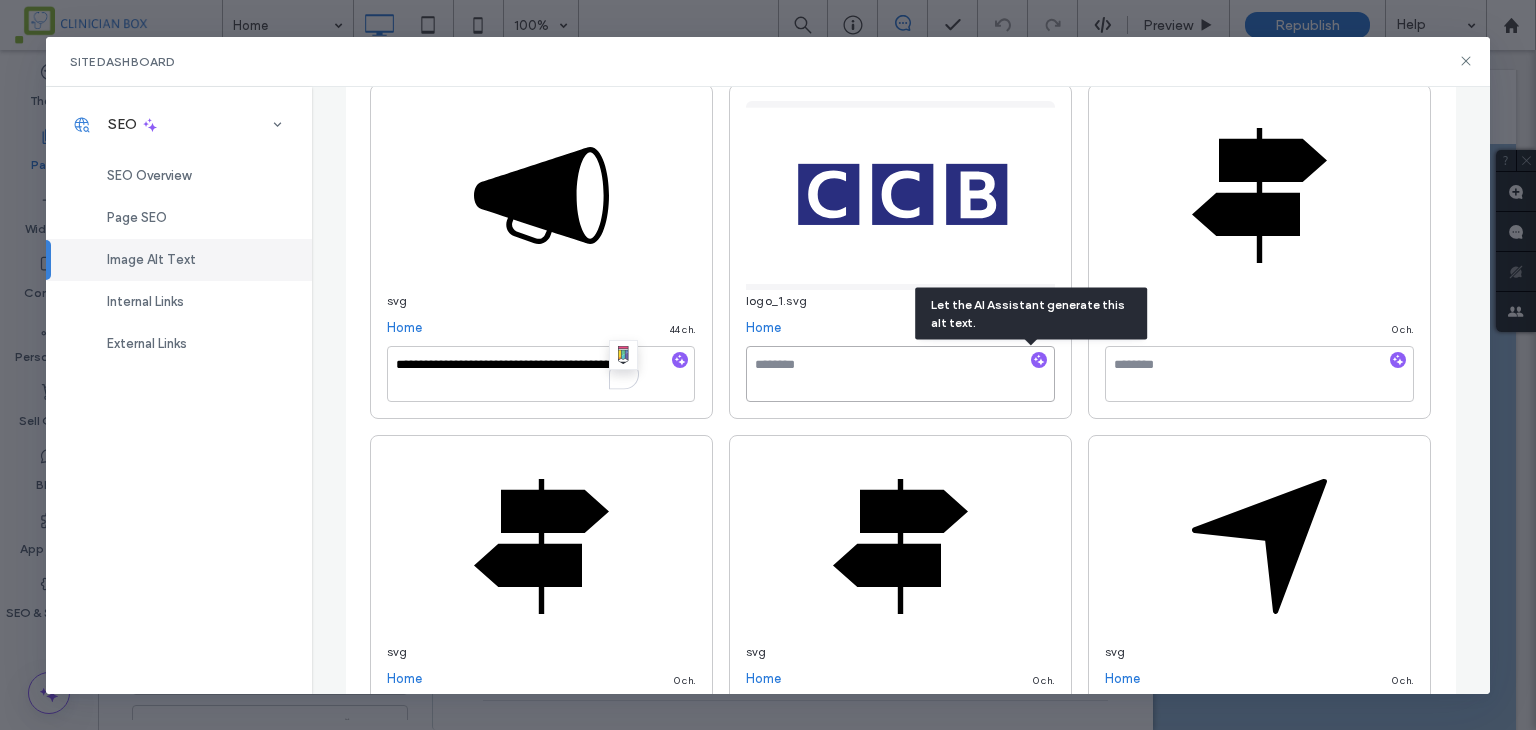 click at bounding box center (900, 374) 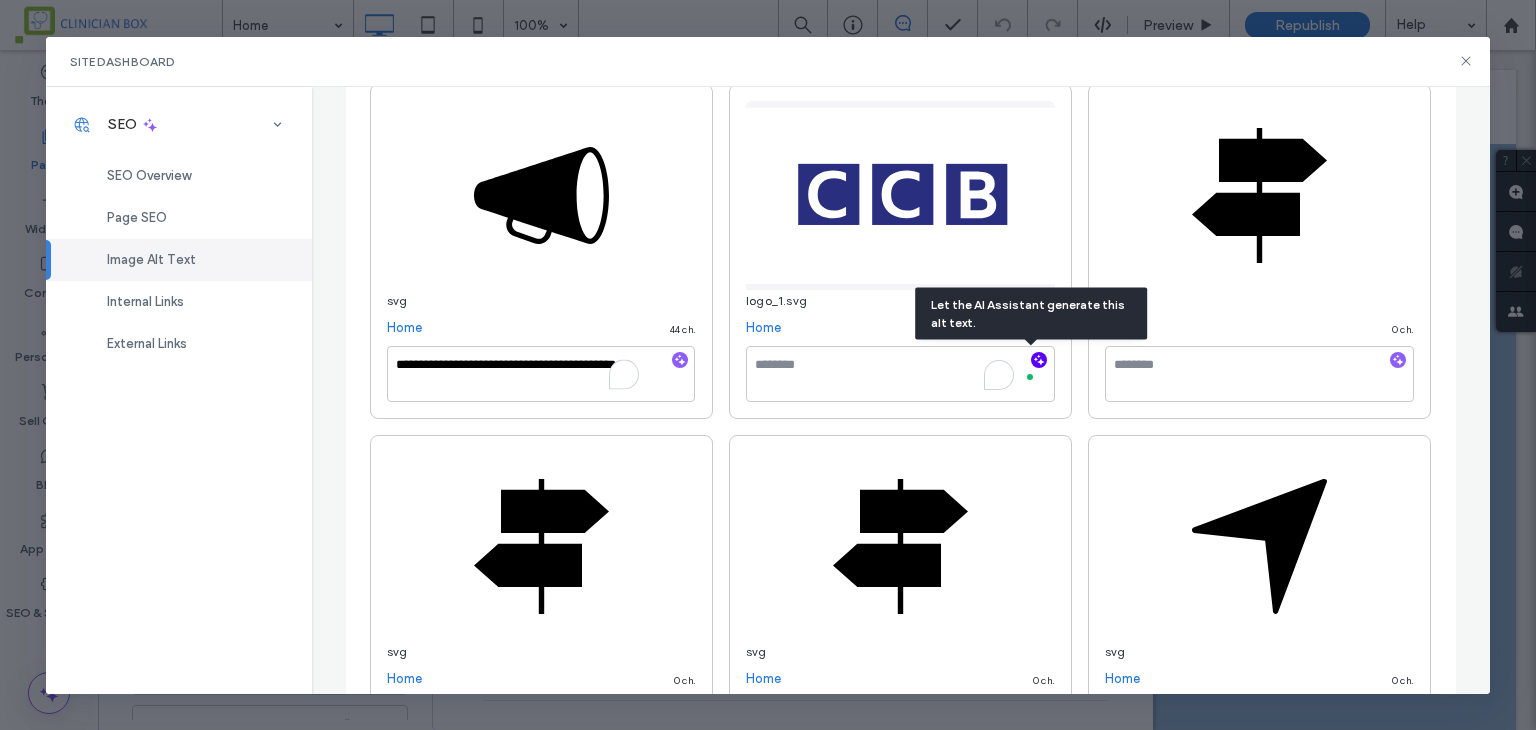 click 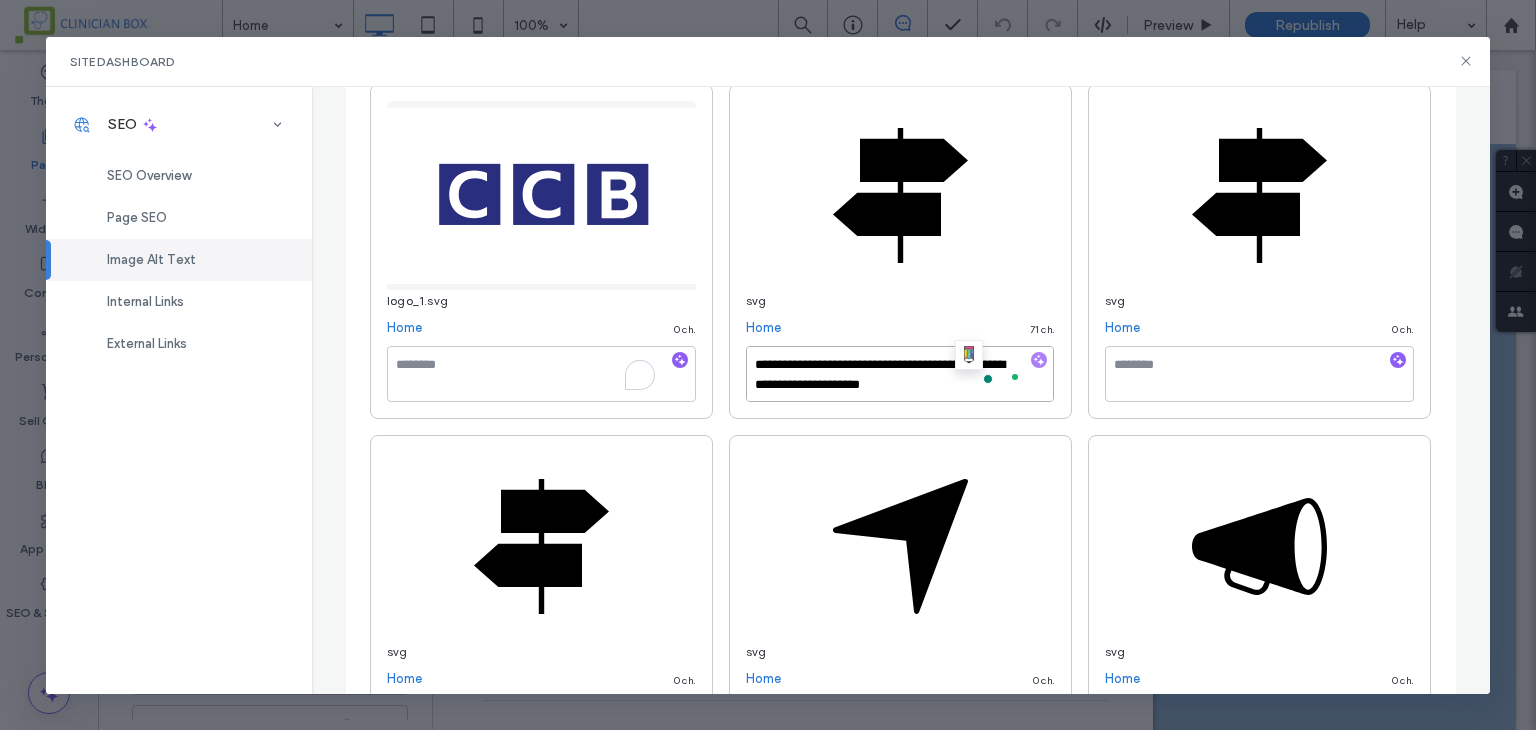 drag, startPoint x: 962, startPoint y: 384, endPoint x: 747, endPoint y: 345, distance: 218.50858 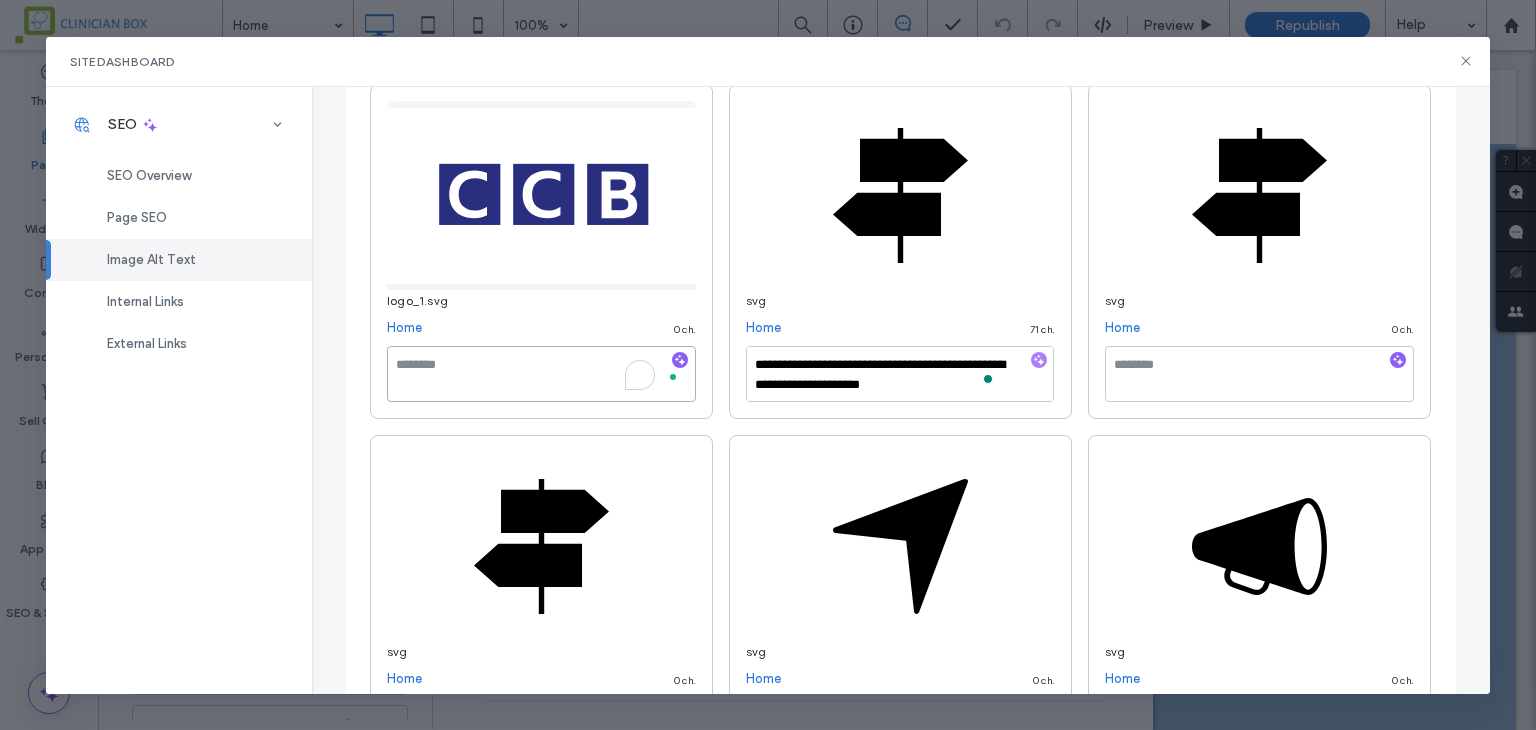 click at bounding box center (541, 374) 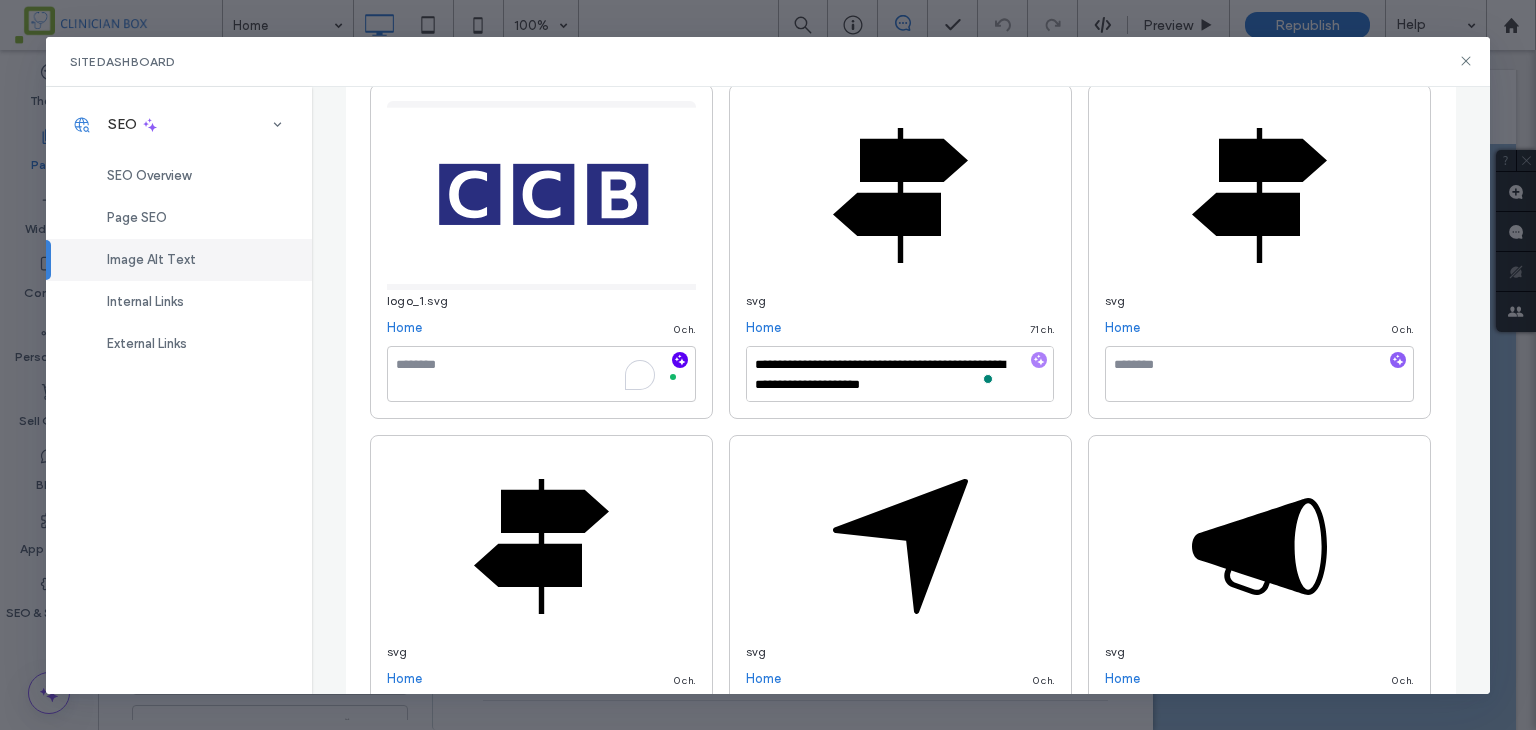 click 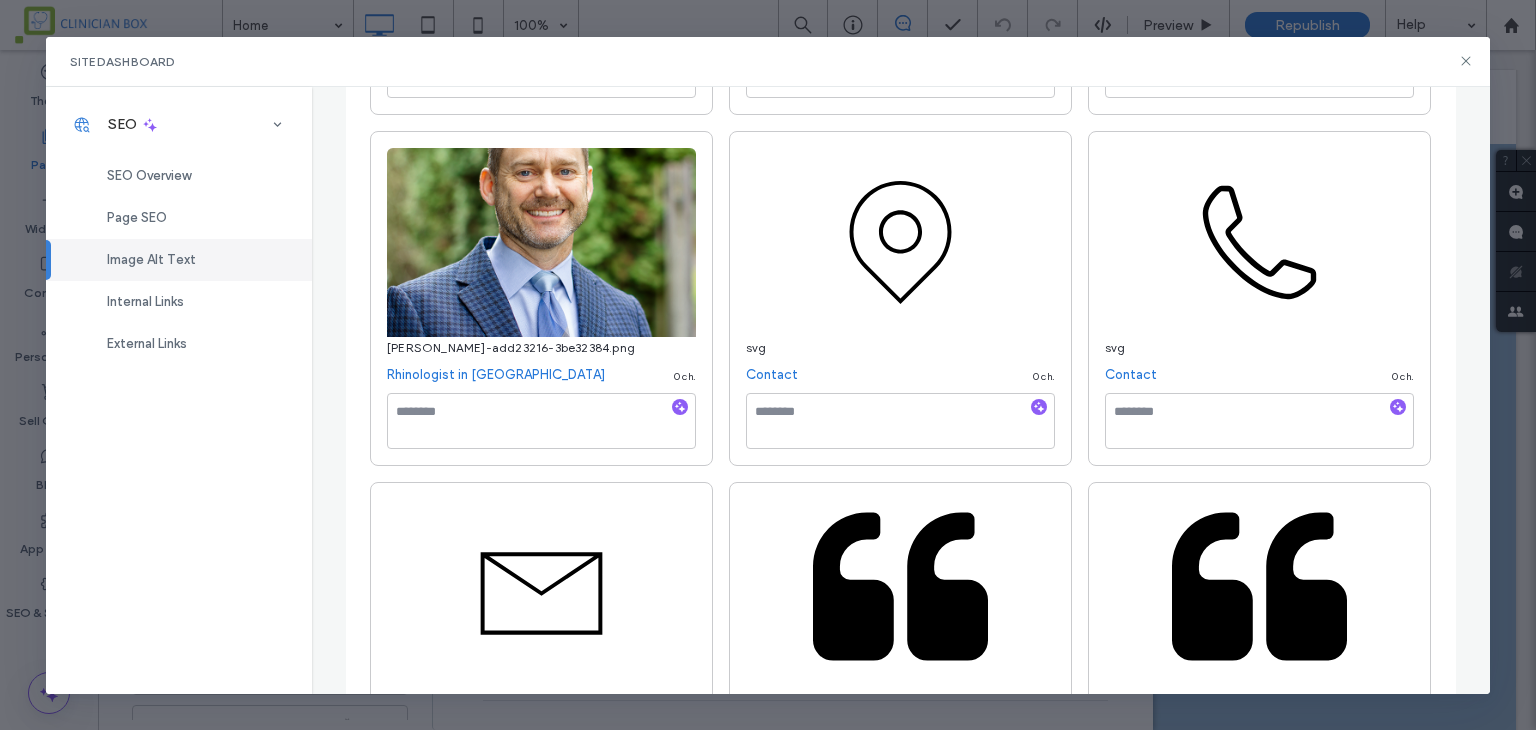 scroll, scrollTop: 1457, scrollLeft: 0, axis: vertical 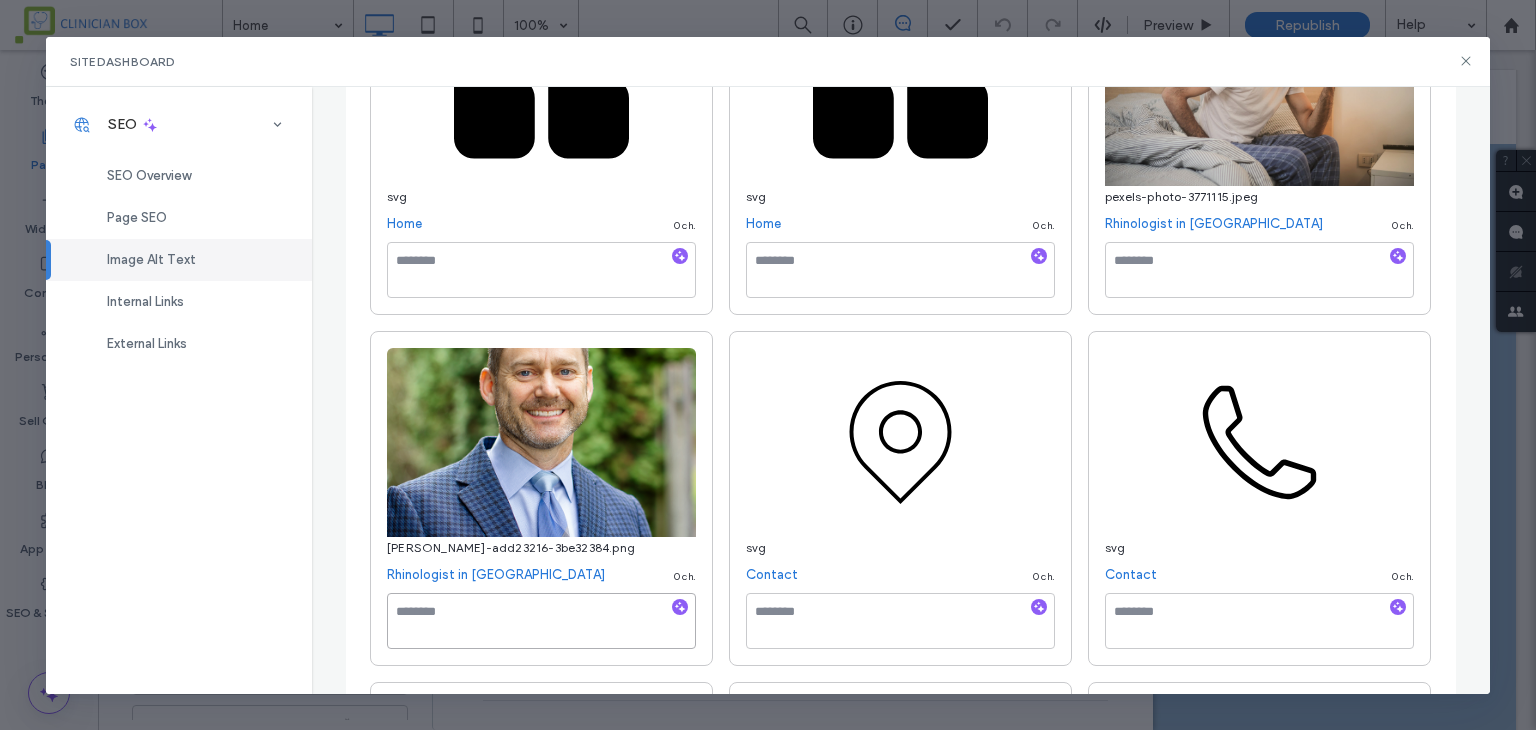 click at bounding box center [541, 621] 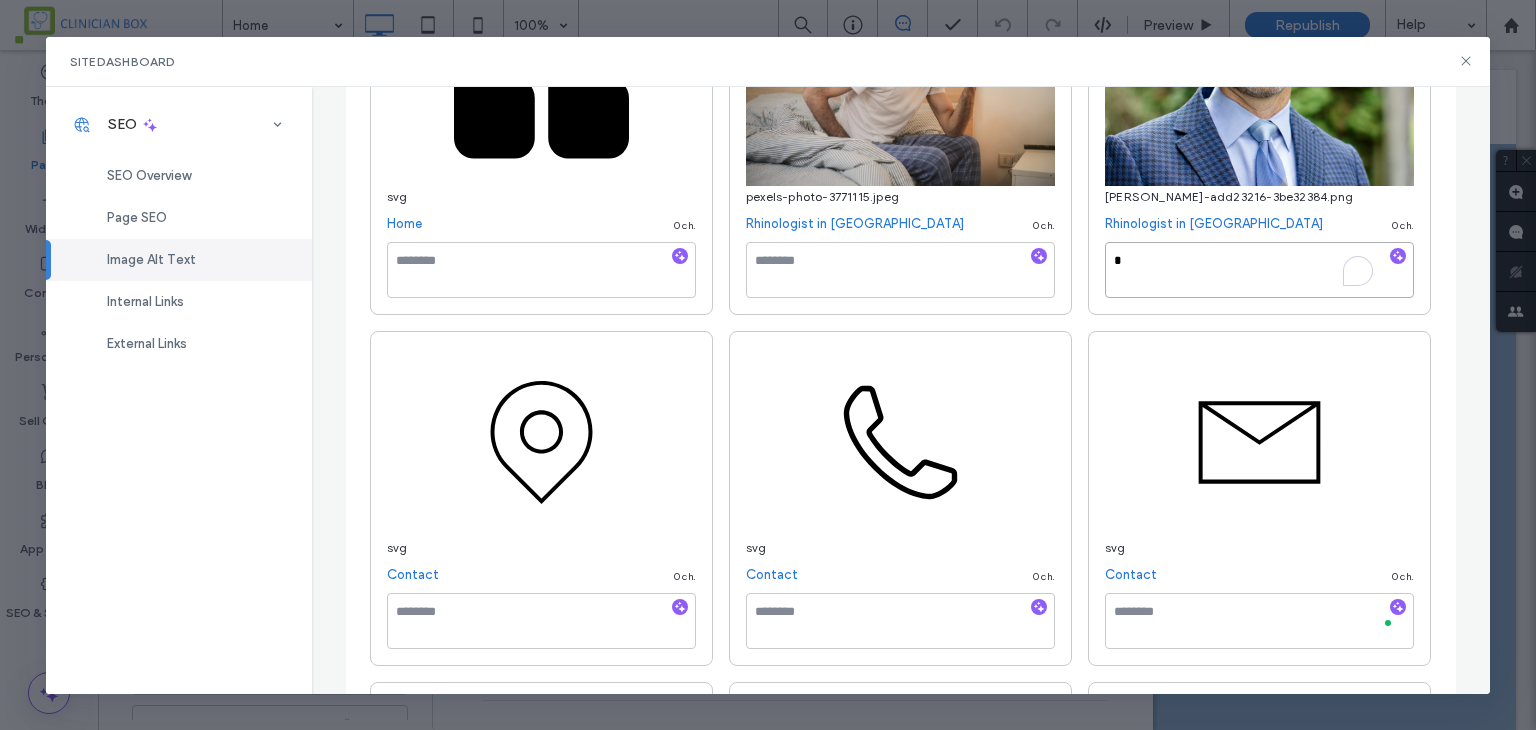 scroll, scrollTop: 1107, scrollLeft: 0, axis: vertical 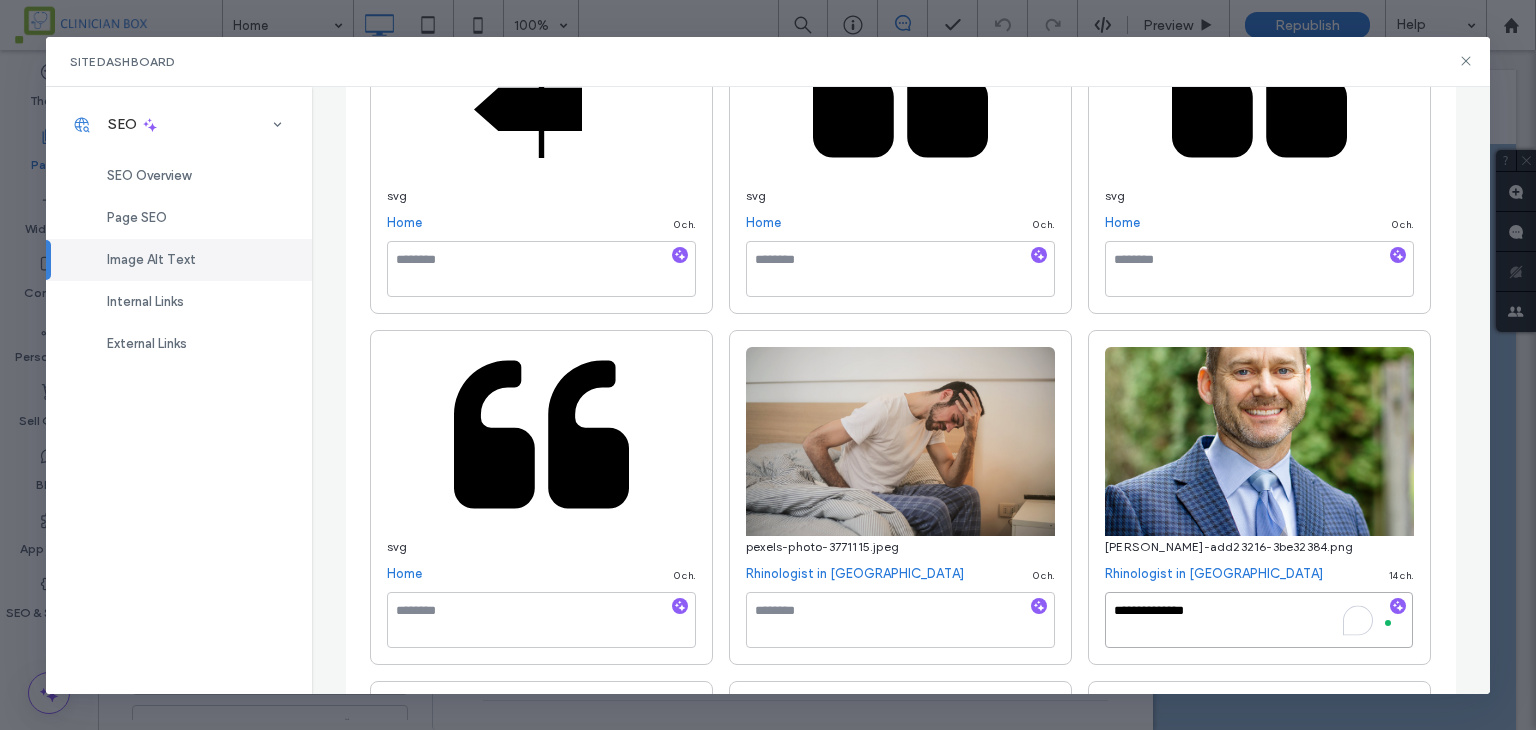 click on "**********" at bounding box center (1259, 620) 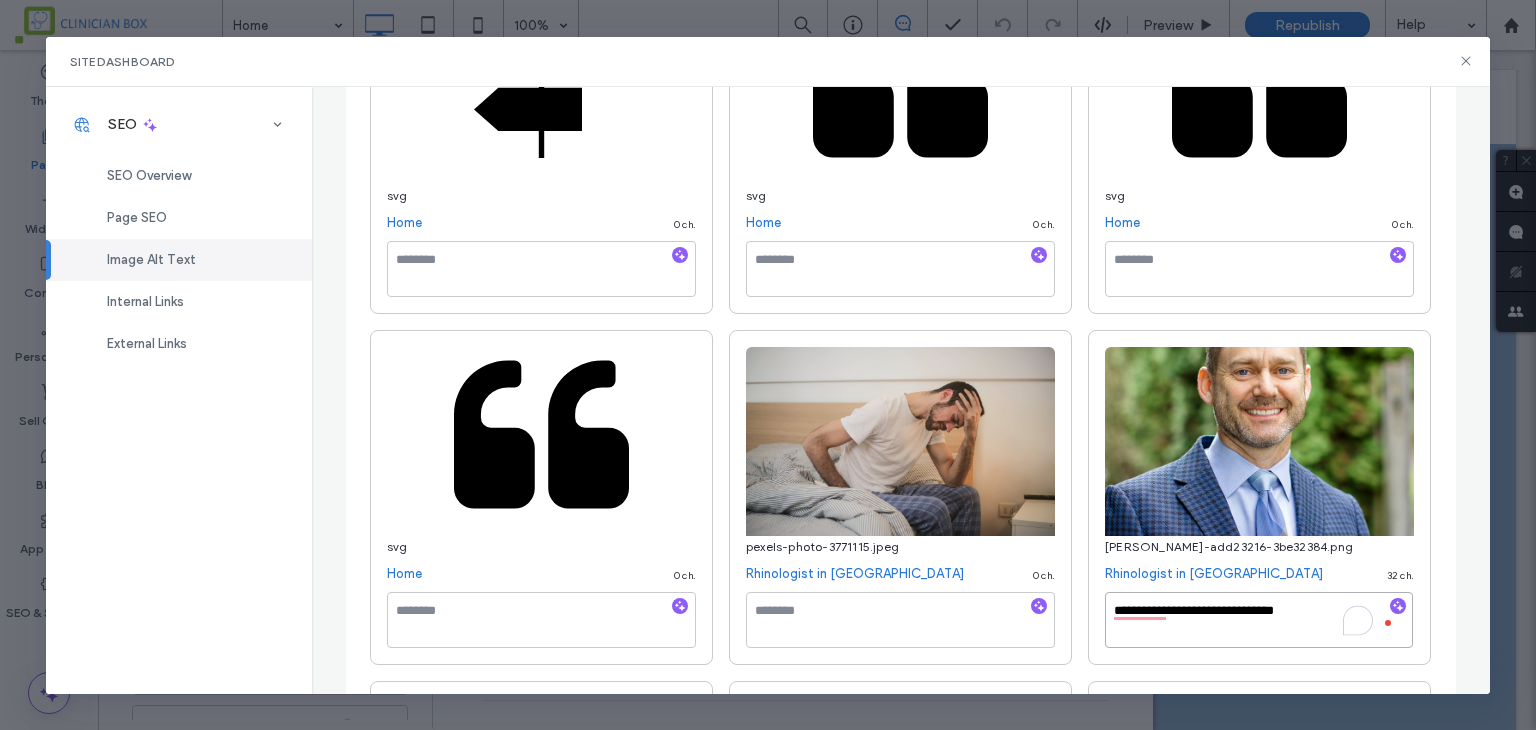type on "**********" 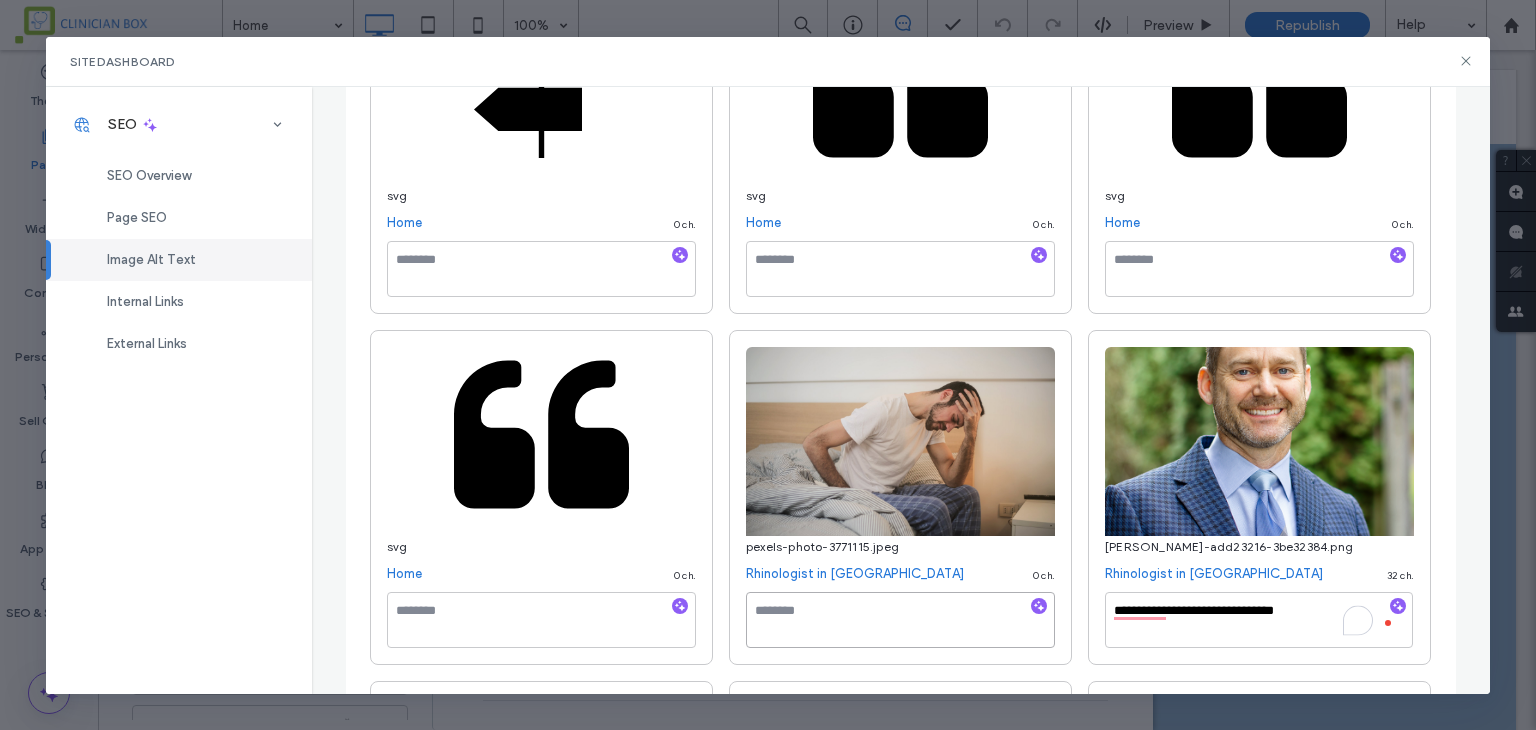 click at bounding box center (900, 620) 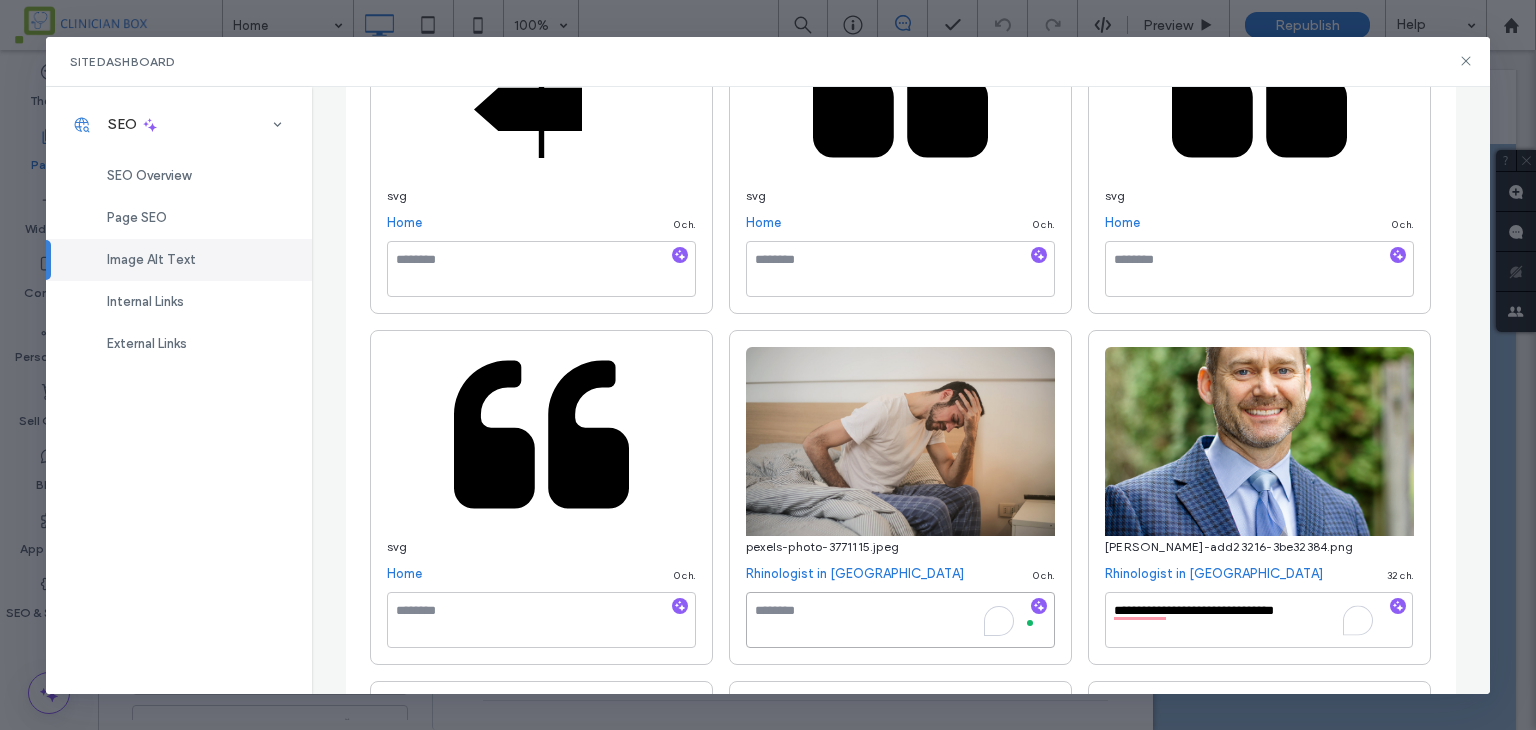 click at bounding box center (900, 620) 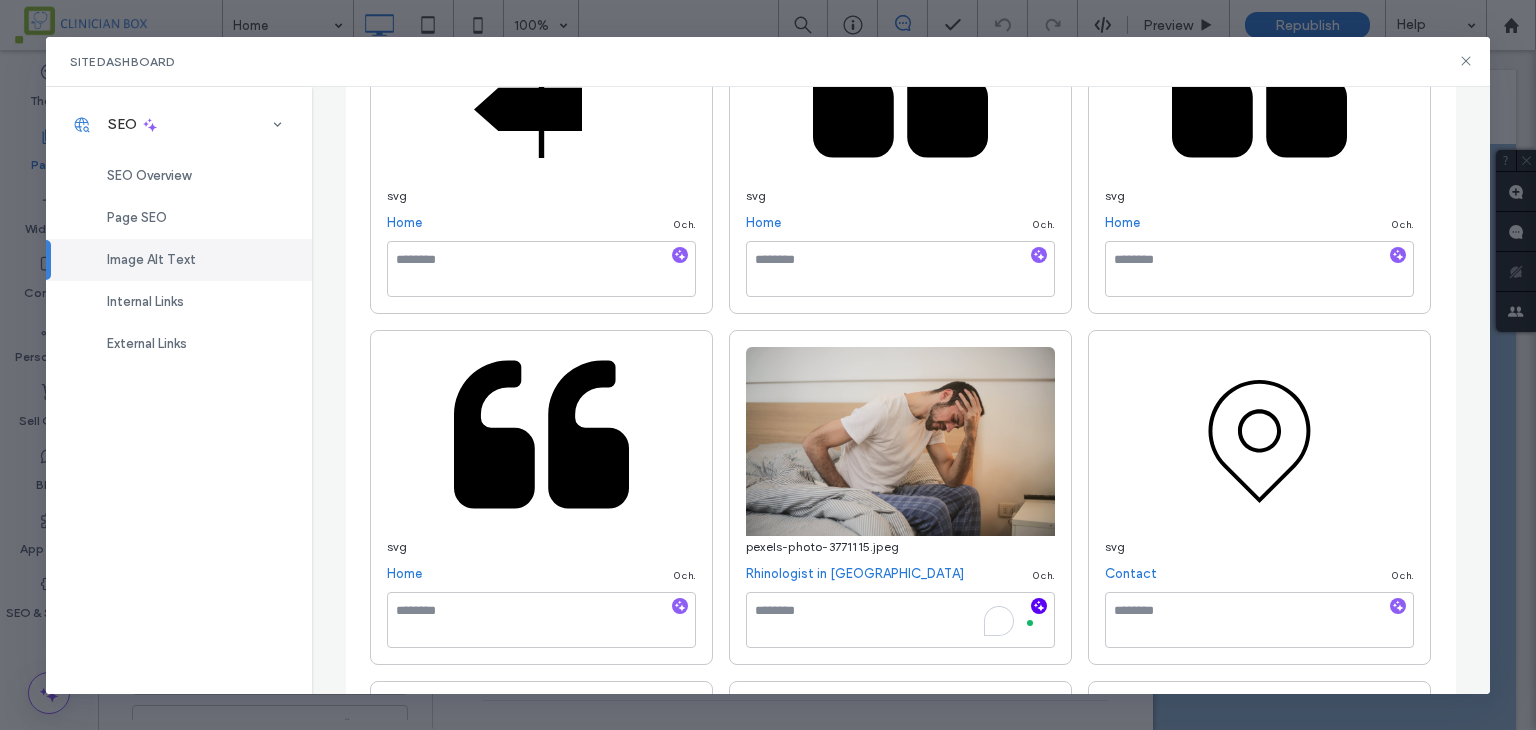 click 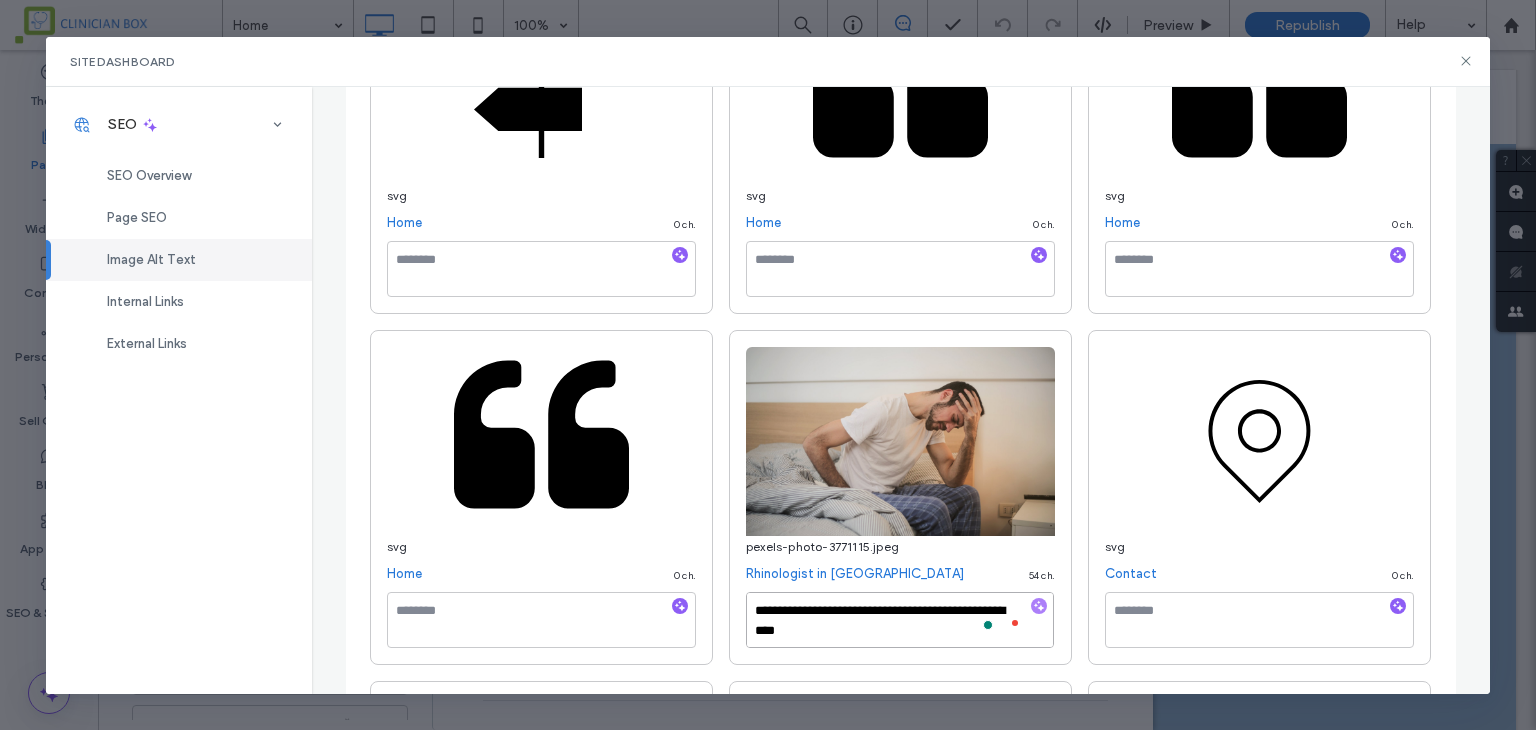click on "**********" at bounding box center (900, 620) 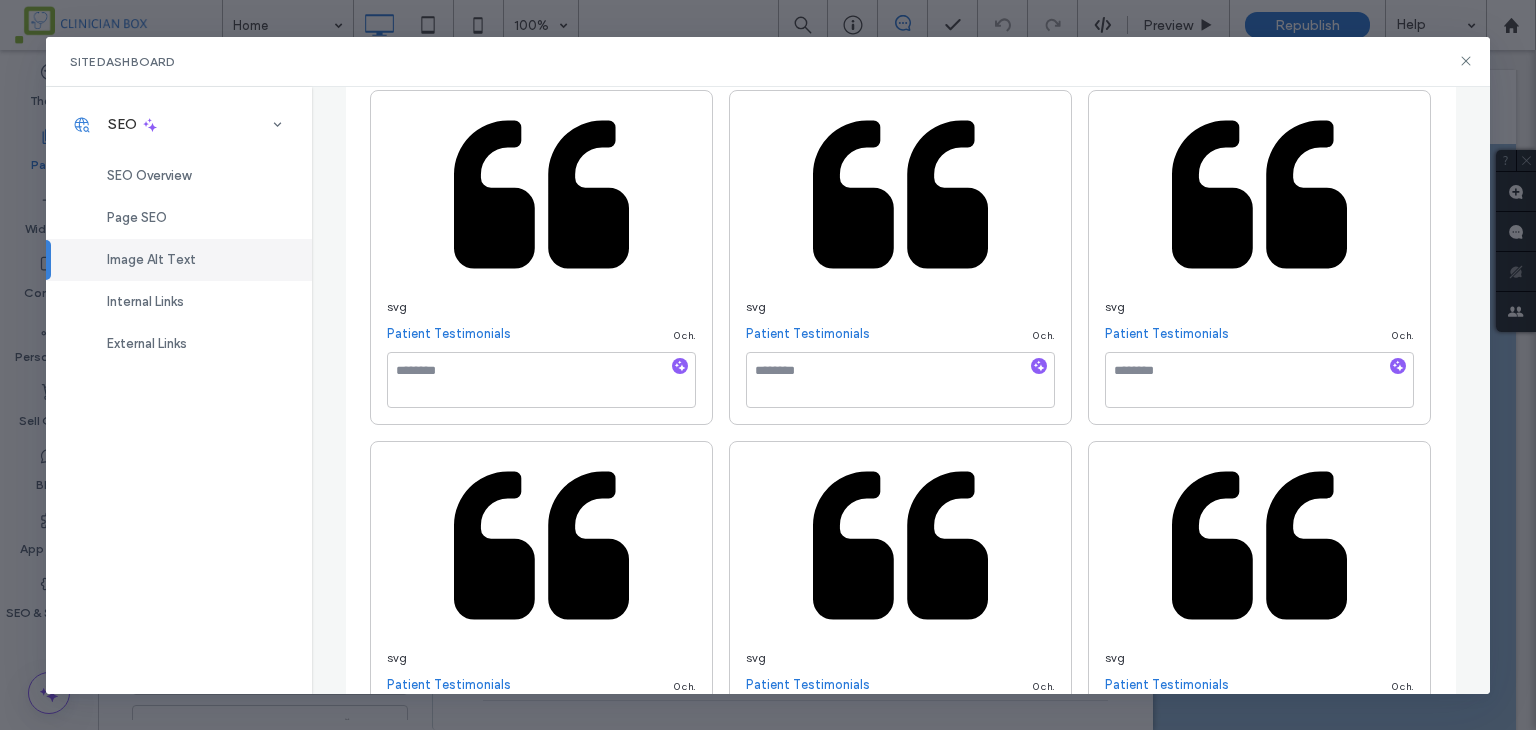 scroll, scrollTop: 2506, scrollLeft: 0, axis: vertical 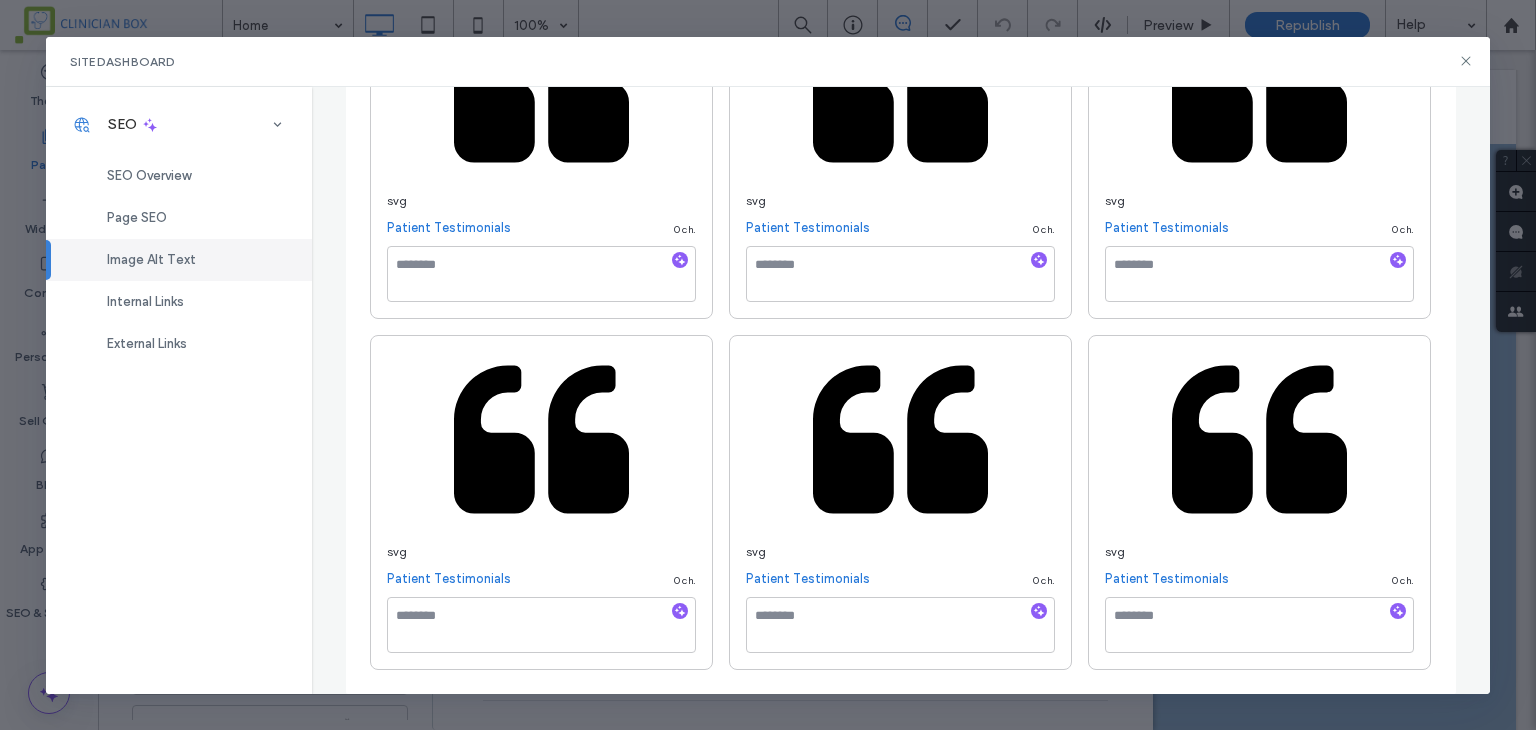 type on "**********" 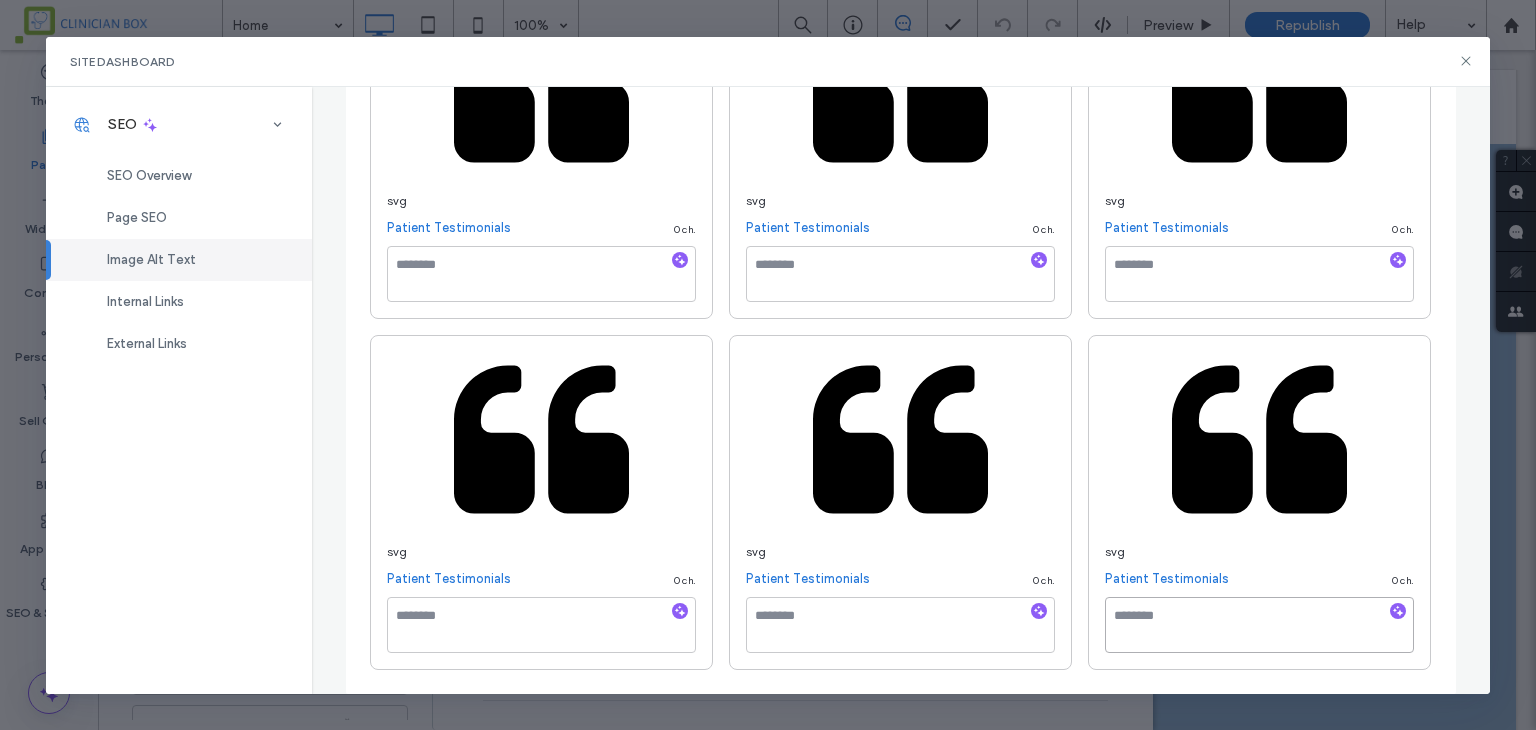 click at bounding box center (1259, 625) 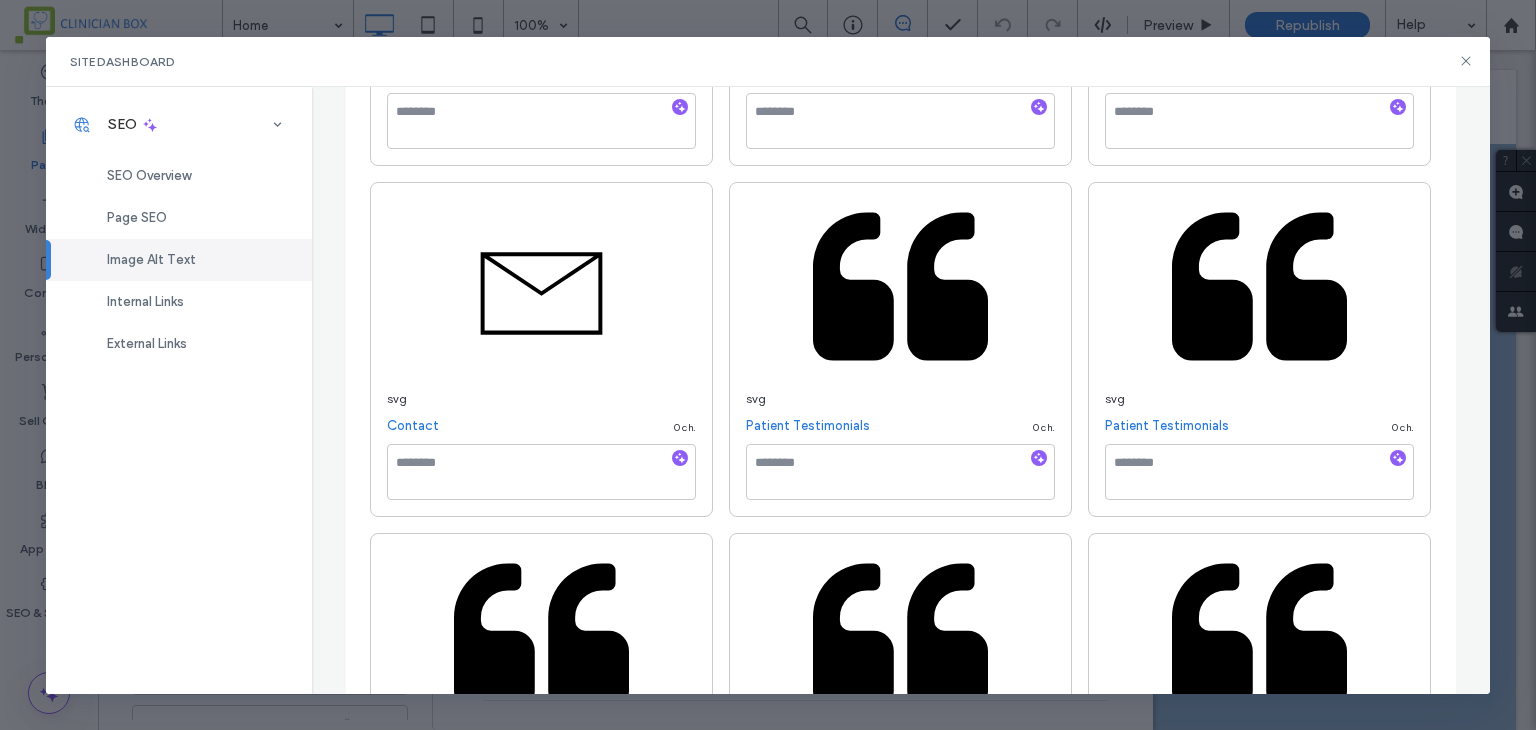 scroll, scrollTop: 1306, scrollLeft: 0, axis: vertical 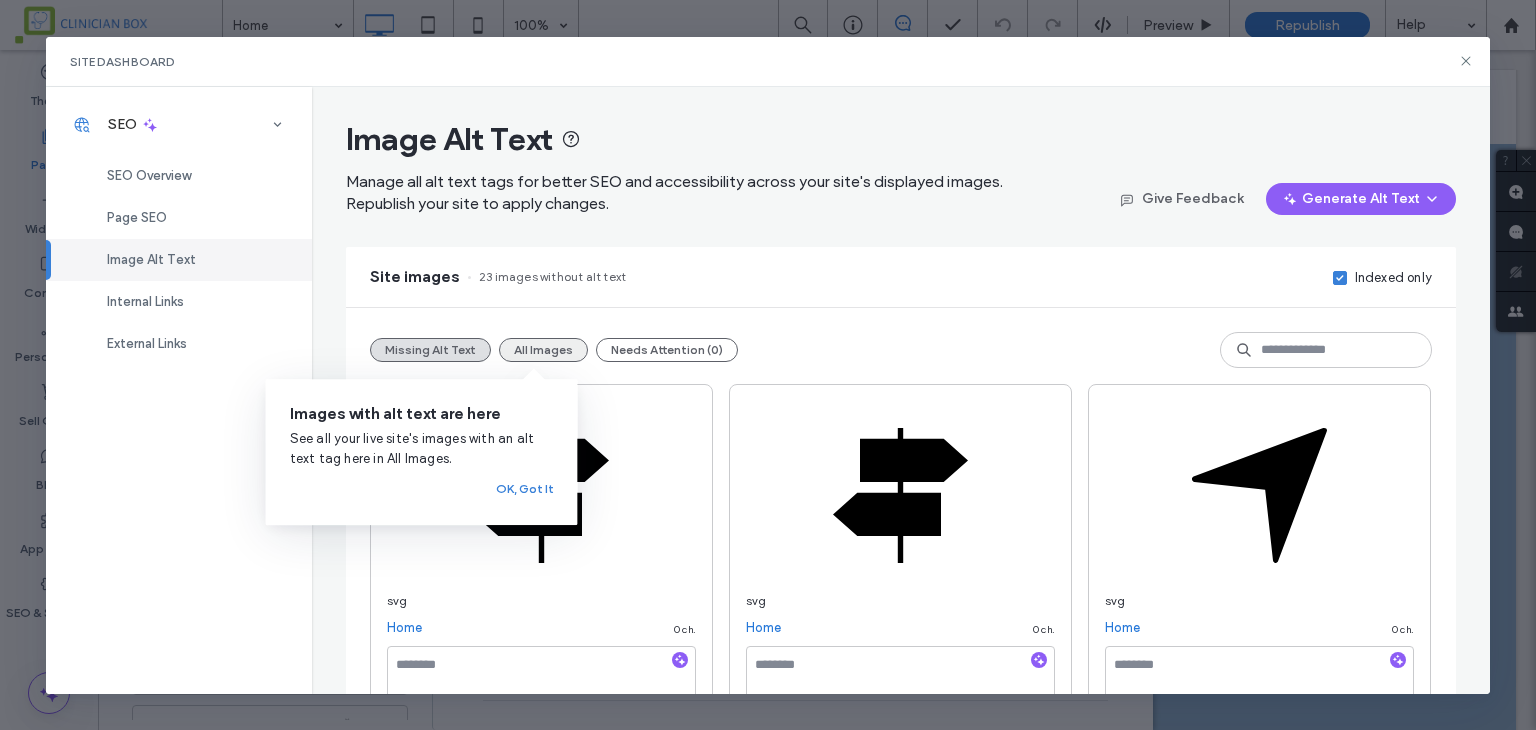 click on "All Images" at bounding box center (543, 350) 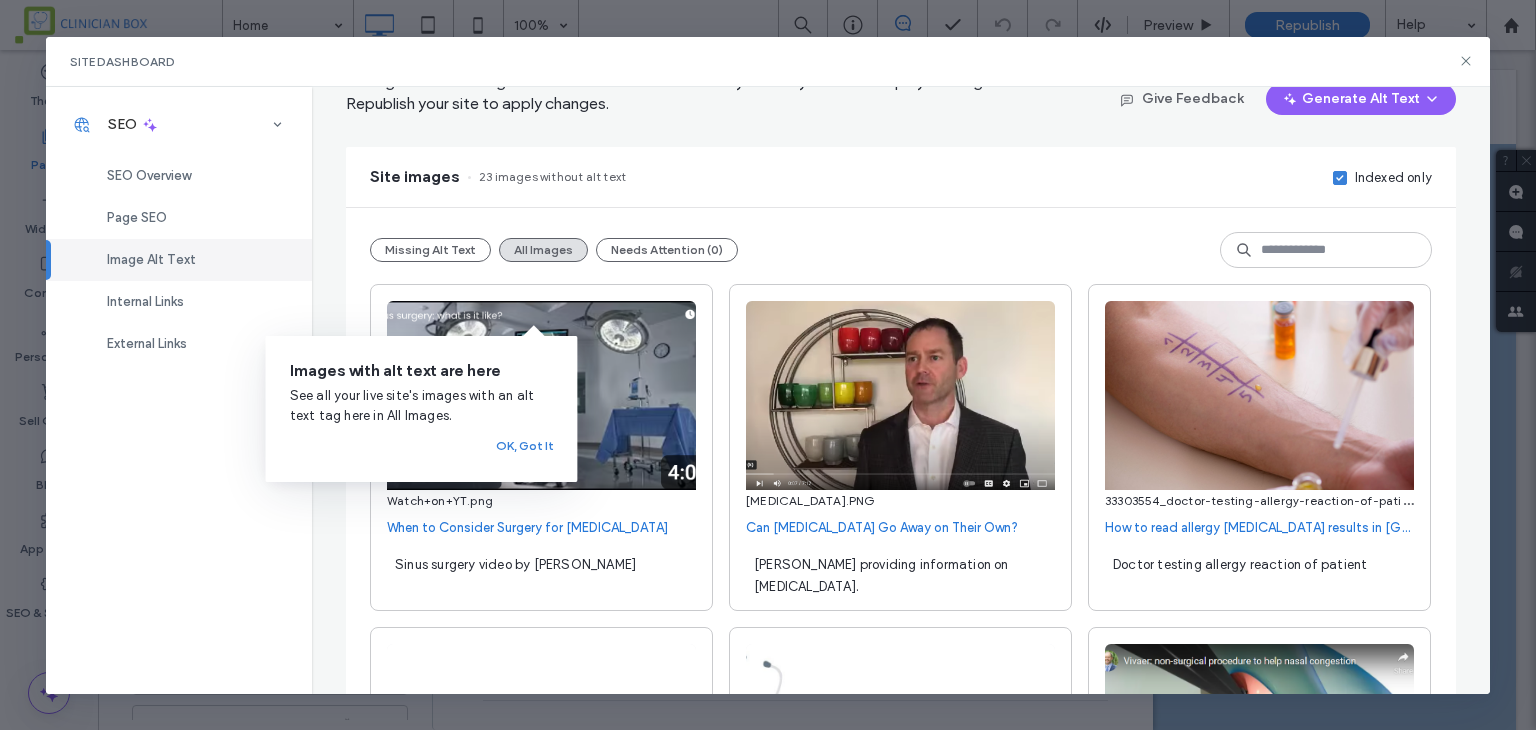 scroll, scrollTop: 0, scrollLeft: 0, axis: both 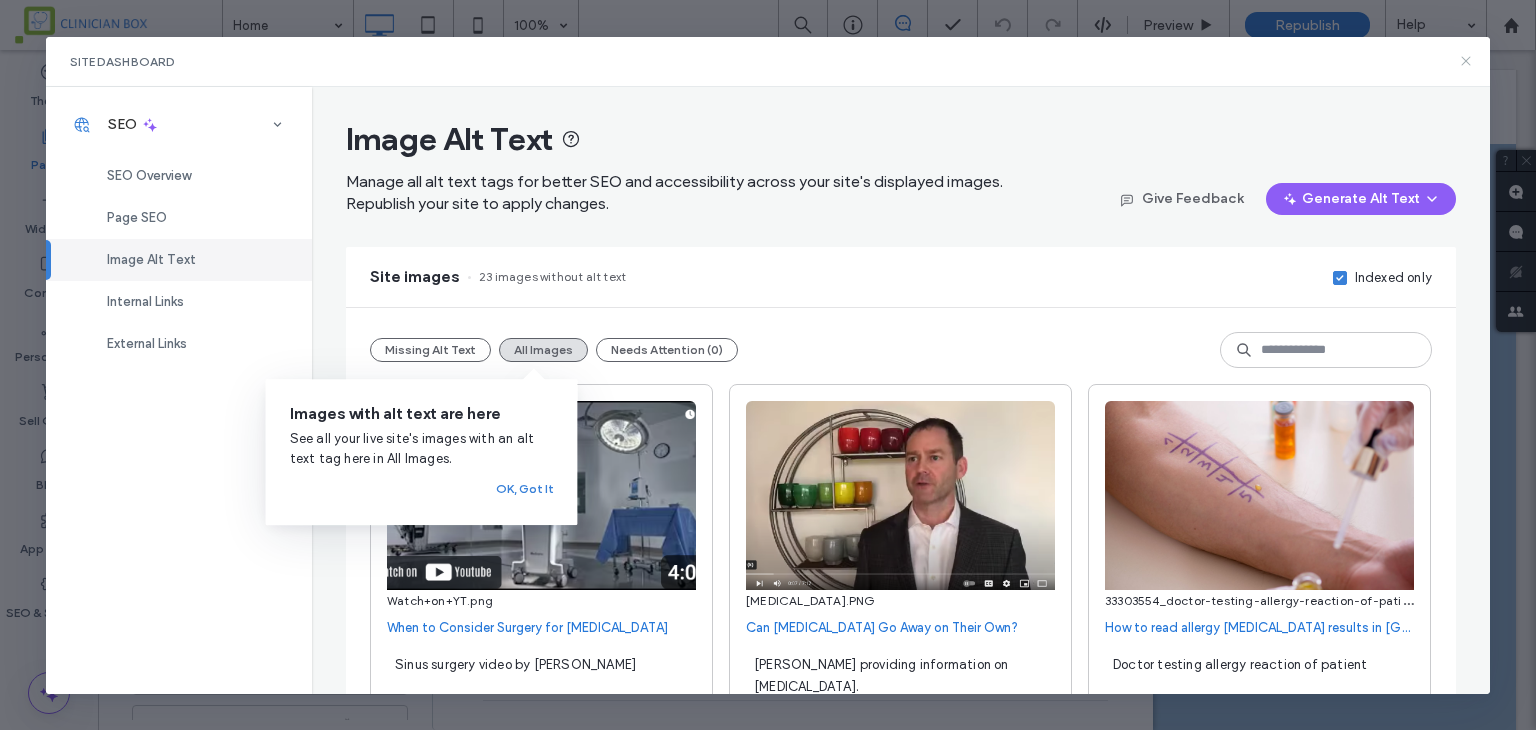 click 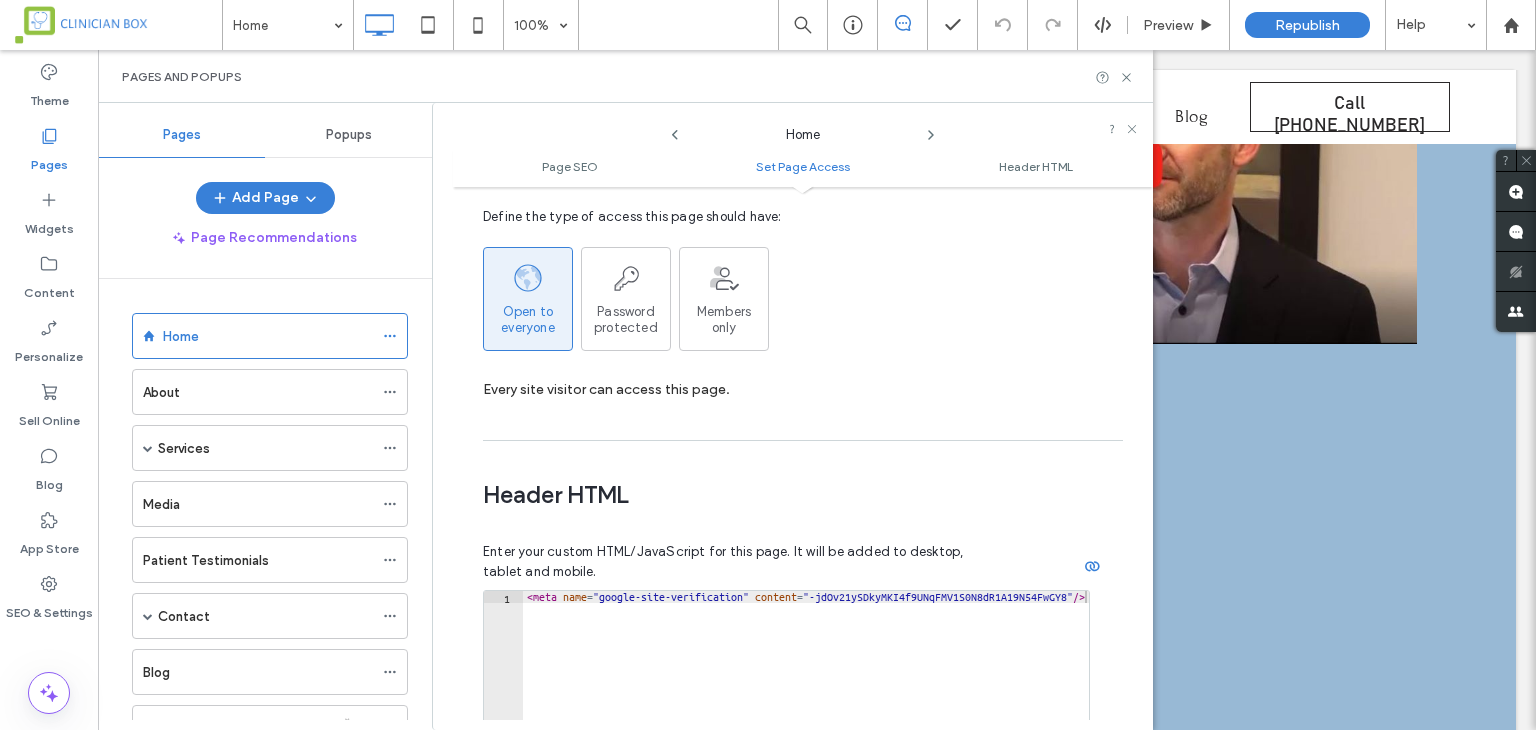 scroll, scrollTop: 1610, scrollLeft: 0, axis: vertical 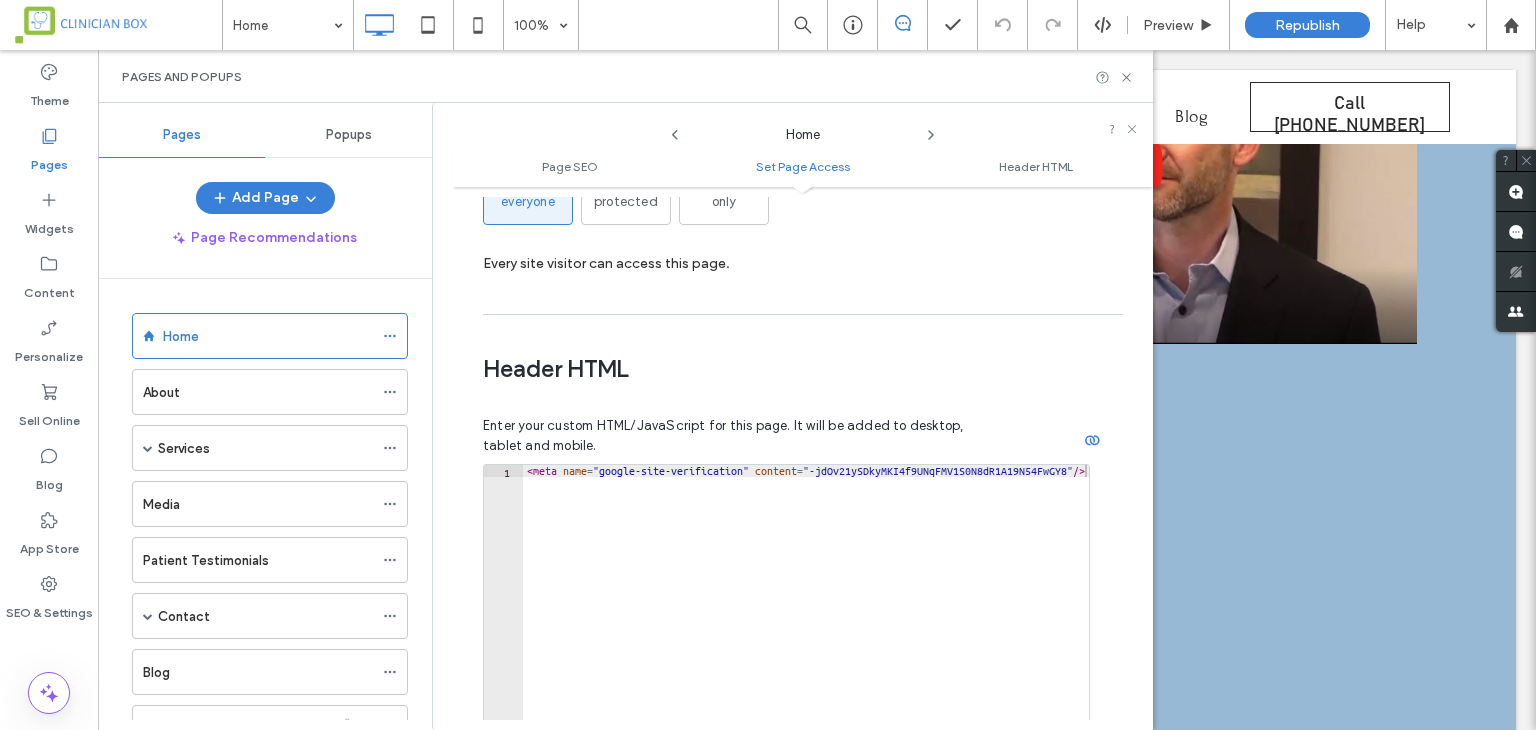 click 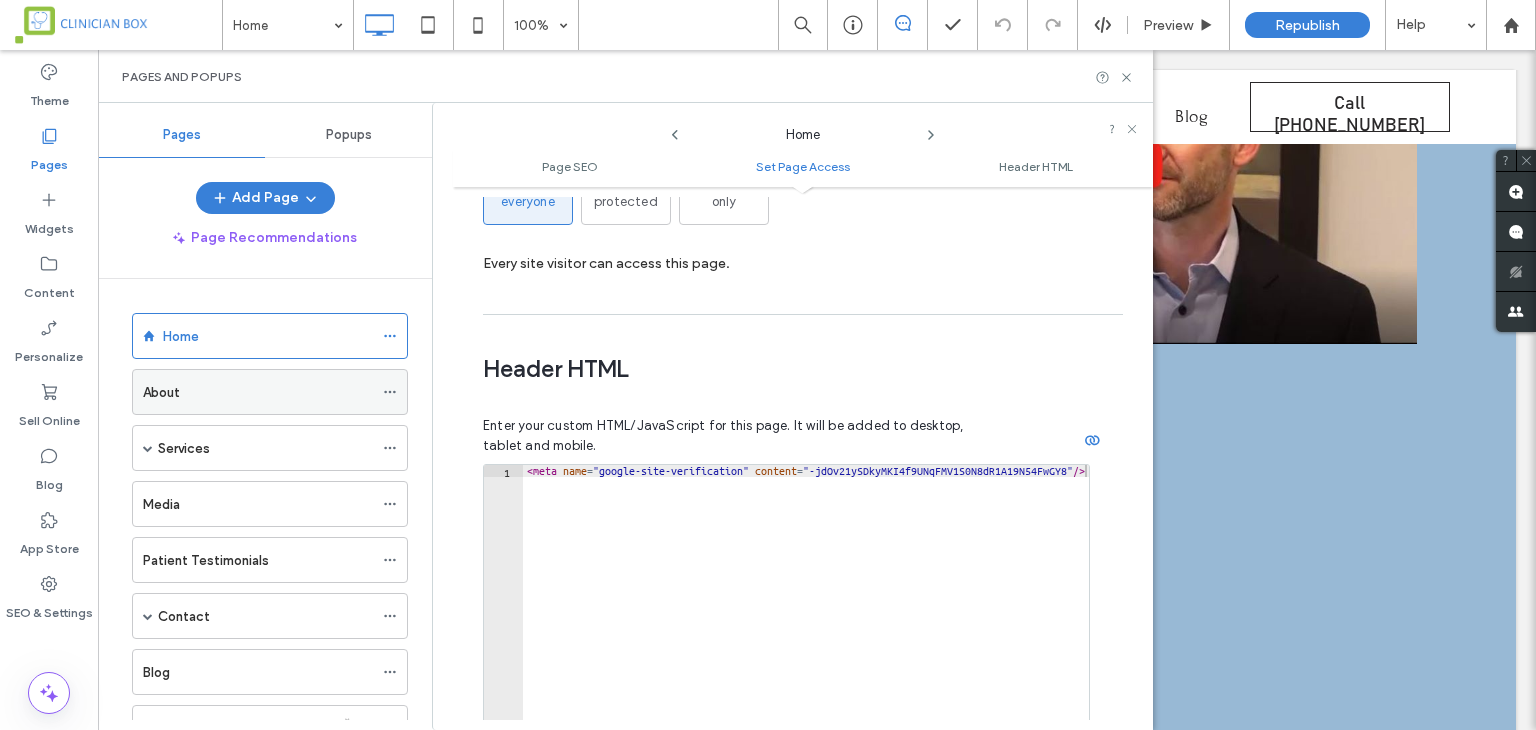 click on "About" at bounding box center [258, 392] 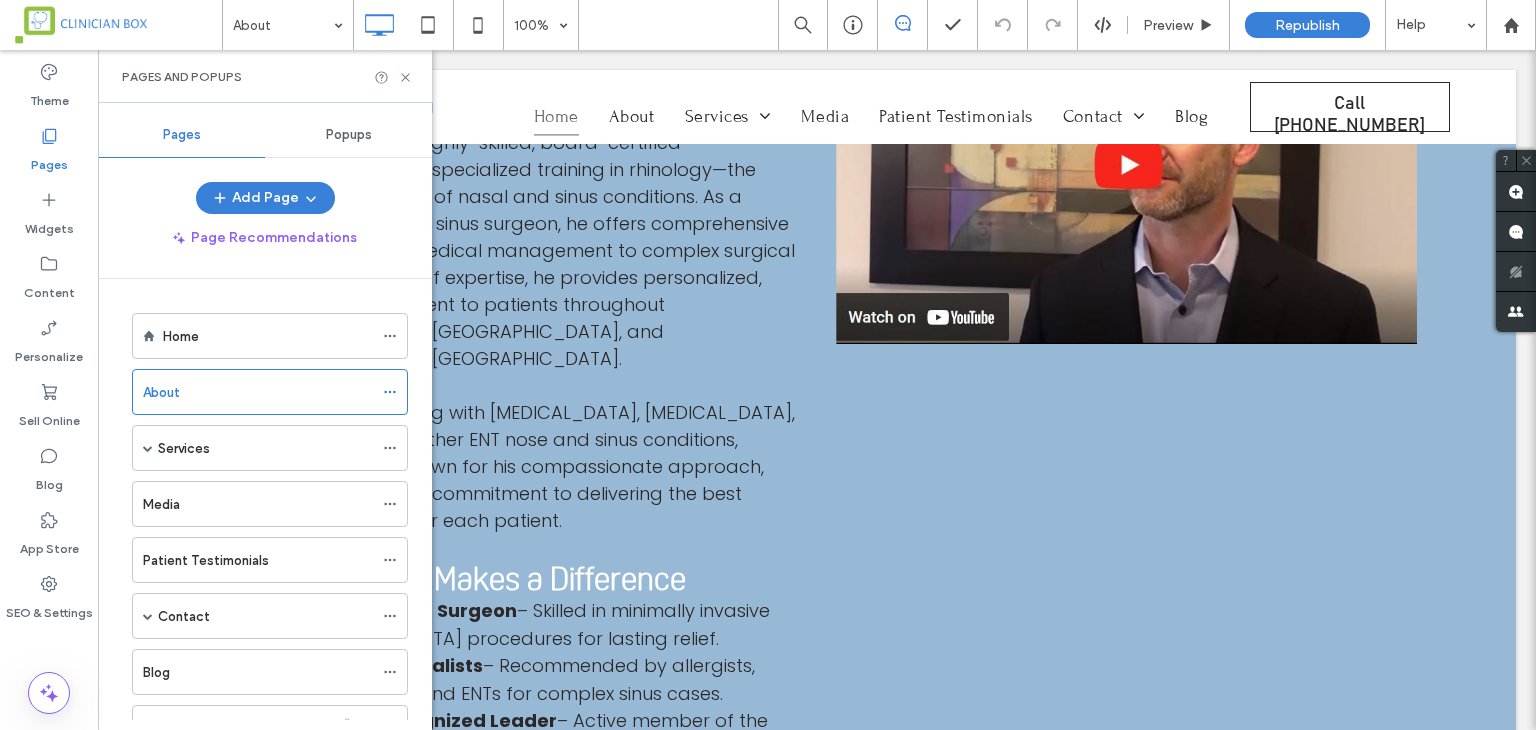 click at bounding box center (768, 365) 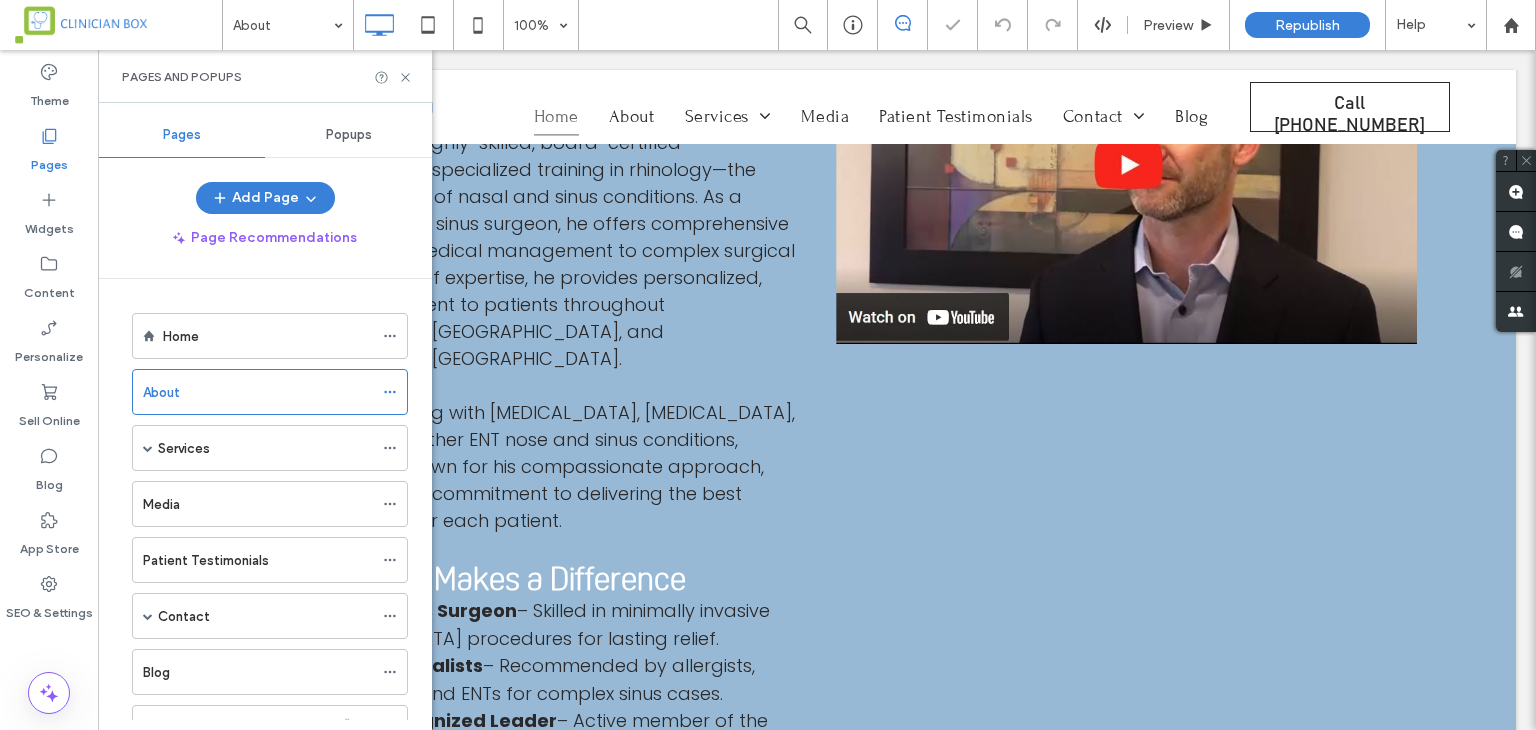 click 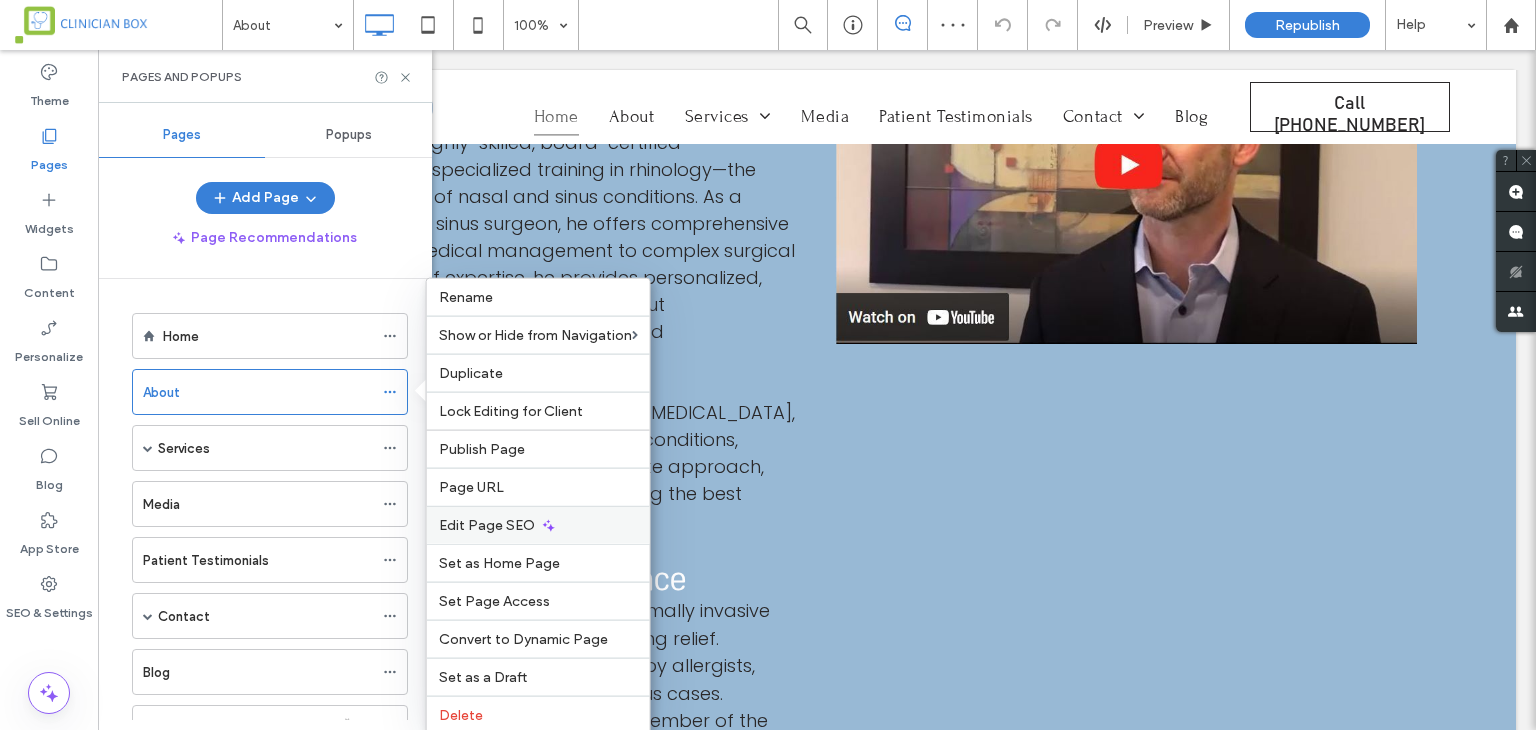 click on "Edit Page SEO" at bounding box center (487, 525) 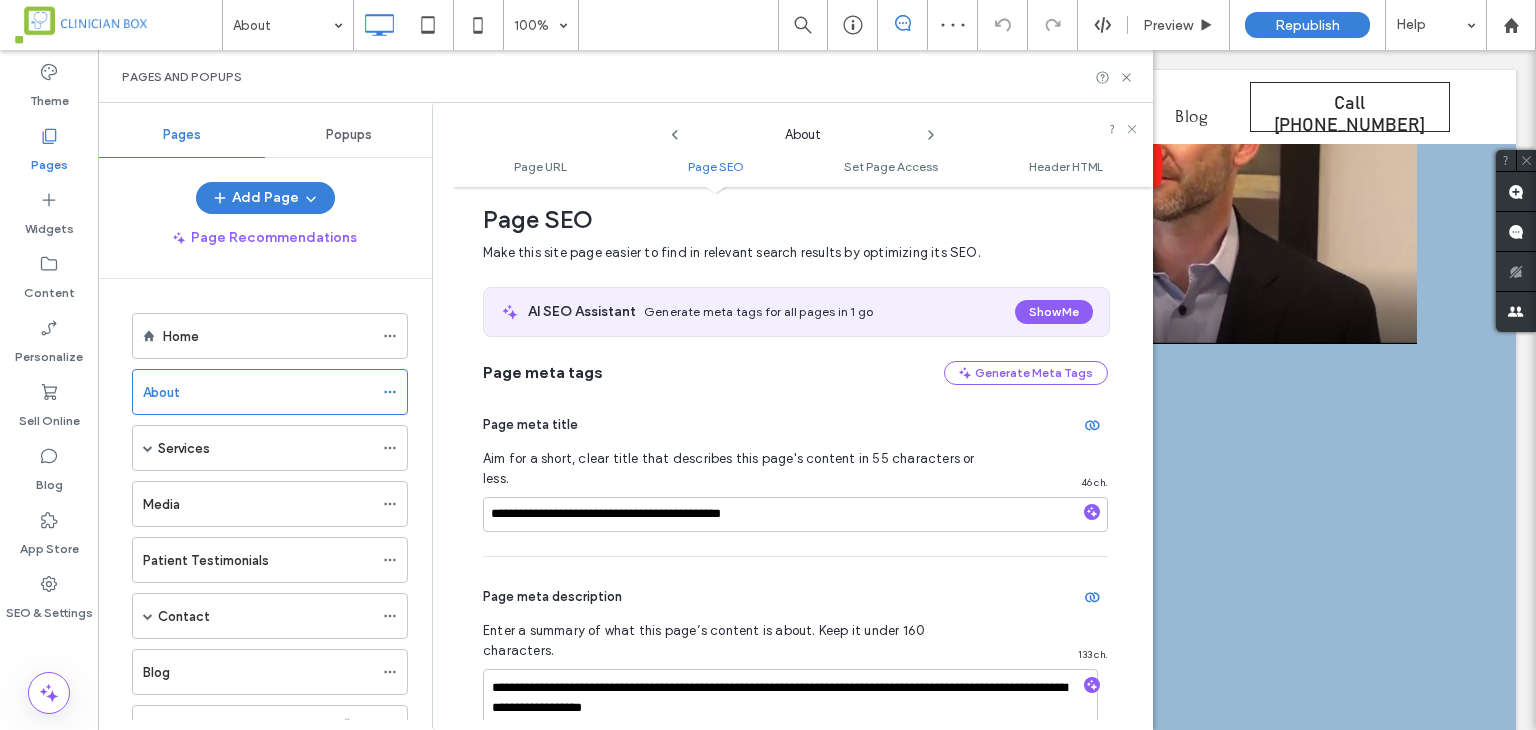 scroll, scrollTop: 274, scrollLeft: 0, axis: vertical 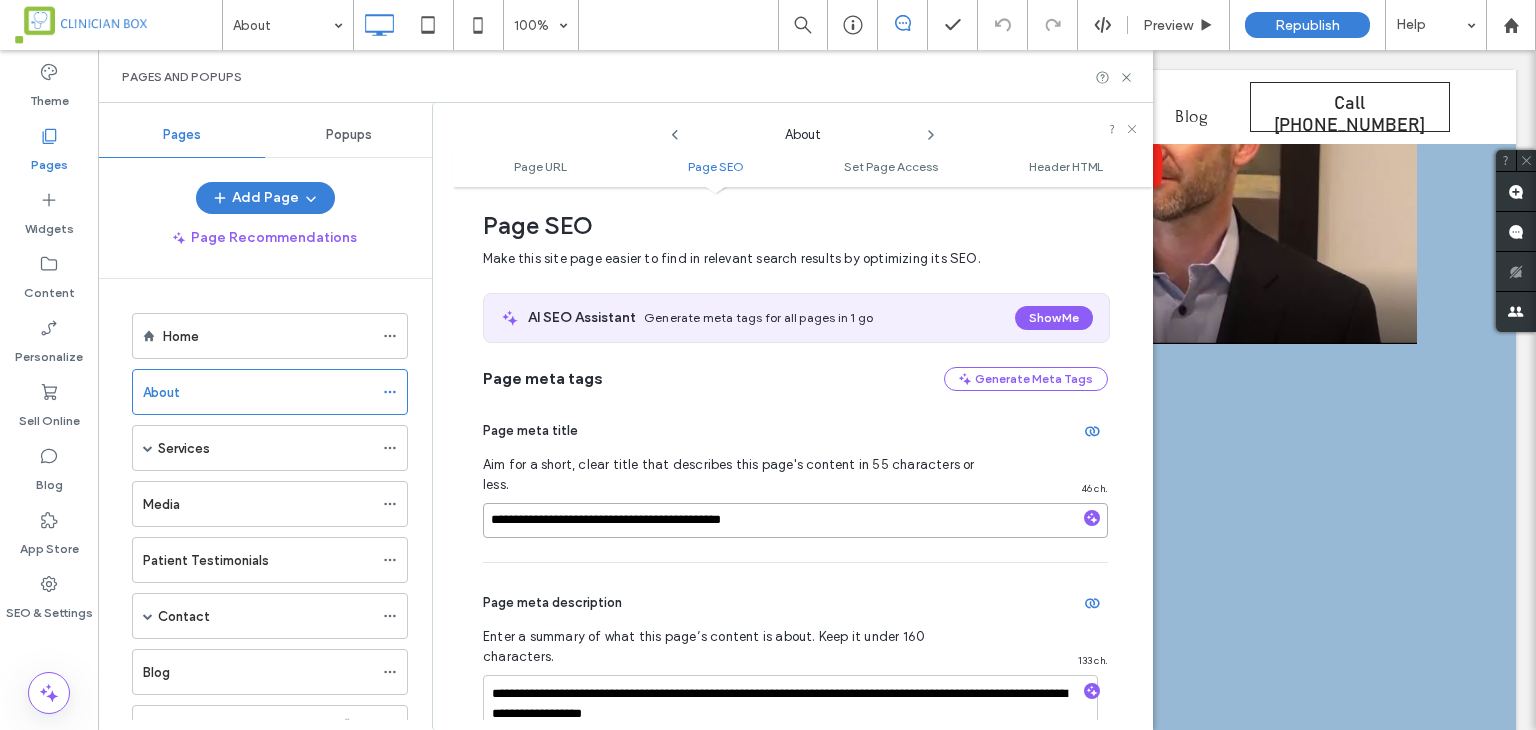 click on "**********" at bounding box center (795, 520) 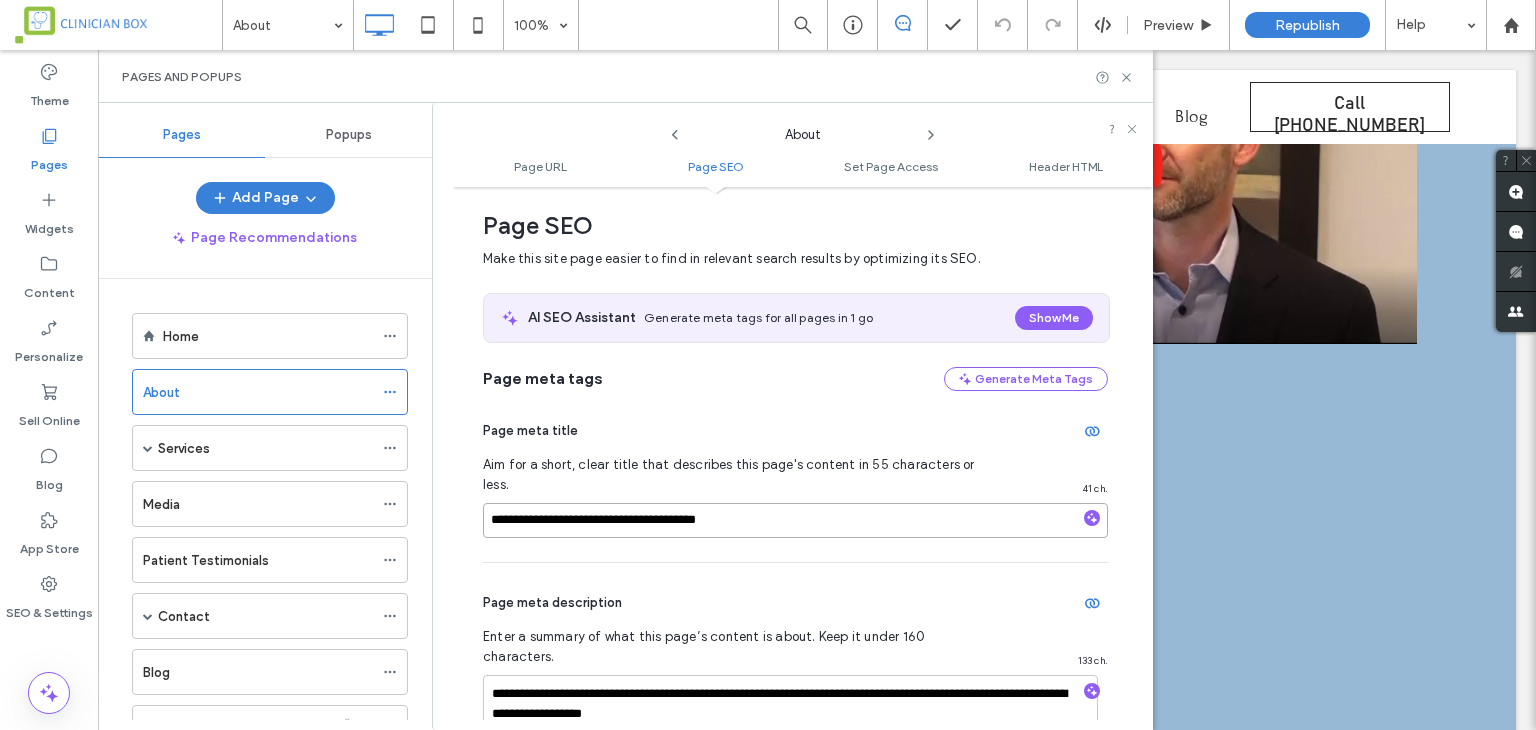 click on "**********" at bounding box center (795, 520) 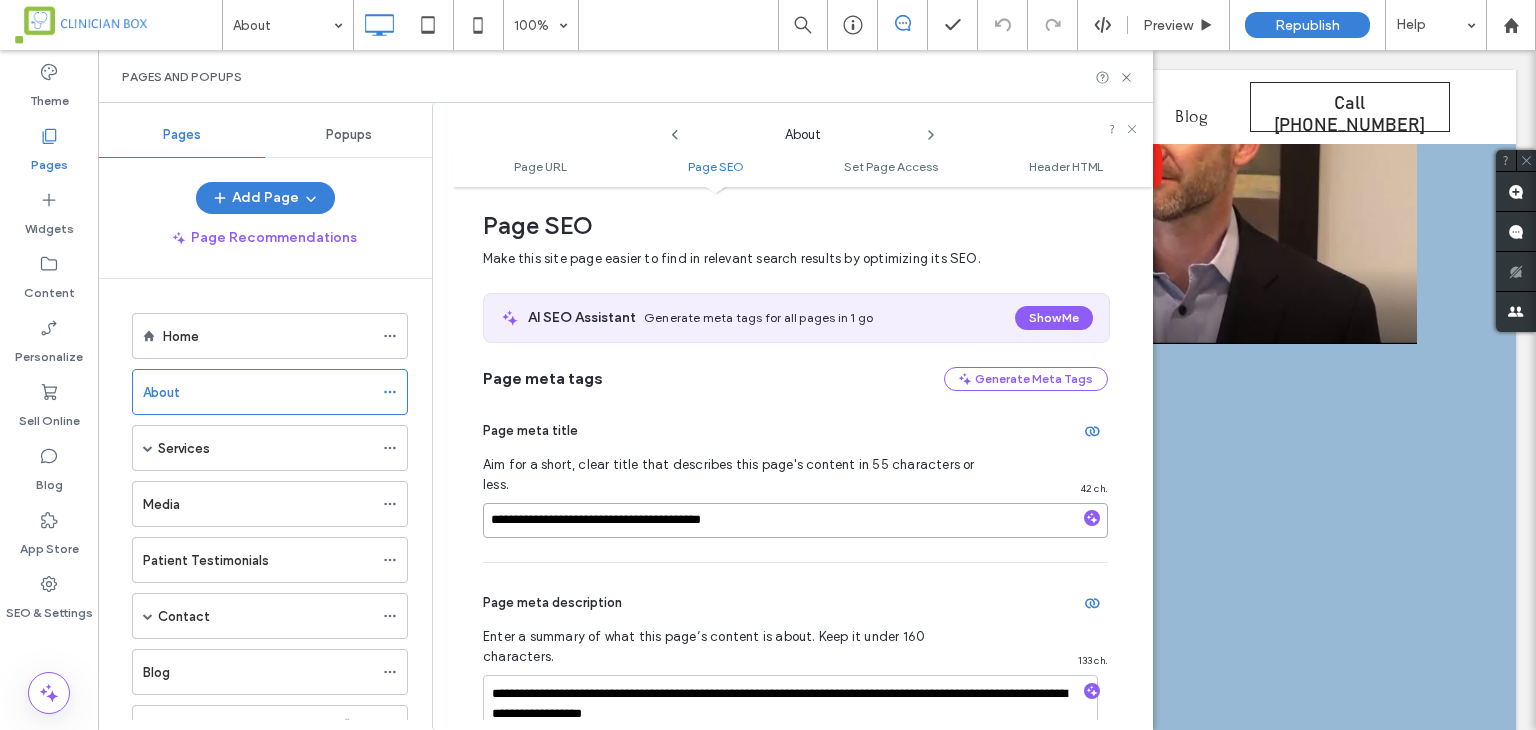 paste on "**********" 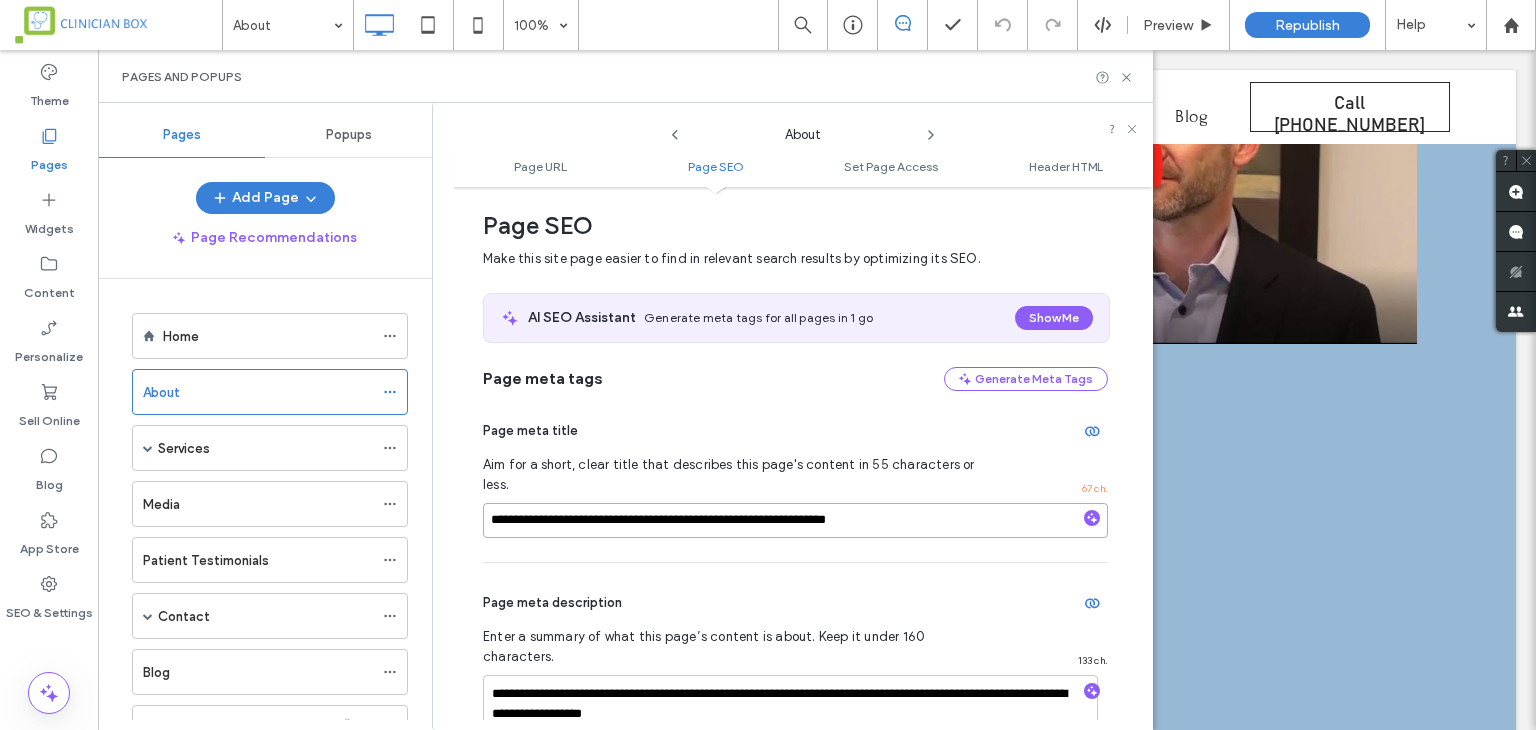 type on "**********" 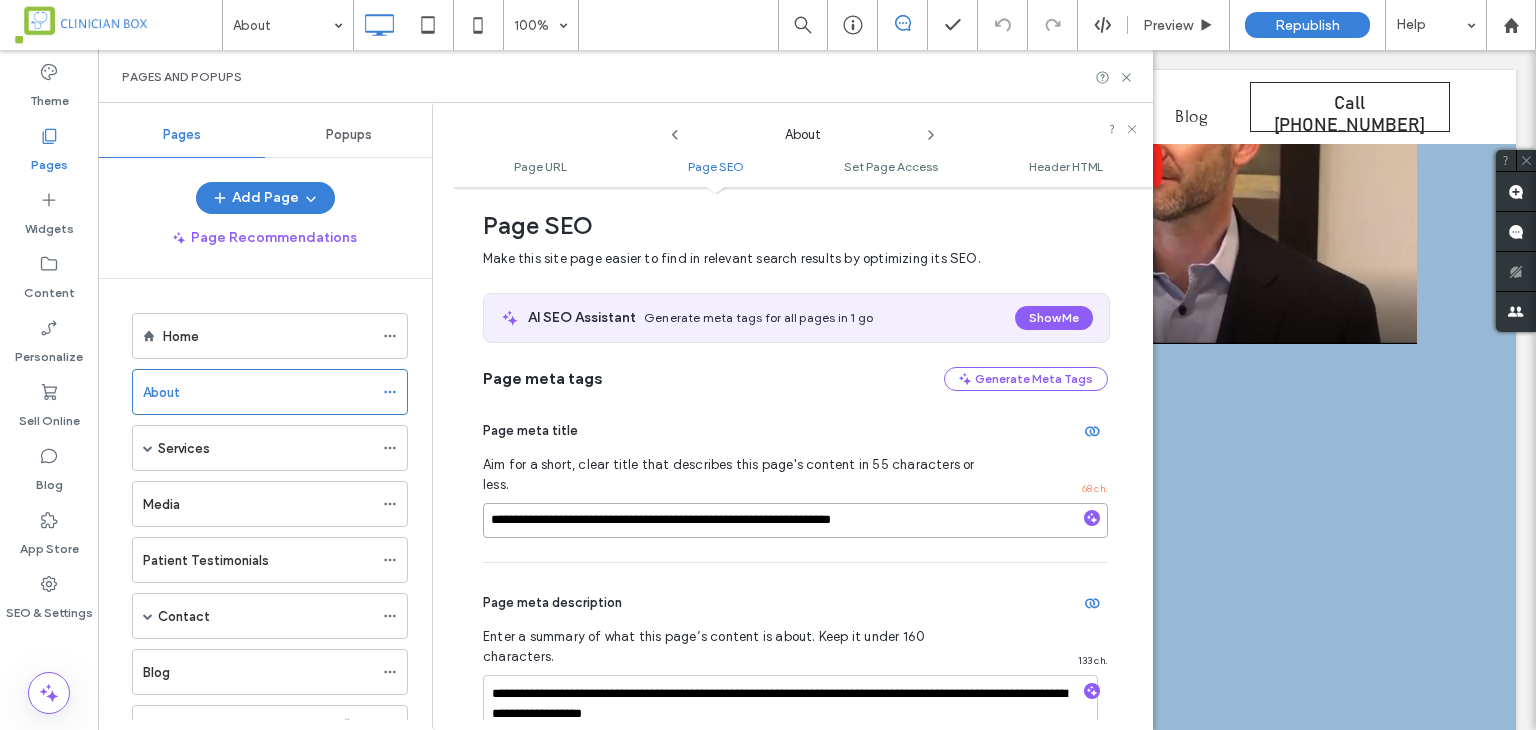 click on "**********" at bounding box center [795, 520] 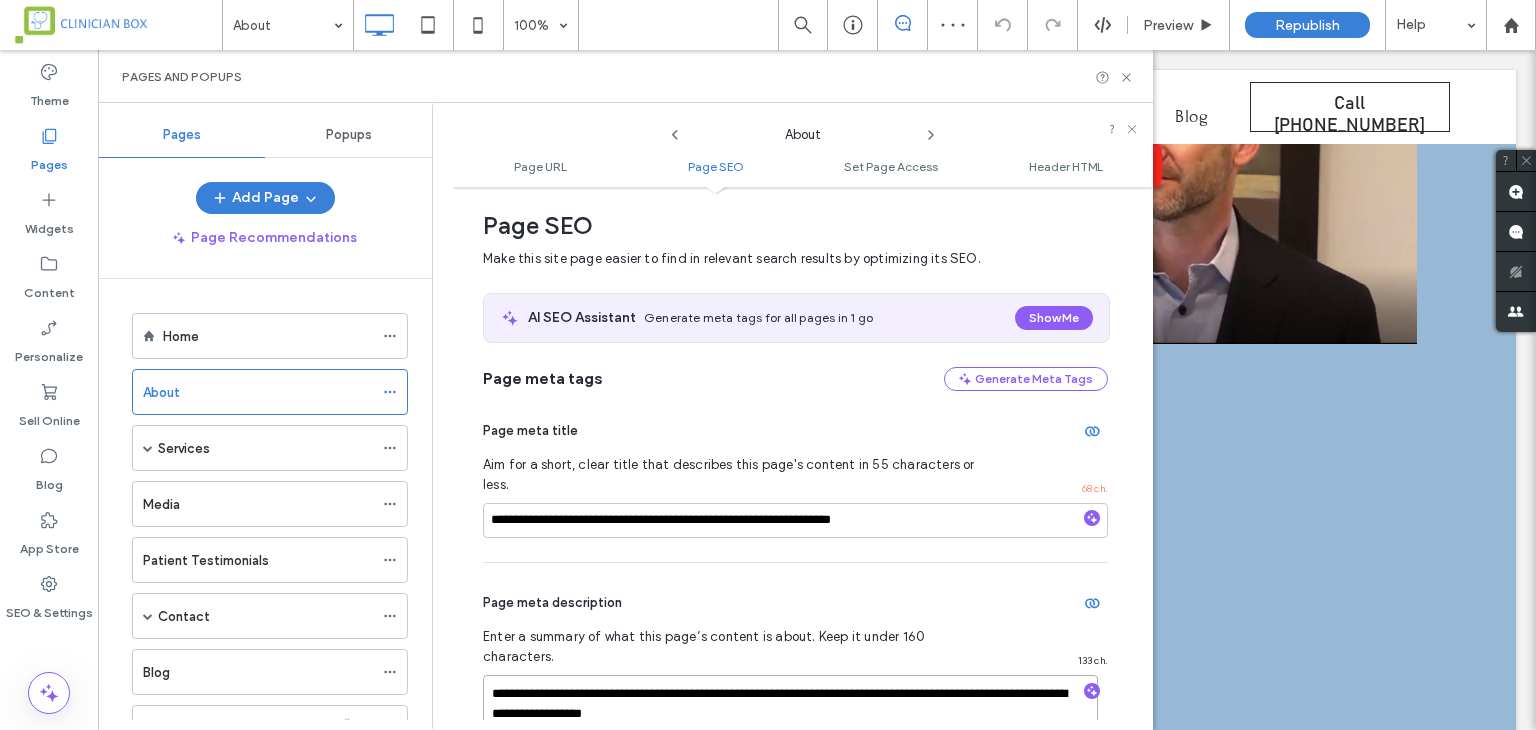 click on "**********" at bounding box center (790, 725) 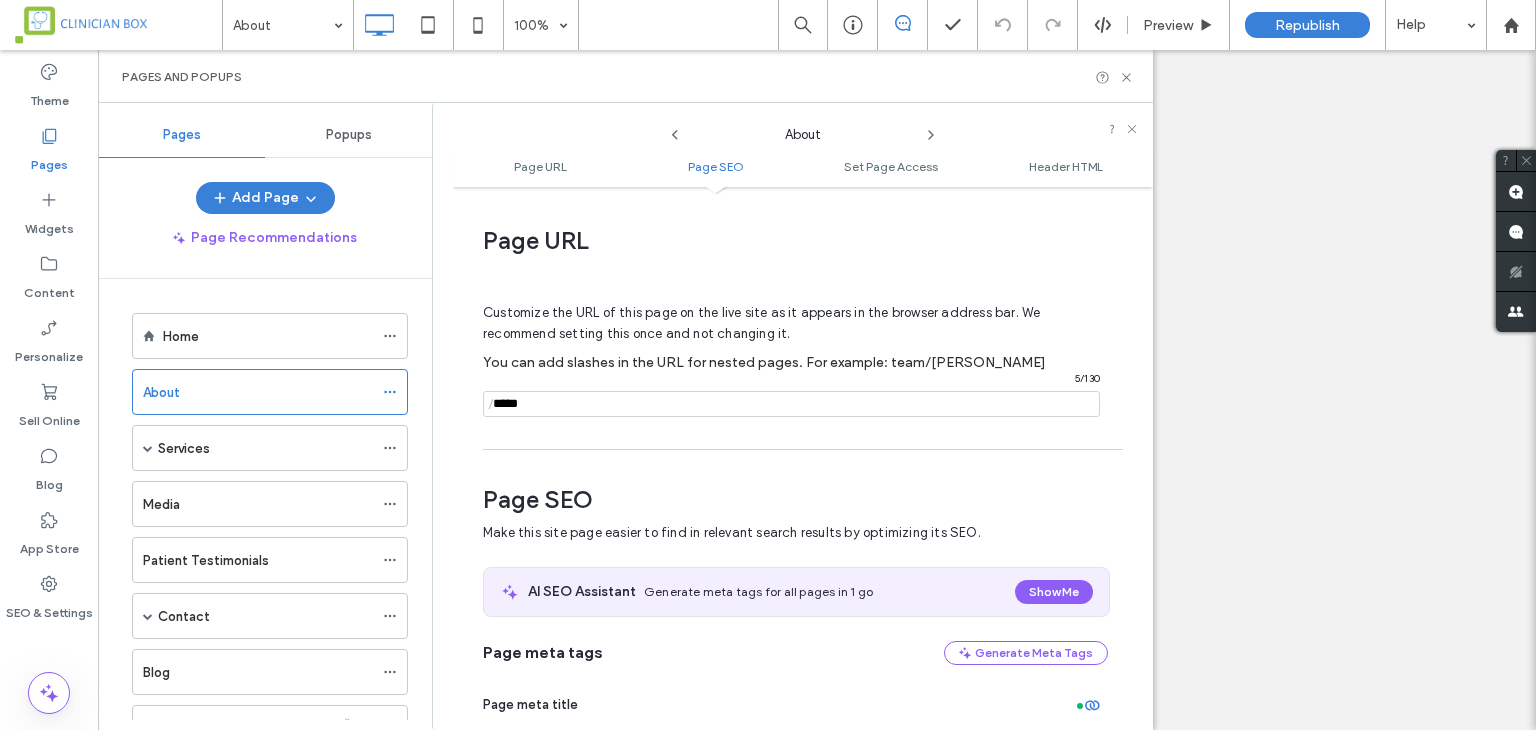 scroll, scrollTop: 0, scrollLeft: 0, axis: both 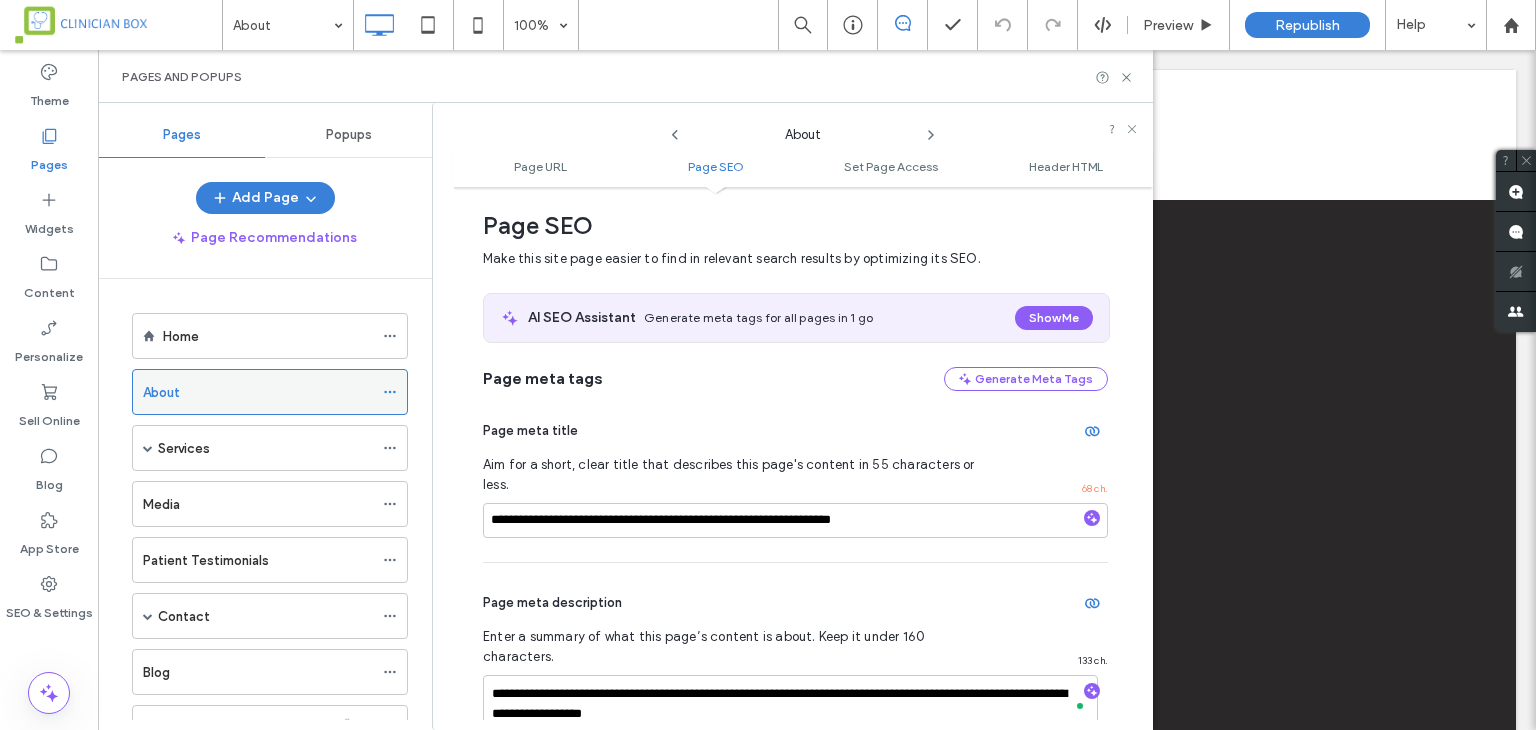 click on "About" at bounding box center (258, 392) 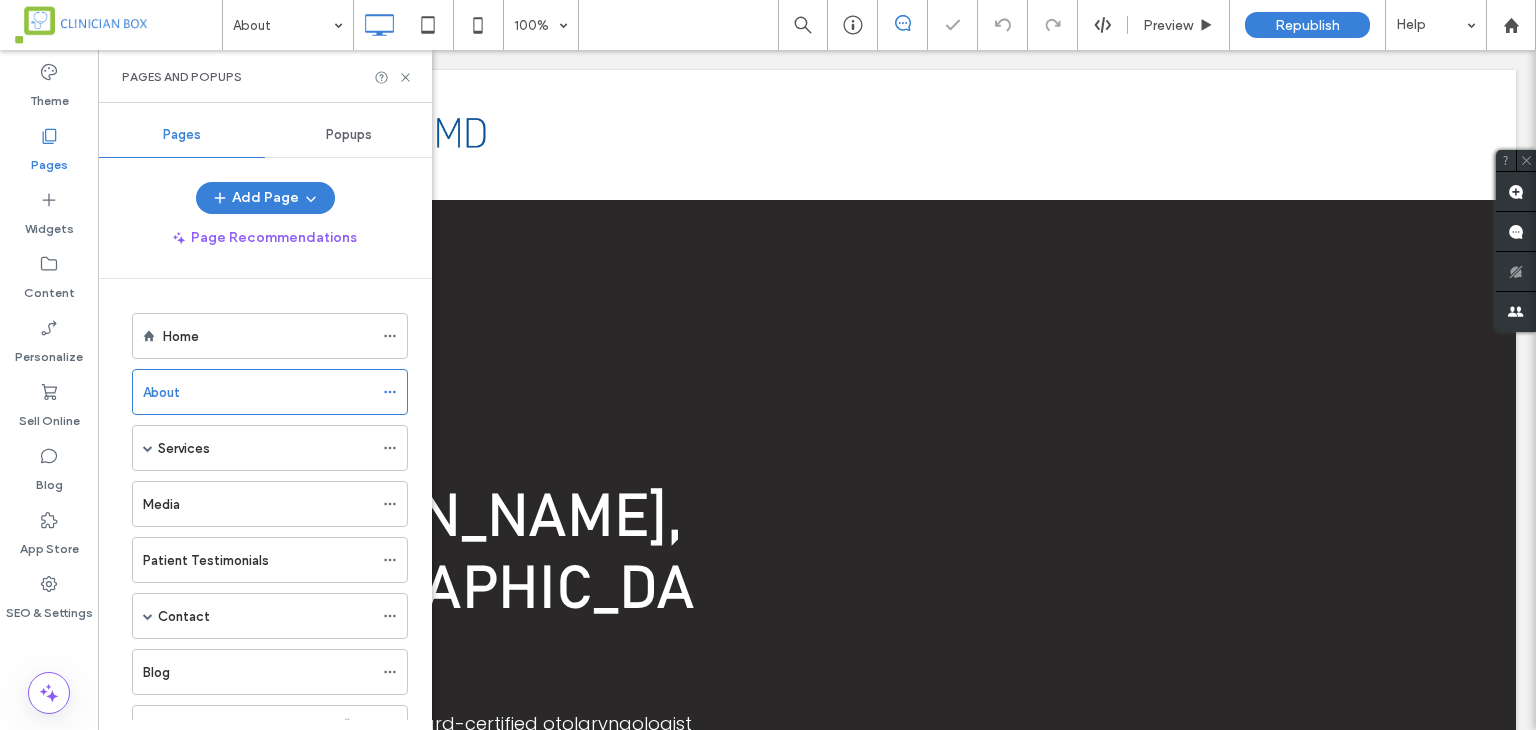 scroll, scrollTop: 0, scrollLeft: 0, axis: both 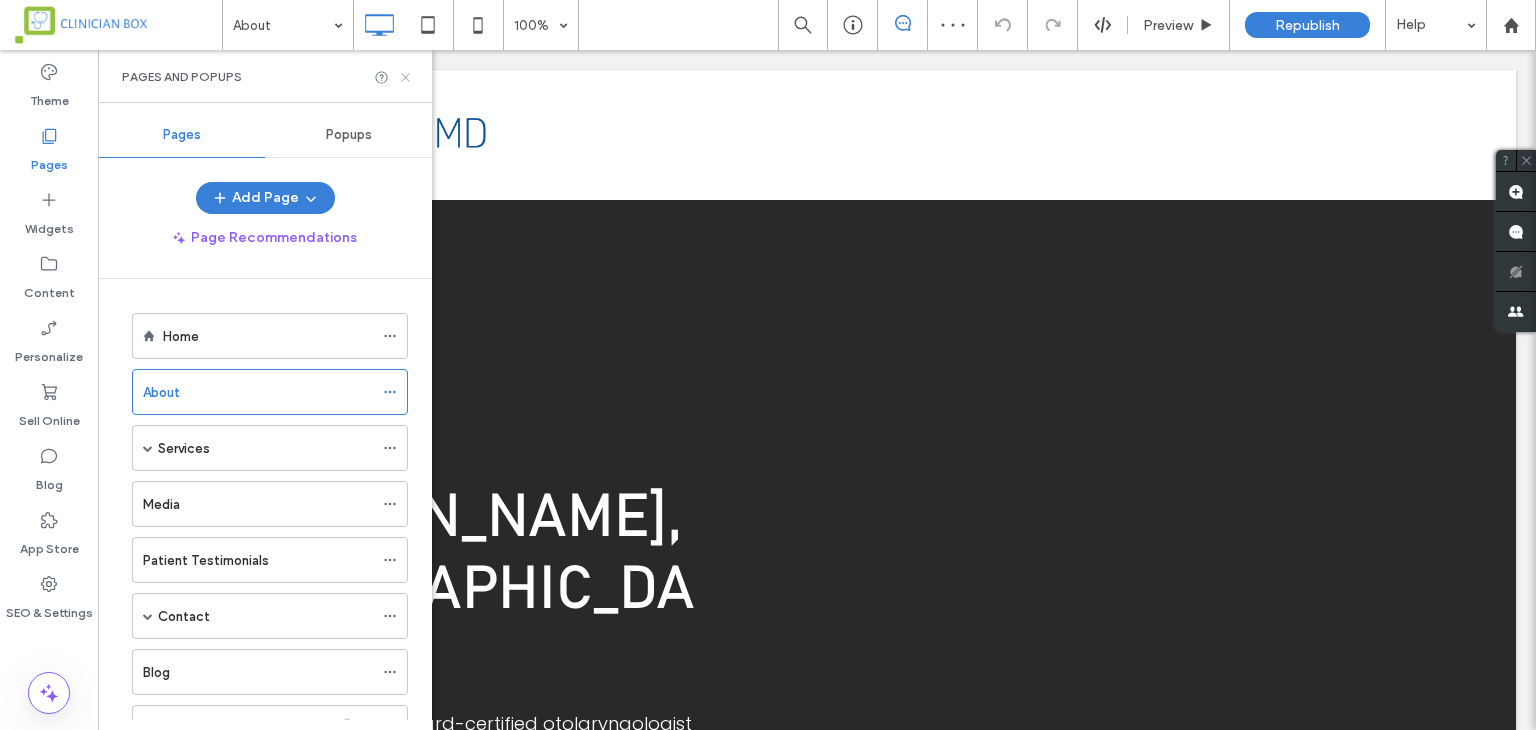 click 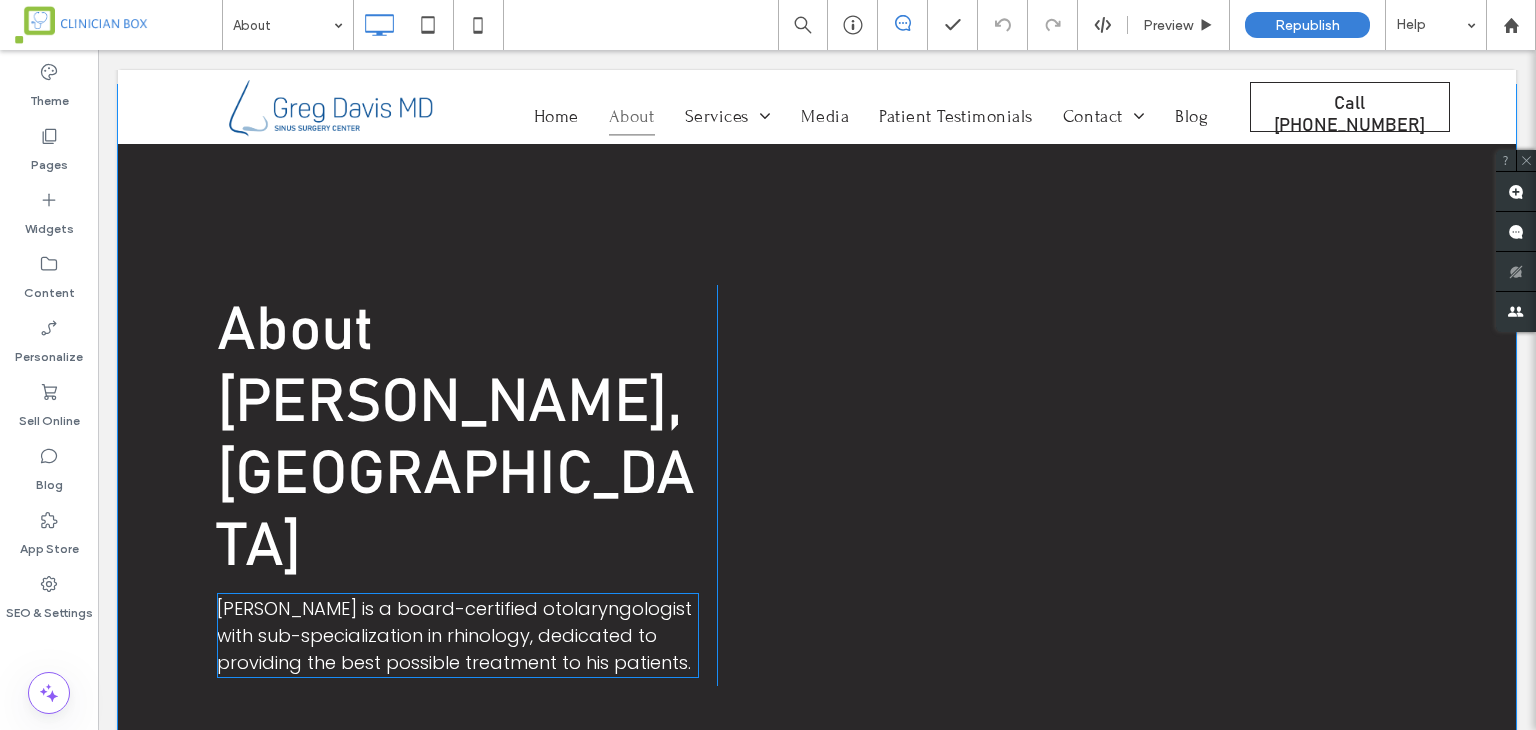 scroll, scrollTop: 200, scrollLeft: 0, axis: vertical 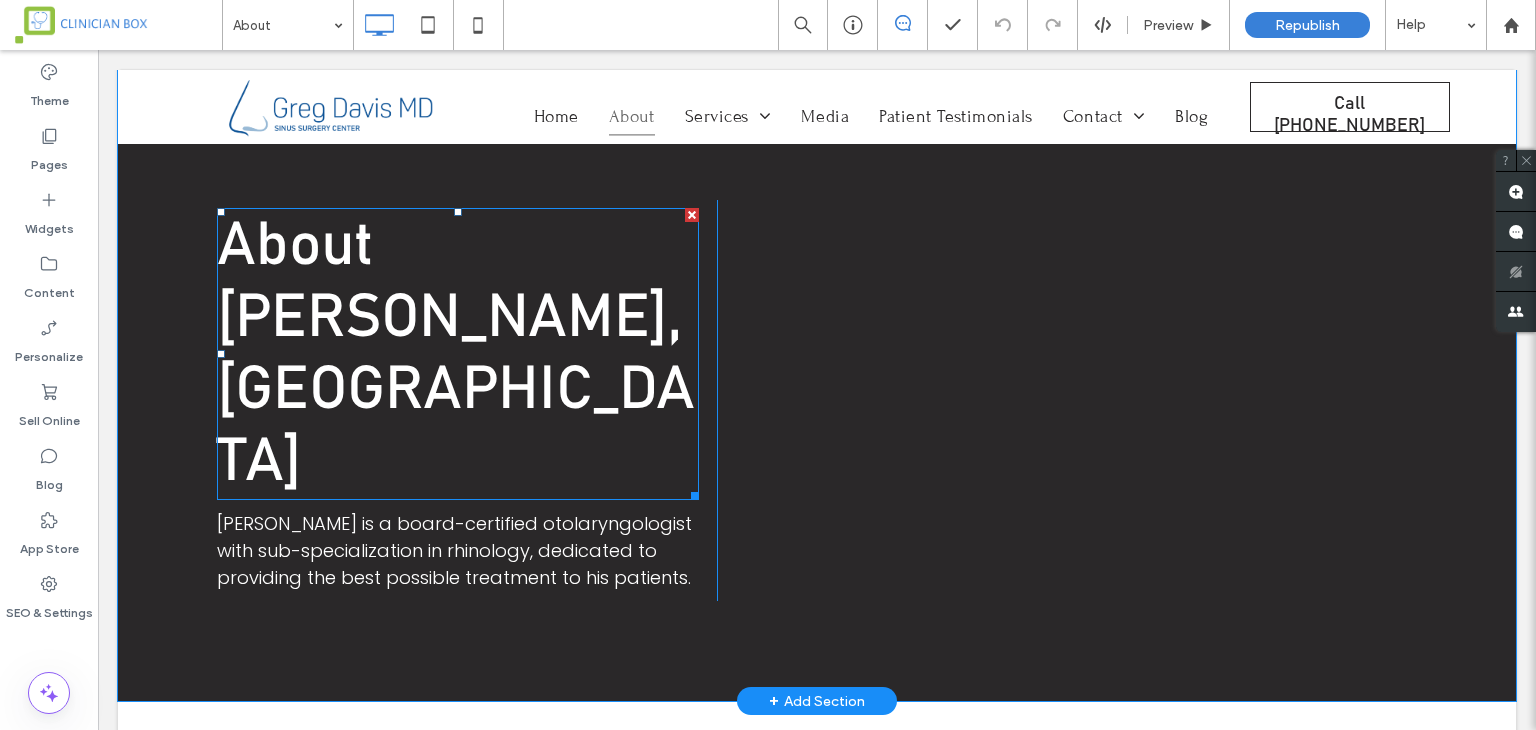 click on "About [PERSON_NAME], [GEOGRAPHIC_DATA]" at bounding box center [458, 354] 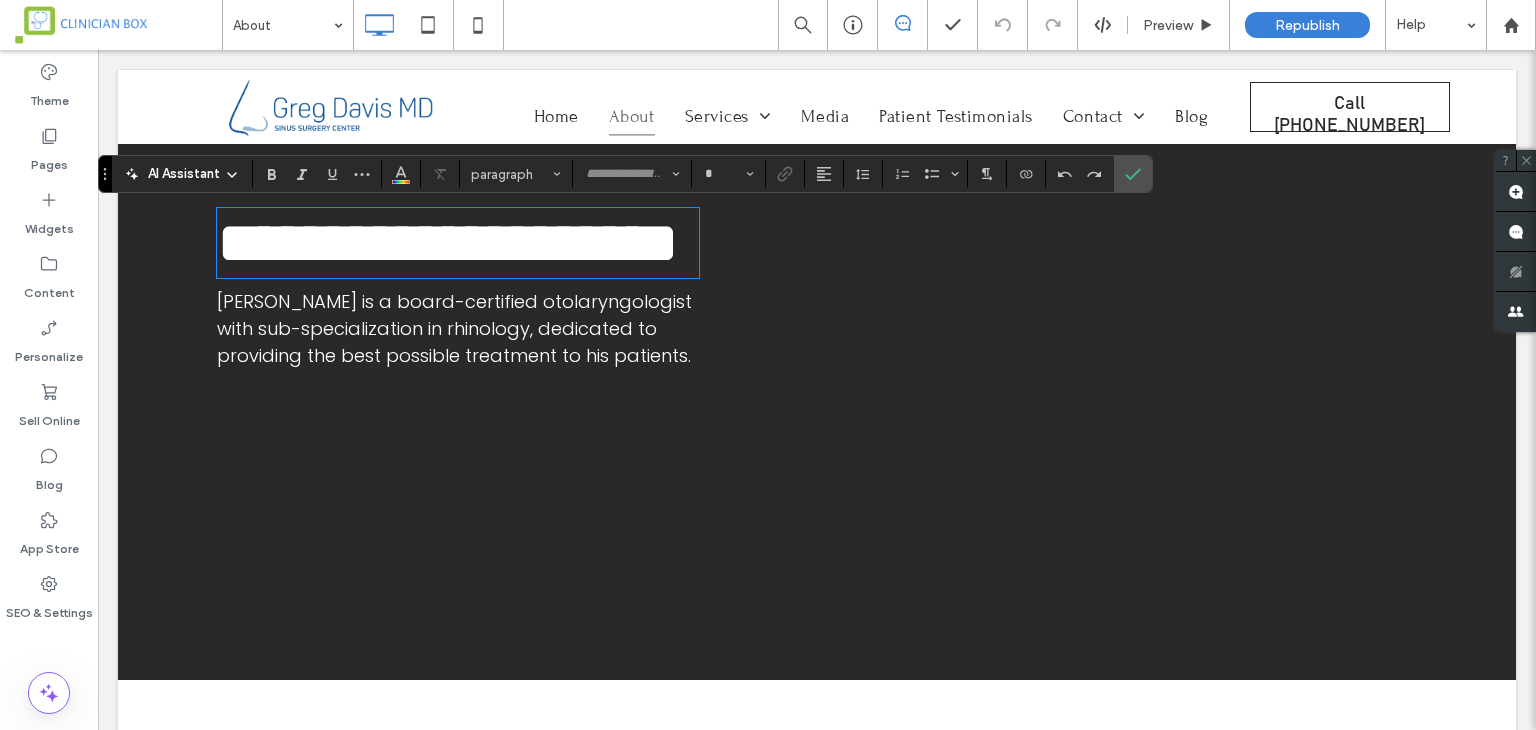 type on "**********" 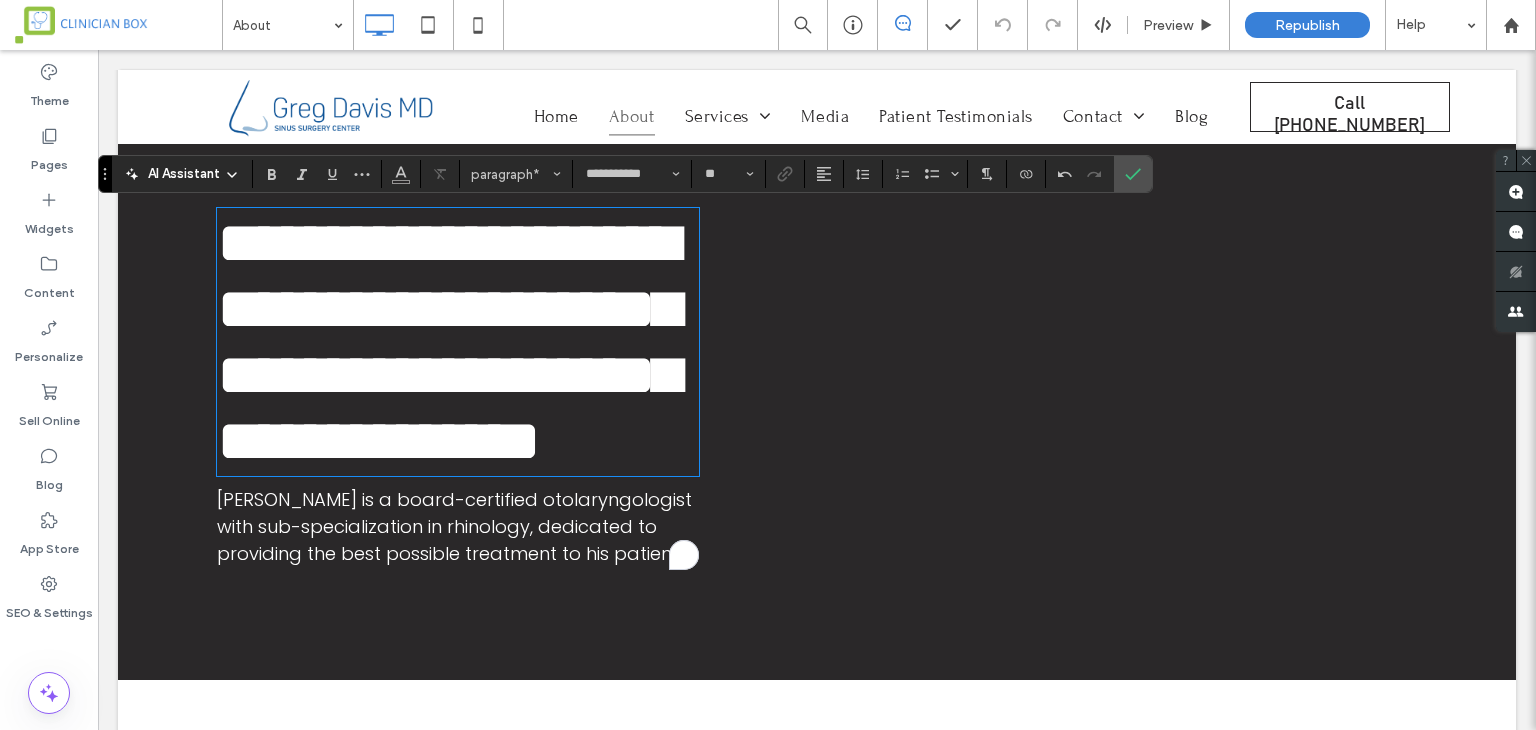 type on "*******" 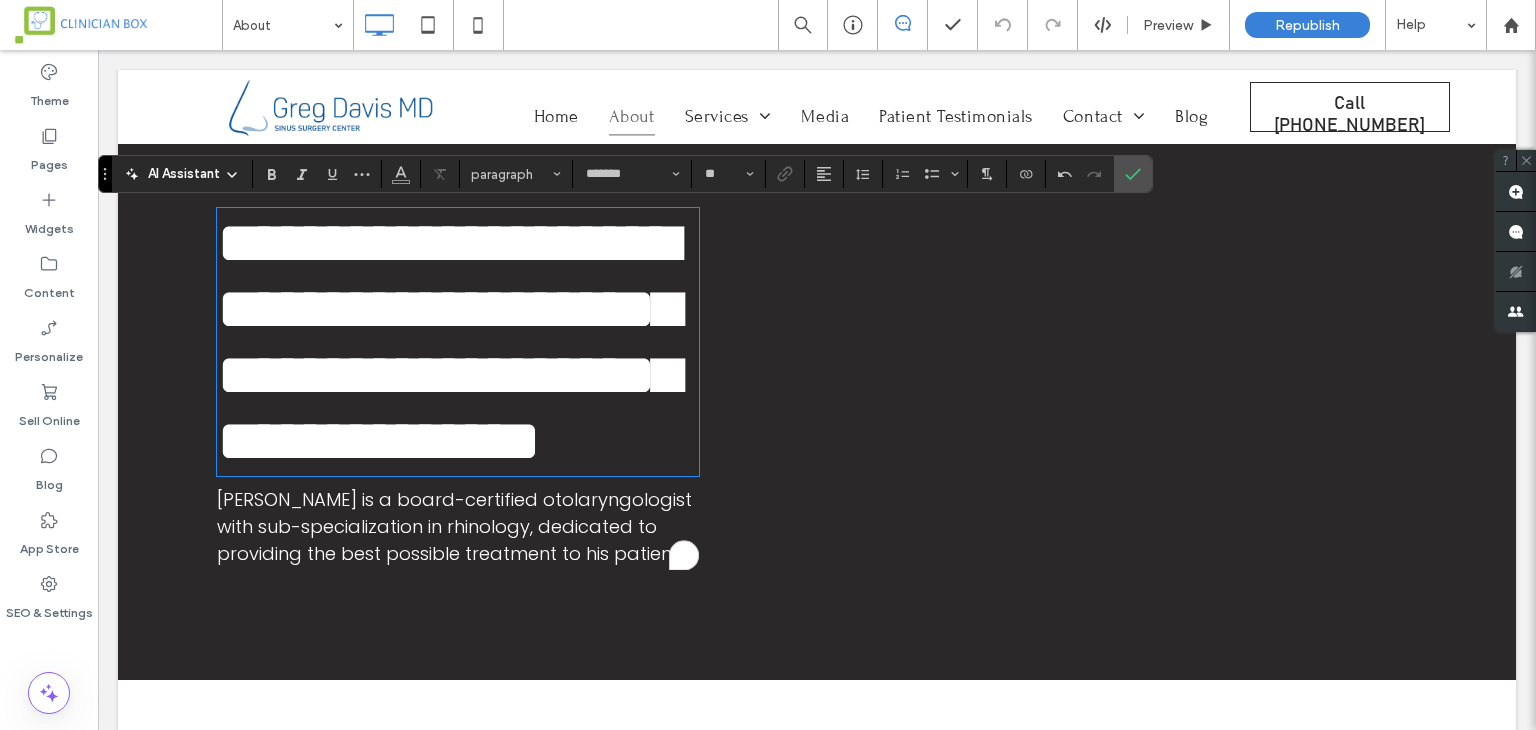 type on "**********" 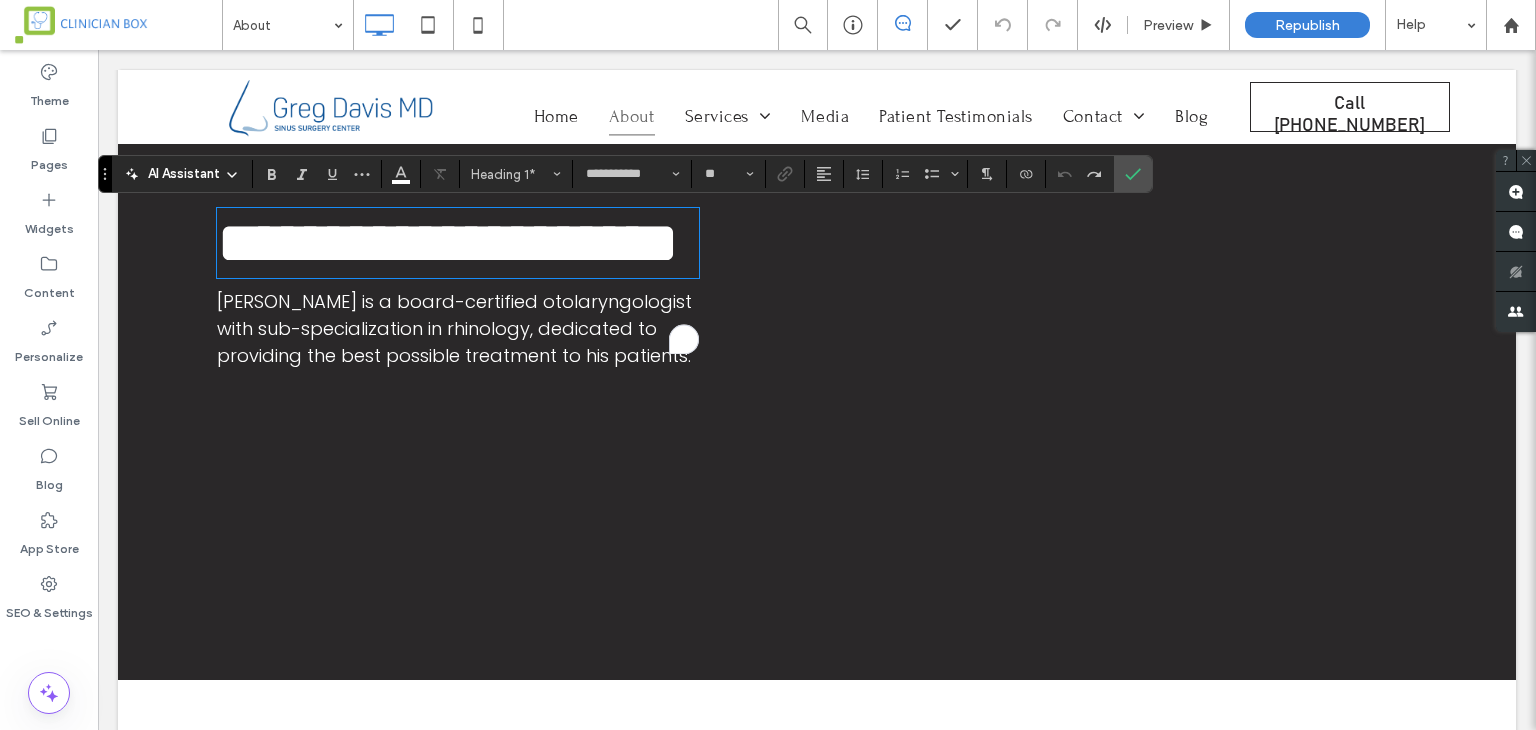 click on "**********" at bounding box center (817, 340) 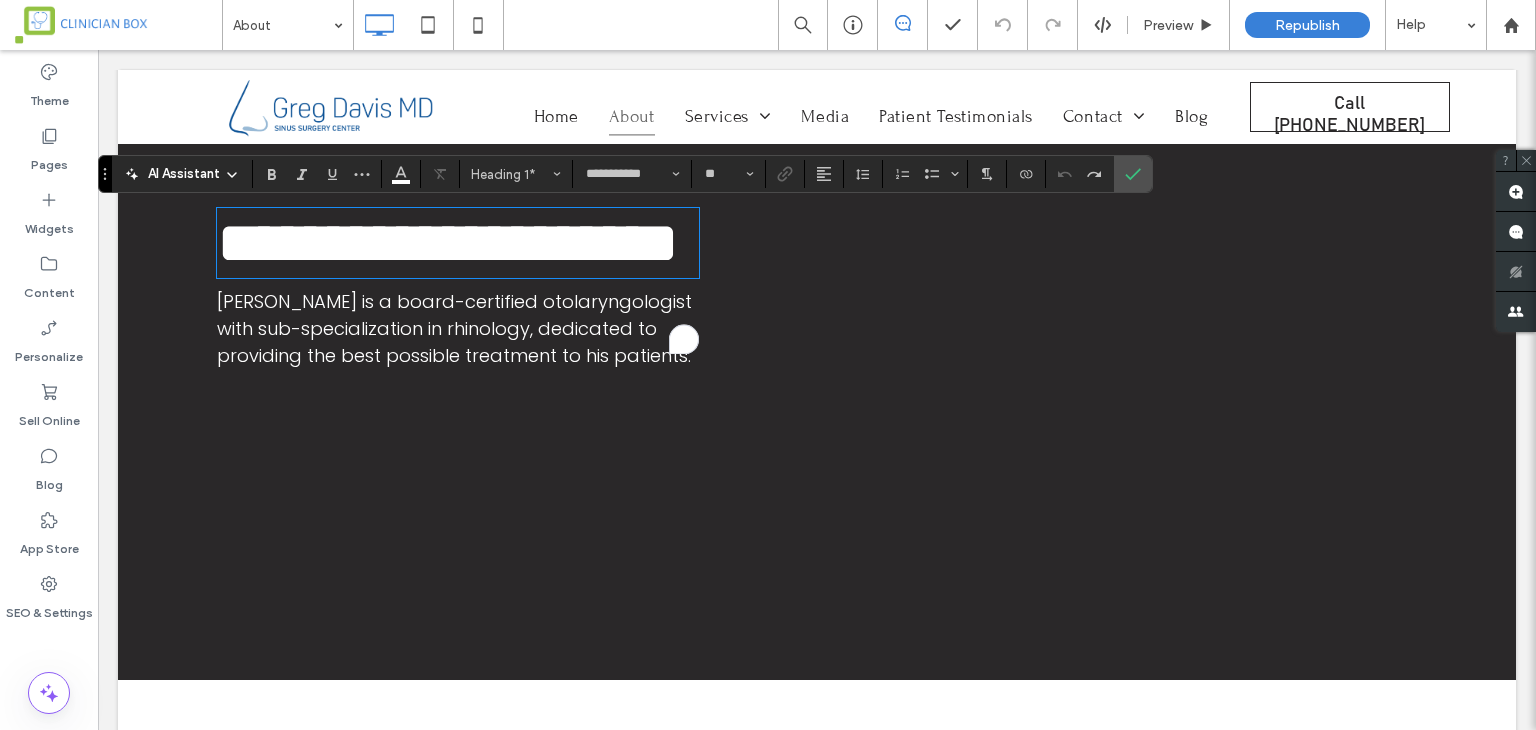 click on "**********" at bounding box center (448, 243) 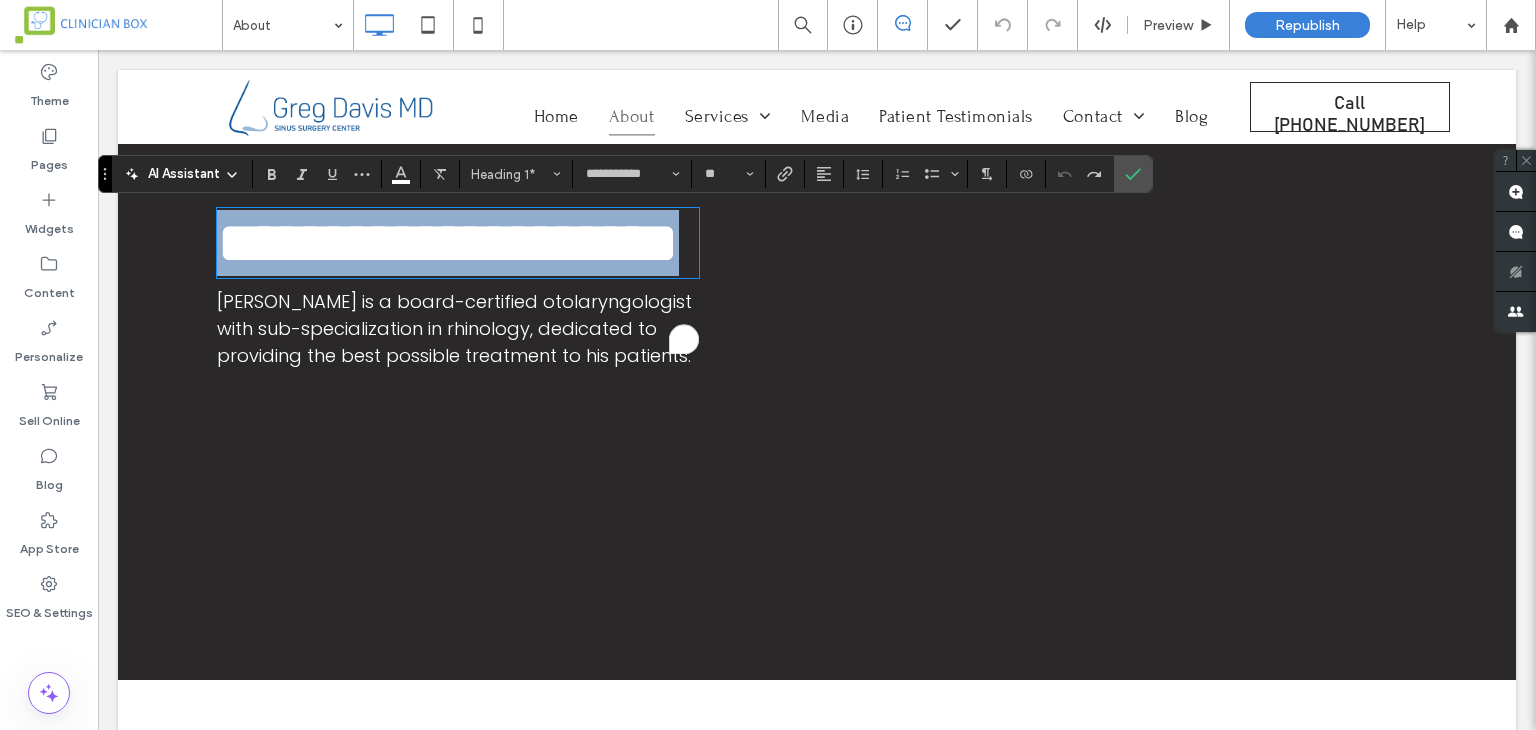 drag, startPoint x: 312, startPoint y: 307, endPoint x: 225, endPoint y: 252, distance: 102.92716 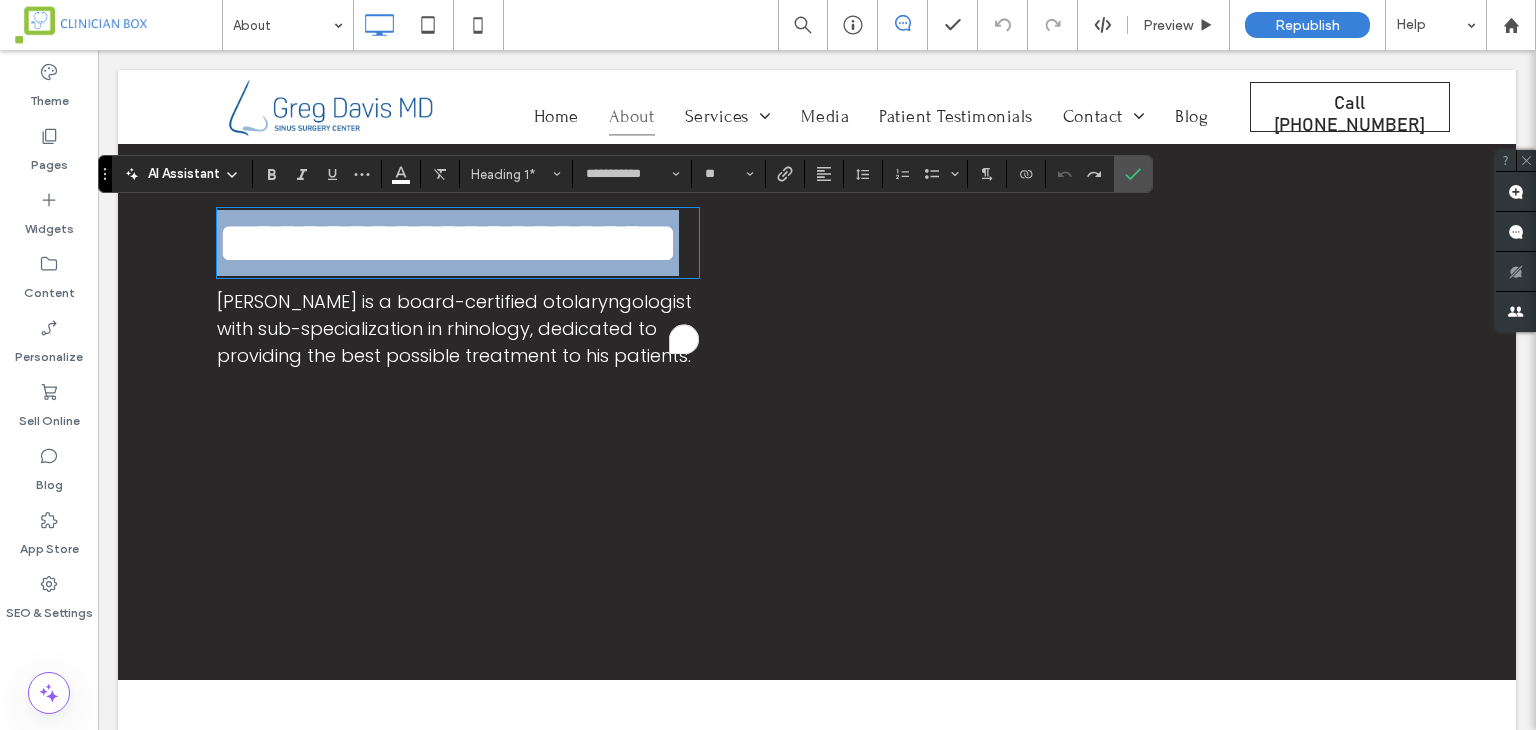 click on "**********" at bounding box center [458, 243] 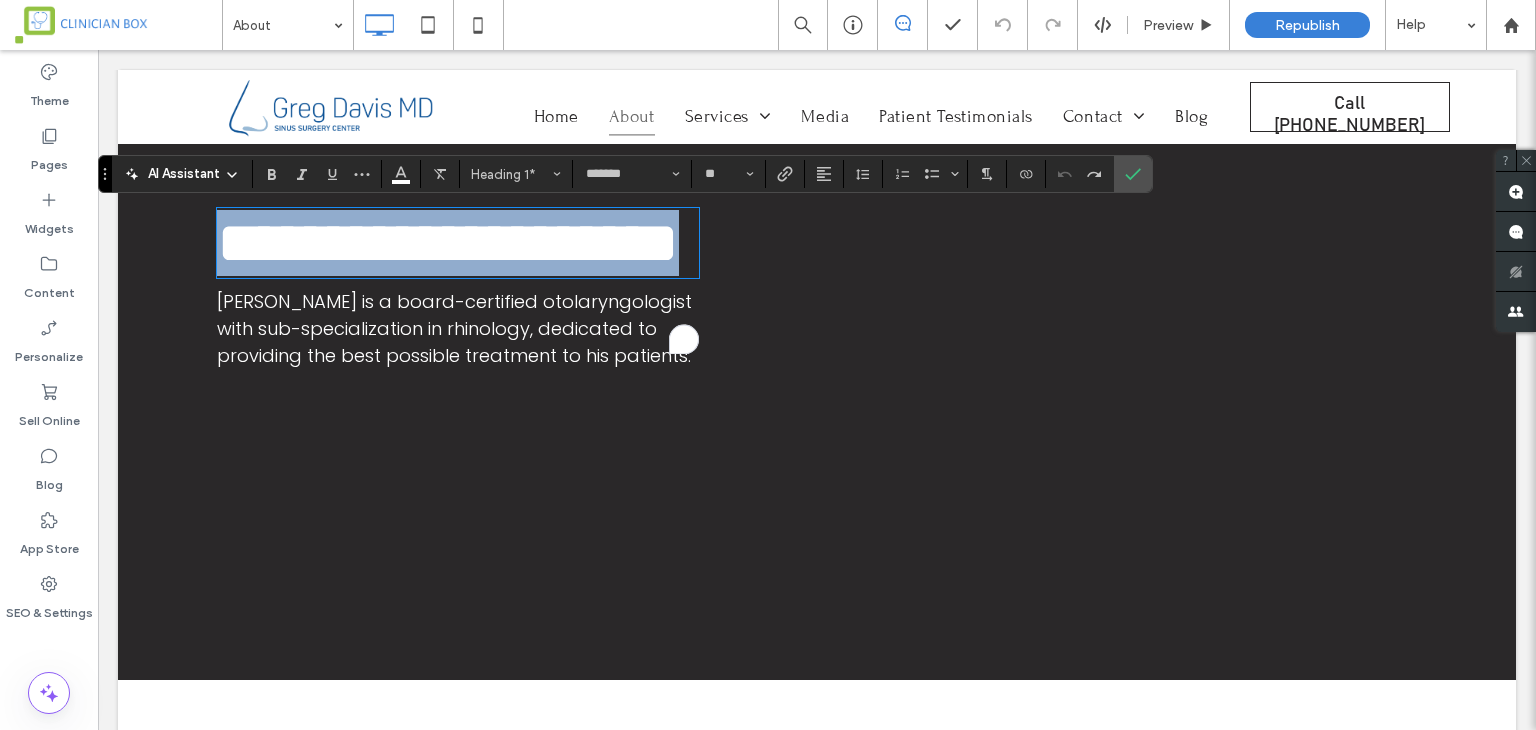 type on "**" 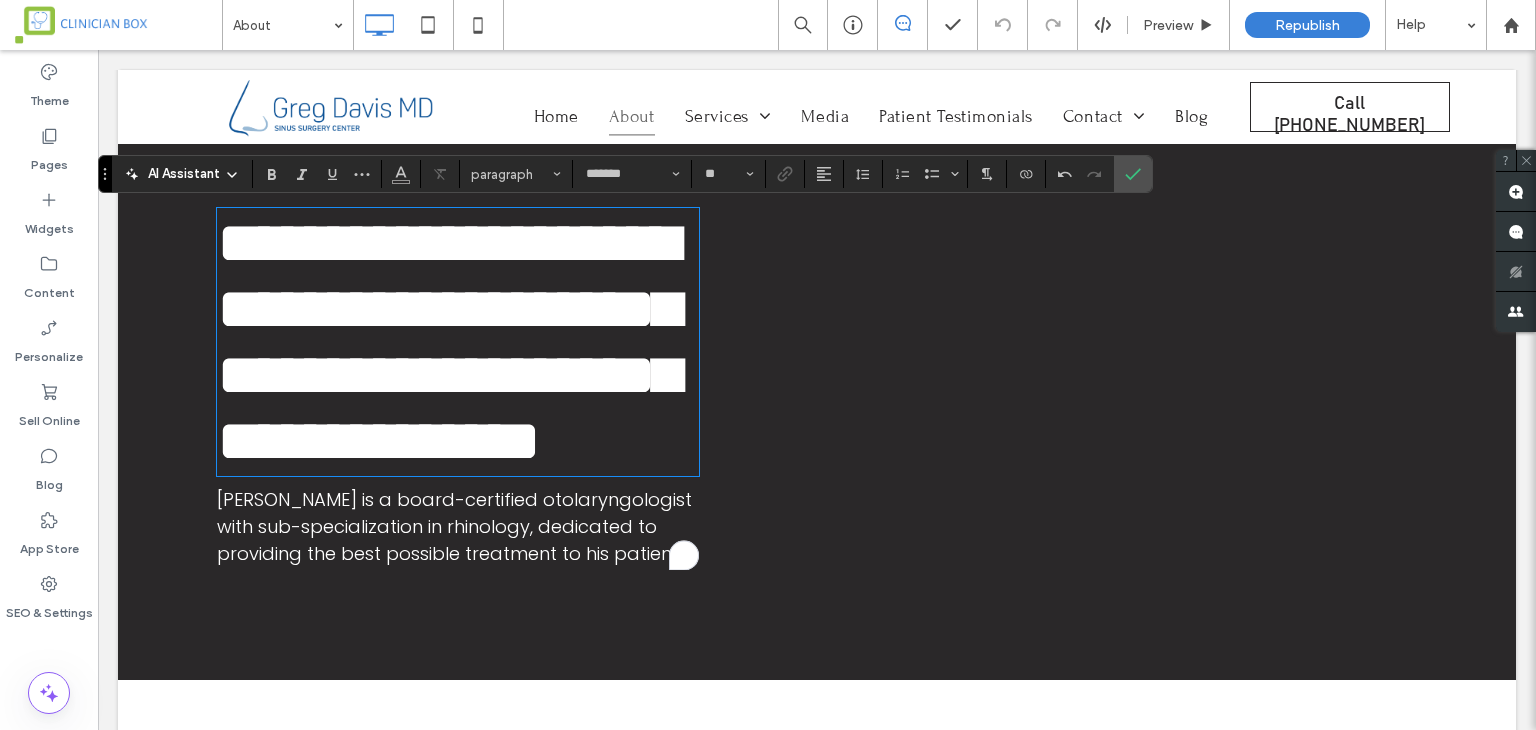 type on "**********" 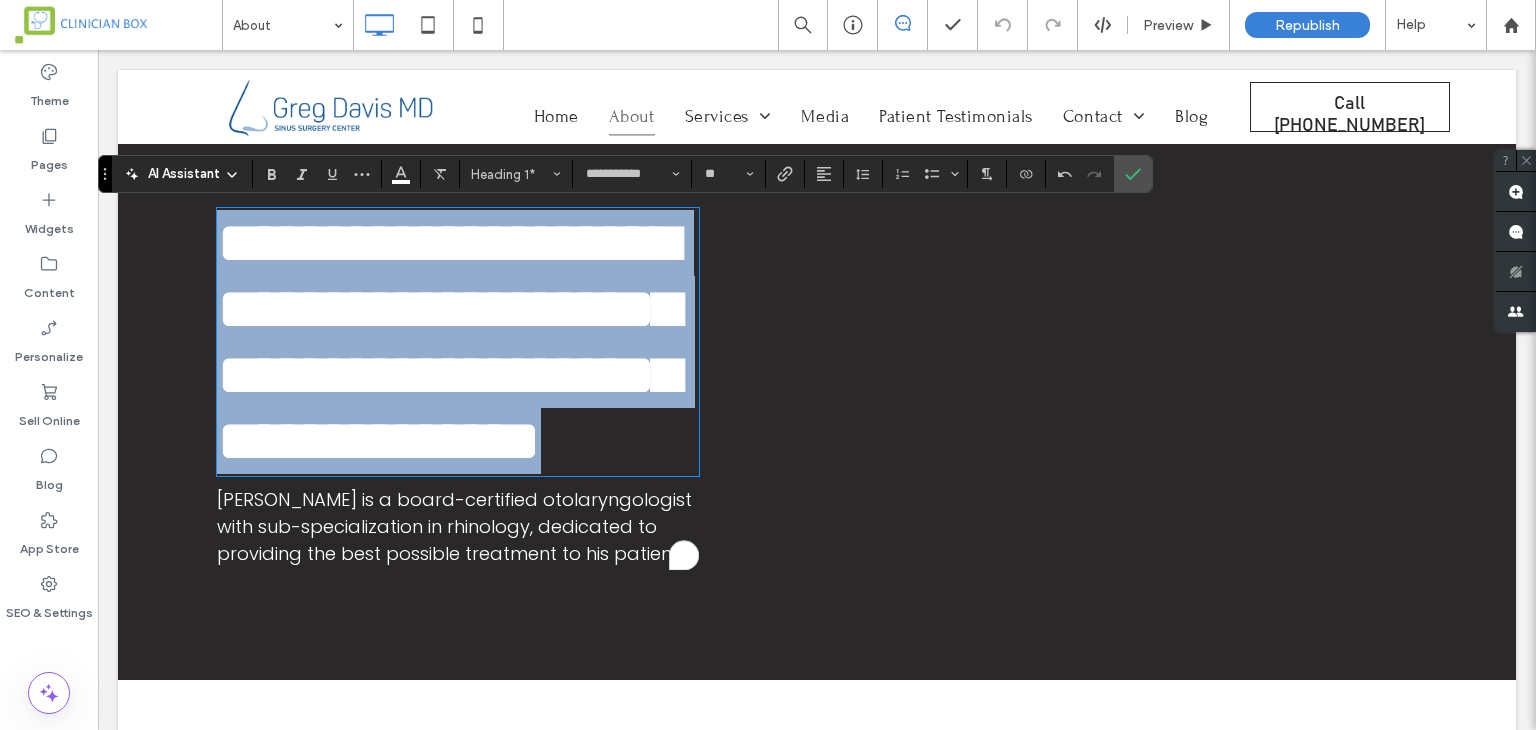 drag, startPoint x: 484, startPoint y: 533, endPoint x: 209, endPoint y: 239, distance: 402.568 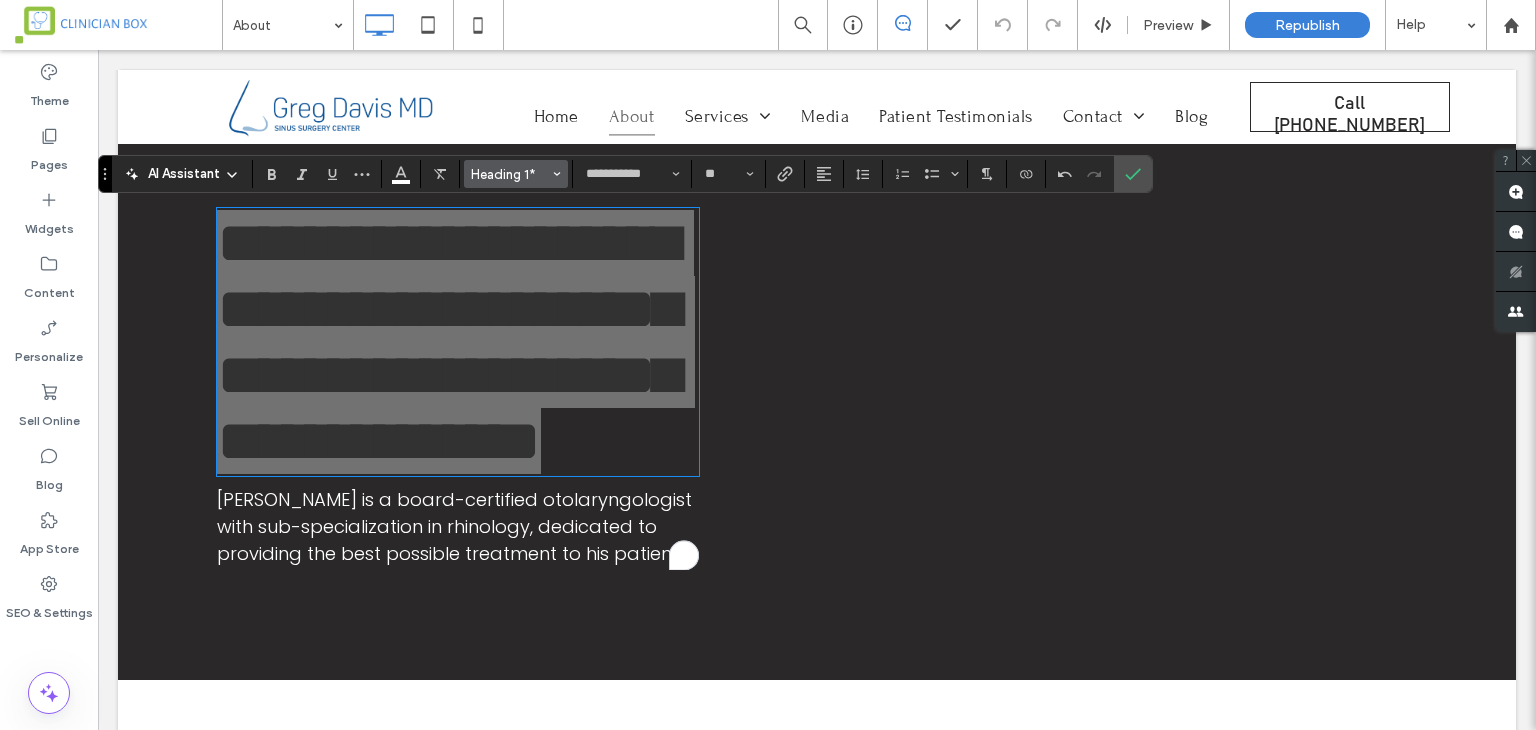 click on "Heading 1*" at bounding box center [510, 174] 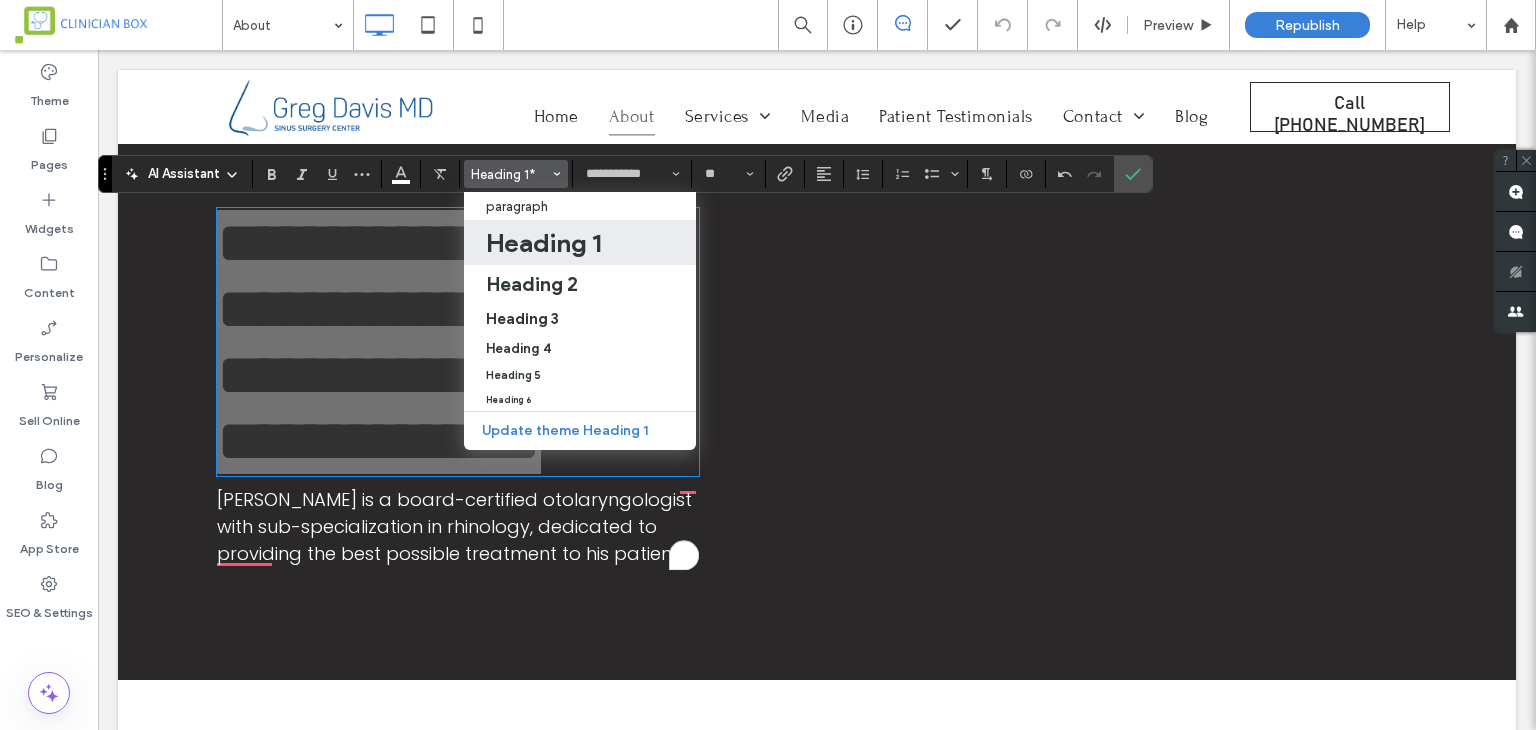 click on "Heading 1" at bounding box center (543, 243) 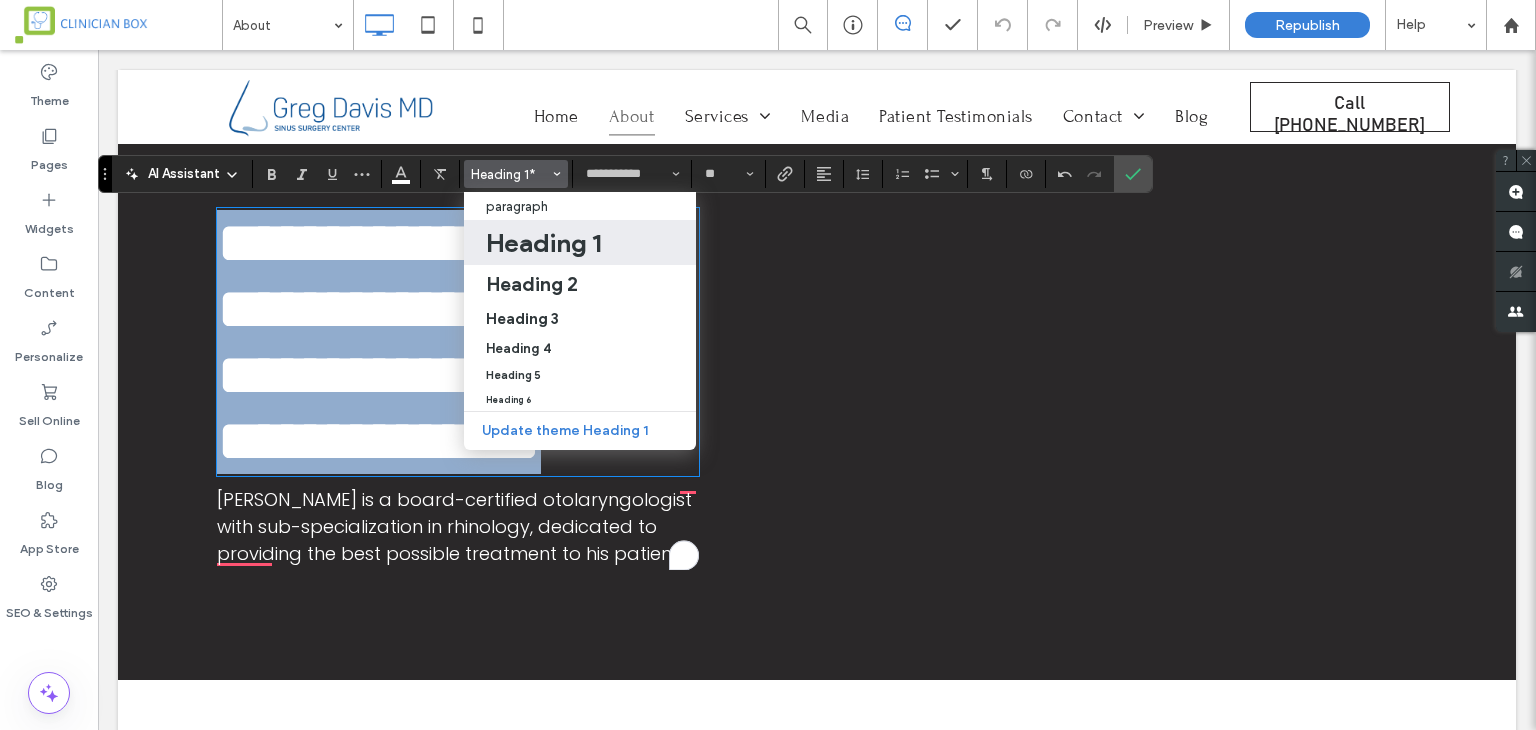 type on "**" 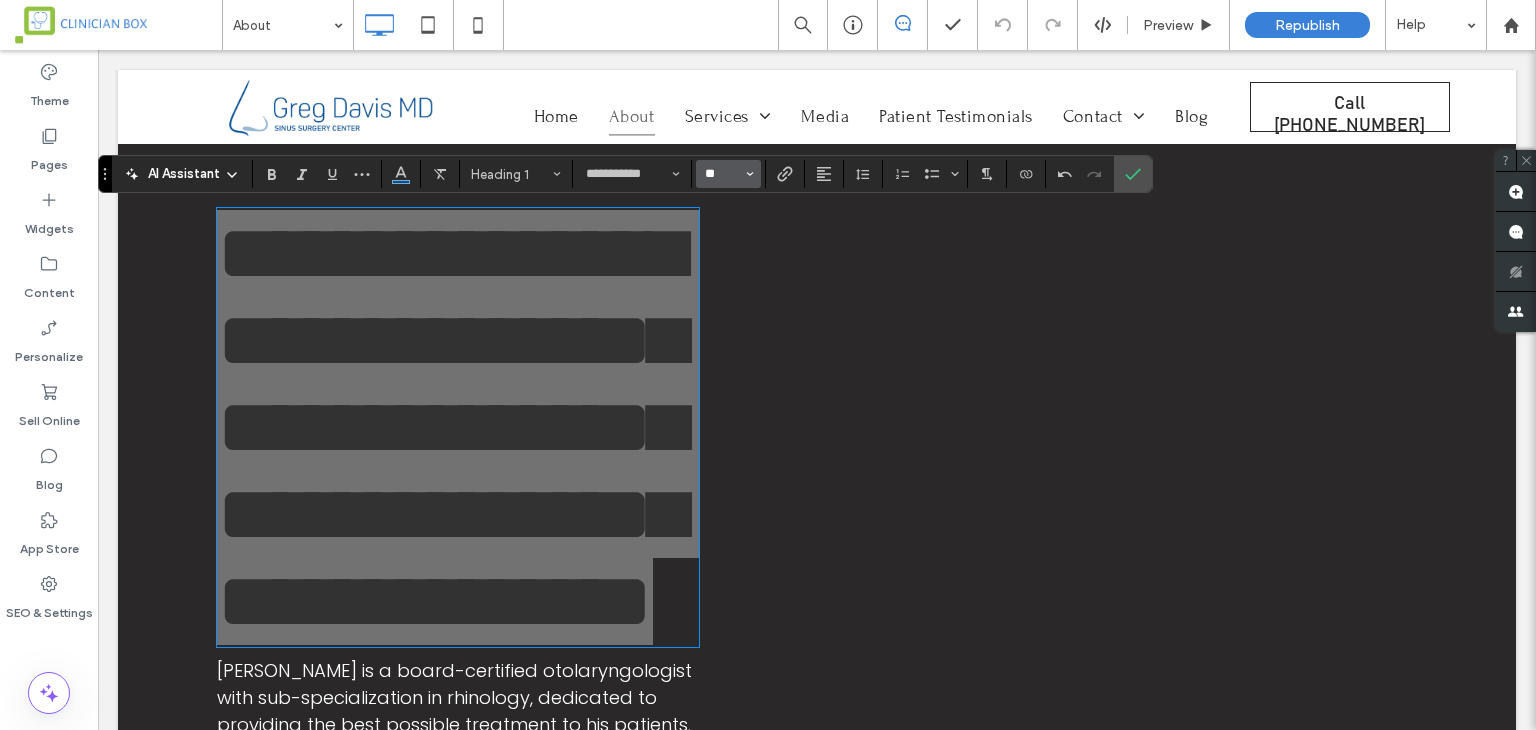 click on "**" at bounding box center [722, 174] 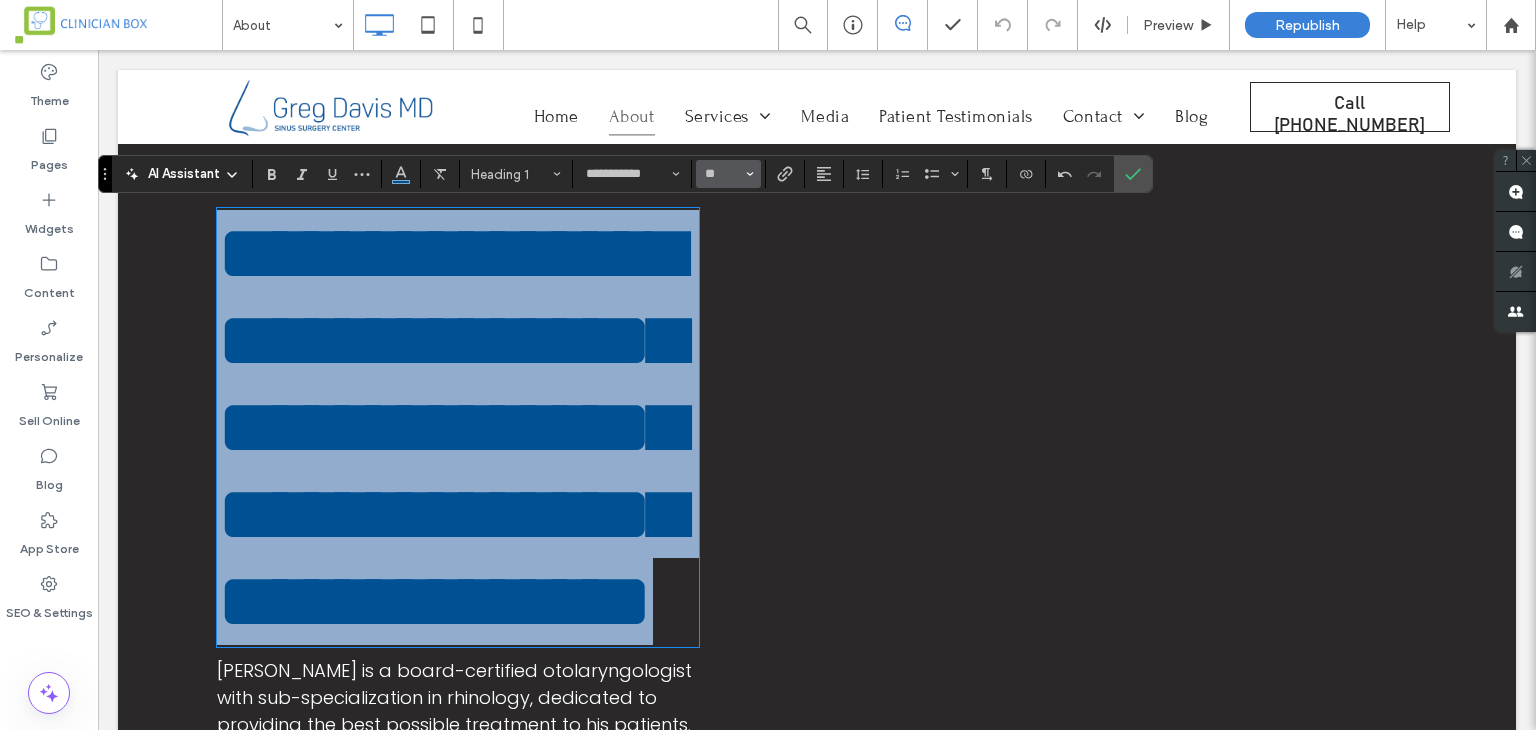type on "**" 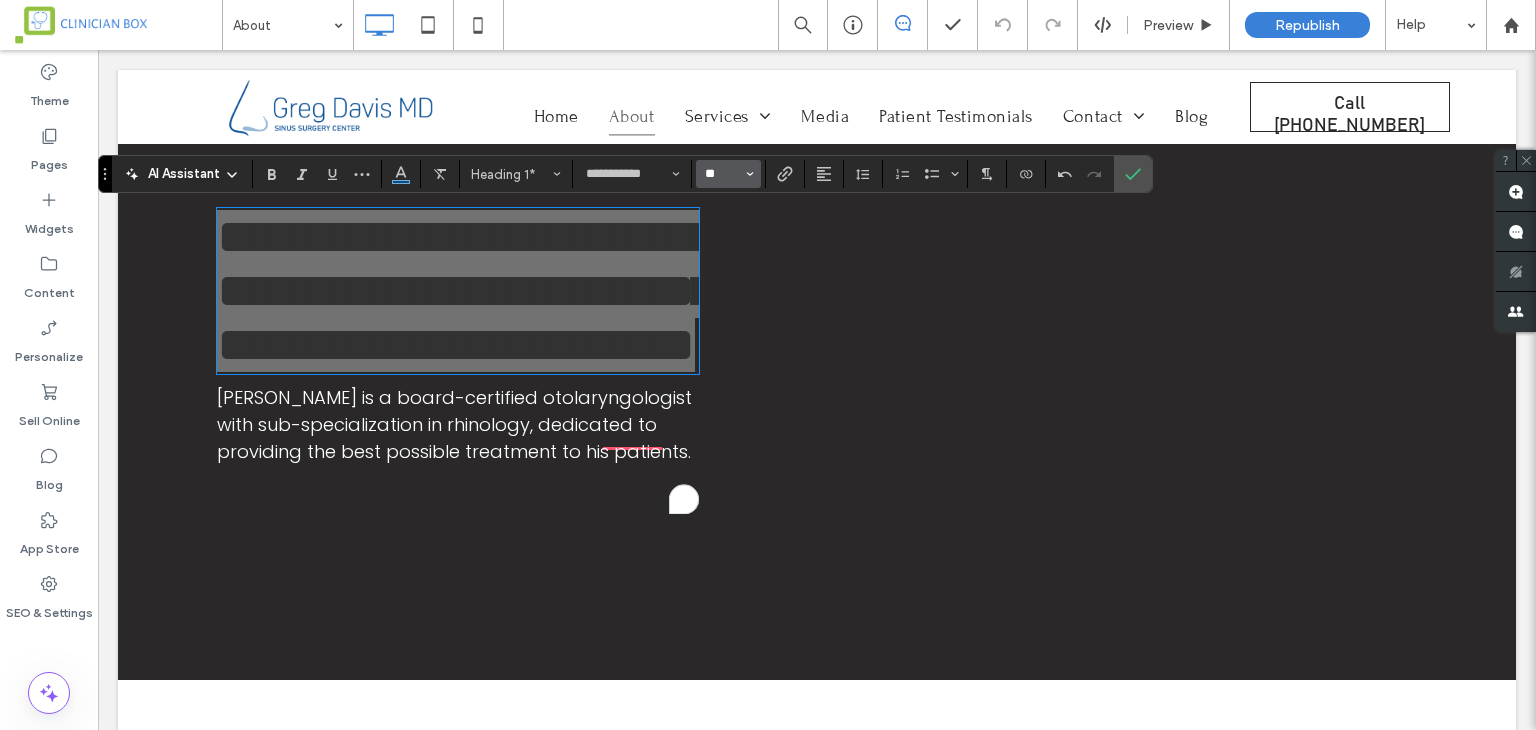 click on "**" at bounding box center (722, 174) 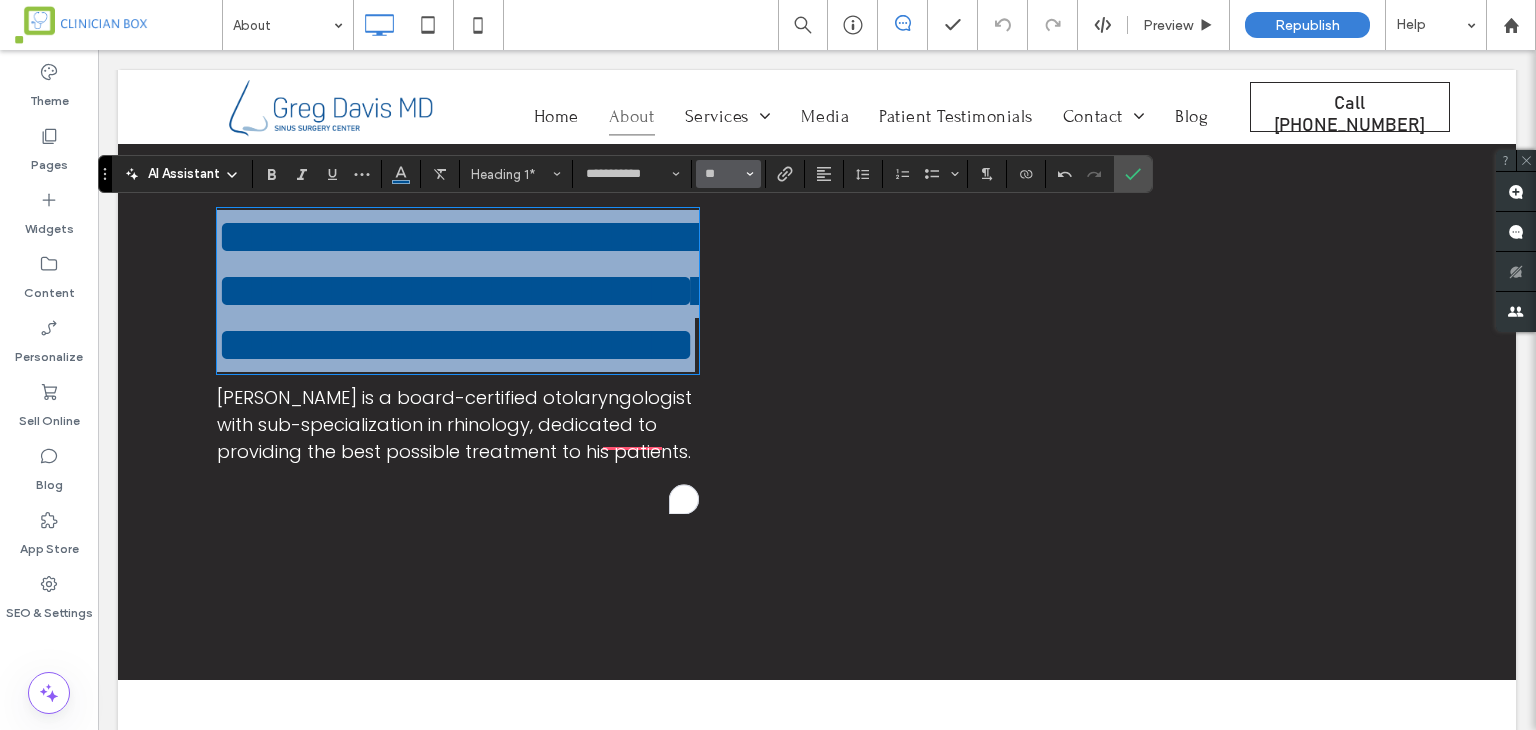 type on "**" 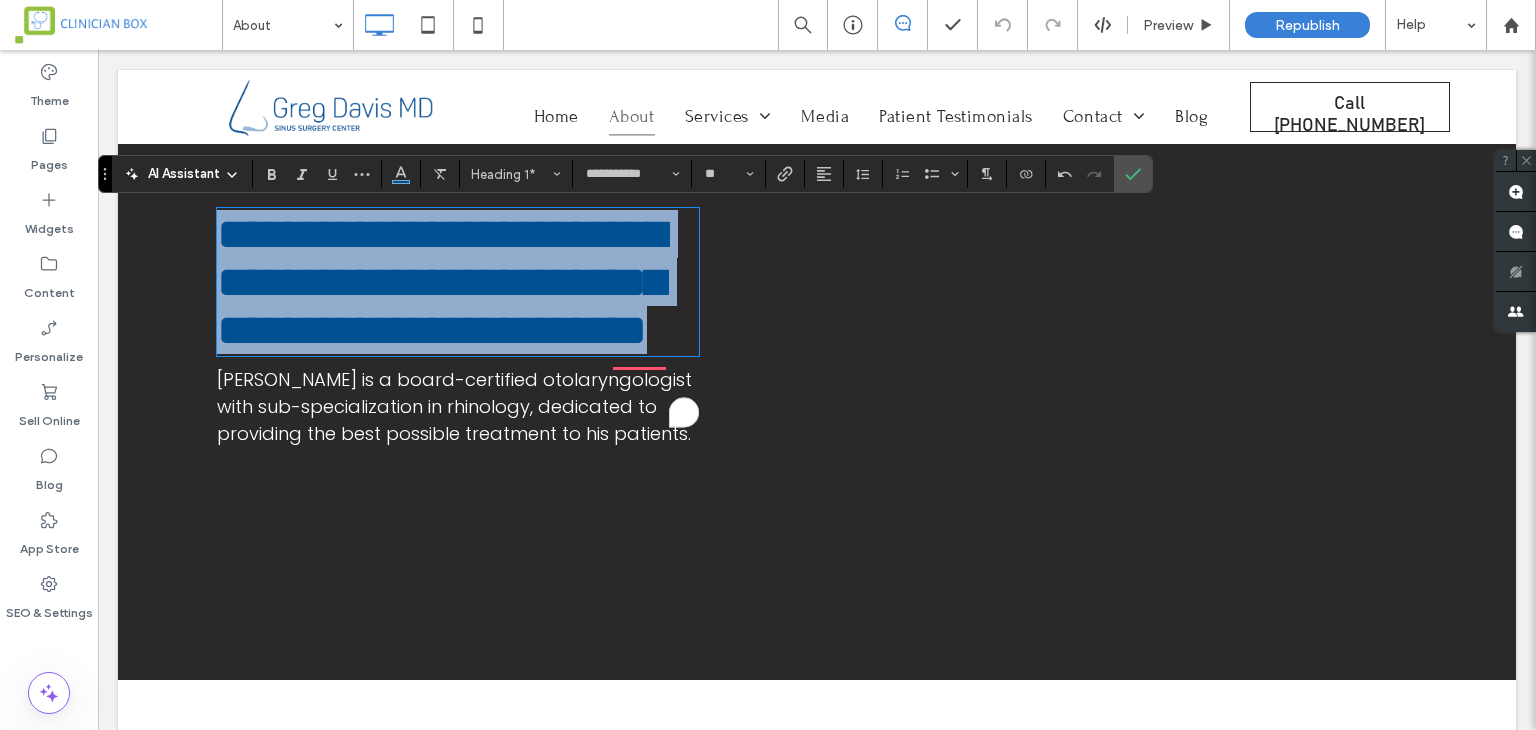 click on "**********" at bounding box center (458, 282) 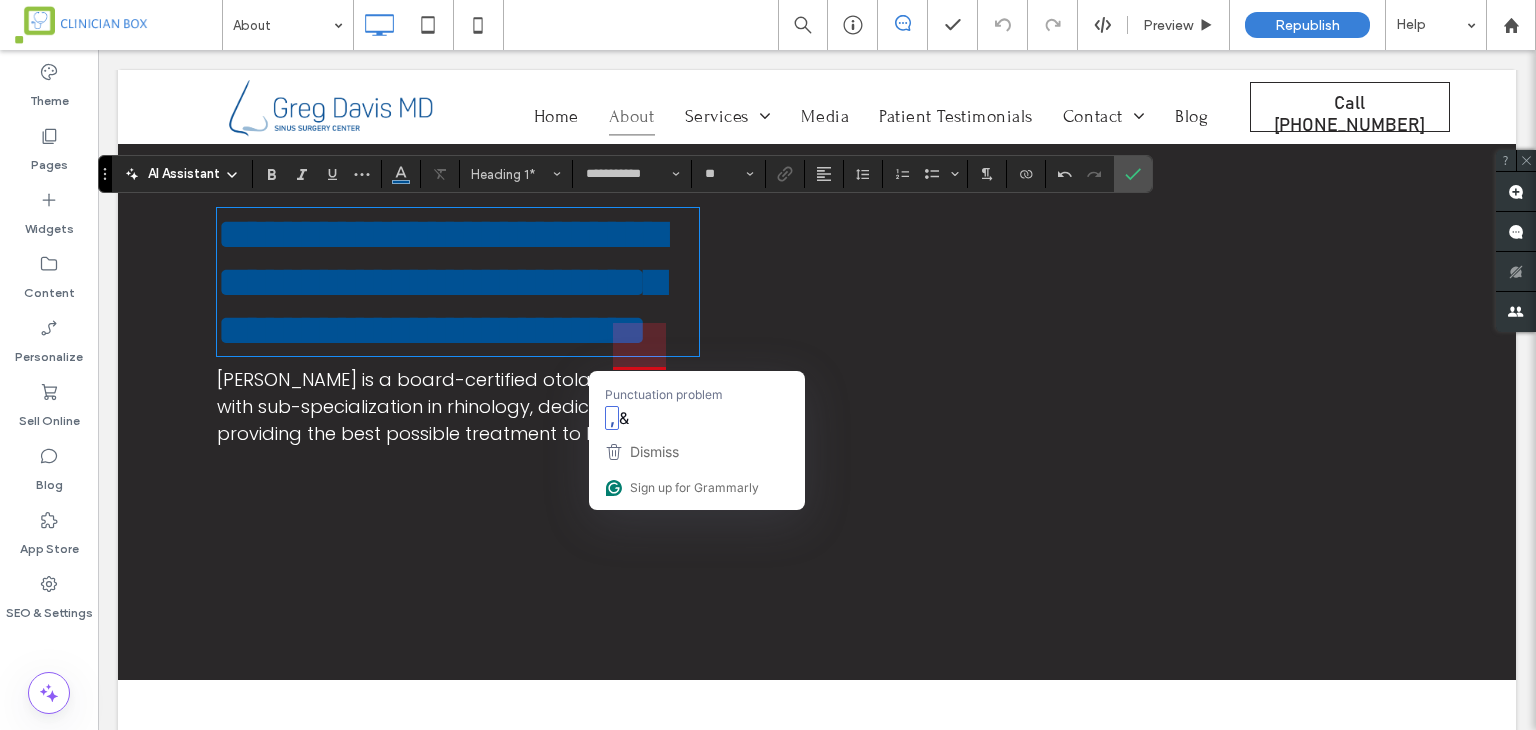 click on "**********" at bounding box center (441, 282) 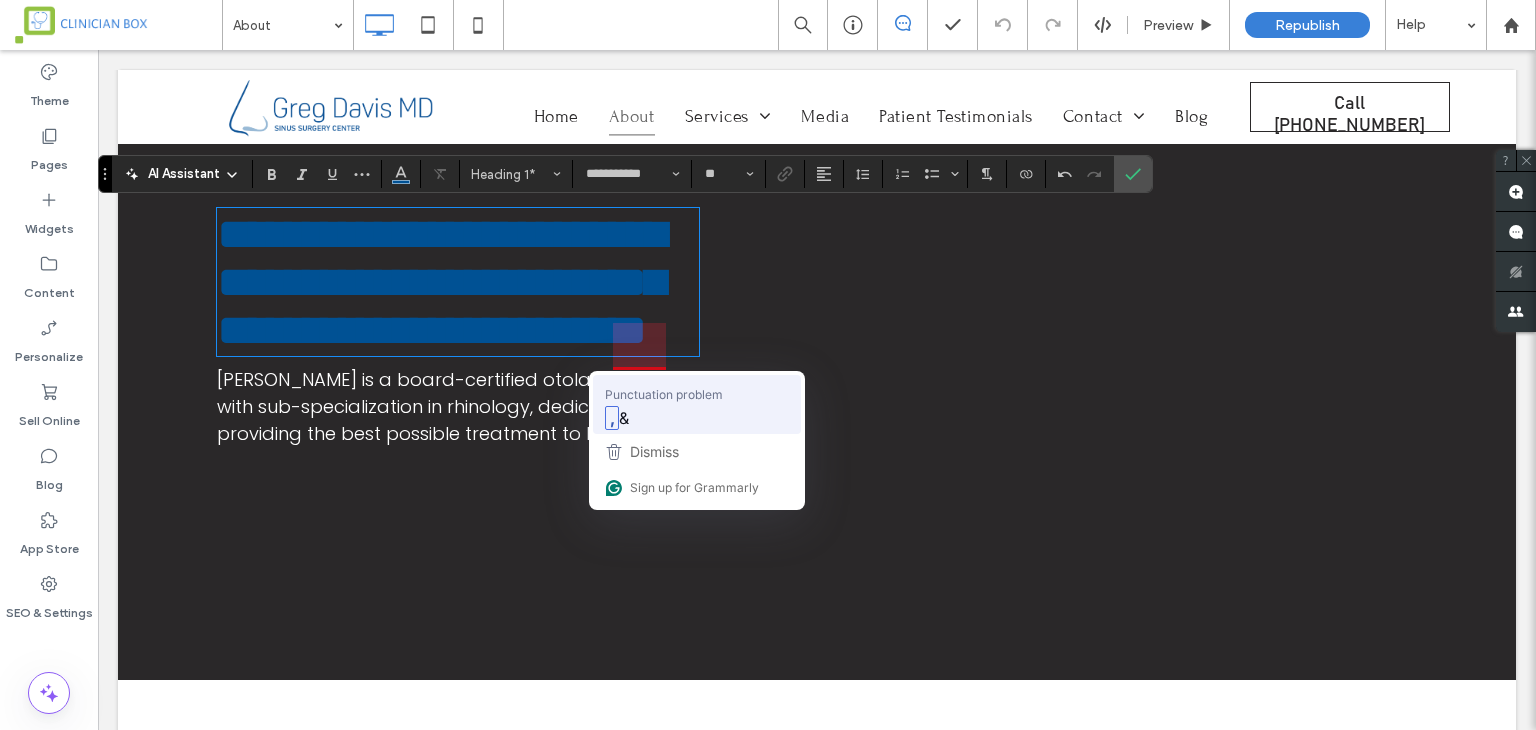 type 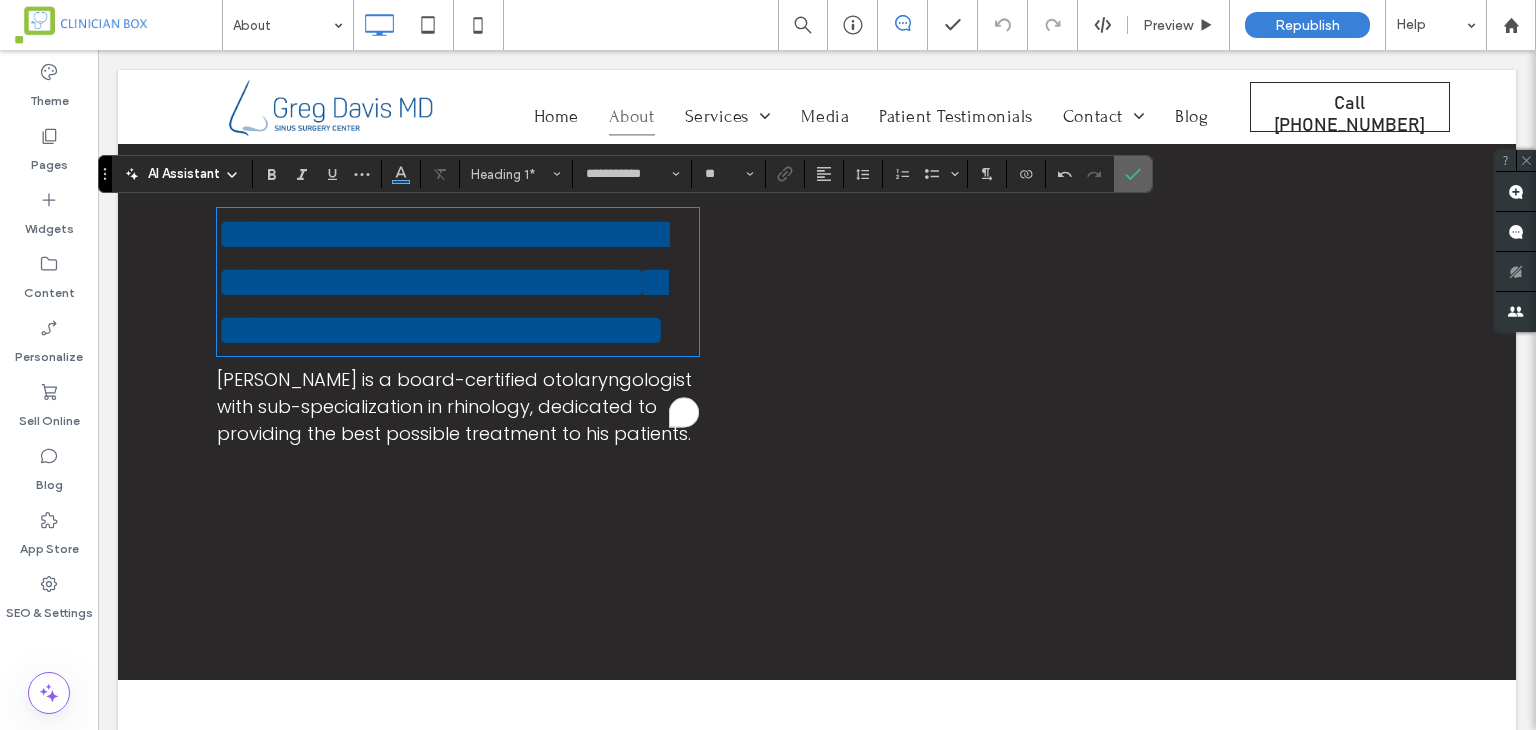 click 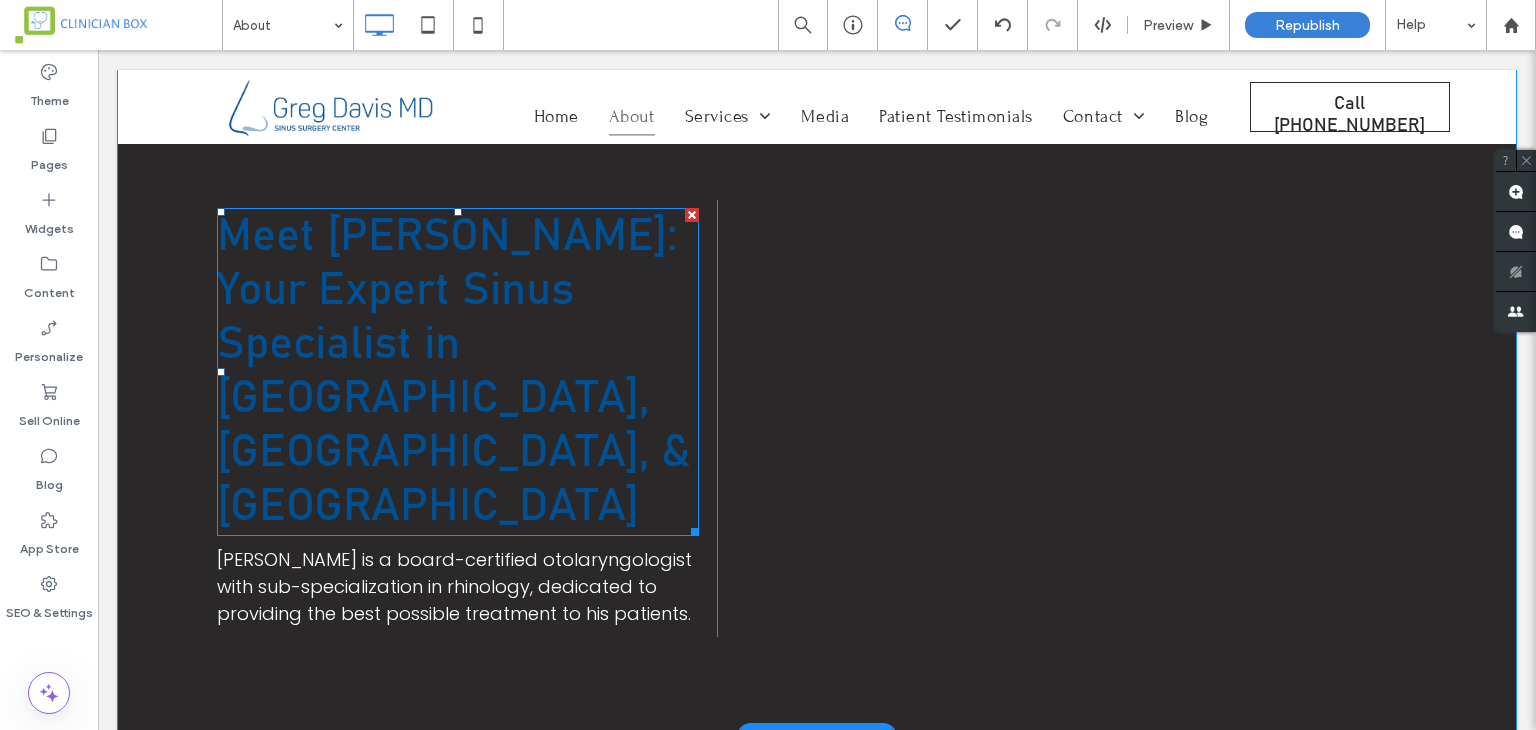 click on "Meet [PERSON_NAME]: Your Expert Sinus Specialist in [GEOGRAPHIC_DATA], [GEOGRAPHIC_DATA], & [GEOGRAPHIC_DATA]" at bounding box center (458, 372) 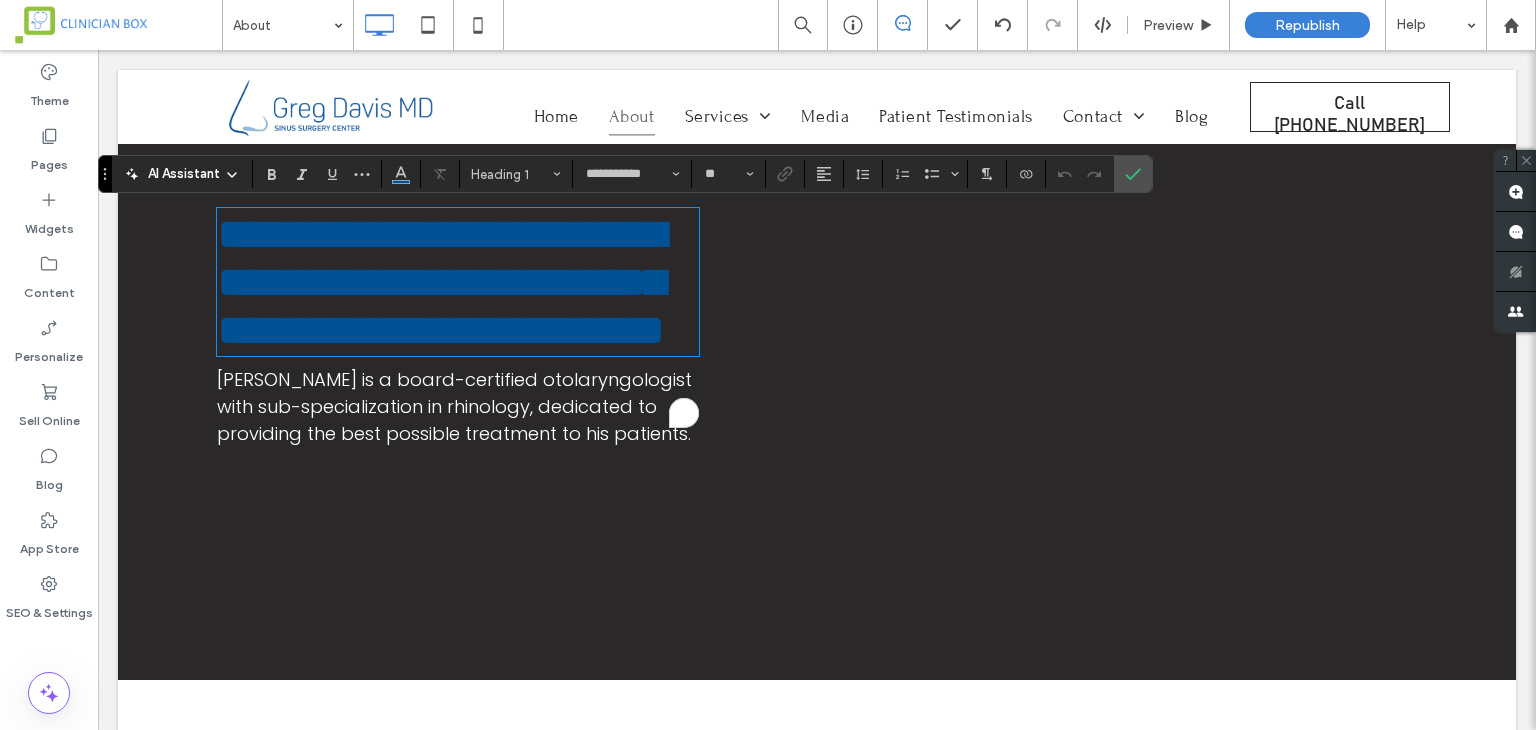 type on "**********" 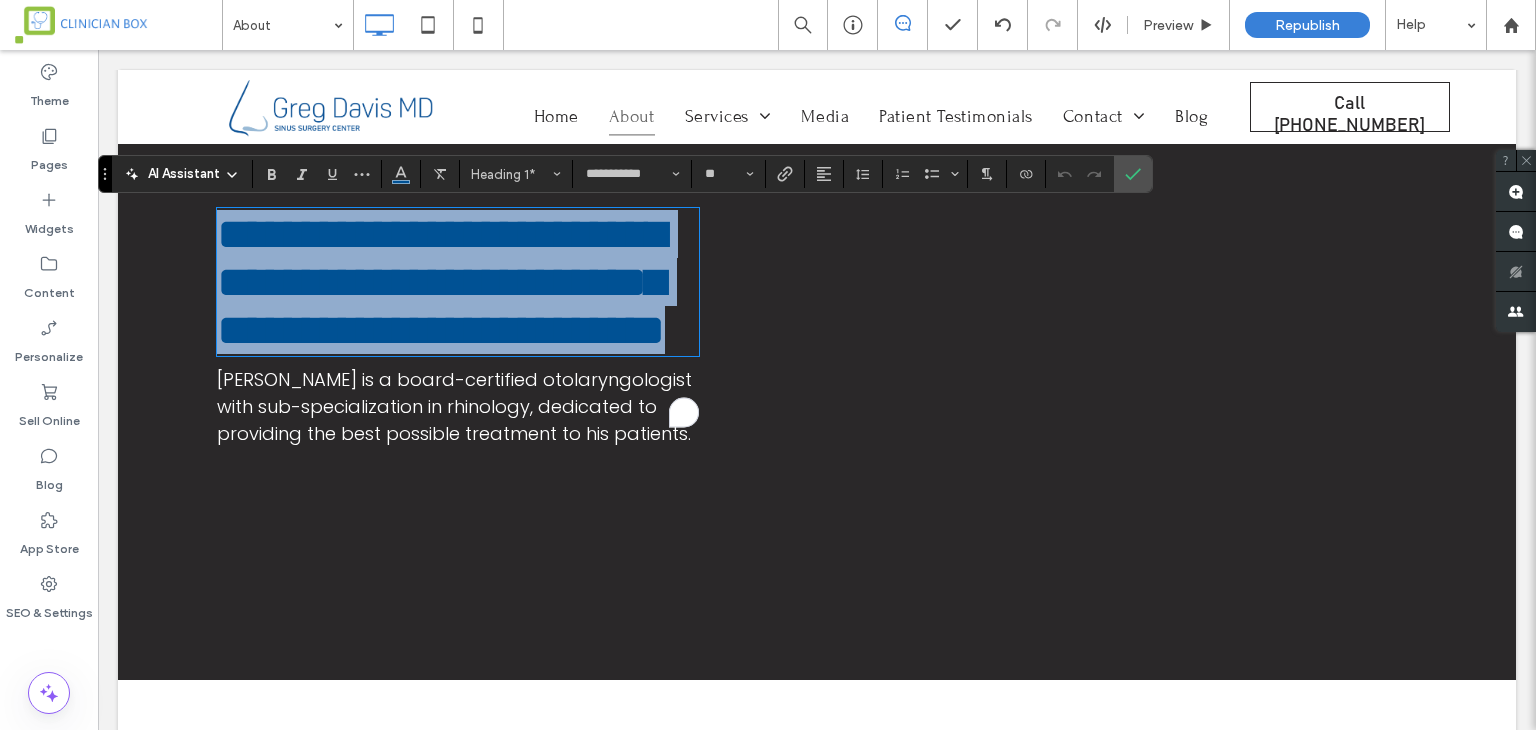 drag, startPoint x: 359, startPoint y: 388, endPoint x: 204, endPoint y: 243, distance: 212.24985 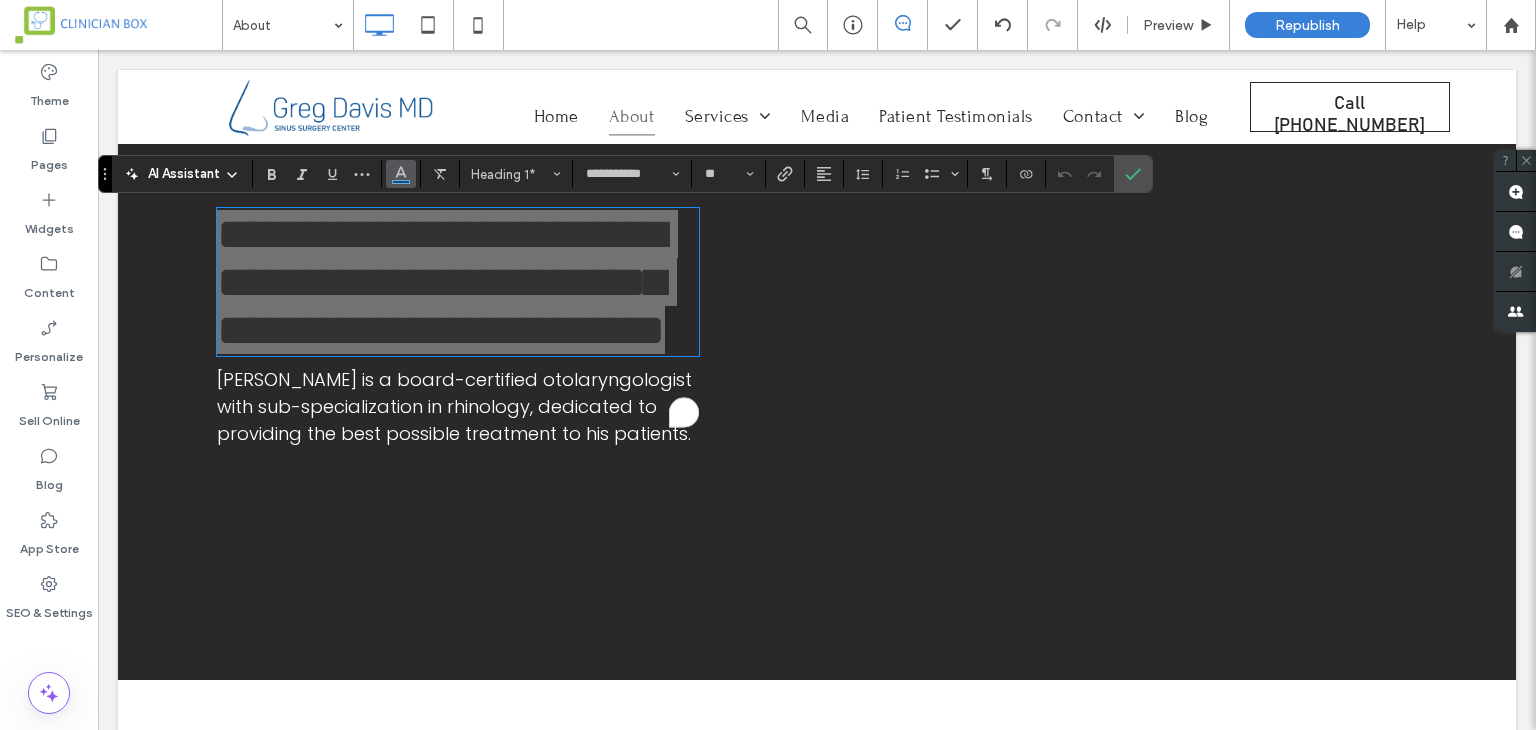 click 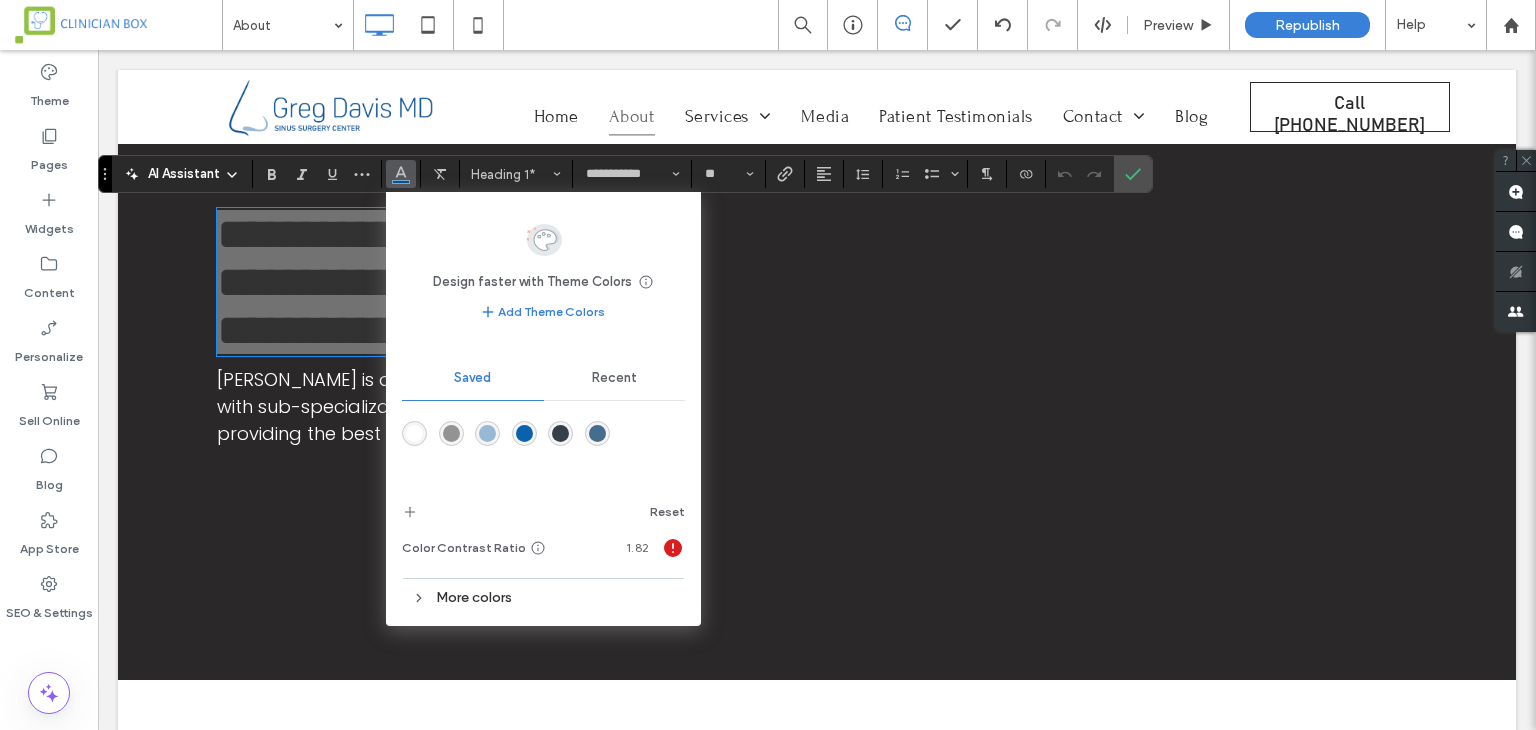 click at bounding box center [414, 433] 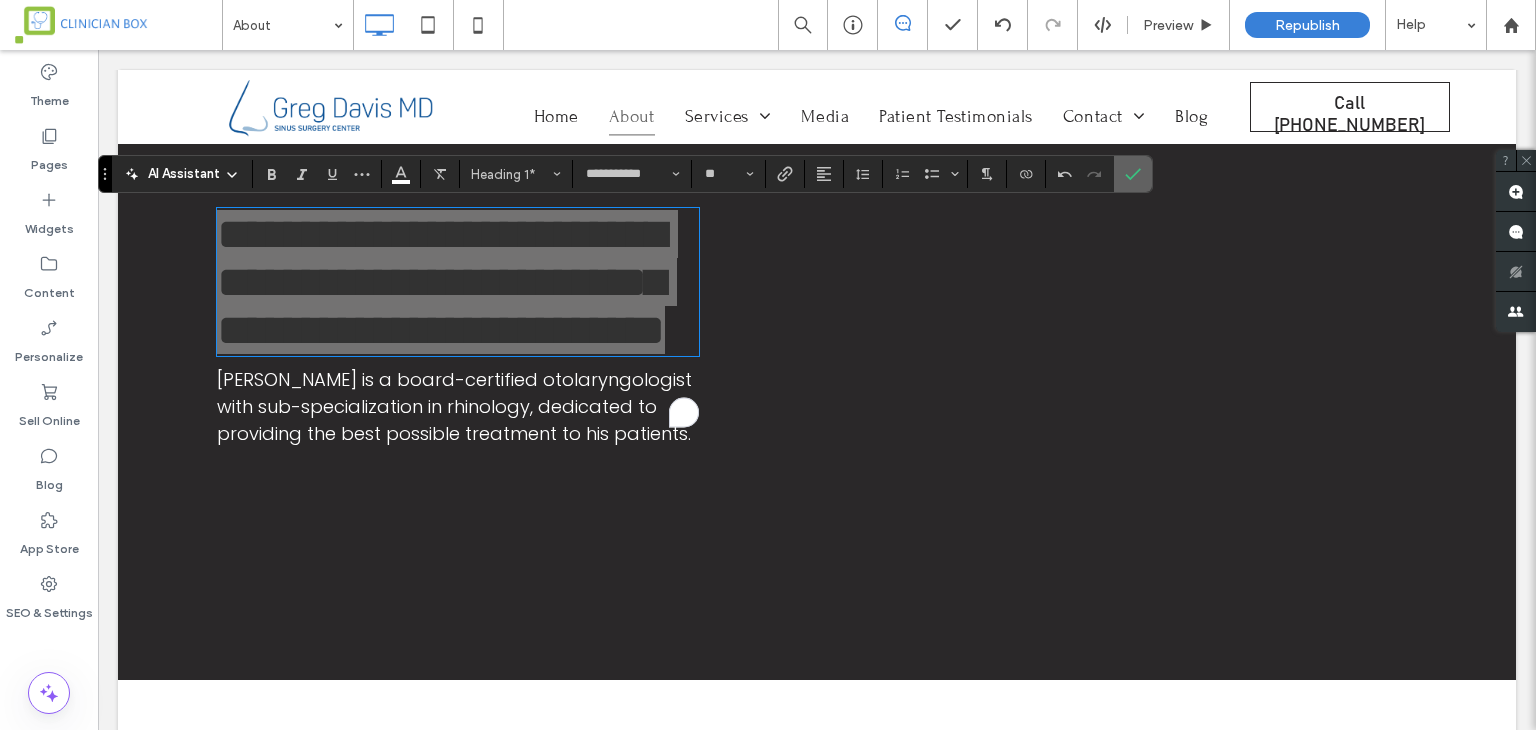 click 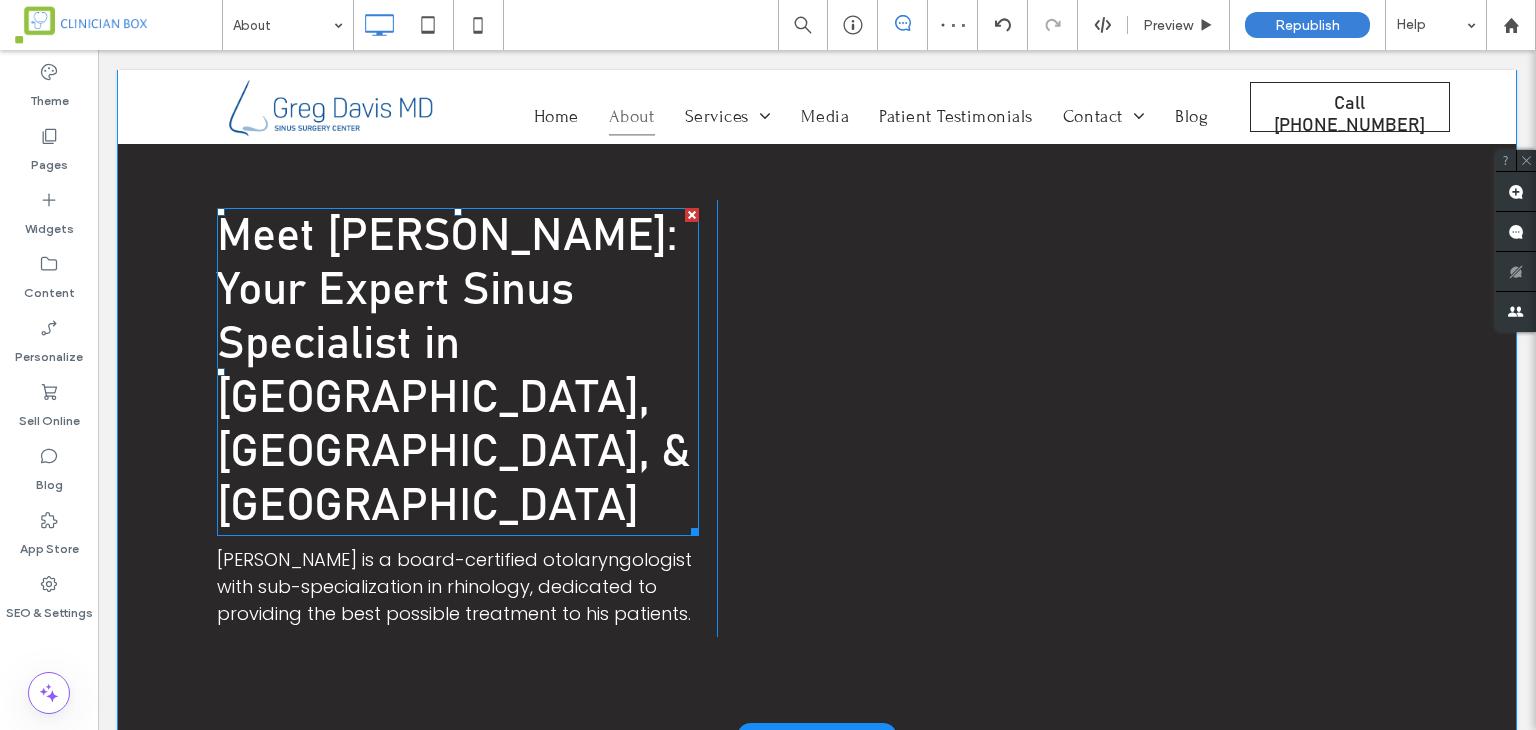 click on "Meet [PERSON_NAME]: Your Expert Sinus Specialist in [GEOGRAPHIC_DATA], [GEOGRAPHIC_DATA], & [GEOGRAPHIC_DATA]" at bounding box center (453, 371) 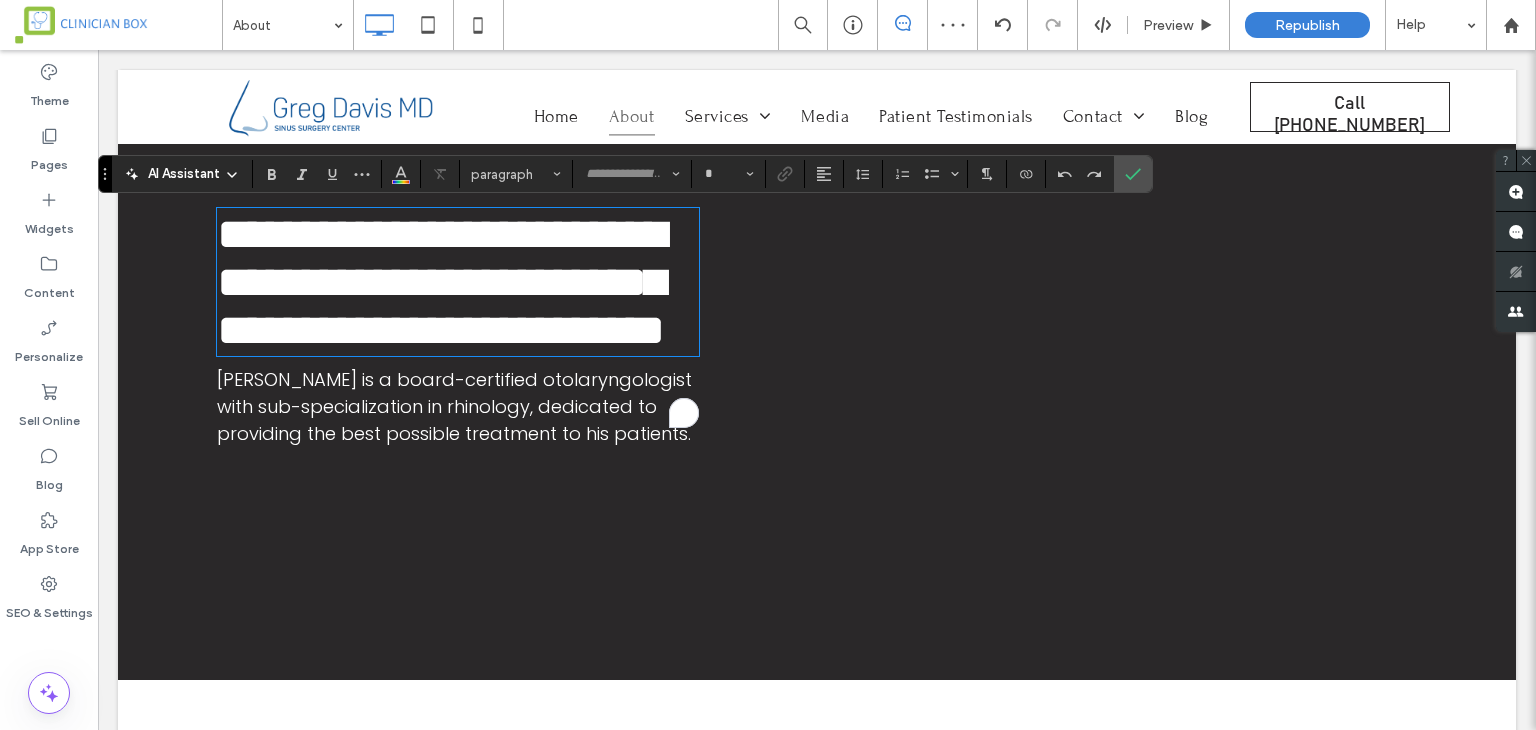 type on "**********" 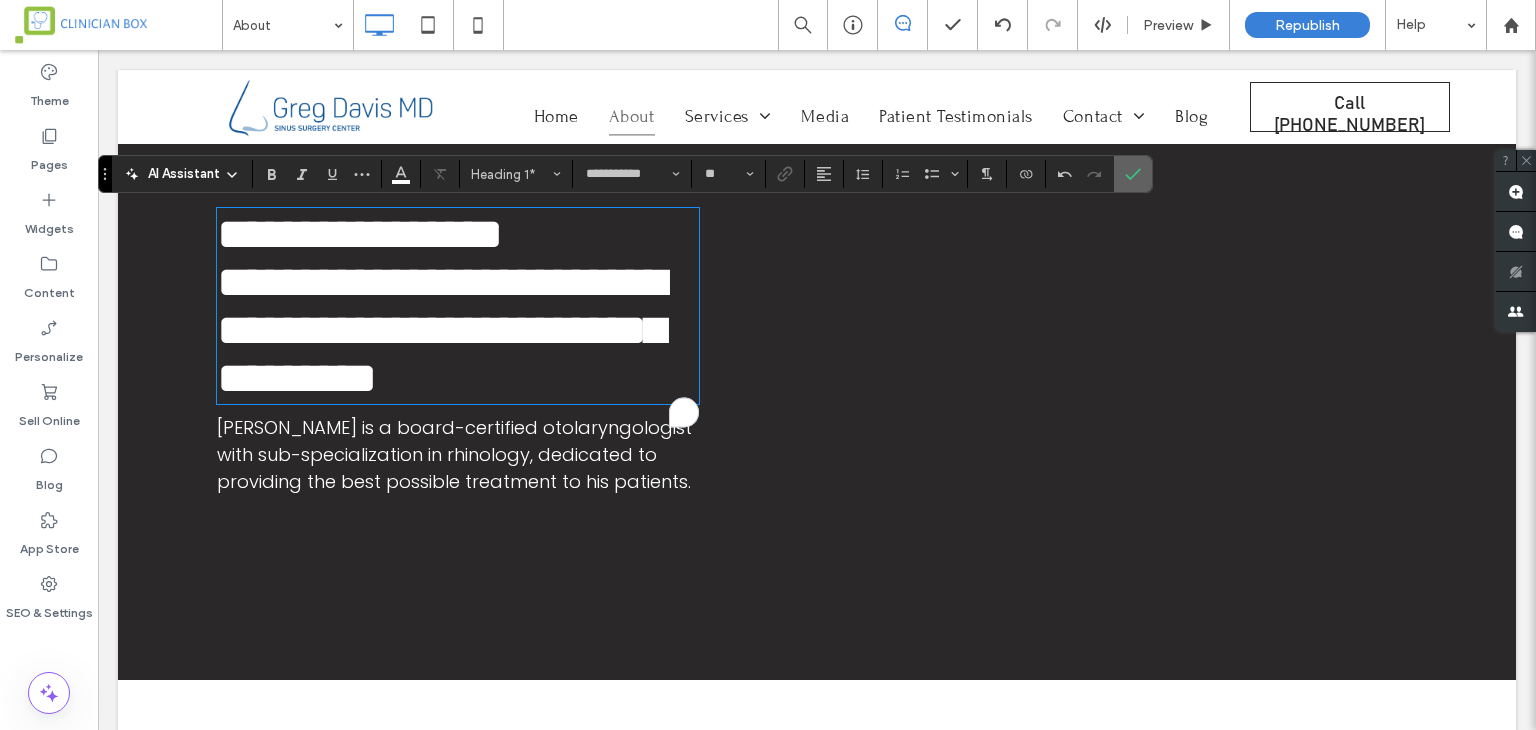 drag, startPoint x: 1124, startPoint y: 169, endPoint x: 933, endPoint y: 157, distance: 191.37659 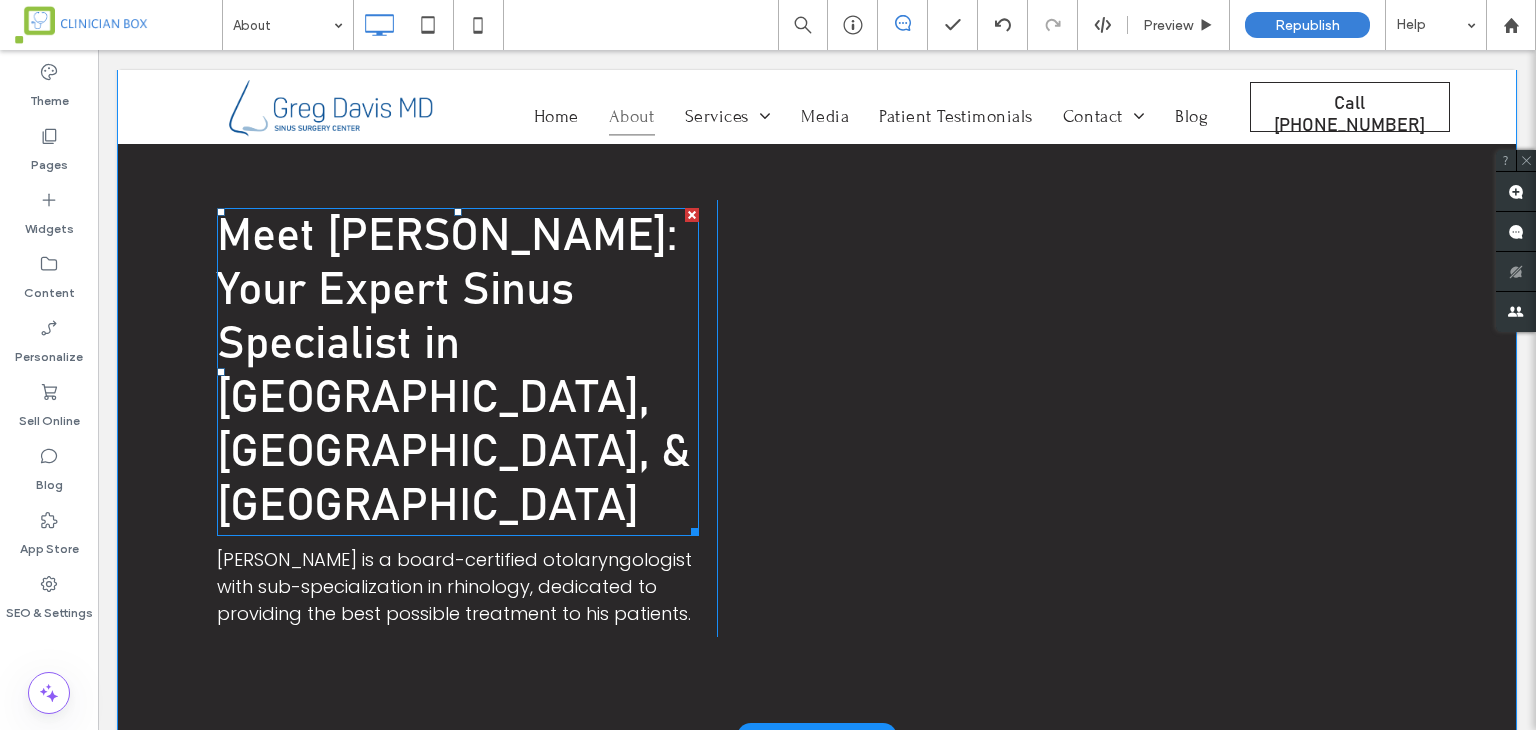 scroll, scrollTop: 400, scrollLeft: 0, axis: vertical 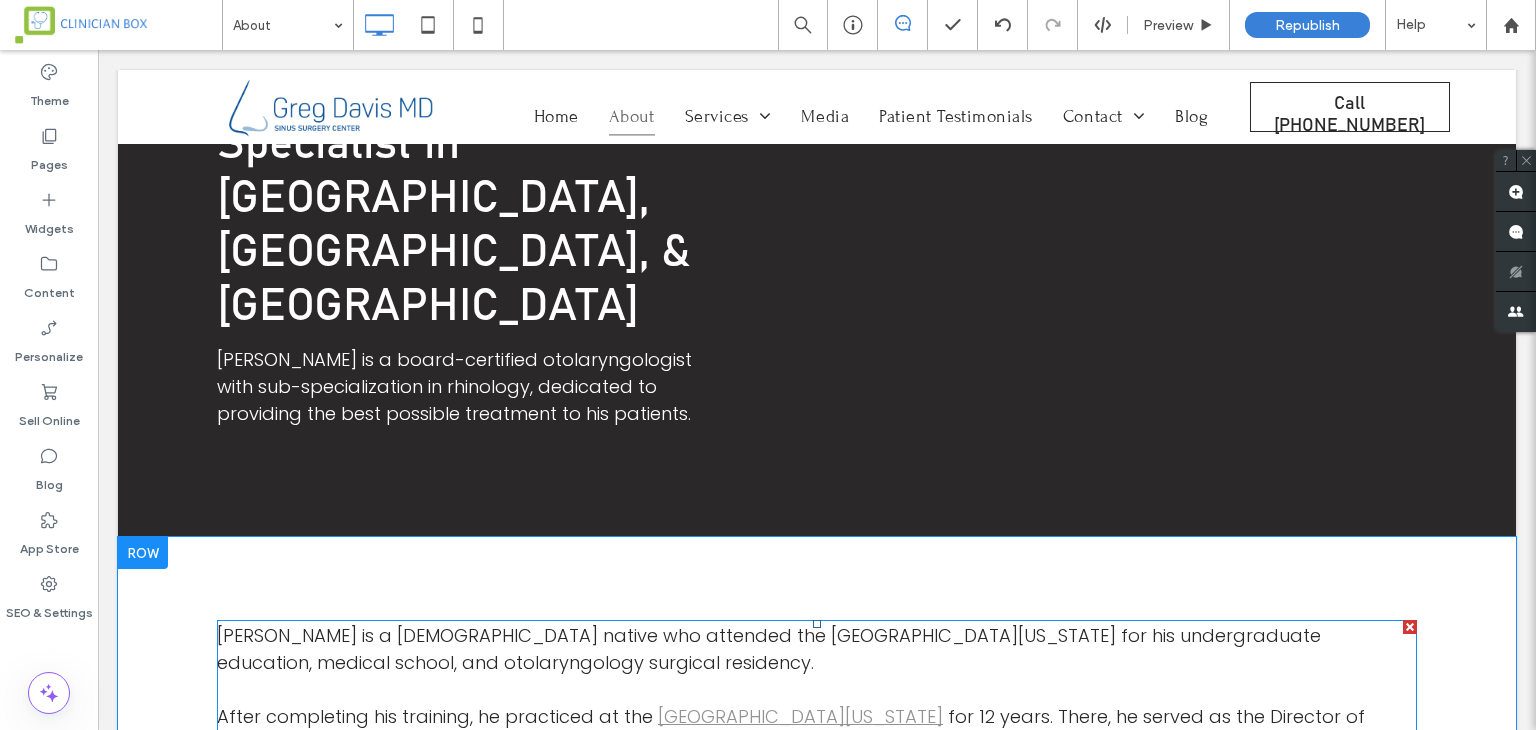 click on "[PERSON_NAME] is a [DEMOGRAPHIC_DATA] native who attended the [GEOGRAPHIC_DATA][US_STATE] for his undergraduate education, medical school, and otolaryngology surgical residency." at bounding box center [817, 649] 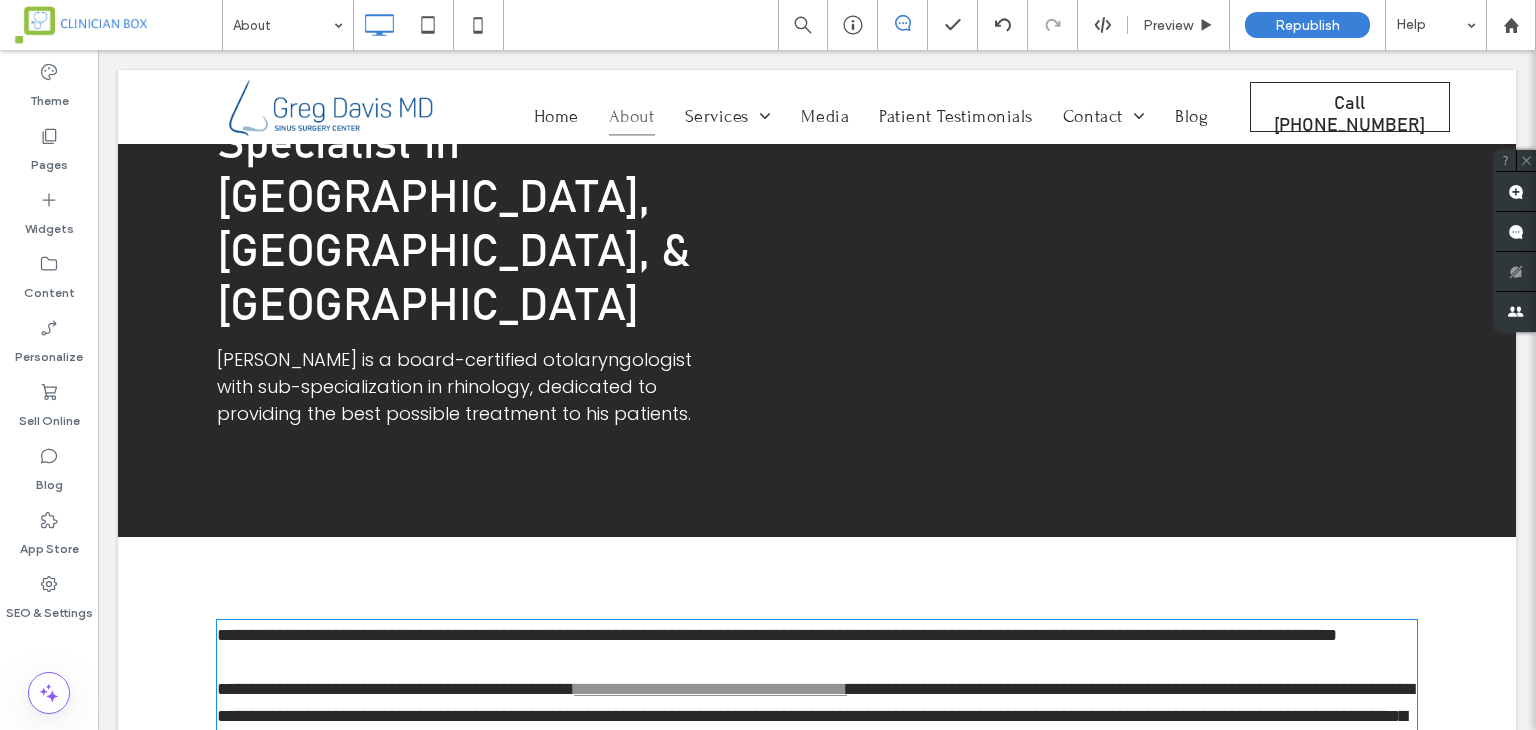 type on "*******" 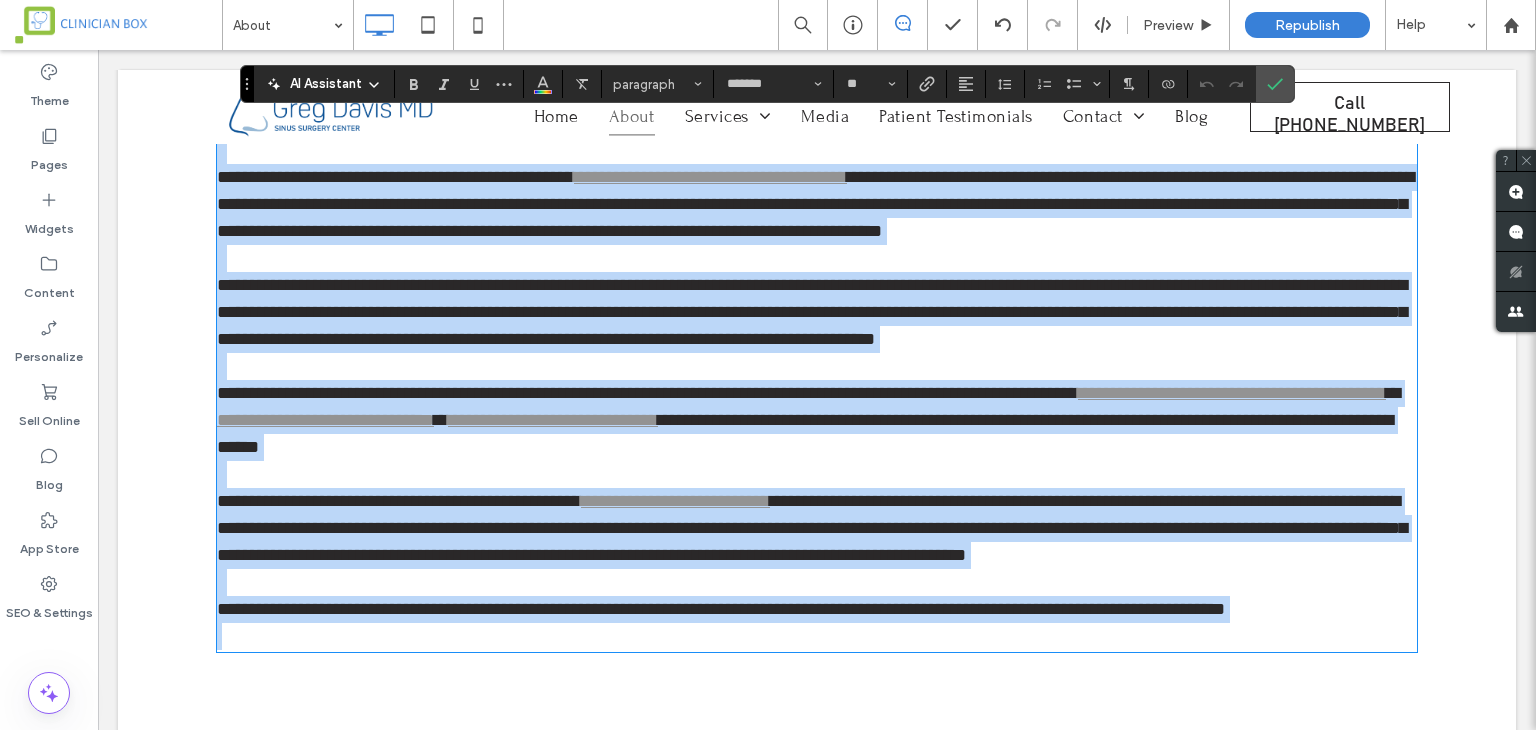 scroll, scrollTop: 712, scrollLeft: 0, axis: vertical 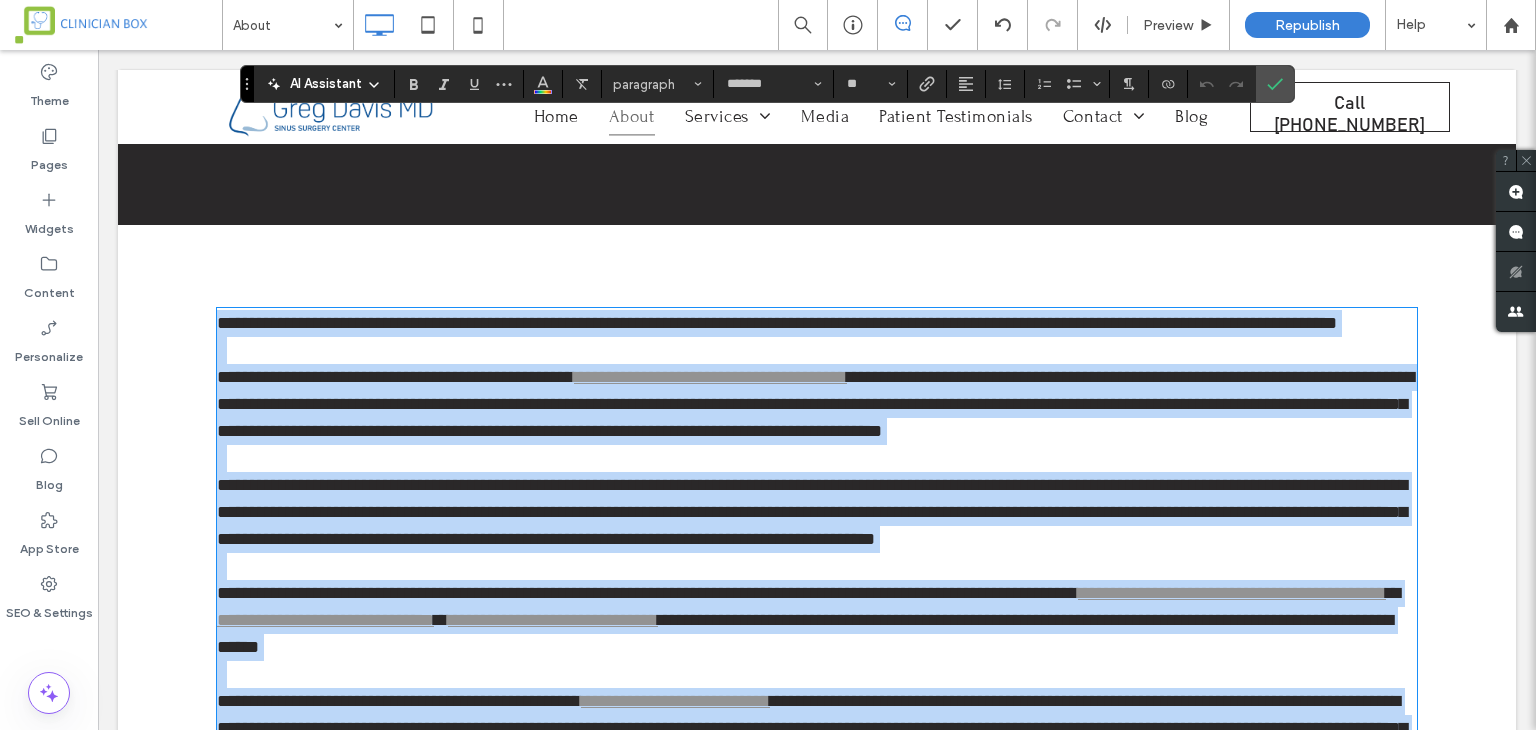 click at bounding box center [817, 350] 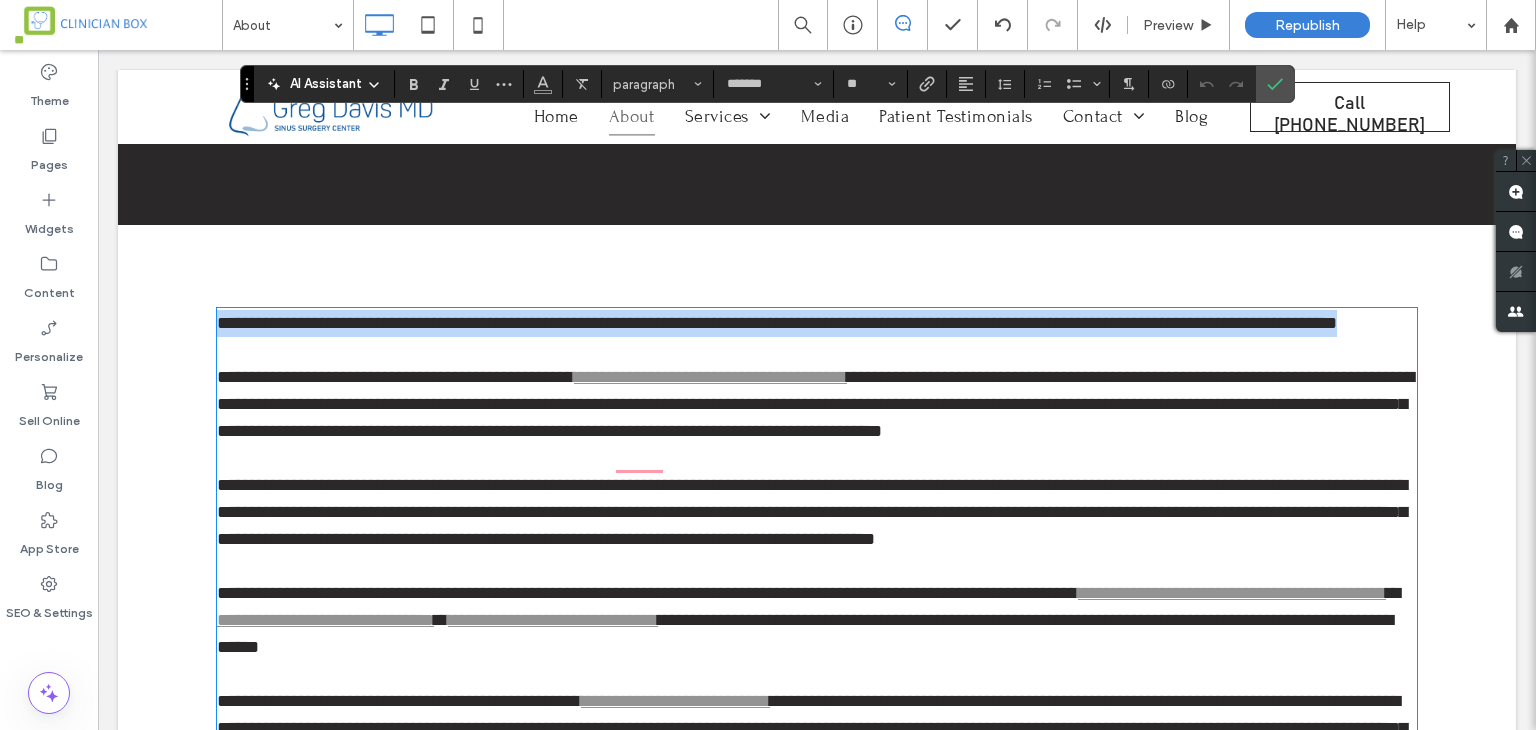 drag, startPoint x: 536, startPoint y: 295, endPoint x: 212, endPoint y: 268, distance: 325.12305 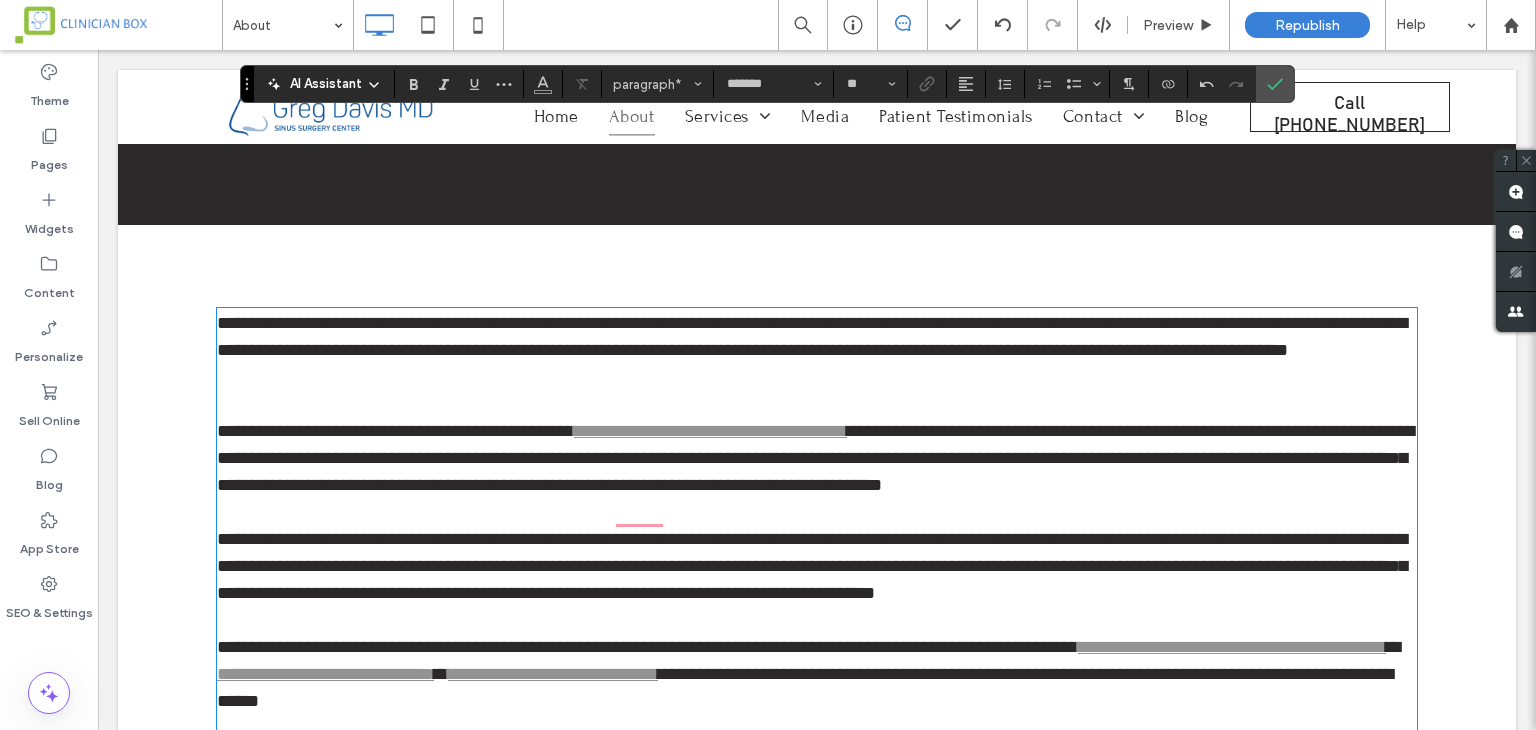 scroll, scrollTop: 0, scrollLeft: 0, axis: both 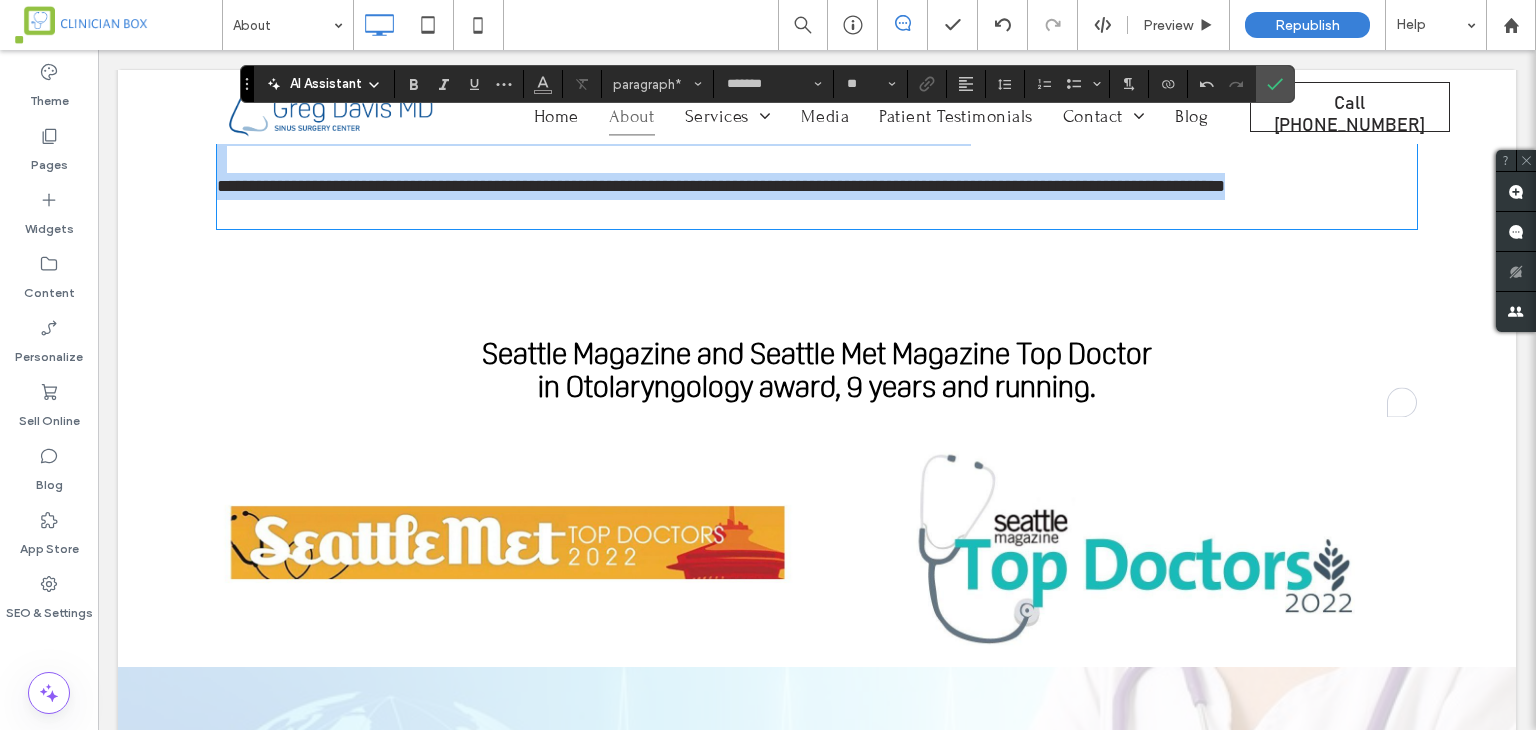 click on "**********" at bounding box center (817, 186) 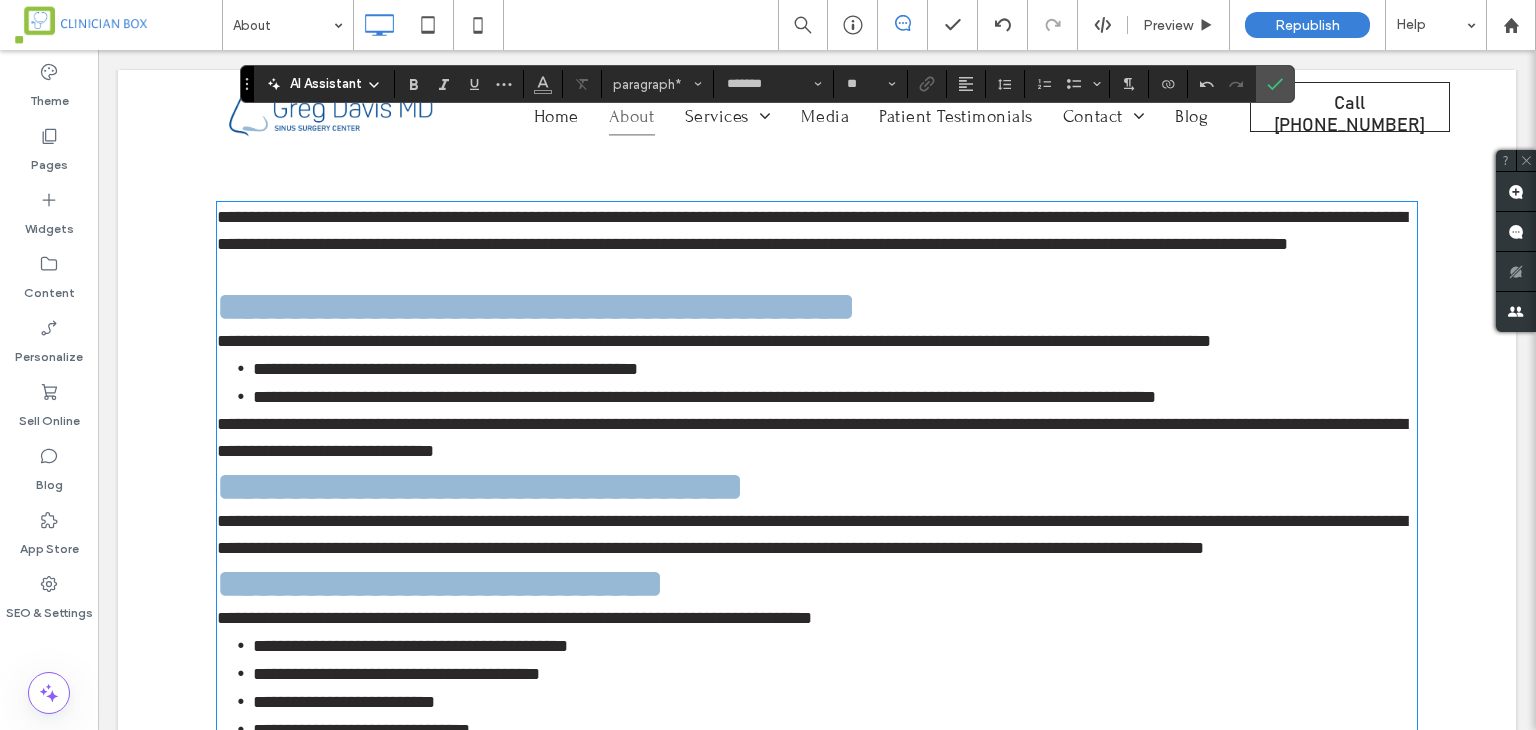 scroll, scrollTop: 618, scrollLeft: 0, axis: vertical 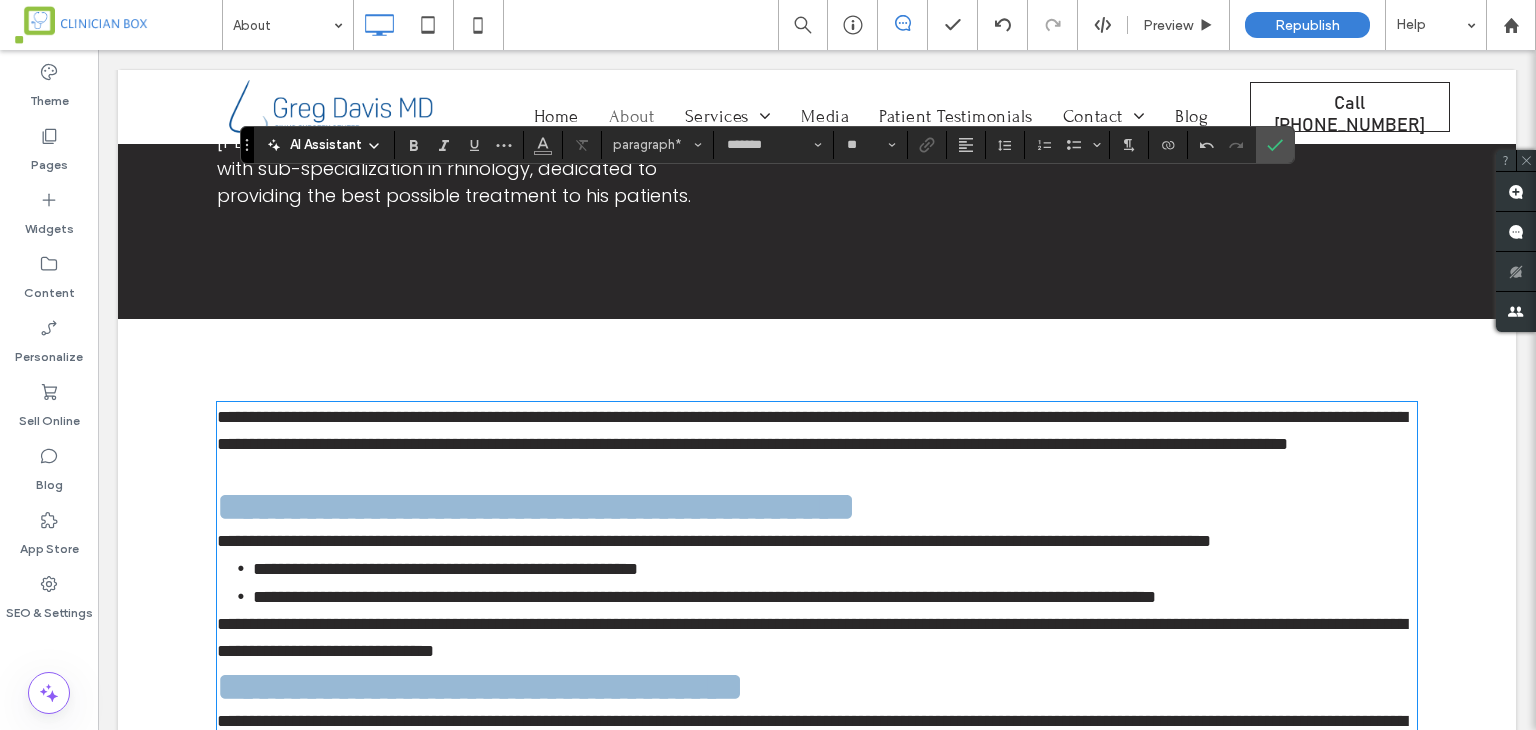 type on "**********" 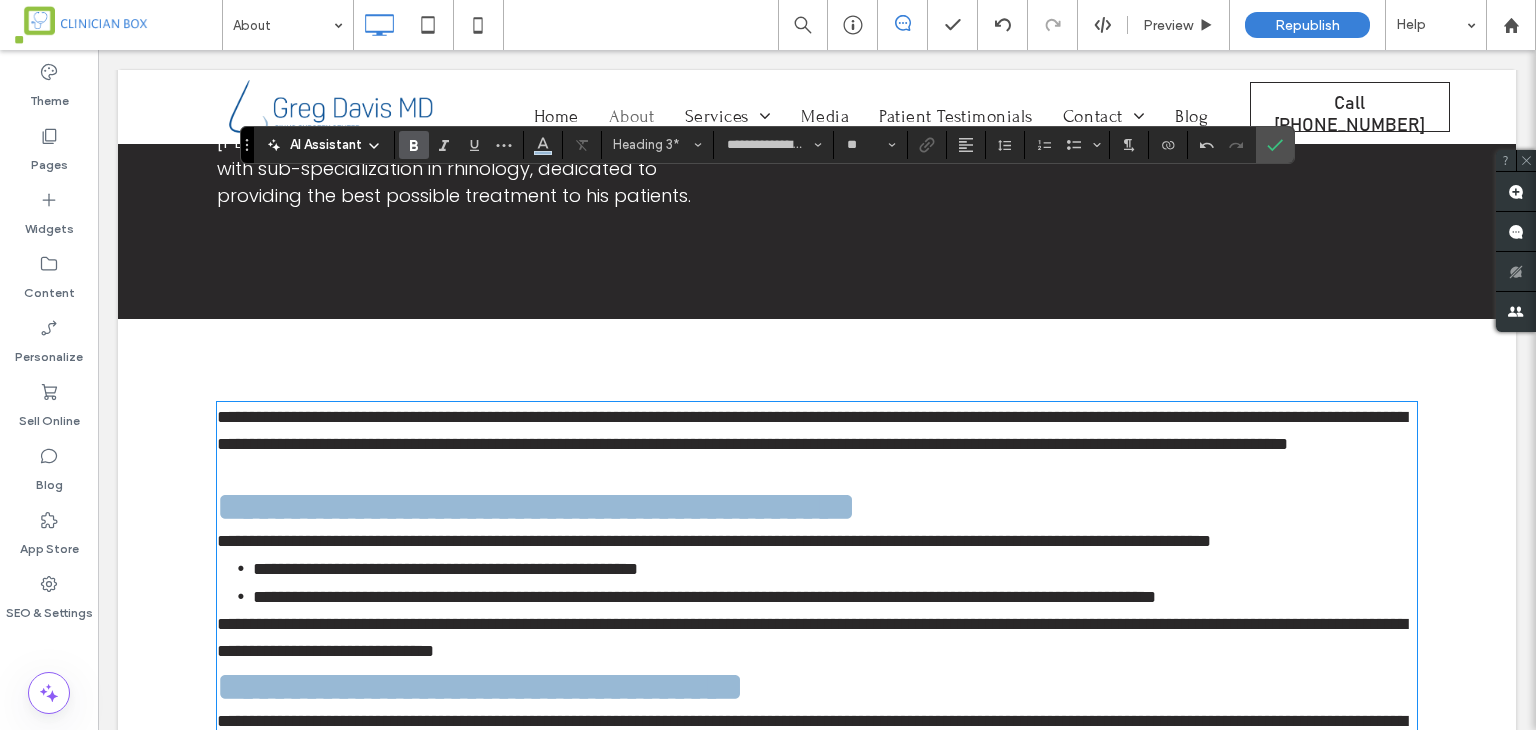 click on "**********" at bounding box center (817, 506) 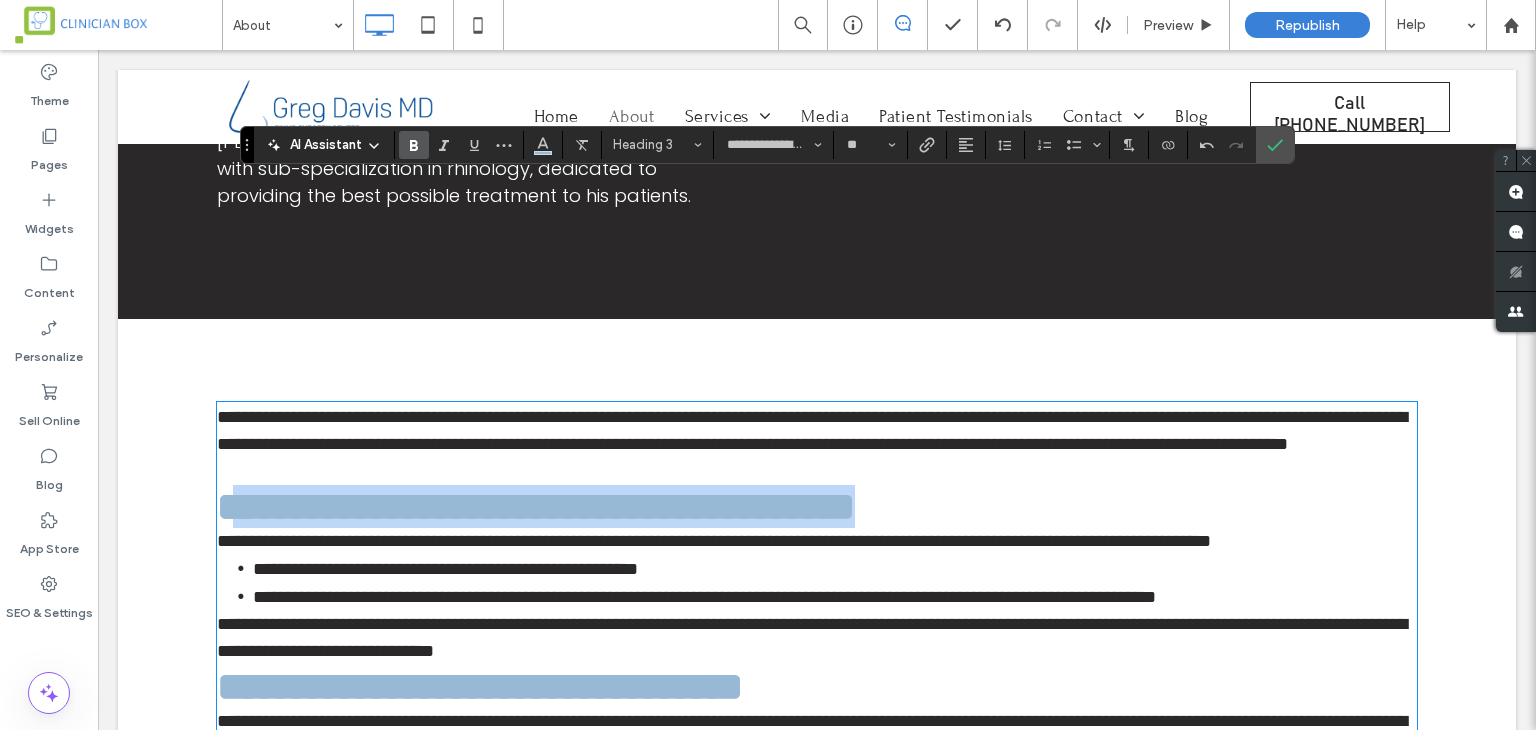 drag, startPoint x: 900, startPoint y: 476, endPoint x: 217, endPoint y: 473, distance: 683.0066 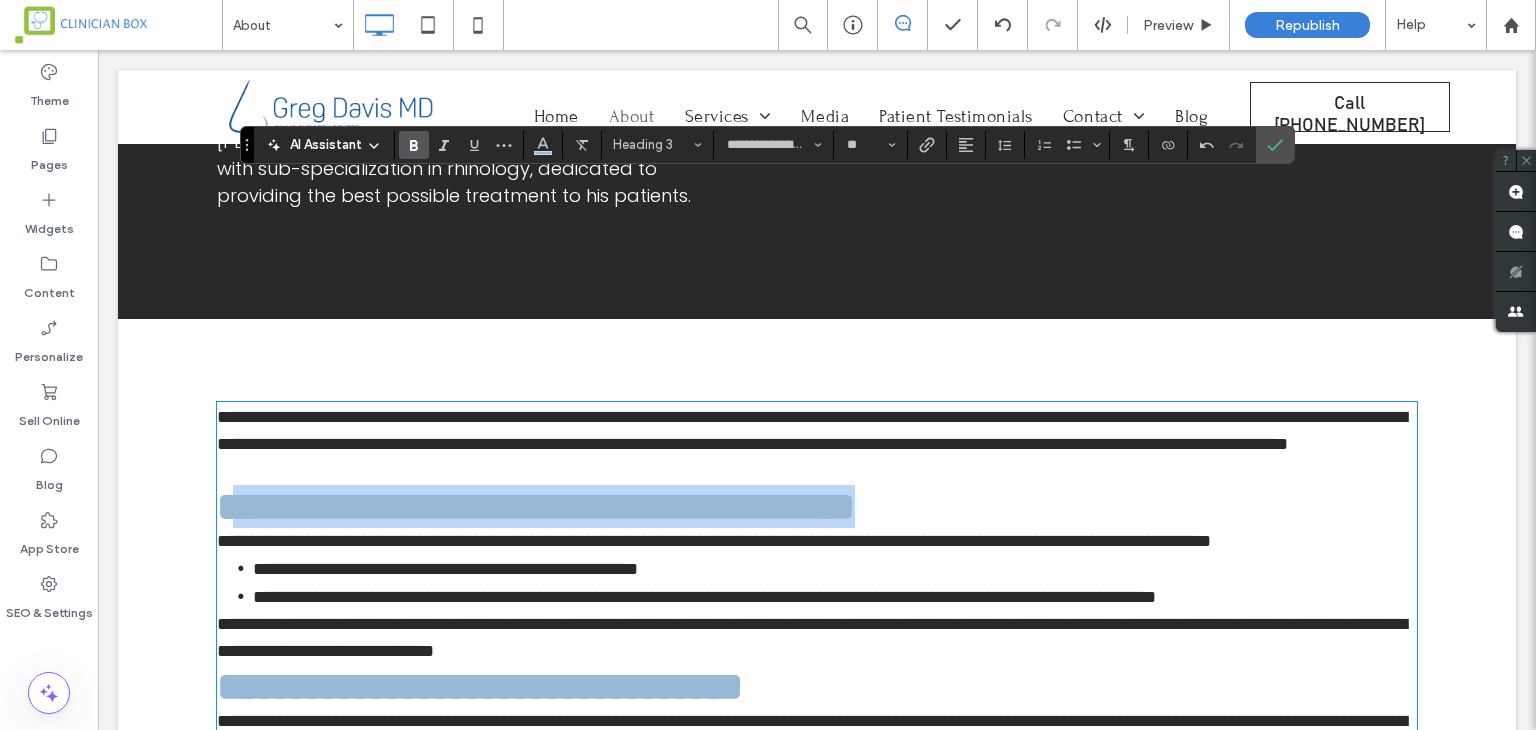 click on "**********" at bounding box center (817, 506) 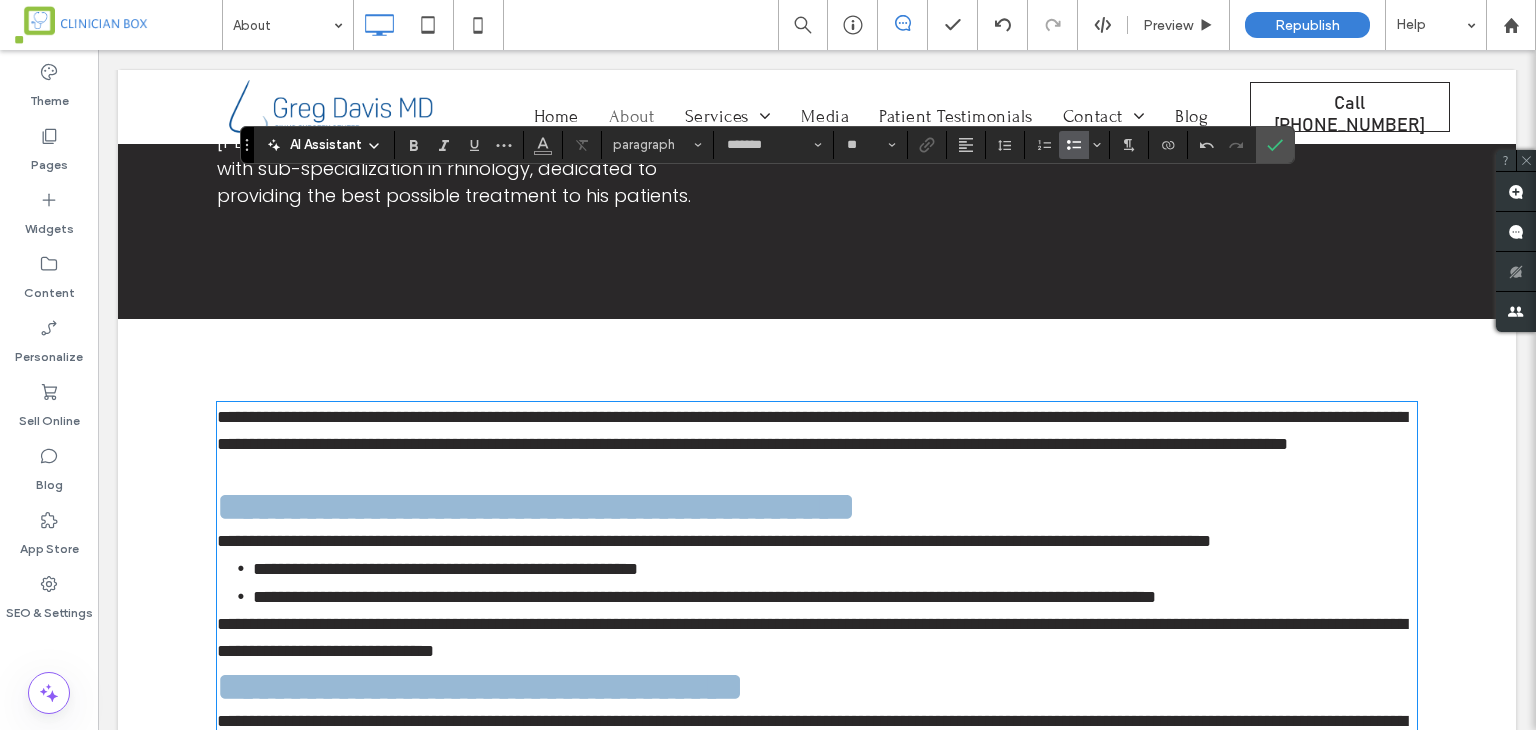 type on "**********" 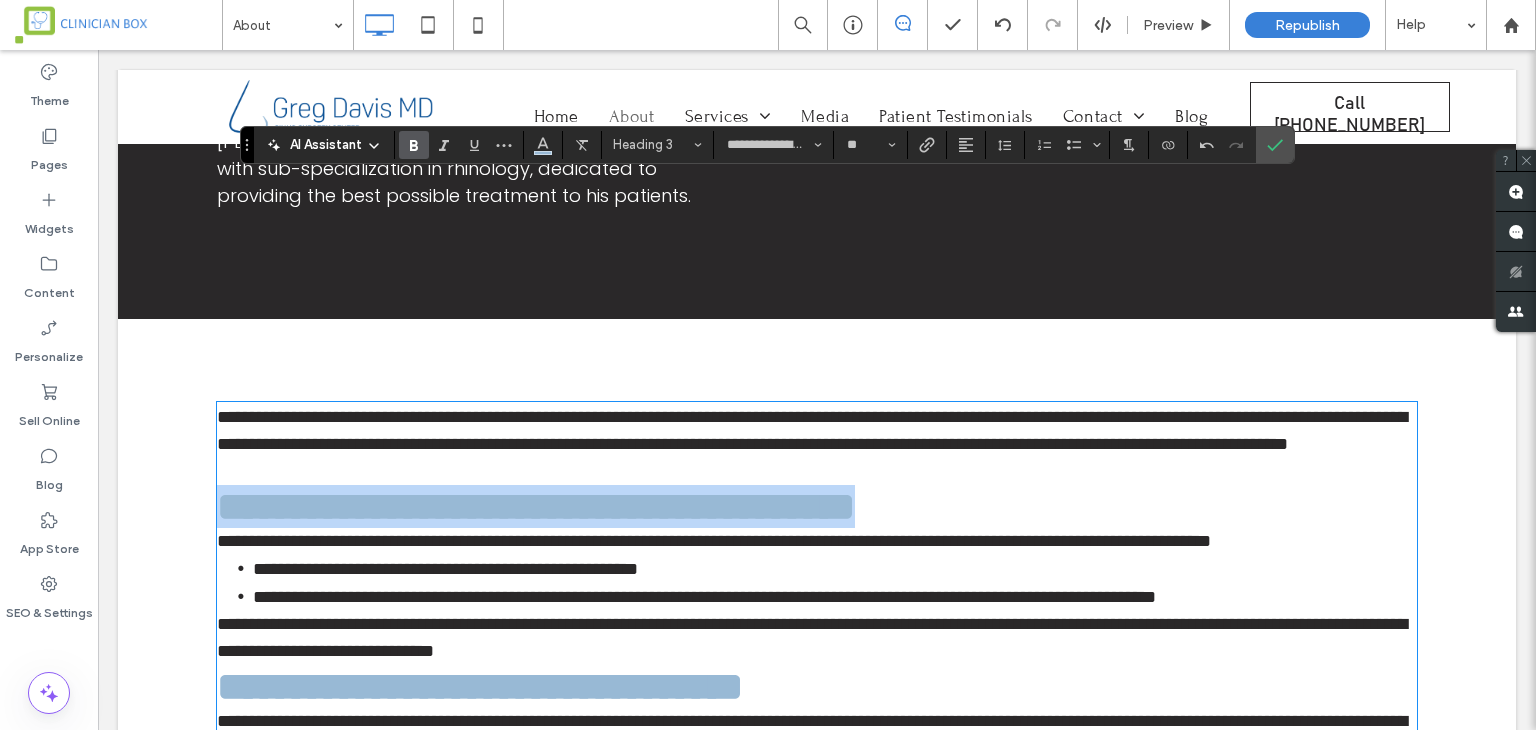 drag, startPoint x: 746, startPoint y: 488, endPoint x: 203, endPoint y: 484, distance: 543.0147 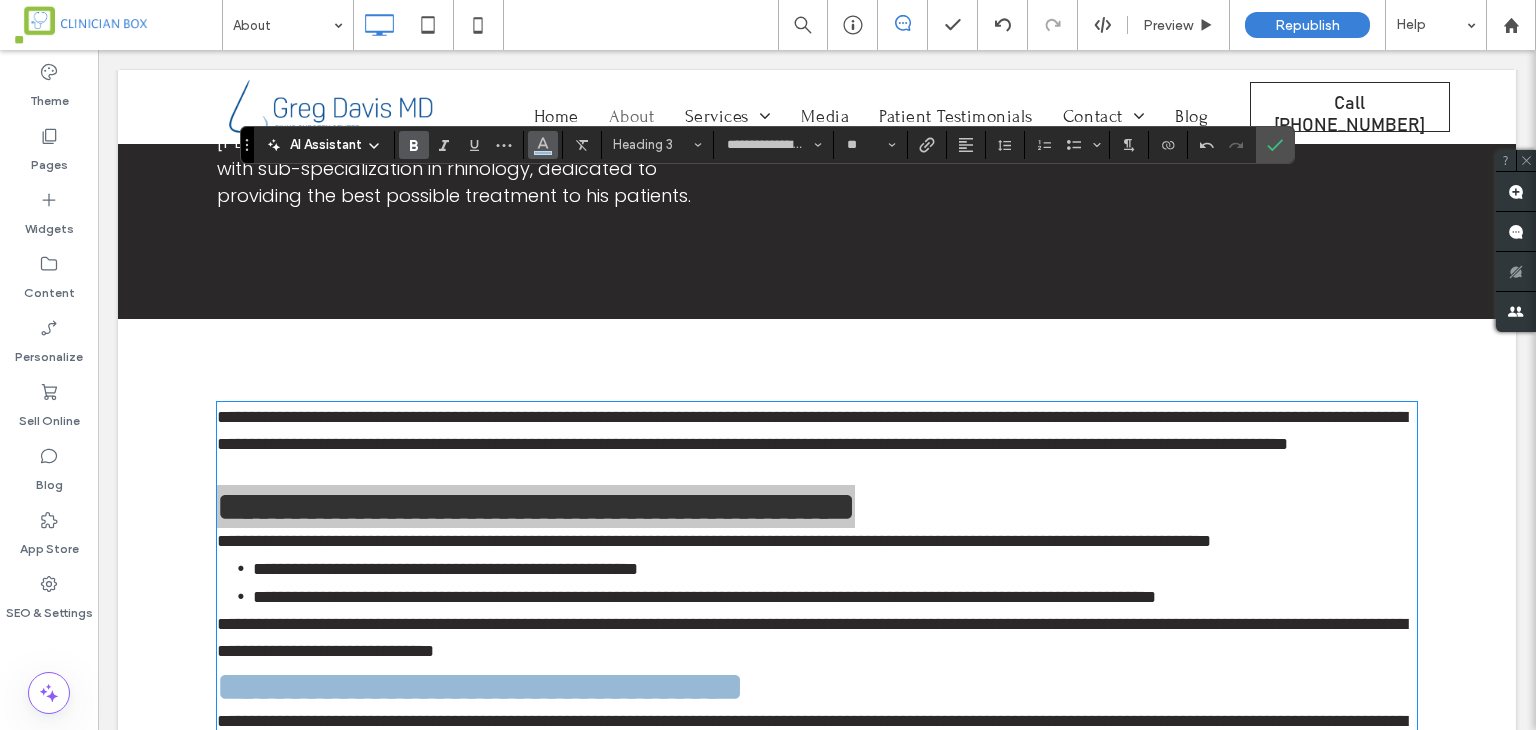 click 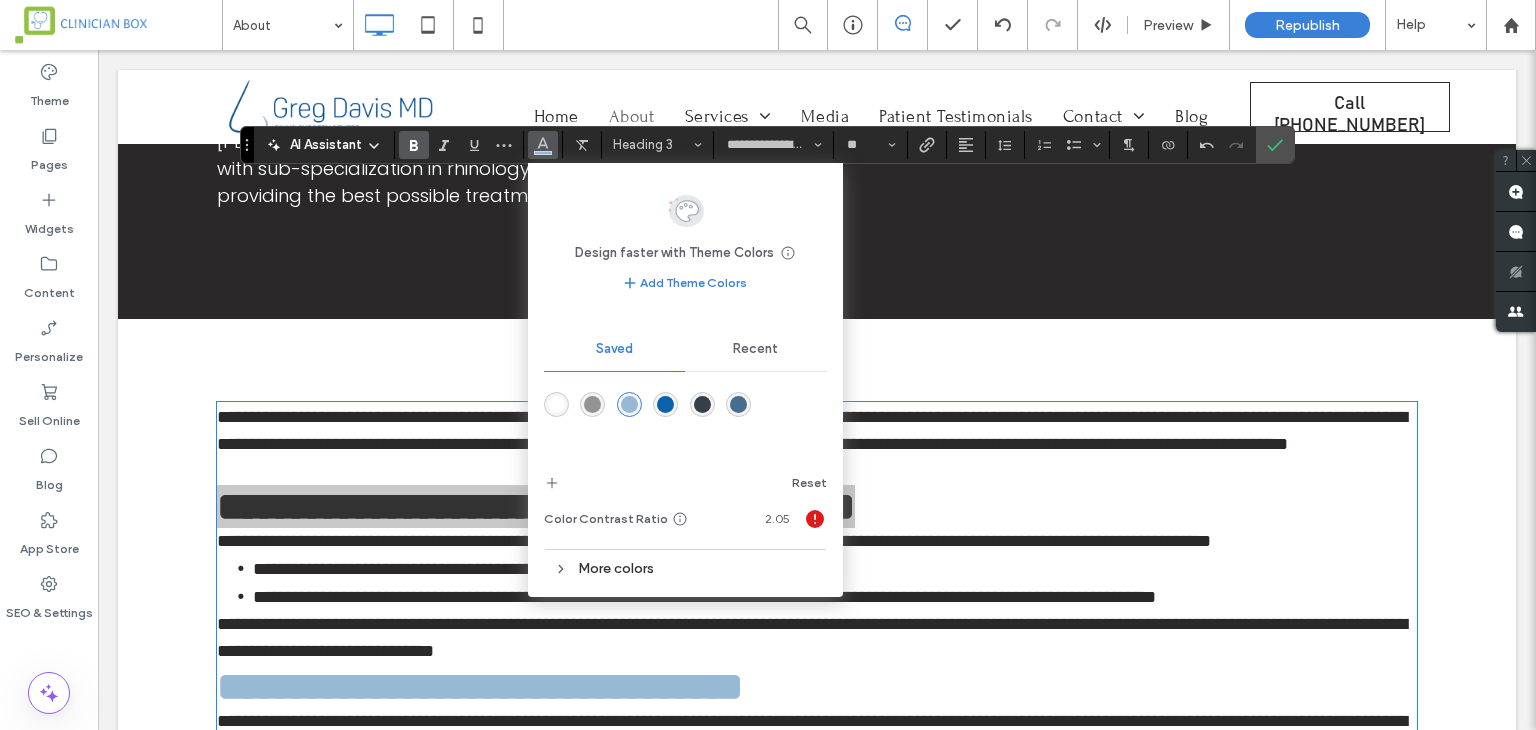 click at bounding box center (665, 404) 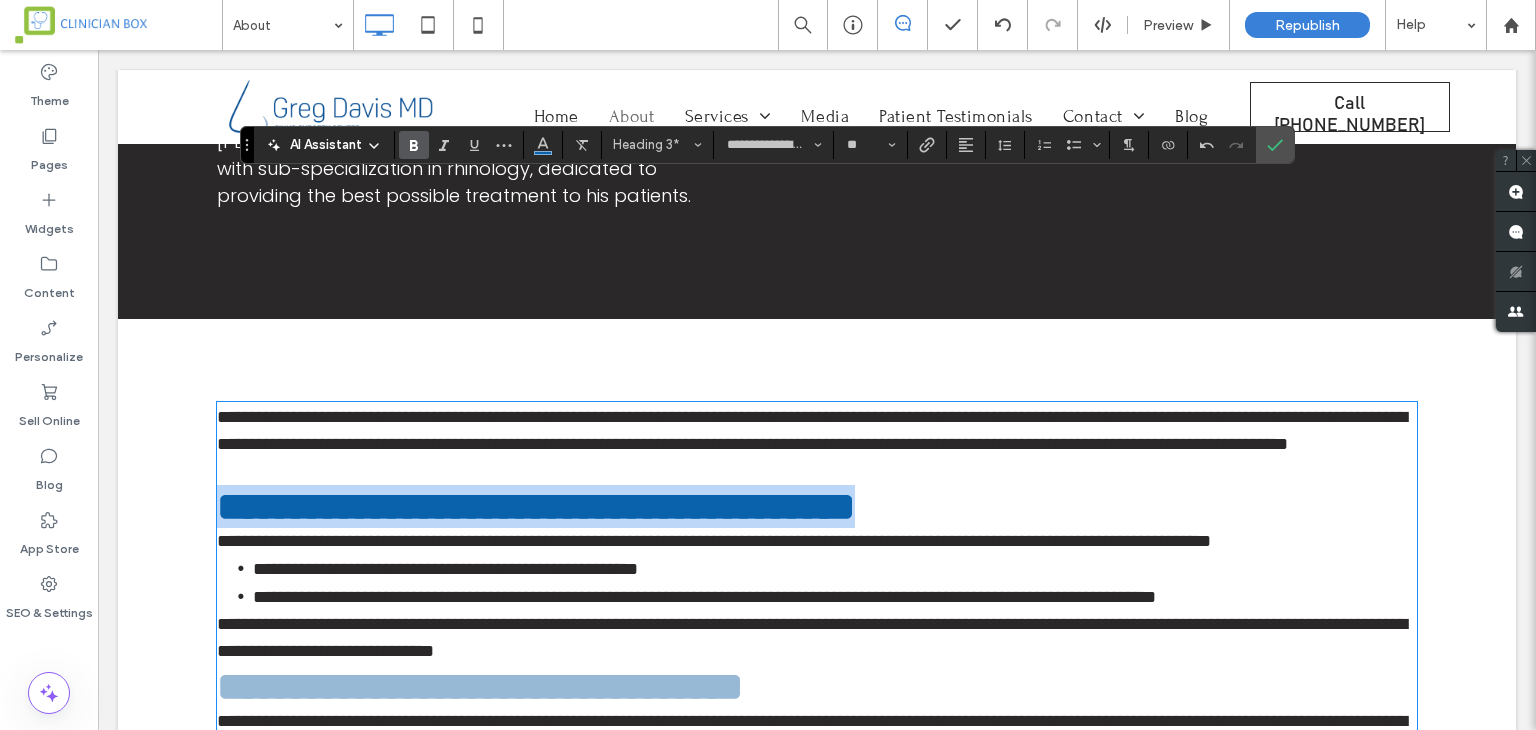 click on "**********" at bounding box center [835, 569] 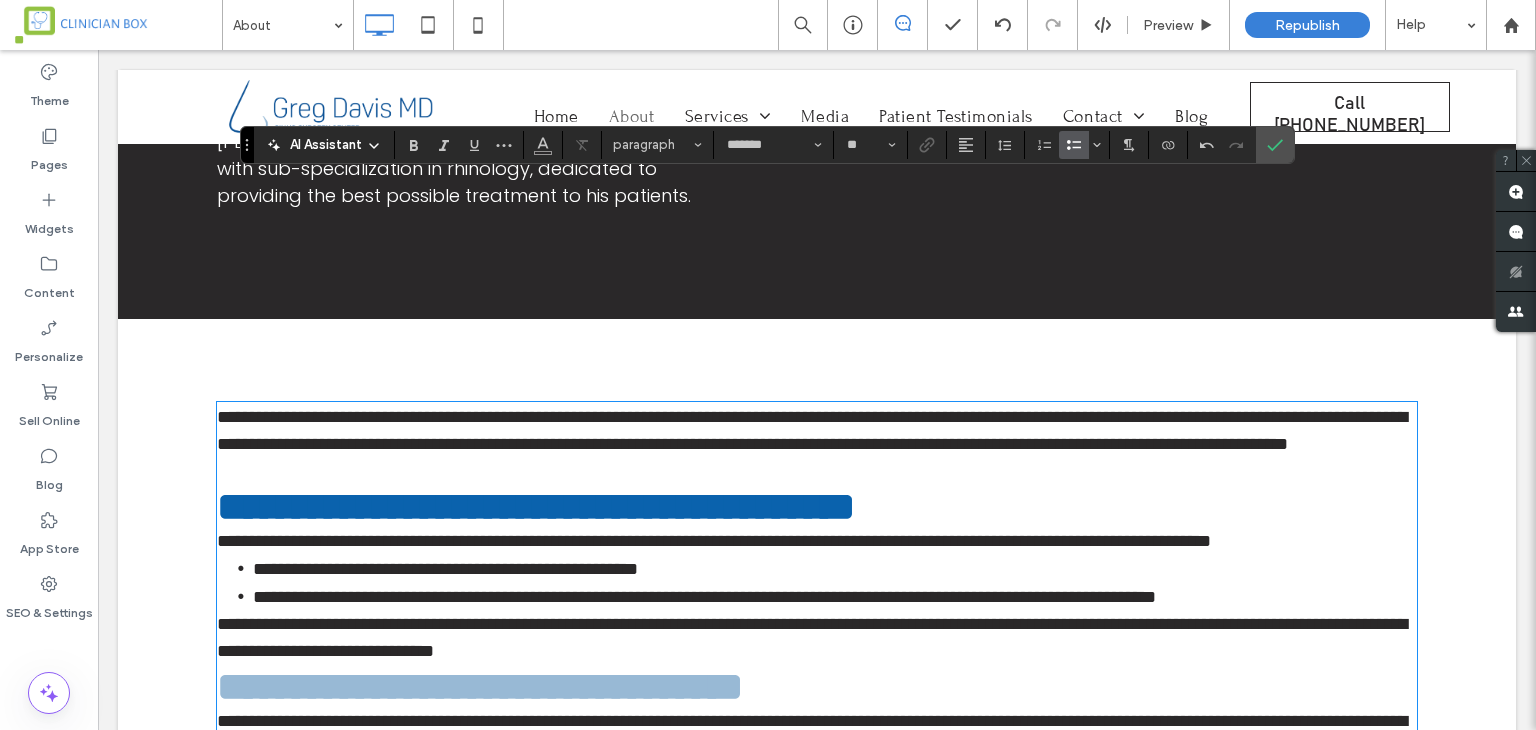 click on "**********" at bounding box center [817, 909] 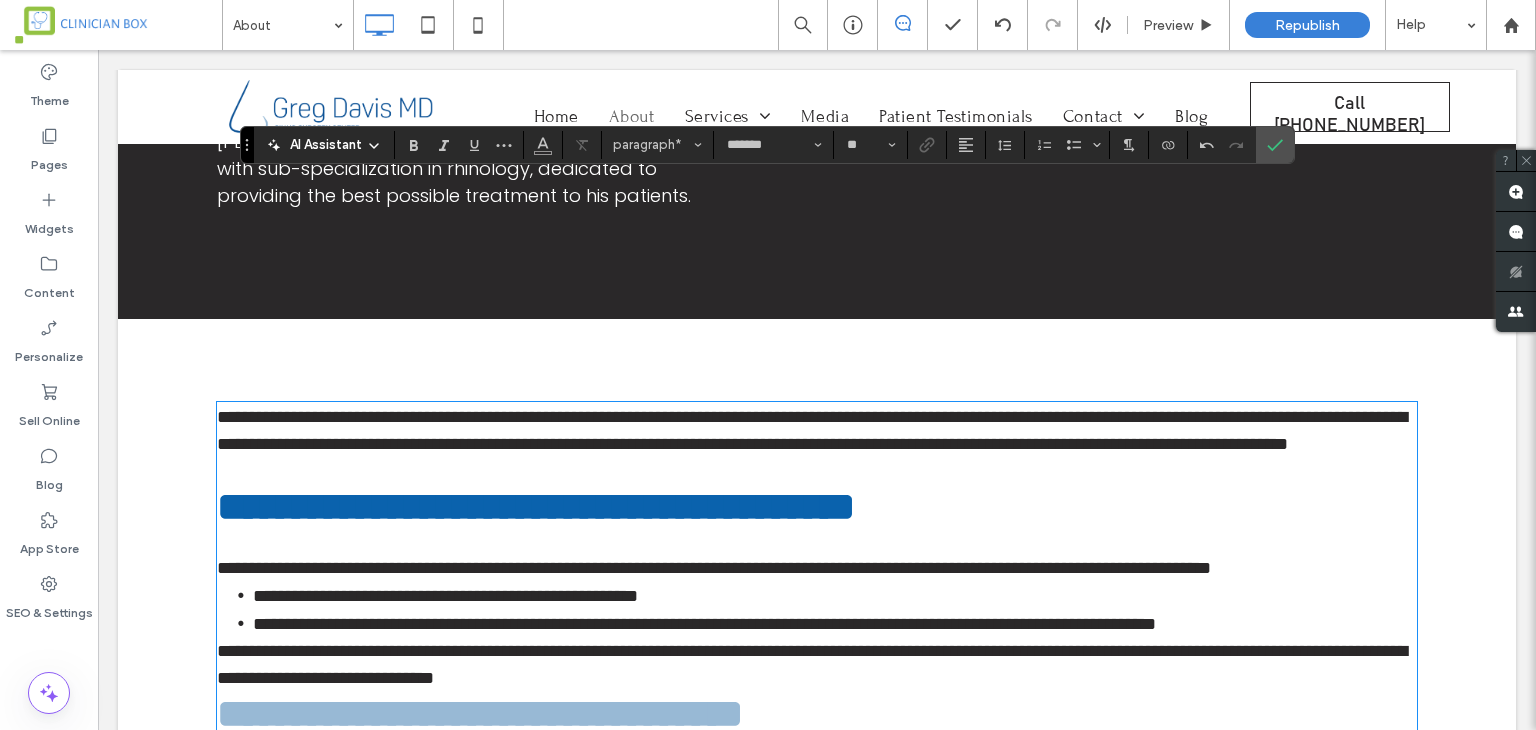 click on "**********" at bounding box center [812, 664] 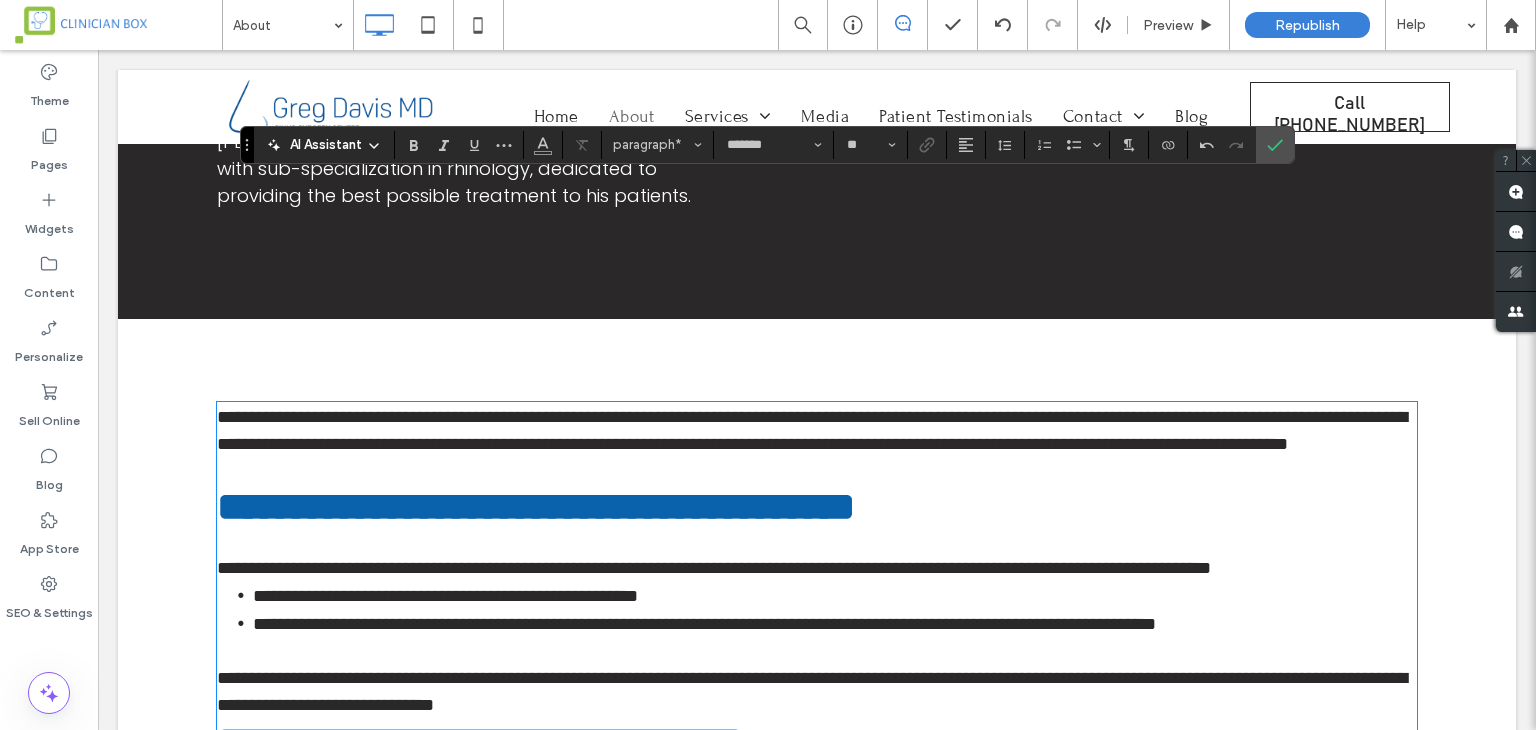click on "**********" at bounding box center [817, 692] 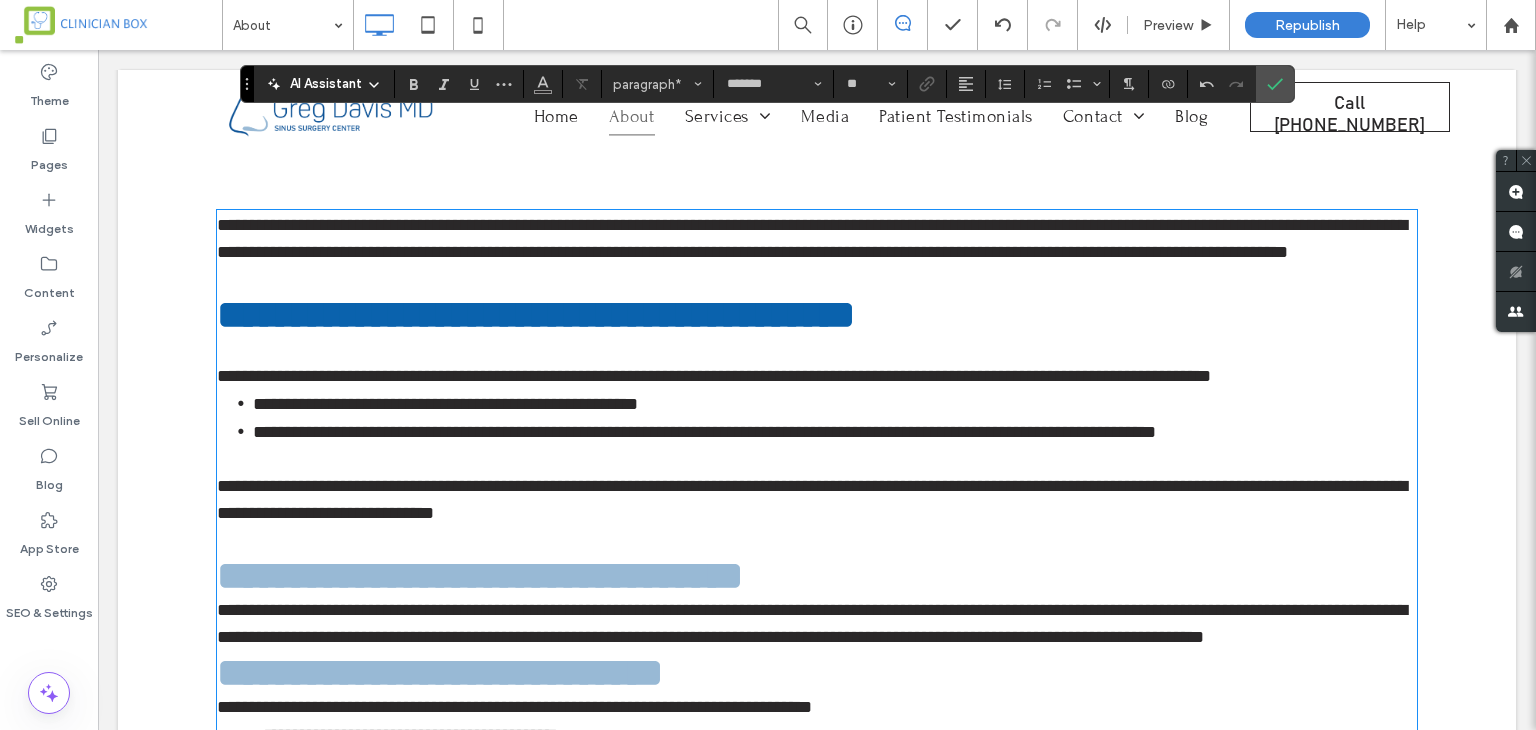 scroll, scrollTop: 818, scrollLeft: 0, axis: vertical 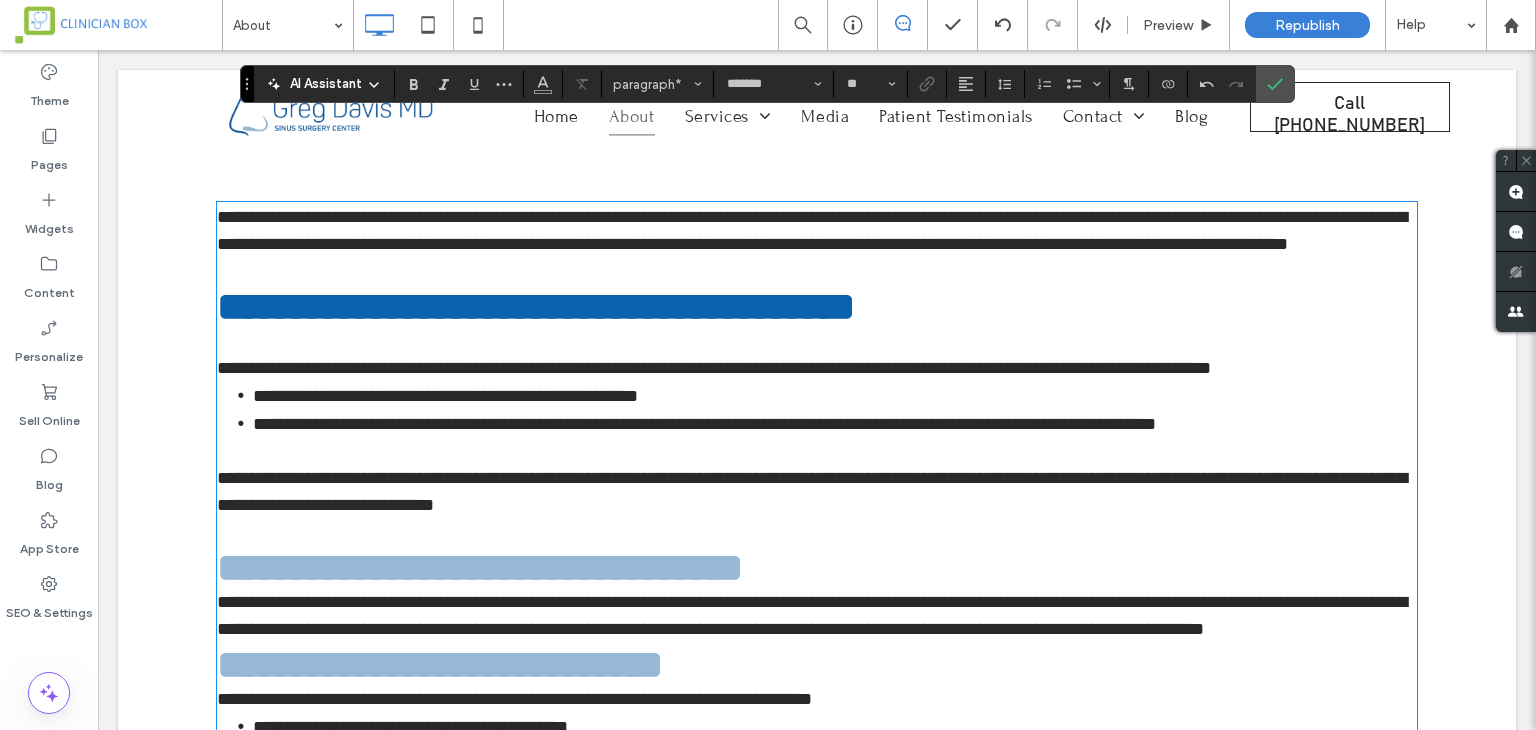 type on "**********" 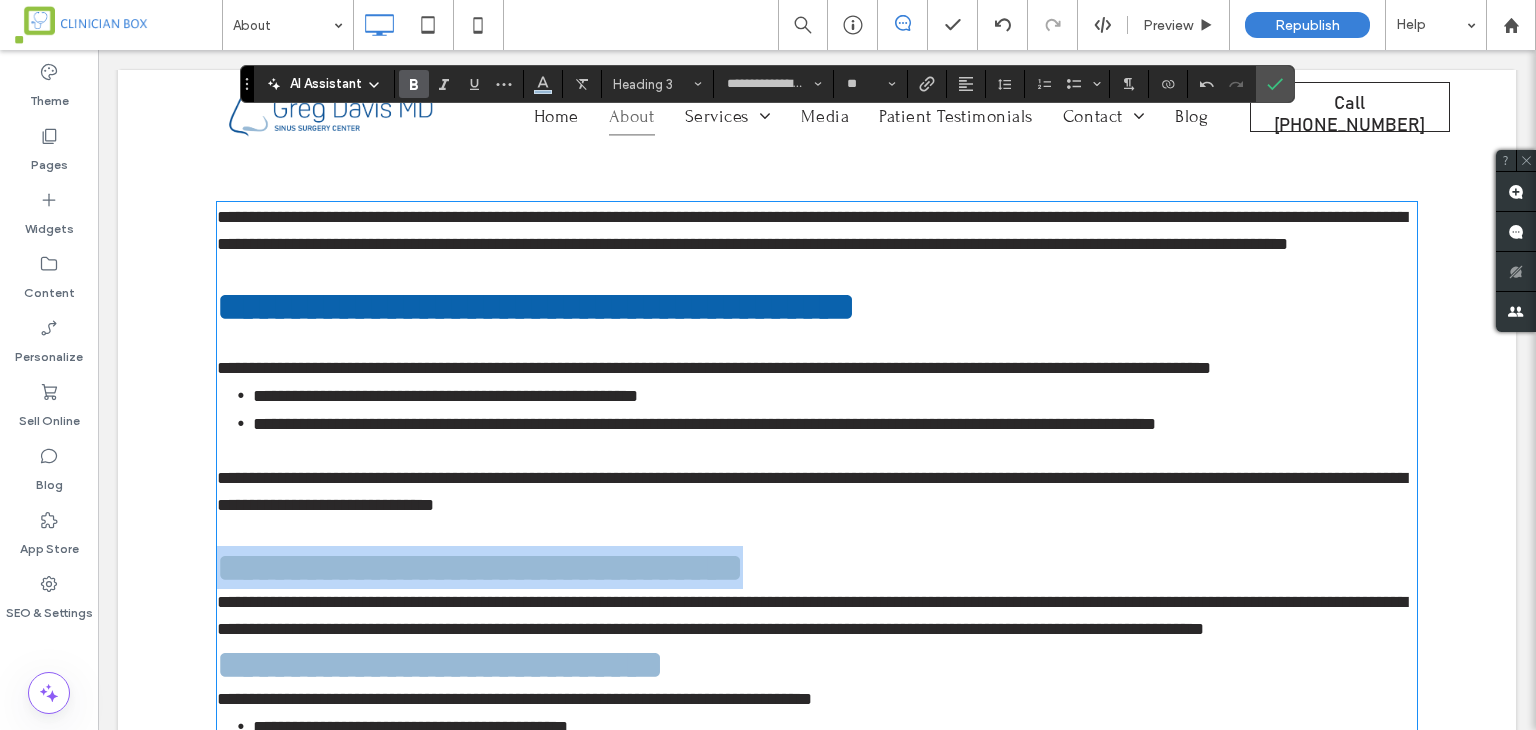 drag, startPoint x: 791, startPoint y: 573, endPoint x: 272, endPoint y: 544, distance: 519.8096 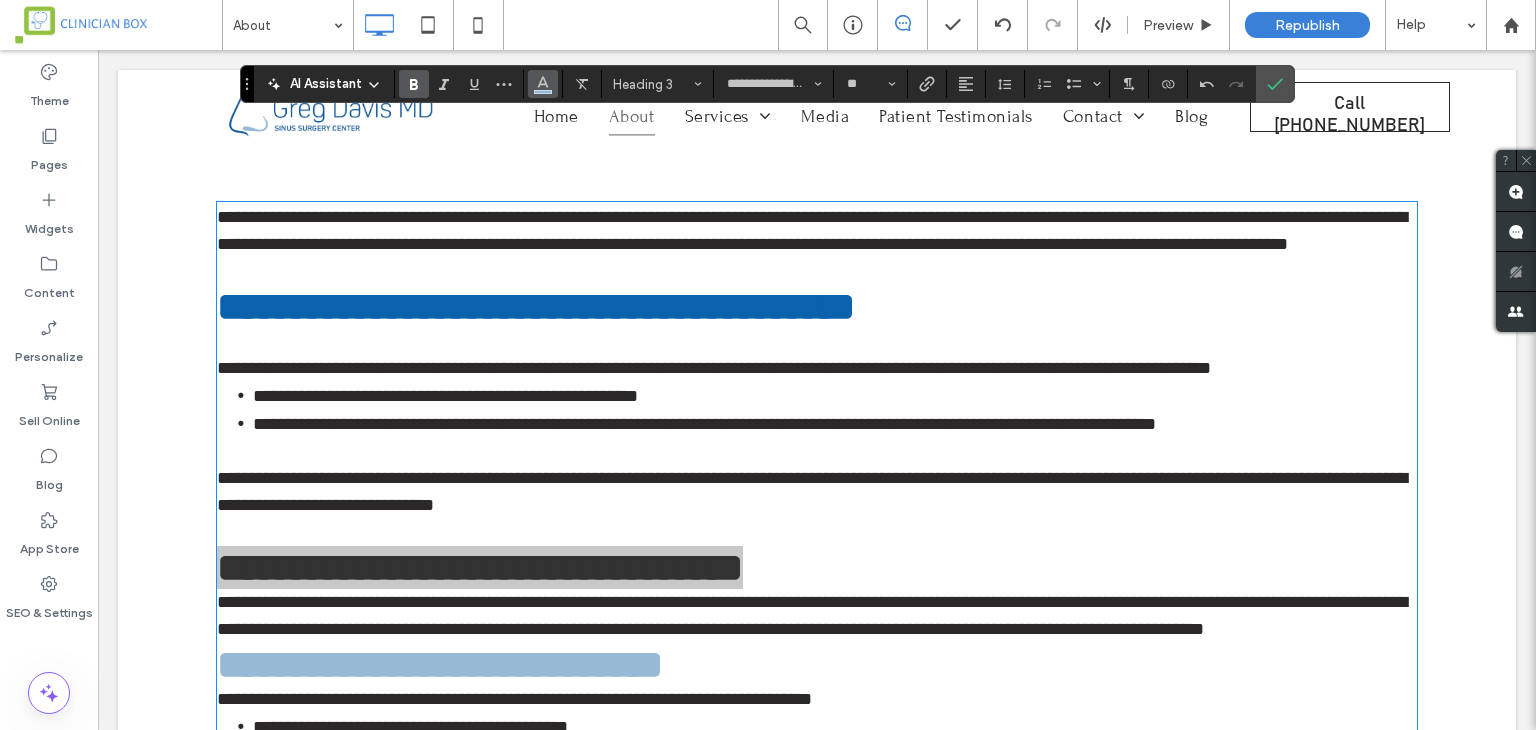 drag, startPoint x: 544, startPoint y: 87, endPoint x: 471, endPoint y: 112, distance: 77.16217 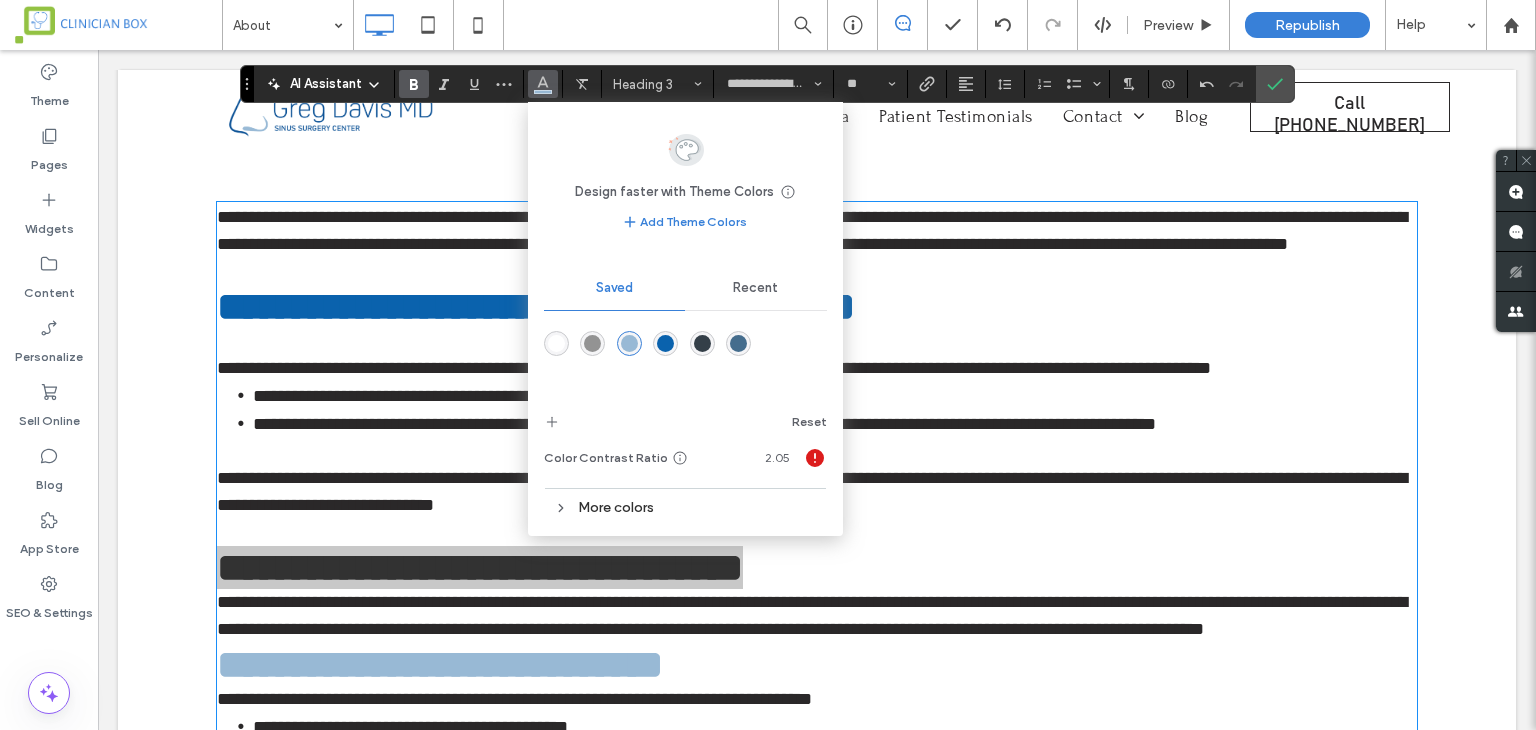 drag, startPoint x: 660, startPoint y: 338, endPoint x: 657, endPoint y: 623, distance: 285.01578 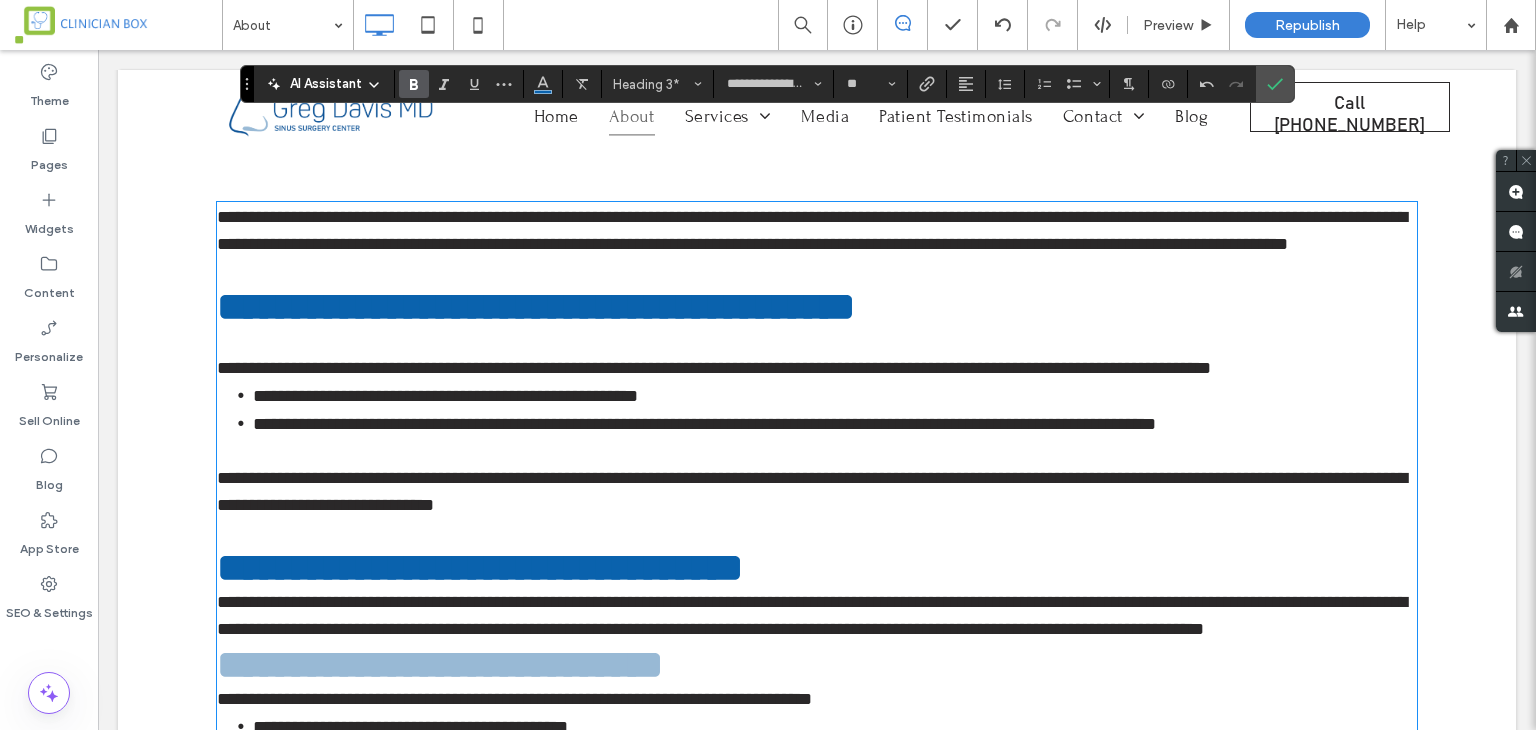 click at bounding box center (817, 341) 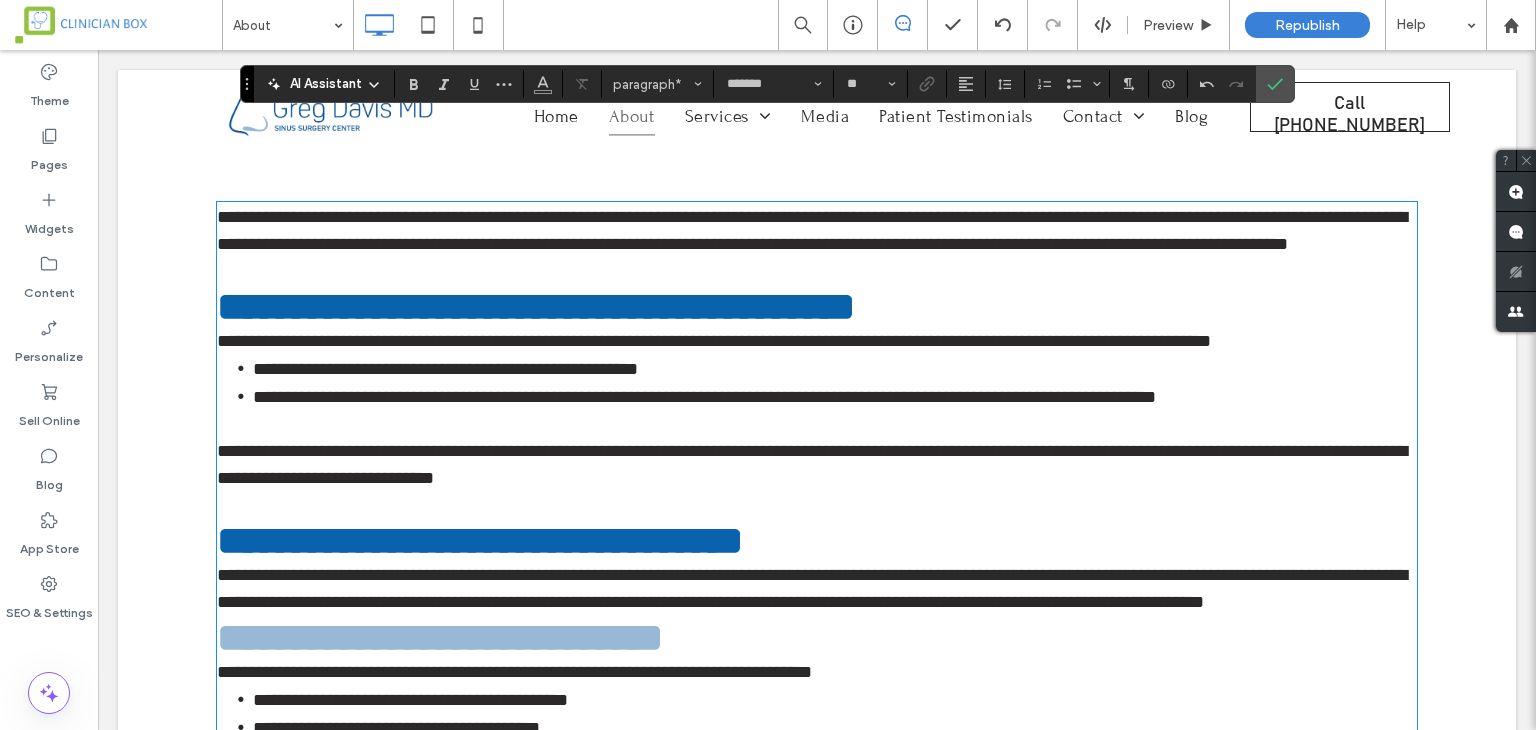 click on "**********" at bounding box center (817, 589) 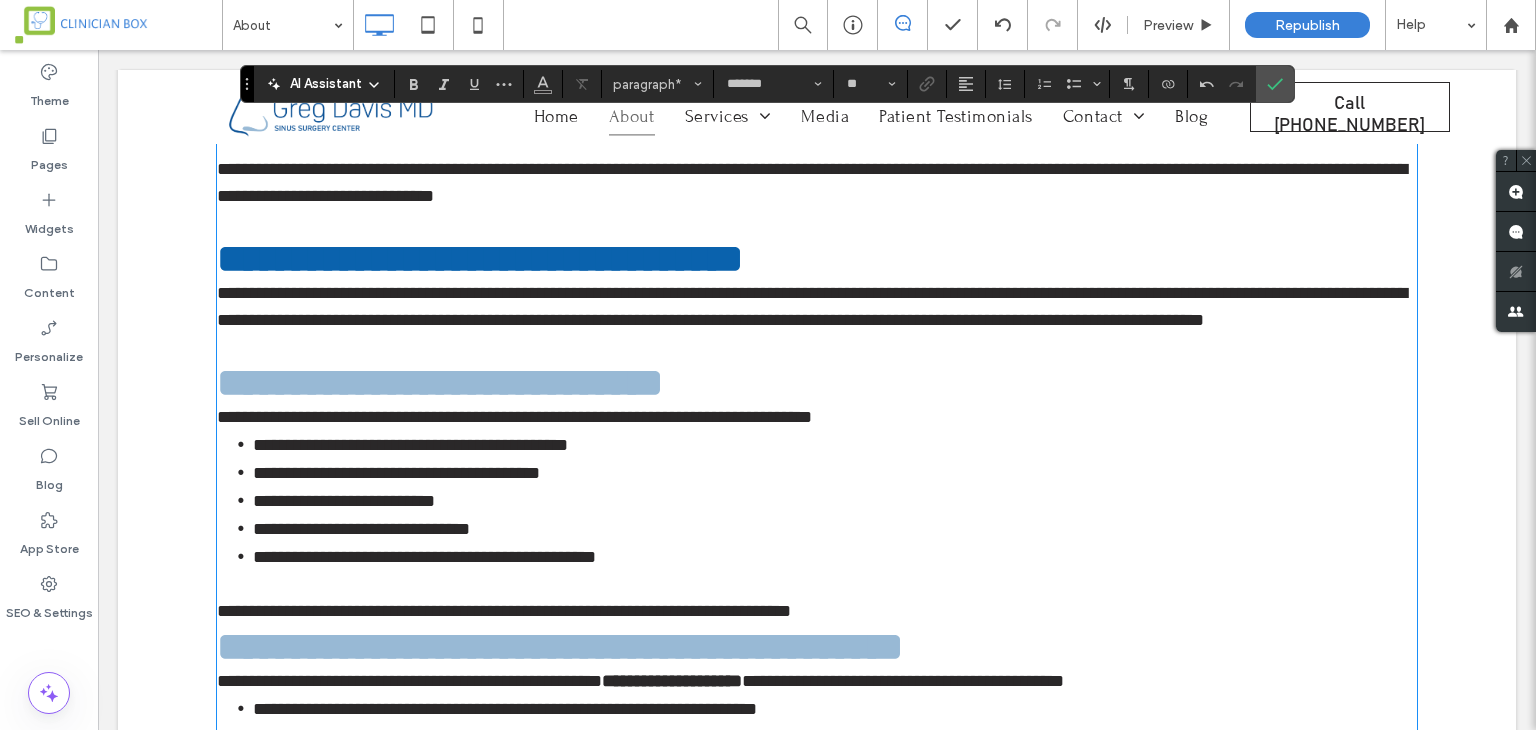 scroll, scrollTop: 1118, scrollLeft: 0, axis: vertical 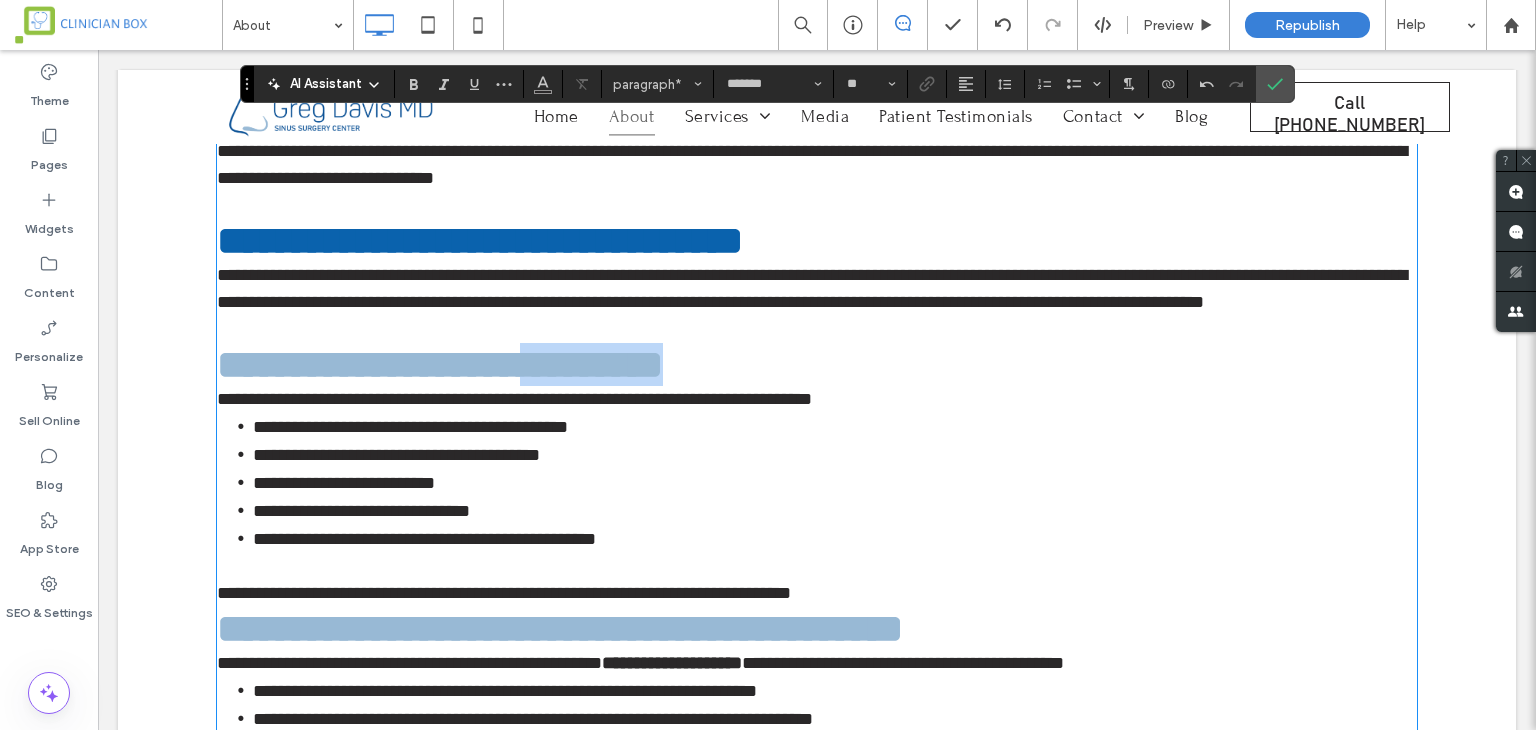 type on "**********" 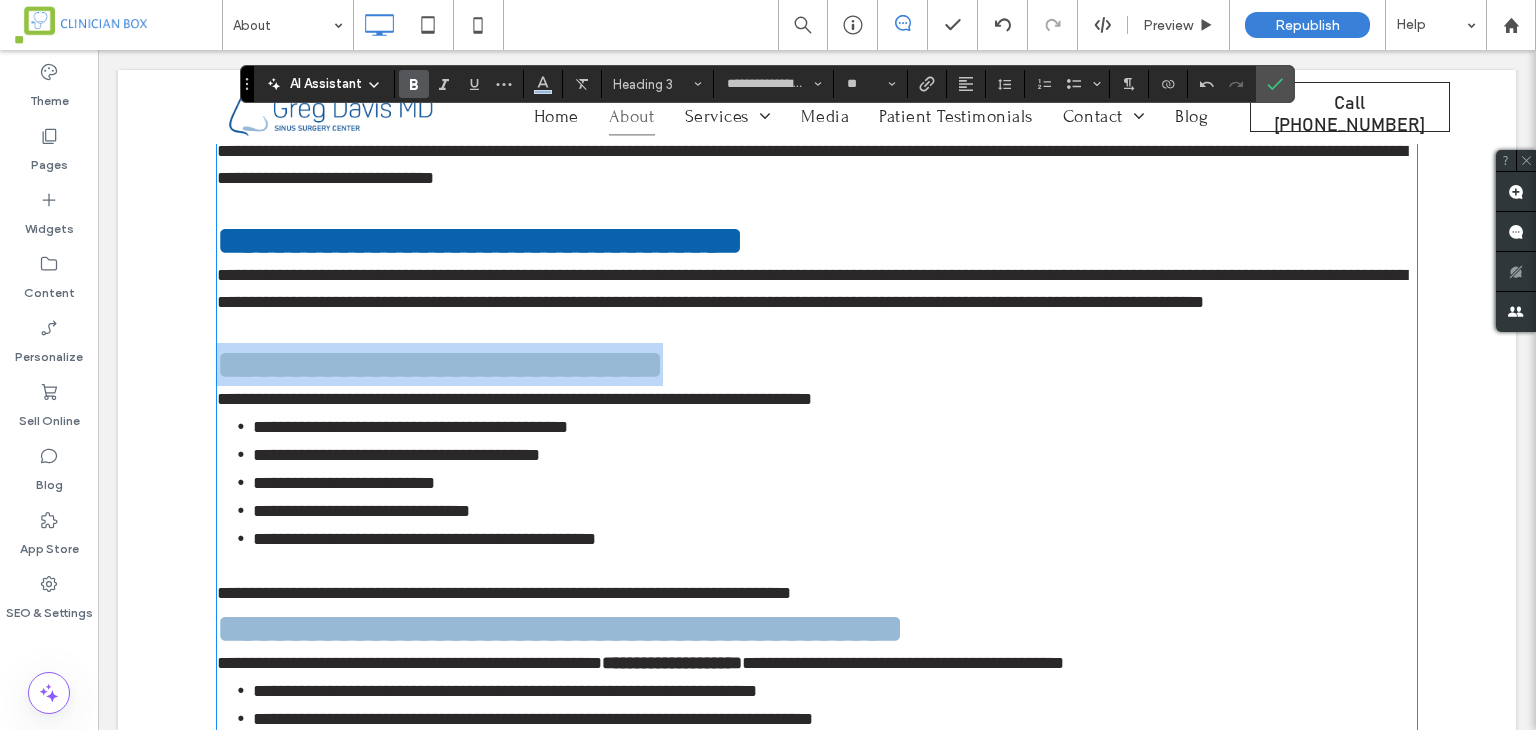 drag, startPoint x: 717, startPoint y: 401, endPoint x: 208, endPoint y: 389, distance: 509.14145 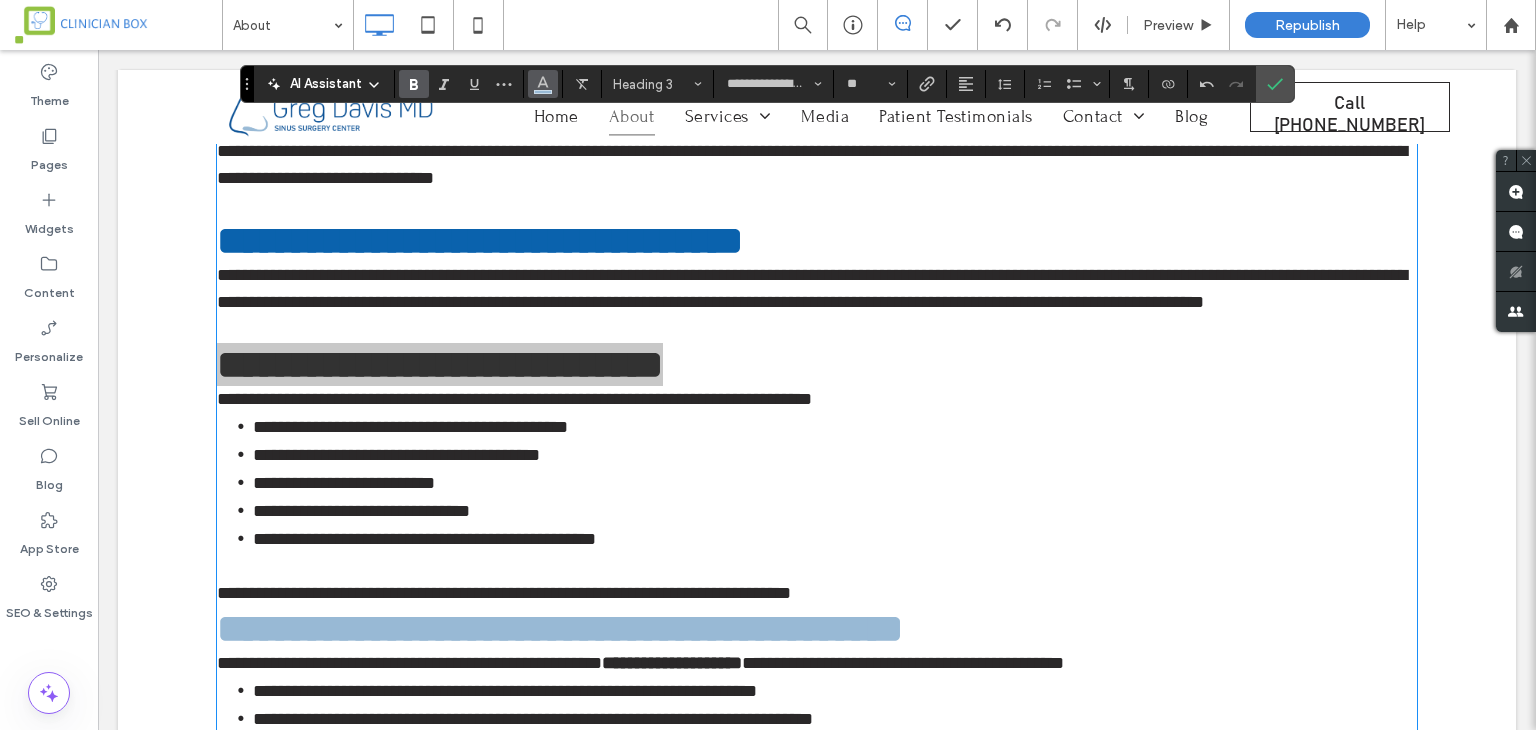 drag, startPoint x: 539, startPoint y: 82, endPoint x: 442, endPoint y: 115, distance: 102.45975 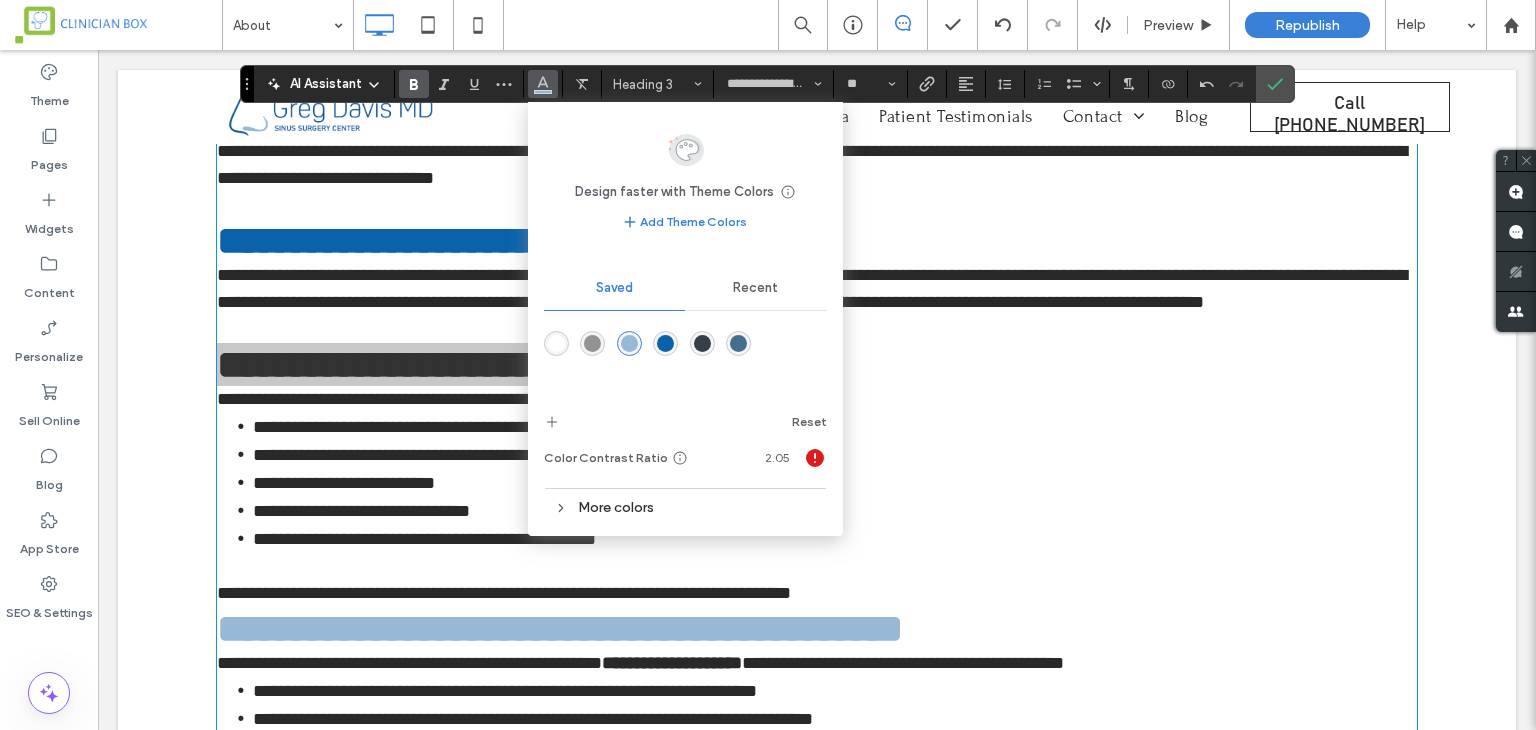 drag, startPoint x: 669, startPoint y: 343, endPoint x: 591, endPoint y: 443, distance: 126.82271 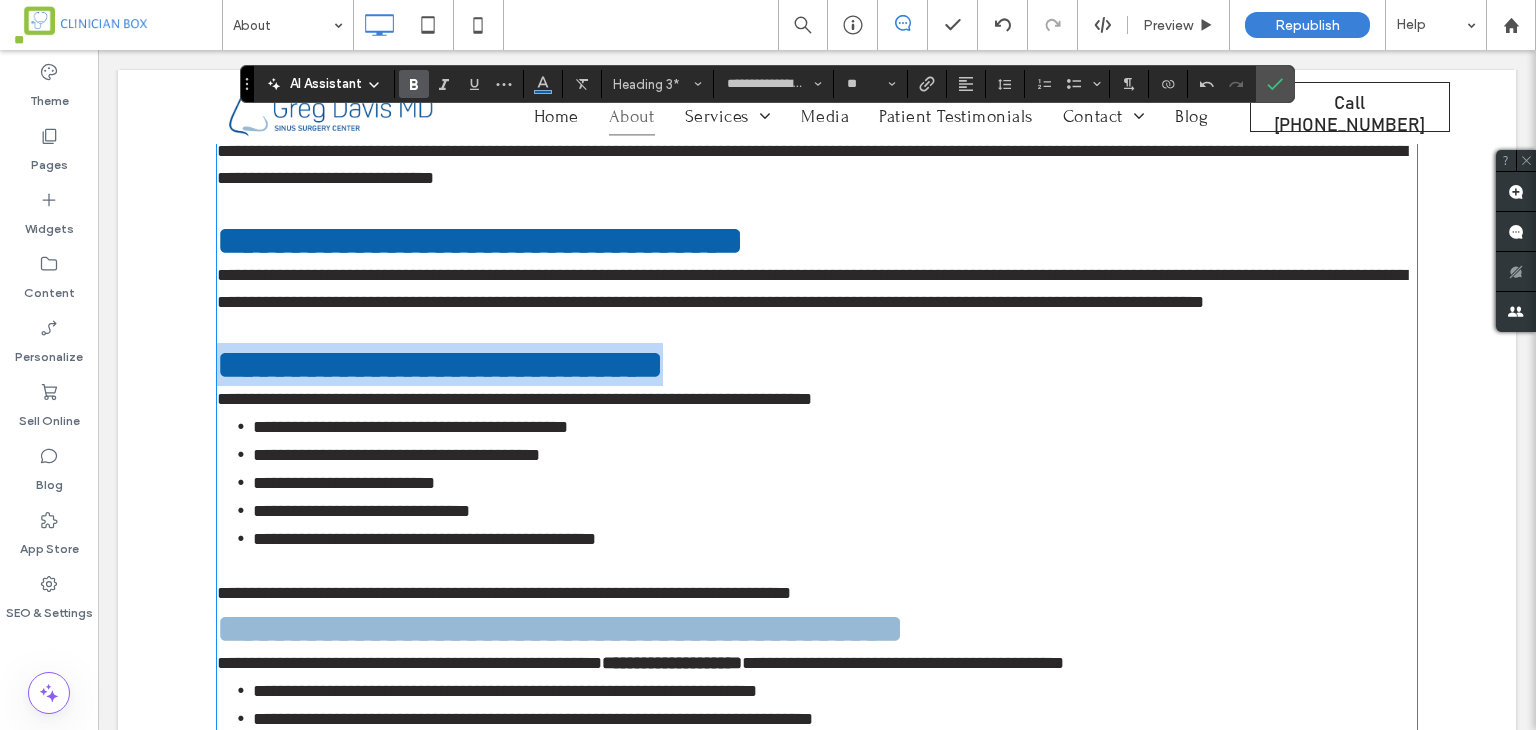 type on "*******" 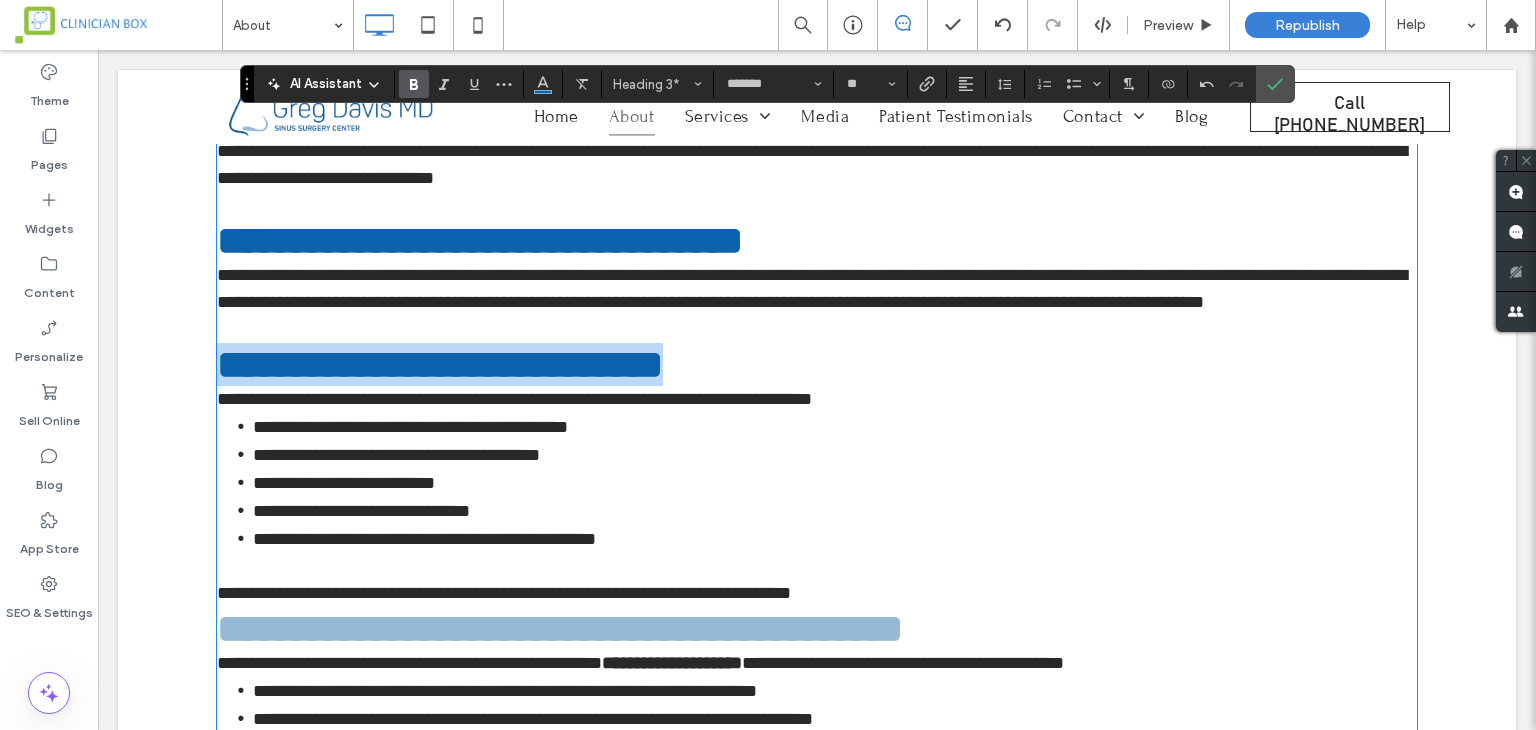 click on "**********" at bounding box center [835, 511] 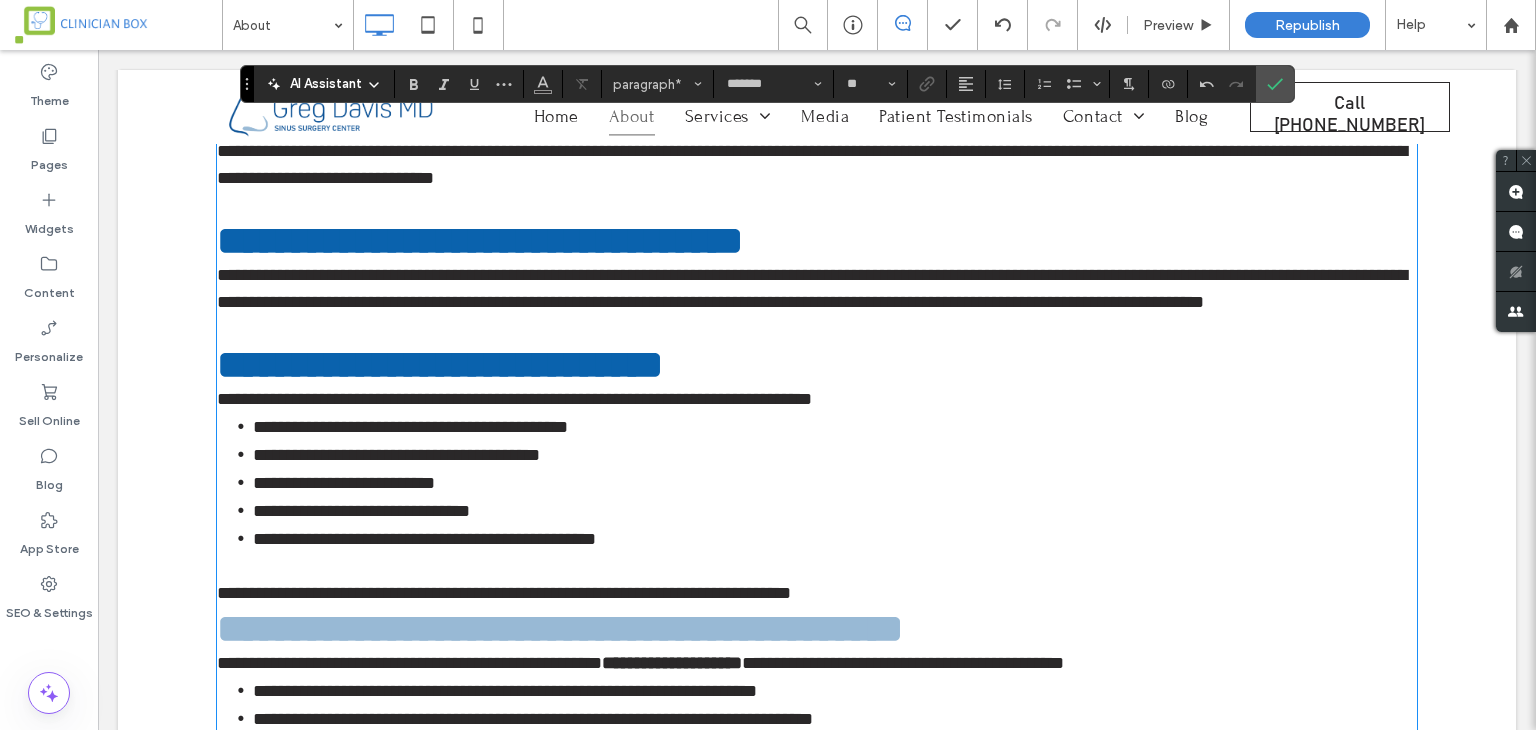 click on "**********" at bounding box center [817, 593] 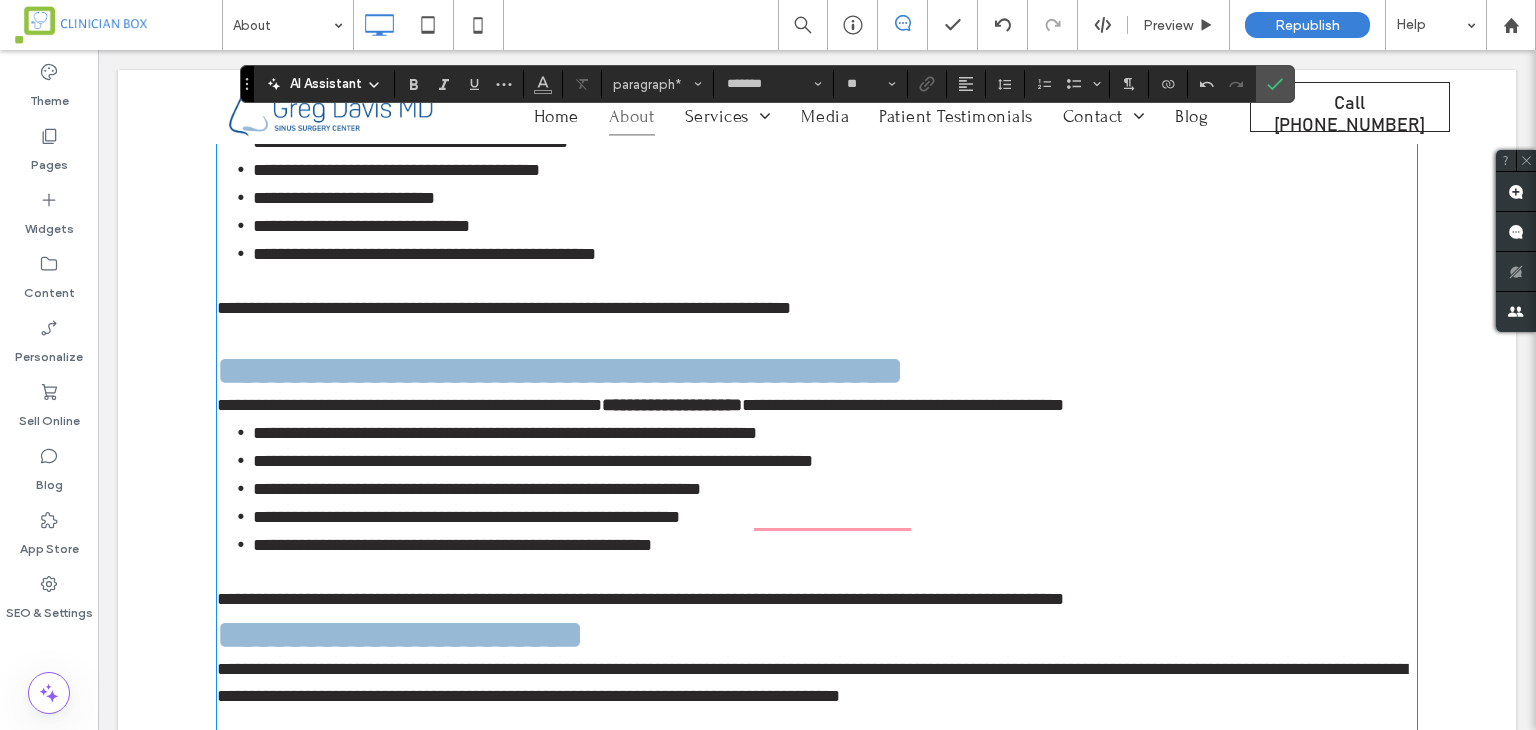 scroll, scrollTop: 1418, scrollLeft: 0, axis: vertical 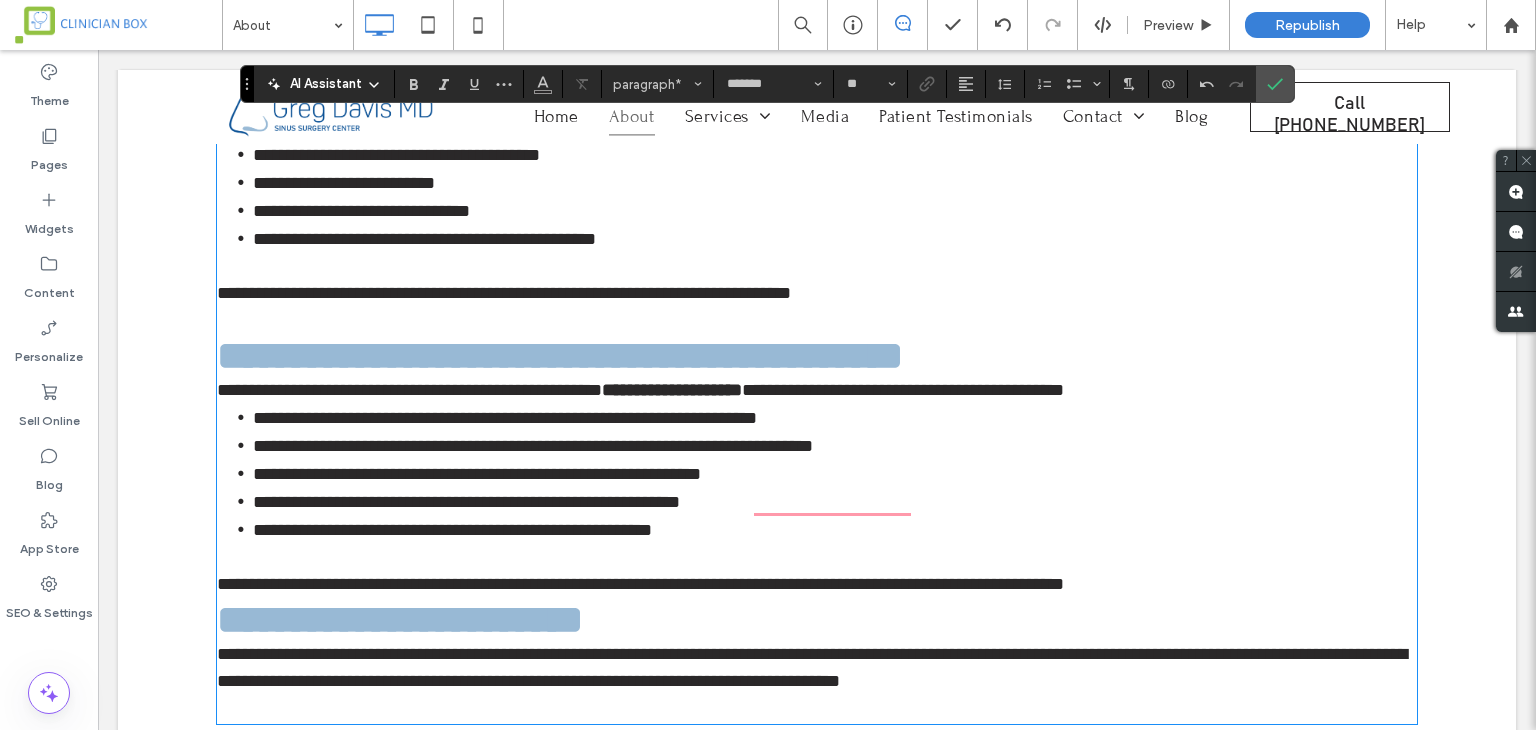 type on "**********" 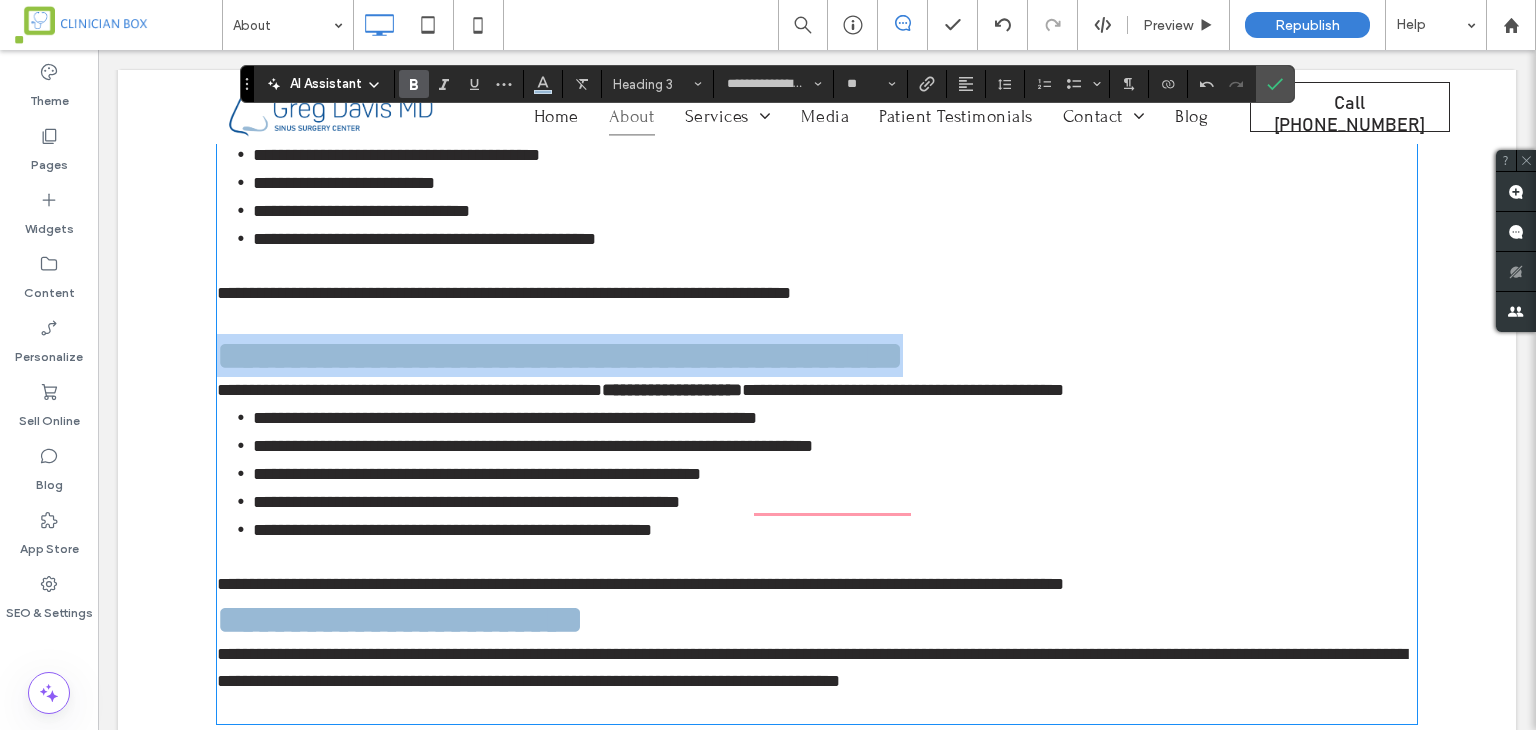drag, startPoint x: 999, startPoint y: 376, endPoint x: 168, endPoint y: 374, distance: 831.0024 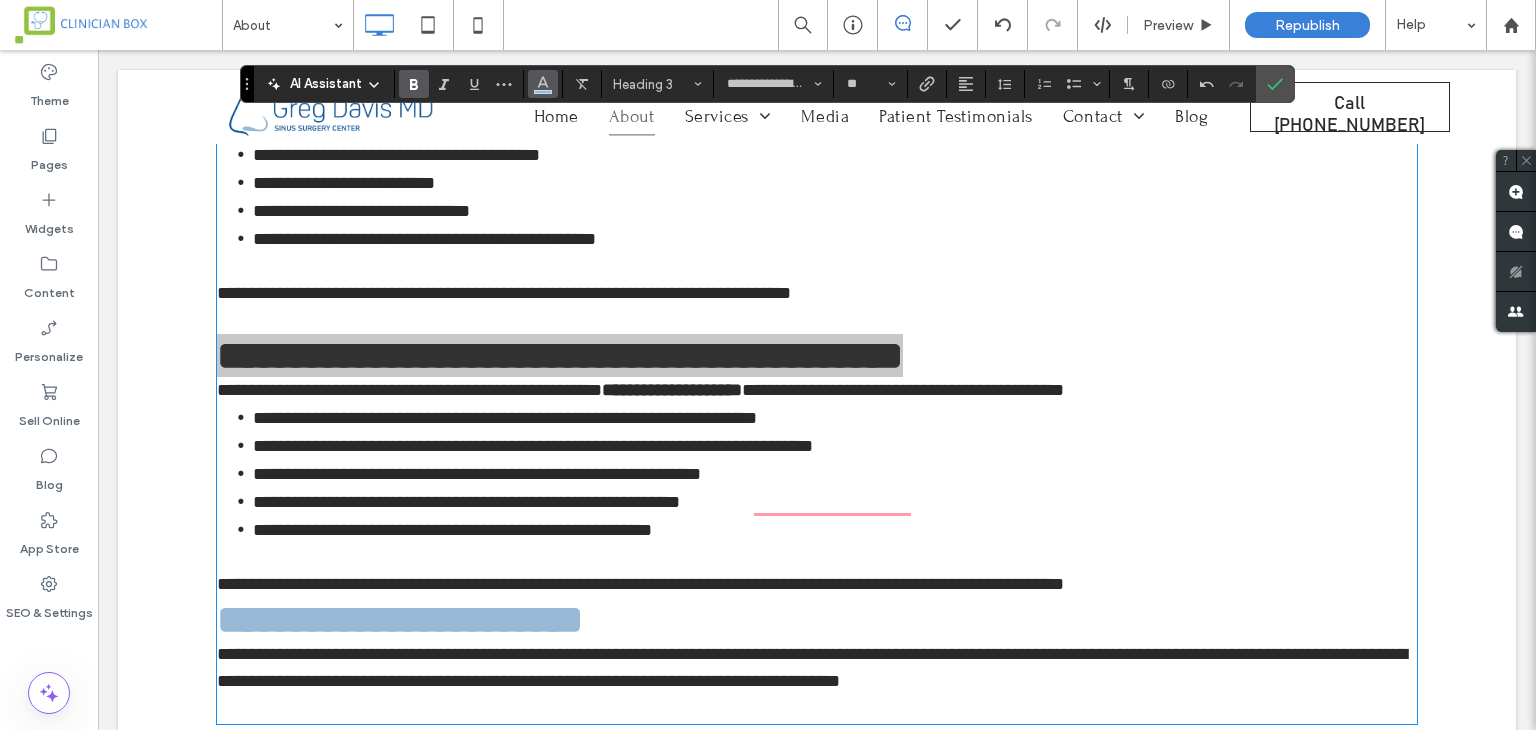 click at bounding box center [543, 84] 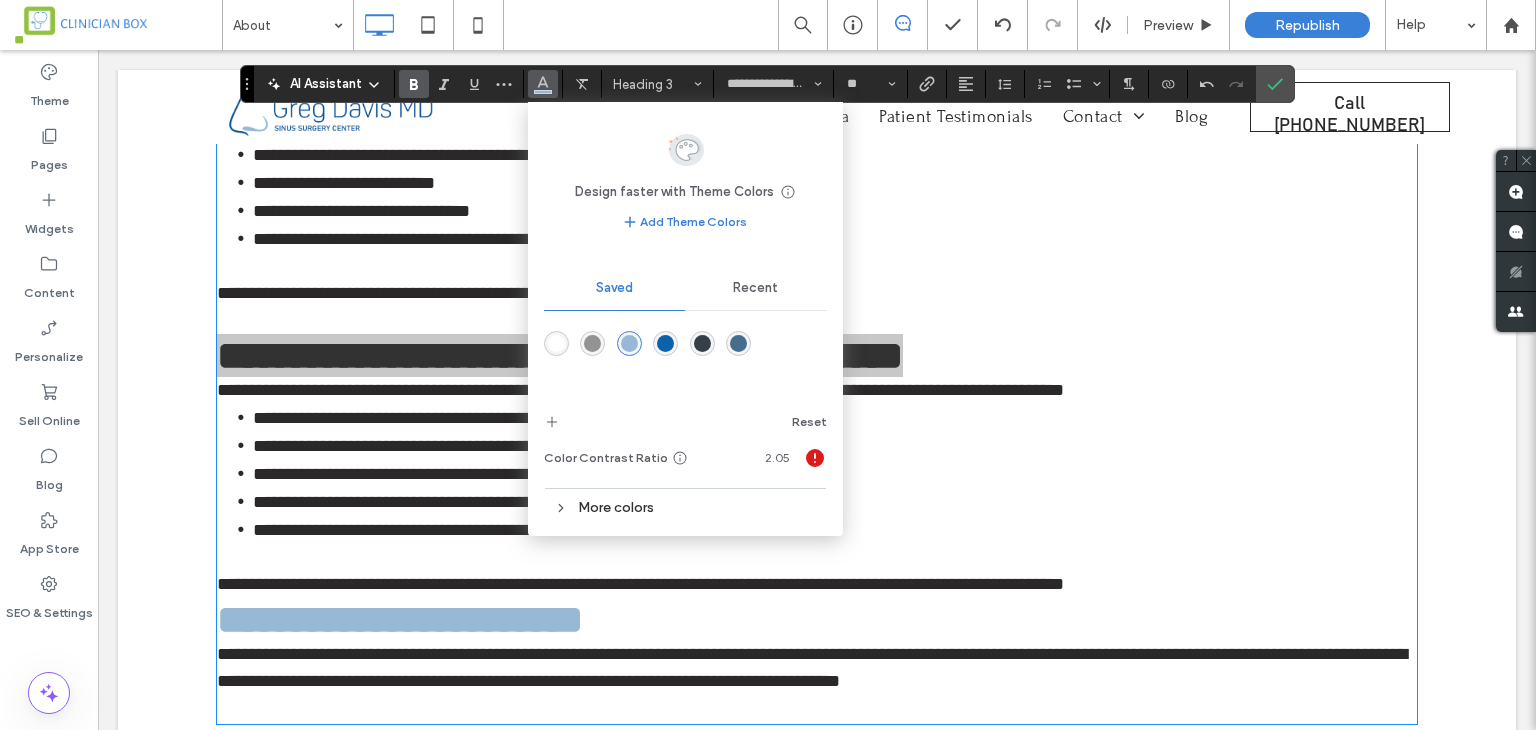 click at bounding box center [665, 343] 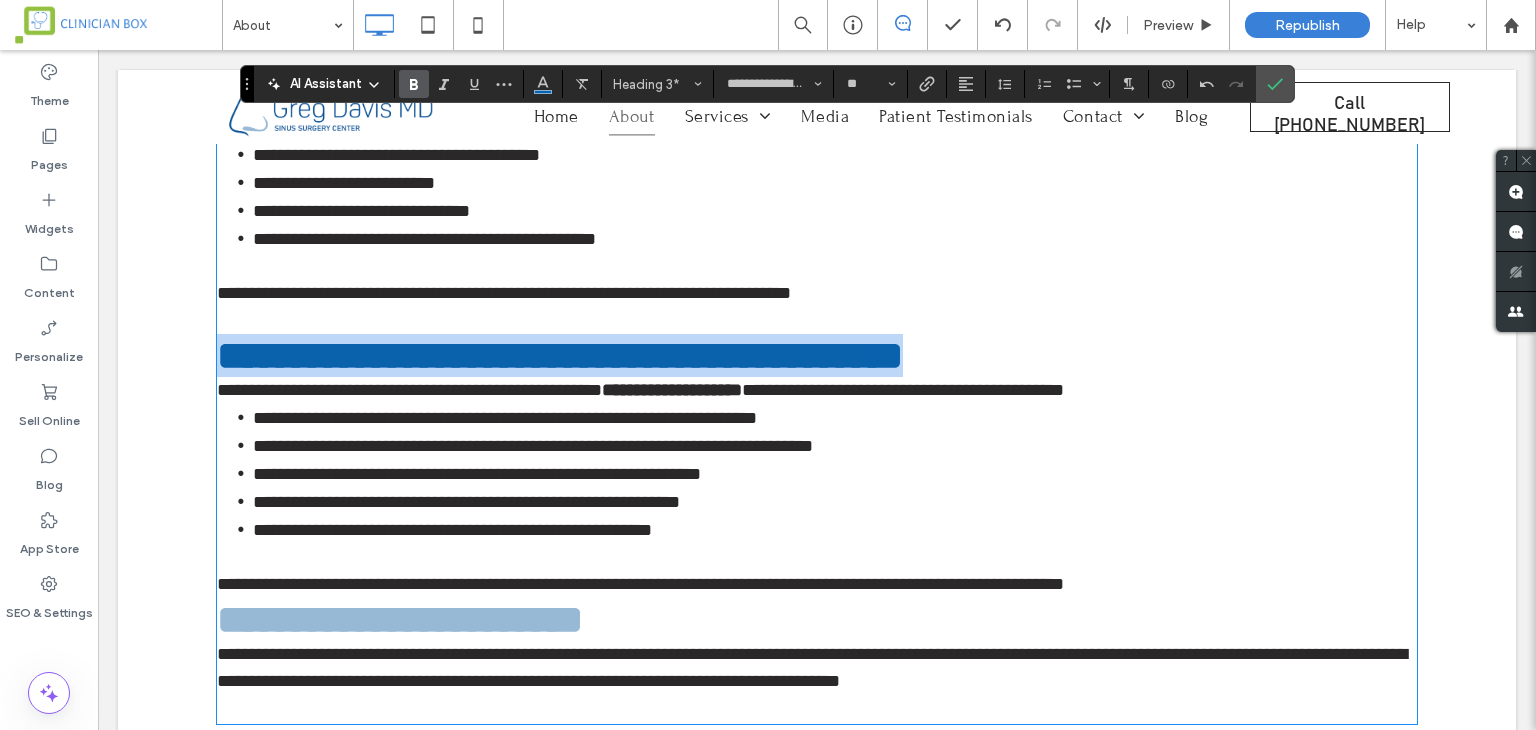 click on "**********" at bounding box center [835, 530] 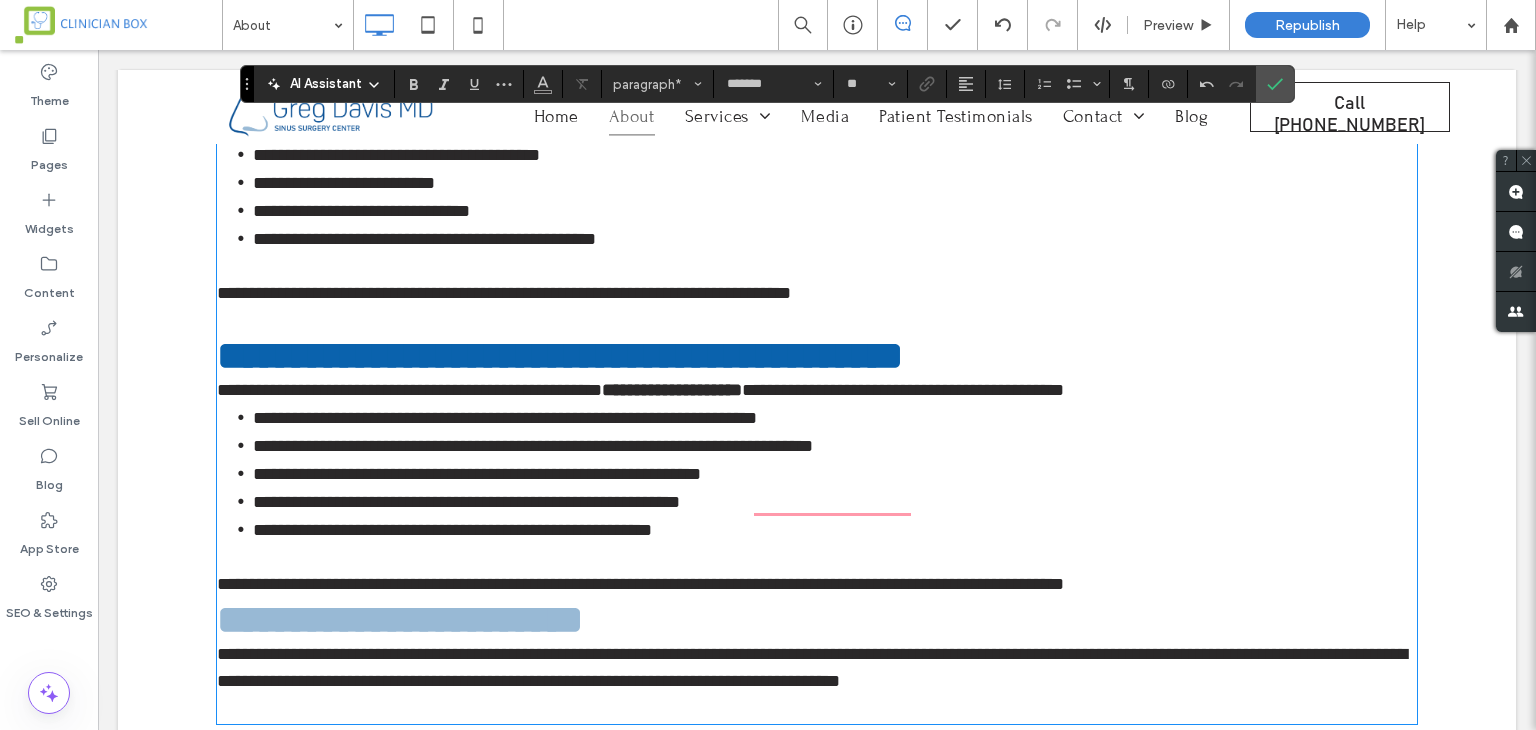 click on "**********" at bounding box center [817, 584] 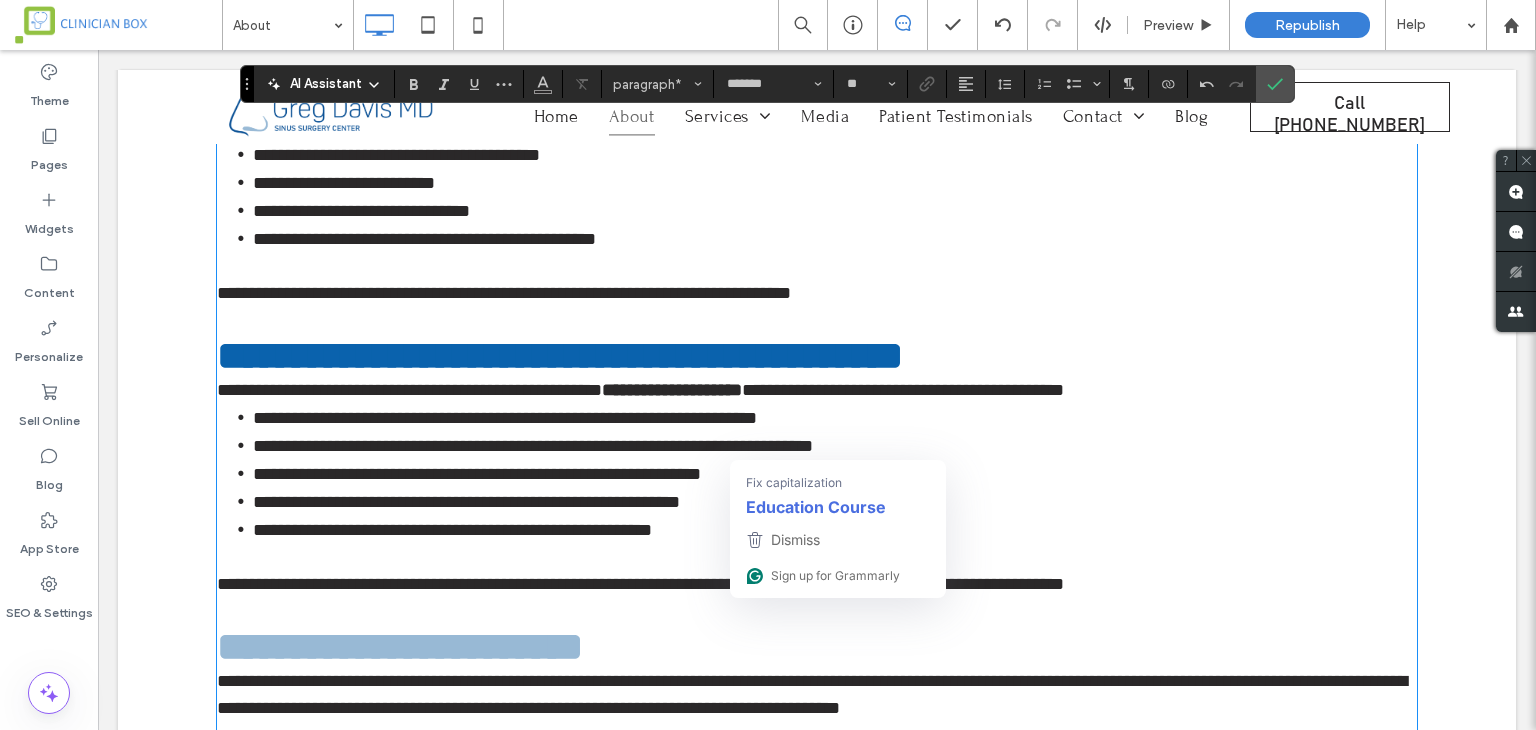 click on "**********" at bounding box center (505, 418) 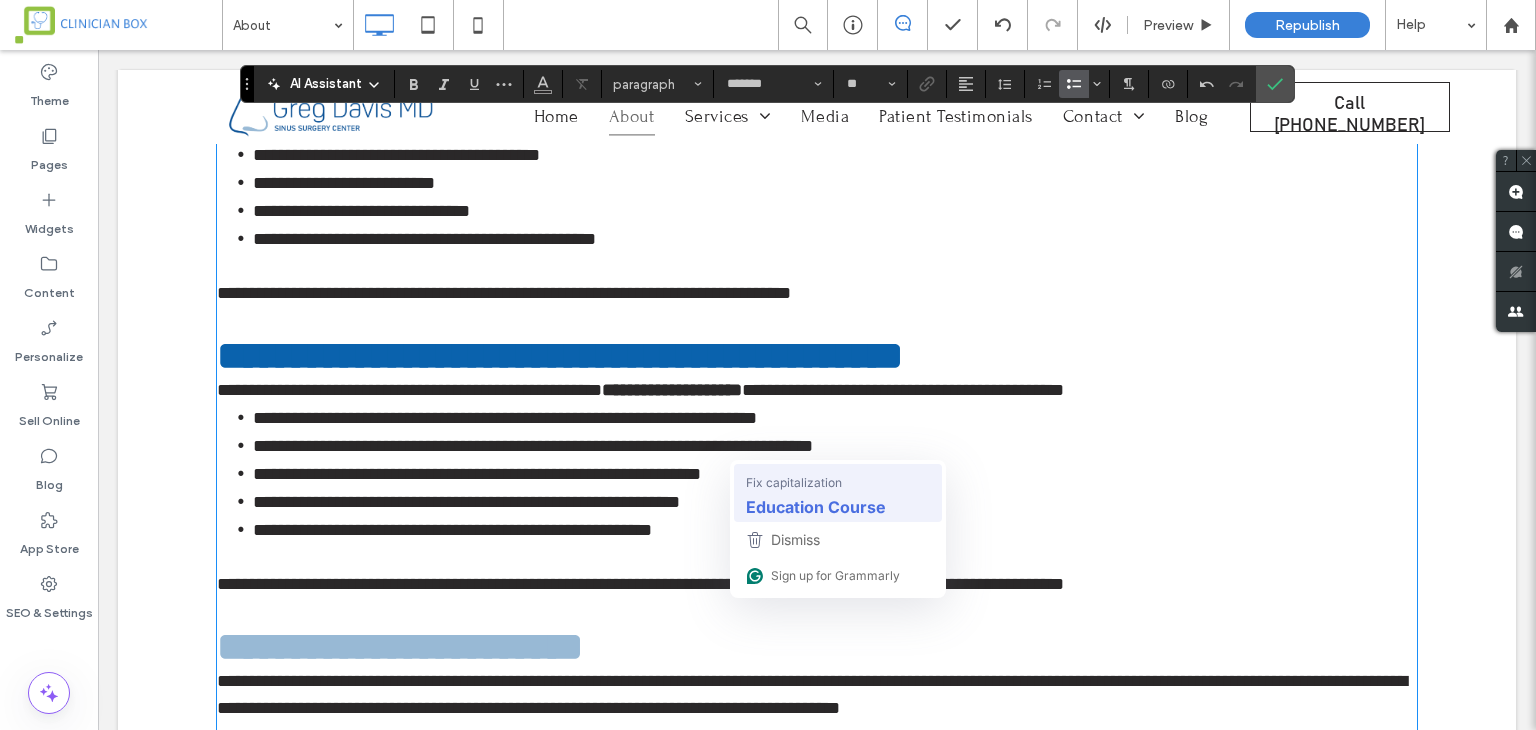 type 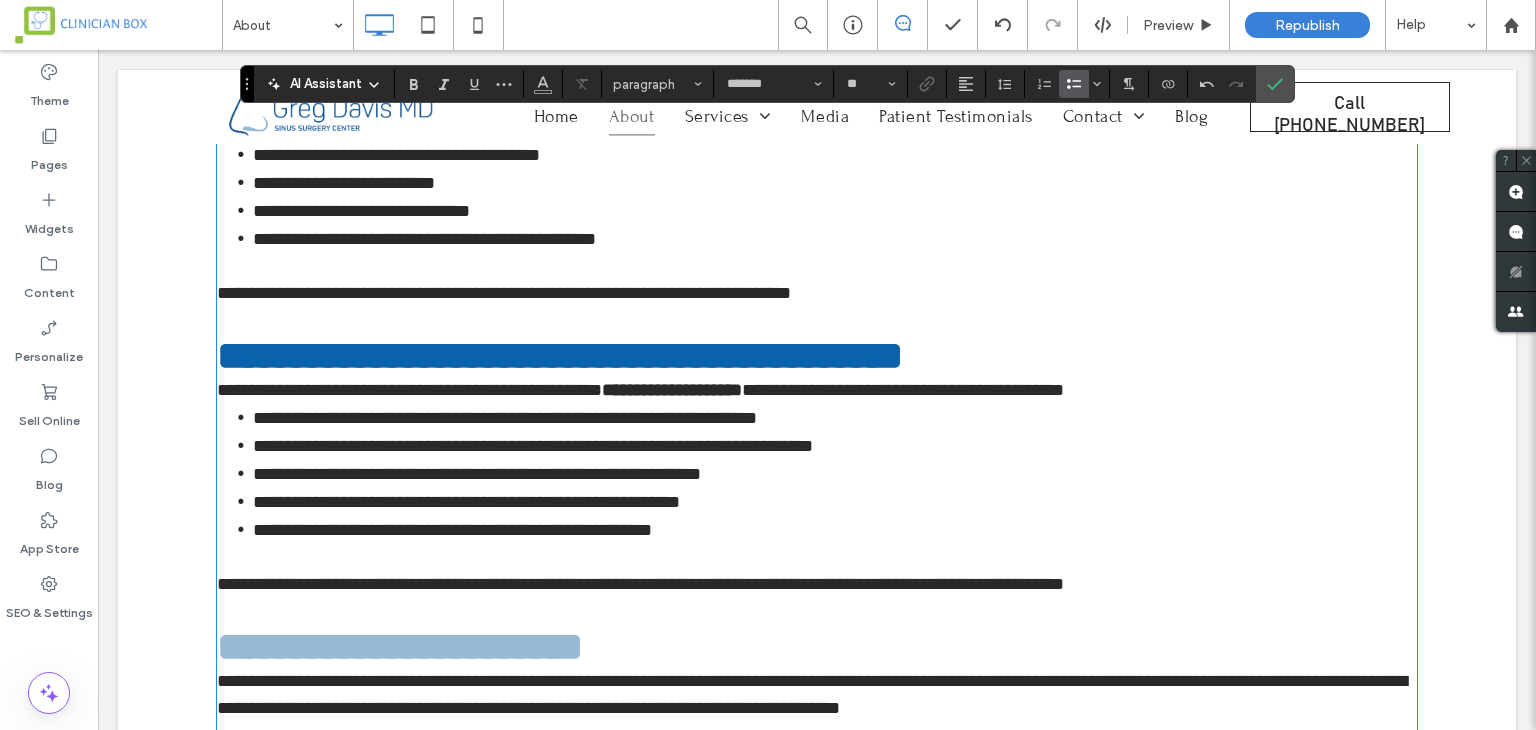type on "**********" 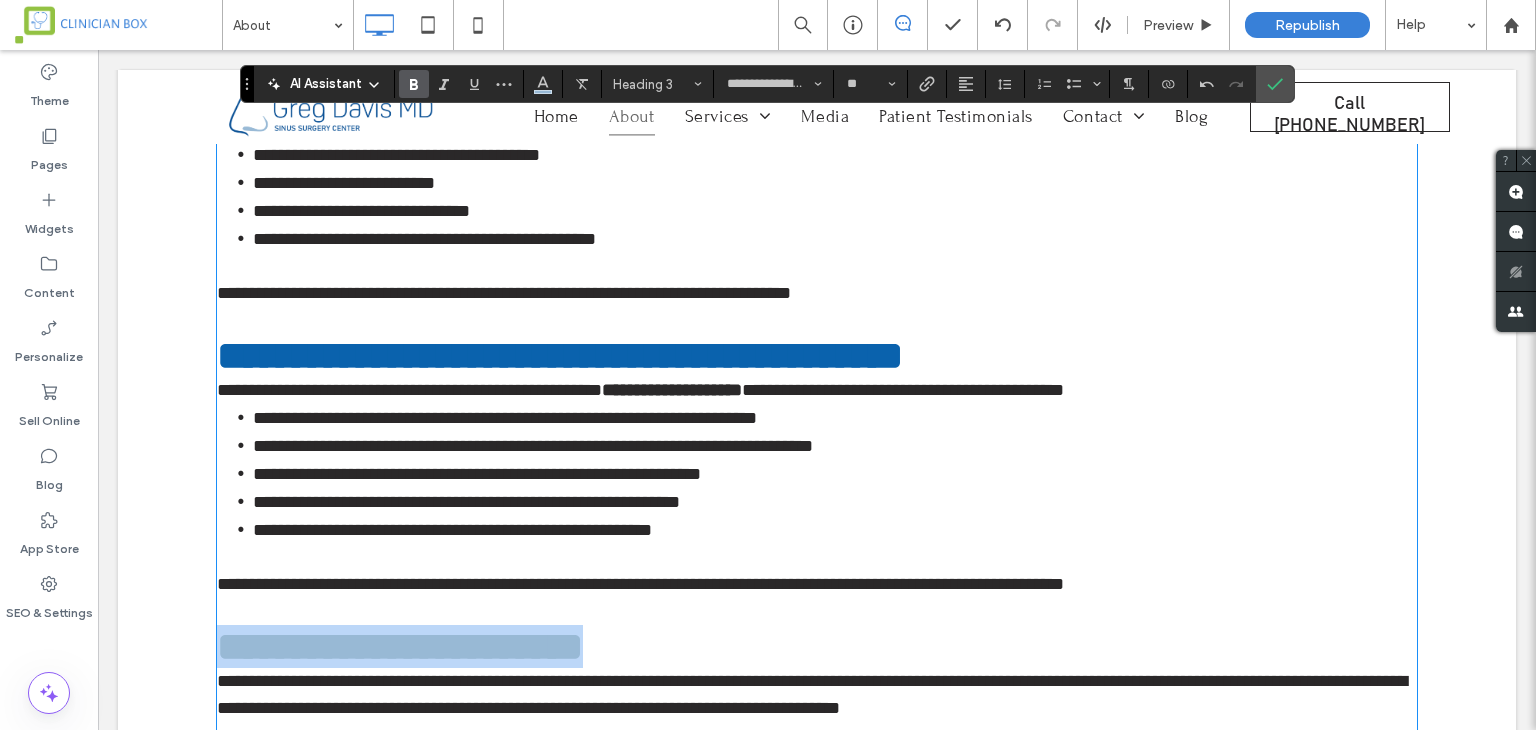 drag, startPoint x: 624, startPoint y: 678, endPoint x: 218, endPoint y: 678, distance: 406 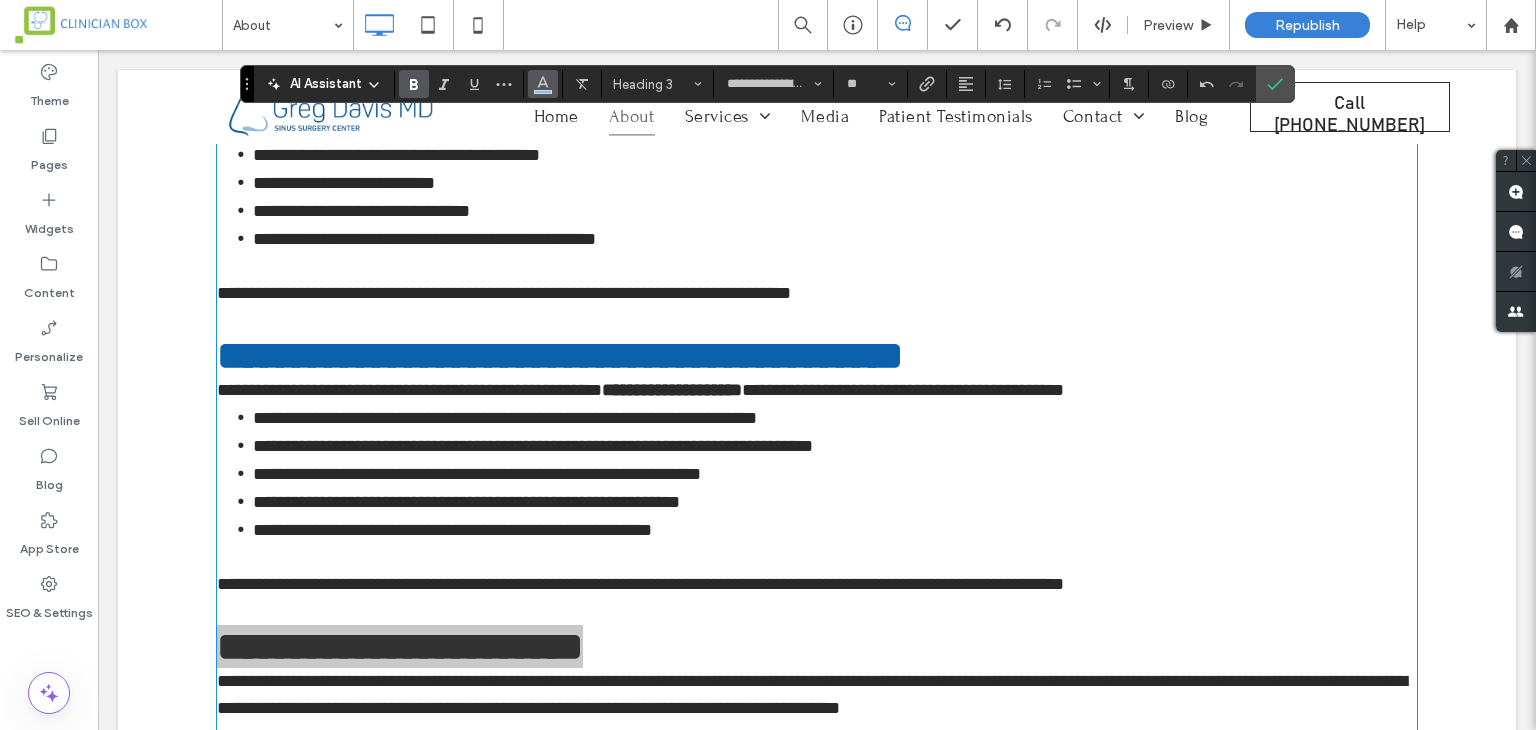 click 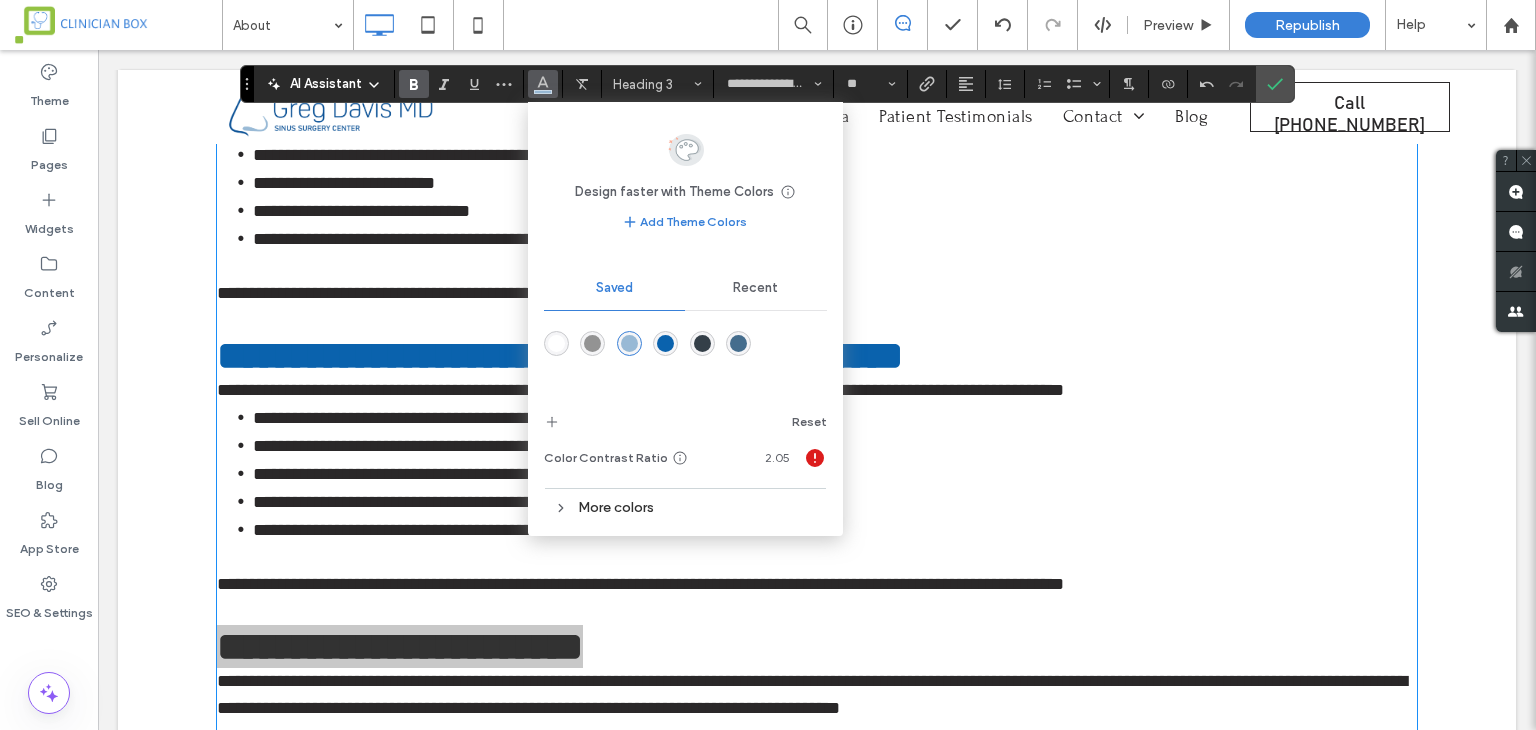 drag, startPoint x: 664, startPoint y: 345, endPoint x: 638, endPoint y: 527, distance: 183.84776 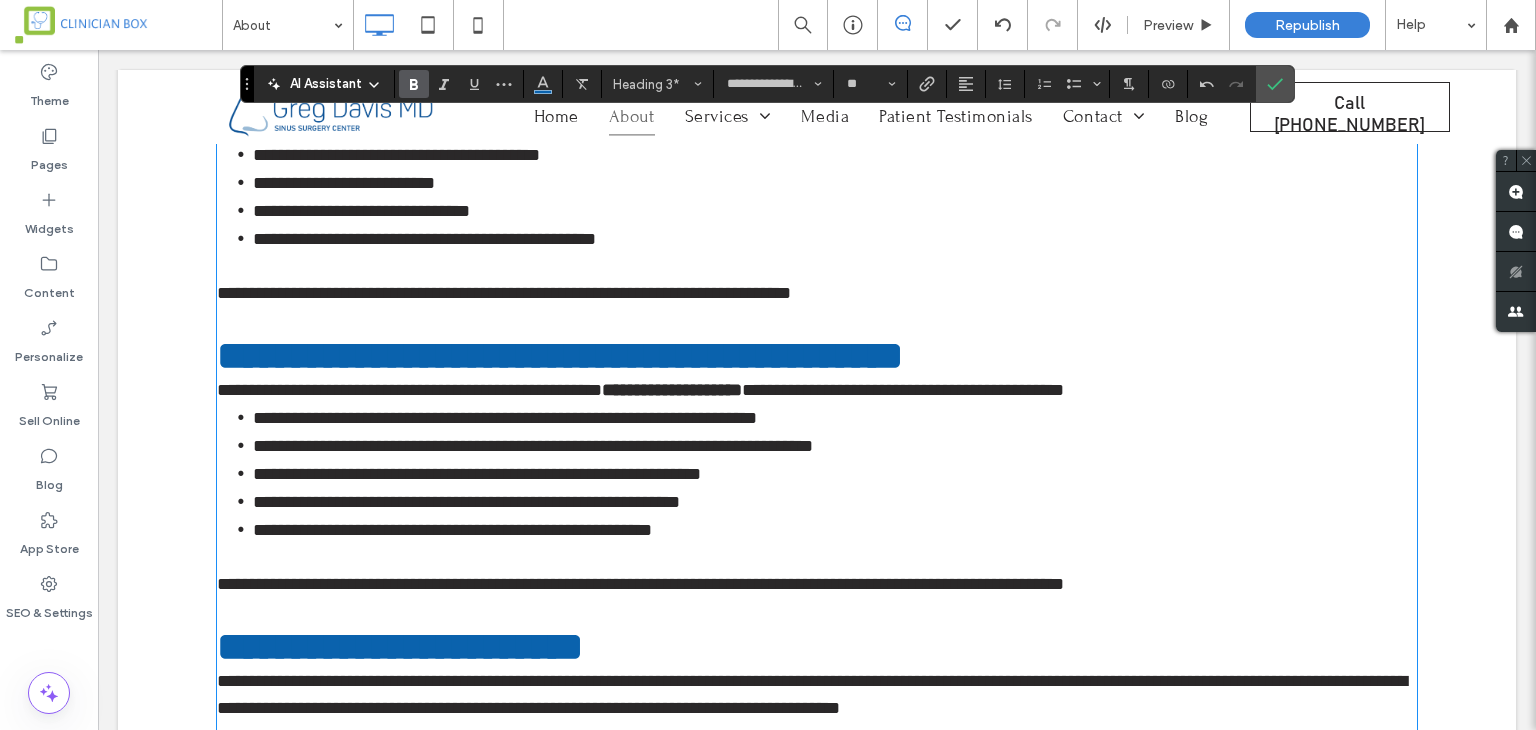 type on "*******" 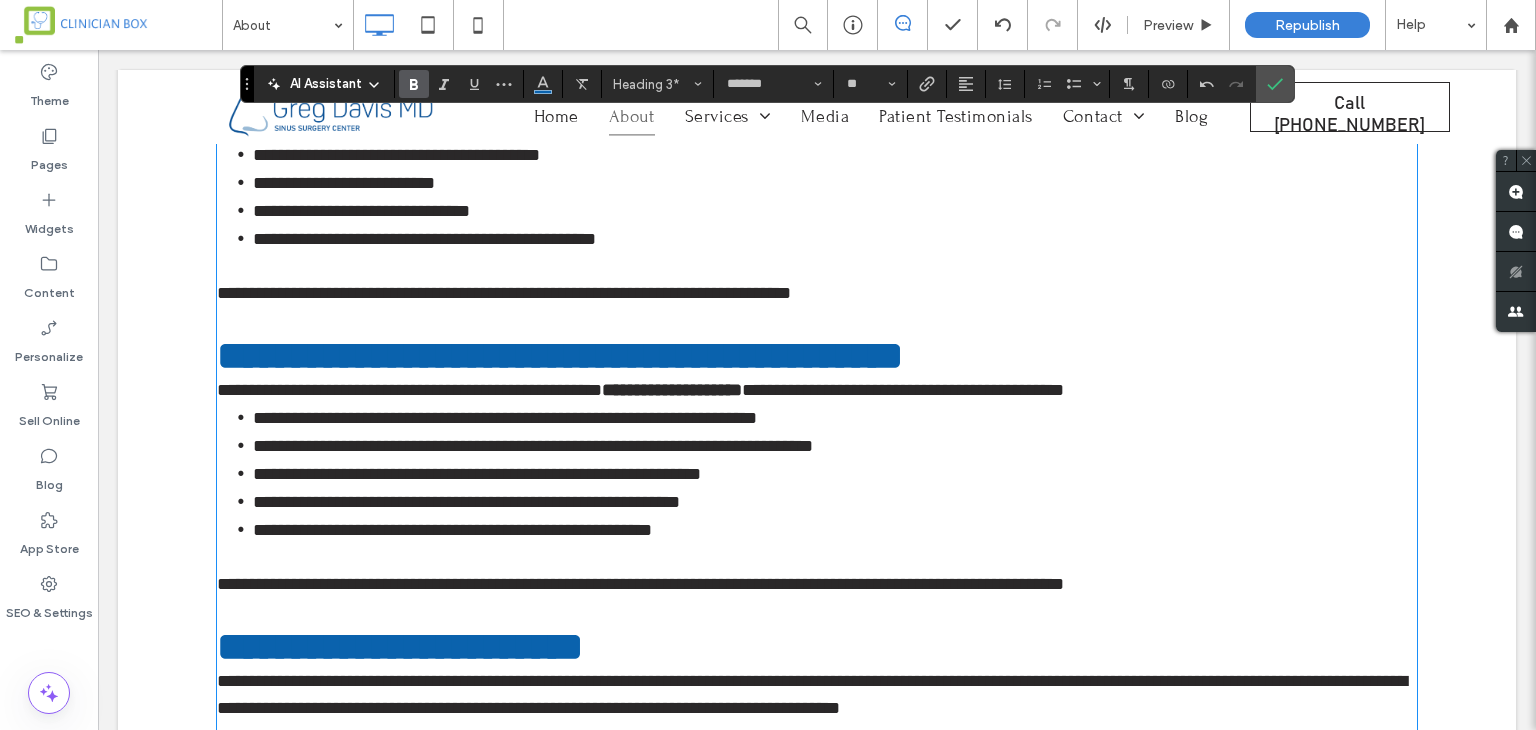 click at bounding box center [817, 557] 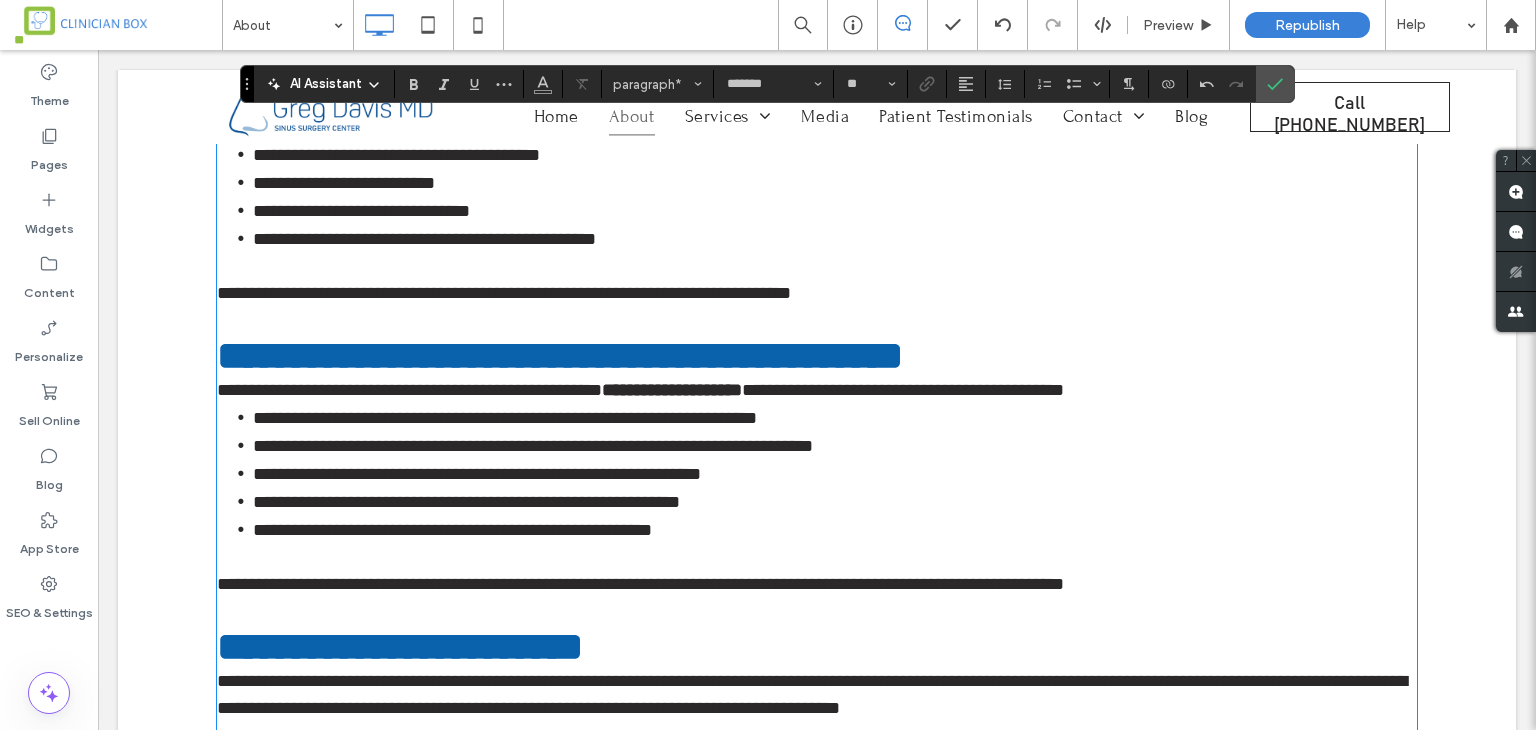 scroll, scrollTop: 1718, scrollLeft: 0, axis: vertical 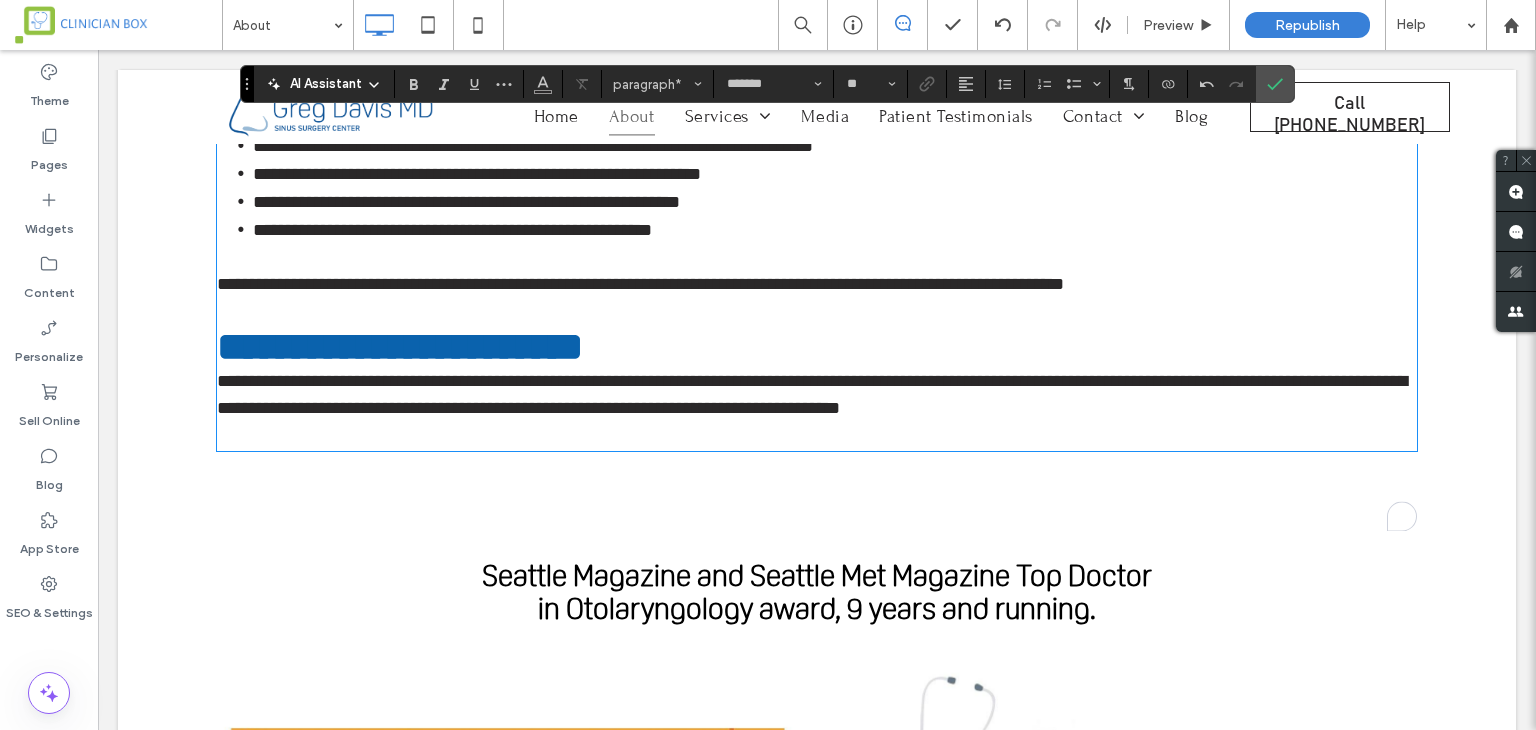 click on "**********" at bounding box center [817, 395] 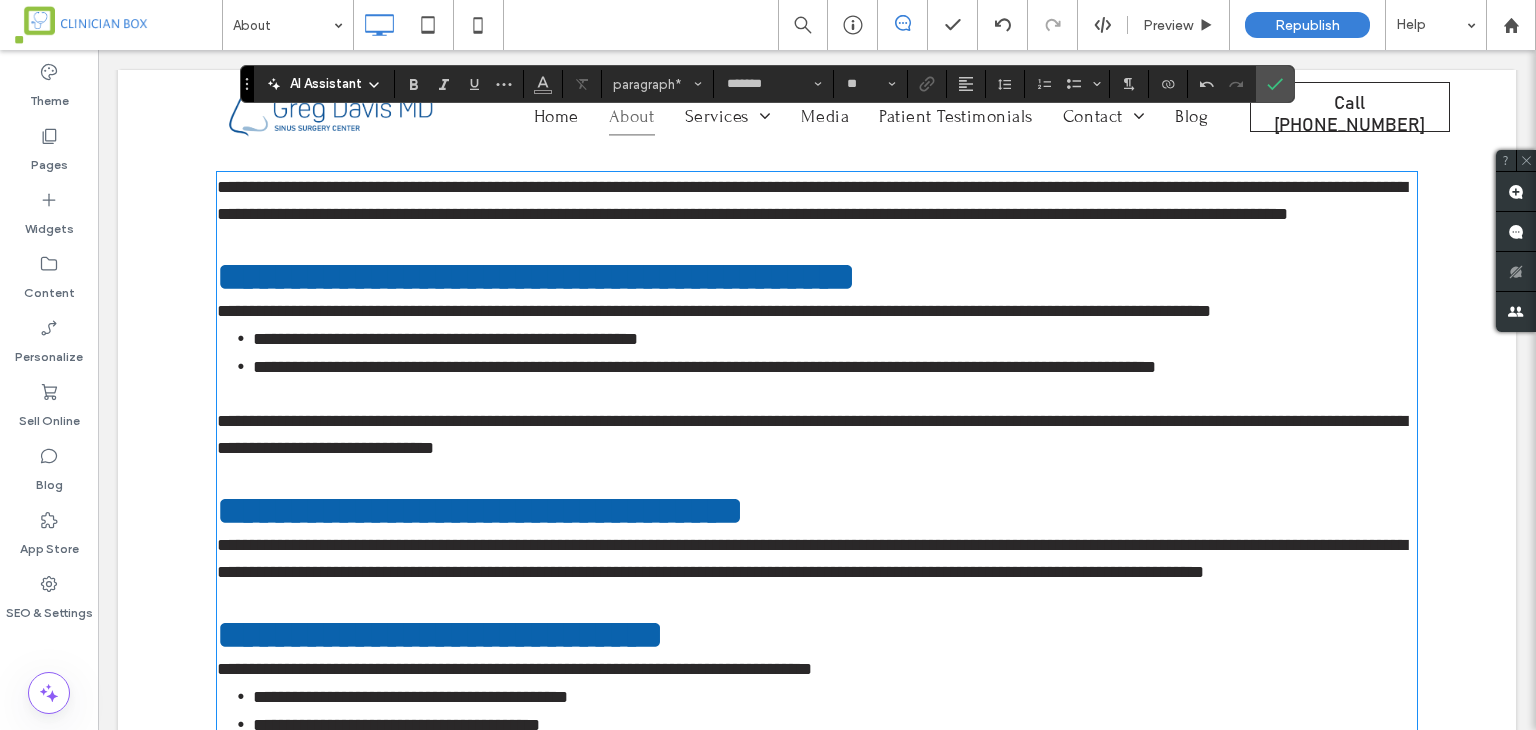 scroll, scrollTop: 818, scrollLeft: 0, axis: vertical 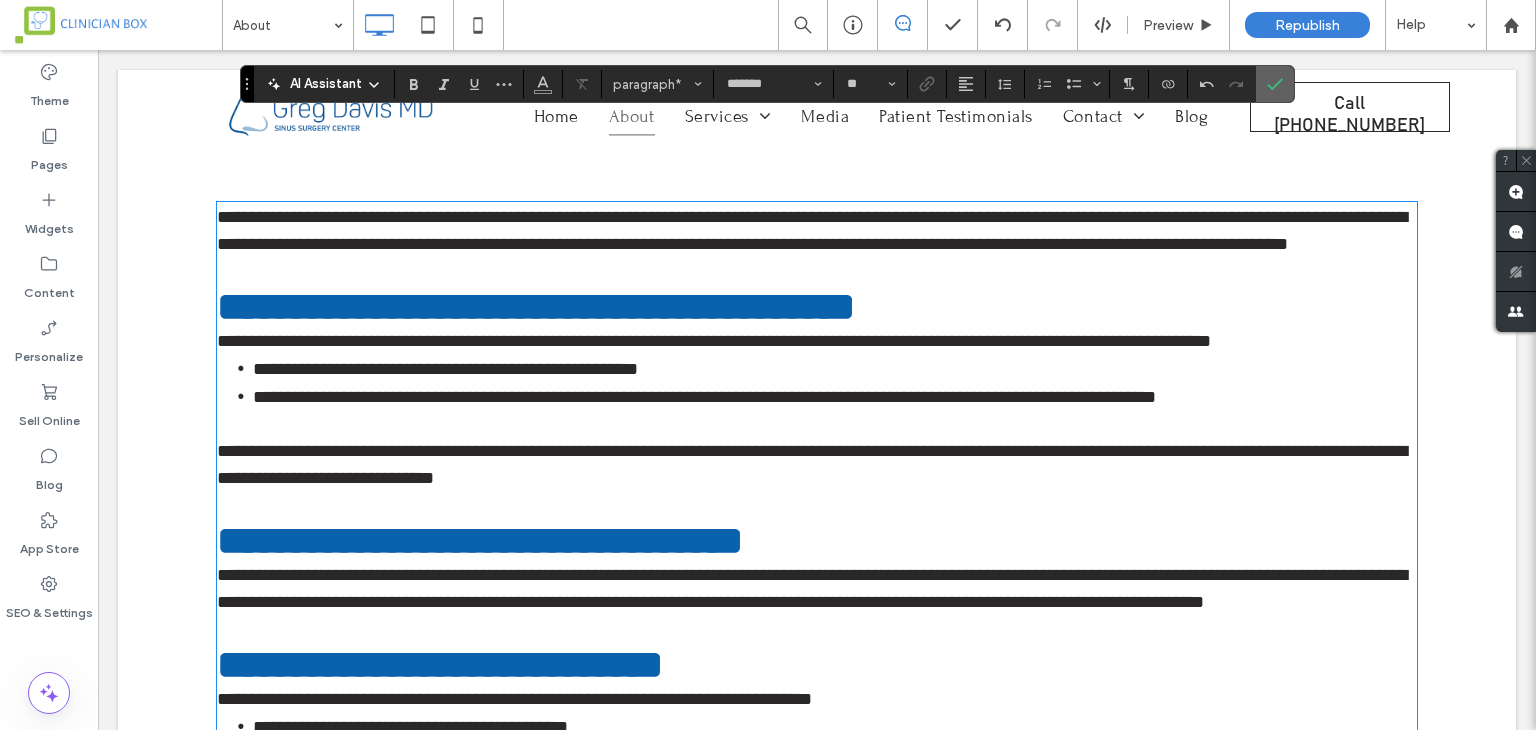 drag, startPoint x: 1273, startPoint y: 85, endPoint x: 761, endPoint y: 13, distance: 517.0377 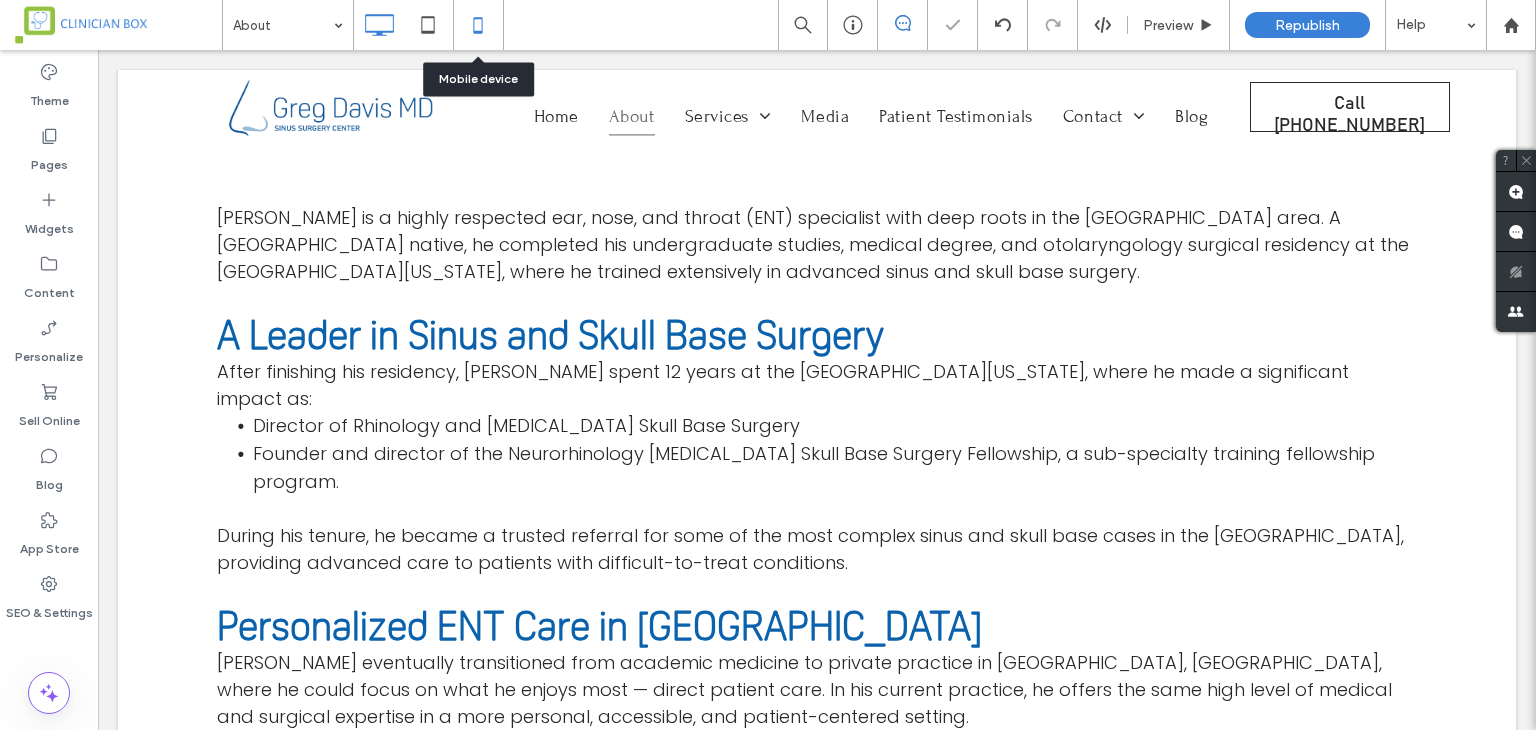 click 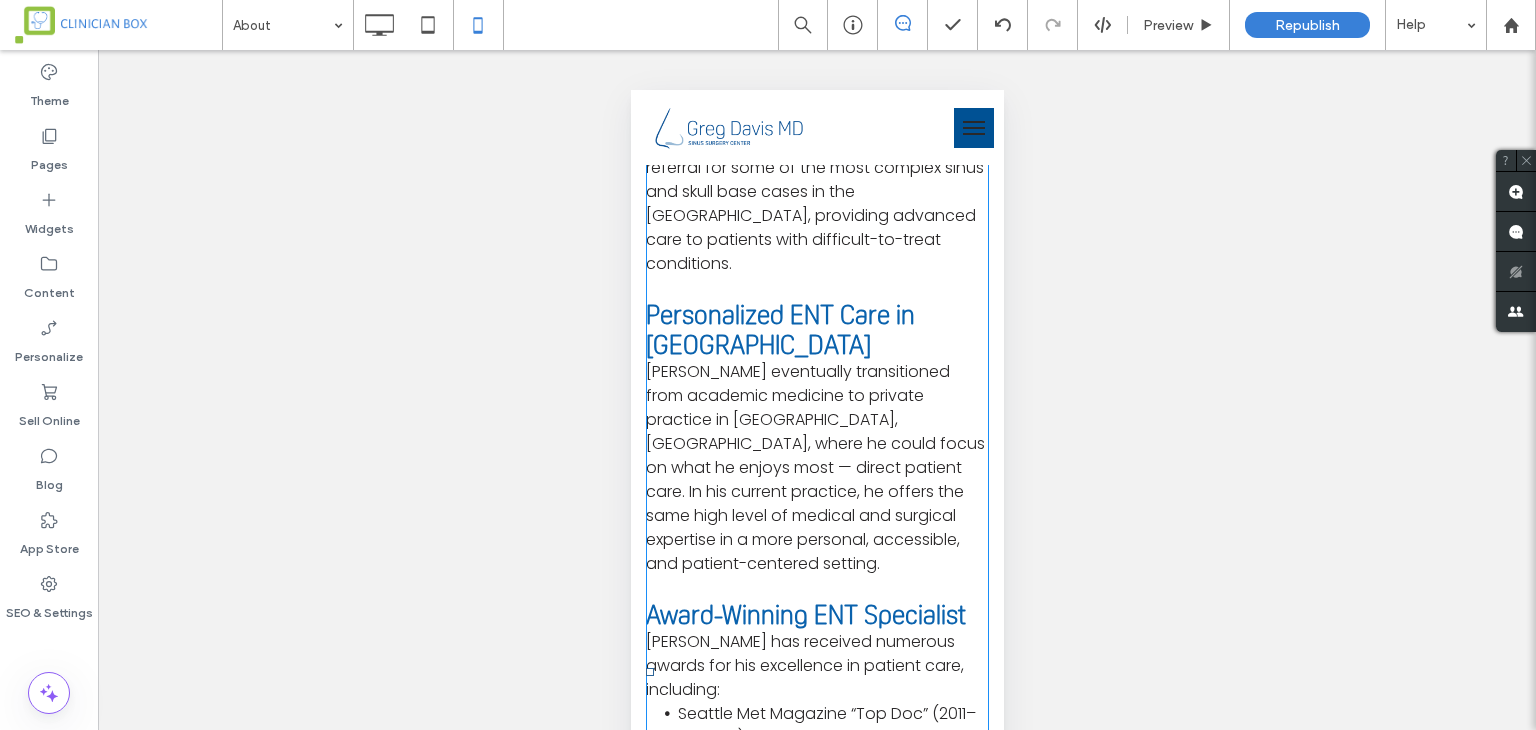 scroll, scrollTop: 1900, scrollLeft: 0, axis: vertical 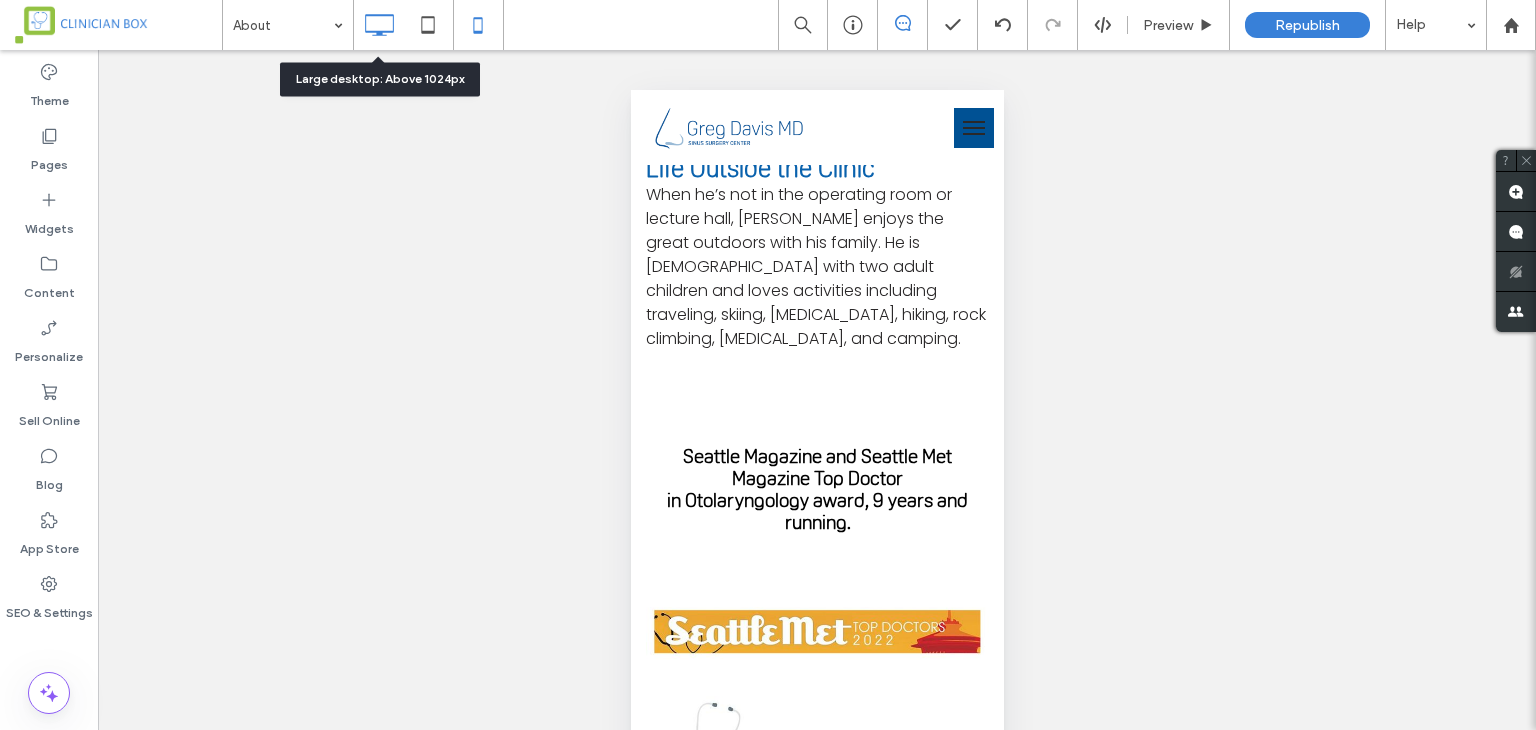 click 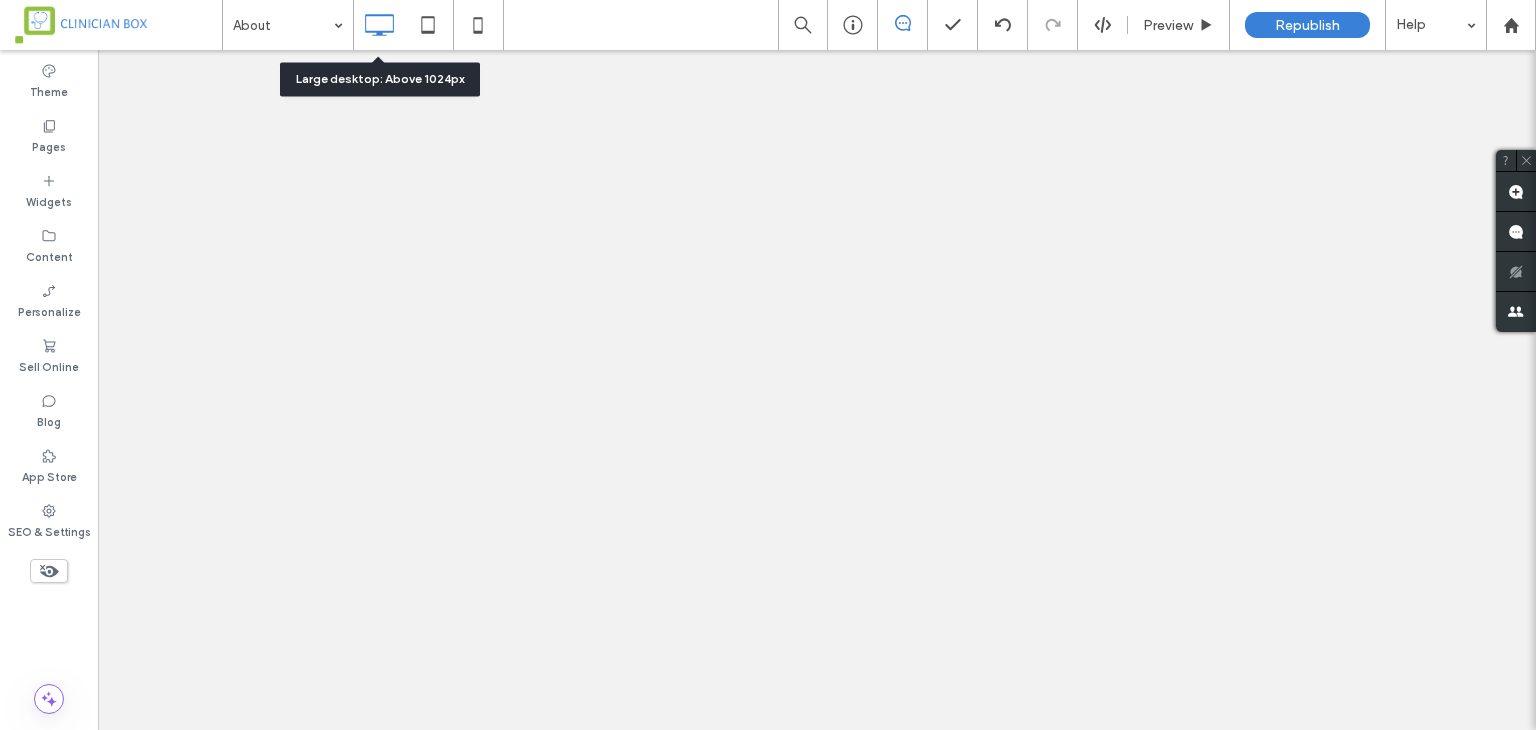 scroll, scrollTop: 0, scrollLeft: 0, axis: both 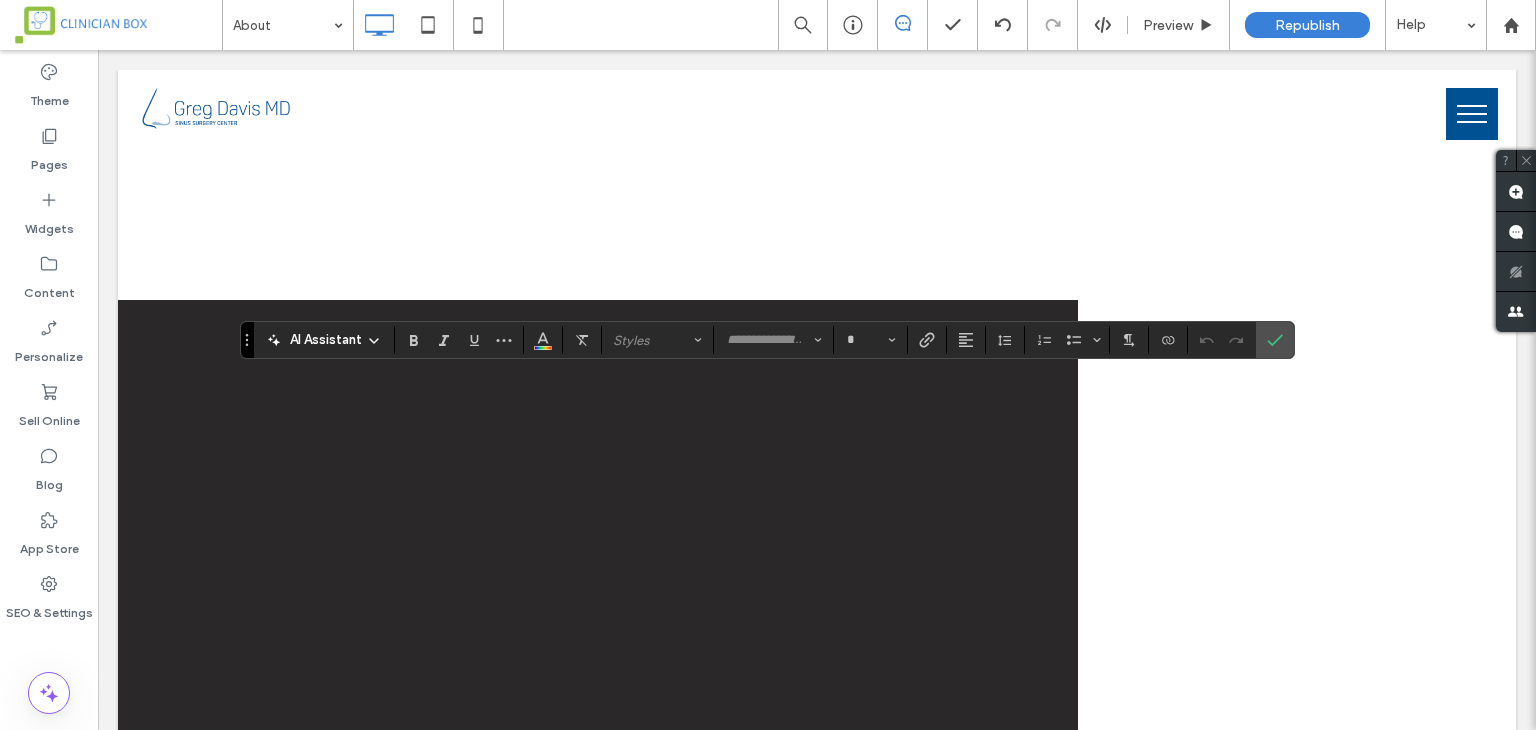 type on "*******" 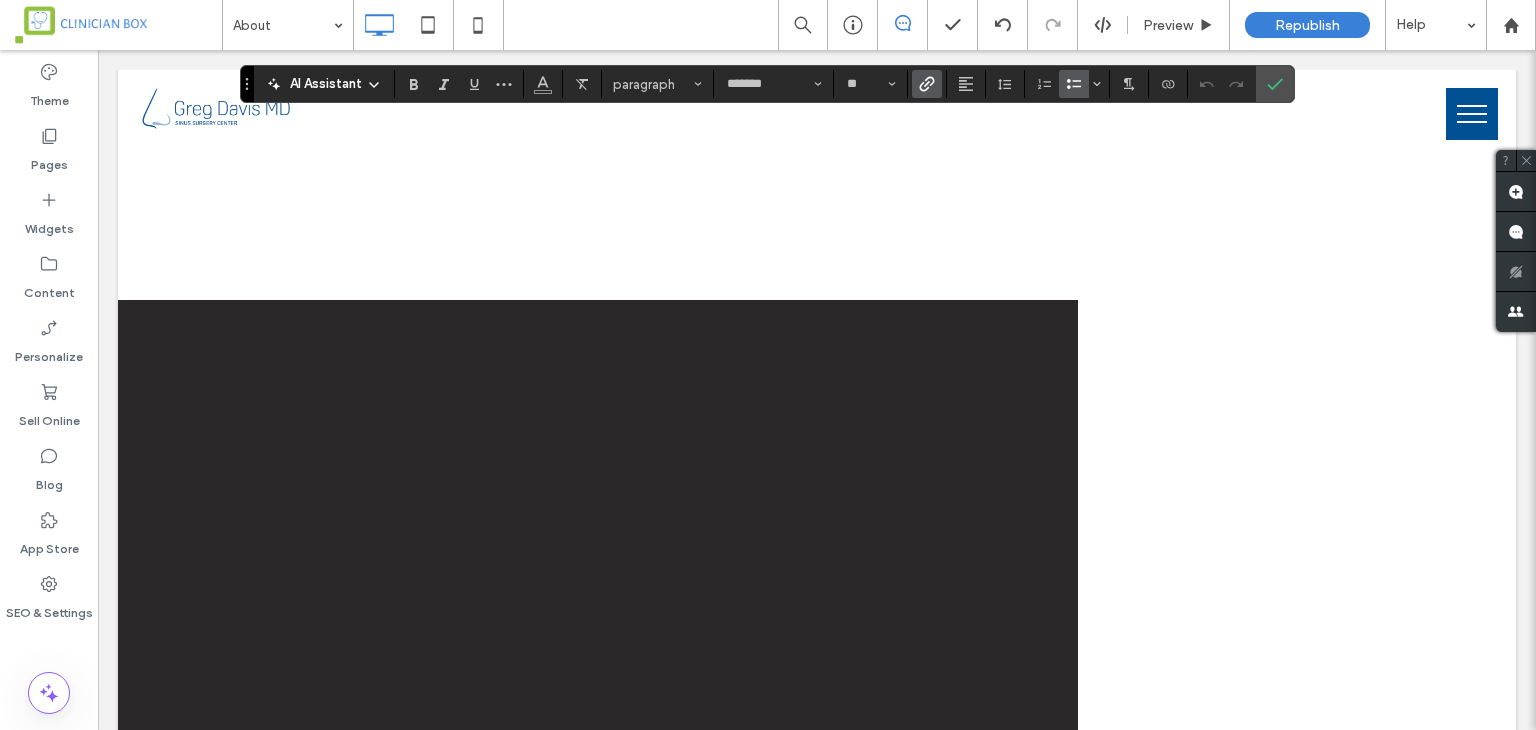 click 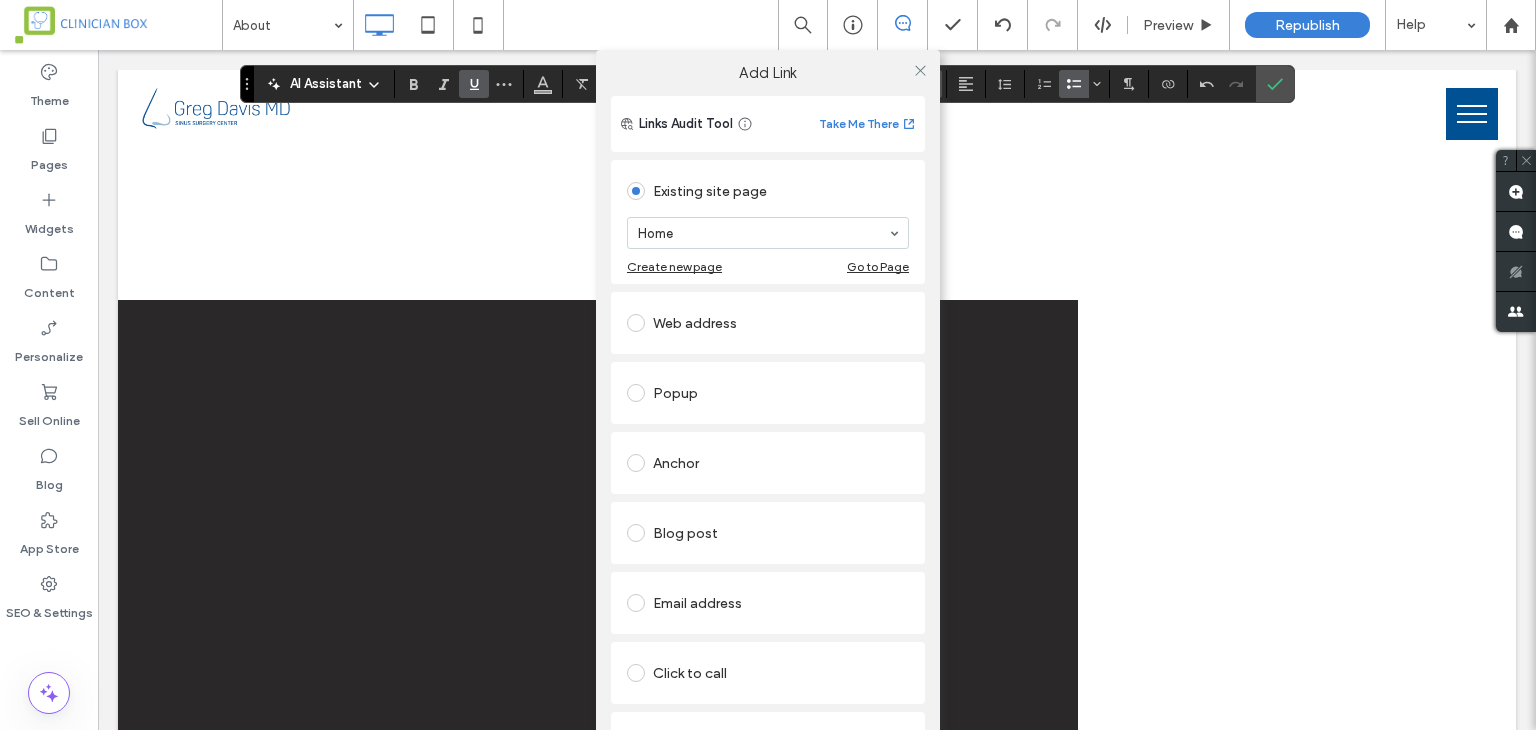 click at bounding box center (636, 323) 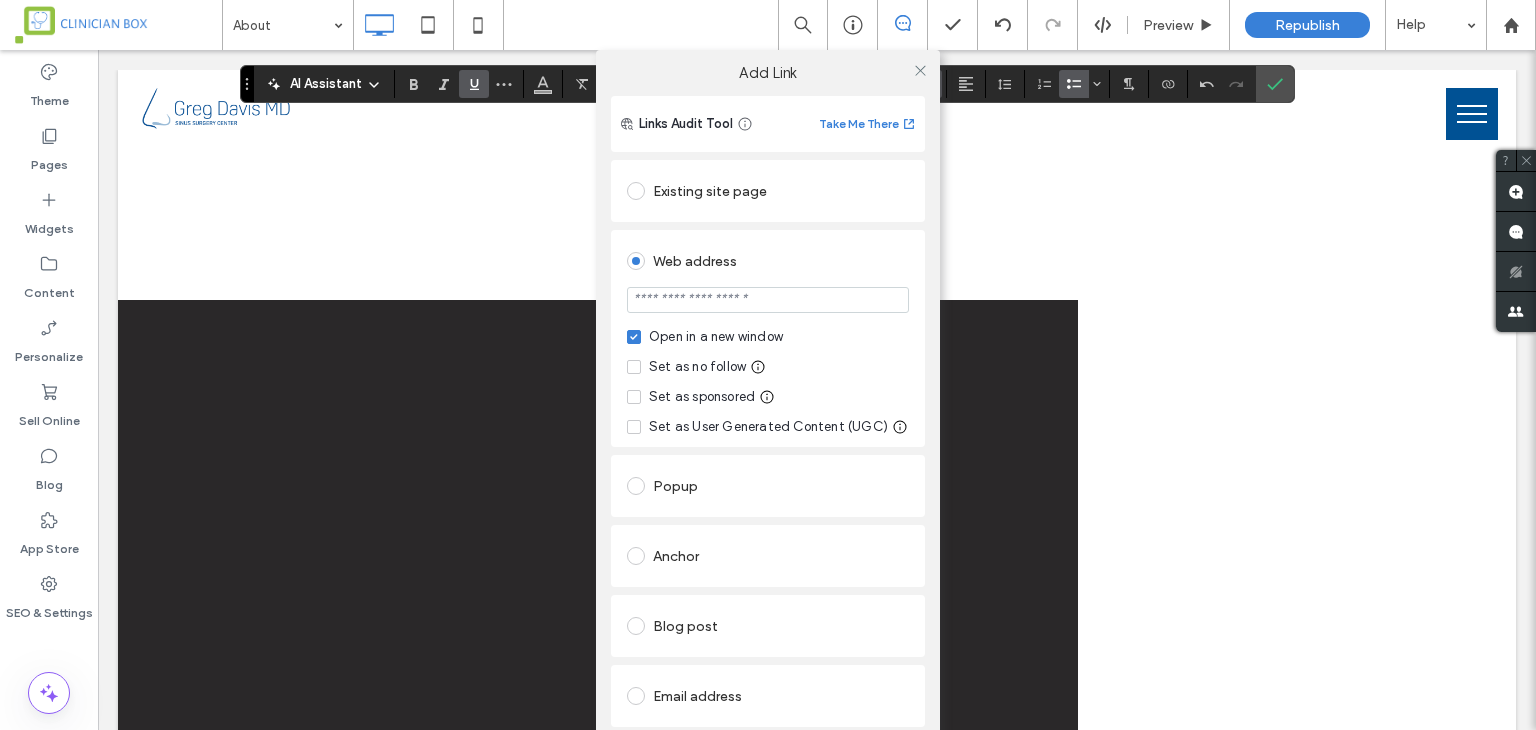 click at bounding box center (768, 300) 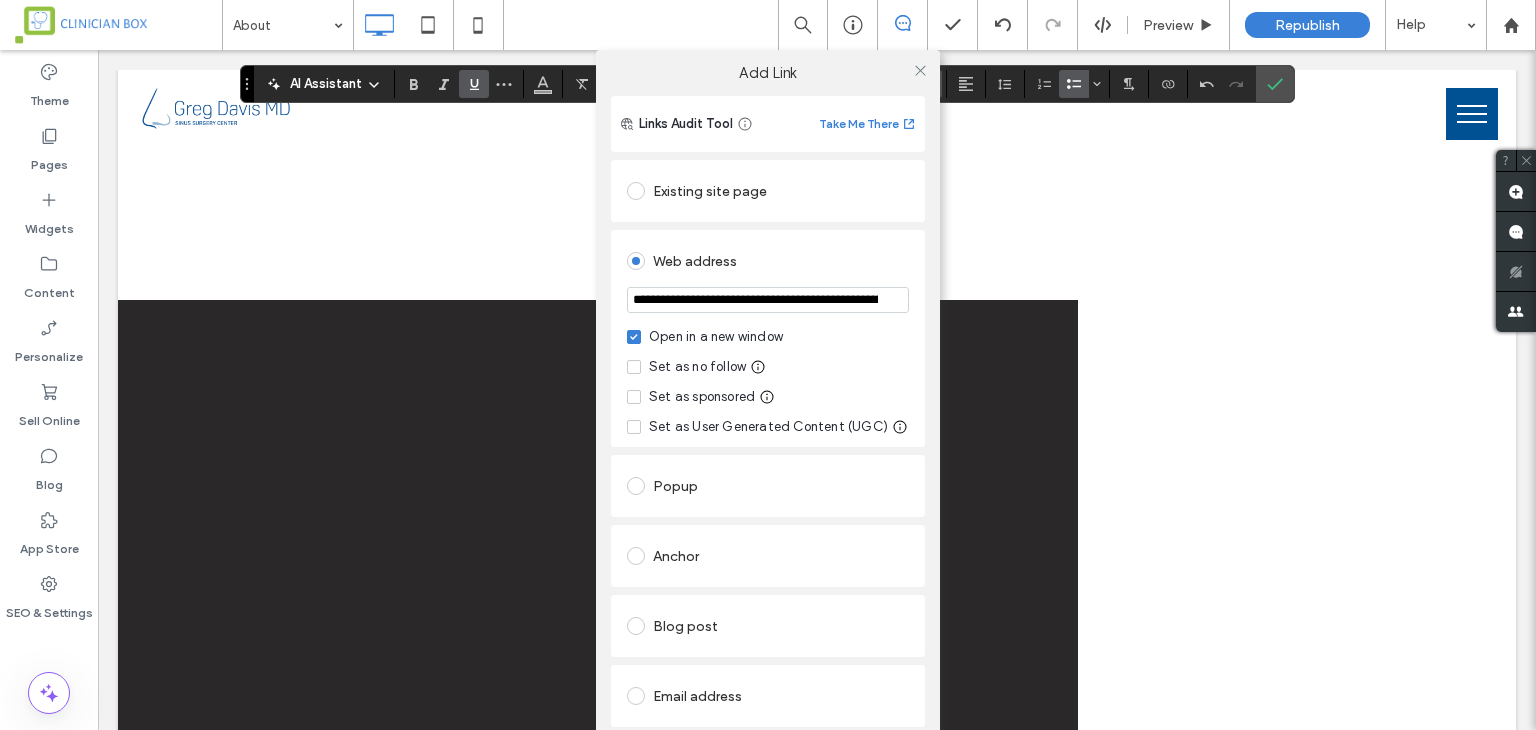 scroll, scrollTop: 0, scrollLeft: 300, axis: horizontal 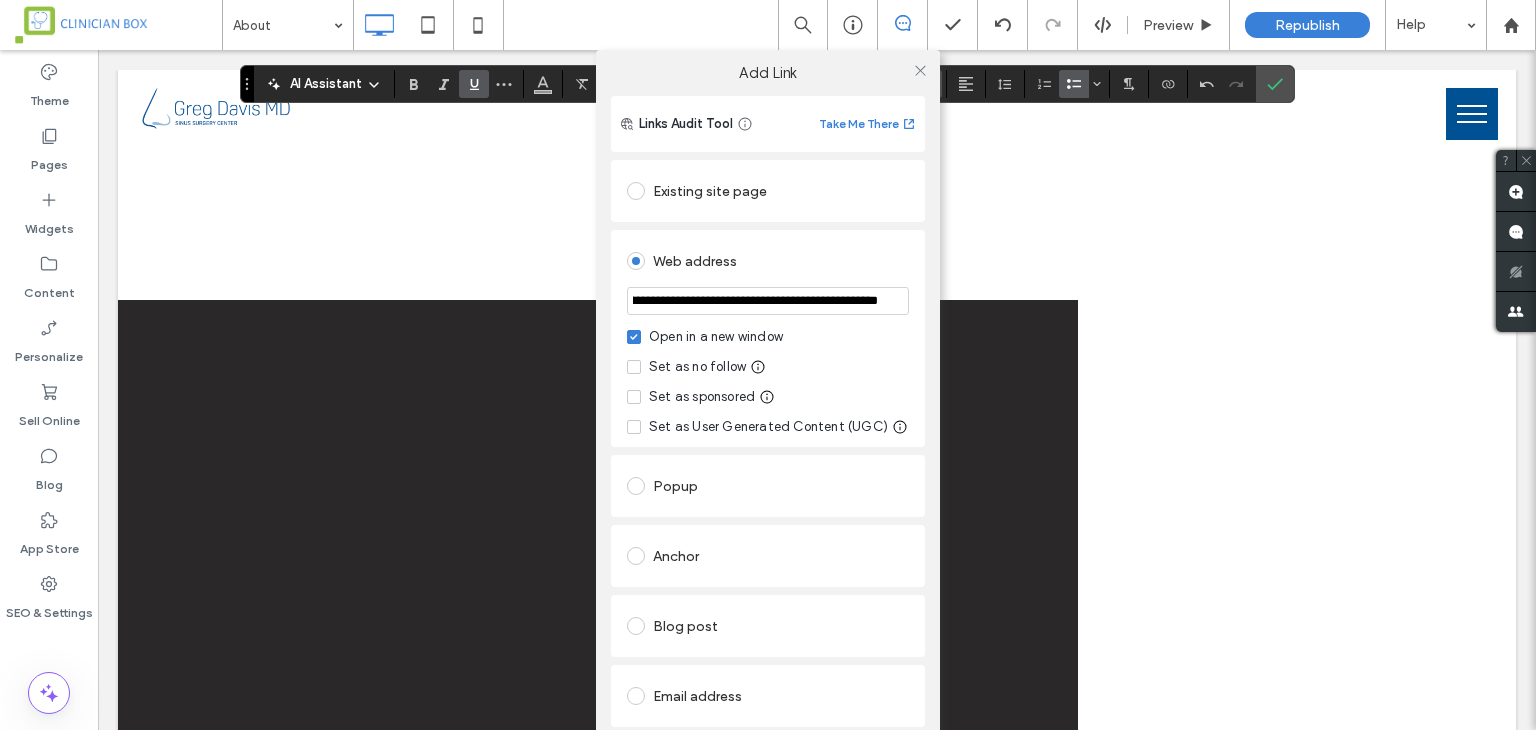 type on "**********" 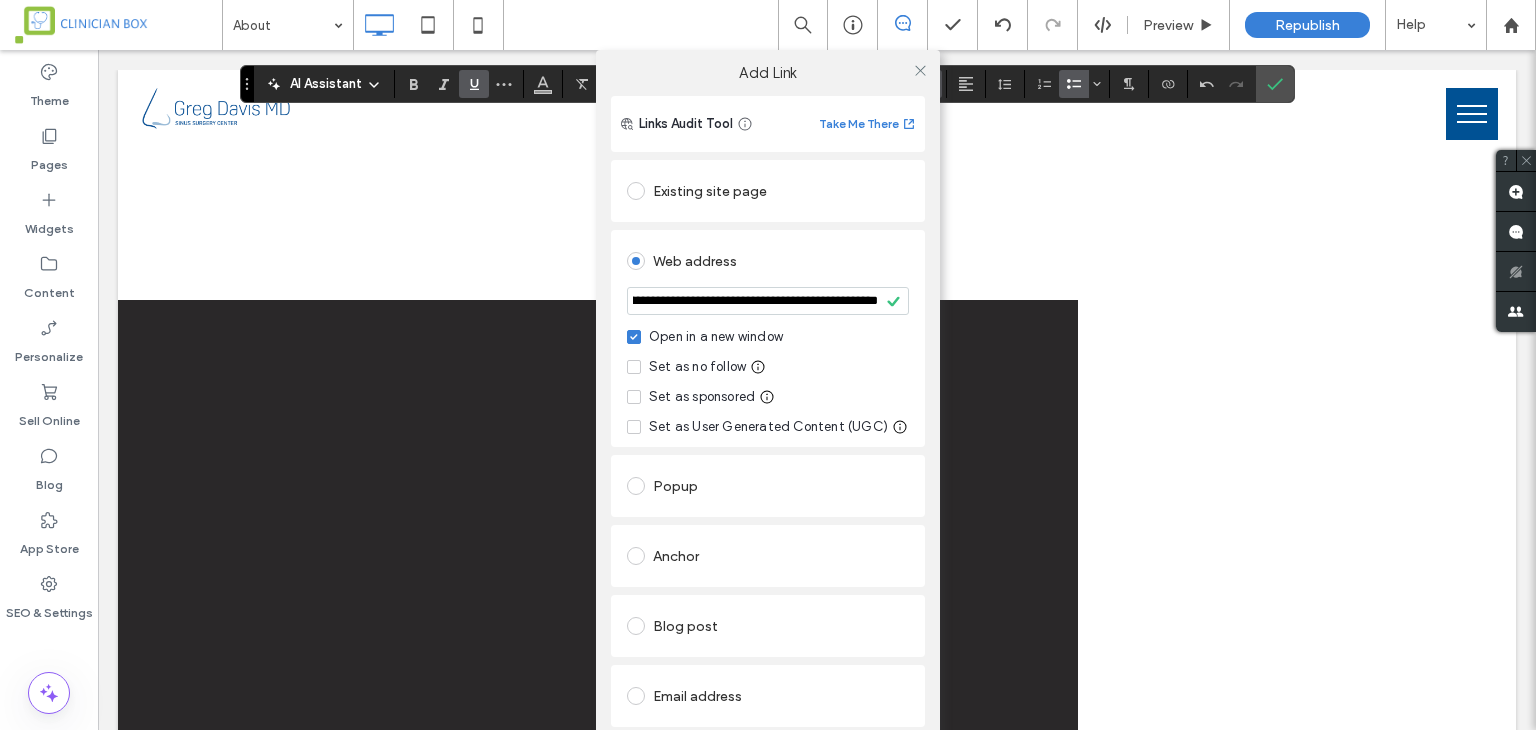 scroll, scrollTop: 0, scrollLeft: 0, axis: both 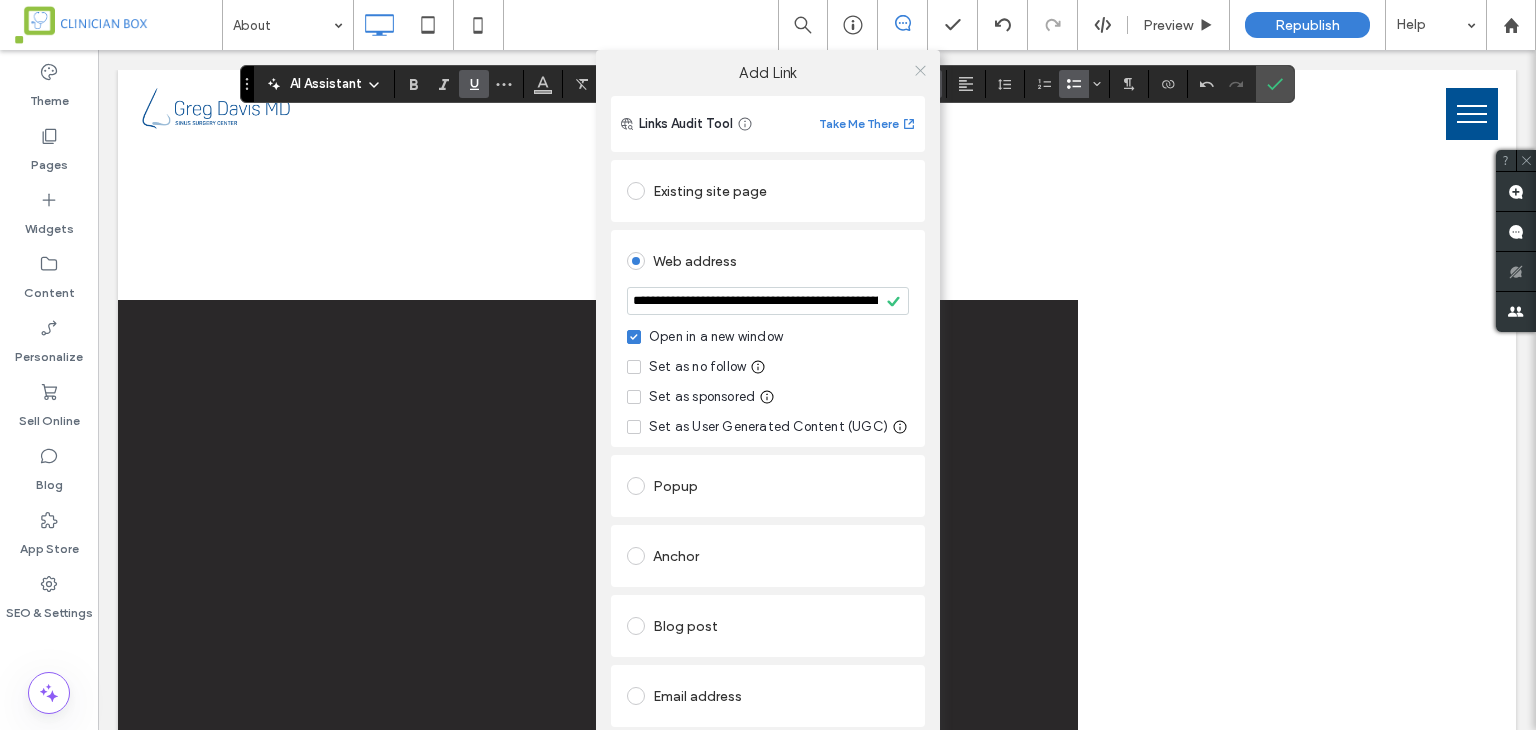 click 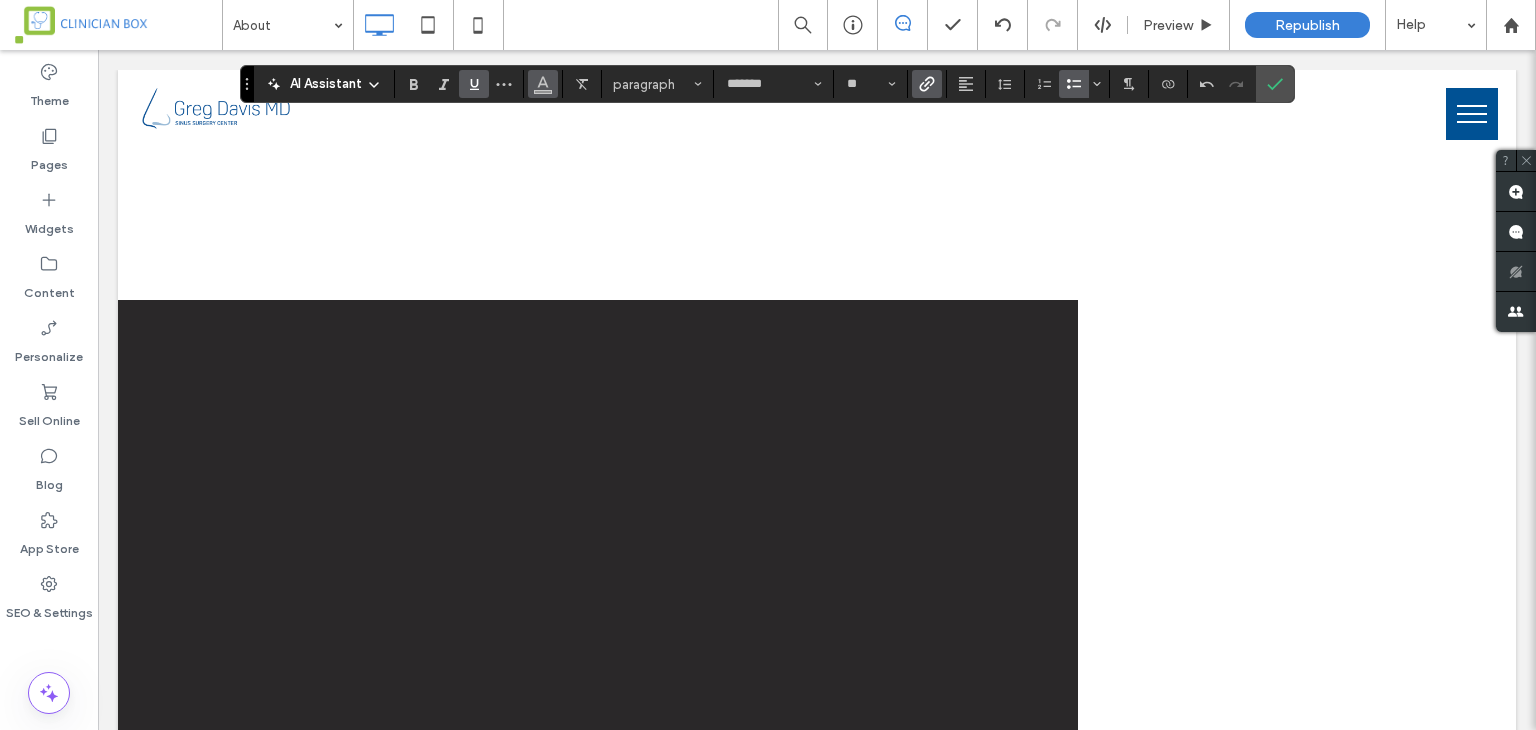 click 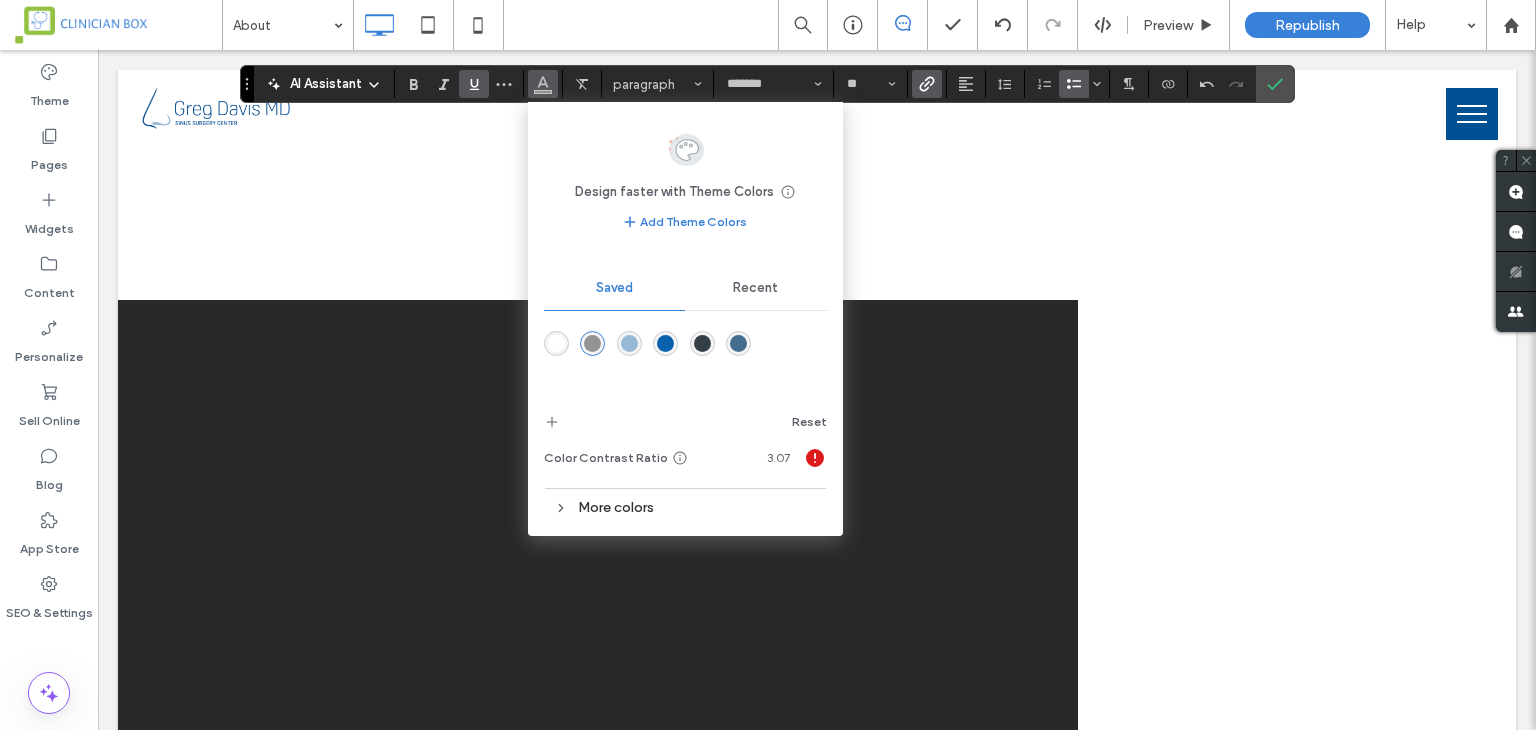 click at bounding box center (629, 343) 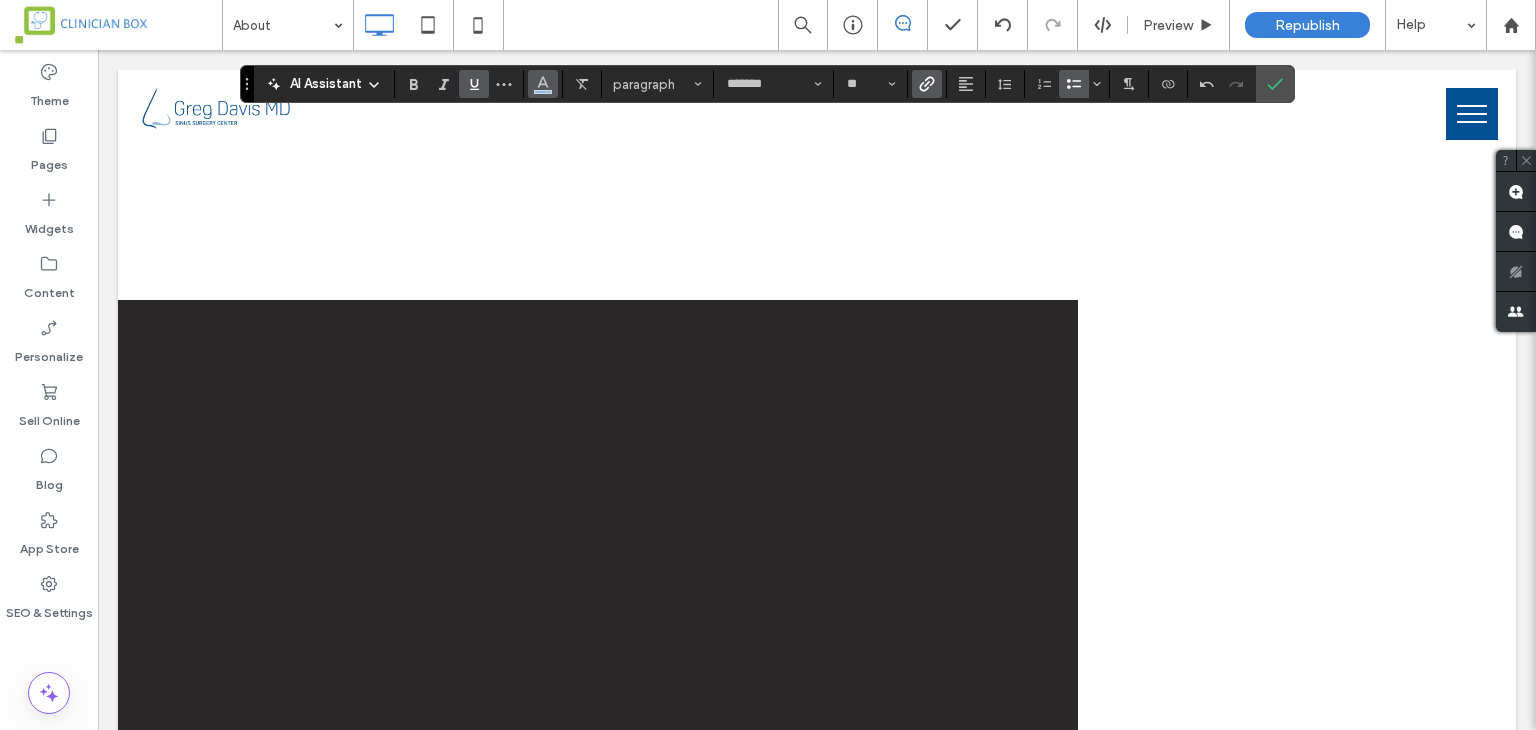click 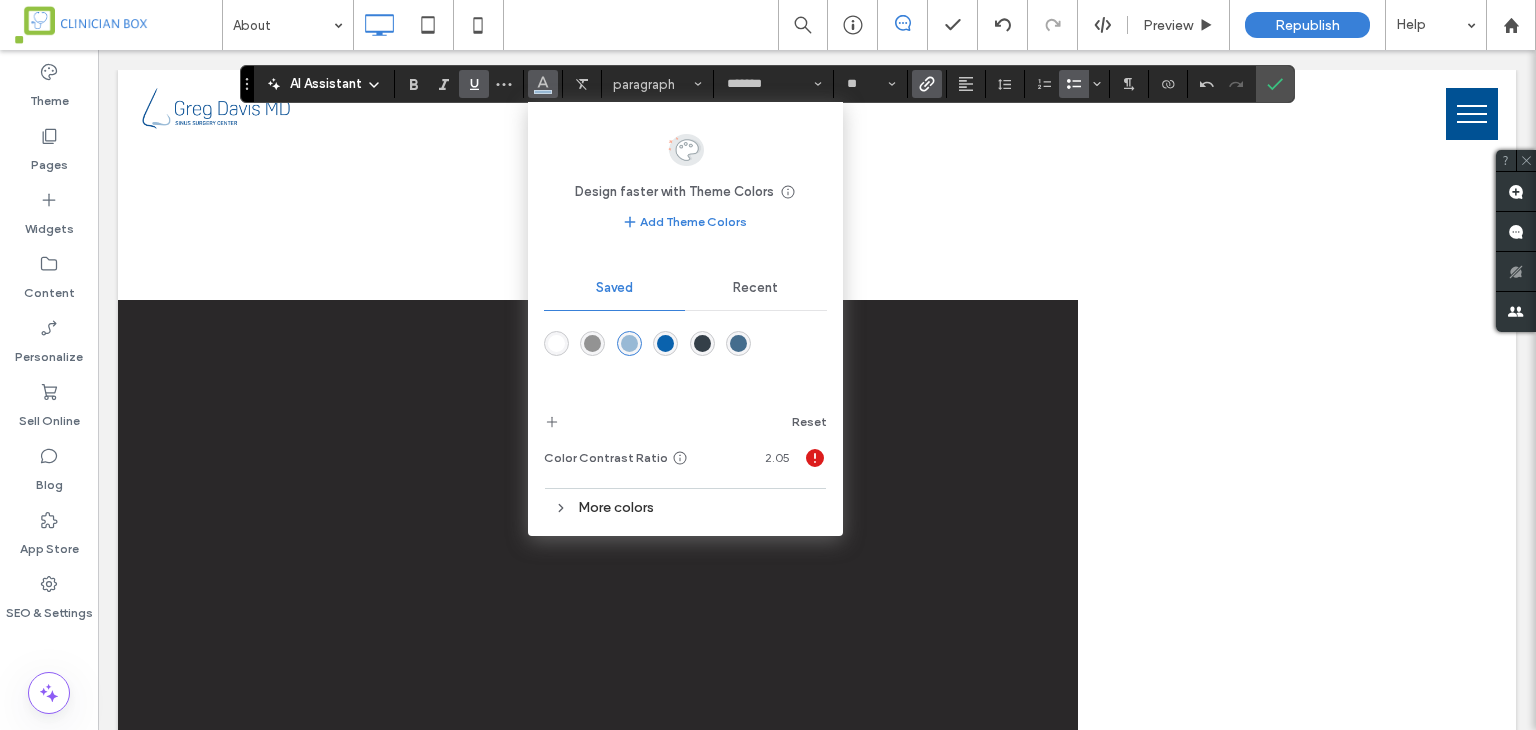 click at bounding box center [702, 343] 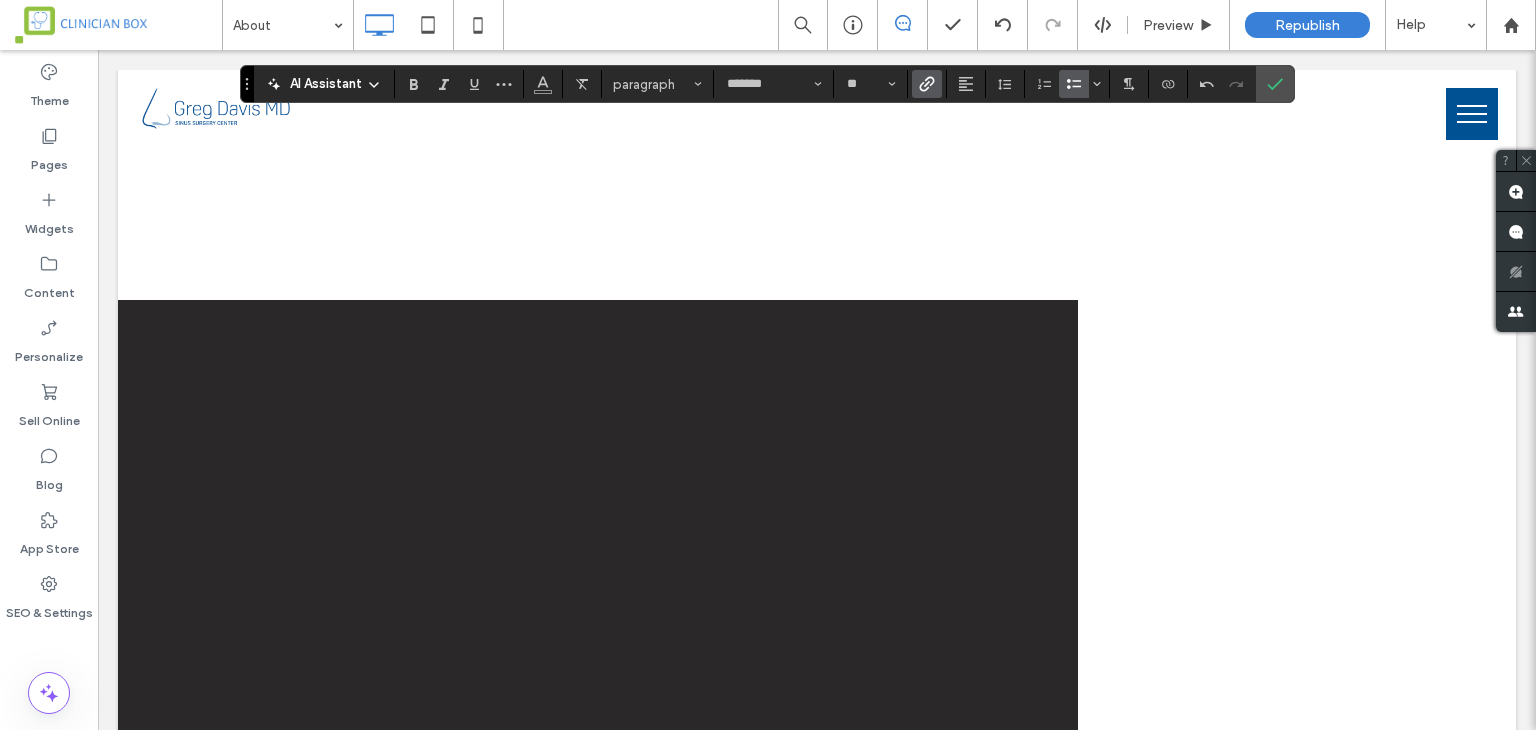 click 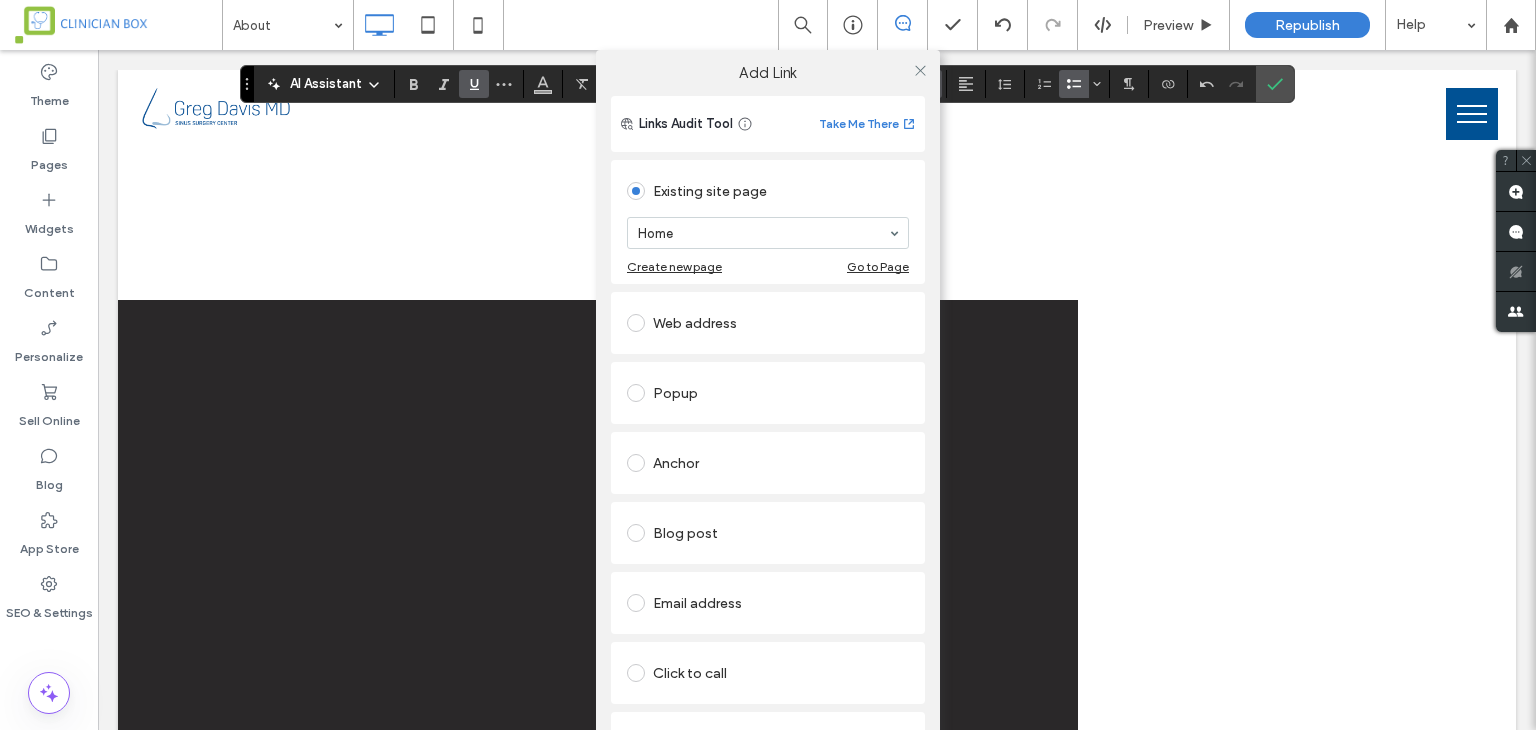 click at bounding box center [636, 323] 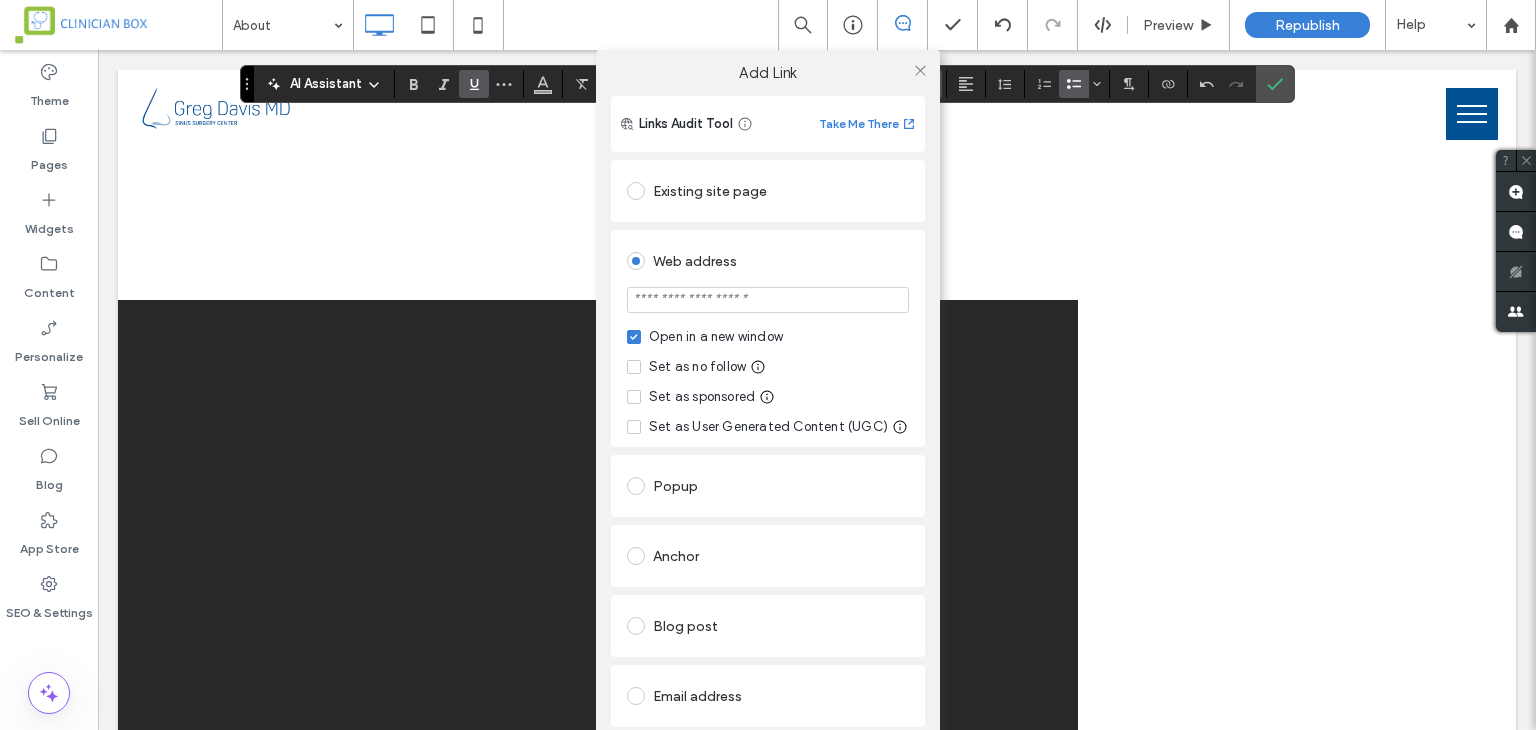 click at bounding box center [768, 300] 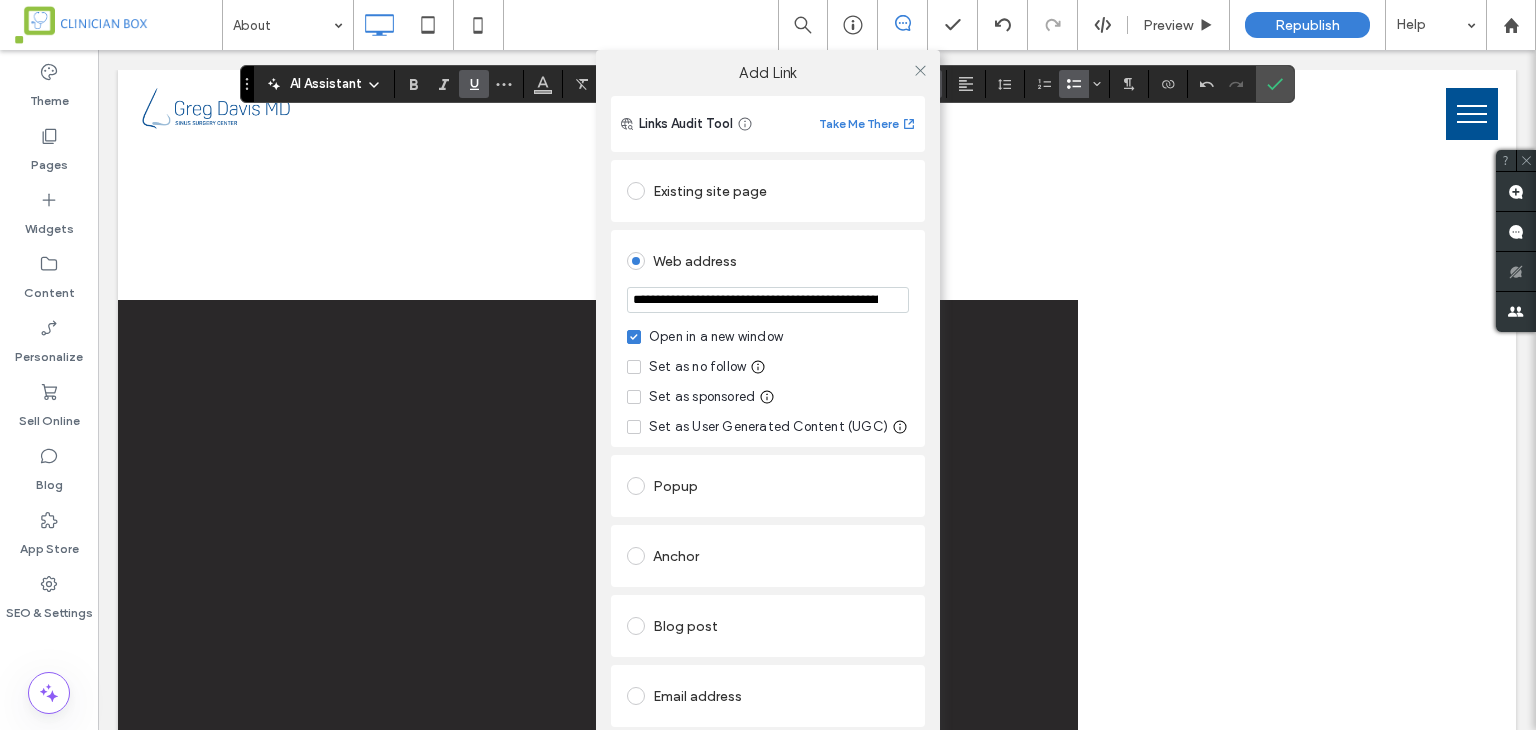 scroll, scrollTop: 0, scrollLeft: 110, axis: horizontal 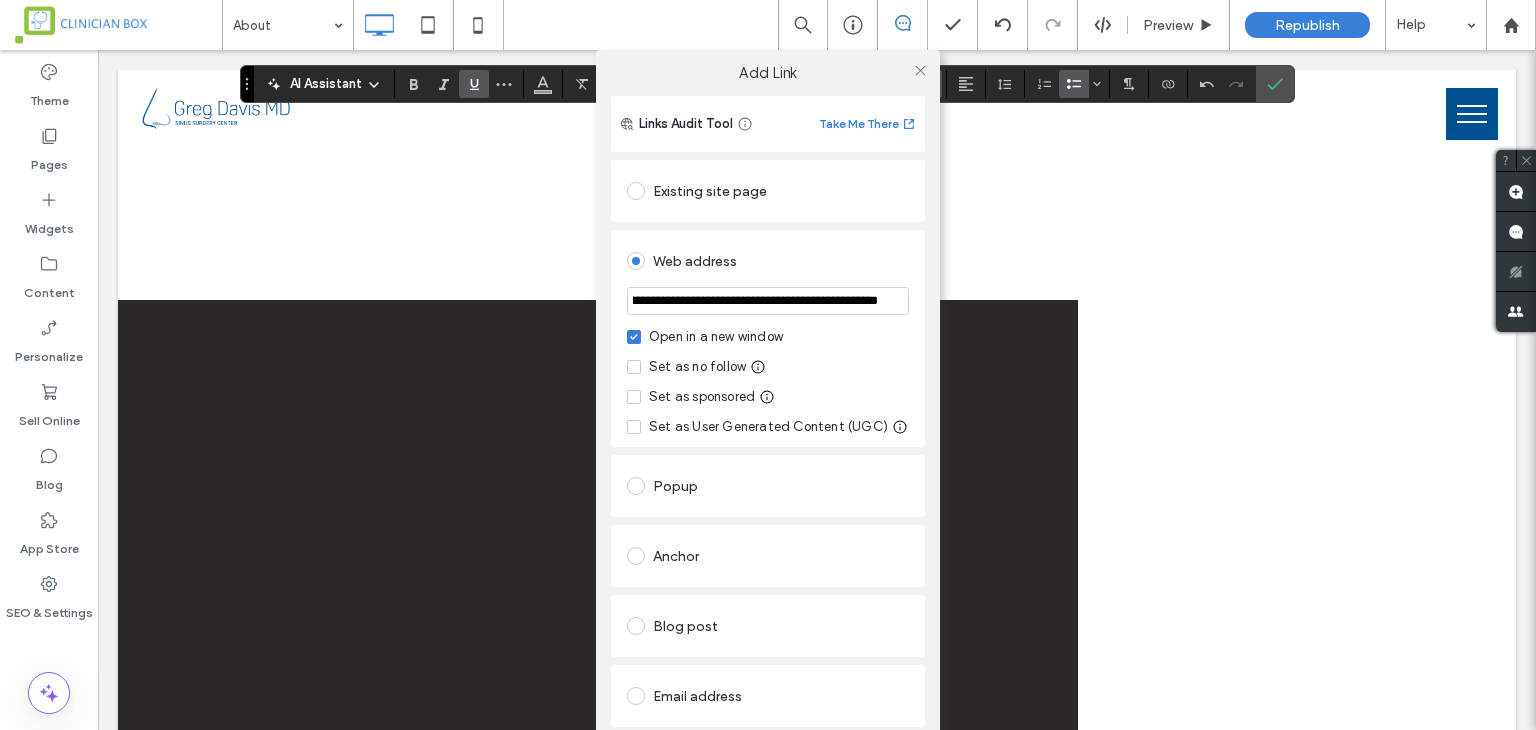 type on "**********" 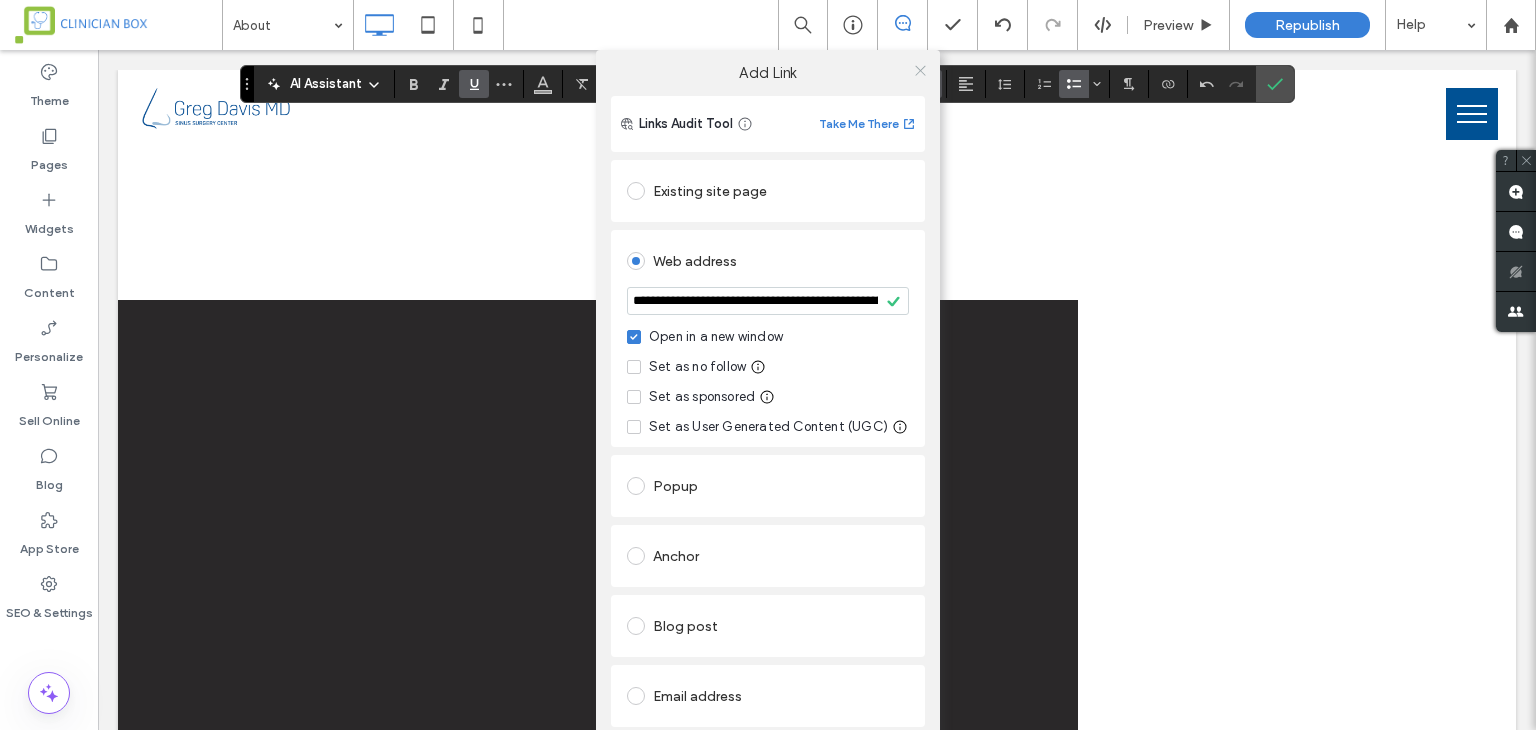click 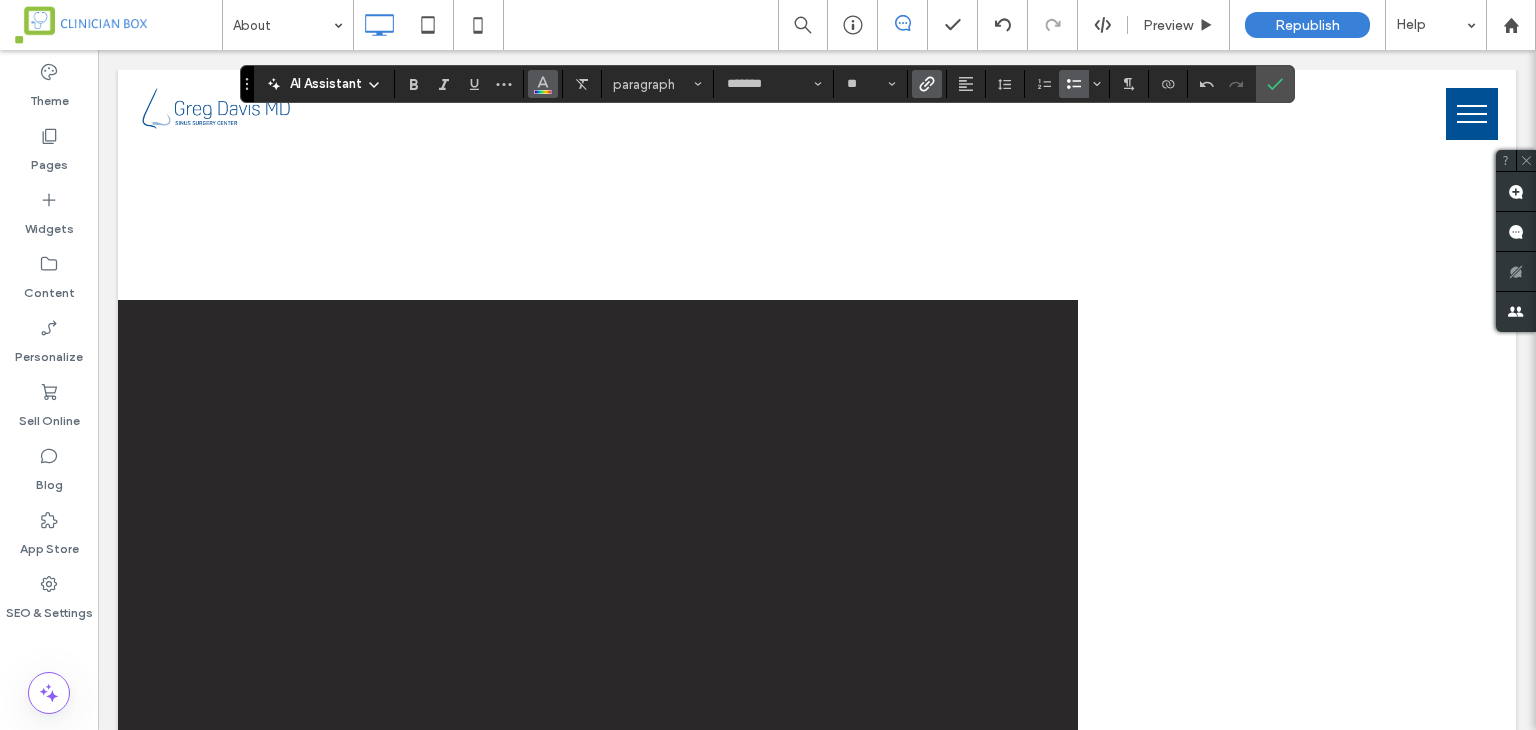 click at bounding box center [543, 82] 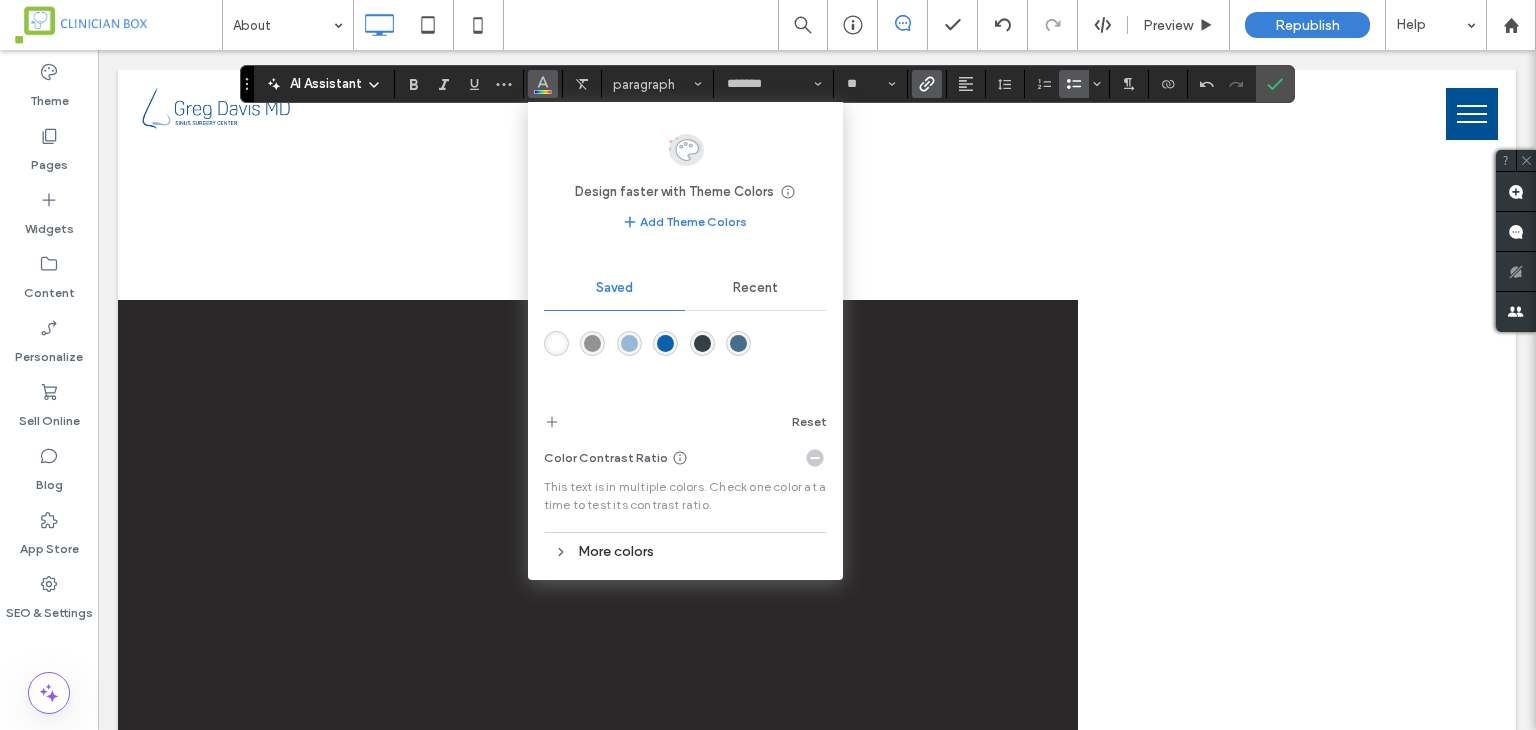 click at bounding box center (702, 343) 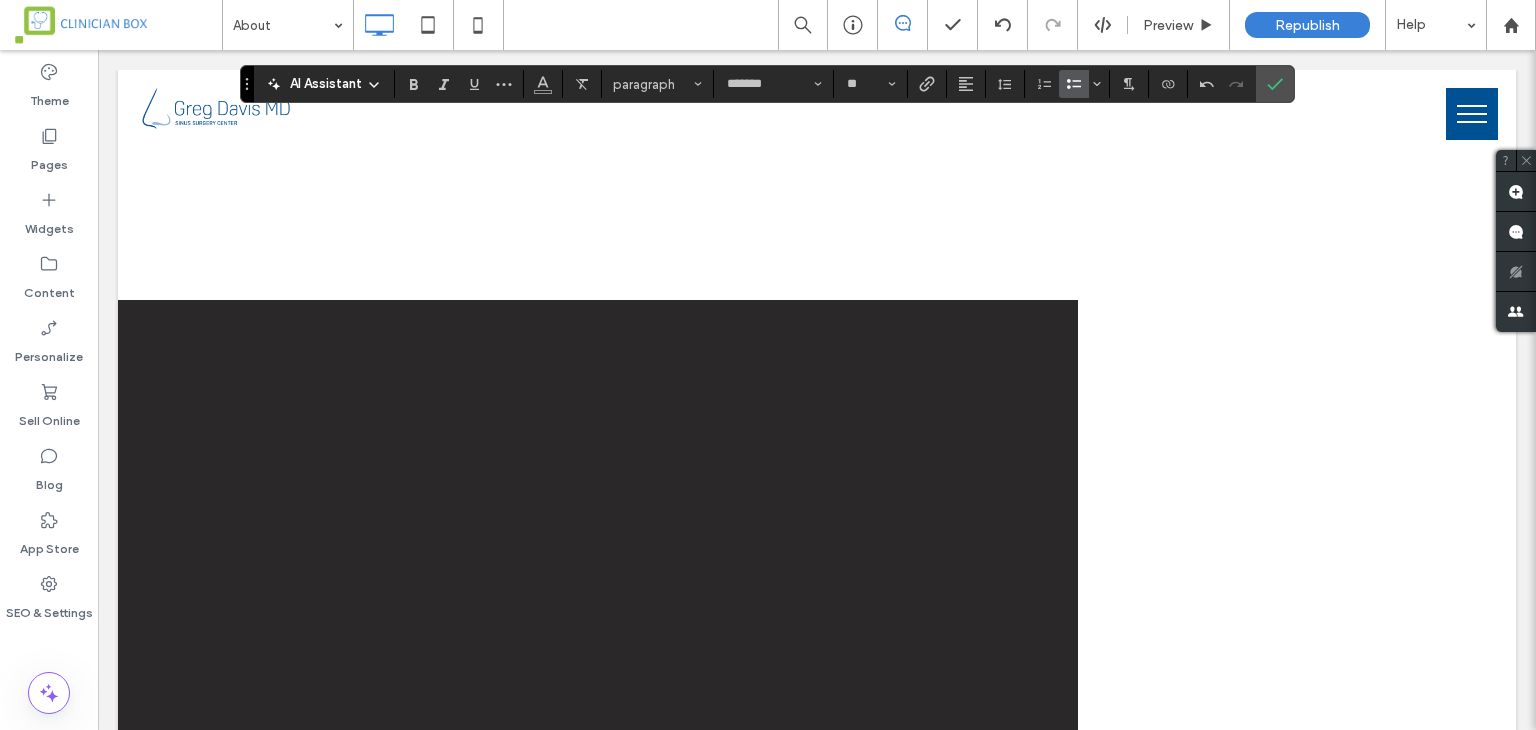 type on "**********" 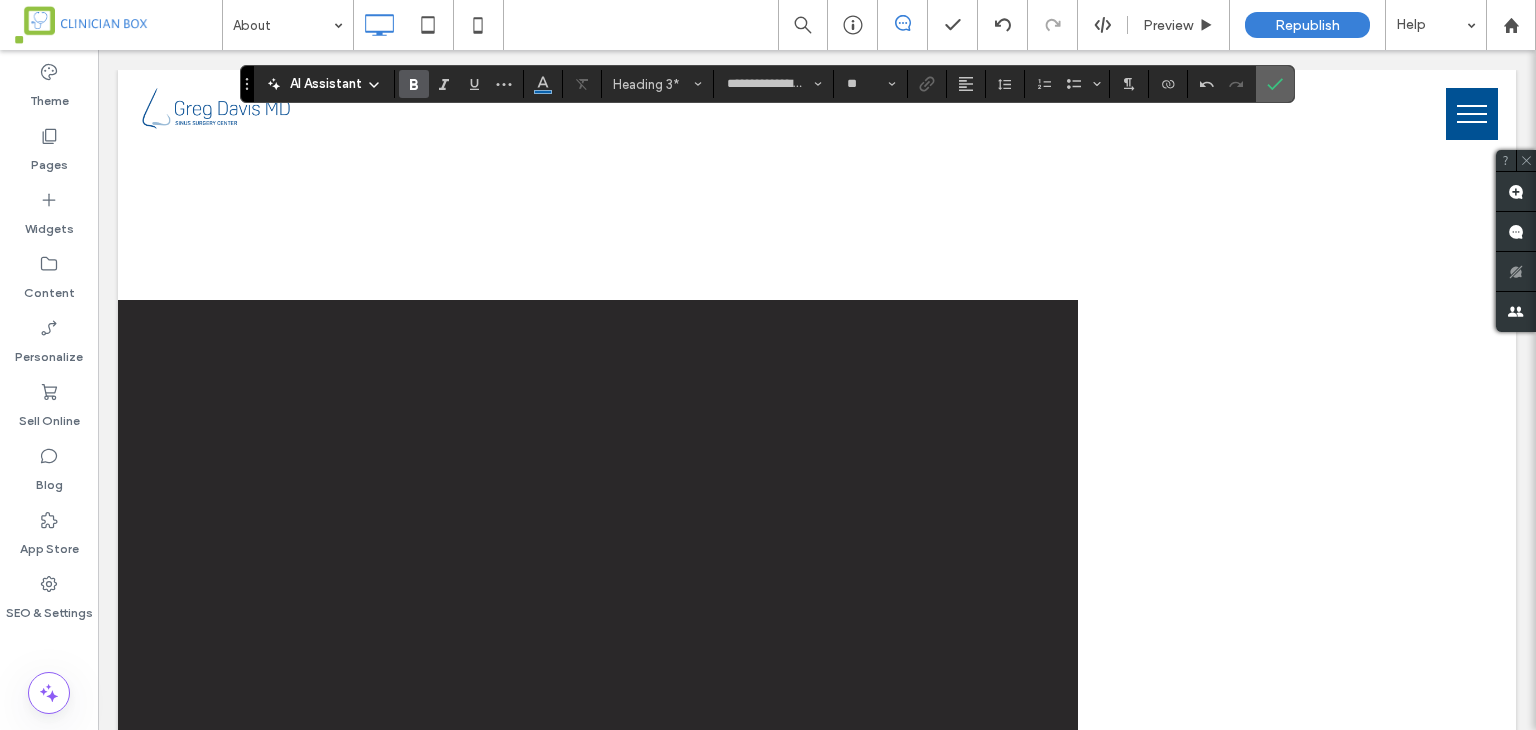 click 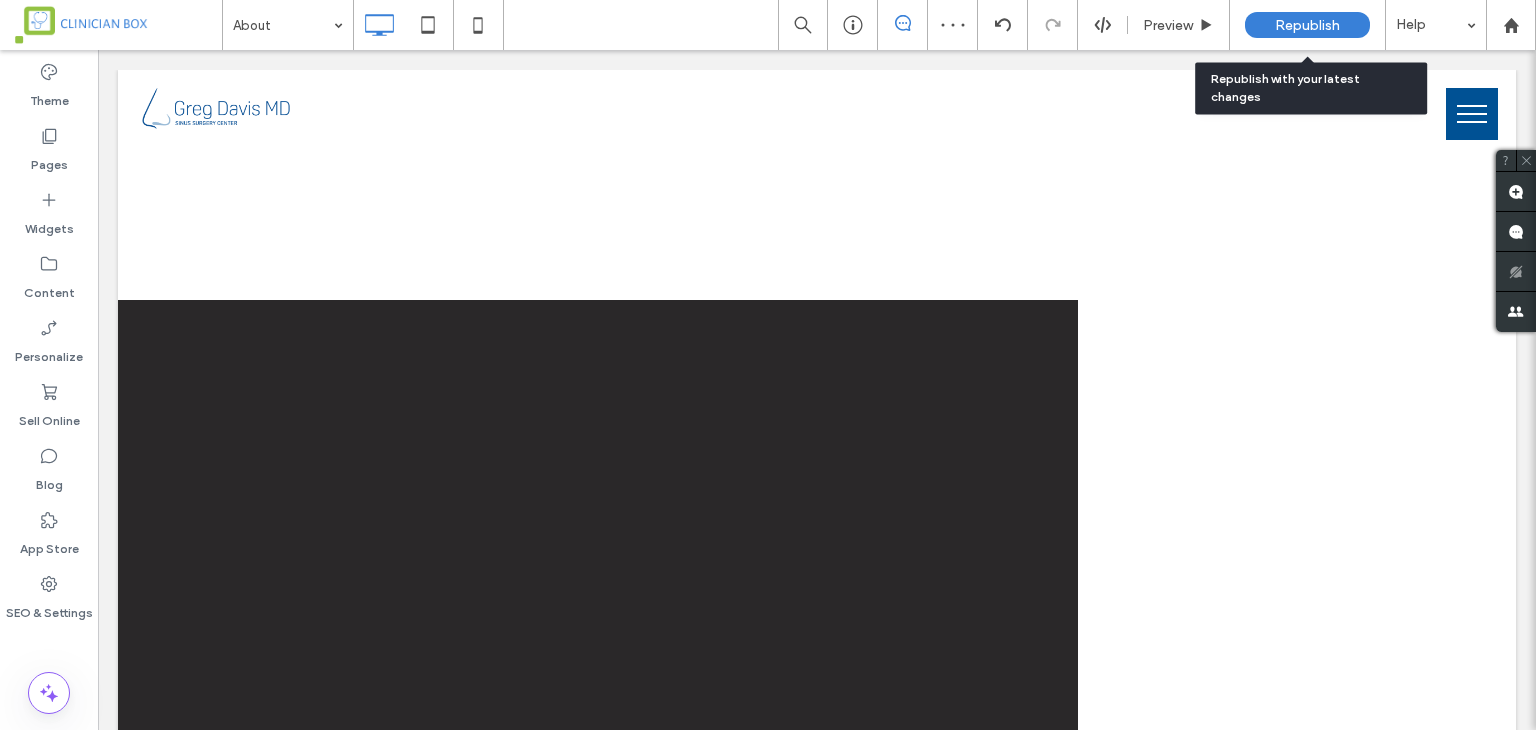 click on "Republish" at bounding box center [1307, 25] 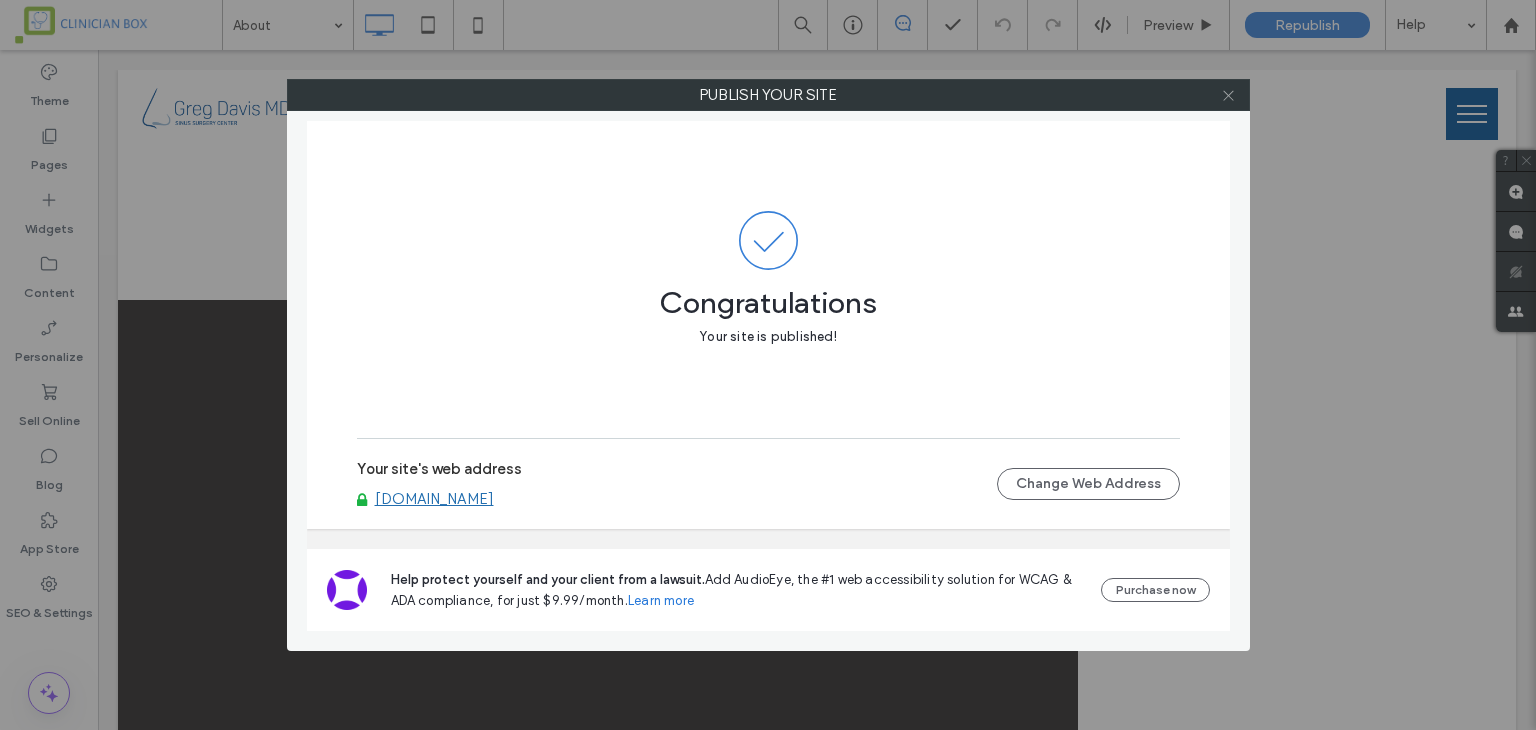 drag, startPoint x: 1220, startPoint y: 97, endPoint x: 1221, endPoint y: 81, distance: 16.03122 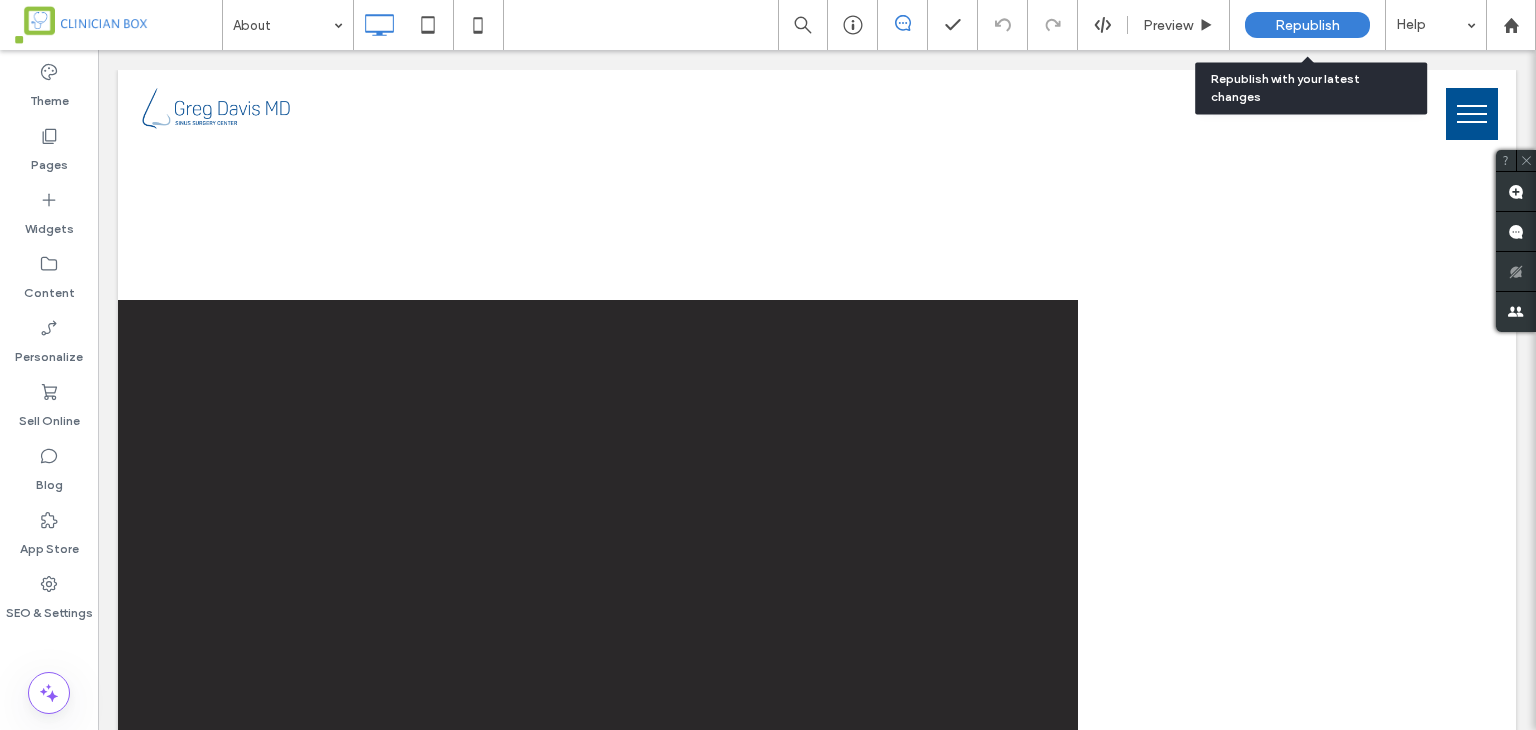 click on "Republish" at bounding box center (1307, 25) 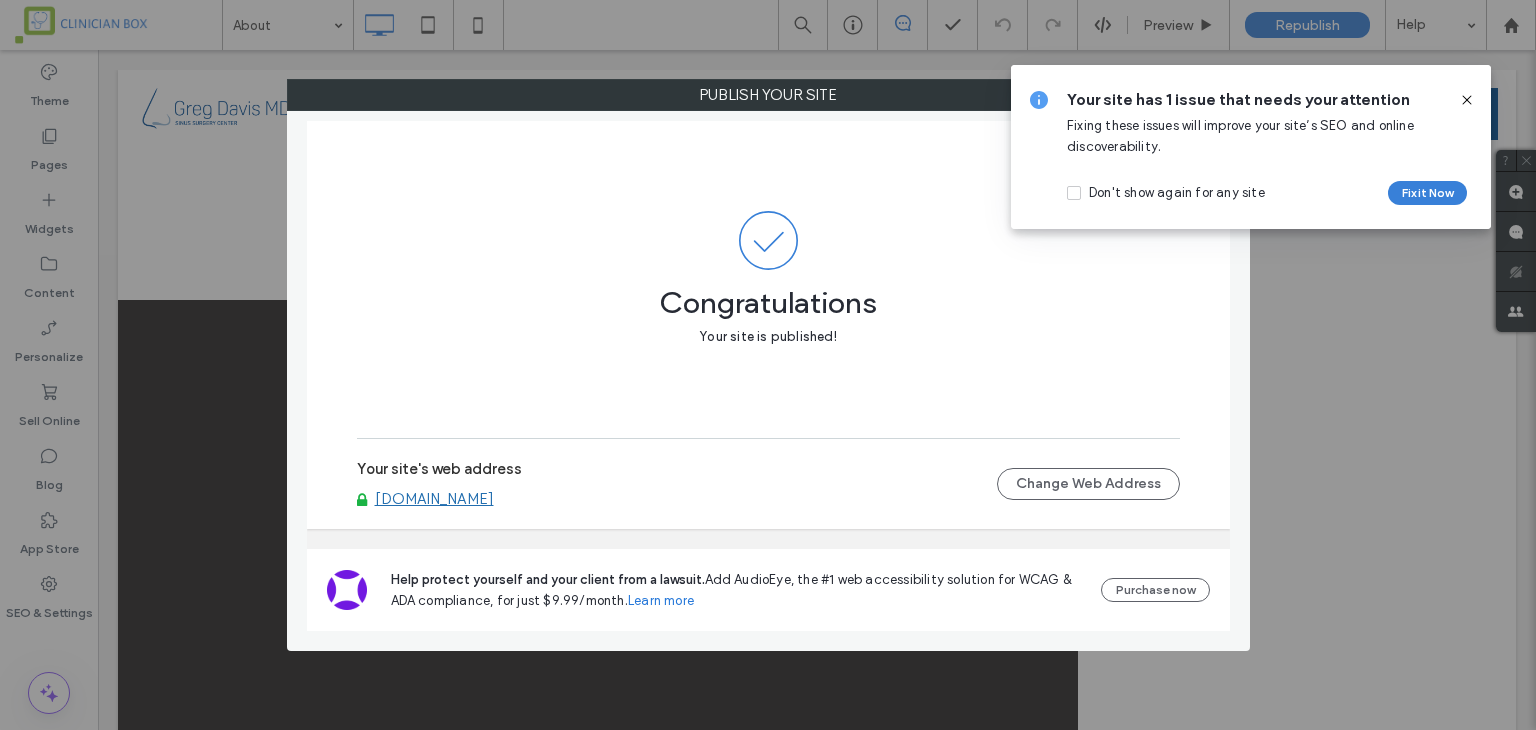 click 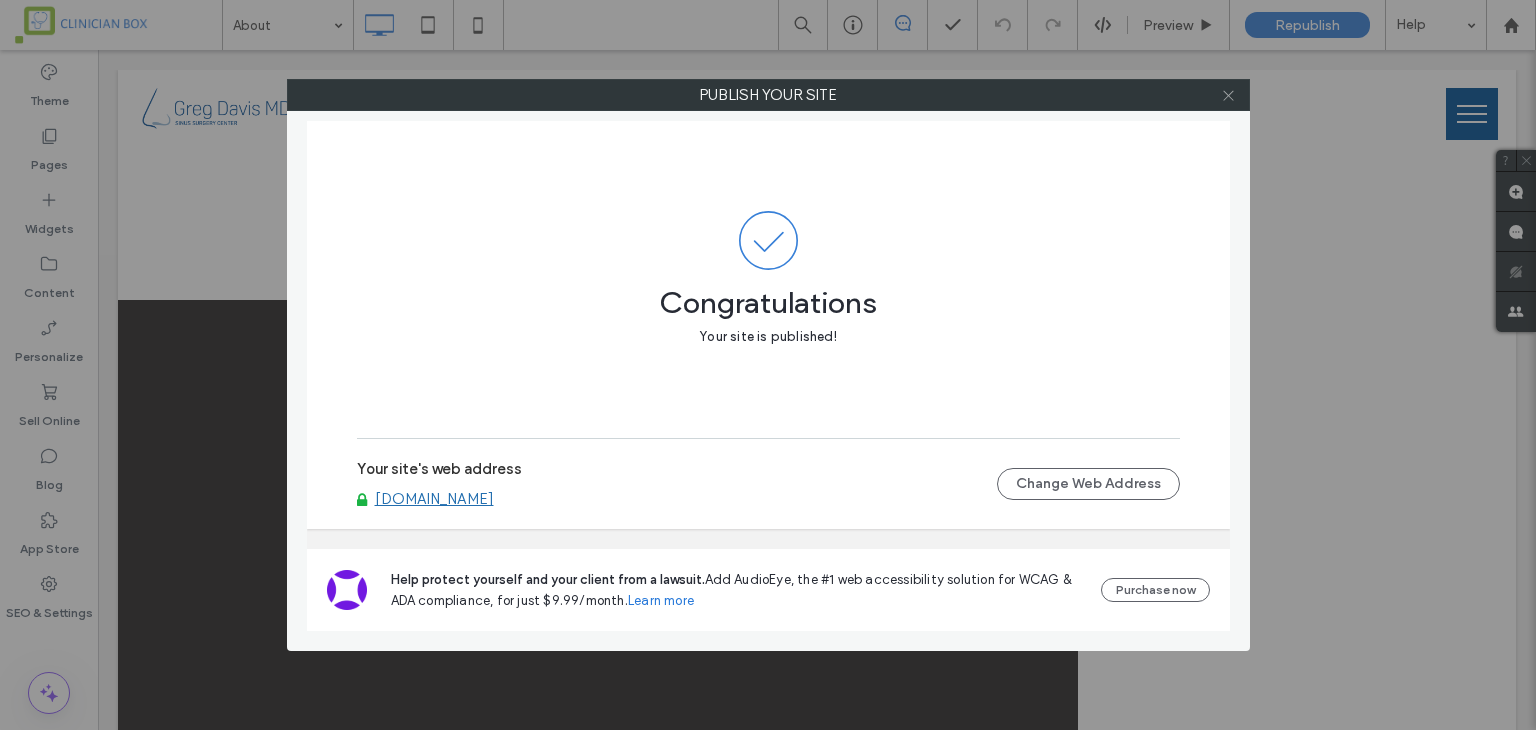 click 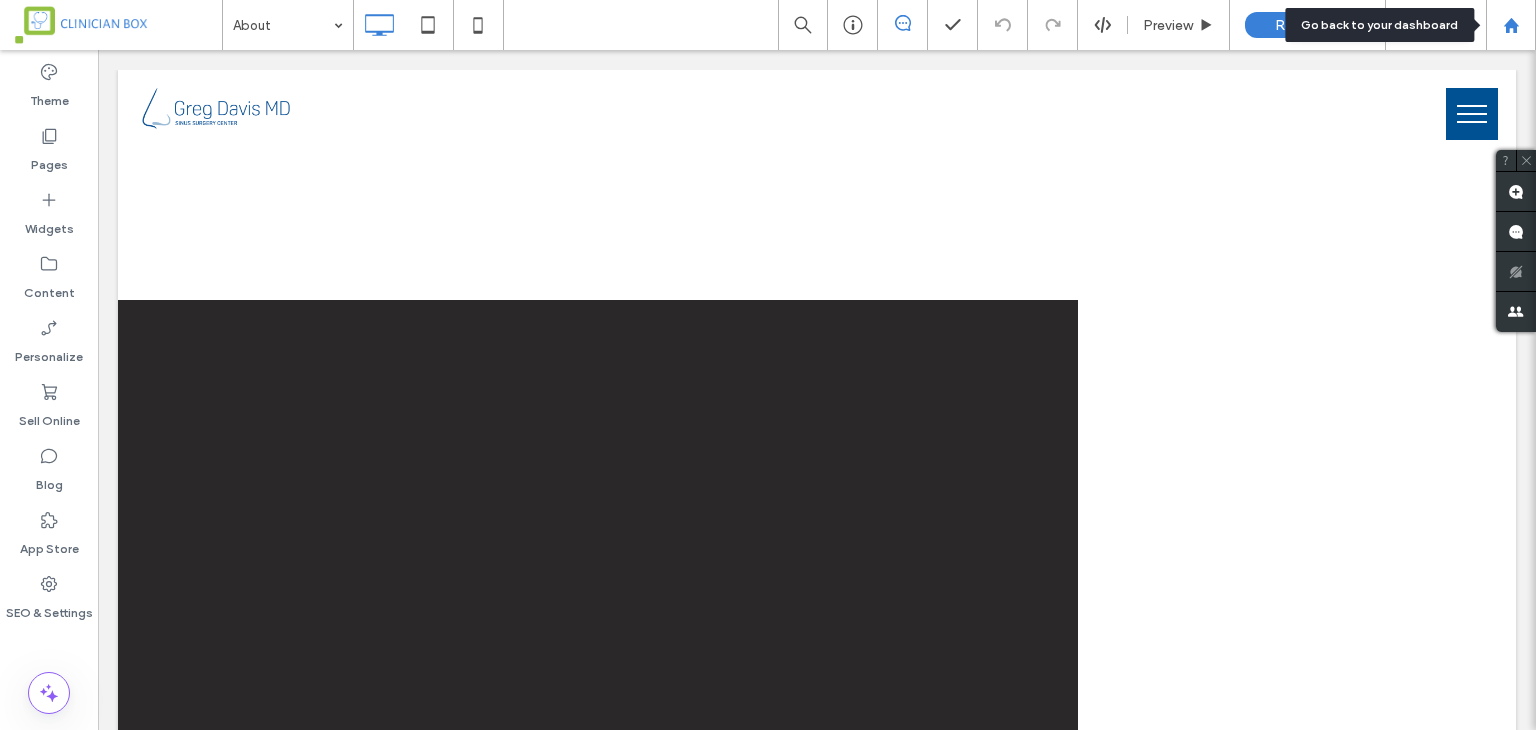 click 